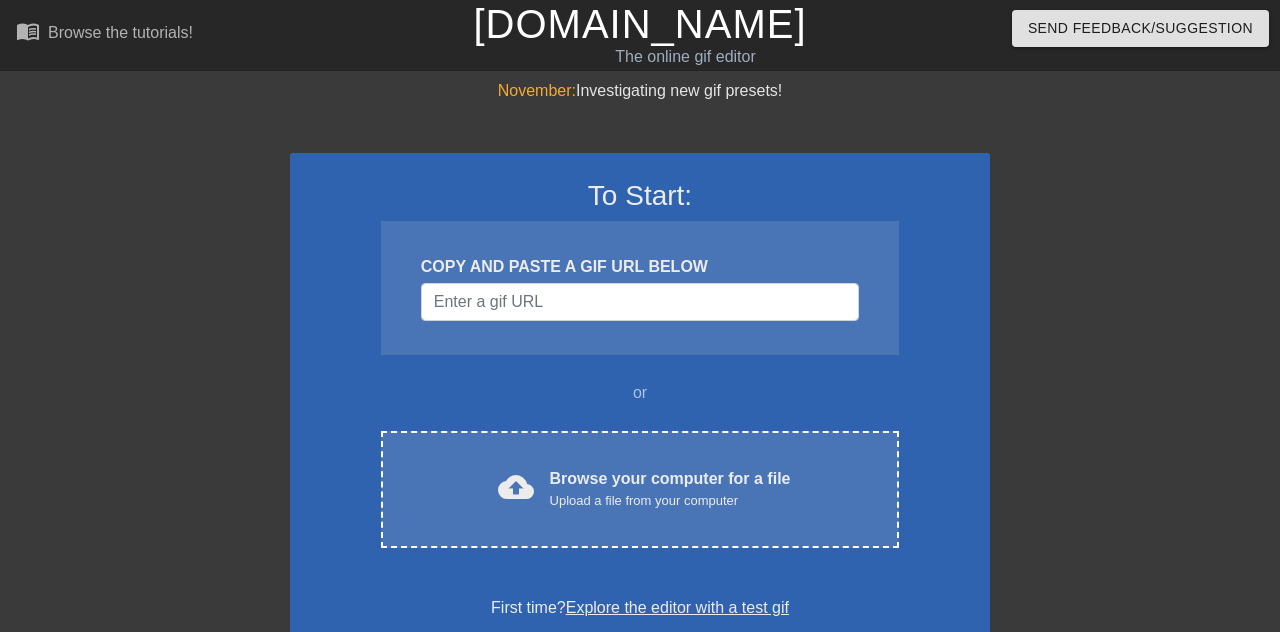 scroll, scrollTop: 0, scrollLeft: 0, axis: both 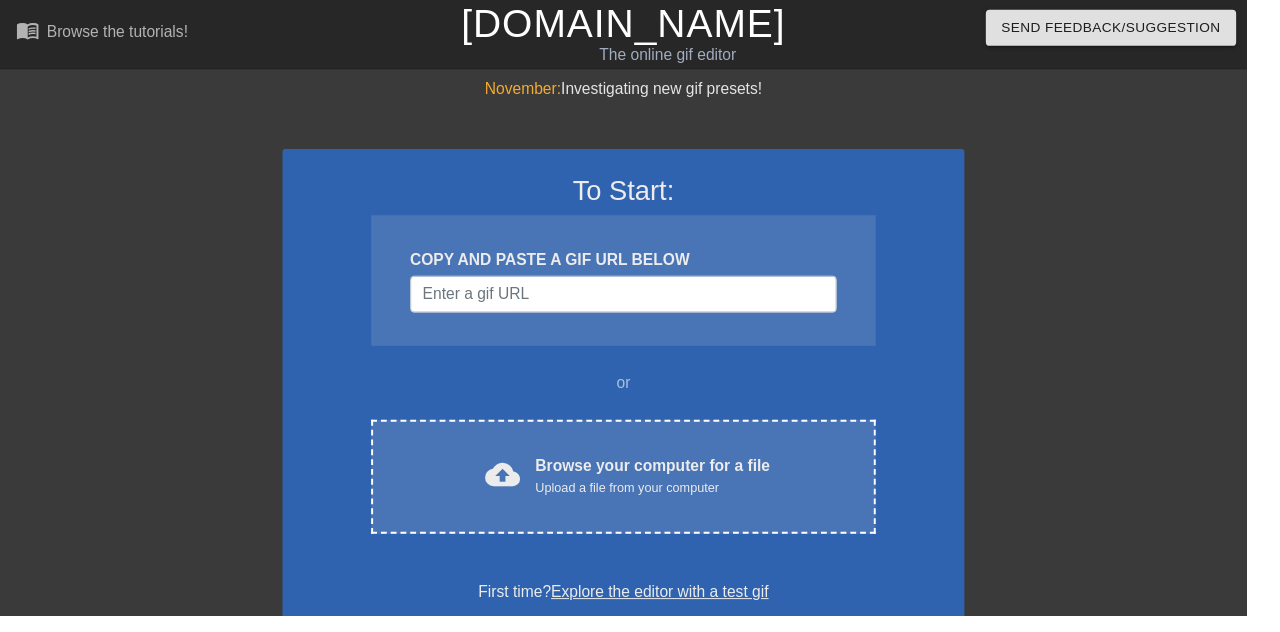 click on "Upload a file from your computer" at bounding box center [670, 501] 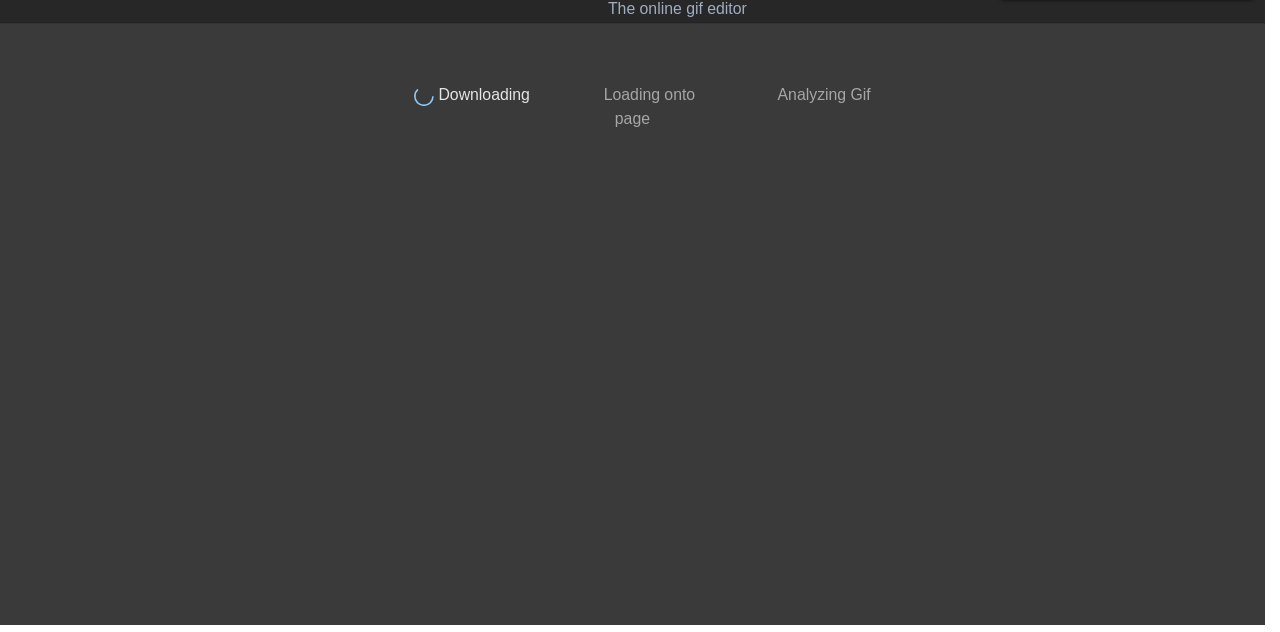 scroll, scrollTop: 0, scrollLeft: 0, axis: both 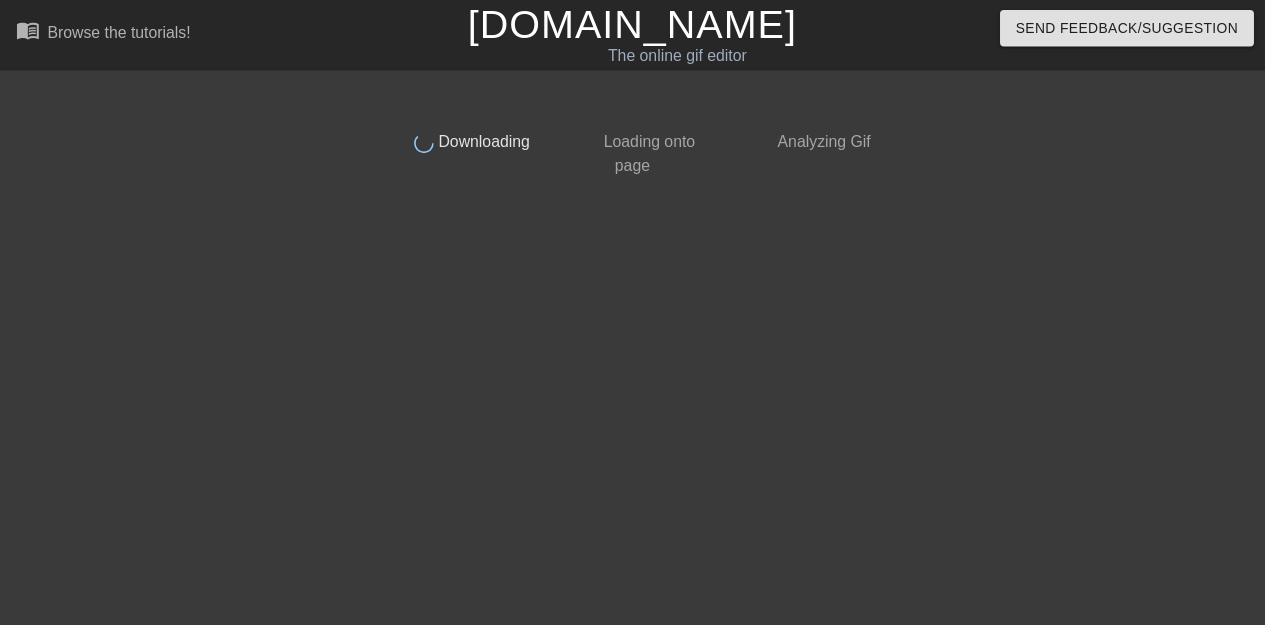 click on "[DOMAIN_NAME]" at bounding box center [639, 24] 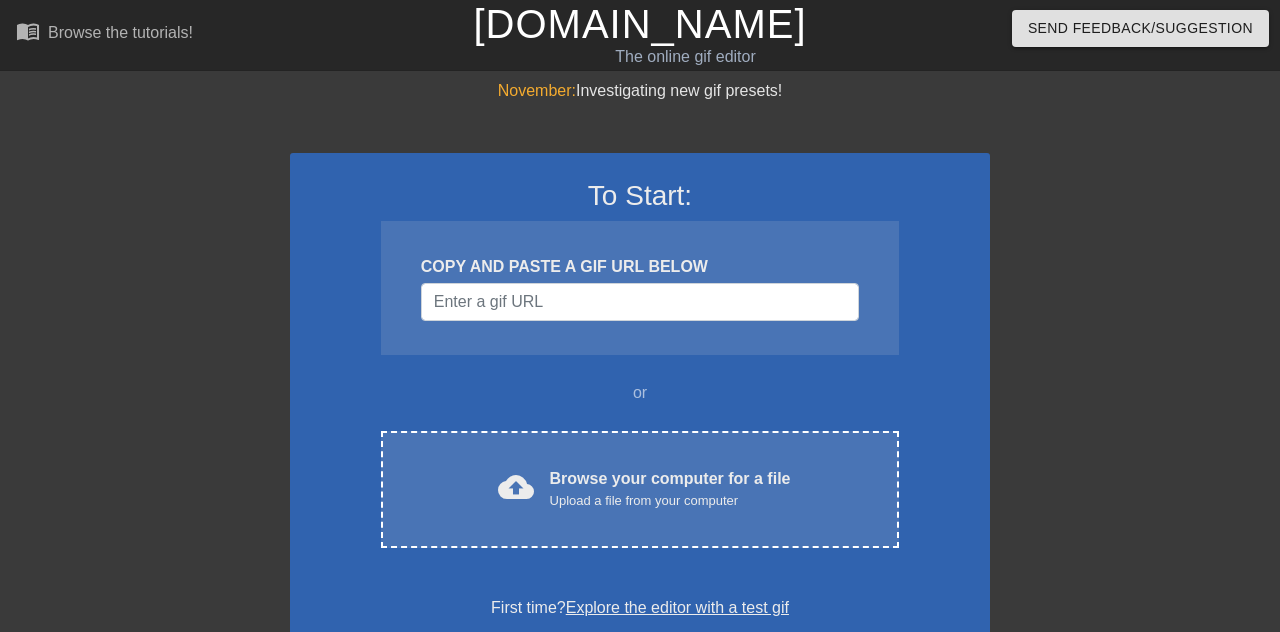 scroll, scrollTop: 0, scrollLeft: 0, axis: both 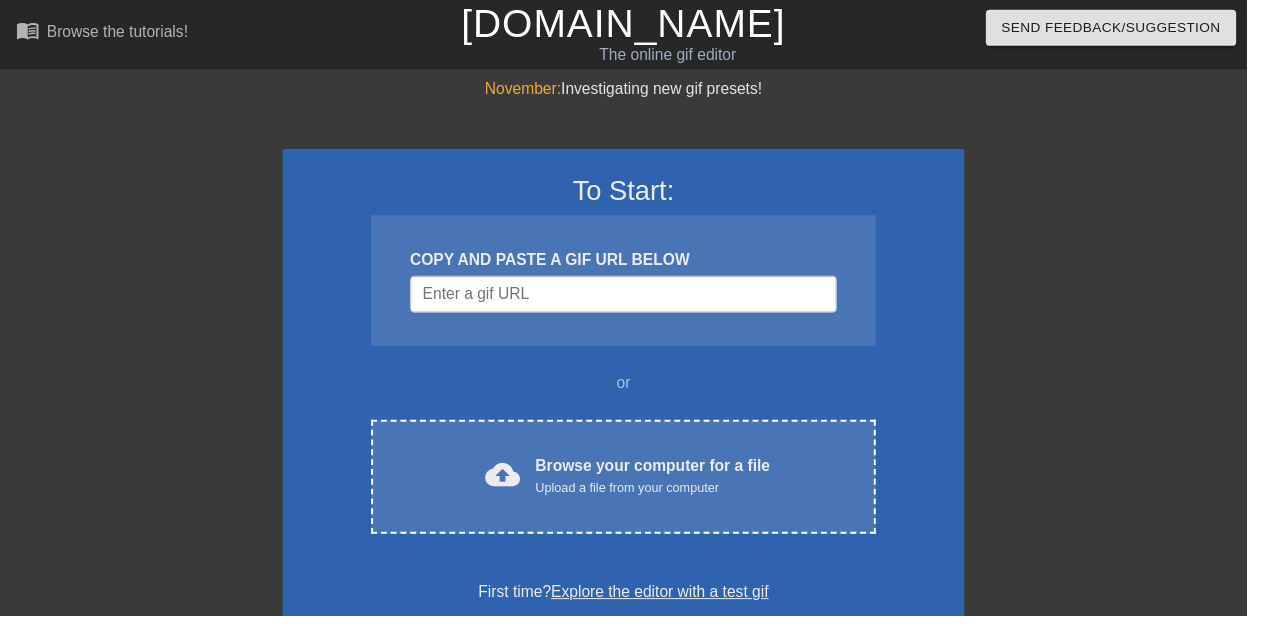 click on "Browse your computer for a file Upload a file from your computer" at bounding box center (670, 489) 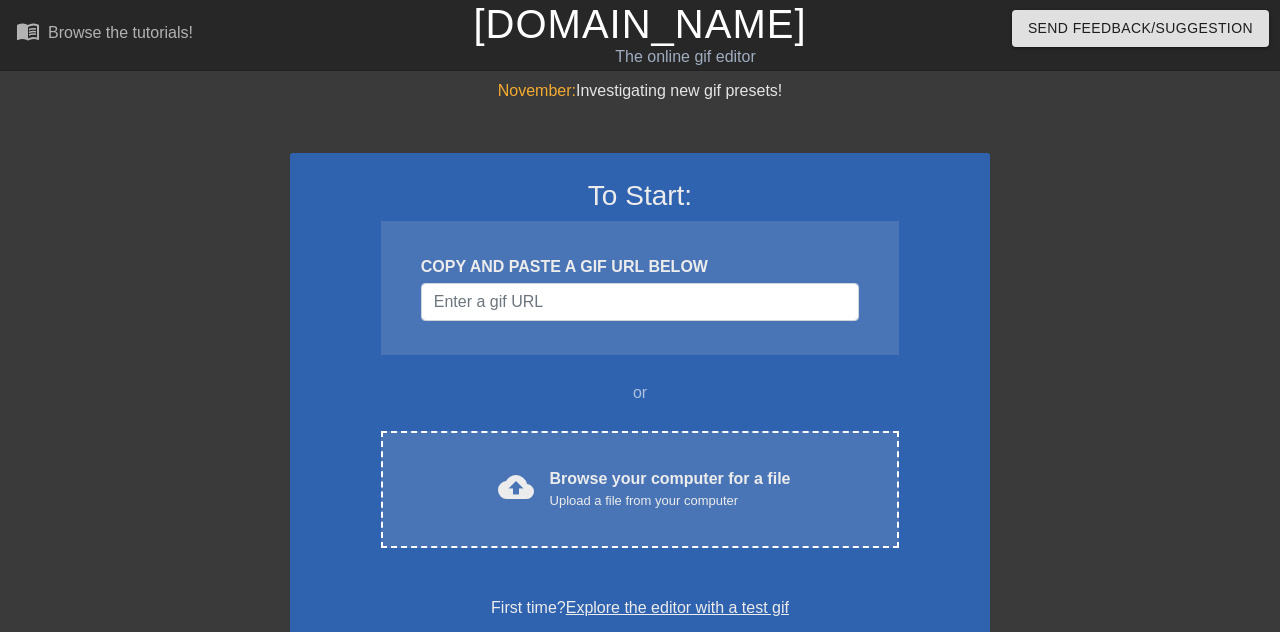 scroll, scrollTop: 0, scrollLeft: 0, axis: both 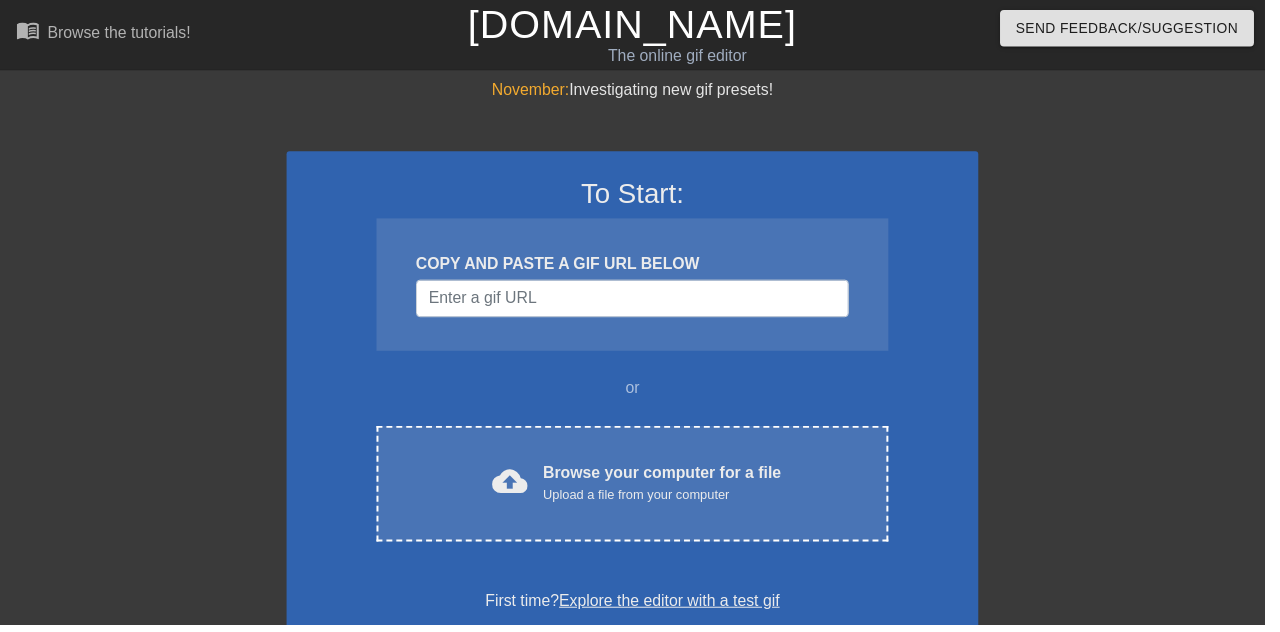 click on "Browse your computer for a file Upload a file from your computer" at bounding box center (670, 489) 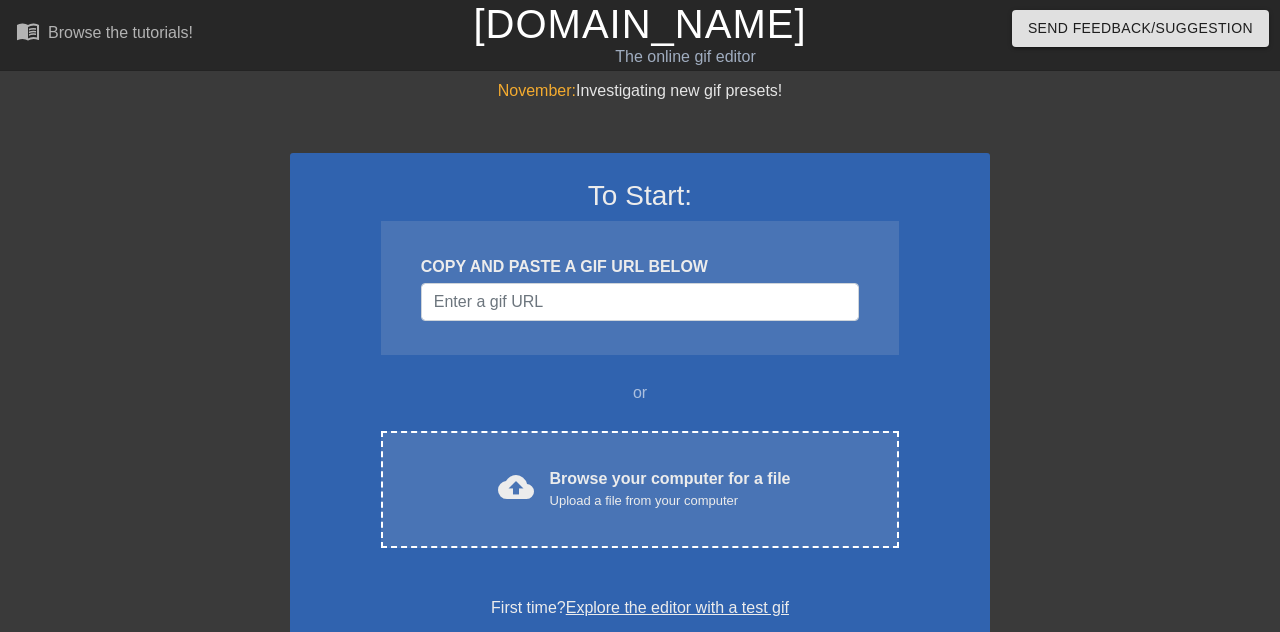 scroll, scrollTop: 0, scrollLeft: 0, axis: both 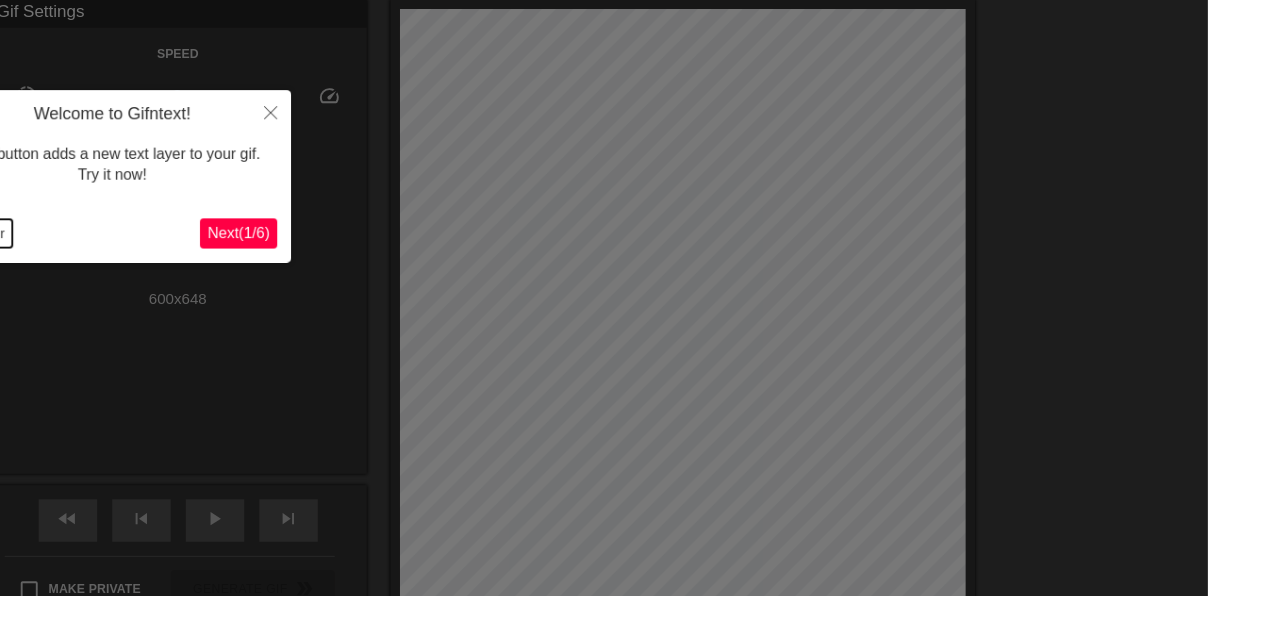 click on "End tour" at bounding box center (-22, 247) 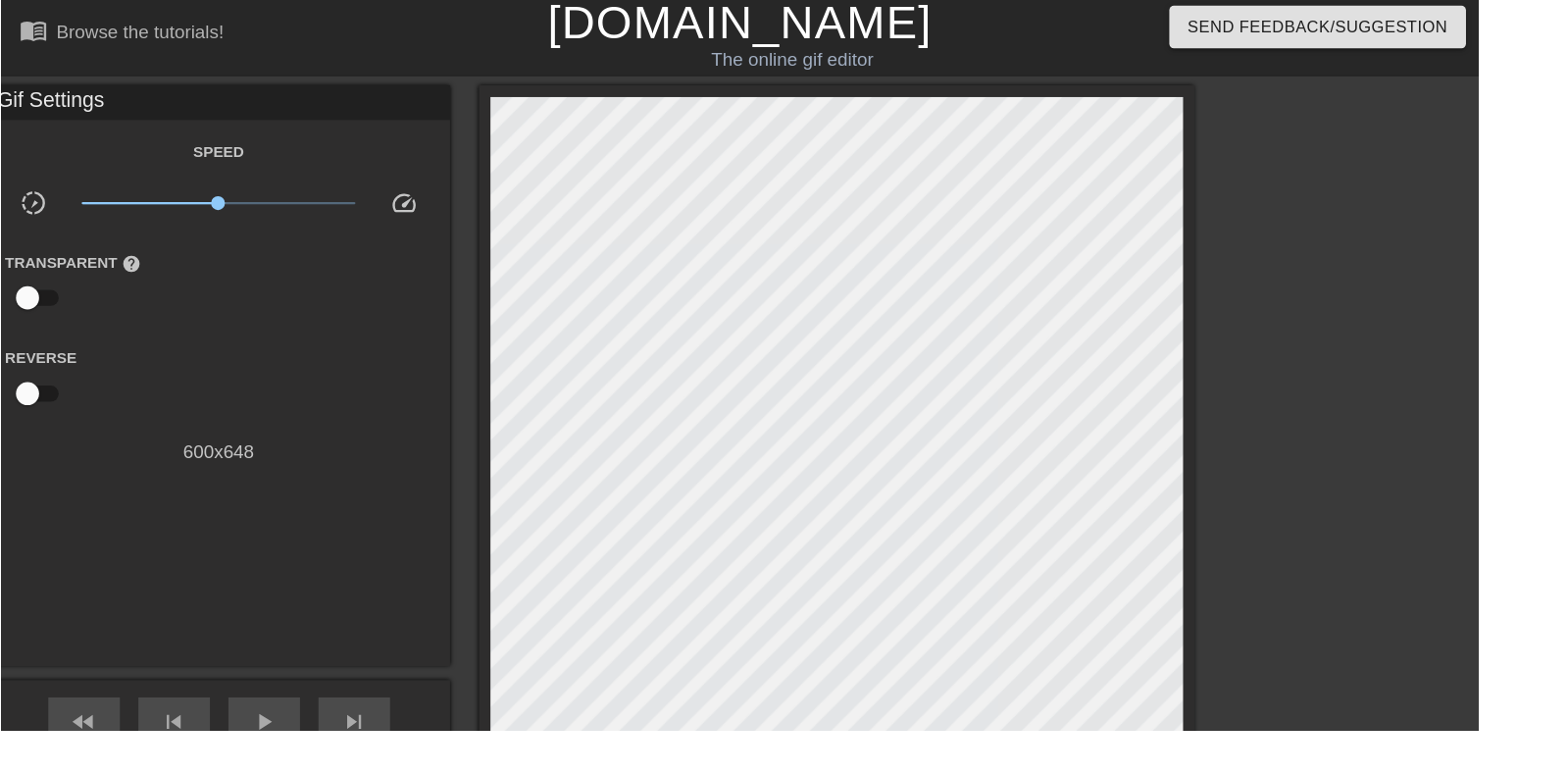 scroll, scrollTop: 0, scrollLeft: 0, axis: both 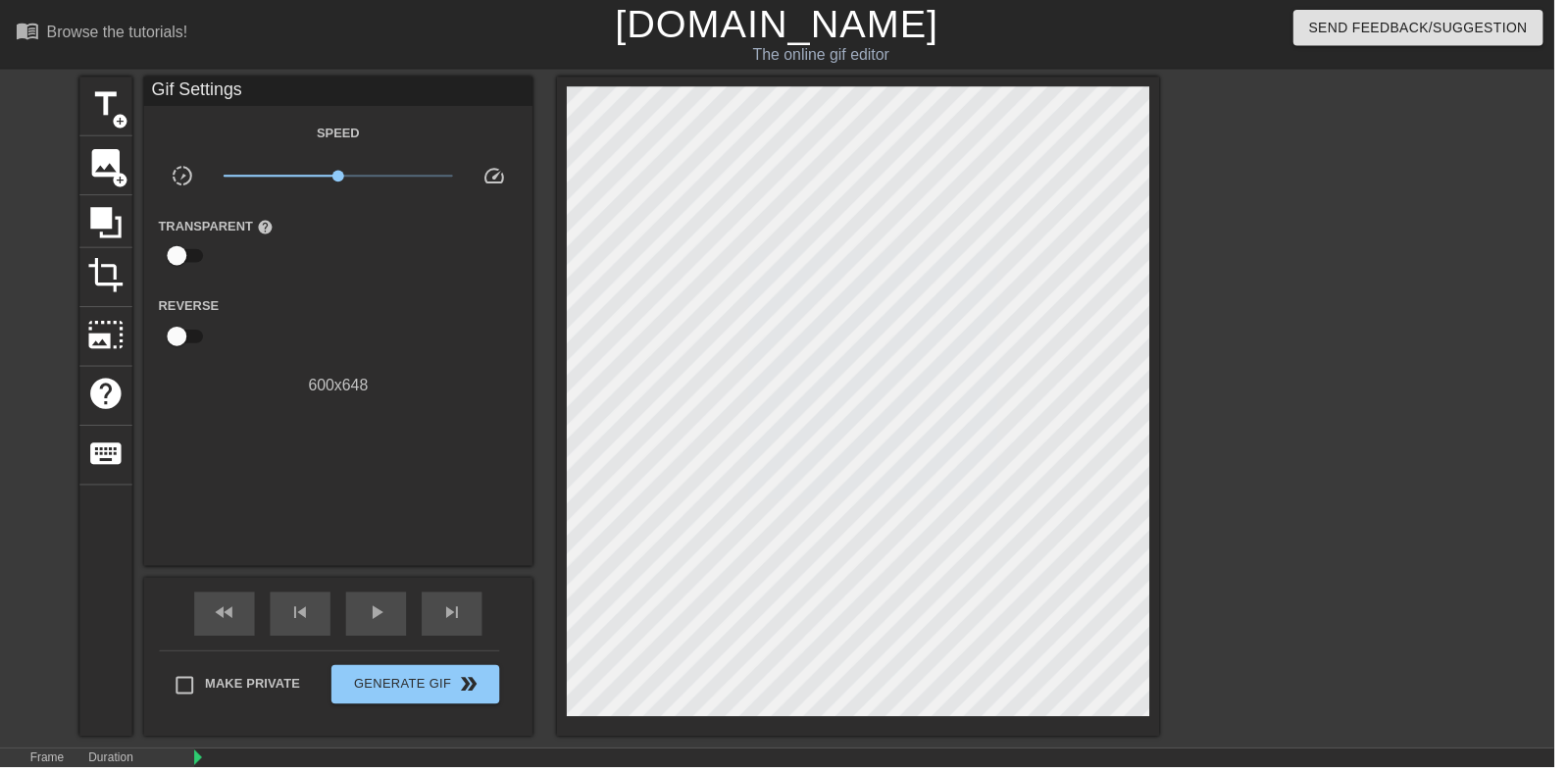 click on "Gif Settings Speed slow_motion_video x1.00 speed Transparent help Reverse 600  x  648" at bounding box center (341, 324) 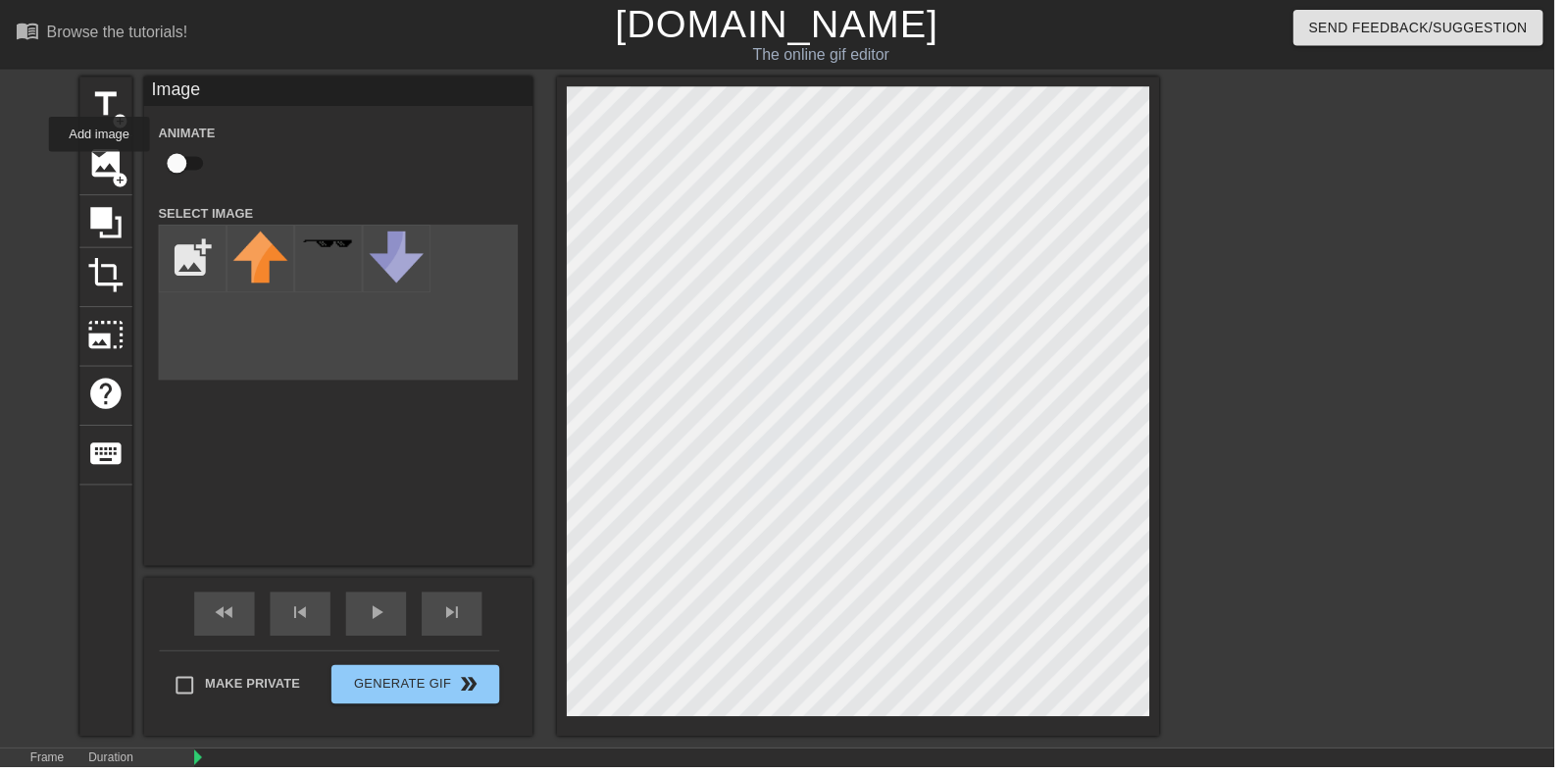 click at bounding box center (194, 261) 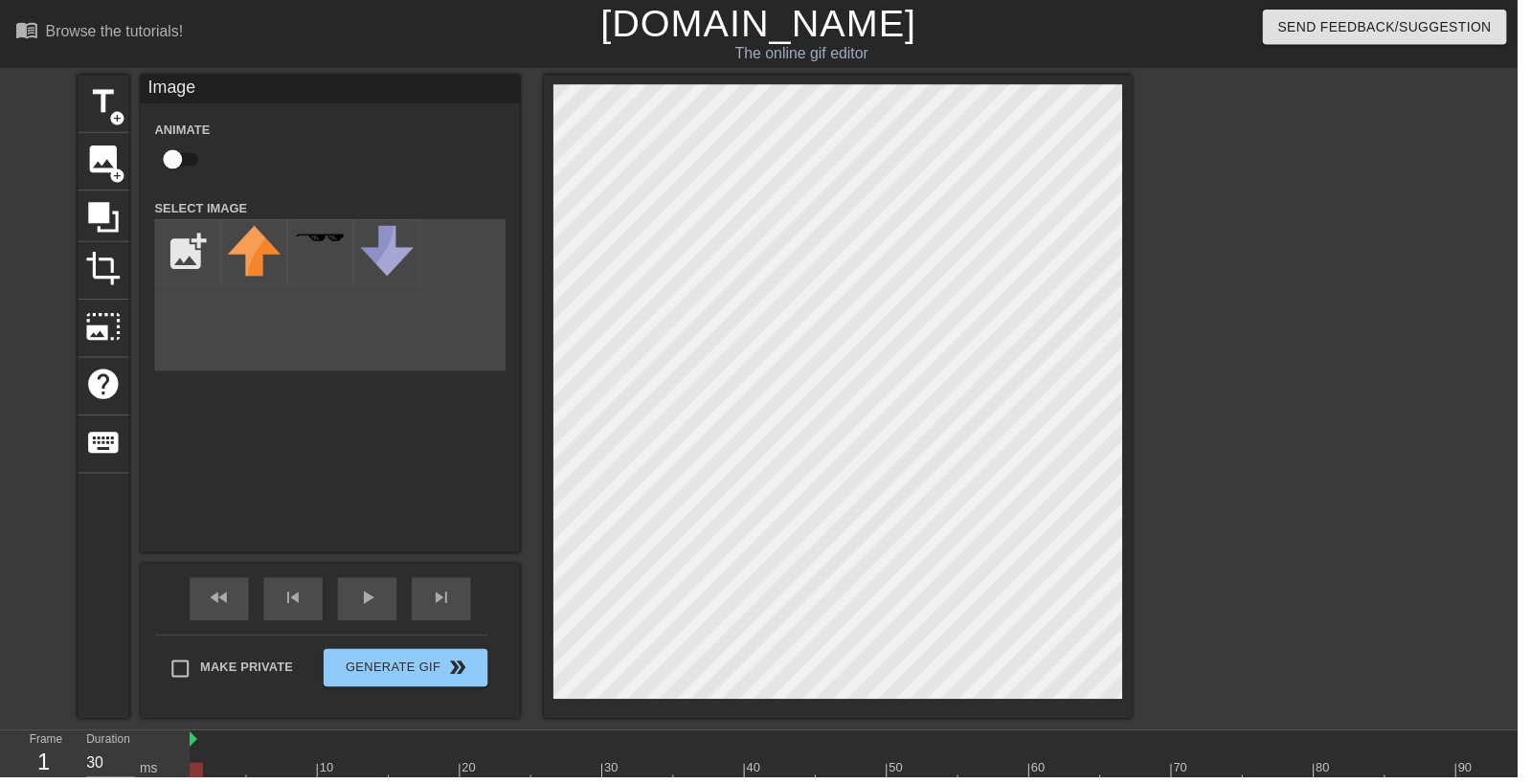 type on "C:\fakepath\06e3242dbedcbe5fbb47fdc82ba59716.png" 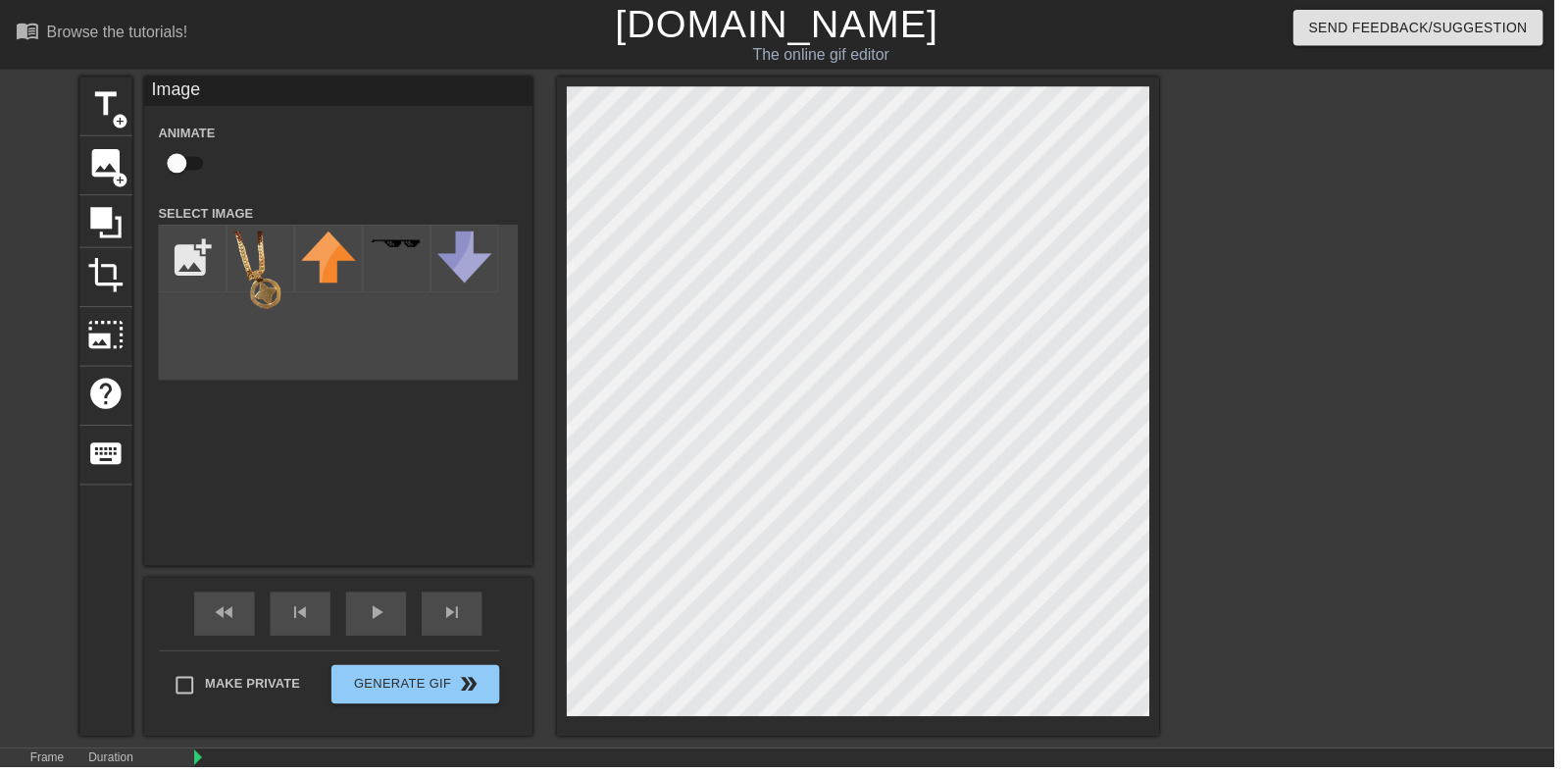 click at bounding box center [178, 165] 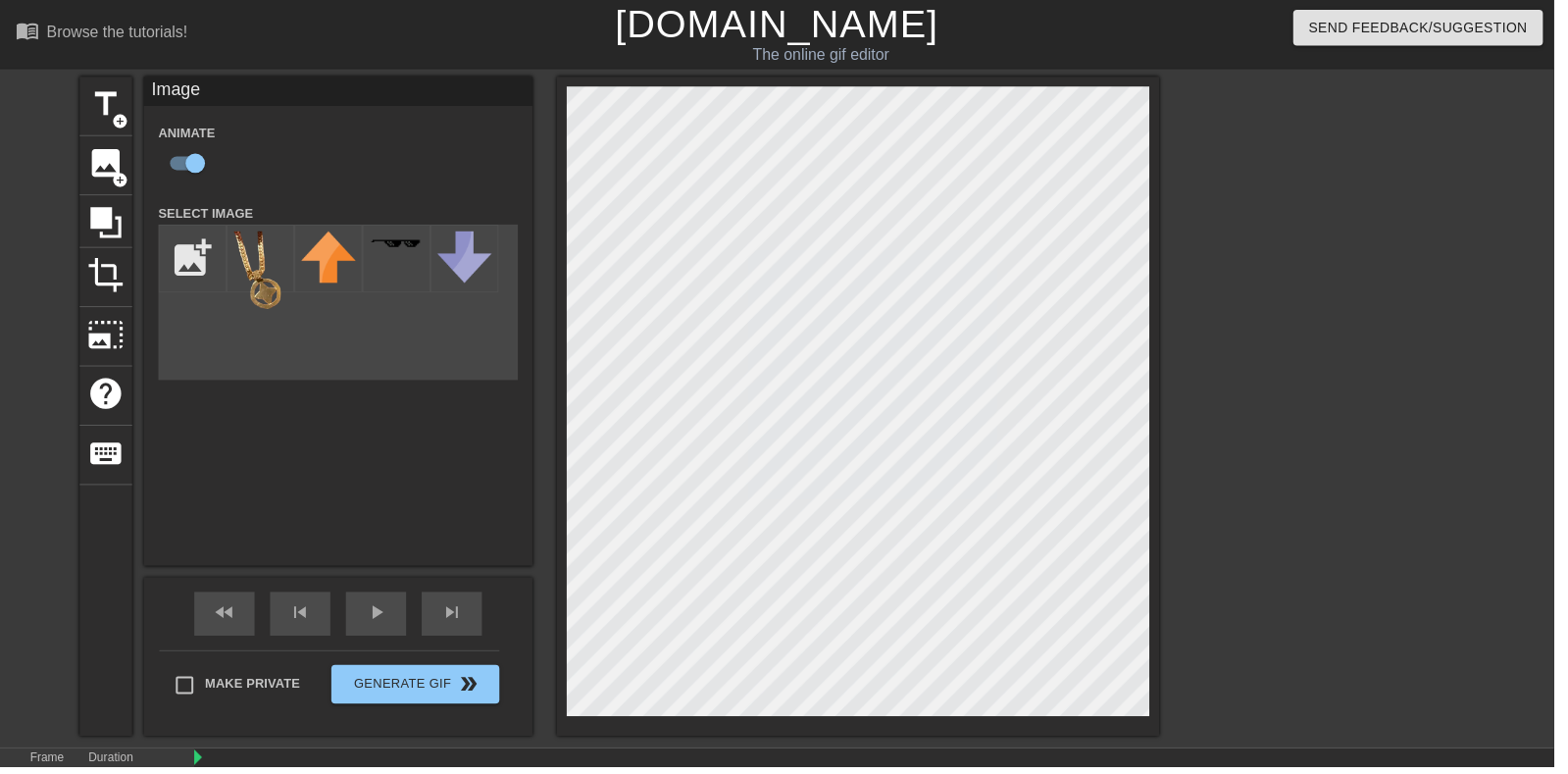 click at bounding box center (263, 278) 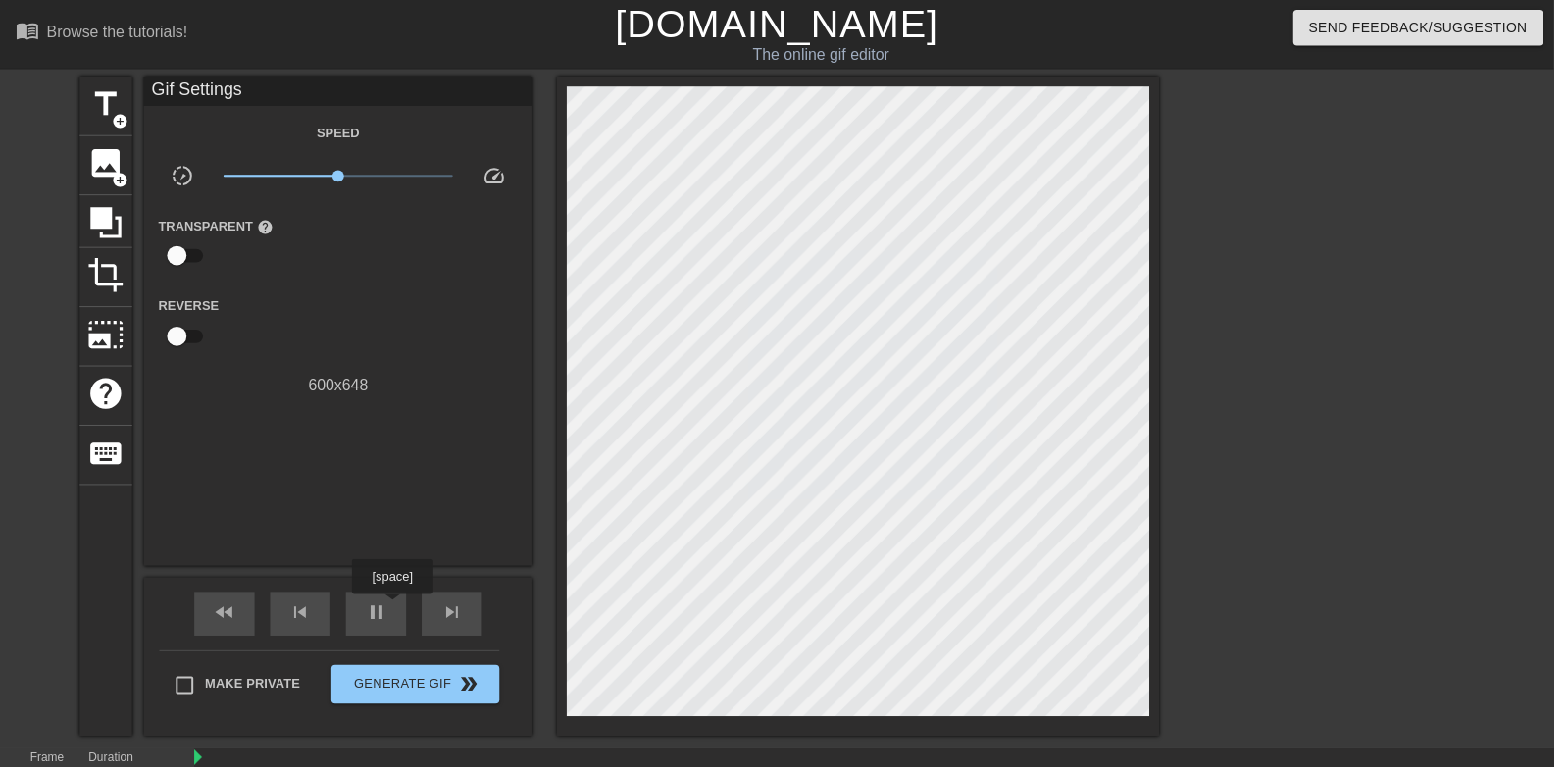 click on "pause" at bounding box center [379, 618] 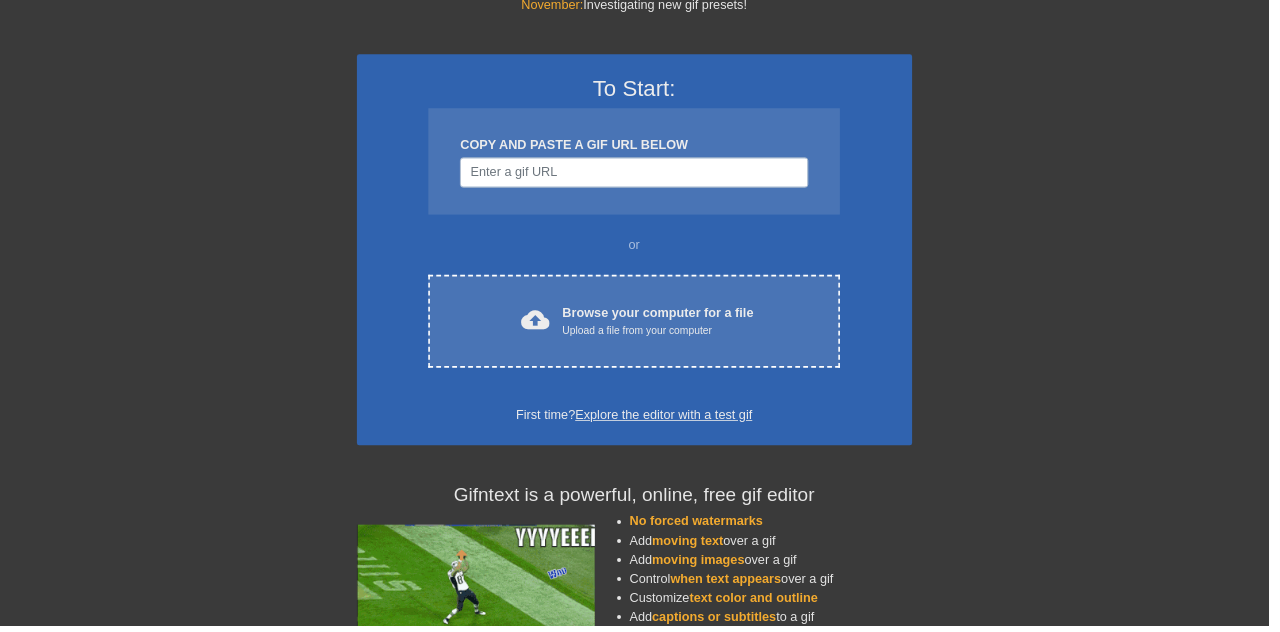 scroll, scrollTop: 84, scrollLeft: 0, axis: vertical 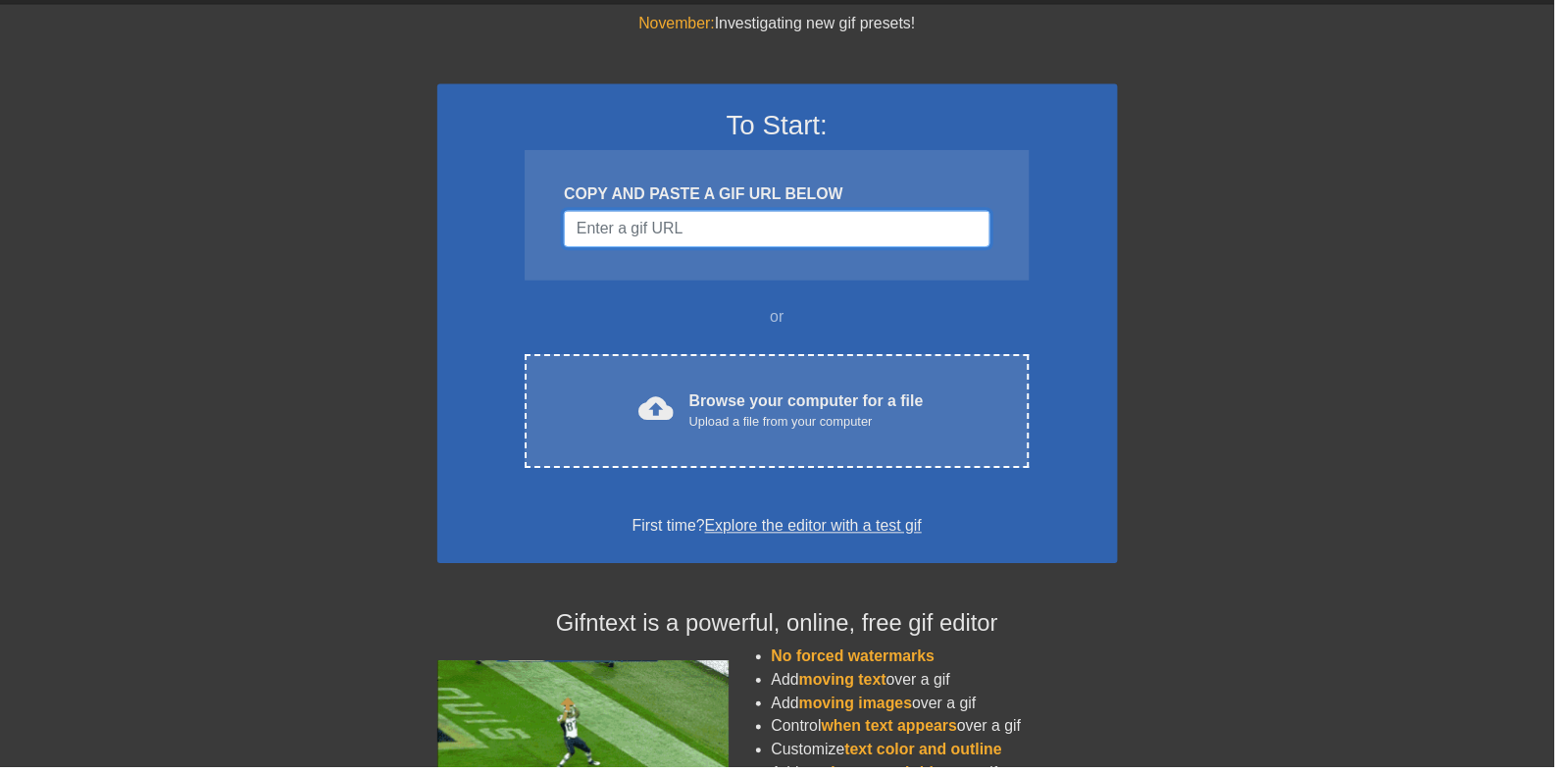 click at bounding box center [784, 231] 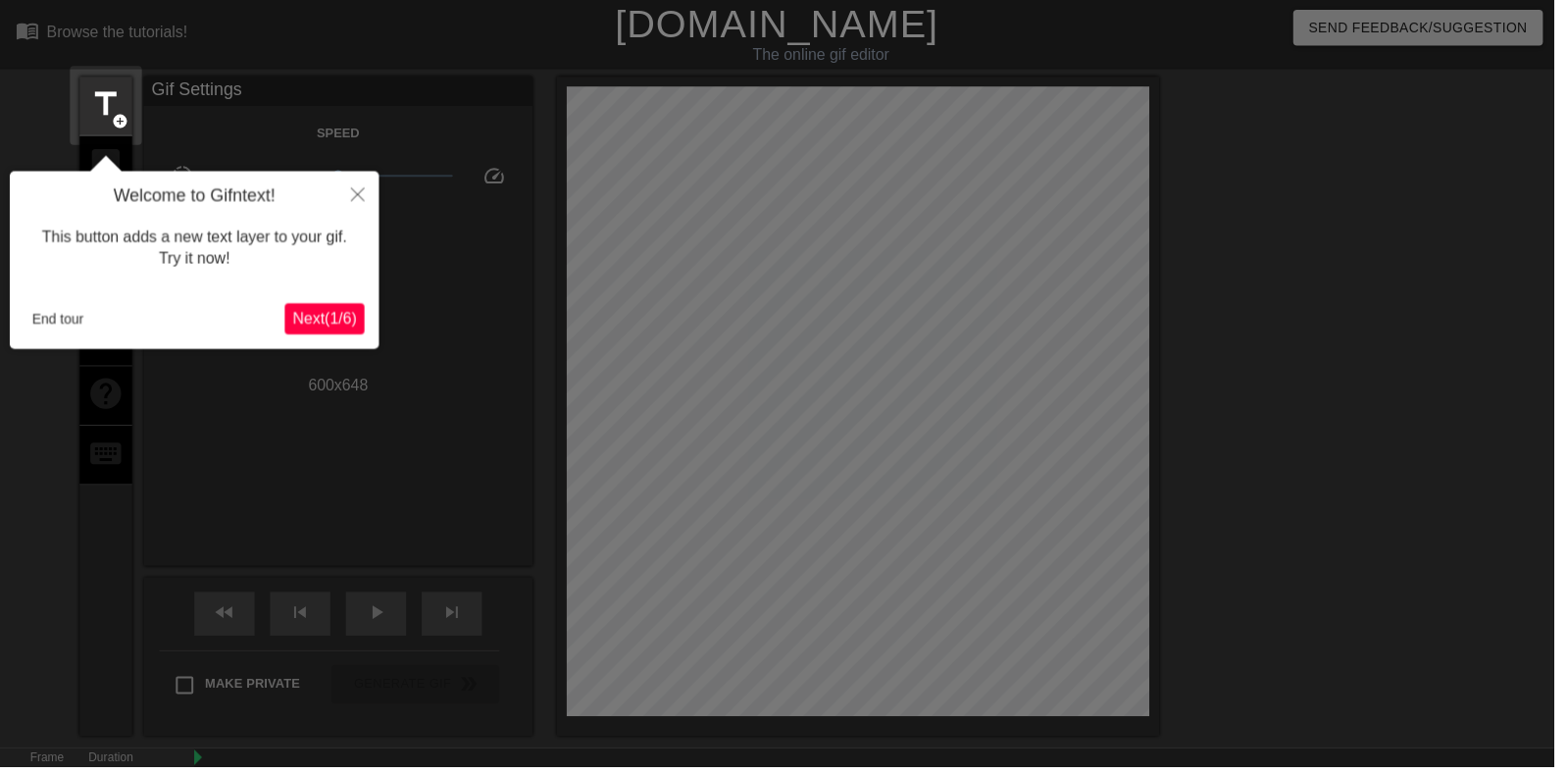 scroll, scrollTop: 48, scrollLeft: 0, axis: vertical 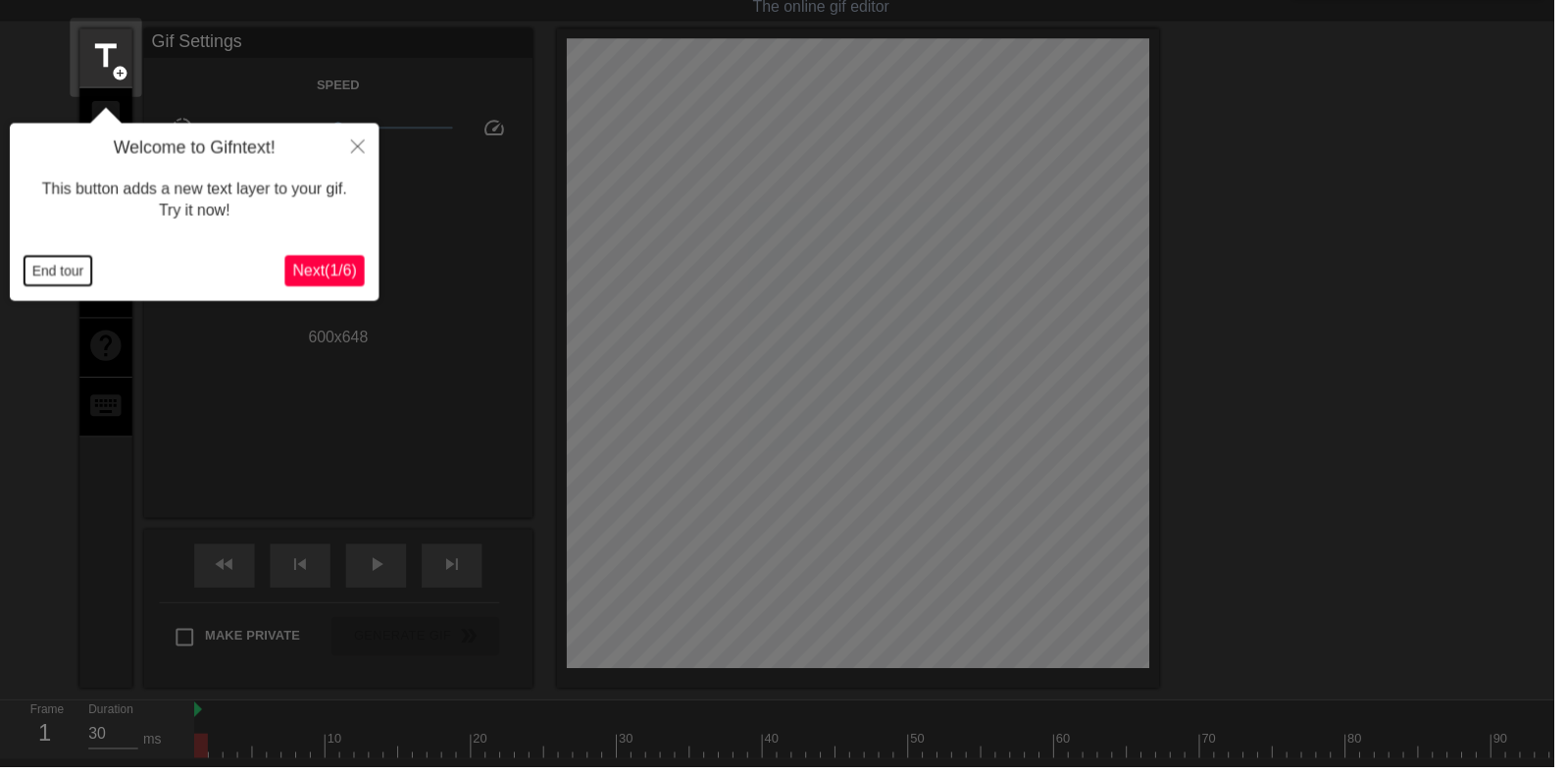 click on "End tour" at bounding box center [58, 274] 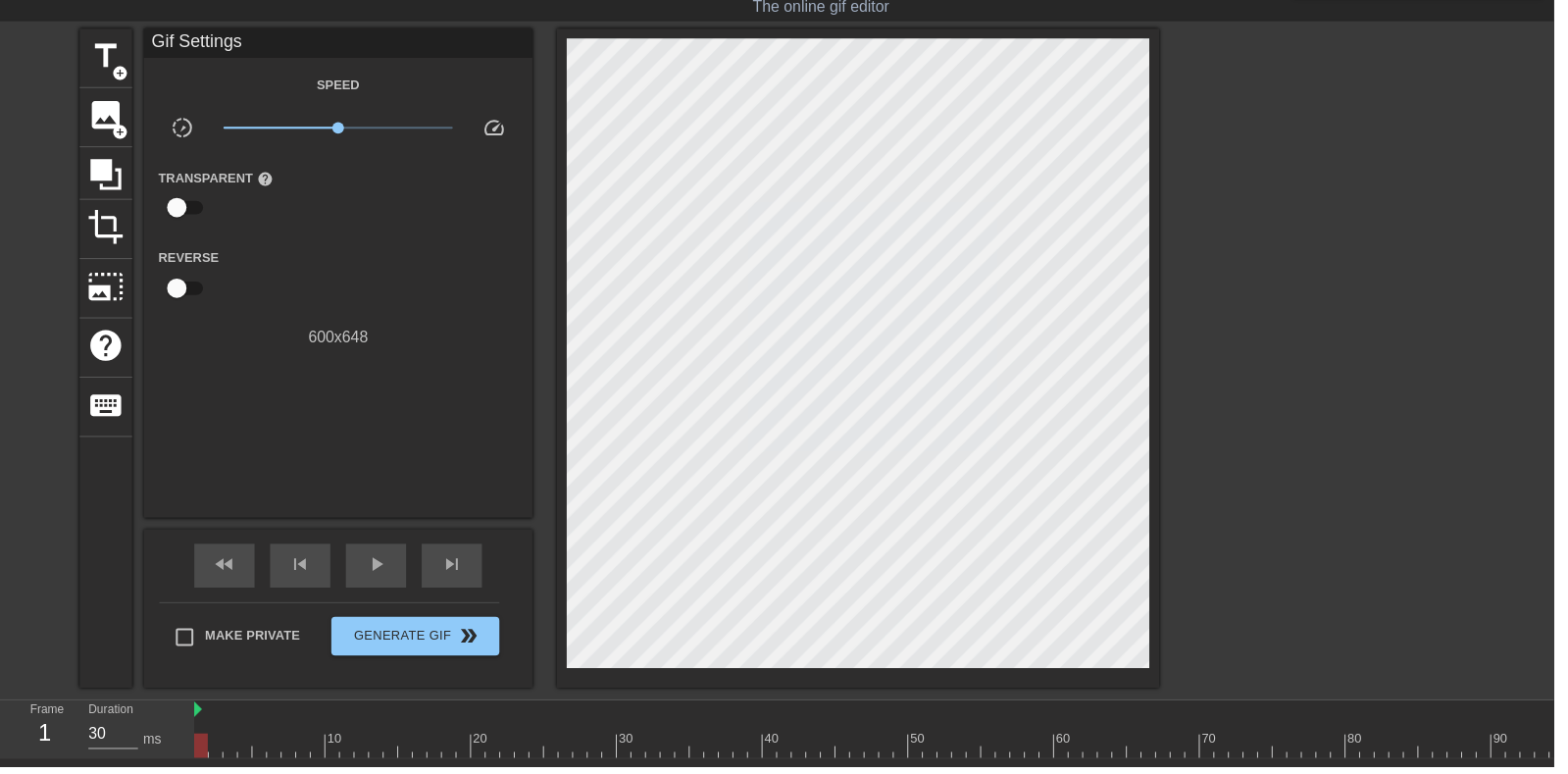 click on "image" at bounding box center (107, 117) 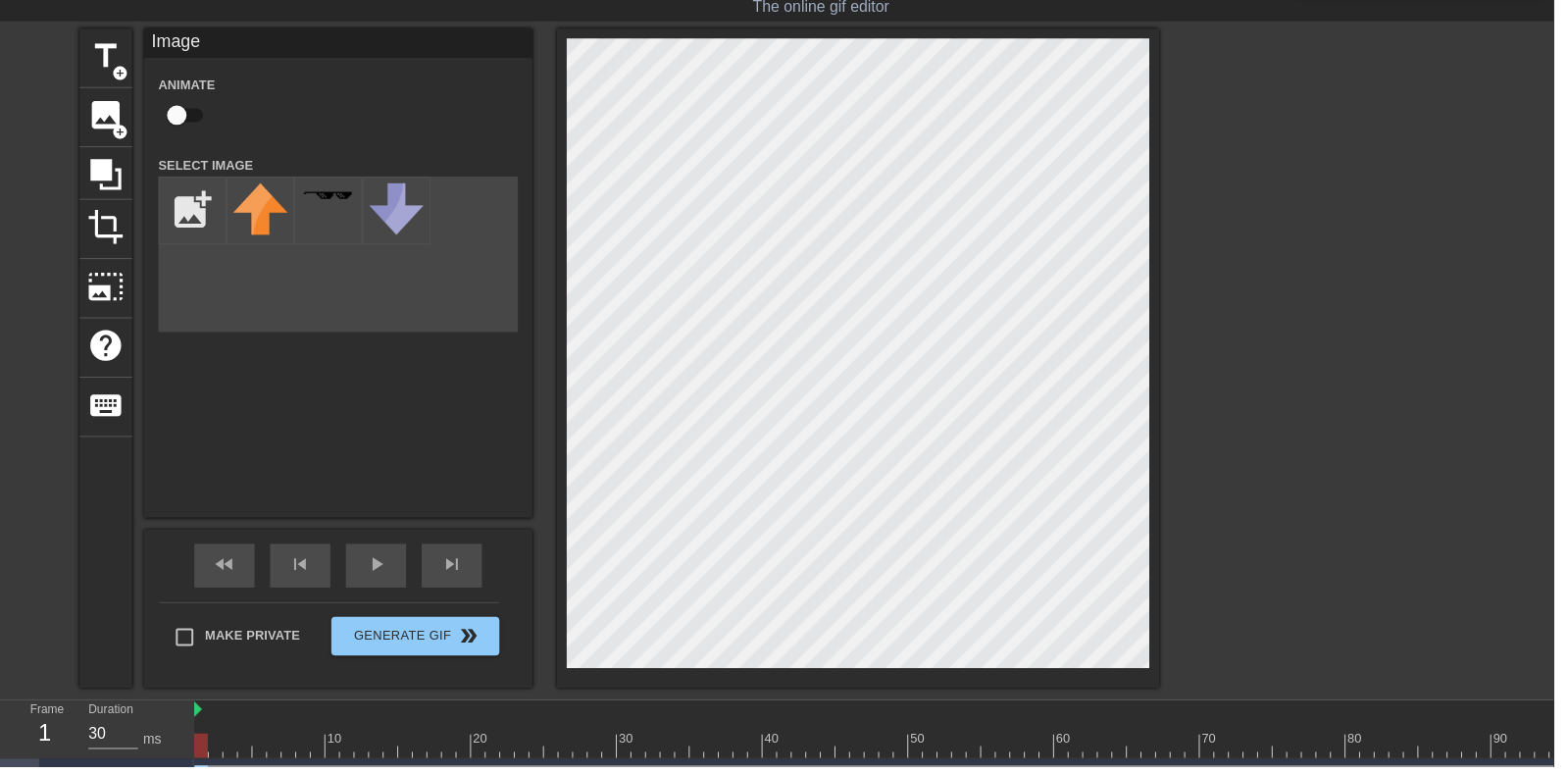 scroll, scrollTop: 0, scrollLeft: 0, axis: both 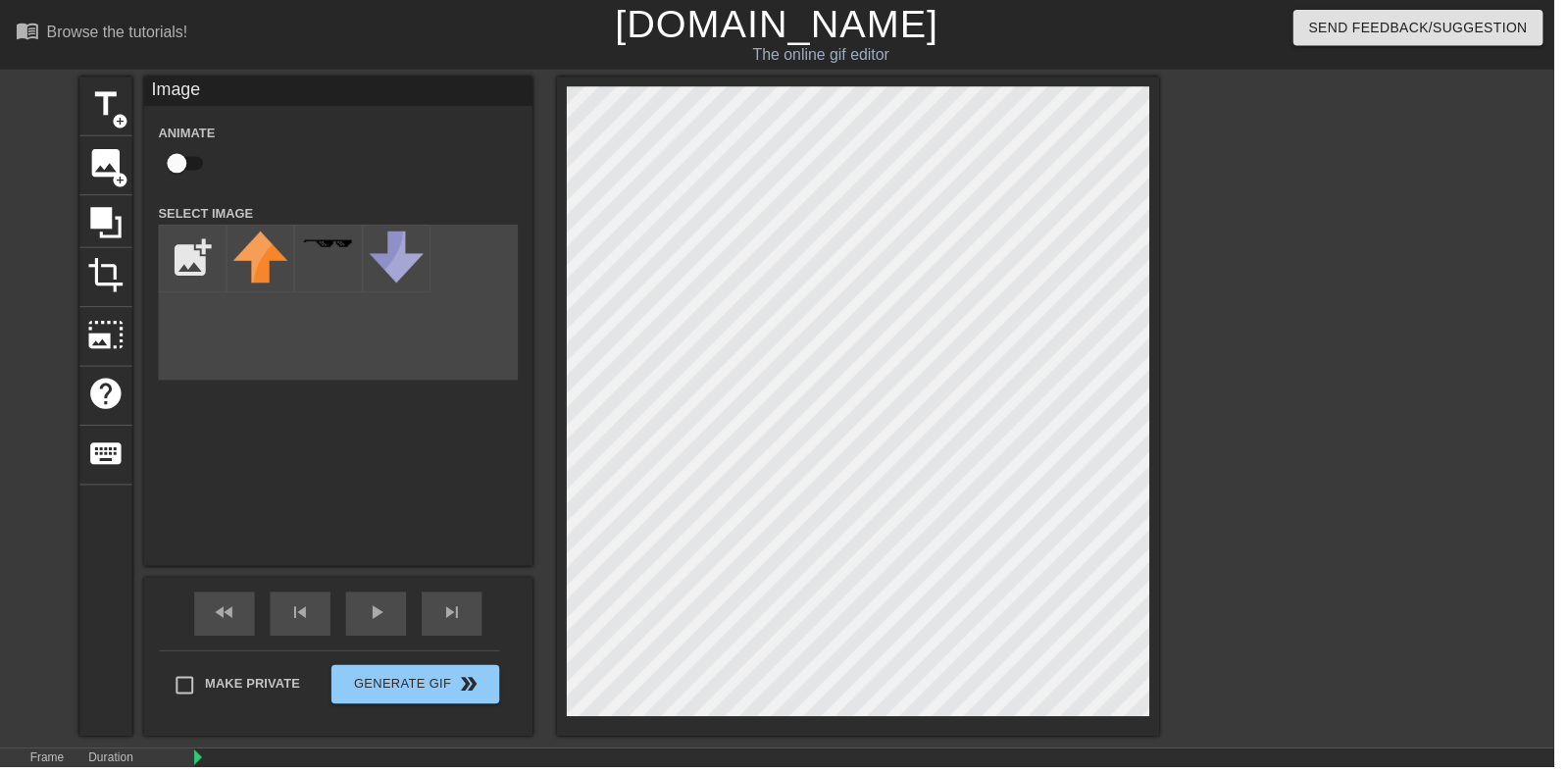 click at bounding box center (194, 261) 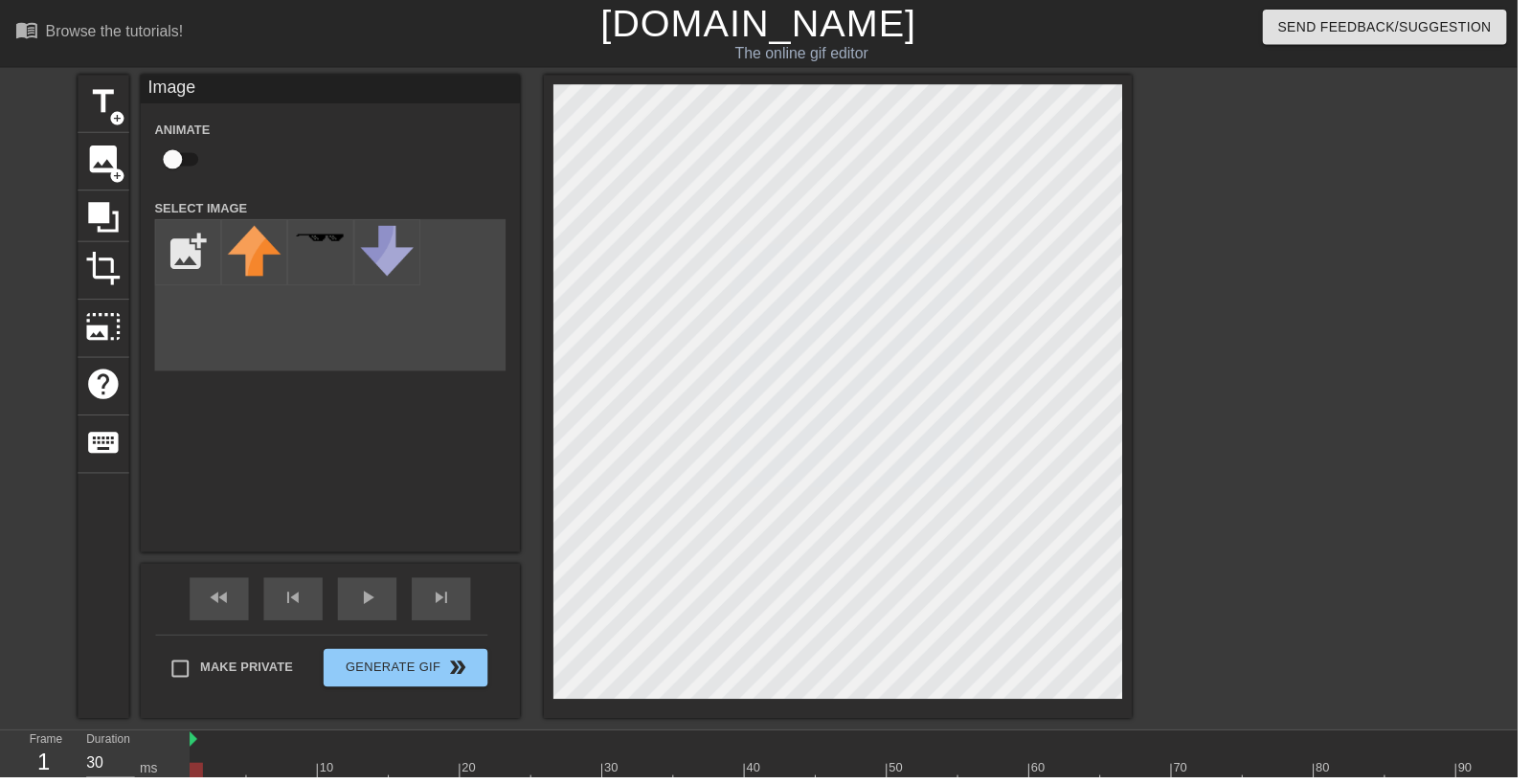 type on "C:\fakepath\06e3242dbedcbe5fbb47fdc82ba59716.png" 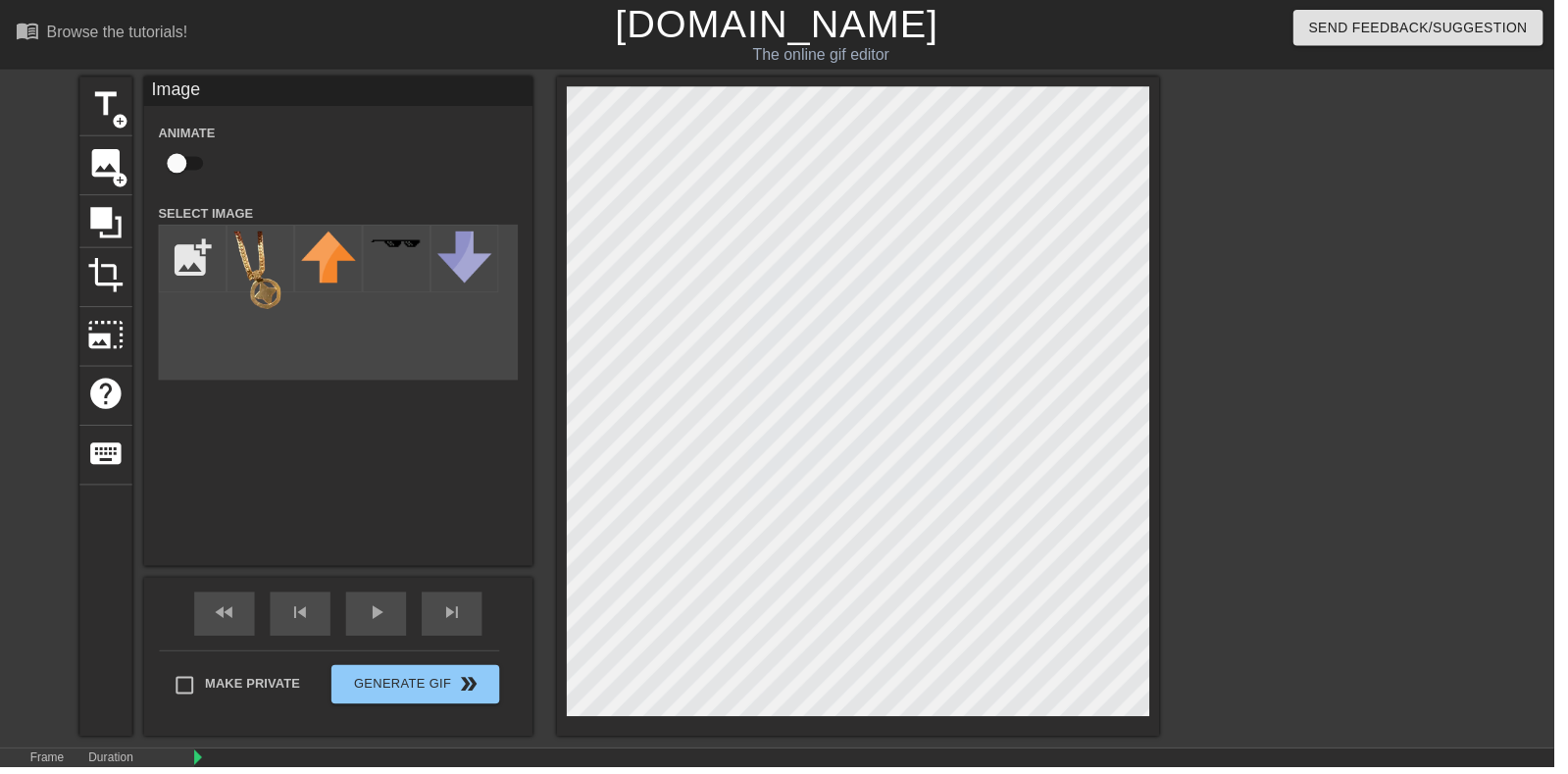 click at bounding box center [263, 261] 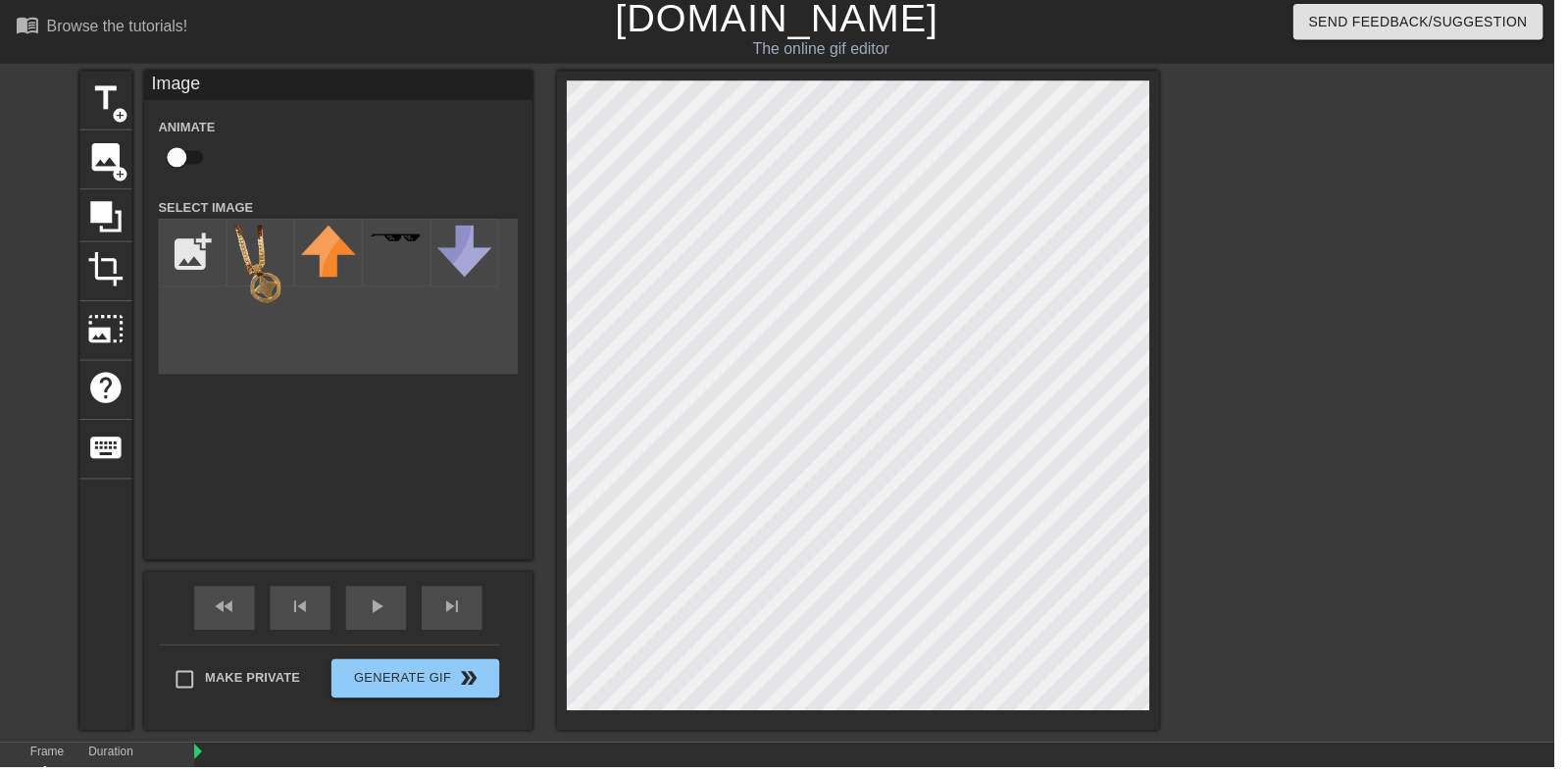 scroll, scrollTop: 19, scrollLeft: 0, axis: vertical 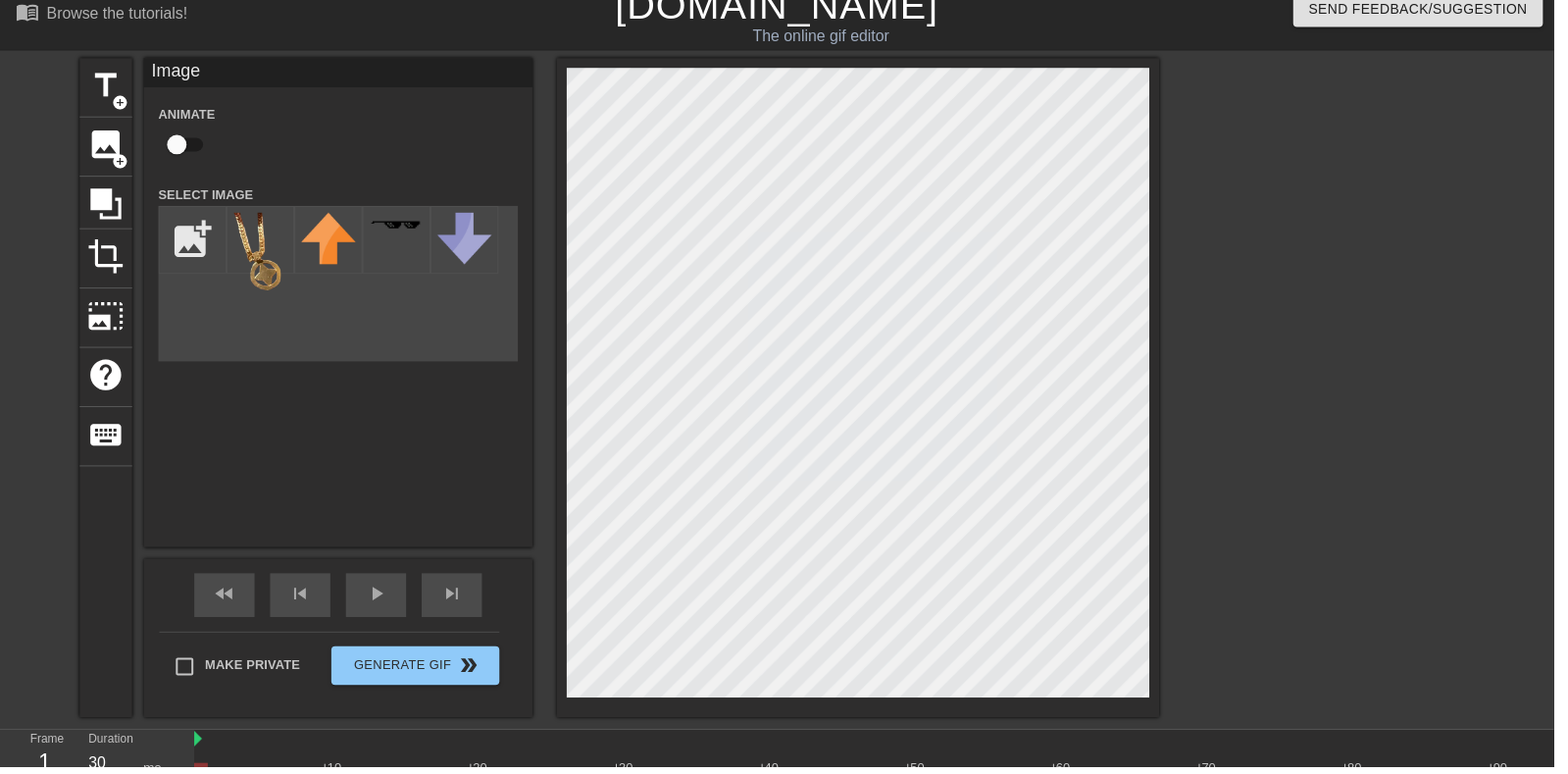 click at bounding box center (178, 146) 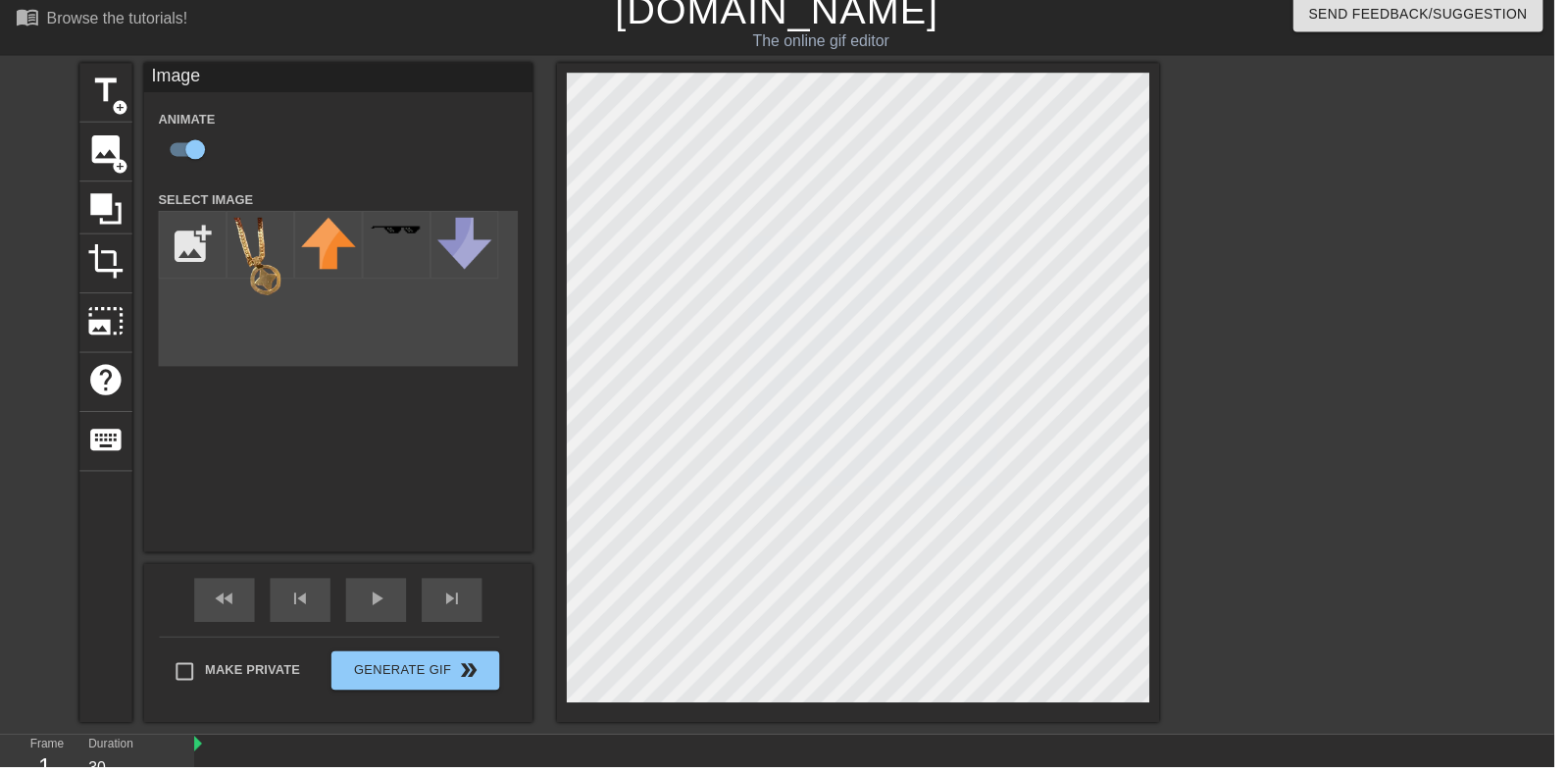 scroll, scrollTop: 0, scrollLeft: 0, axis: both 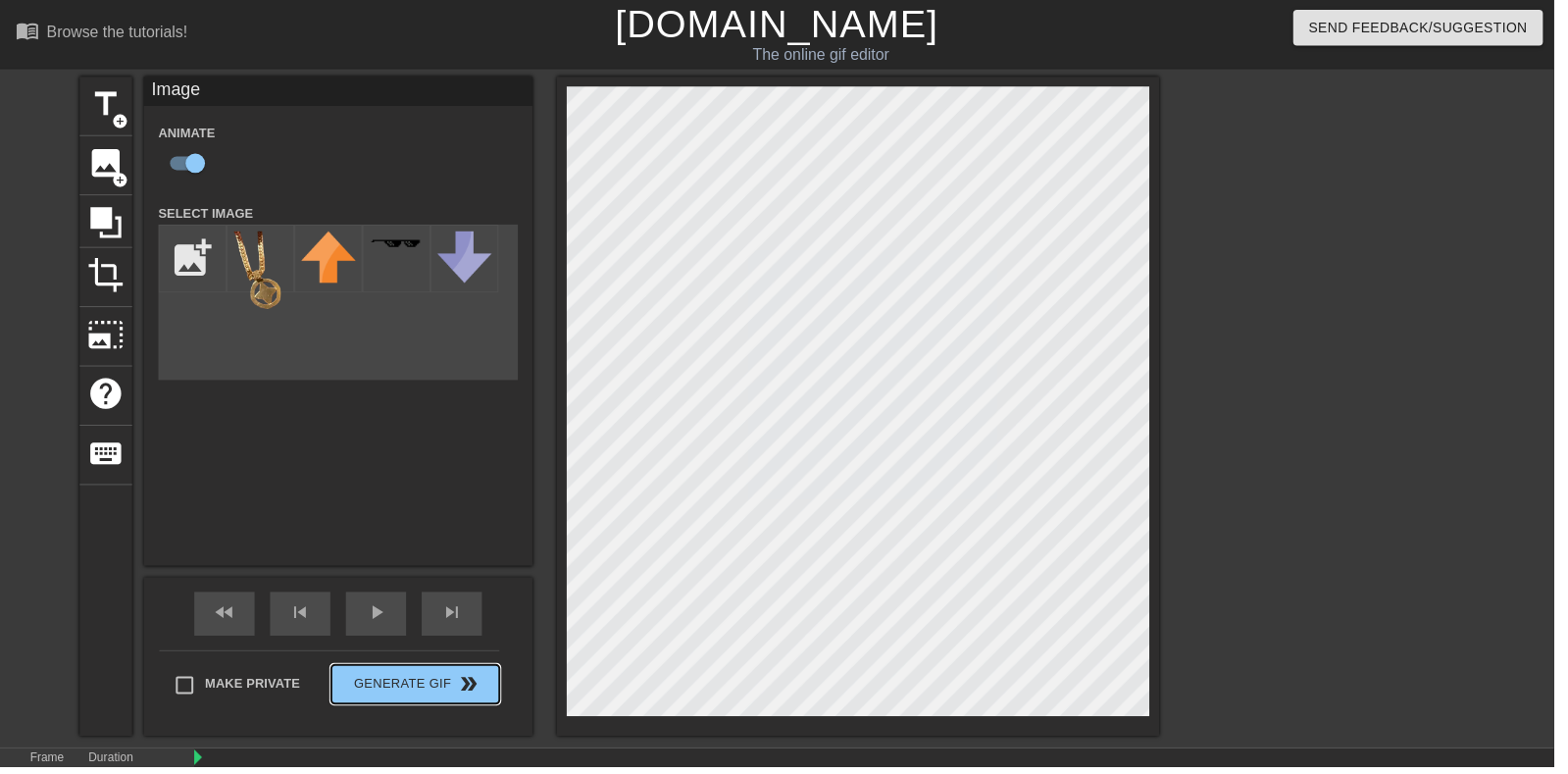 click on "double_arrow" at bounding box center (474, 691) 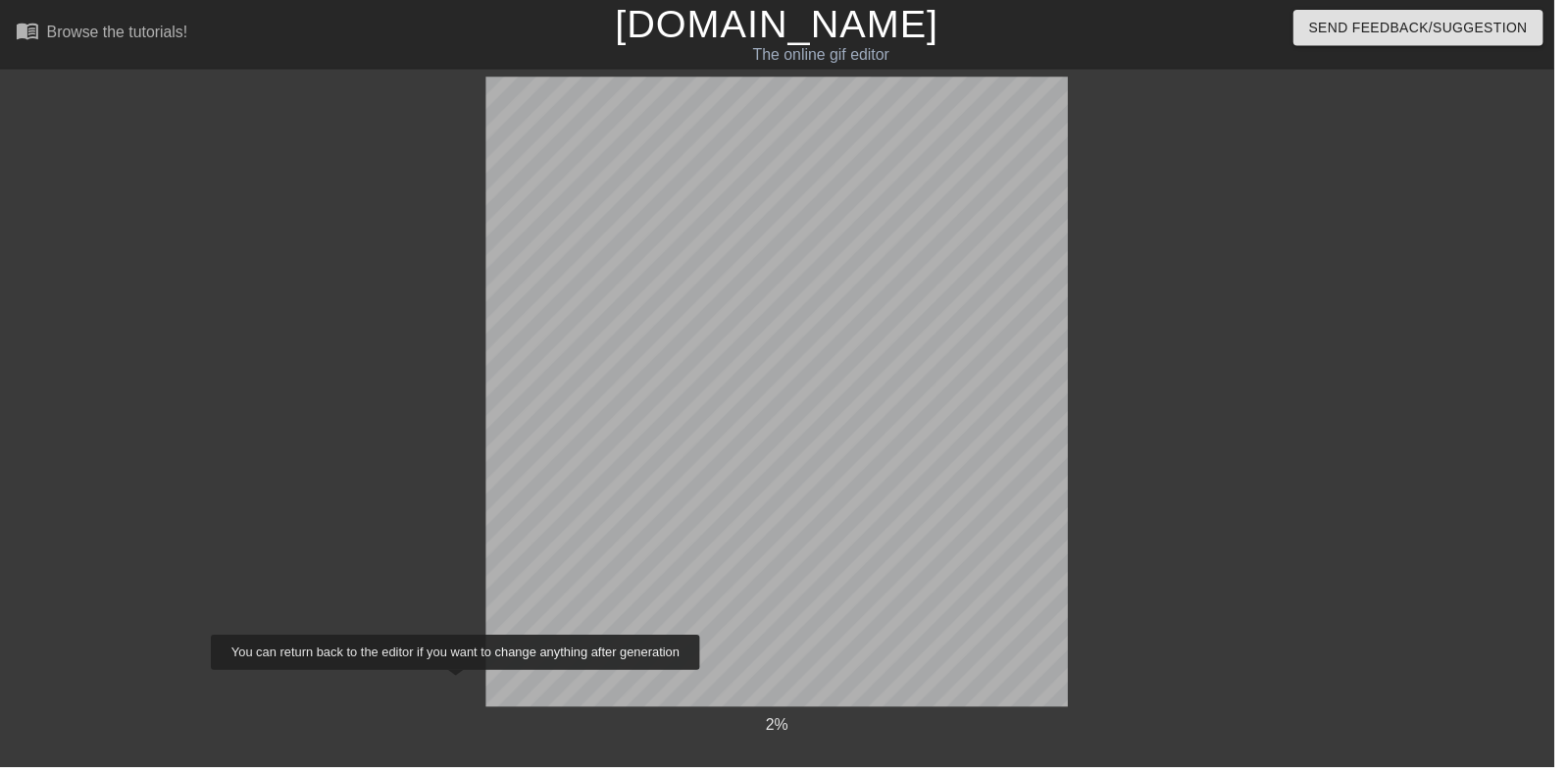click at bounding box center (320, 372) 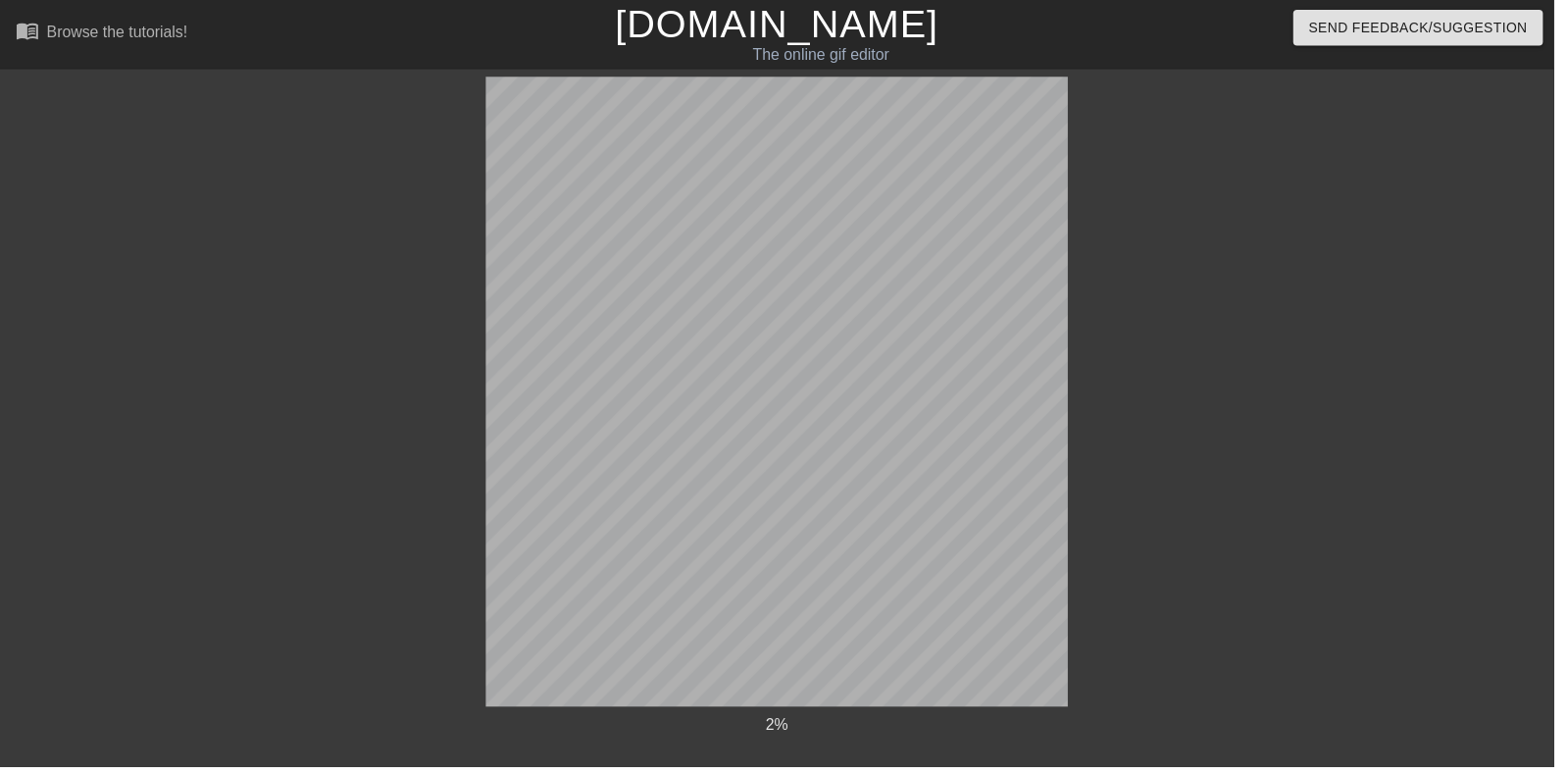 click on "2 % done   Generating Gif done   Saving to GfyCat done   Processing on GfyCat title add_circle image add_circle crop photo_size_select_large help keyboard fast_rewind skip_previous play_arrow skip_next Make Private Generate Gif double_arrow" at bounding box center (784, 474) 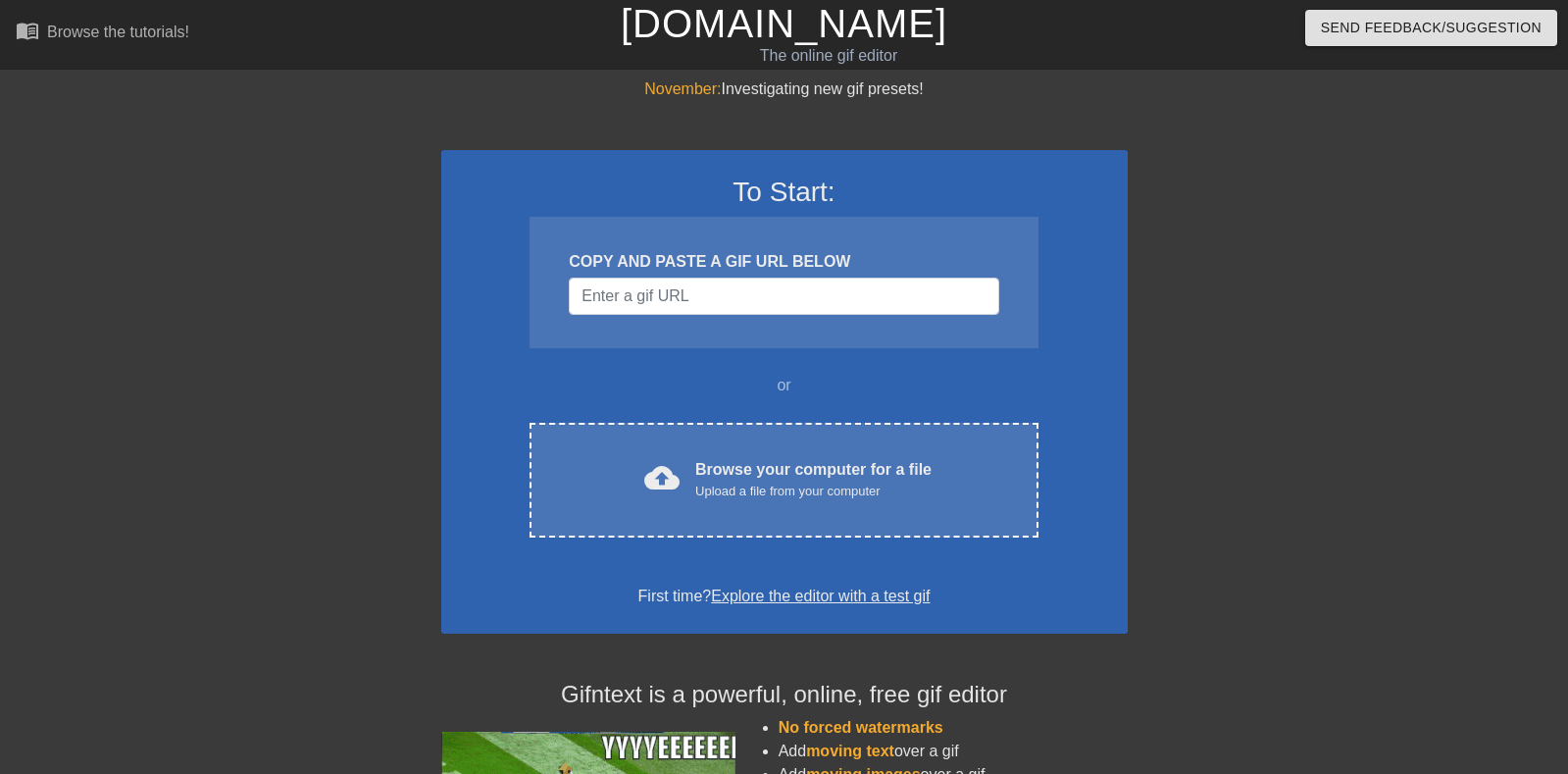 scroll, scrollTop: 0, scrollLeft: 0, axis: both 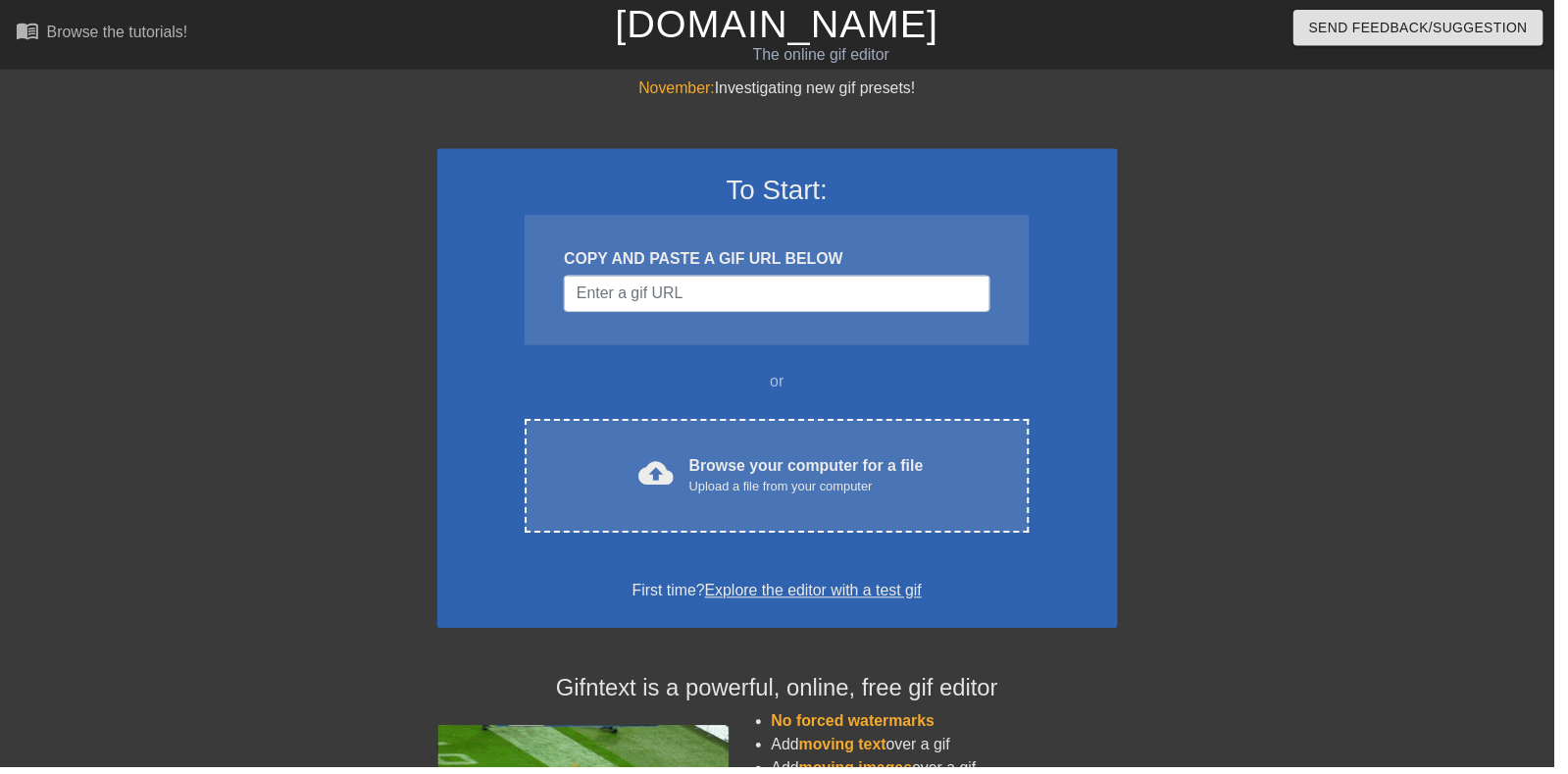click on "Browse your computer for a file Upload a file from your computer" at bounding box center [813, 480] 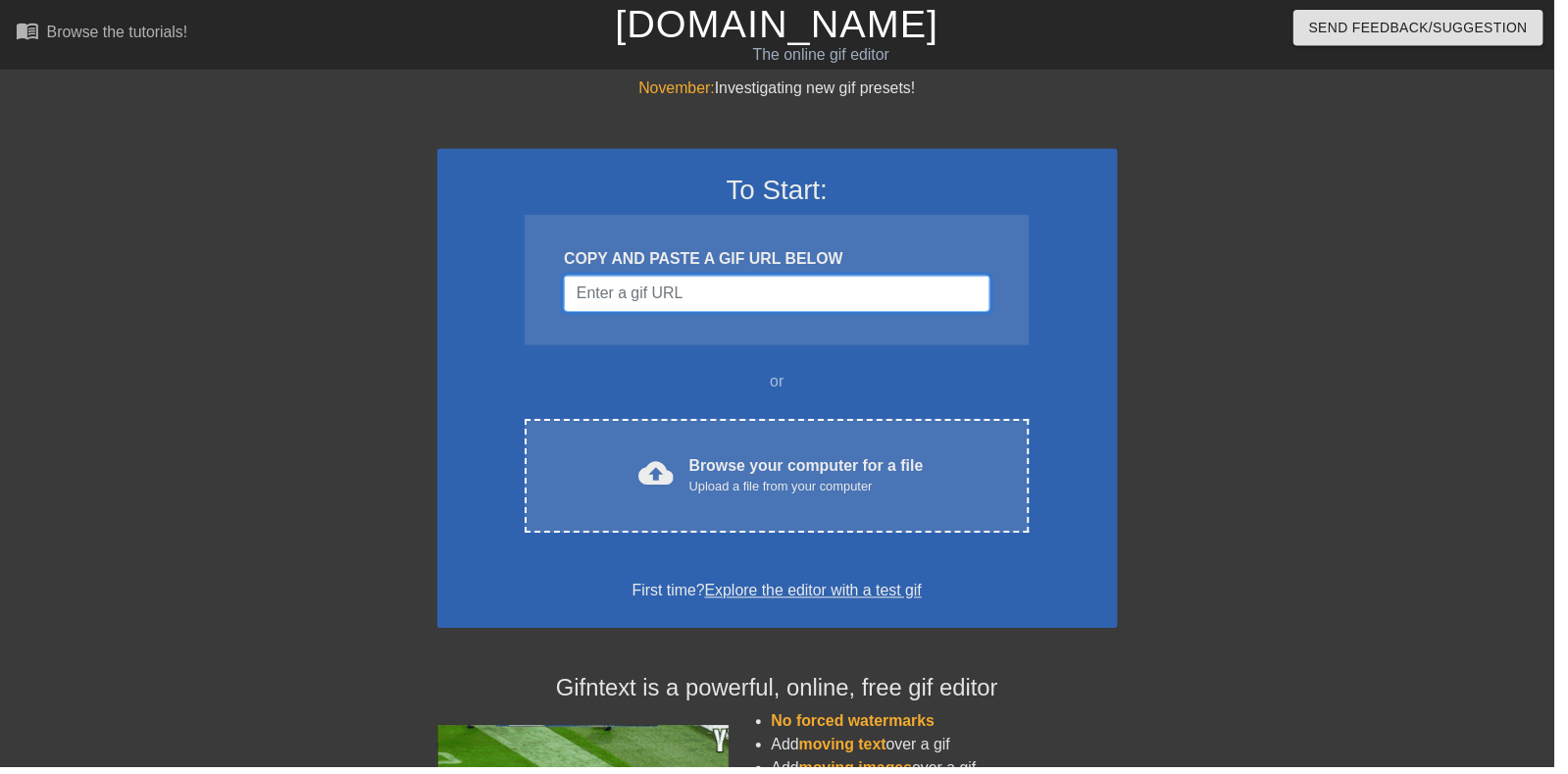 click at bounding box center (784, 296) 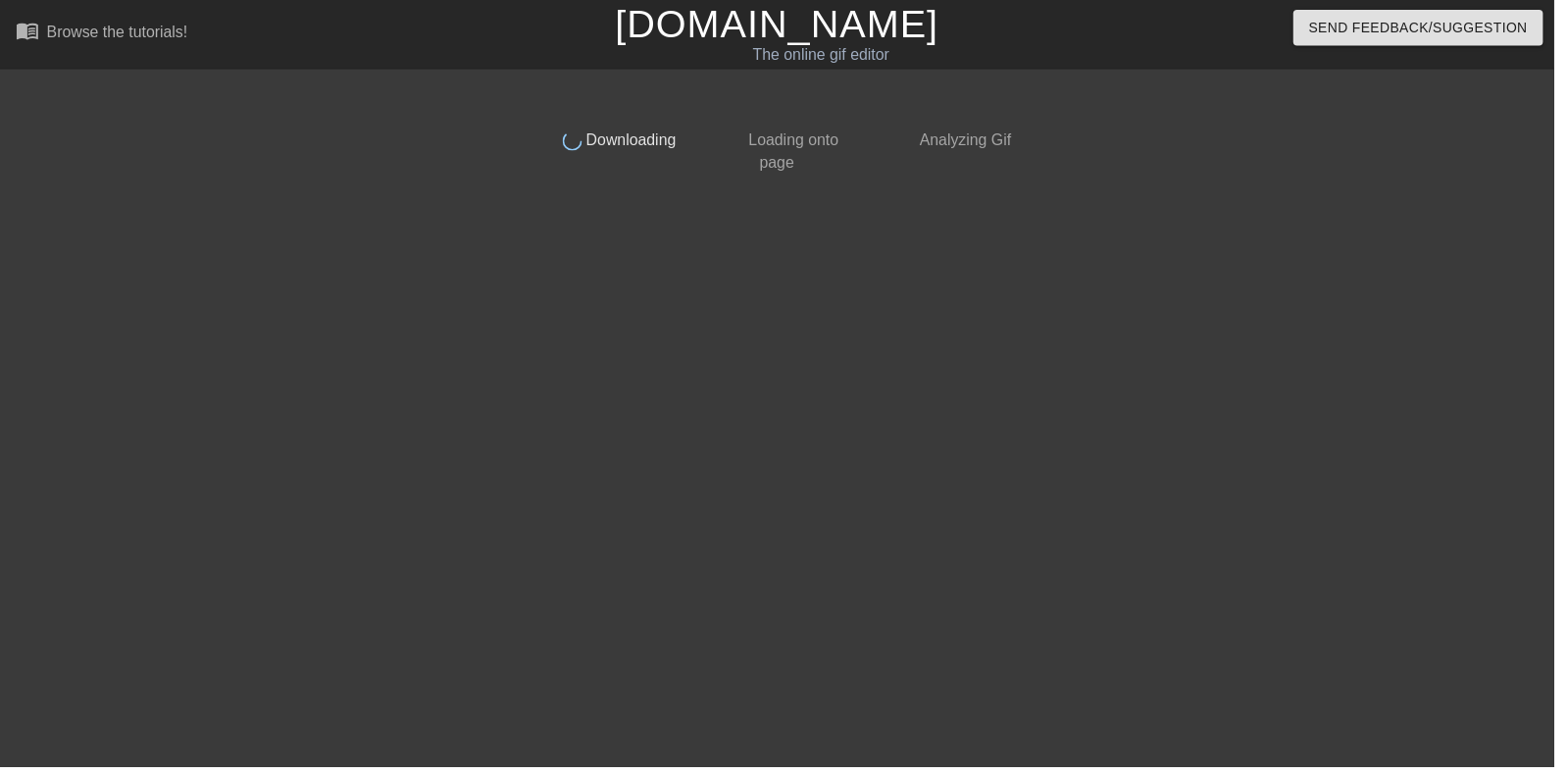 click on "done   Downloading done   Loading onto page done   Analyzing Gif" at bounding box center [784, 372] 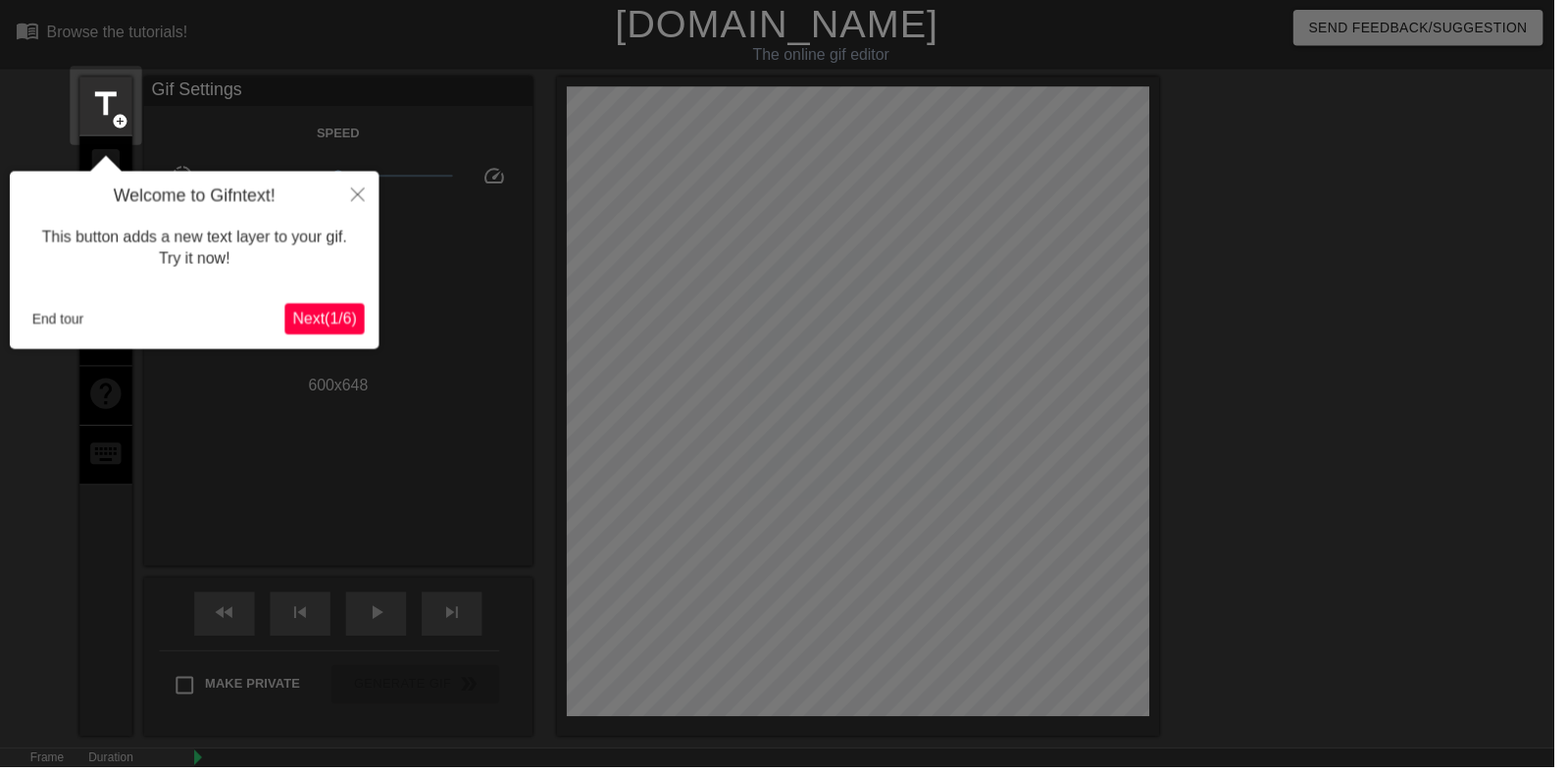 scroll, scrollTop: 48, scrollLeft: 0, axis: vertical 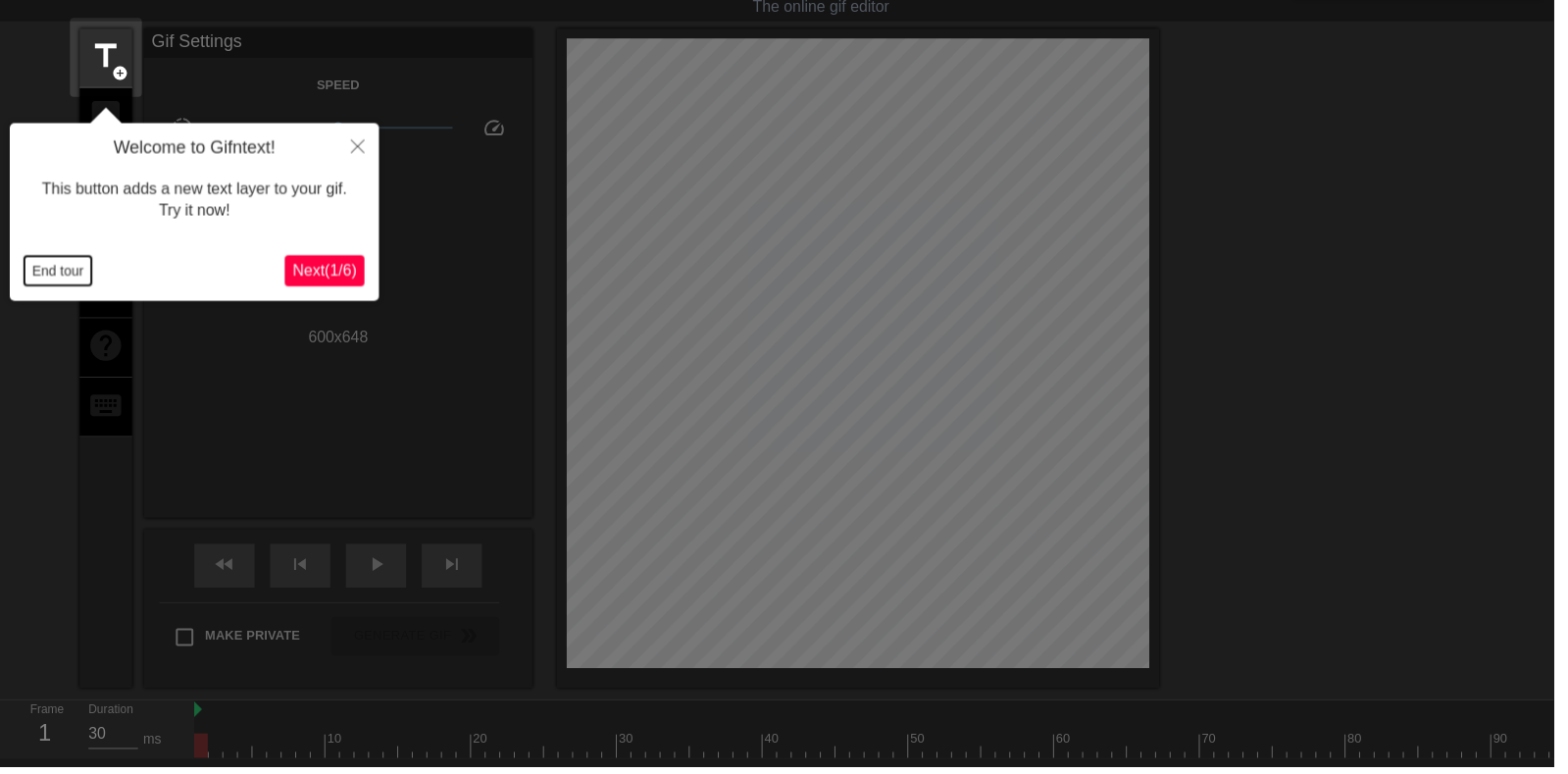 click on "End tour" at bounding box center (58, 274) 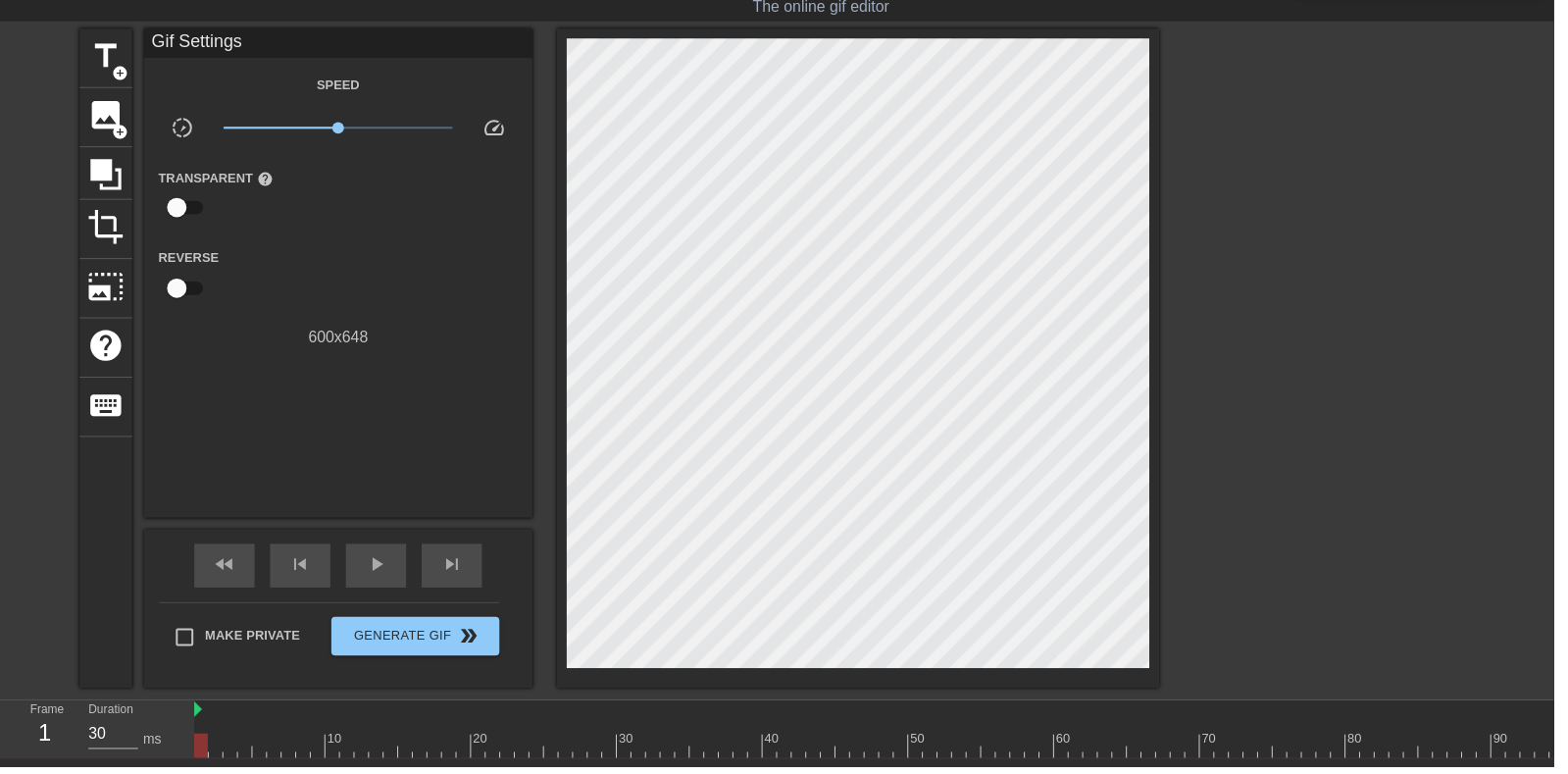 click on "image" at bounding box center (107, 117) 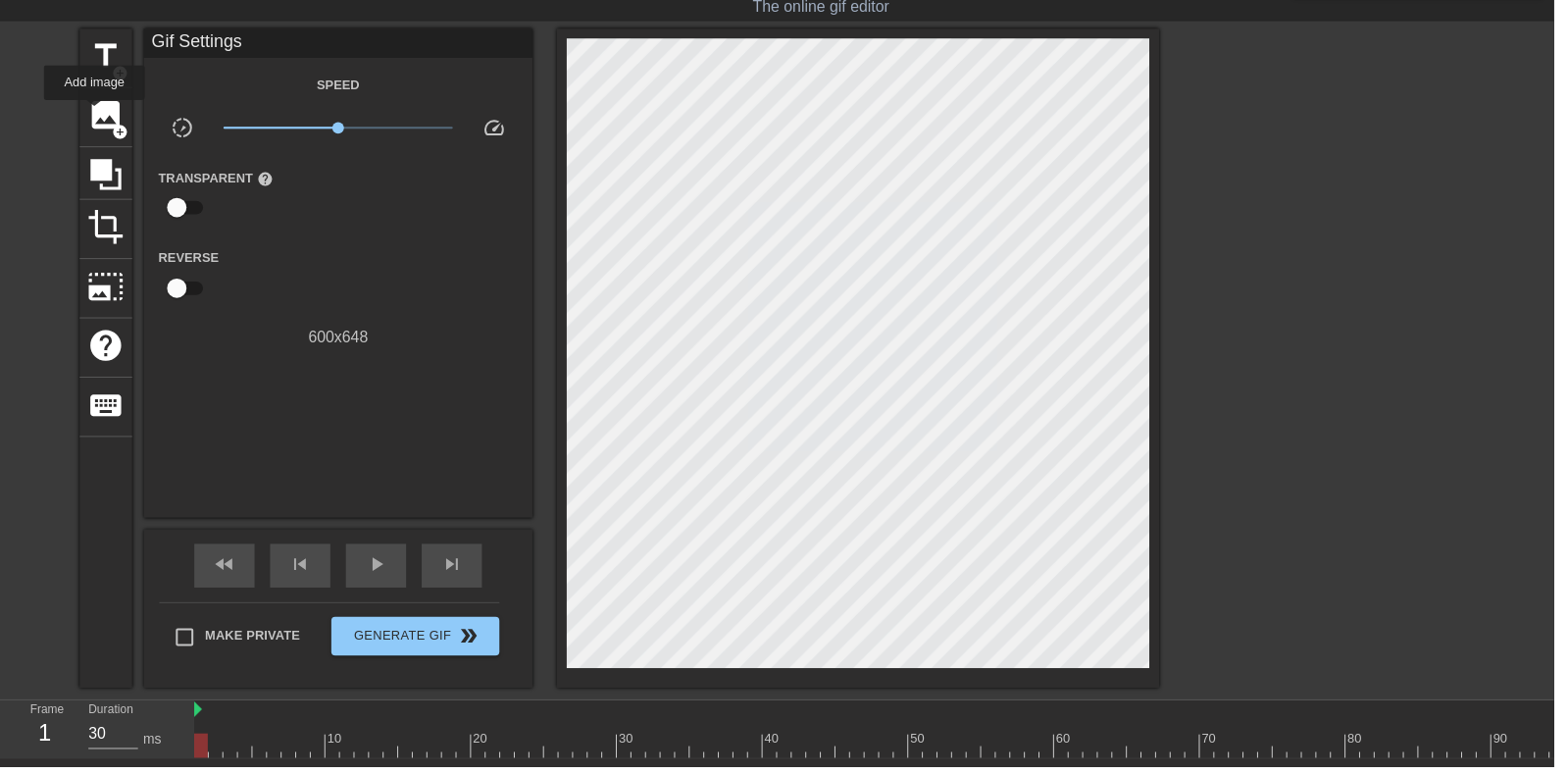 scroll, scrollTop: 0, scrollLeft: 0, axis: both 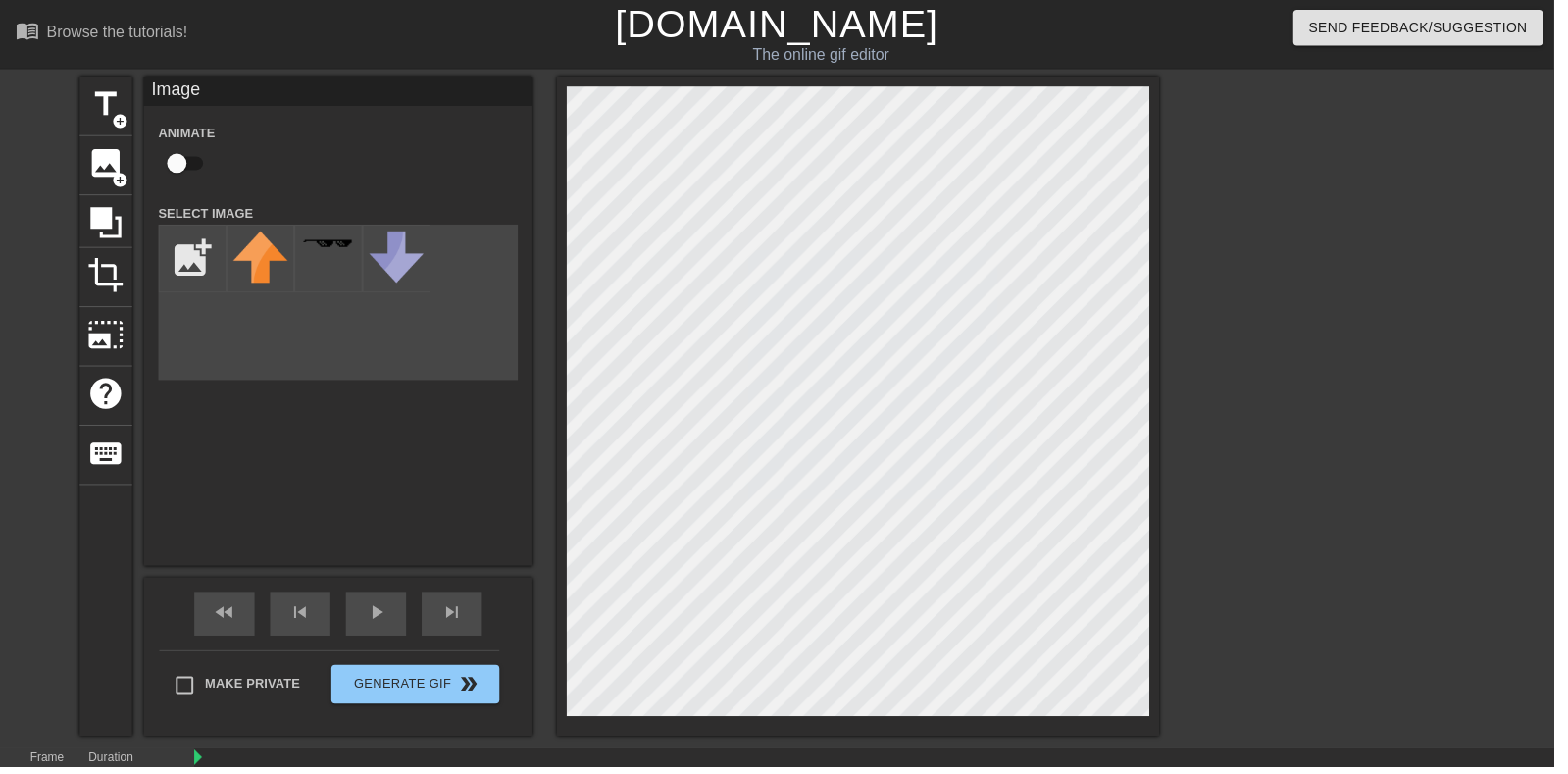 click at bounding box center (194, 261) 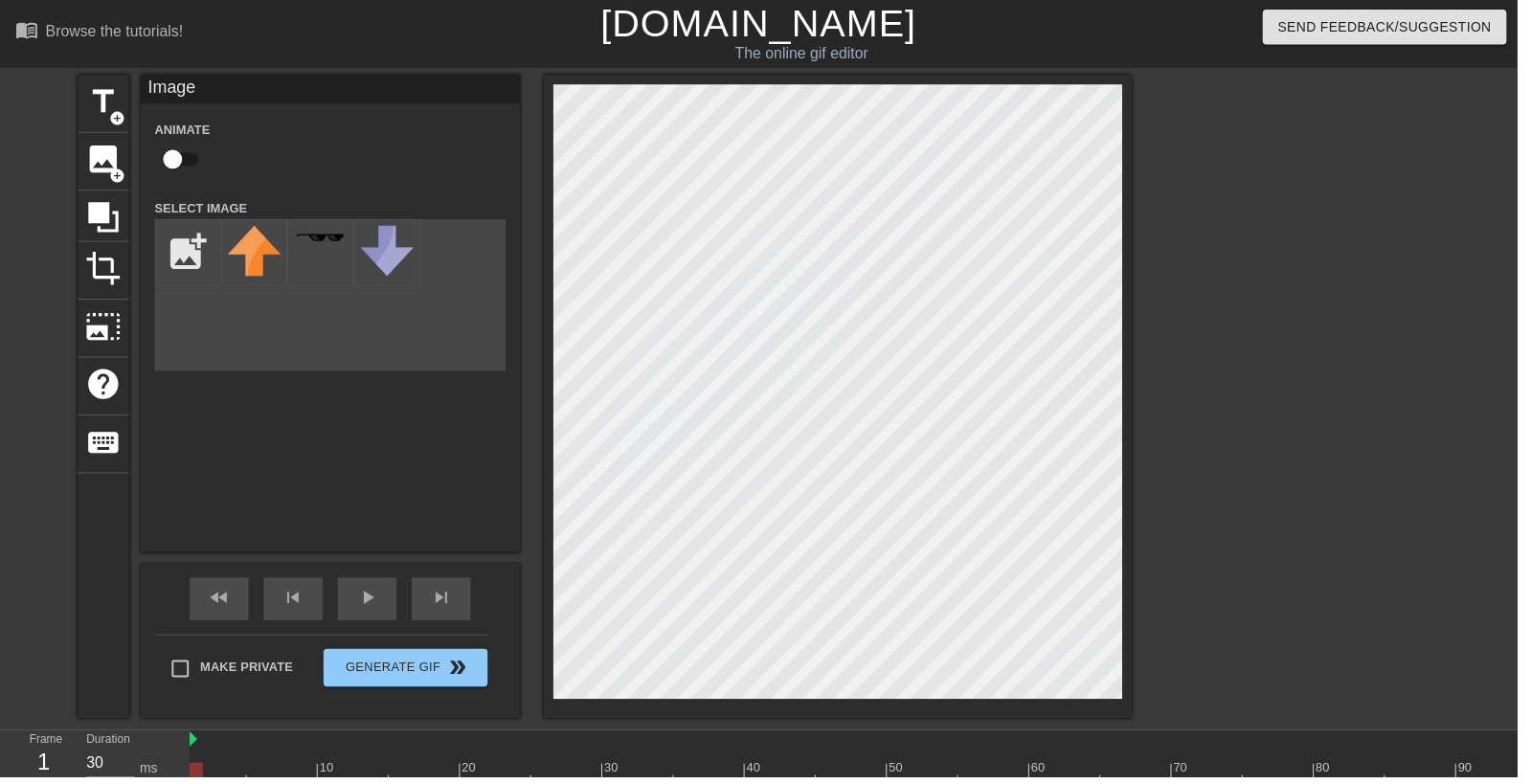 type on "C:\fakepath\06e3242dbedcbe5fbb47fdc82ba59716.png" 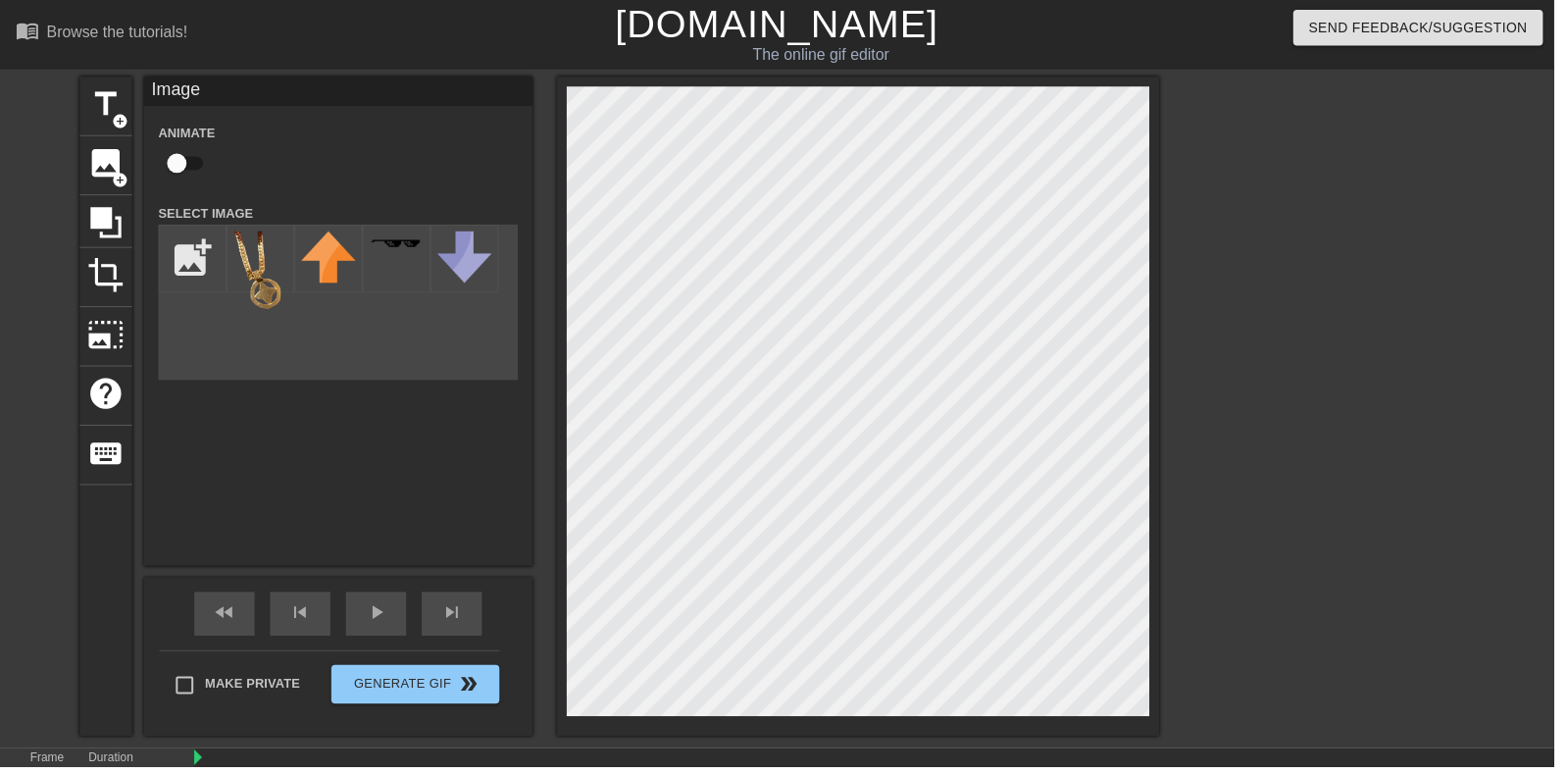 click at bounding box center (263, 278) 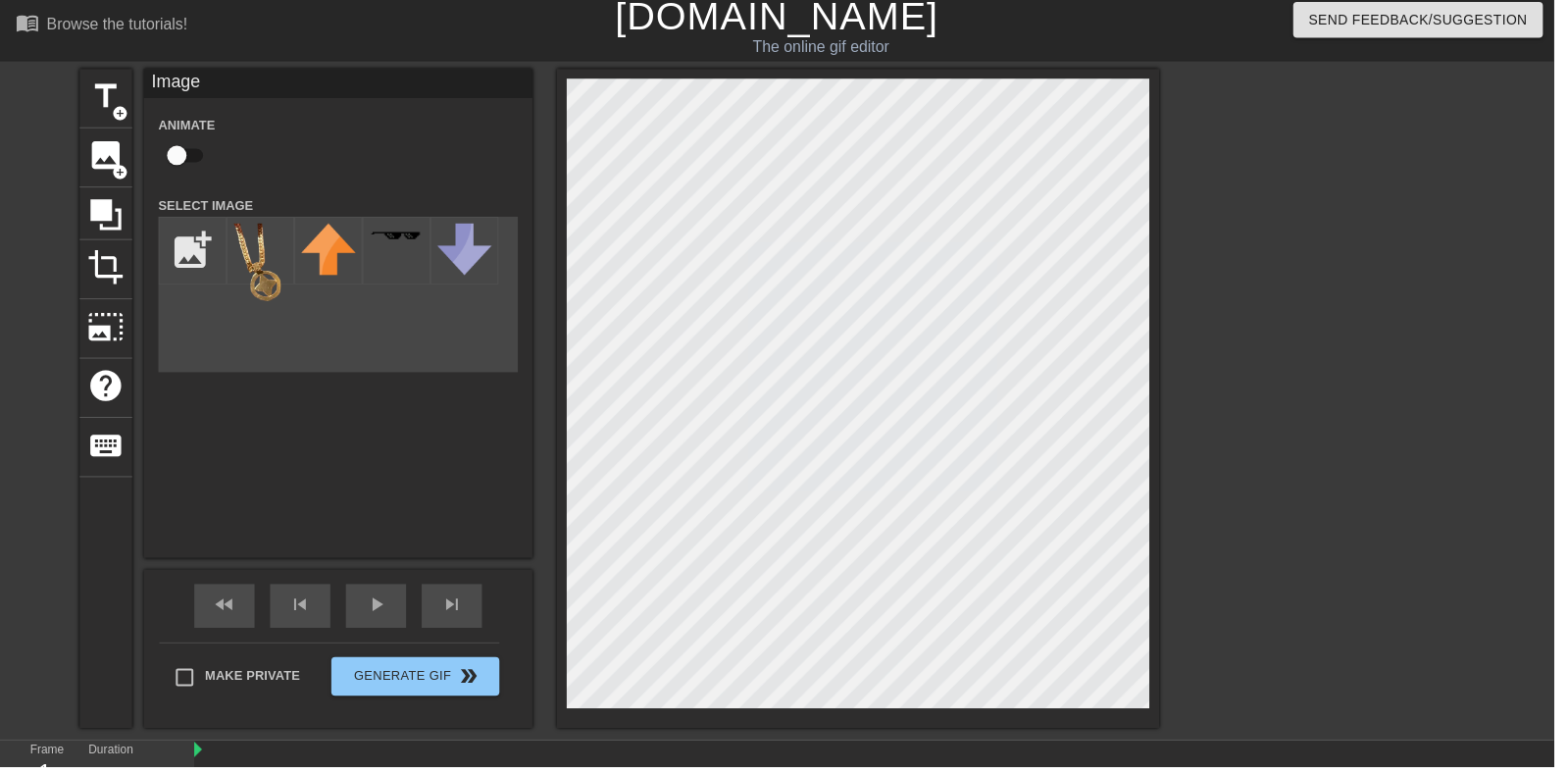 scroll, scrollTop: 9, scrollLeft: 0, axis: vertical 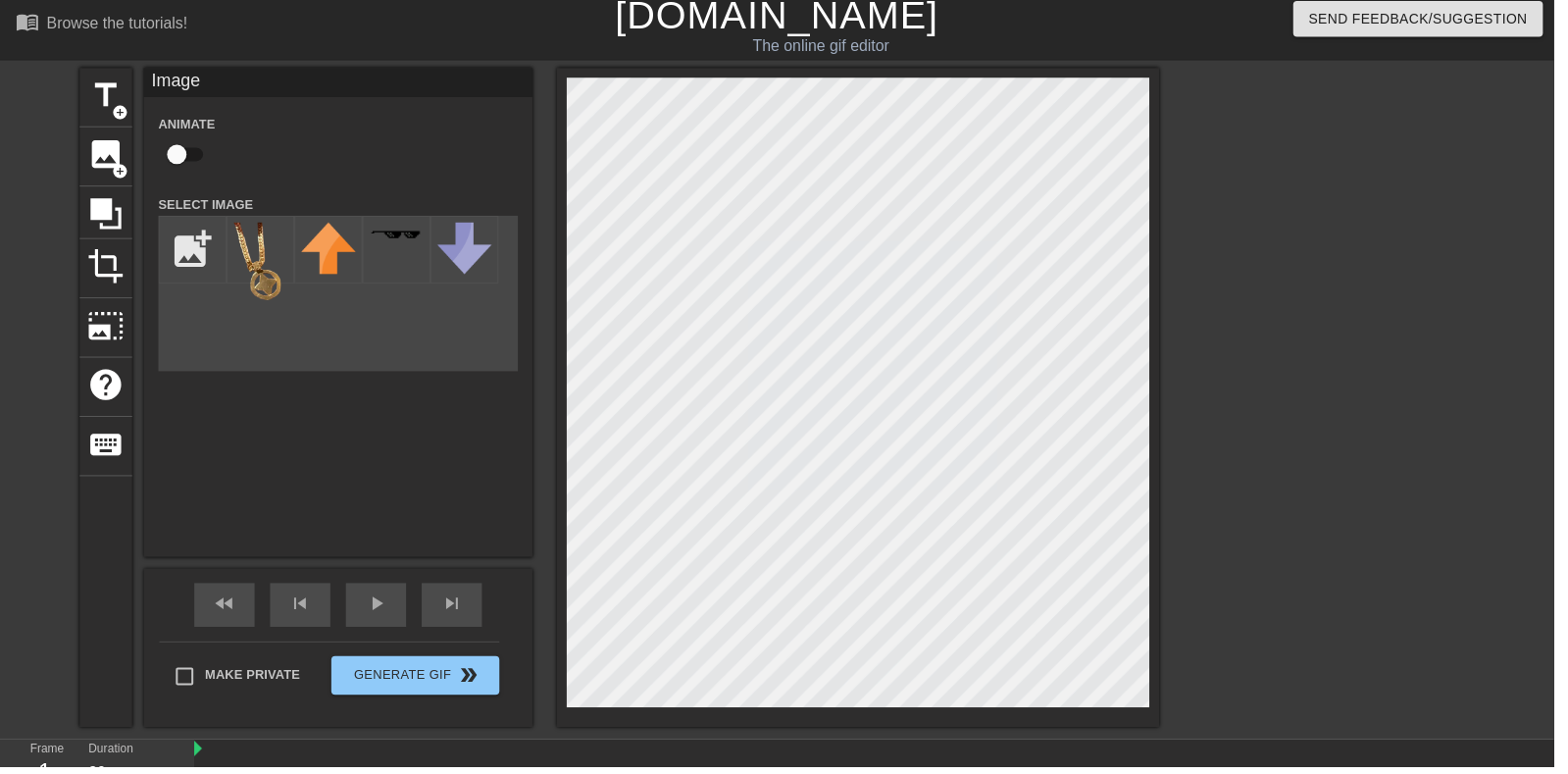 click at bounding box center [178, 156] 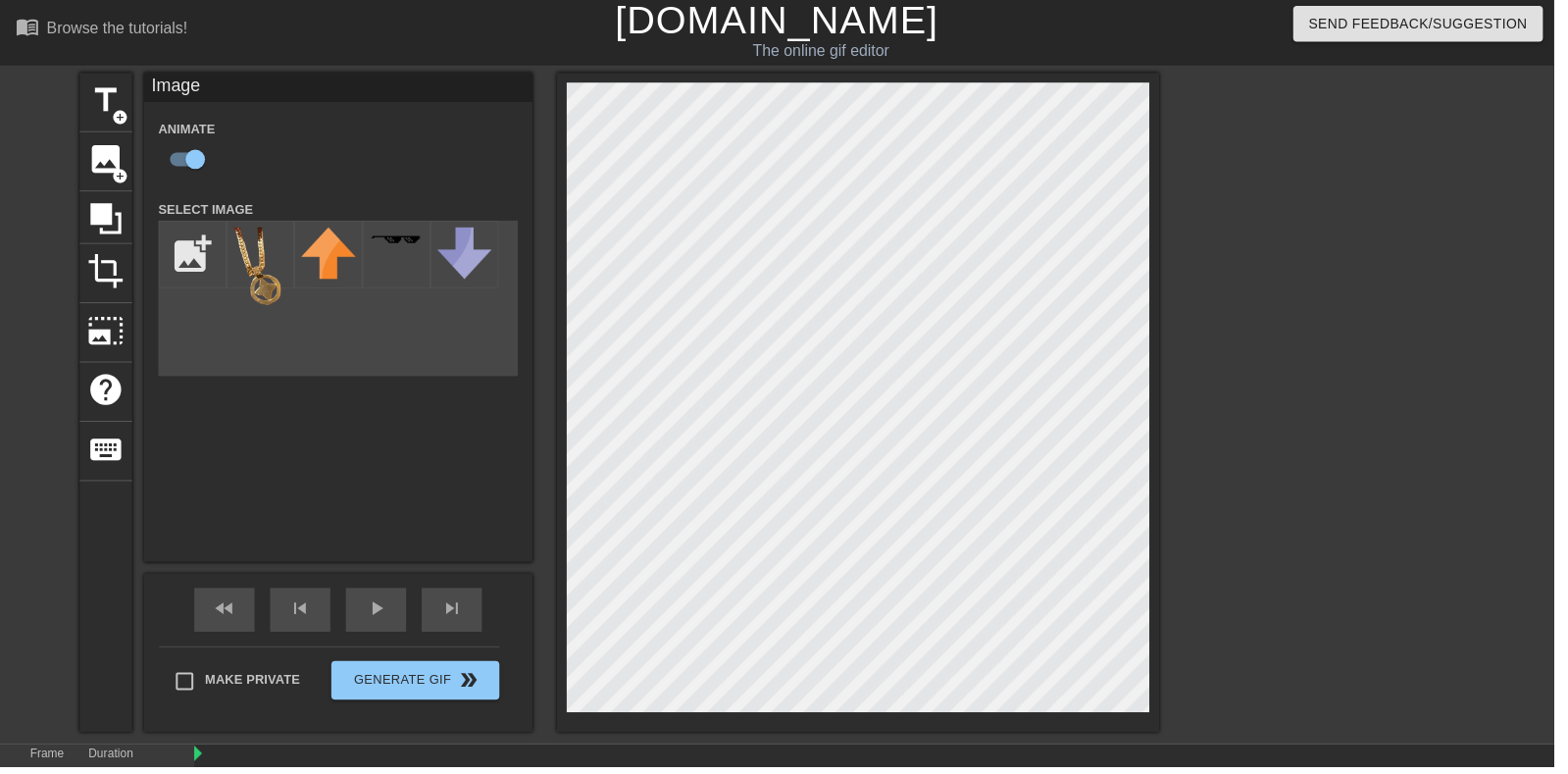 scroll, scrollTop: 0, scrollLeft: 0, axis: both 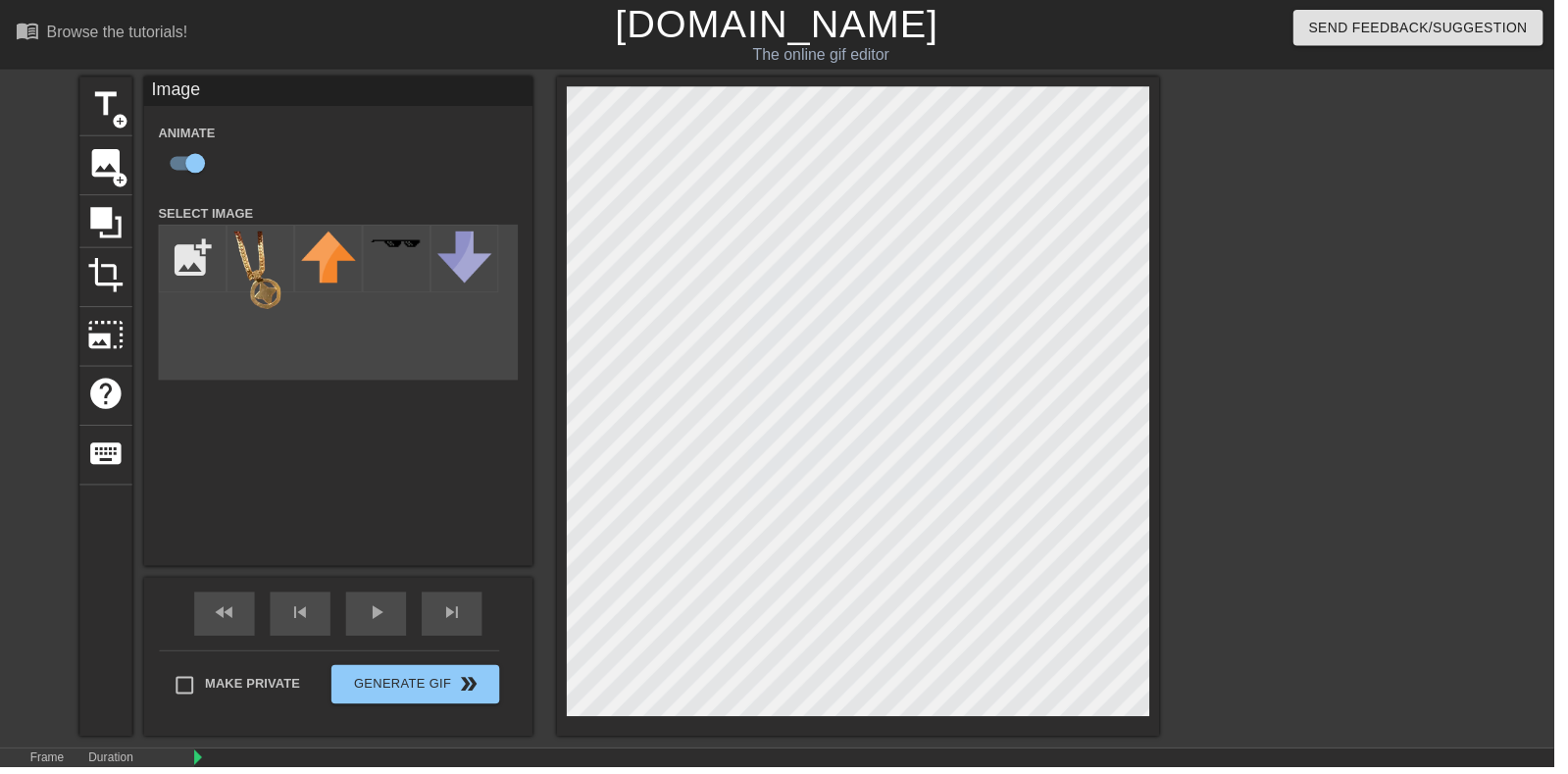 click on "play_arrow" at bounding box center (379, 618) 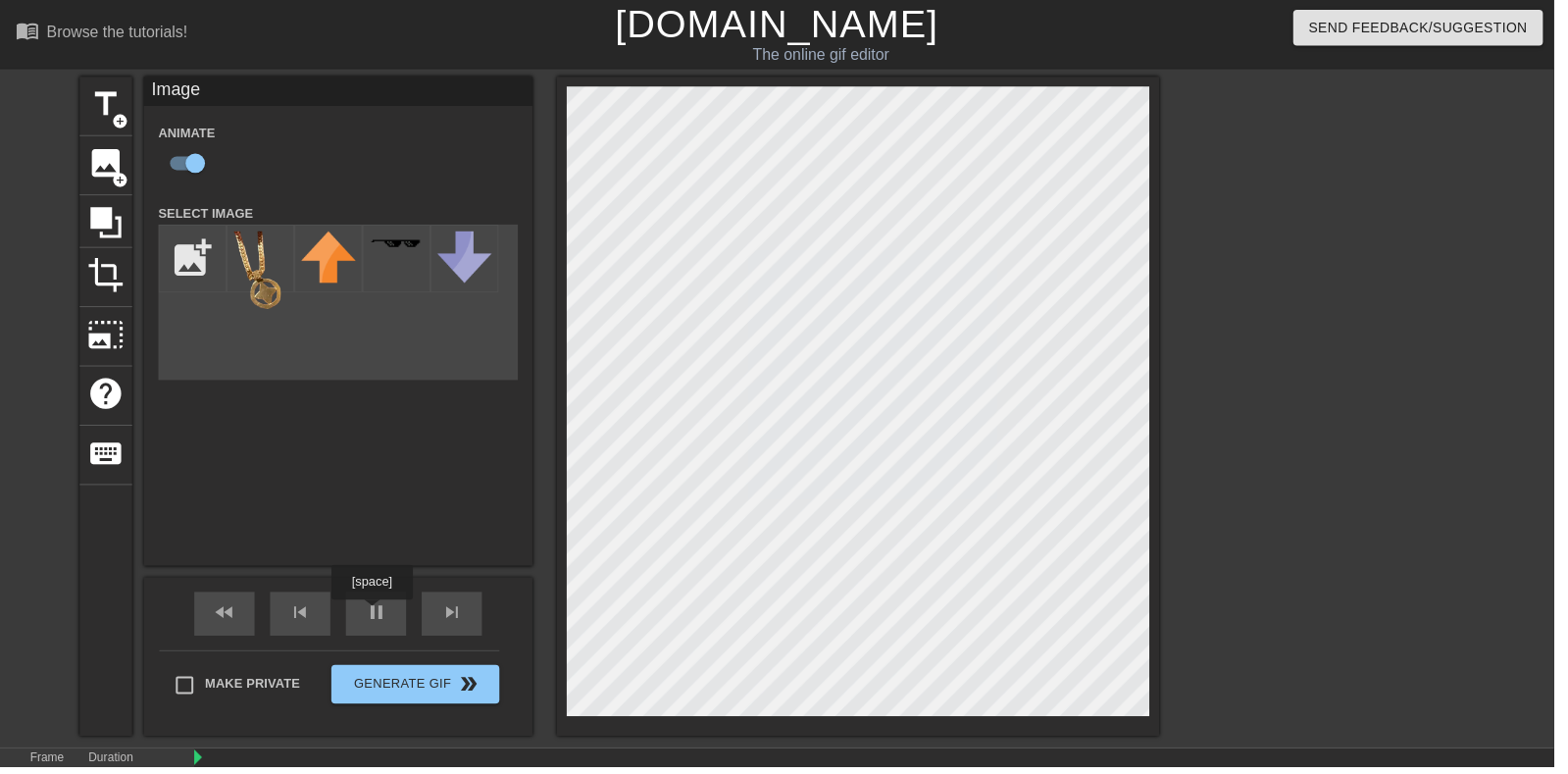 click on "pause" at bounding box center [379, 618] 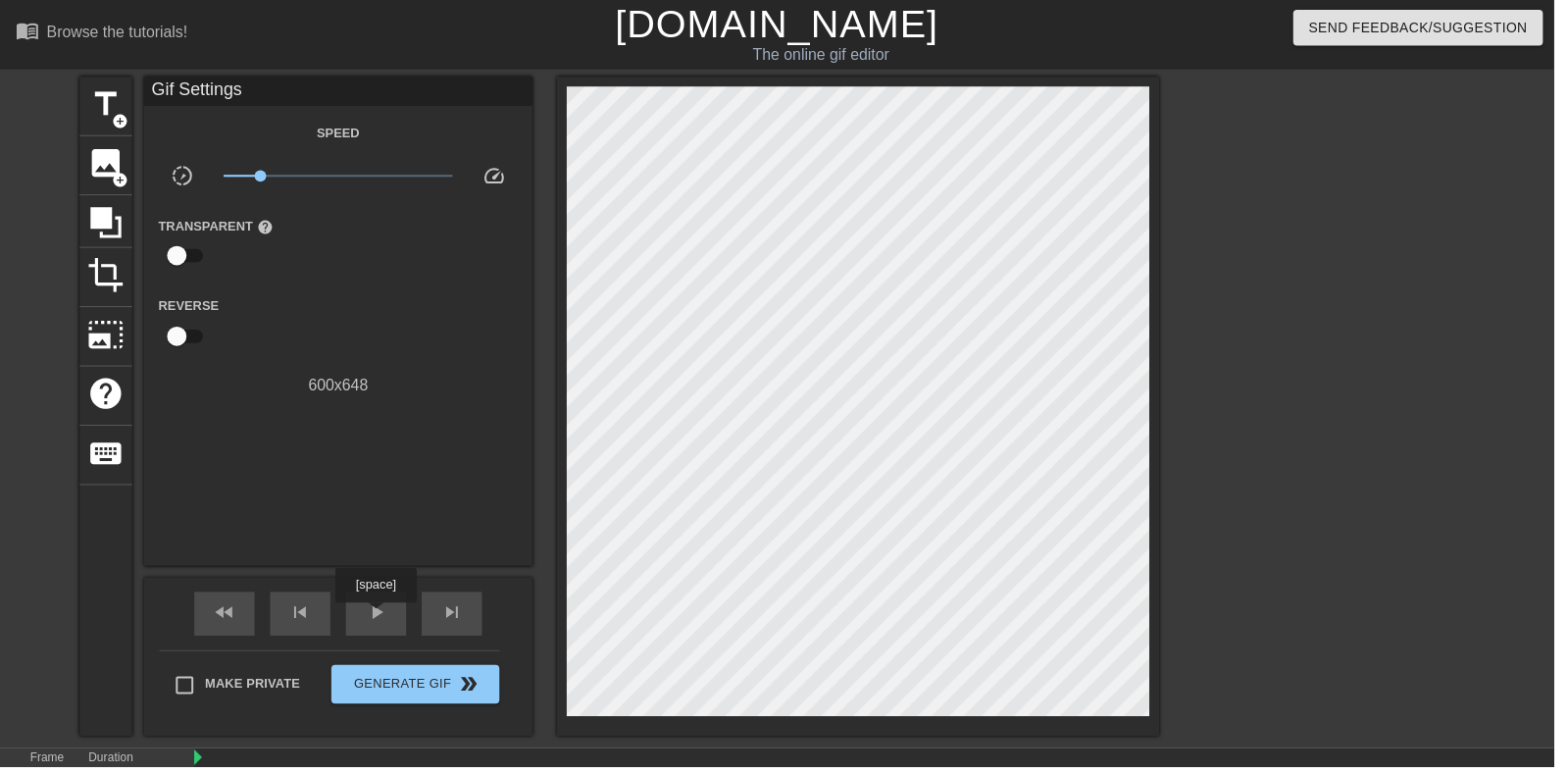 click at bounding box center [4189, 800] 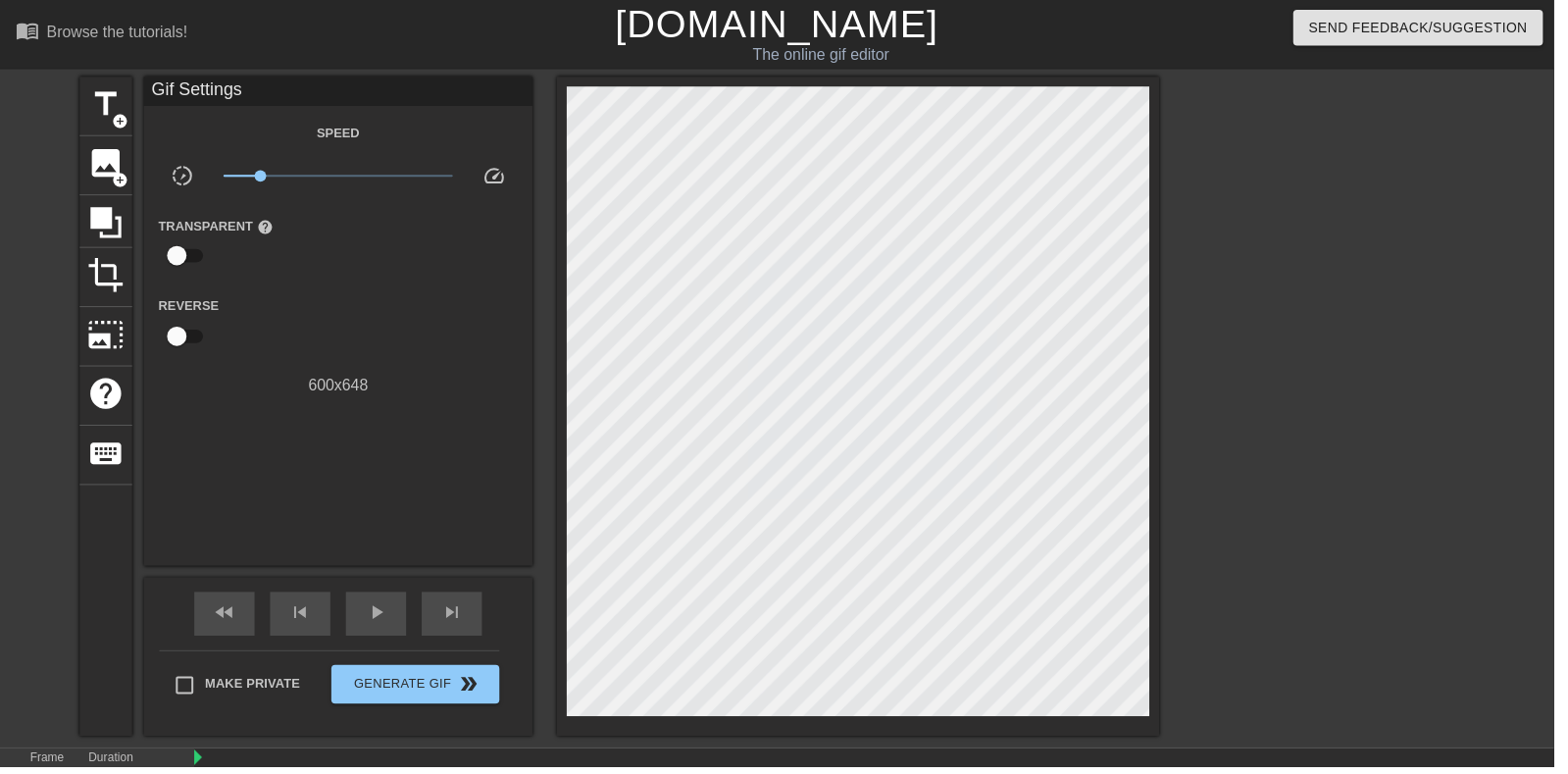 click on "play_arrow" at bounding box center [379, 618] 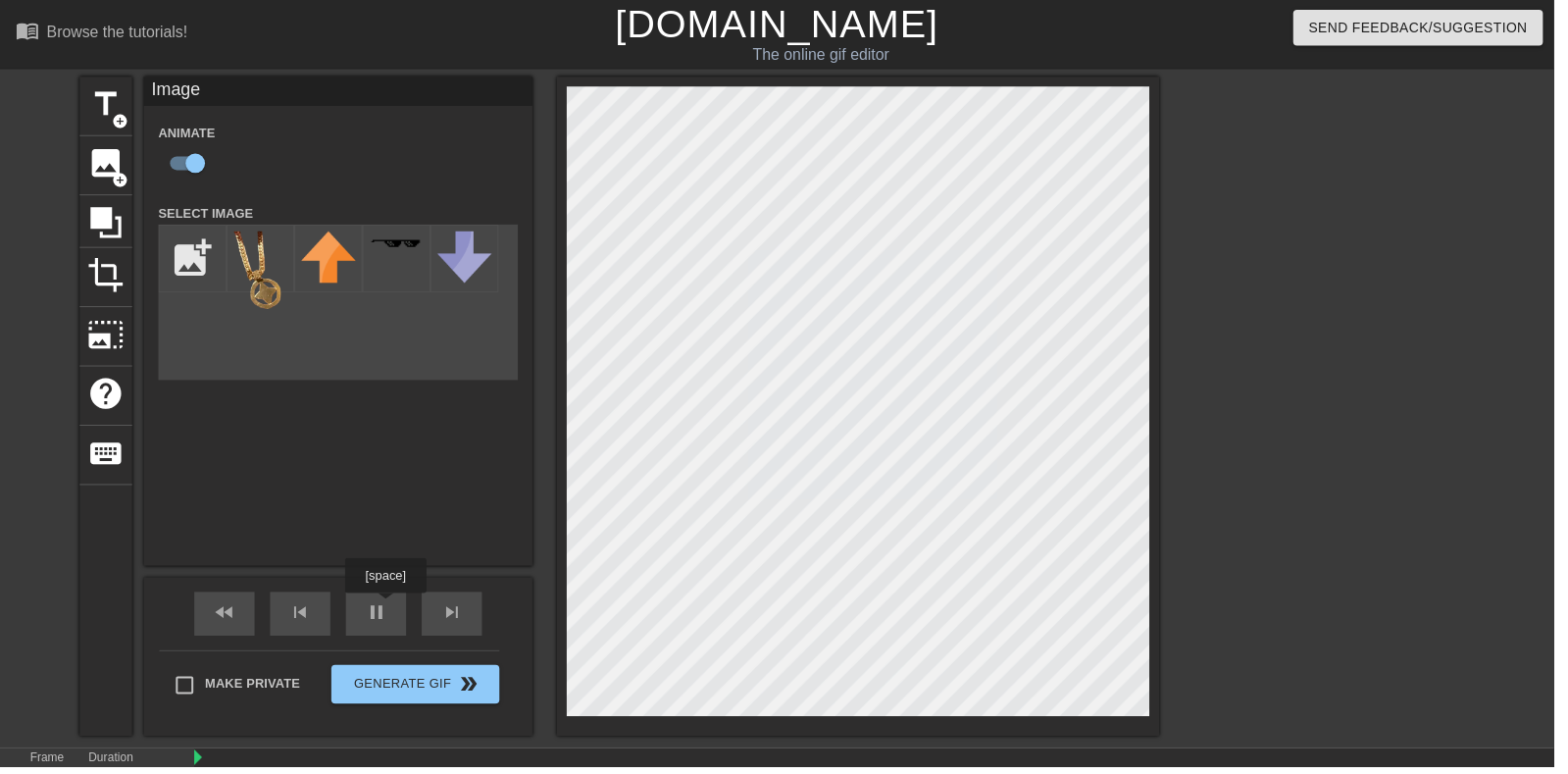 click on "pause" at bounding box center [379, 619] 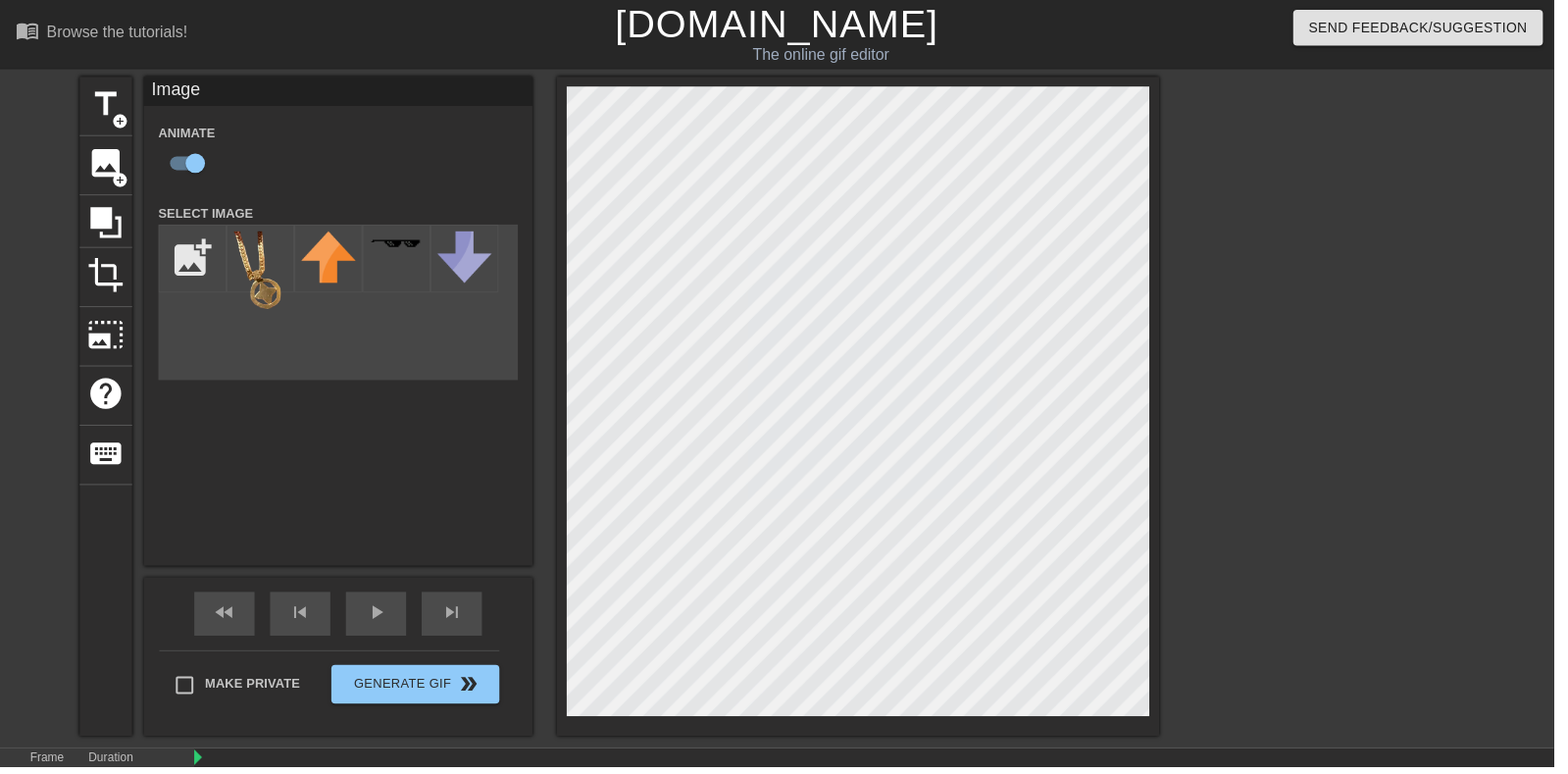 click on "play_arrow" at bounding box center (379, 618) 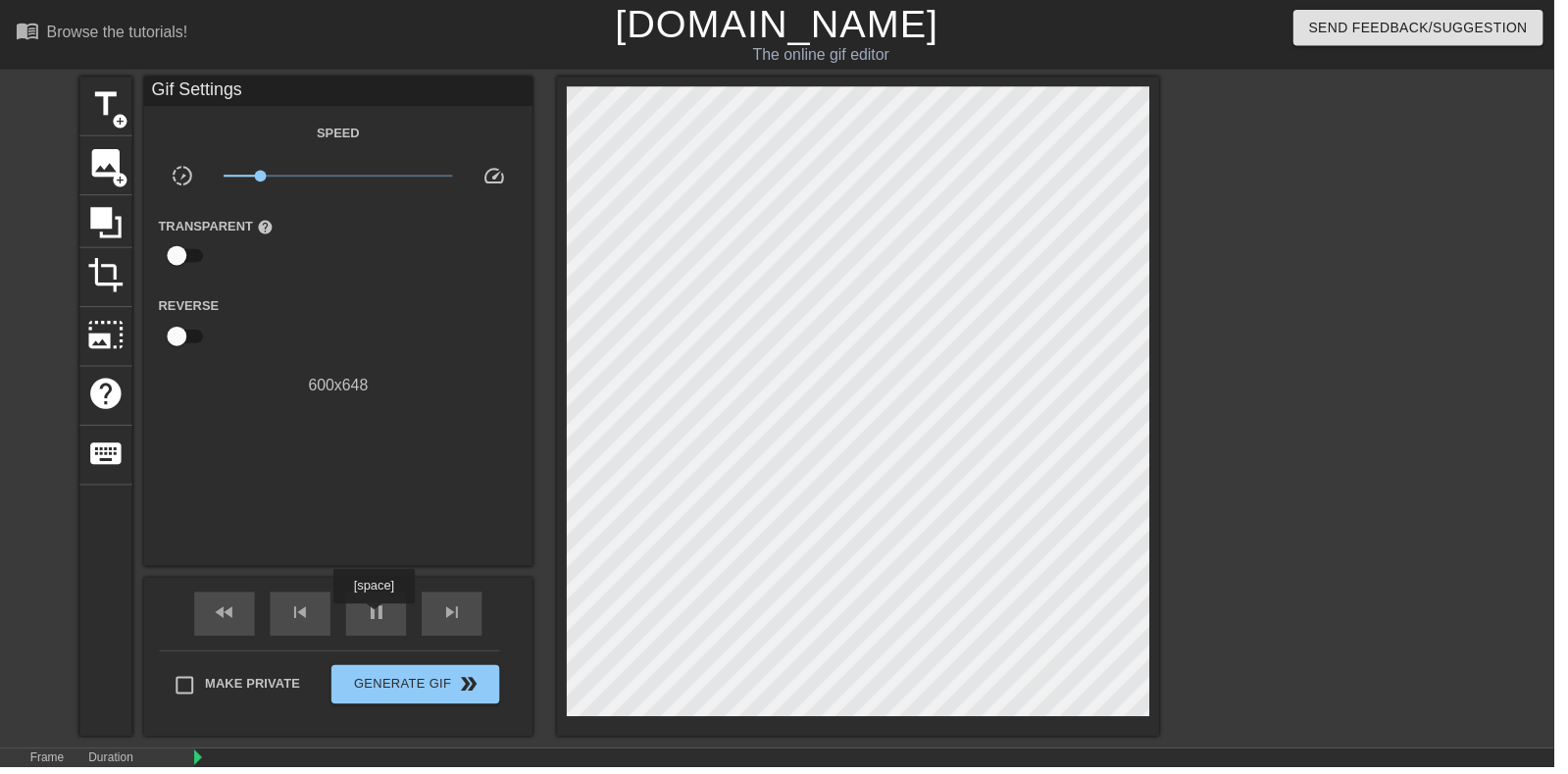 click on "pause" at bounding box center (379, 618) 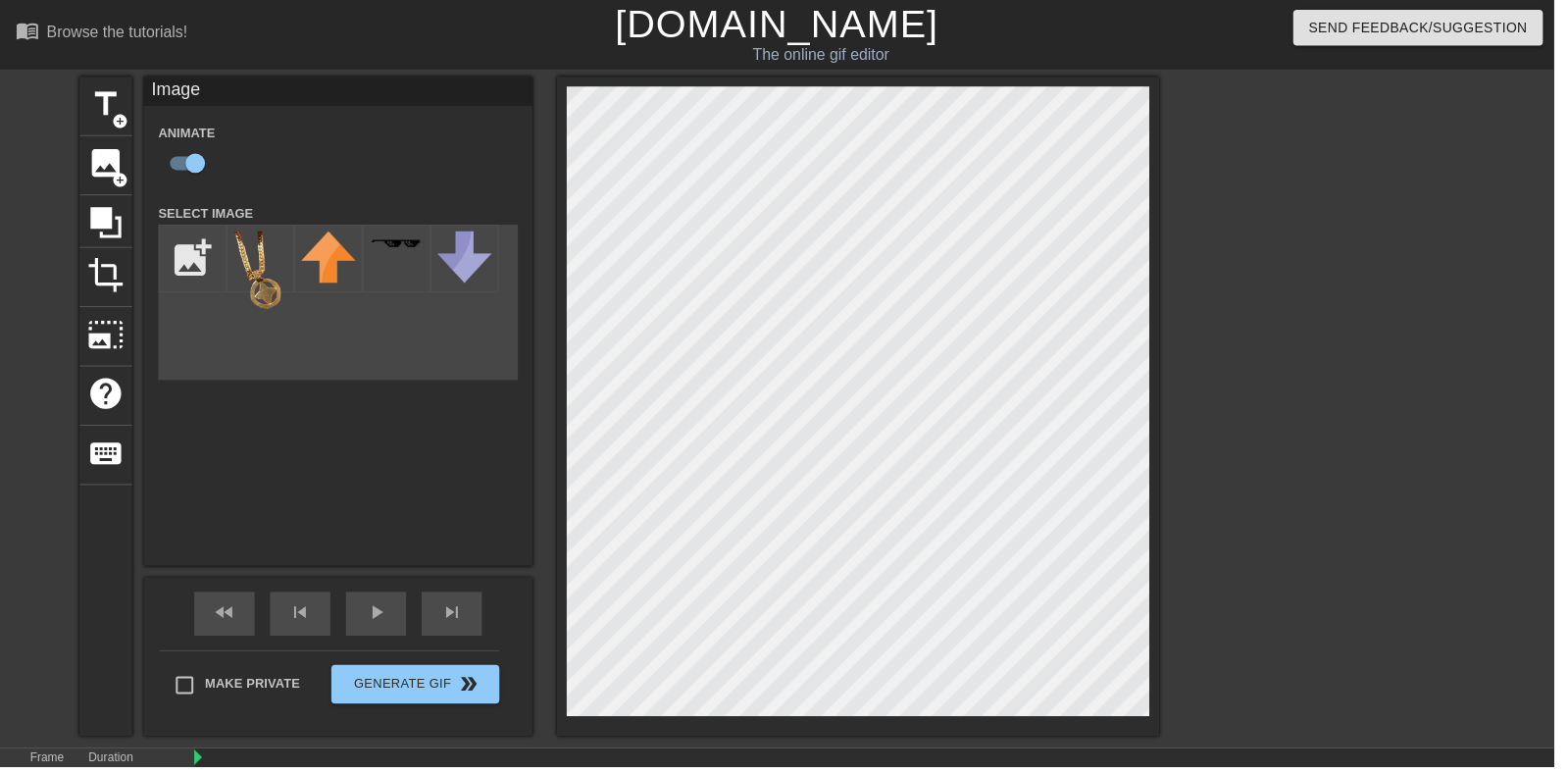 click on "play_arrow" at bounding box center (379, 618) 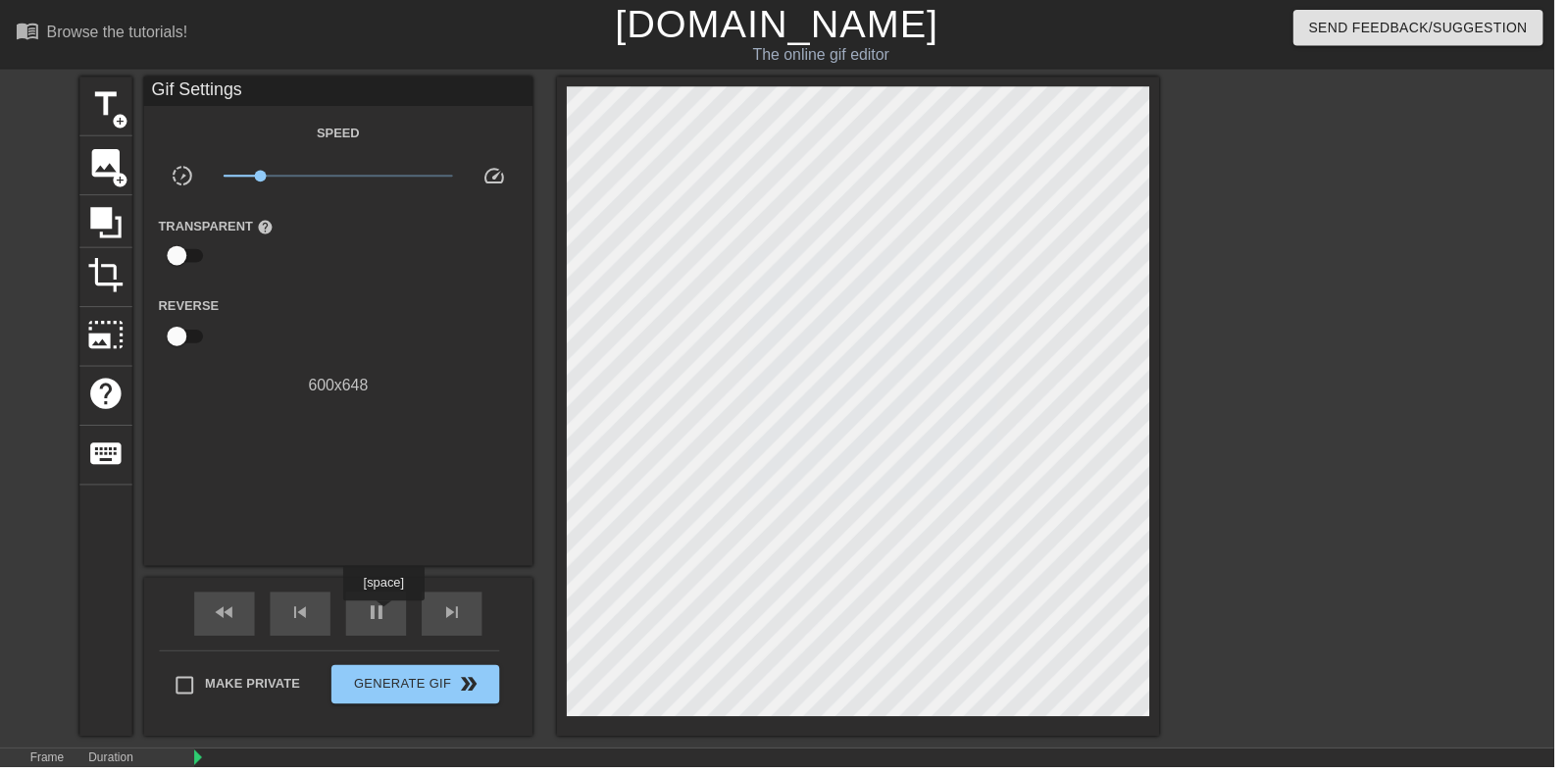 click on "pause" at bounding box center (379, 619) 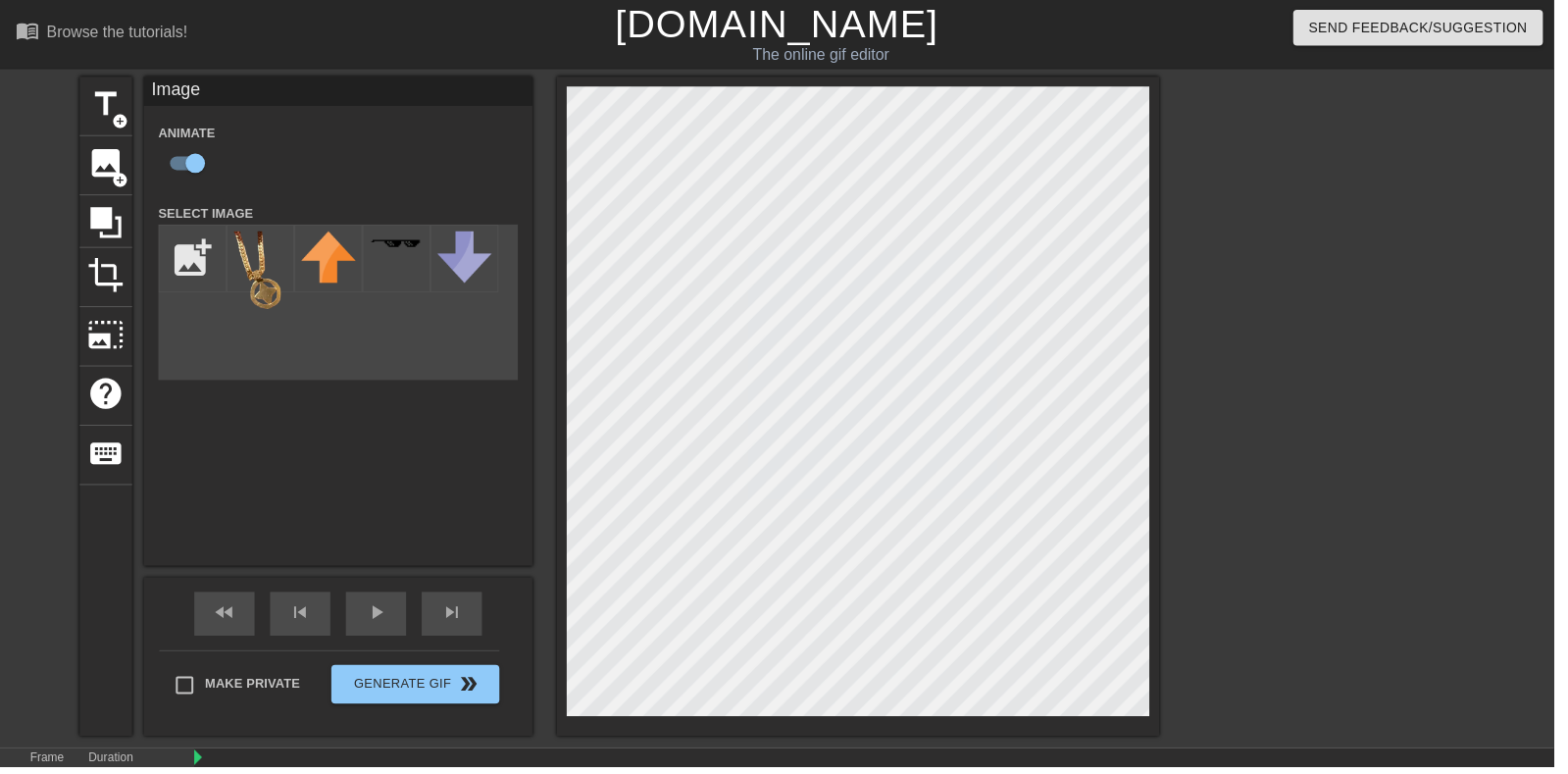 click on "play_arrow" at bounding box center (379, 618) 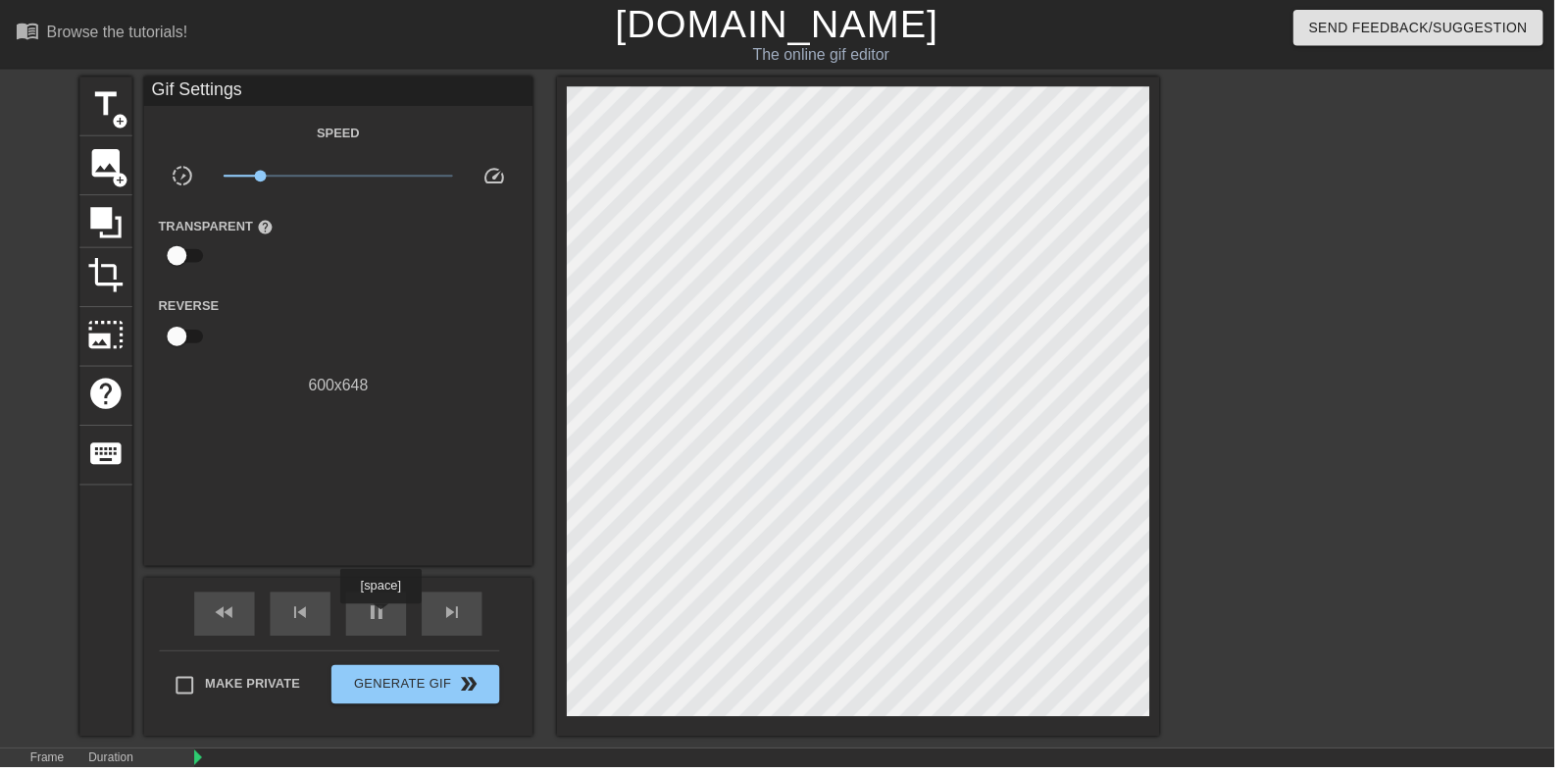click on "pause" at bounding box center [379, 618] 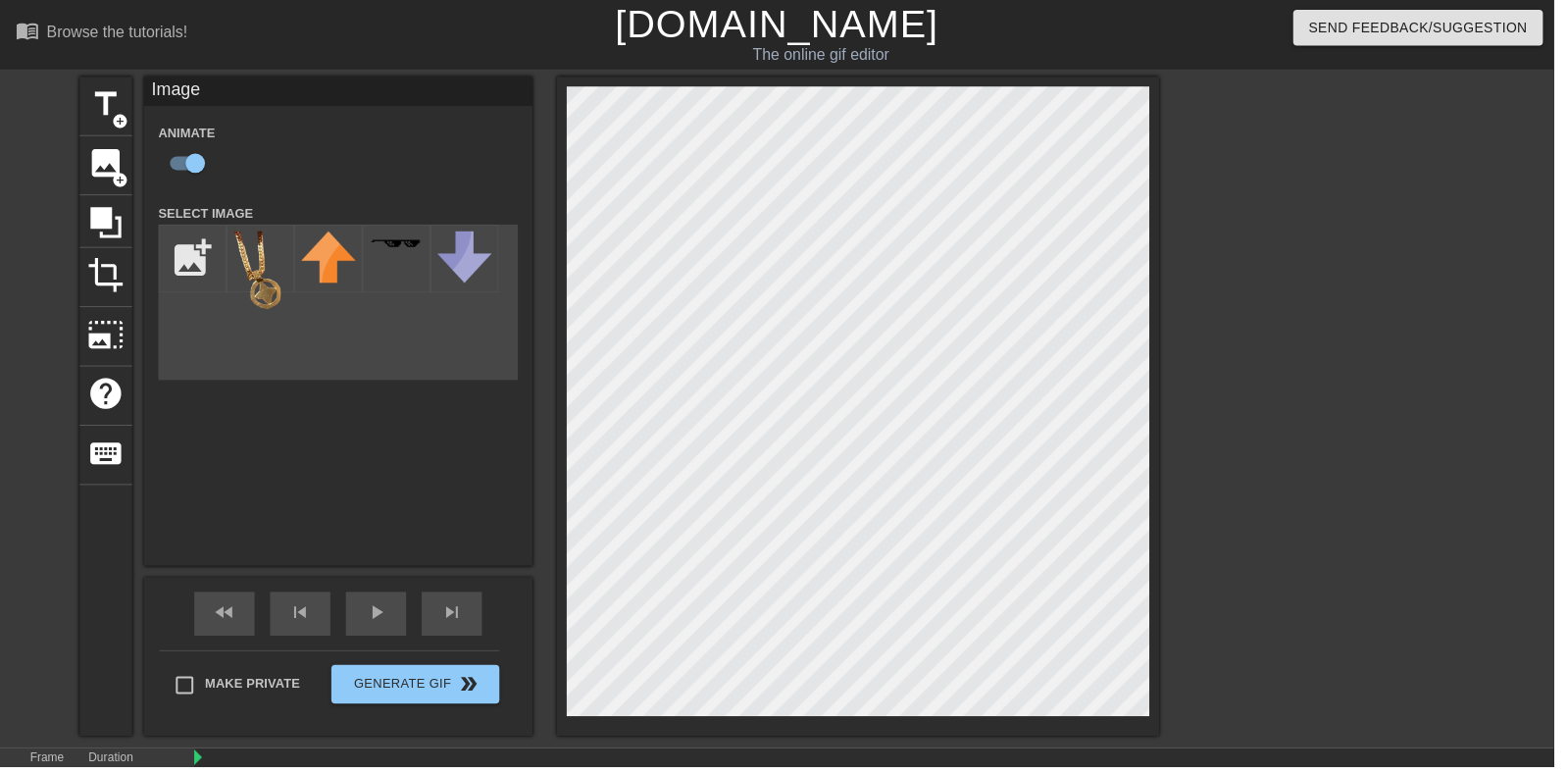 click on "play_arrow" at bounding box center [379, 618] 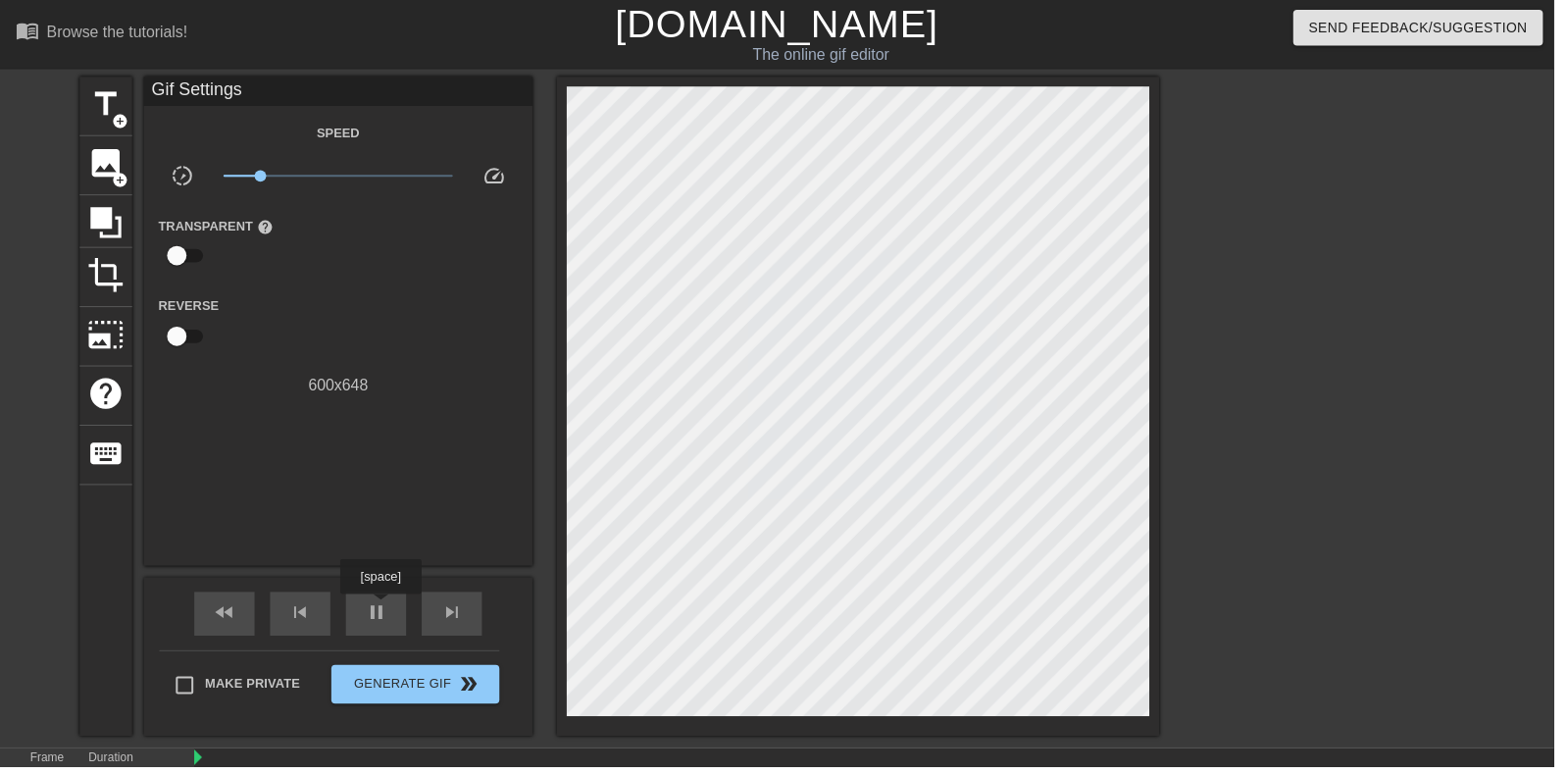 click on "pause" at bounding box center [379, 618] 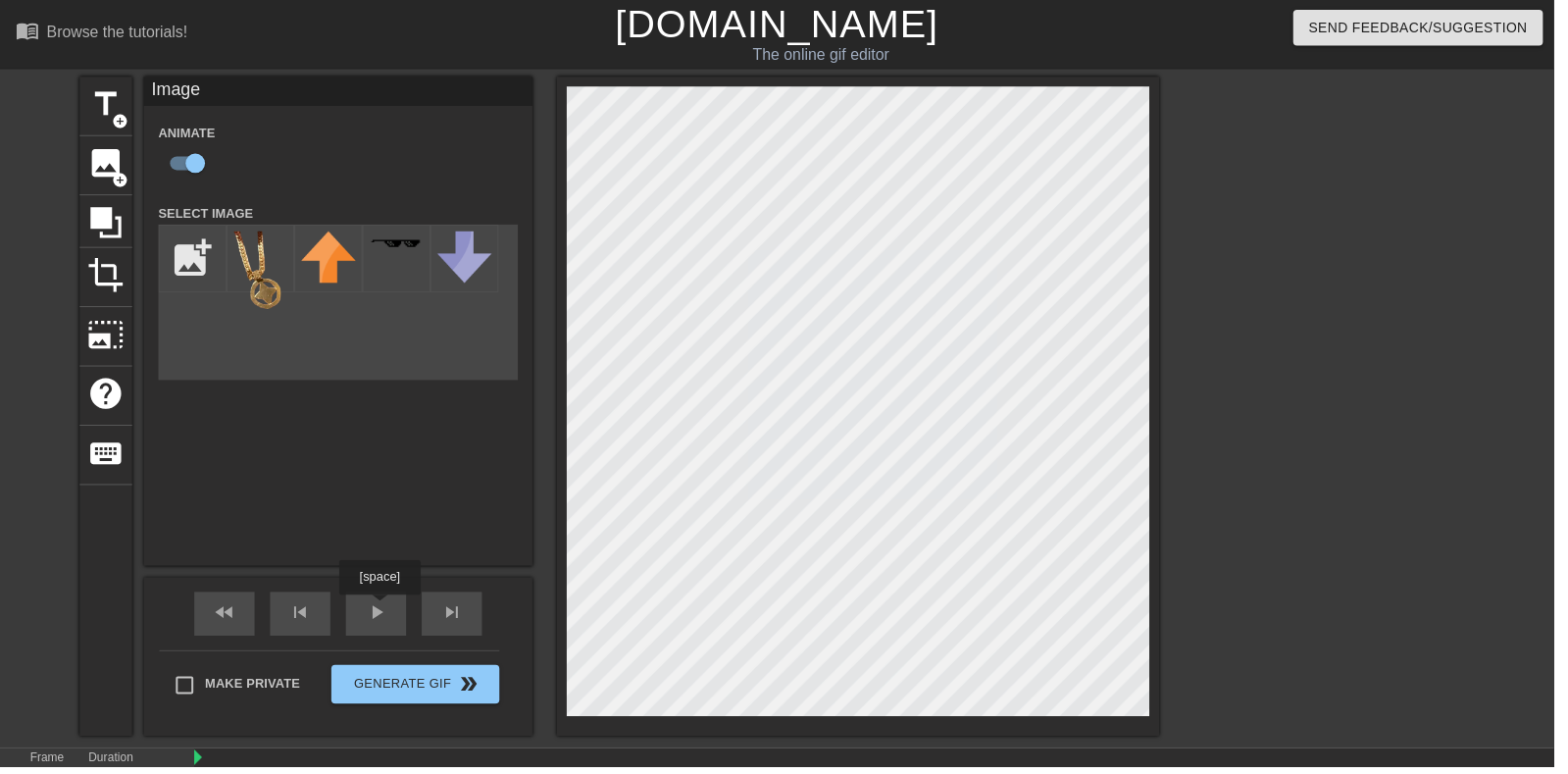 click on "play_arrow" at bounding box center [379, 619] 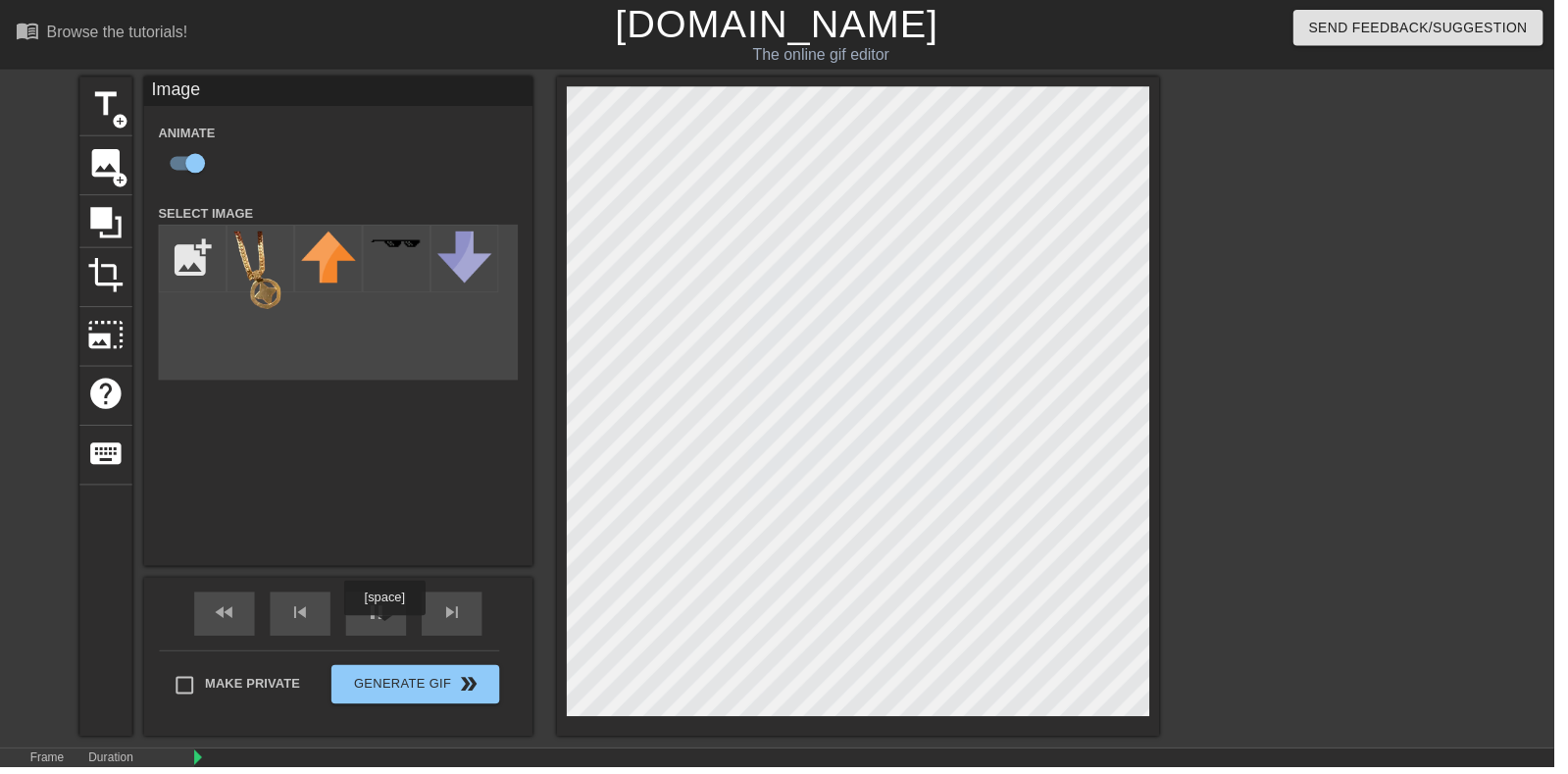 click on "pause" at bounding box center (379, 618) 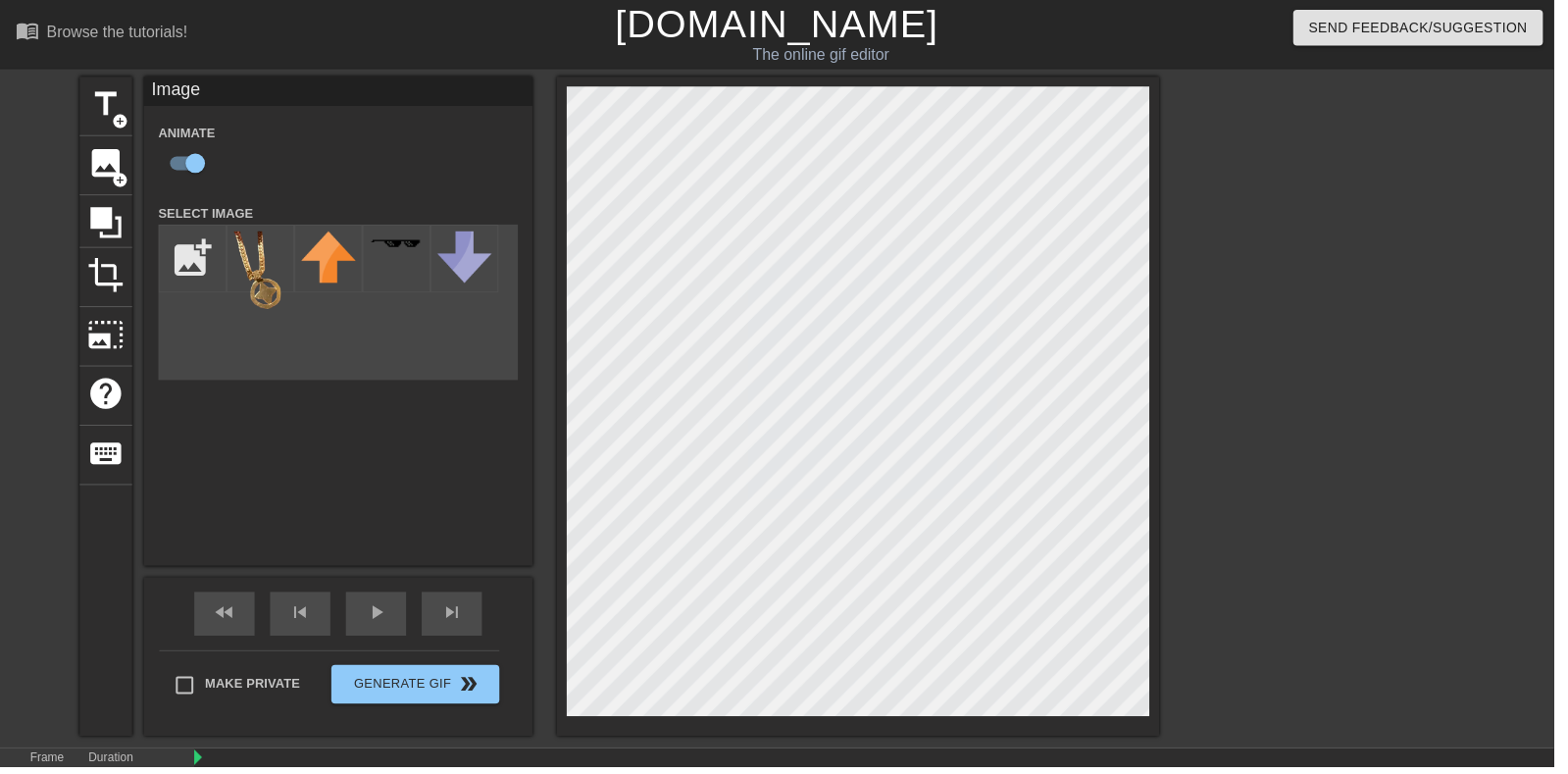 click at bounding box center [4189, 800] 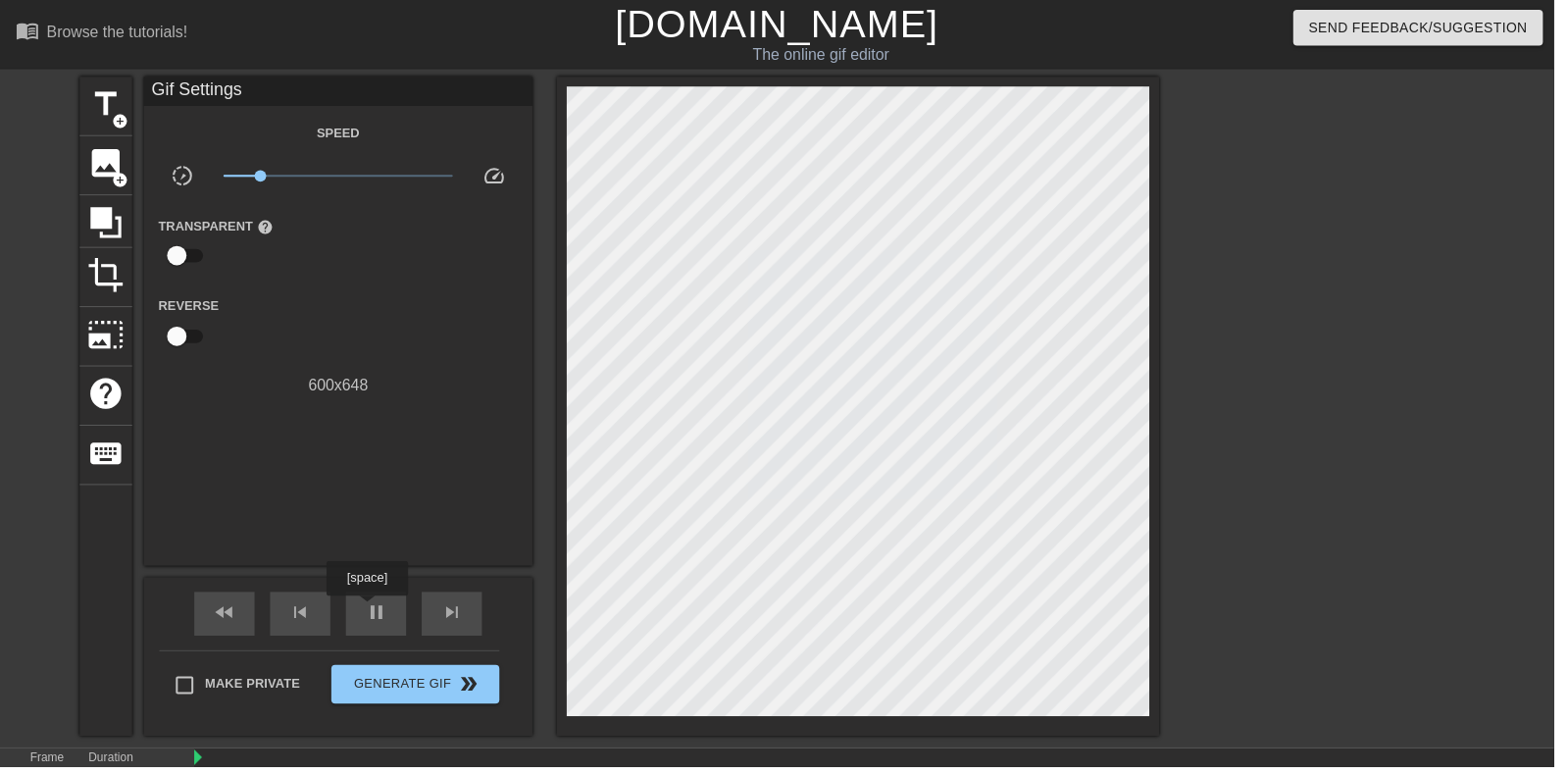 click at bounding box center [4189, 800] 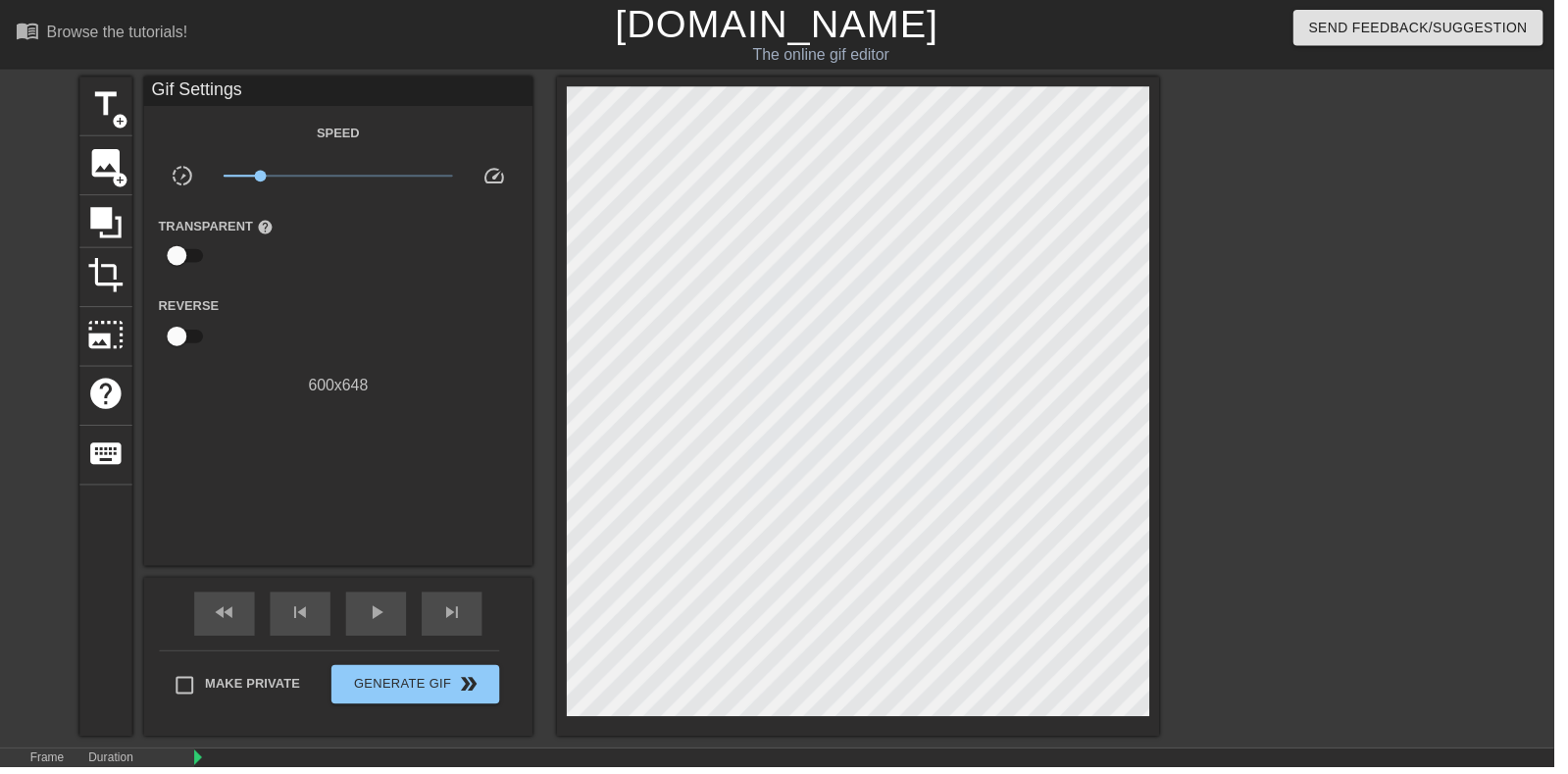 click on "play_arrow" at bounding box center [379, 618] 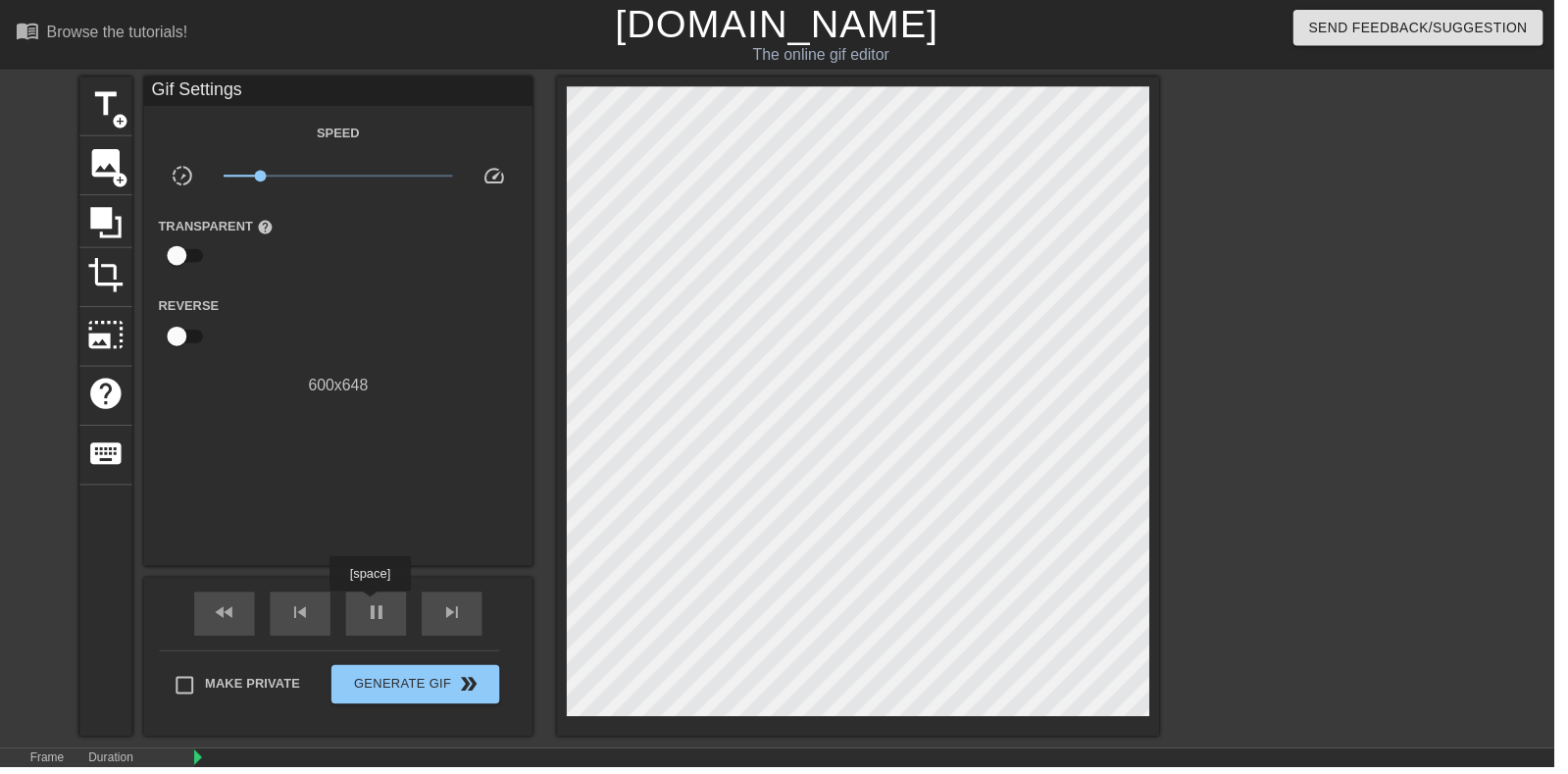 click on "pause" at bounding box center (379, 618) 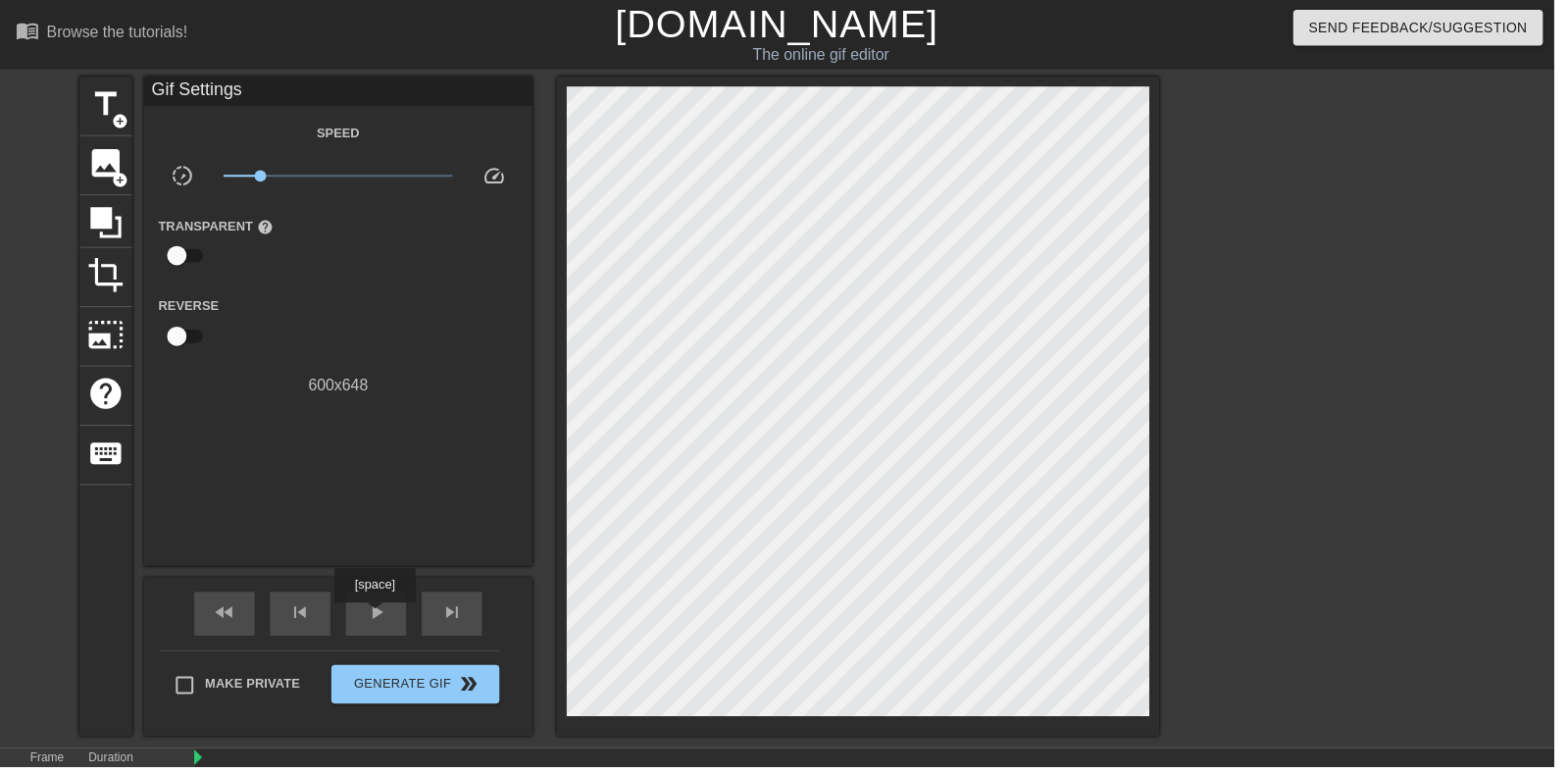 click at bounding box center [4189, 765] 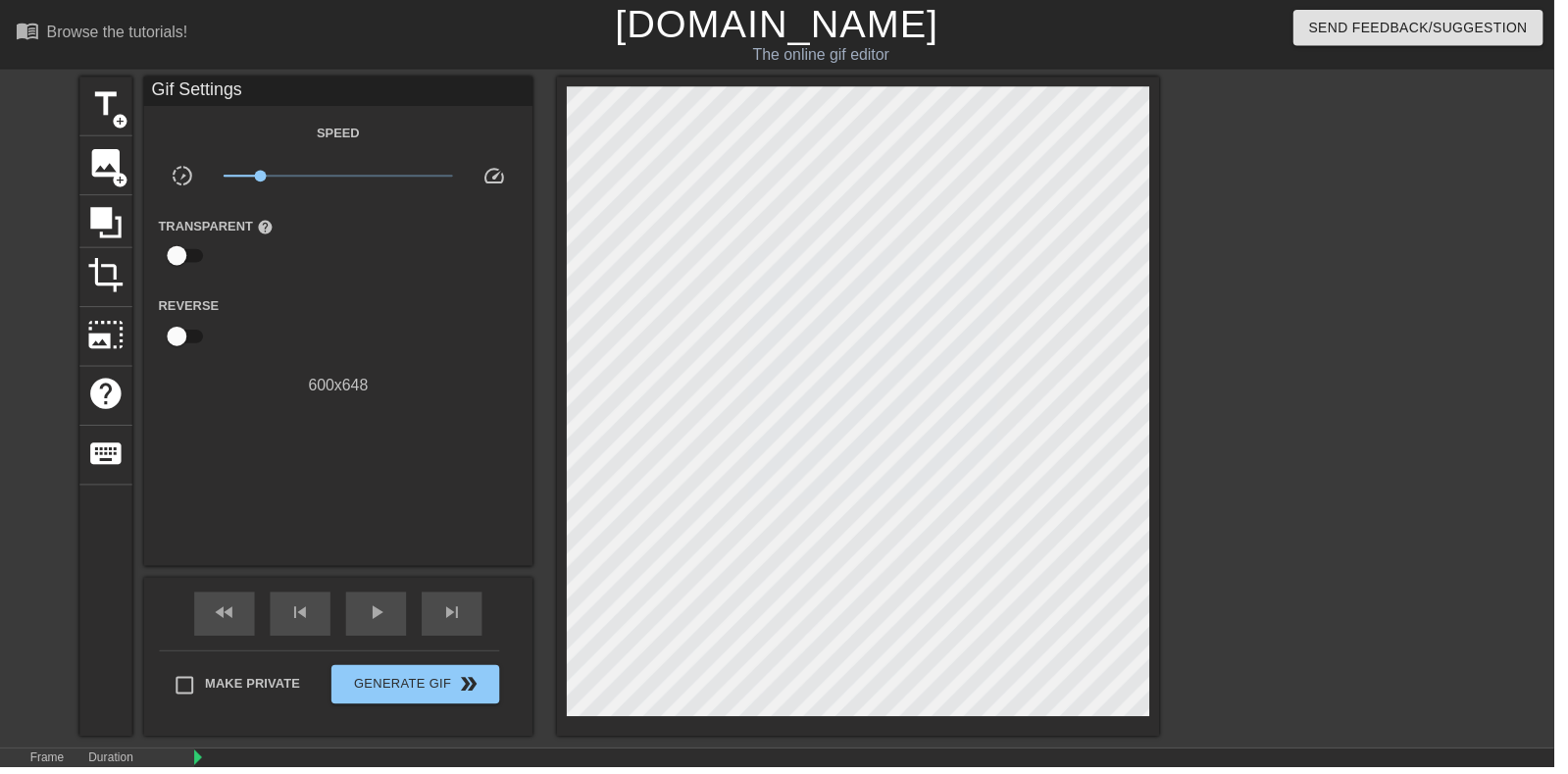 click at bounding box center [4189, 800] 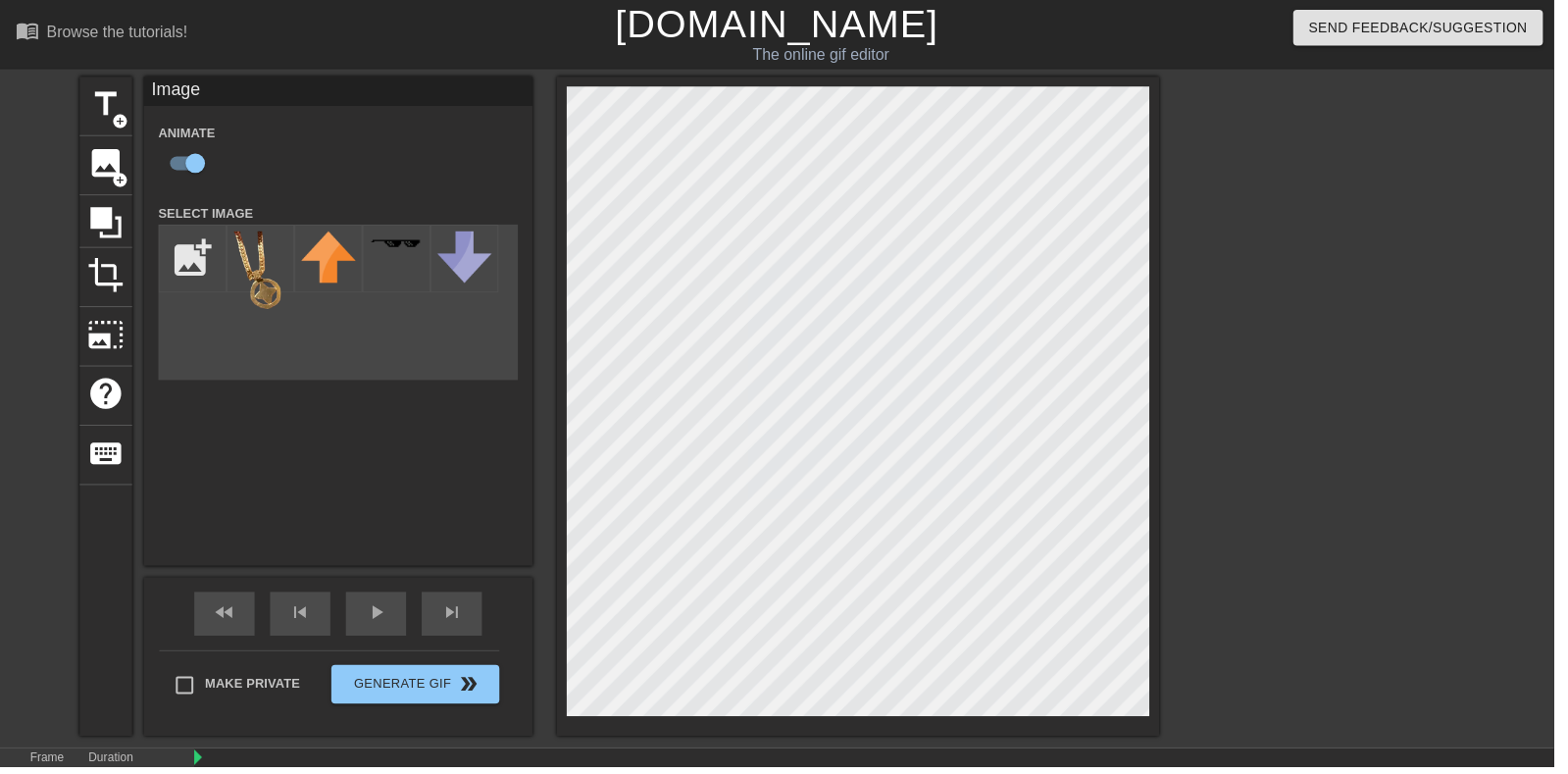 click on "play_arrow" at bounding box center (379, 618) 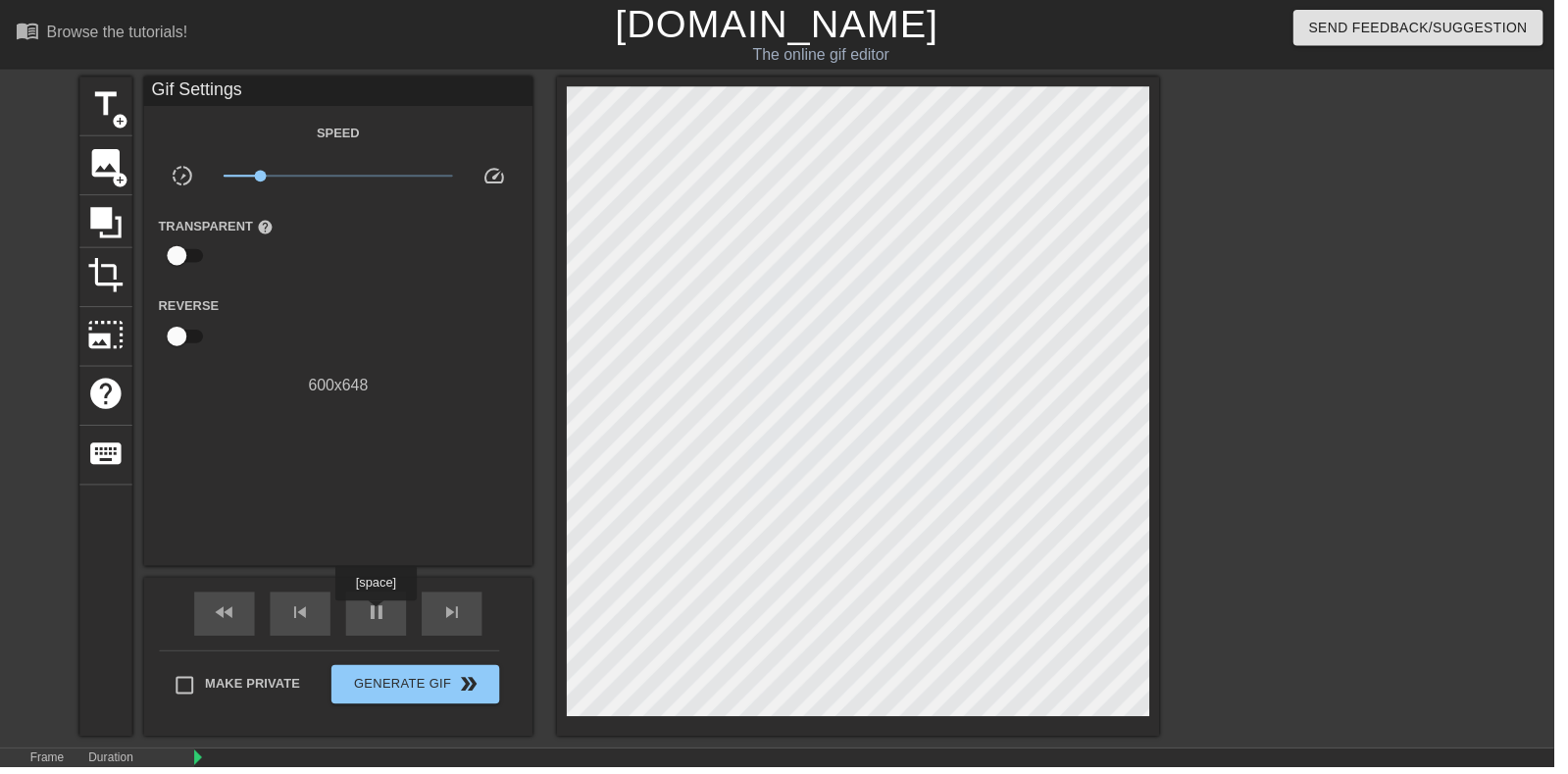 click at bounding box center (203, 787) 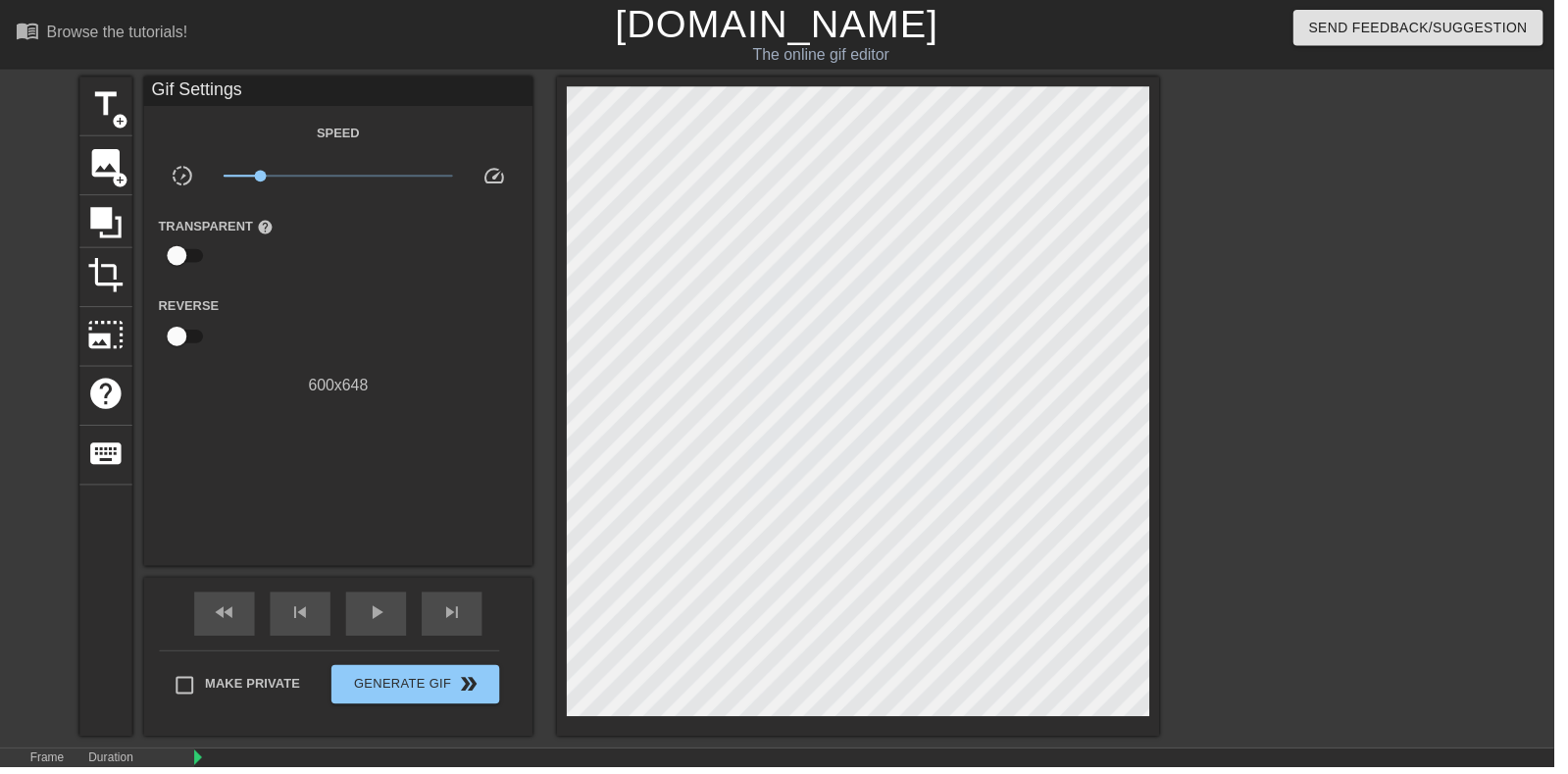 click on "play_arrow" at bounding box center (379, 619) 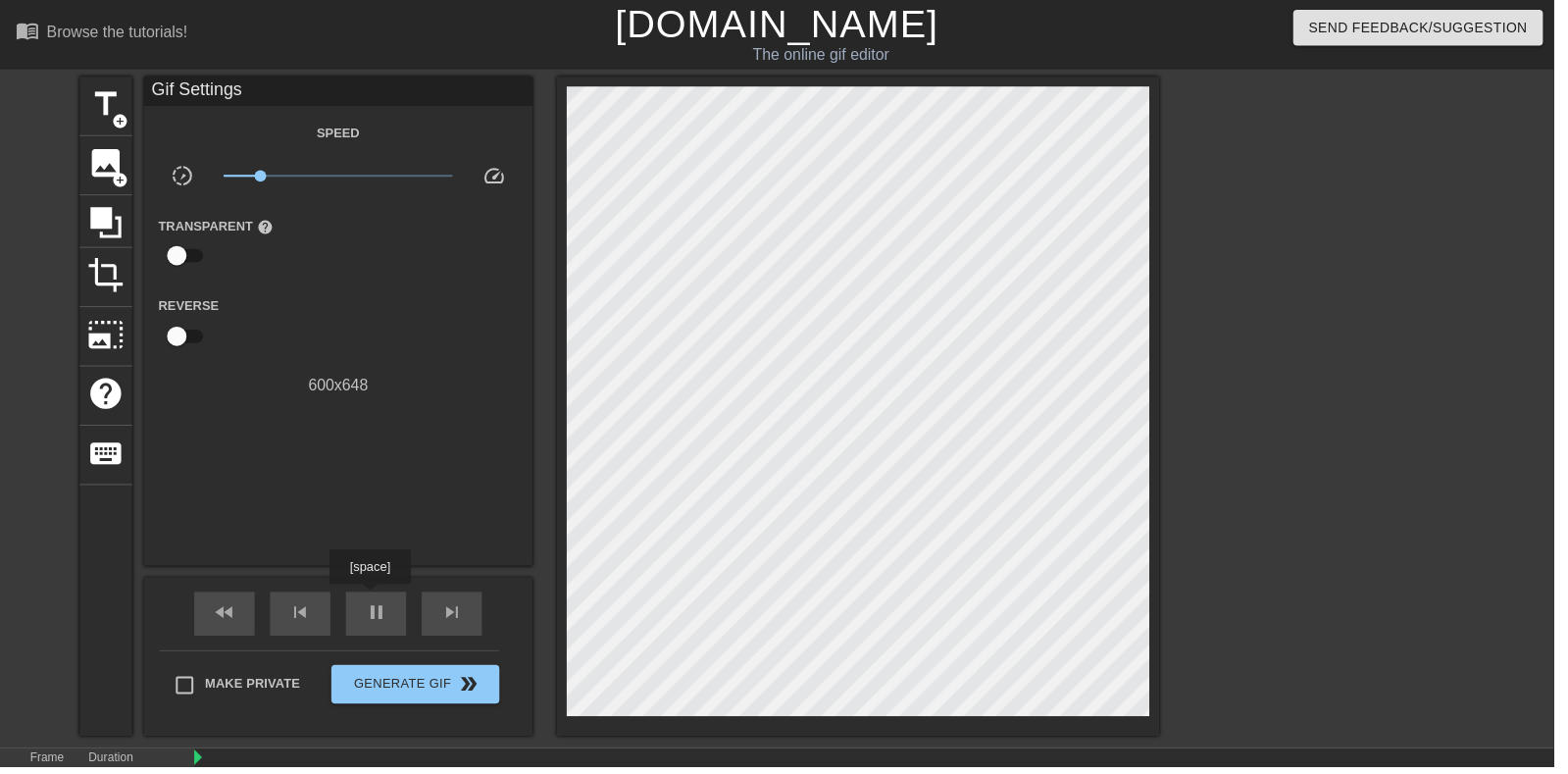 click at bounding box center [4189, 800] 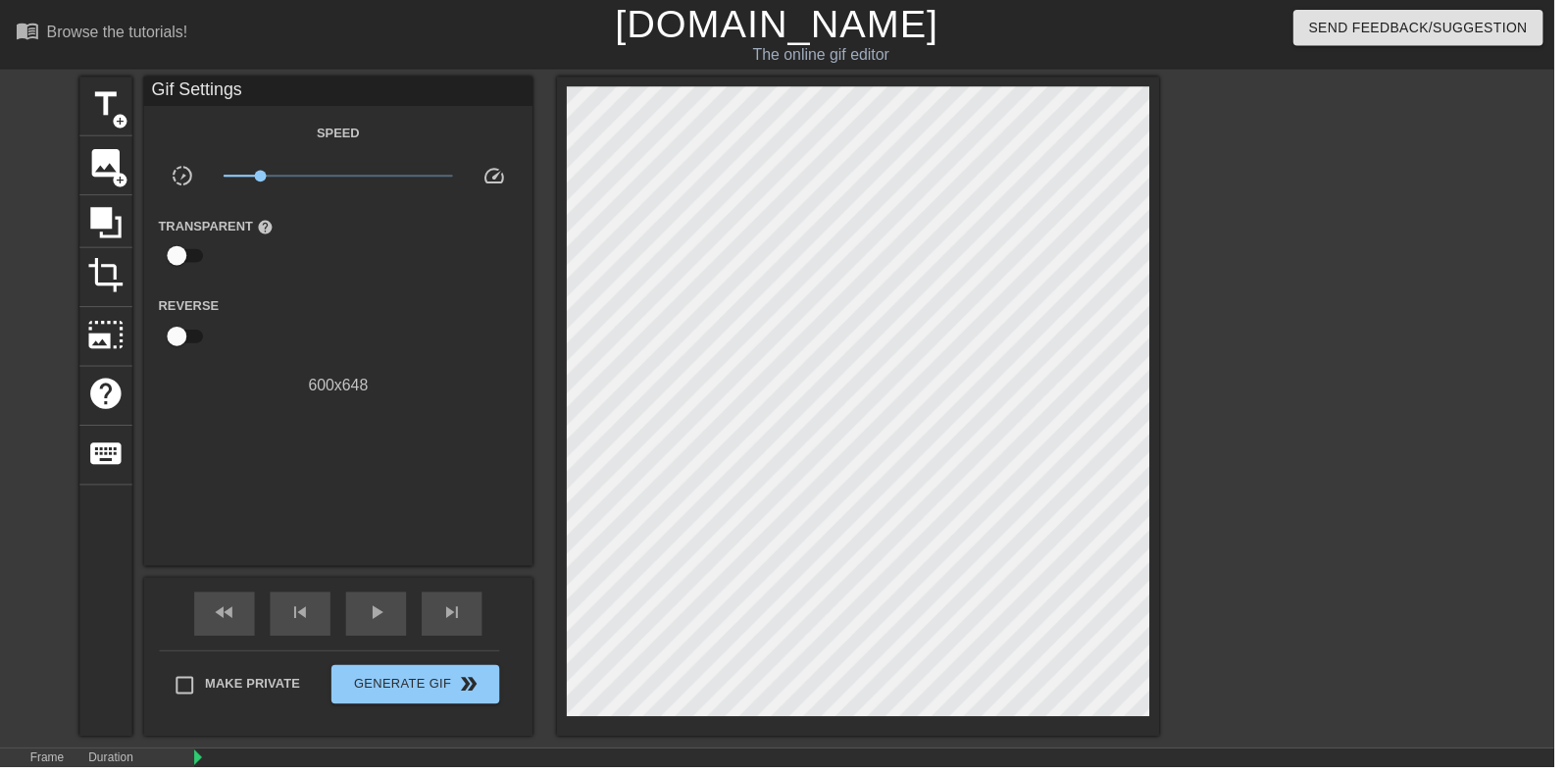 click on "play_arrow" at bounding box center [379, 619] 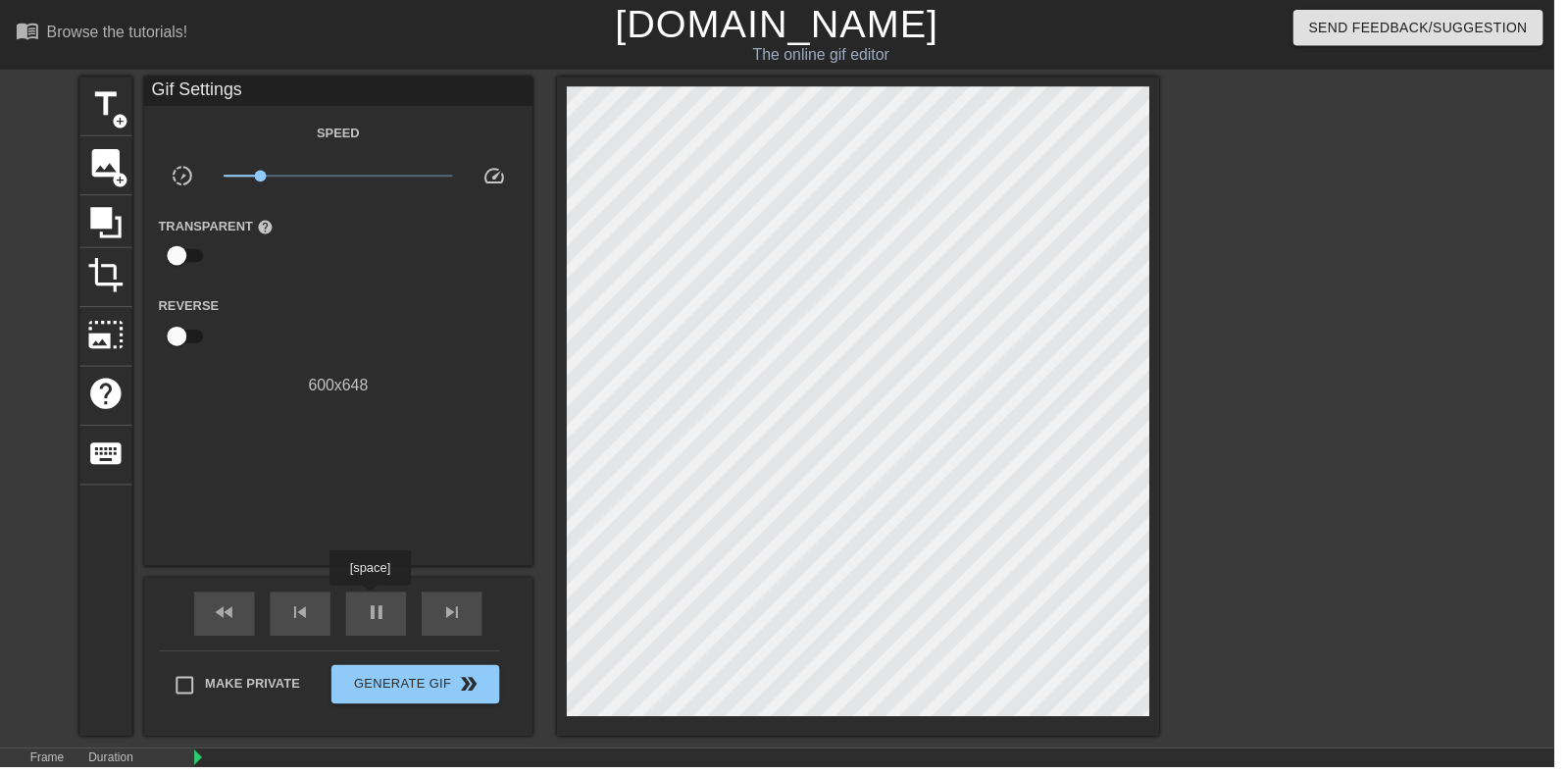 click on "pause" at bounding box center [379, 619] 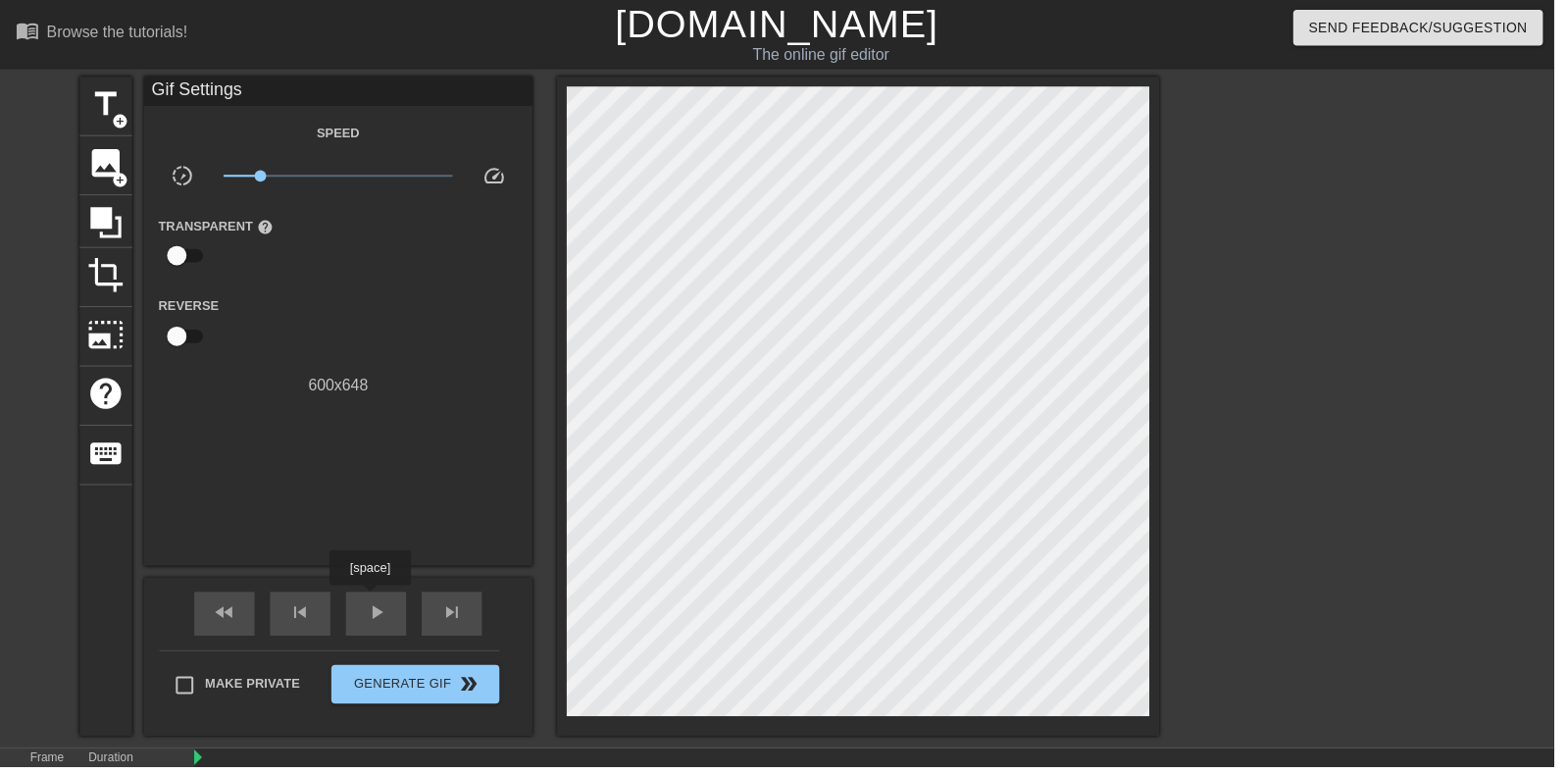 click at bounding box center [4189, 800] 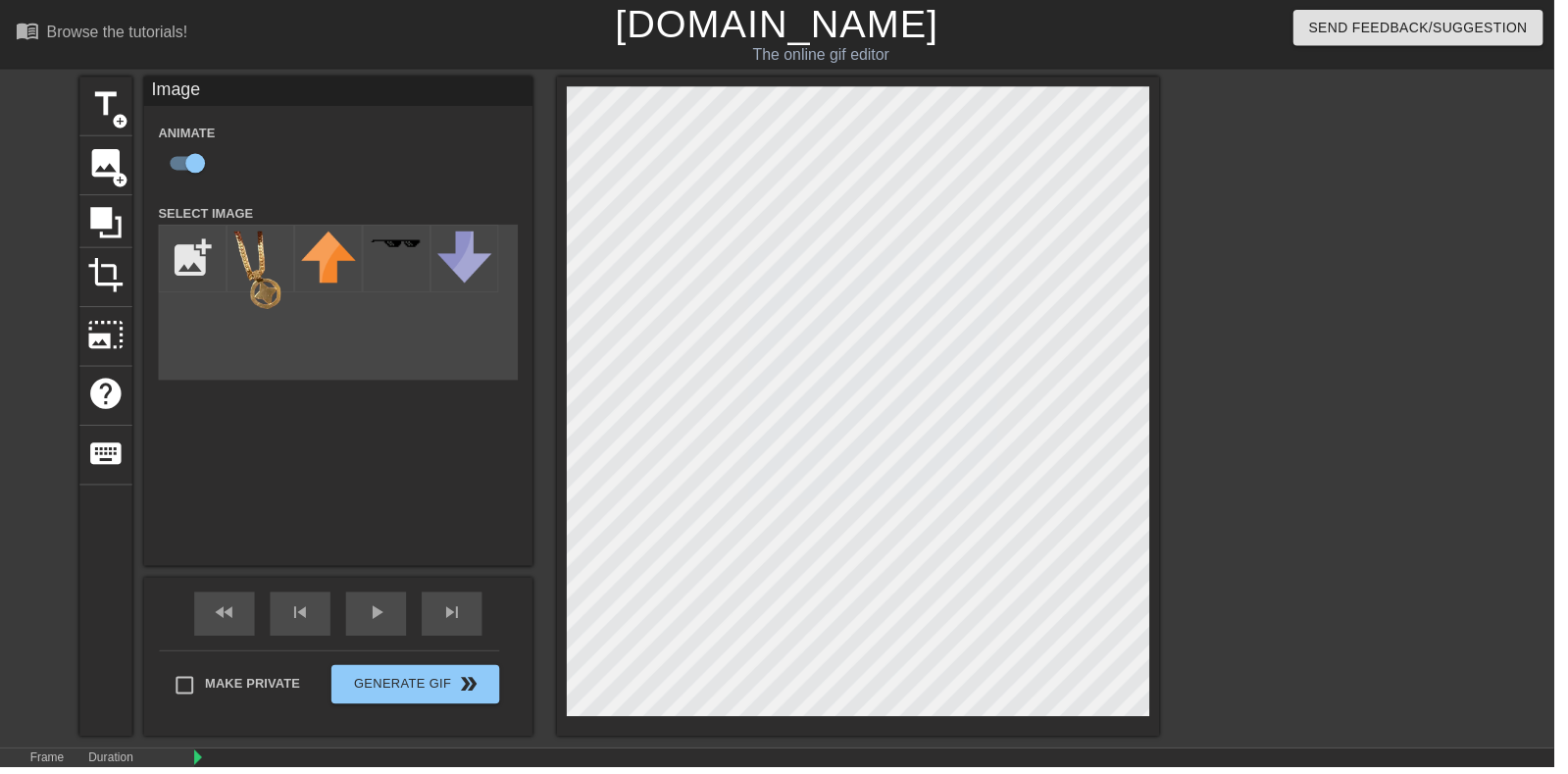 click on "play_arrow" at bounding box center [379, 618] 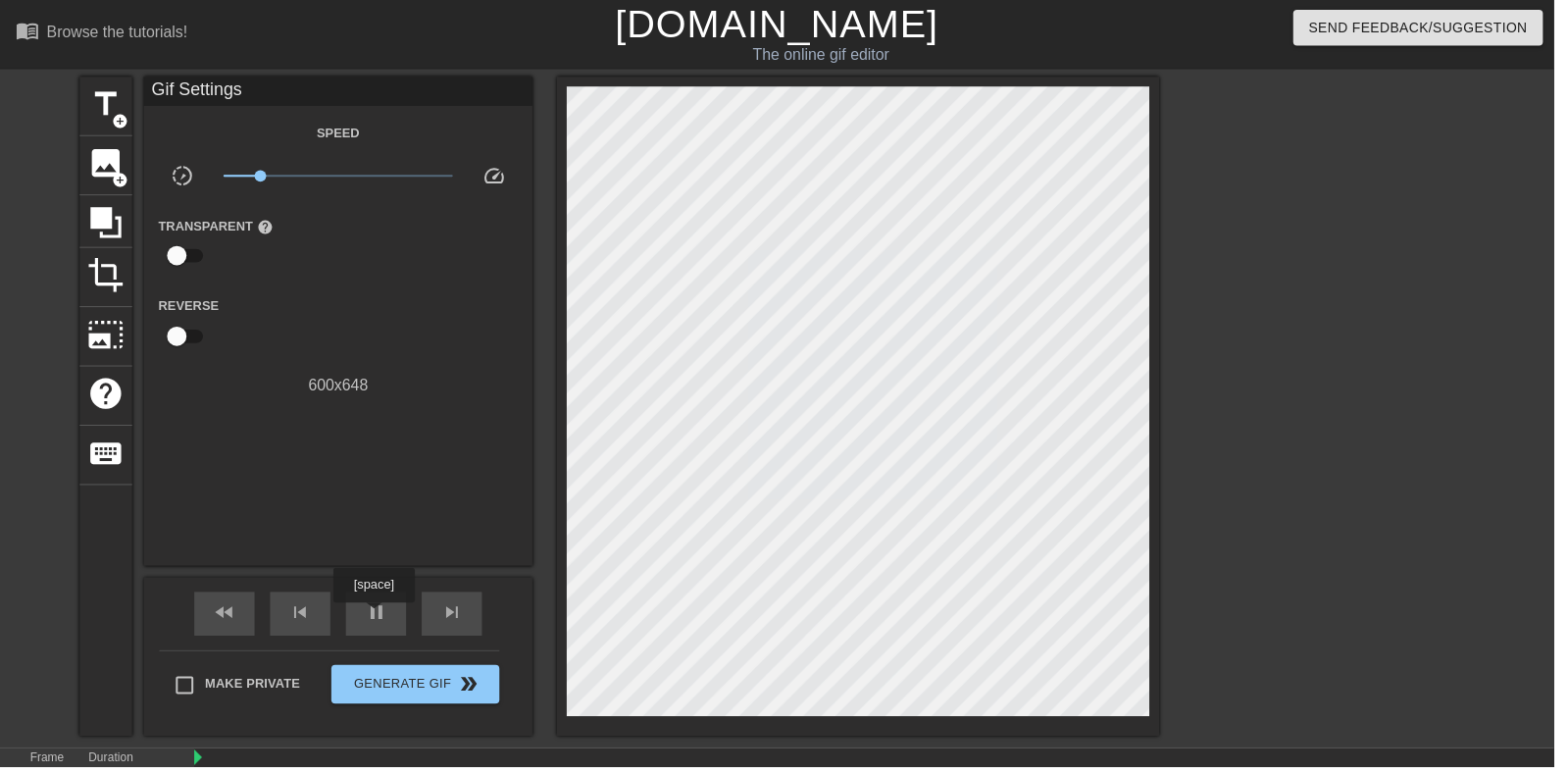 click at bounding box center (4189, 800) 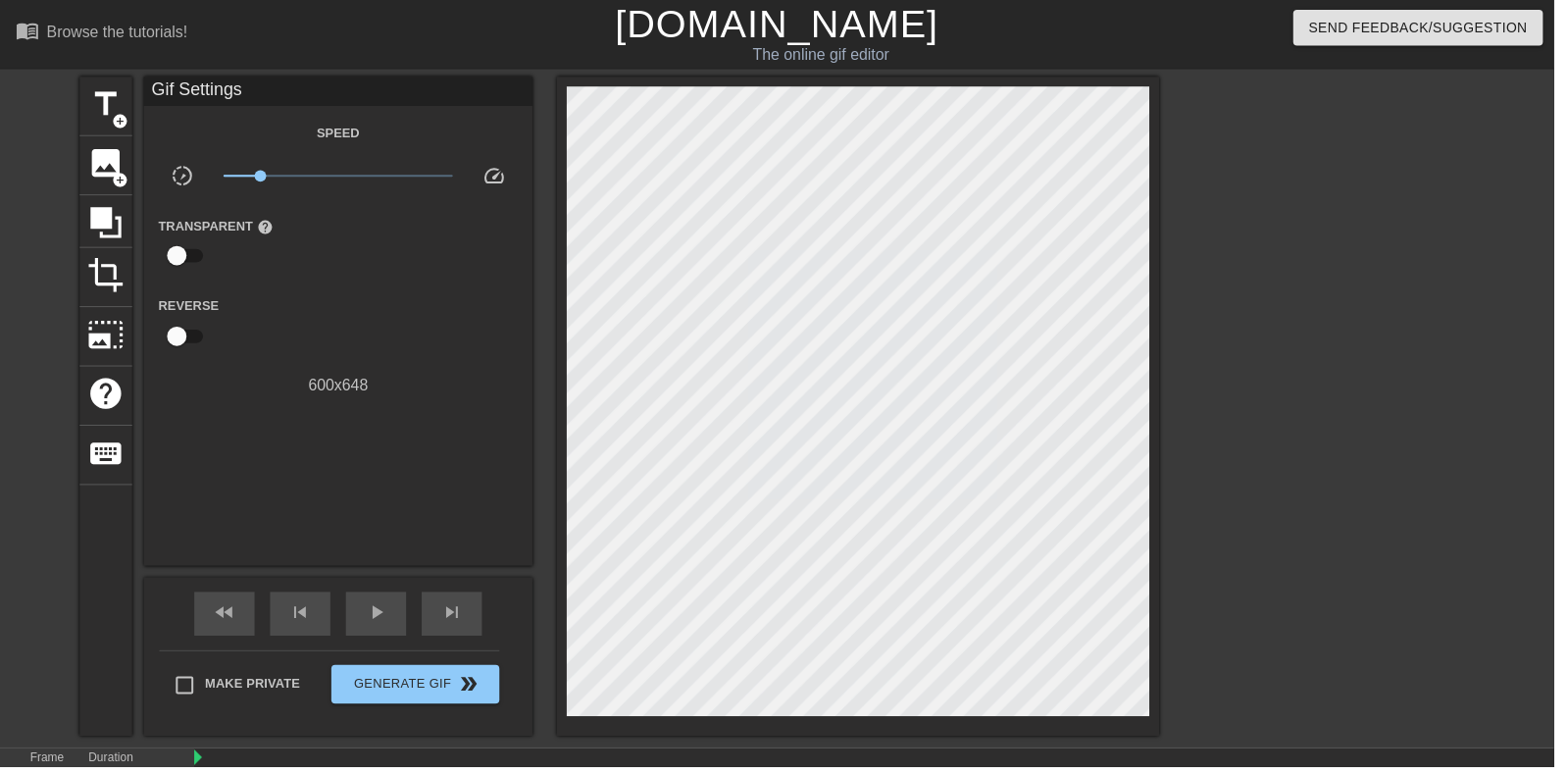 click on "play_arrow" at bounding box center [379, 619] 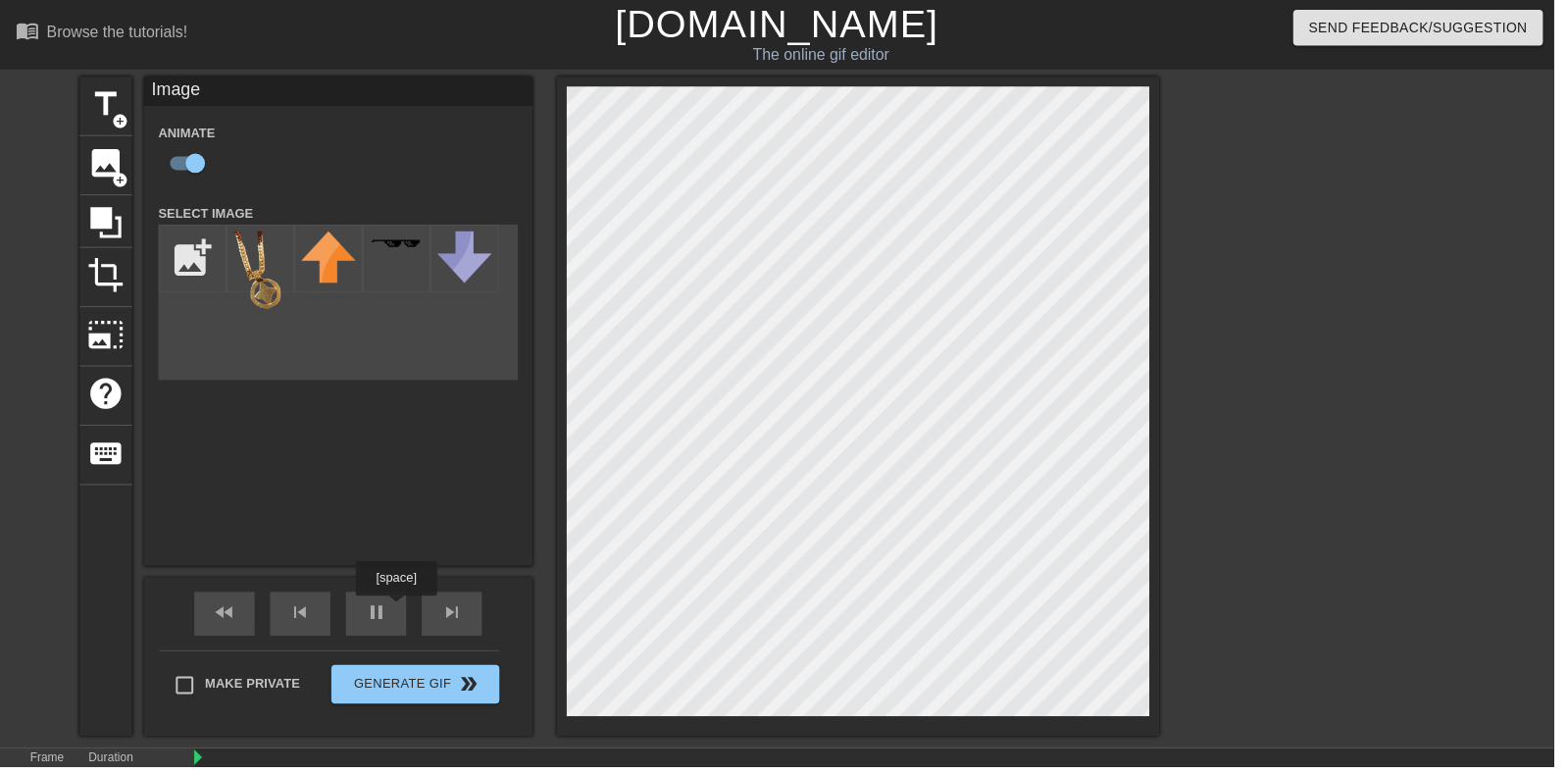 click on "pause" at bounding box center [379, 619] 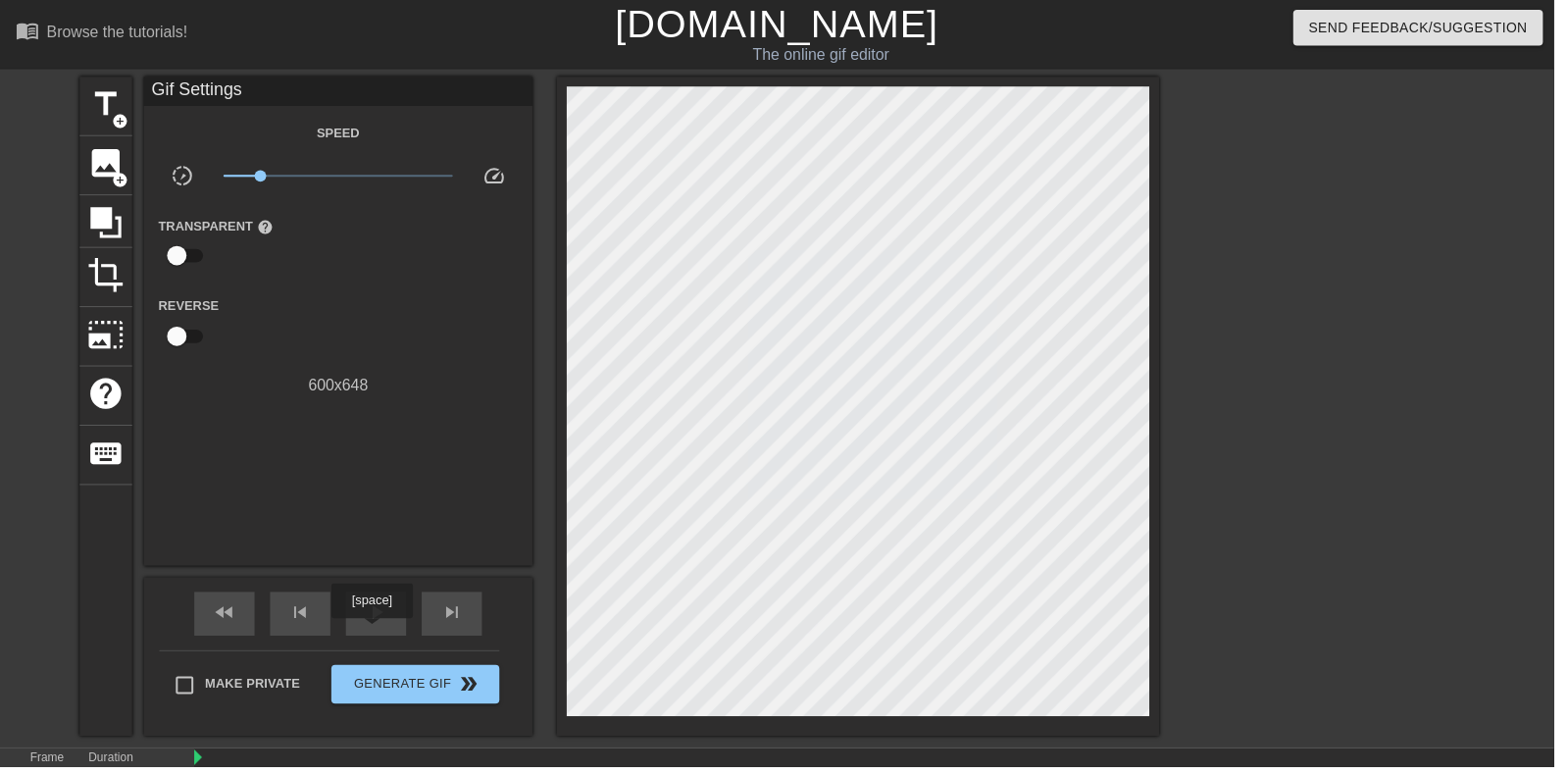 click at bounding box center [4189, 800] 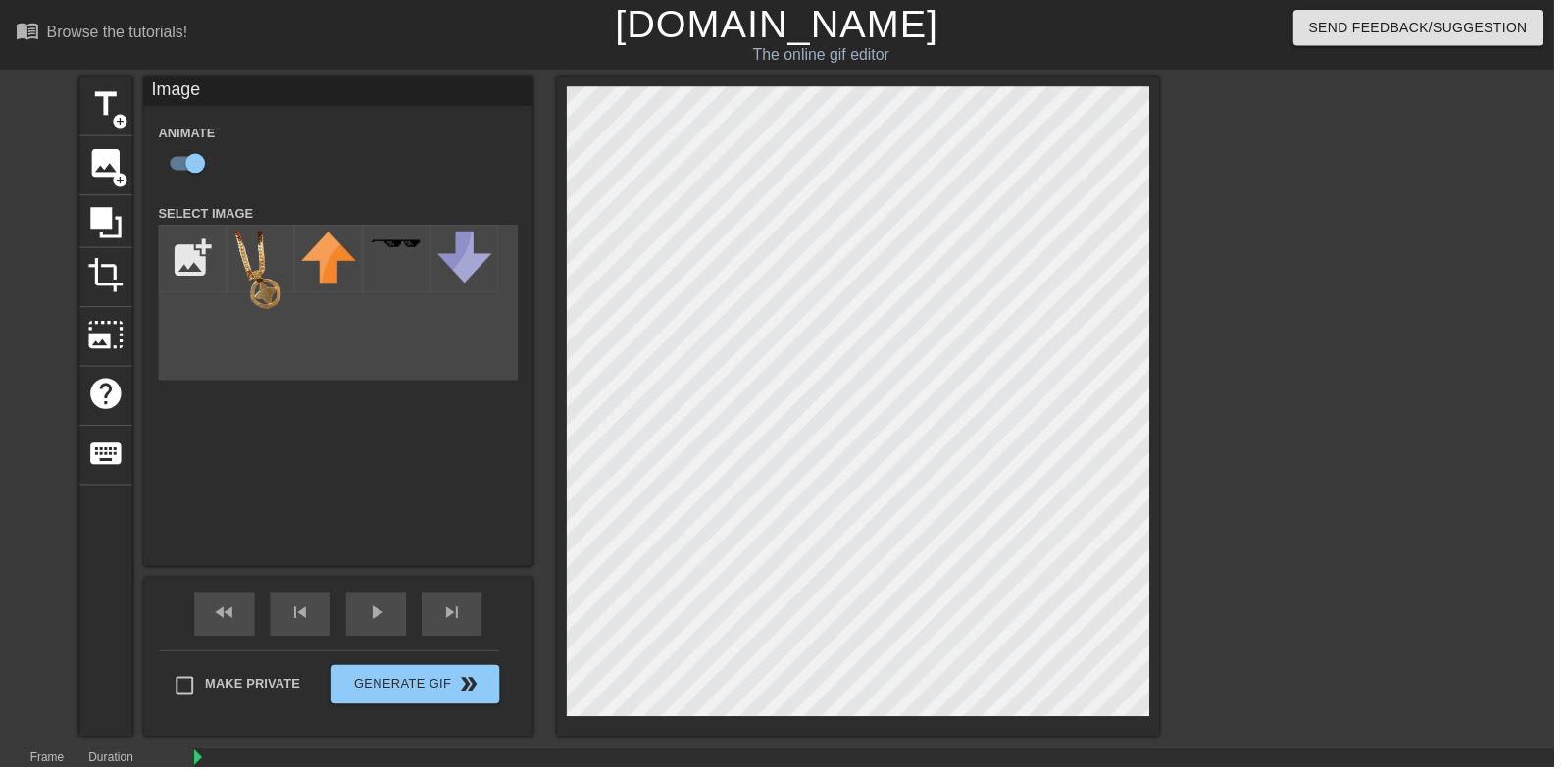 click on "play_arrow" at bounding box center (379, 619) 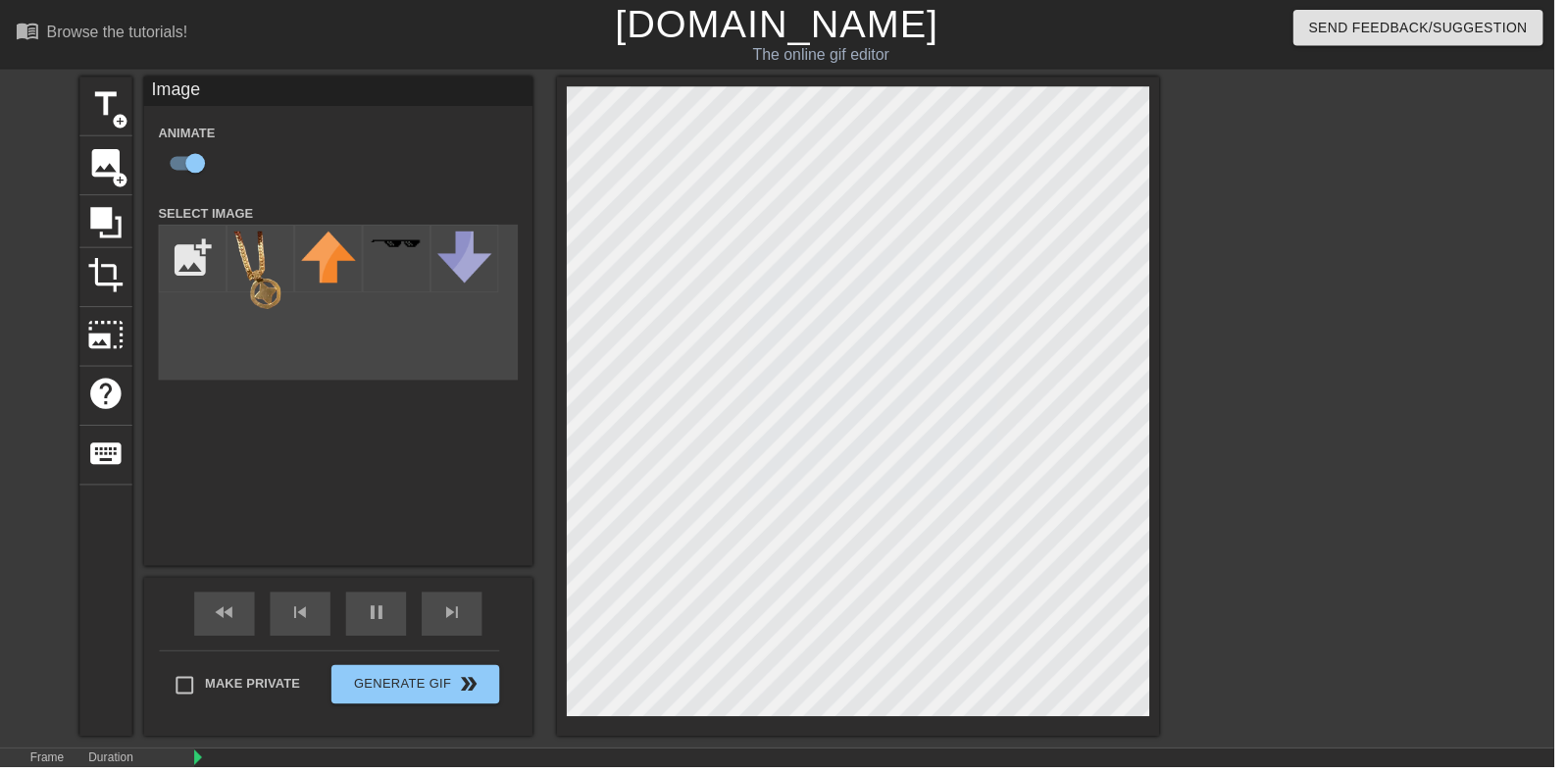 click on "pause" at bounding box center [379, 619] 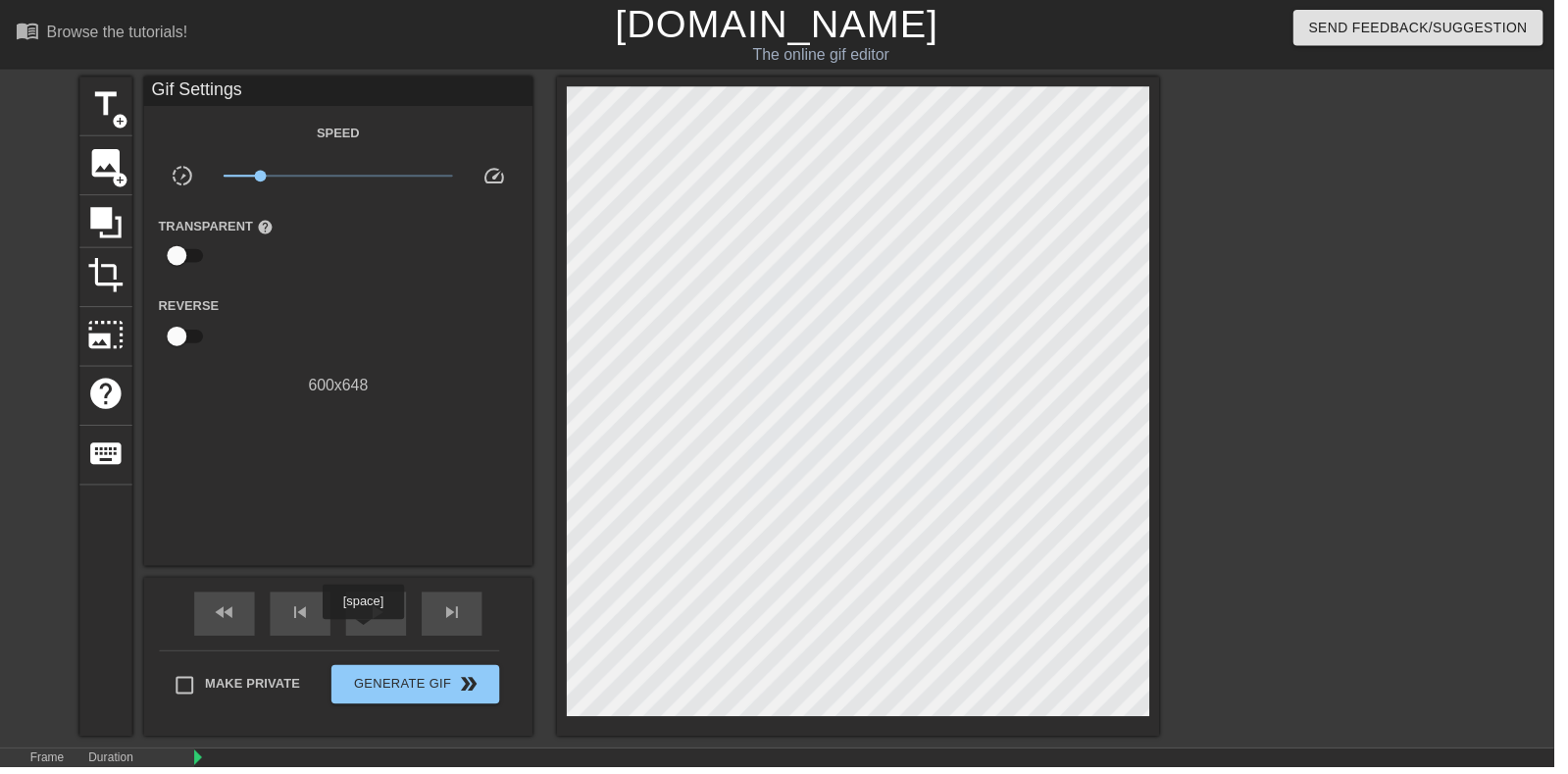 click at bounding box center [4189, 800] 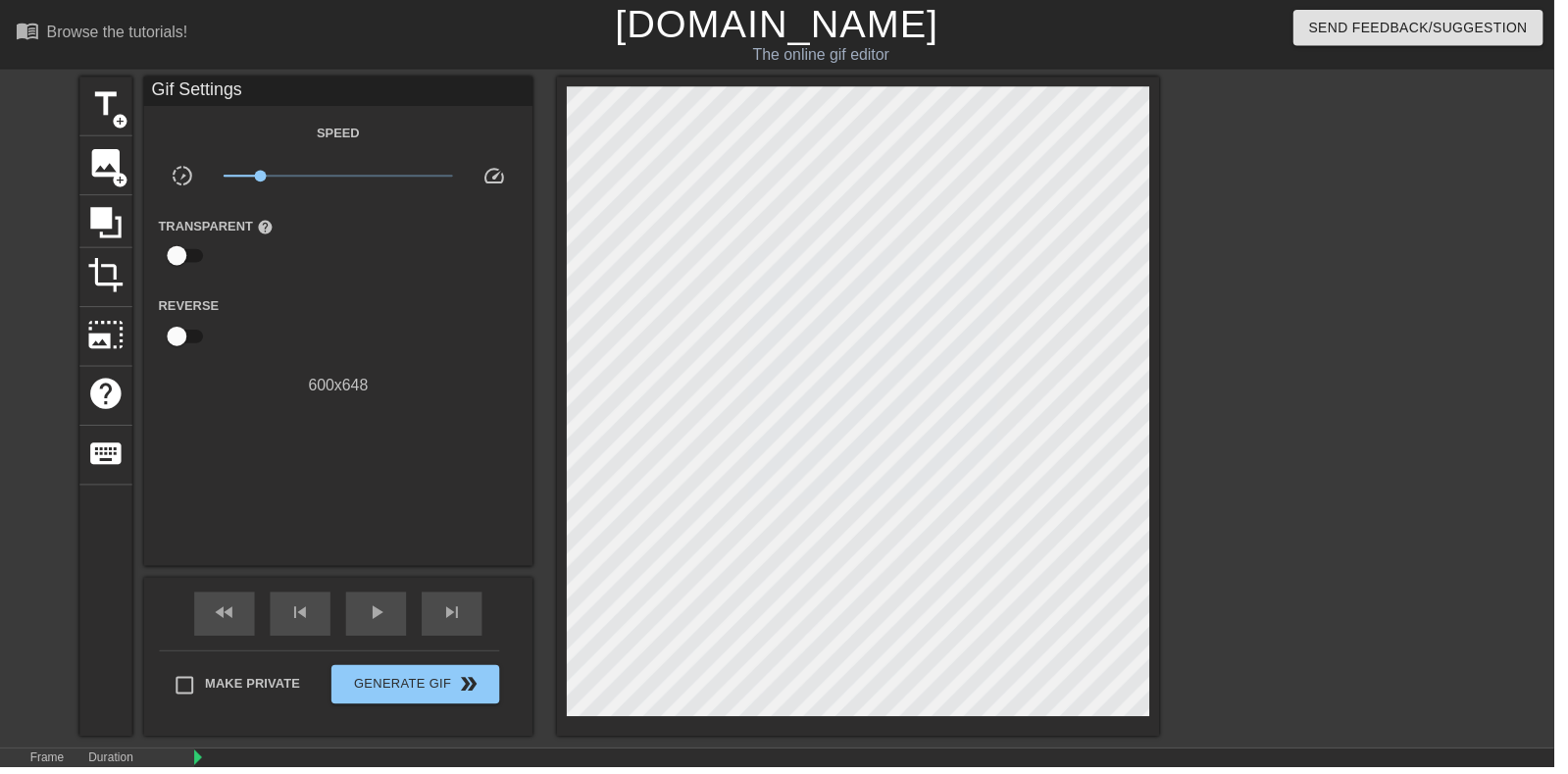 click at bounding box center [4189, 800] 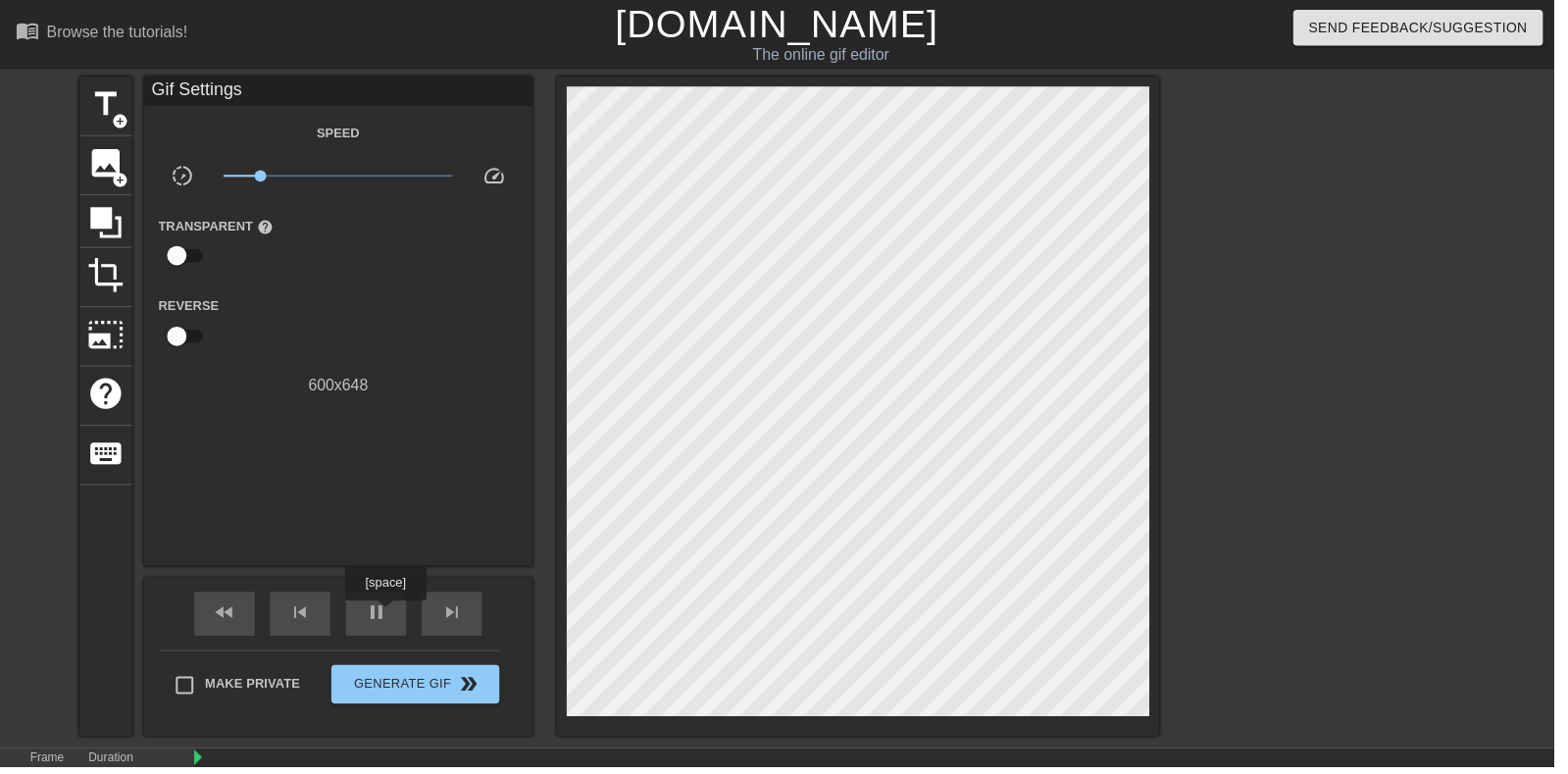 click at bounding box center (4189, 800) 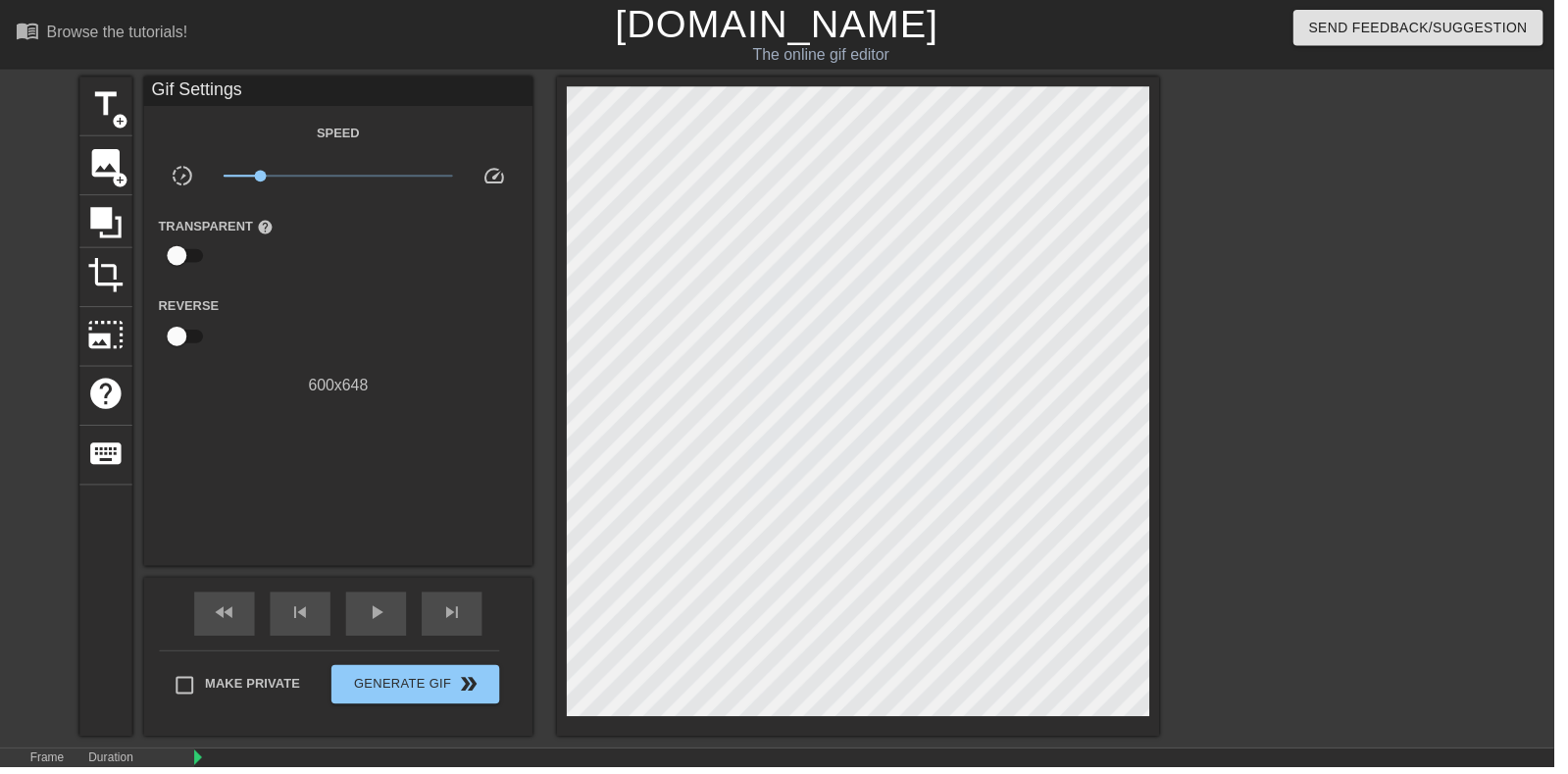 click on "play_arrow" at bounding box center (379, 618) 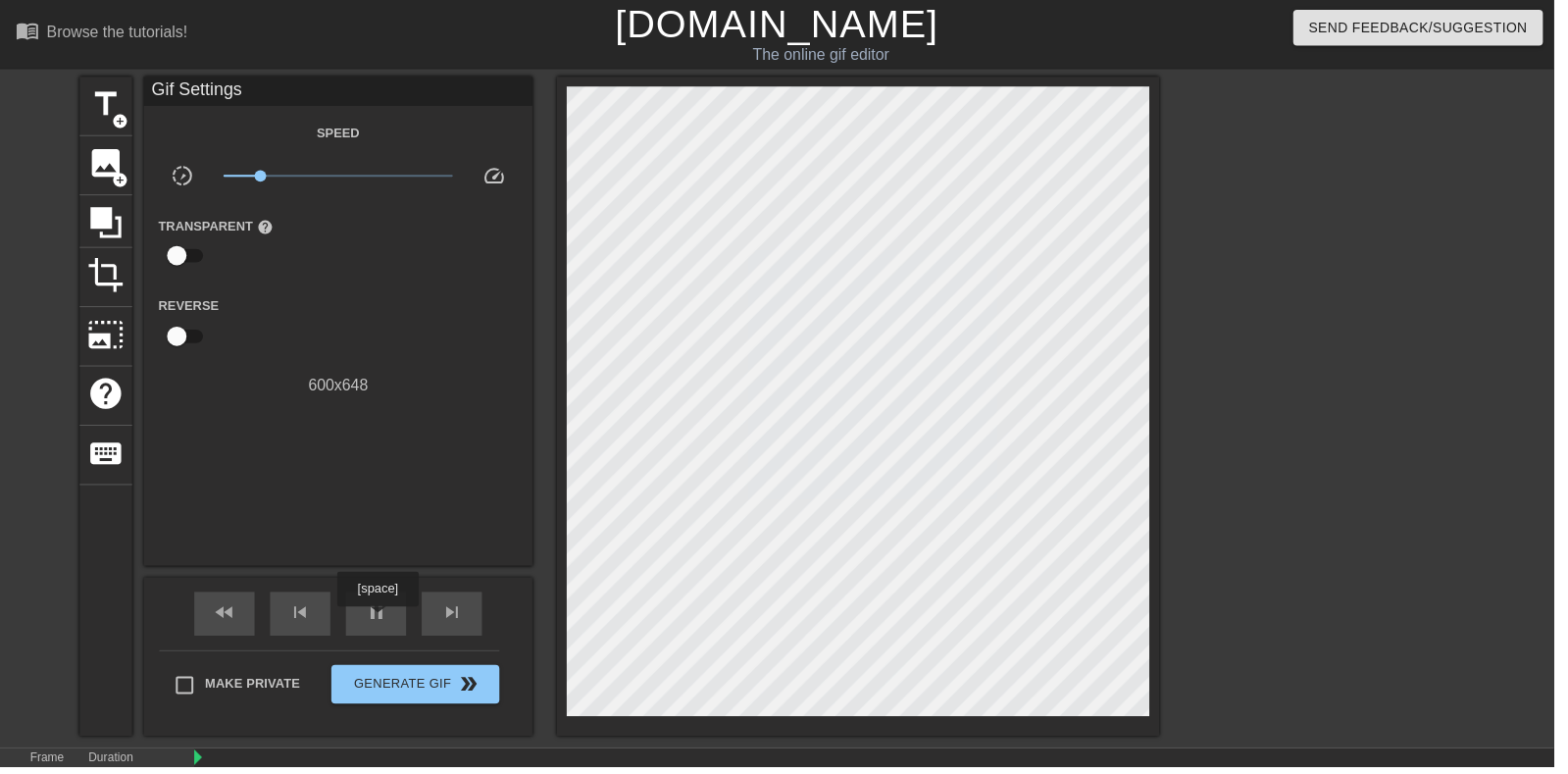 type on "30" 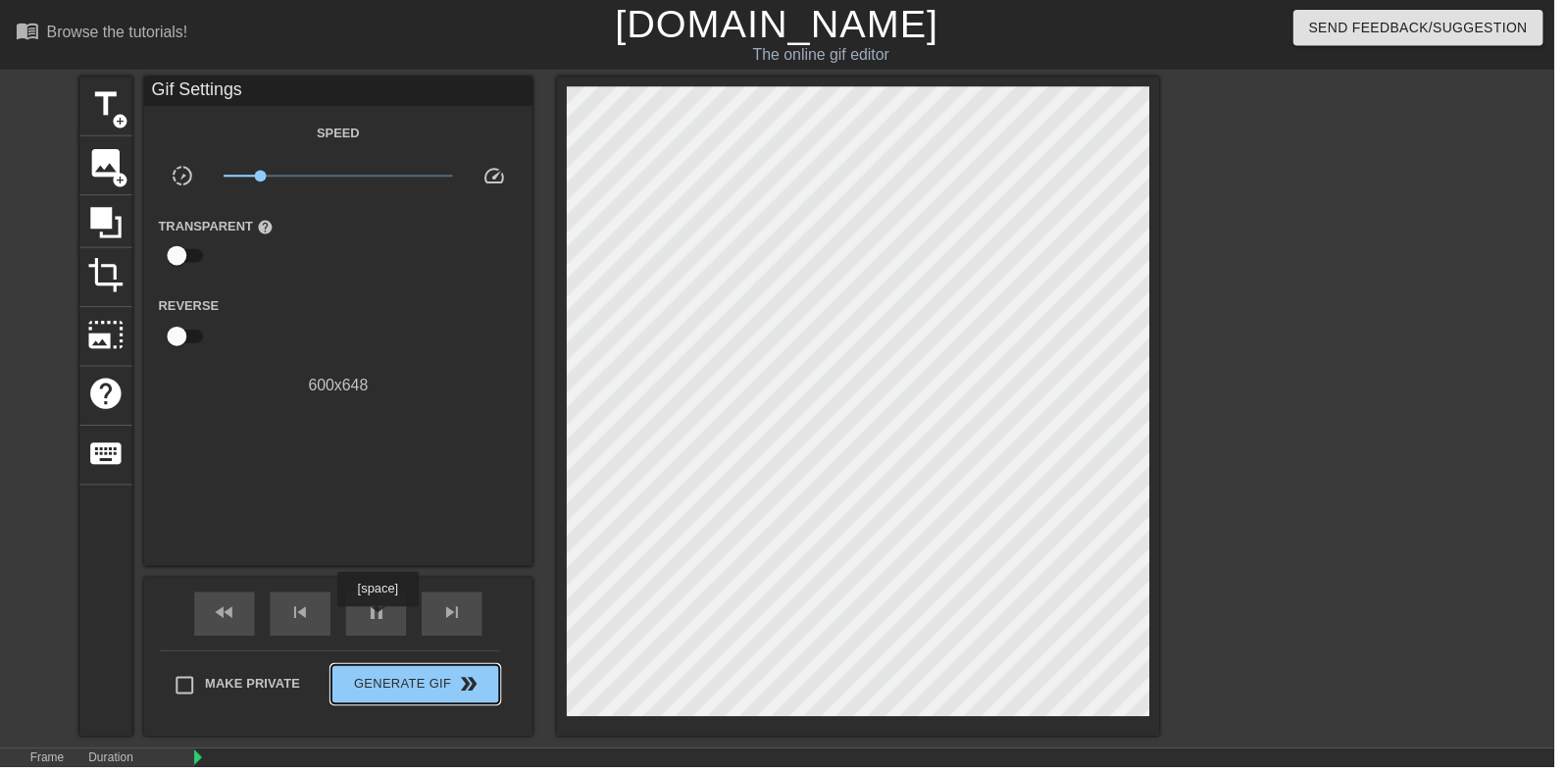 click on "Generate Gif double_arrow" at bounding box center (419, 691) 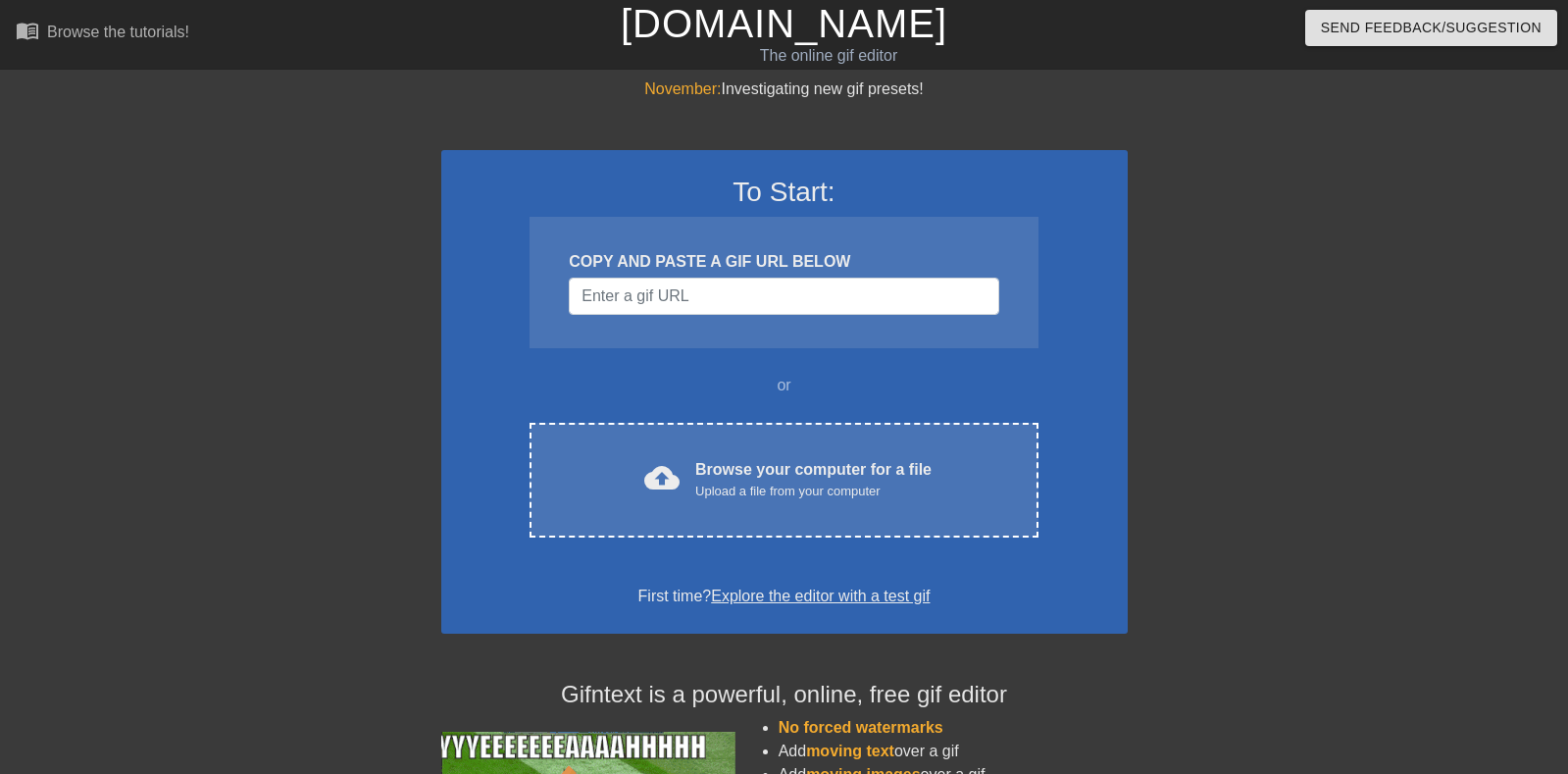 scroll, scrollTop: 0, scrollLeft: 0, axis: both 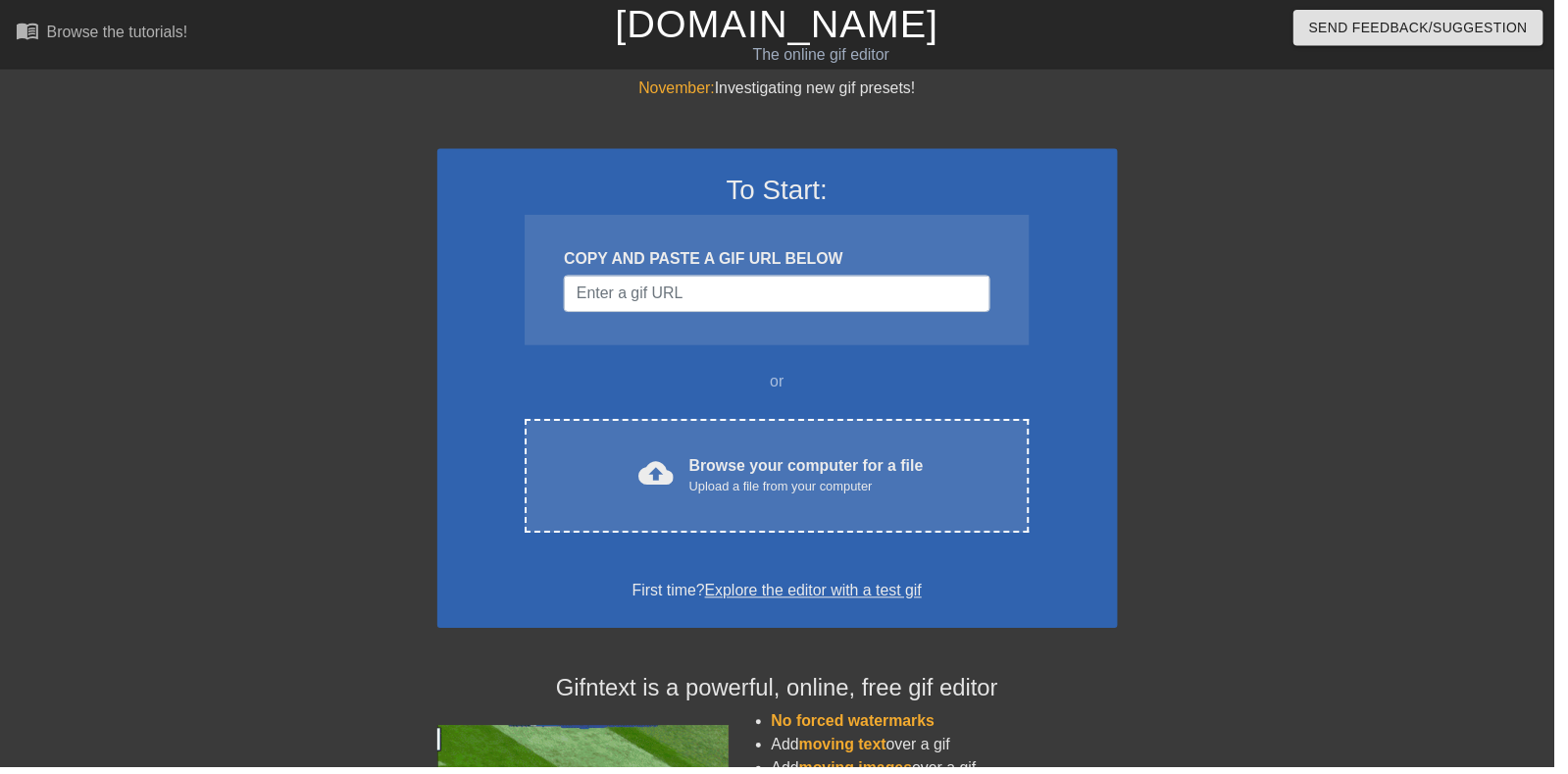 click on "cloud_upload Browse your computer for a file Upload a file from your computer Choose files" at bounding box center (784, 480) 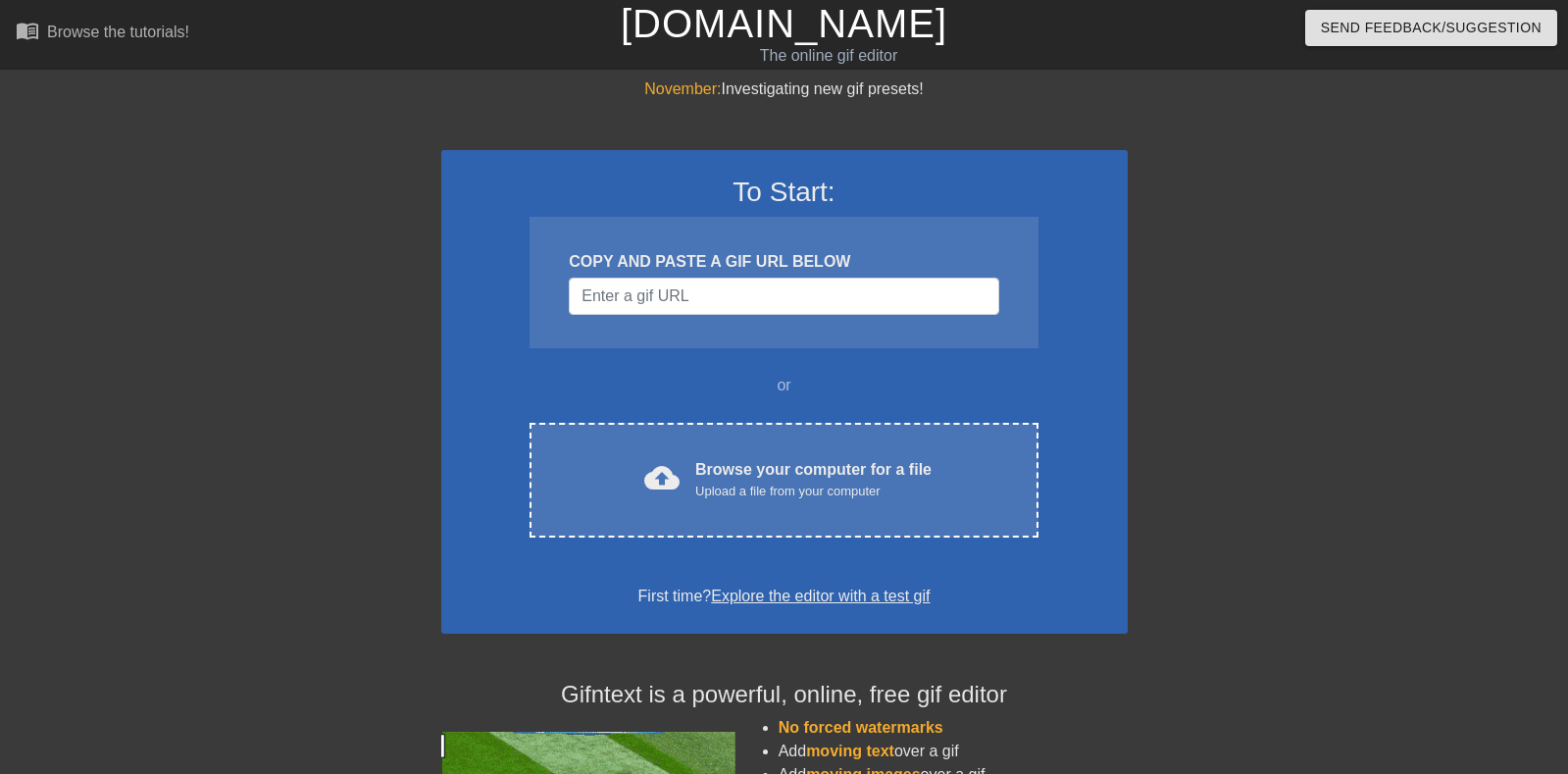 scroll, scrollTop: 0, scrollLeft: 0, axis: both 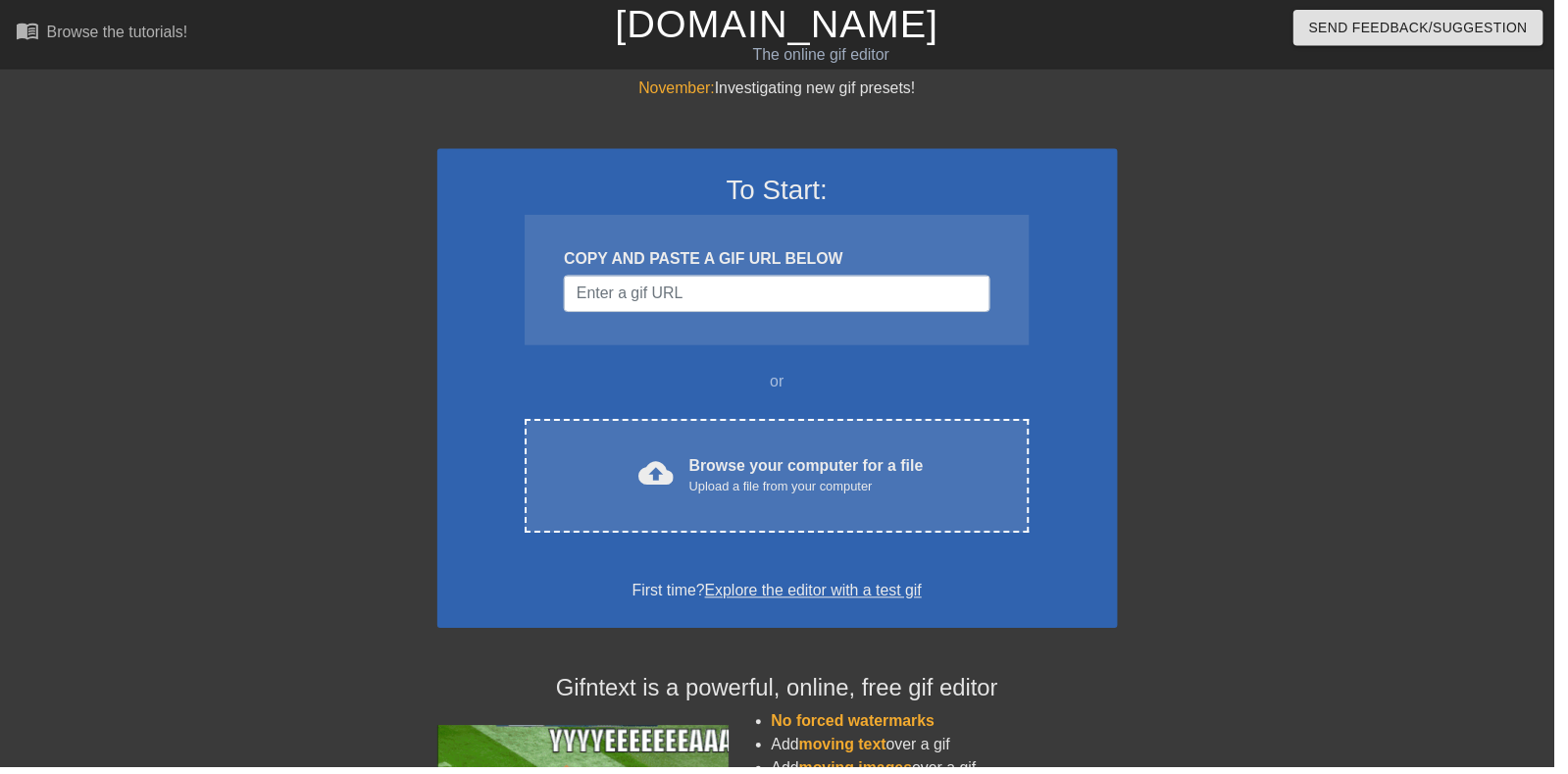 click on "Upload a file from your computer" at bounding box center [813, 491] 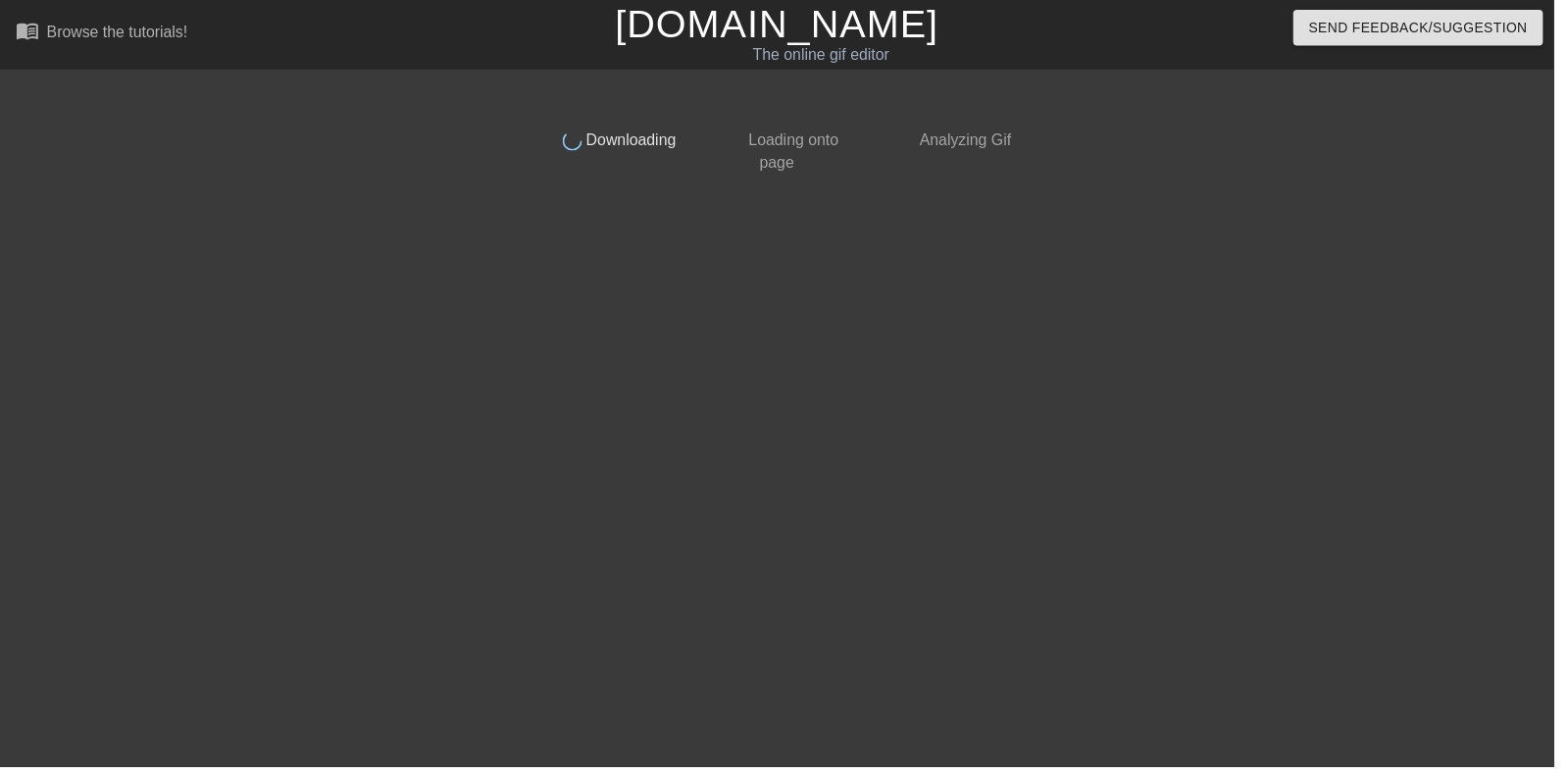 click on "[DOMAIN_NAME]" at bounding box center [784, 24] 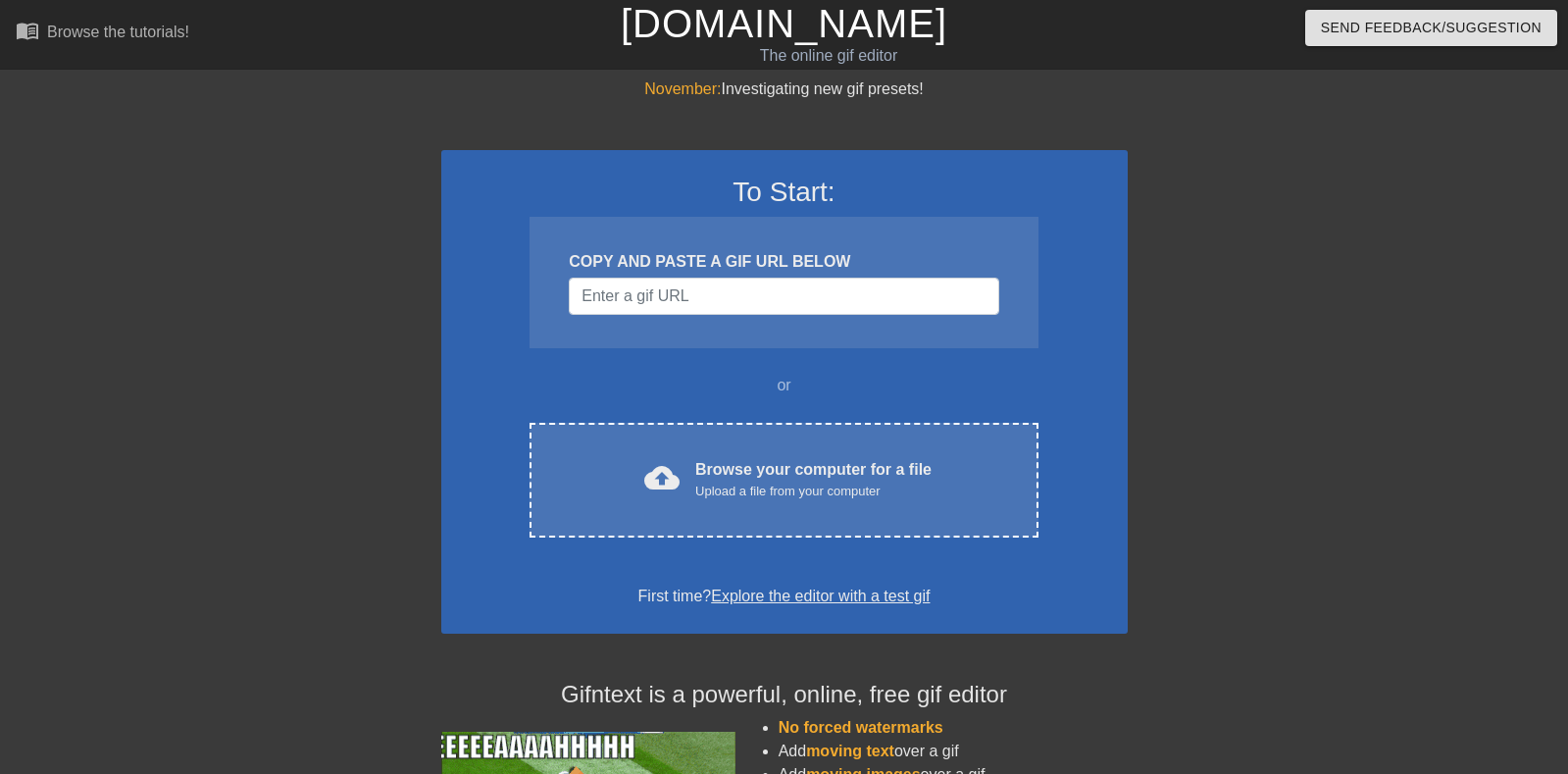 scroll, scrollTop: 0, scrollLeft: 0, axis: both 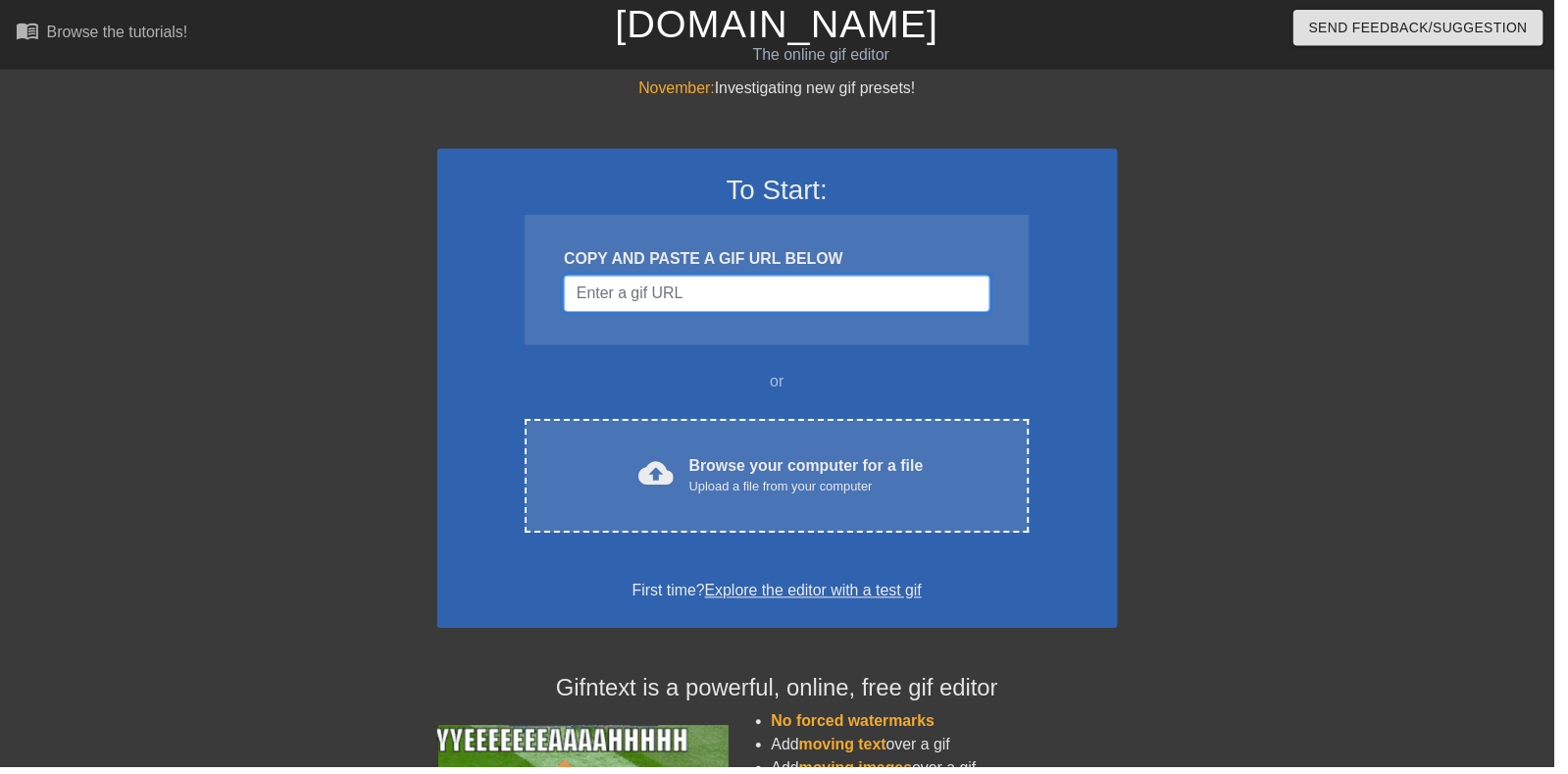 click at bounding box center [784, 296] 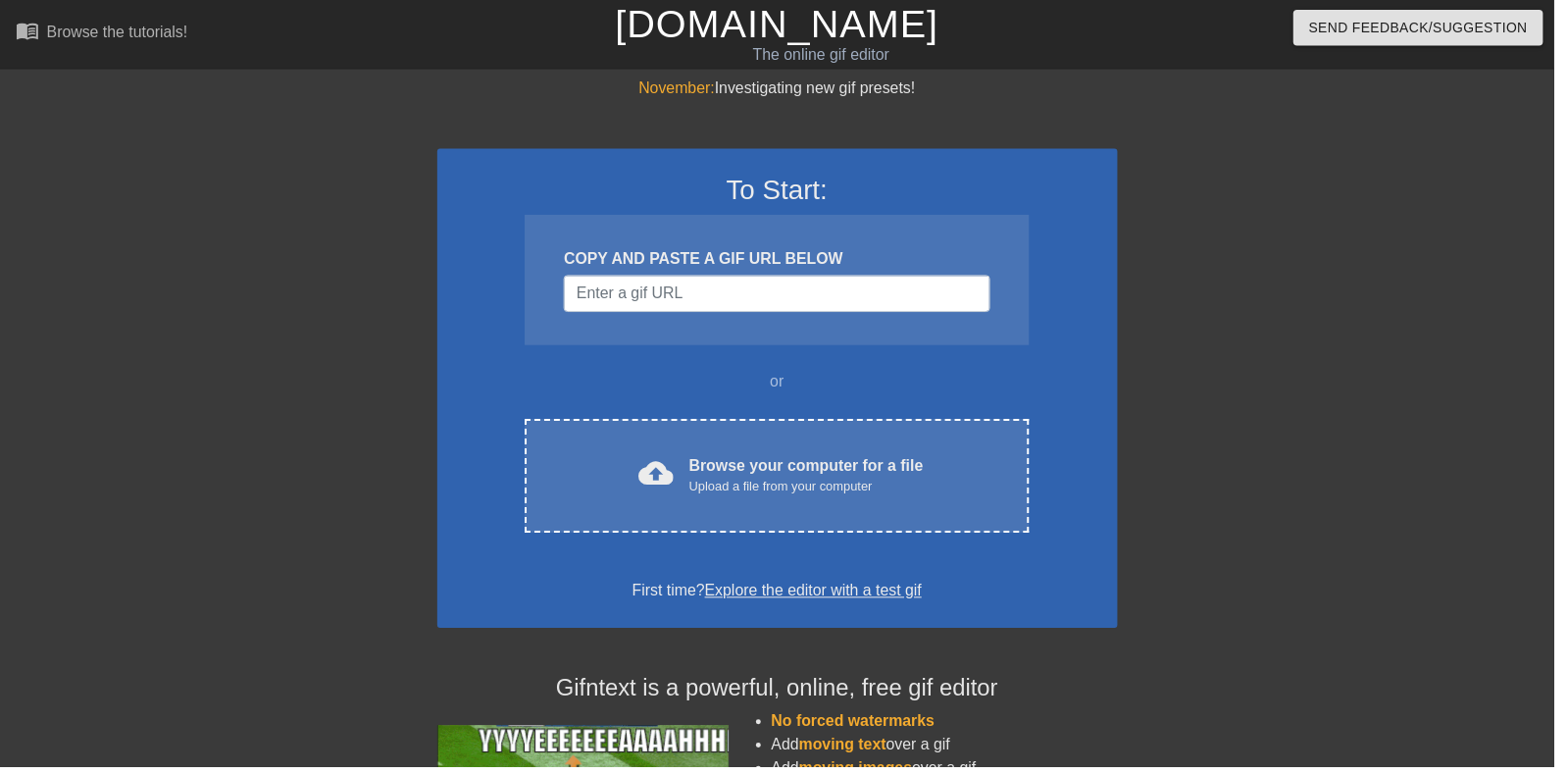 click on "To Start: COPY AND PASTE A GIF URL BELOW or cloud_upload Browse your computer for a file Upload a file from your computer Choose files First time?  Explore the editor with a test gif" at bounding box center [784, 391] 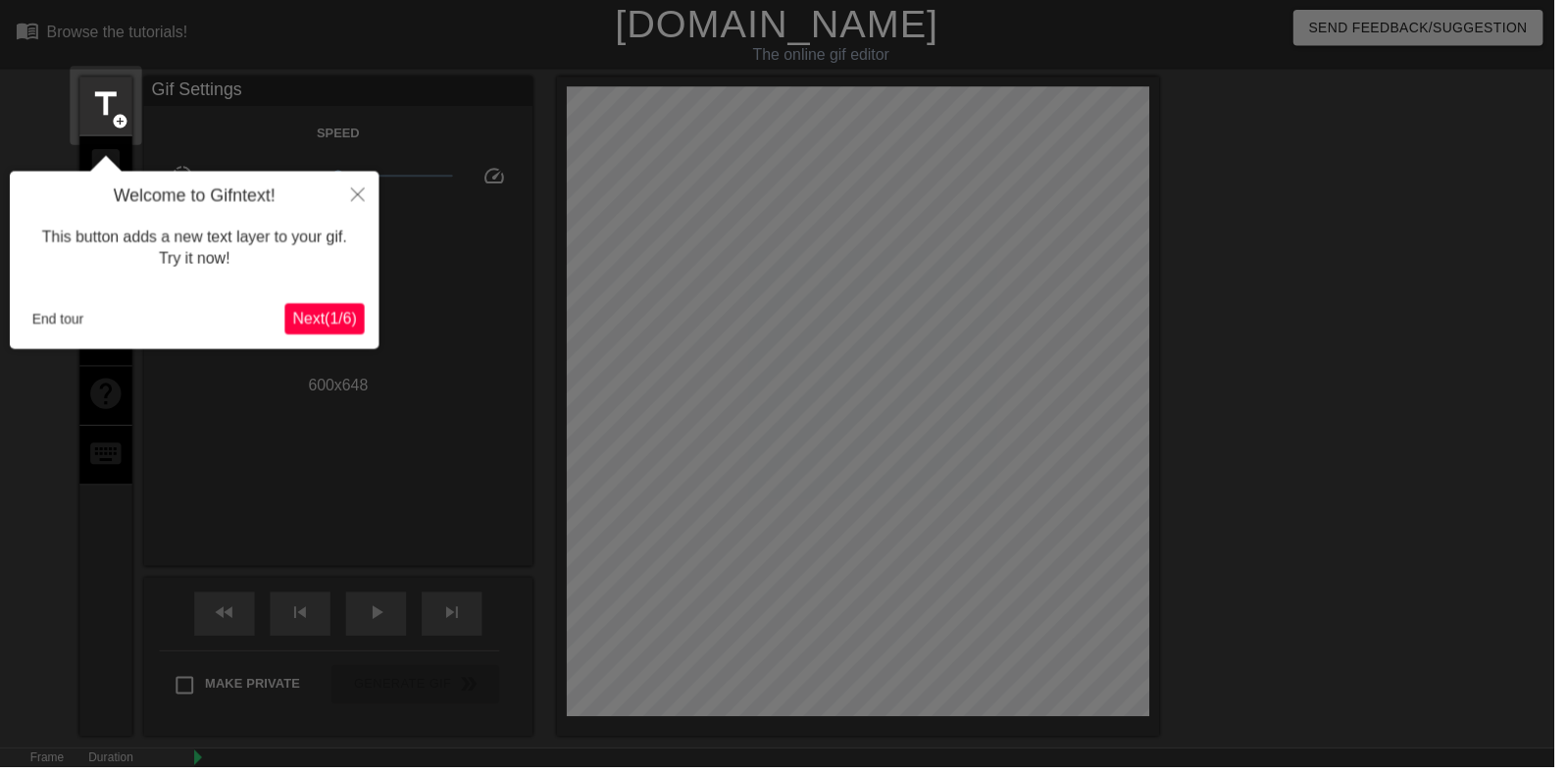 scroll, scrollTop: 48, scrollLeft: 0, axis: vertical 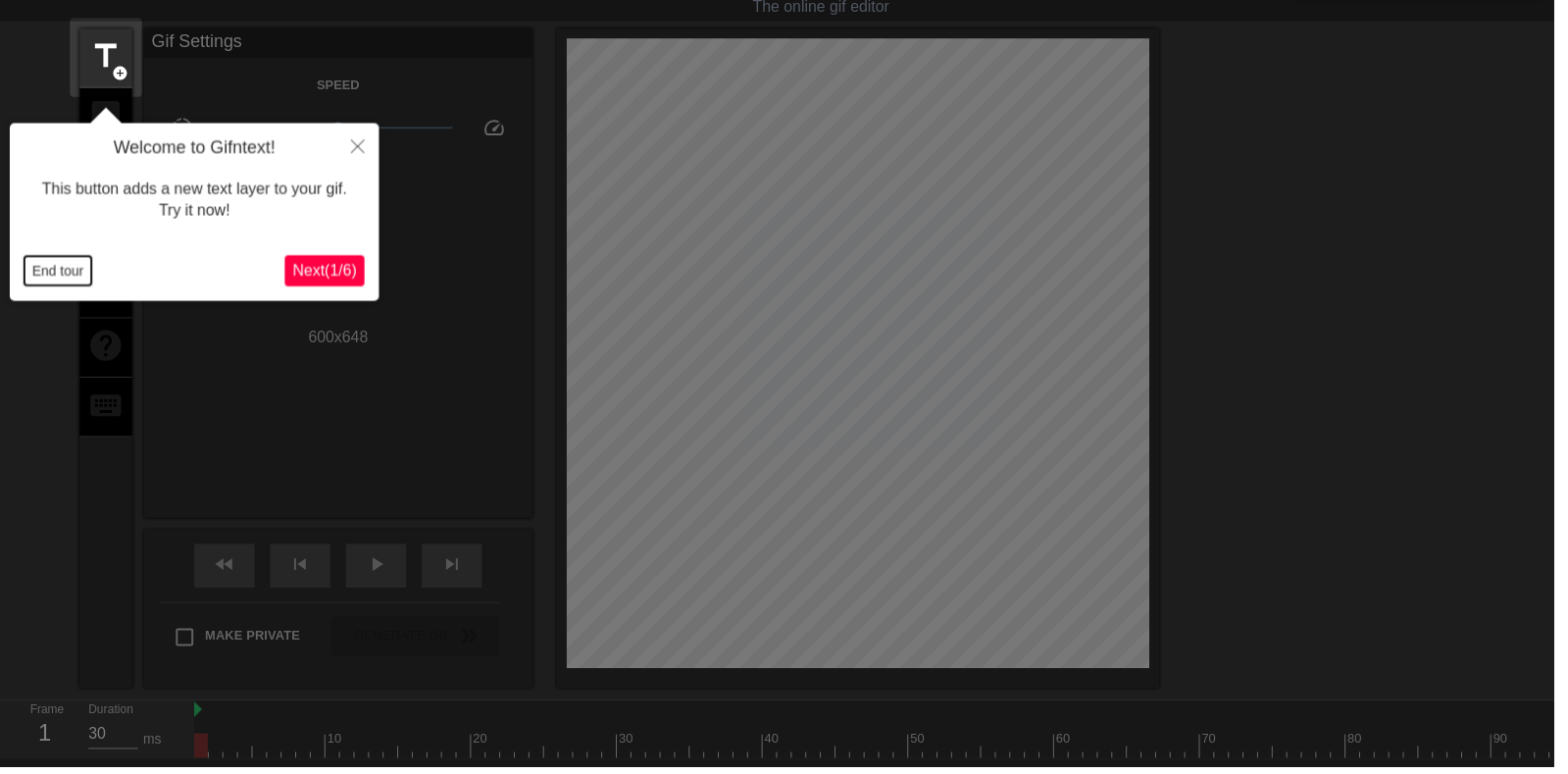 click on "End tour" at bounding box center (58, 274) 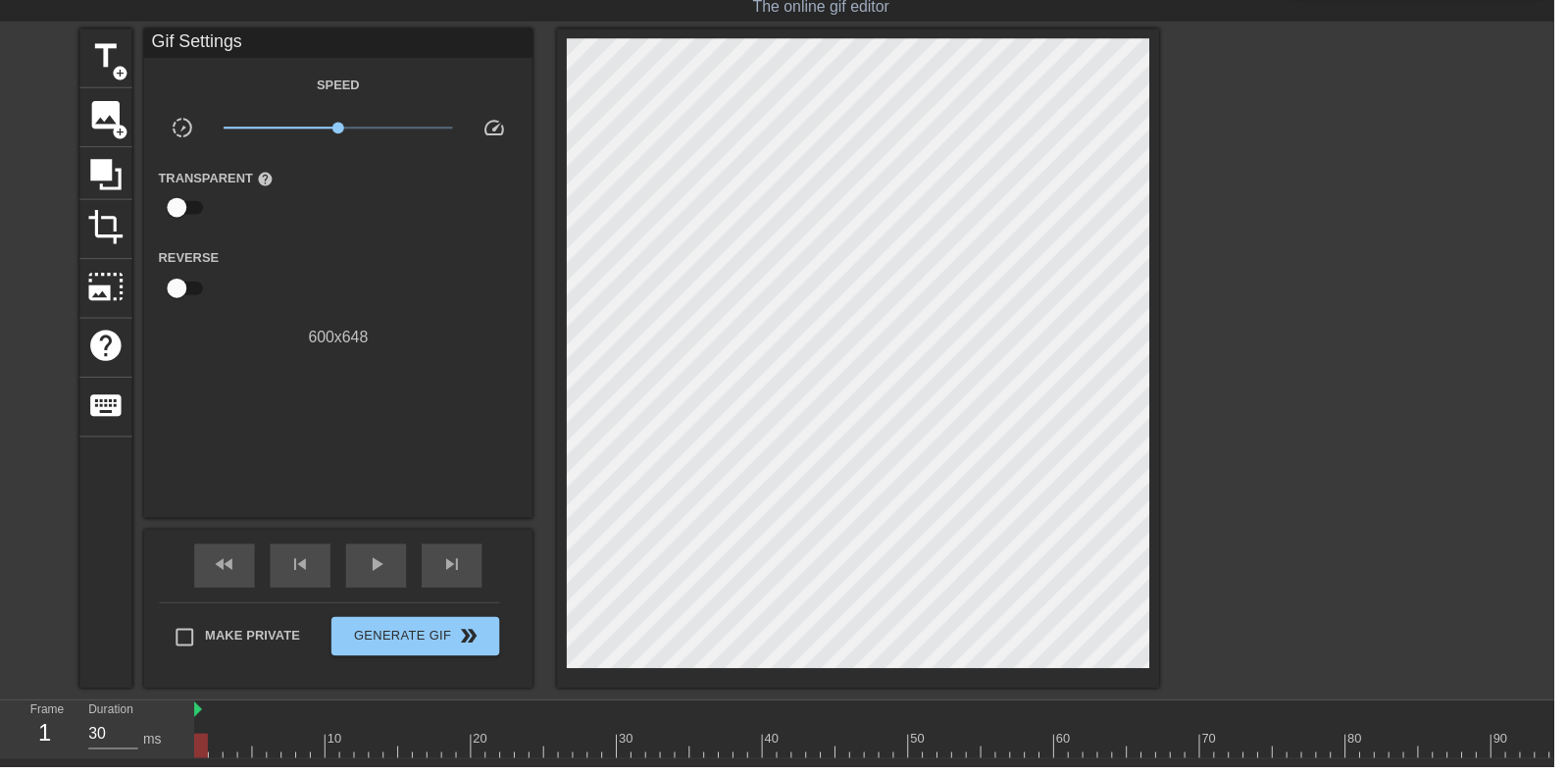 click on "image" at bounding box center [107, 117] 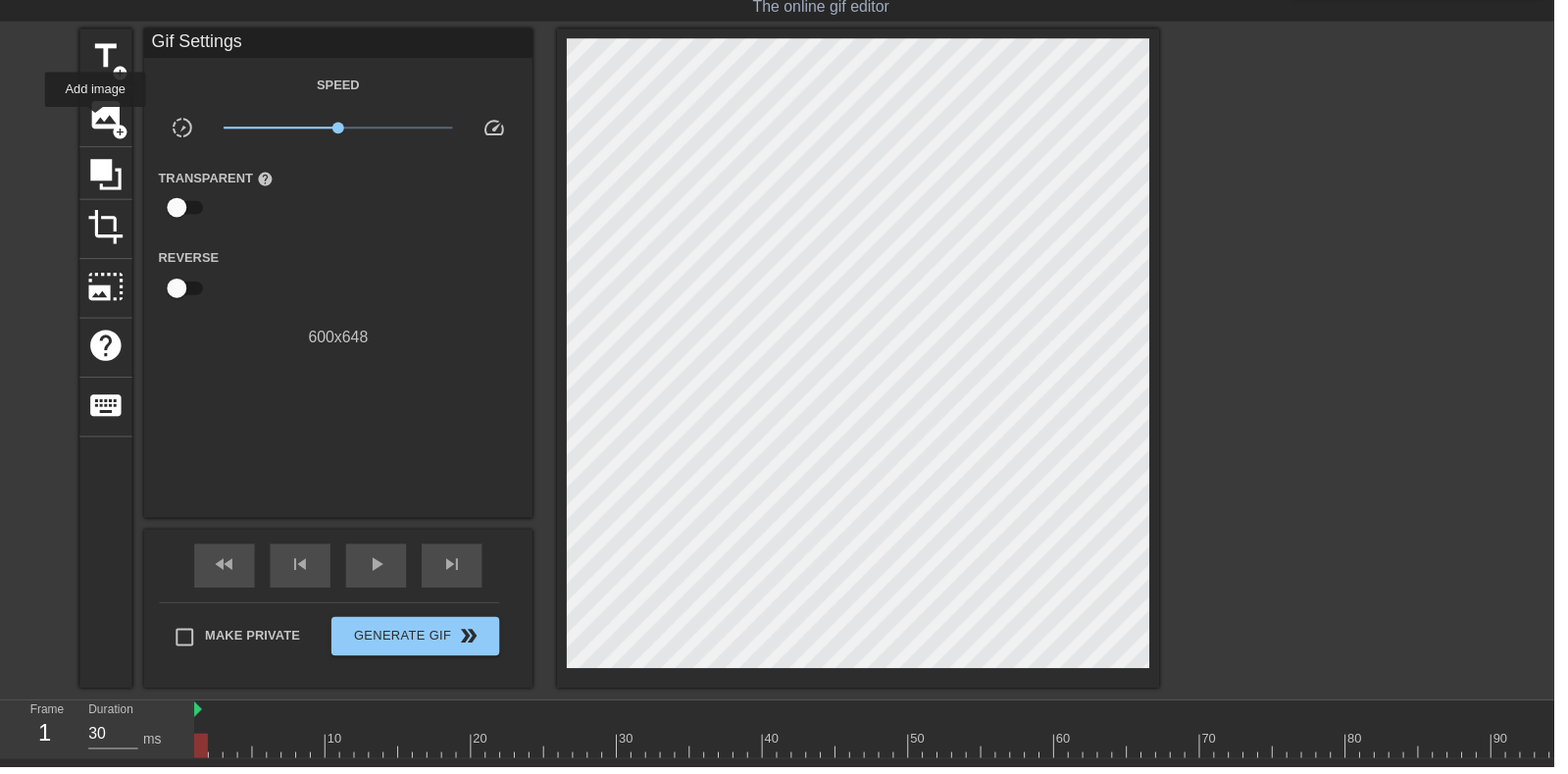 scroll, scrollTop: 0, scrollLeft: 0, axis: both 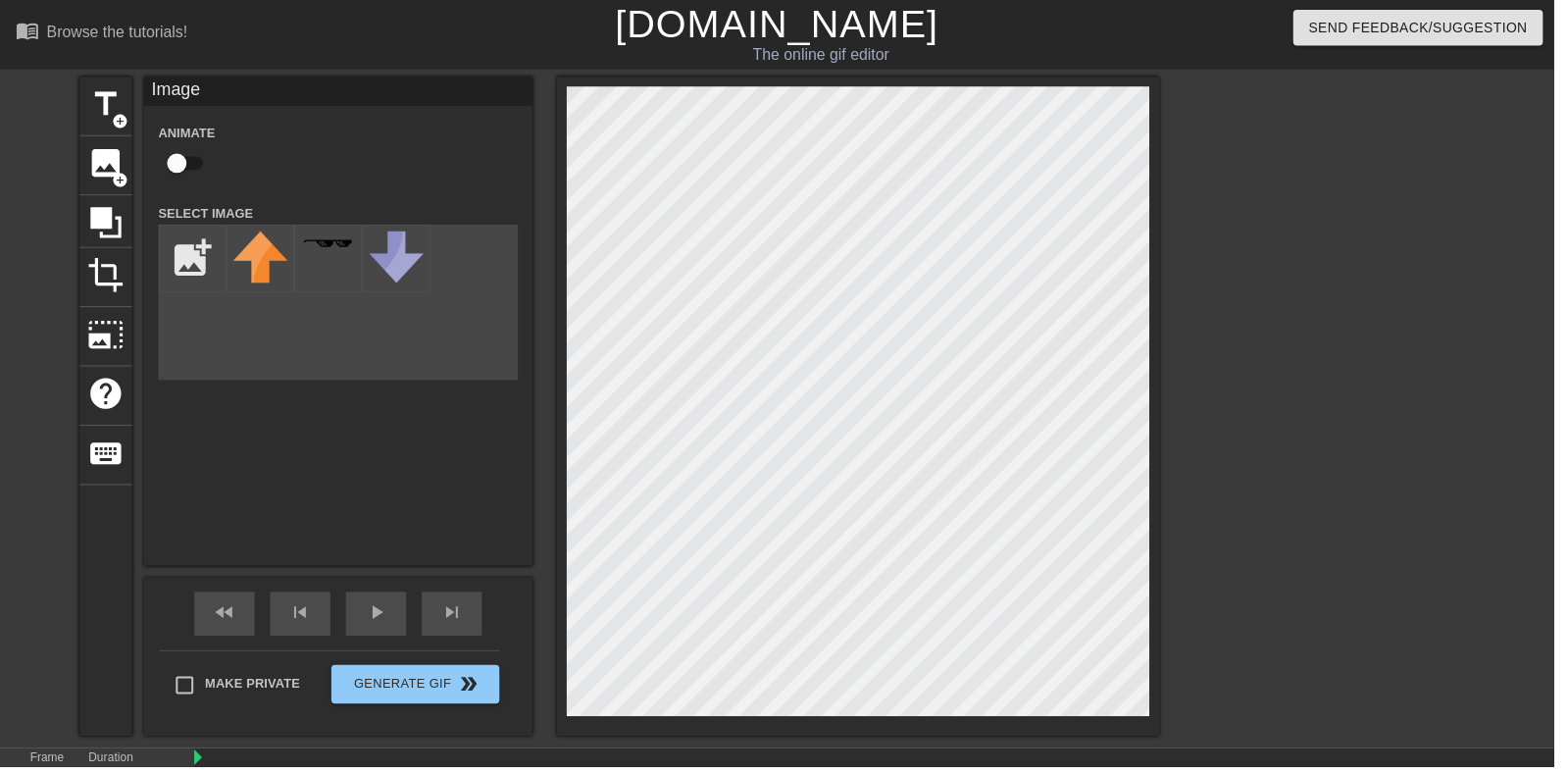 click at bounding box center (194, 261) 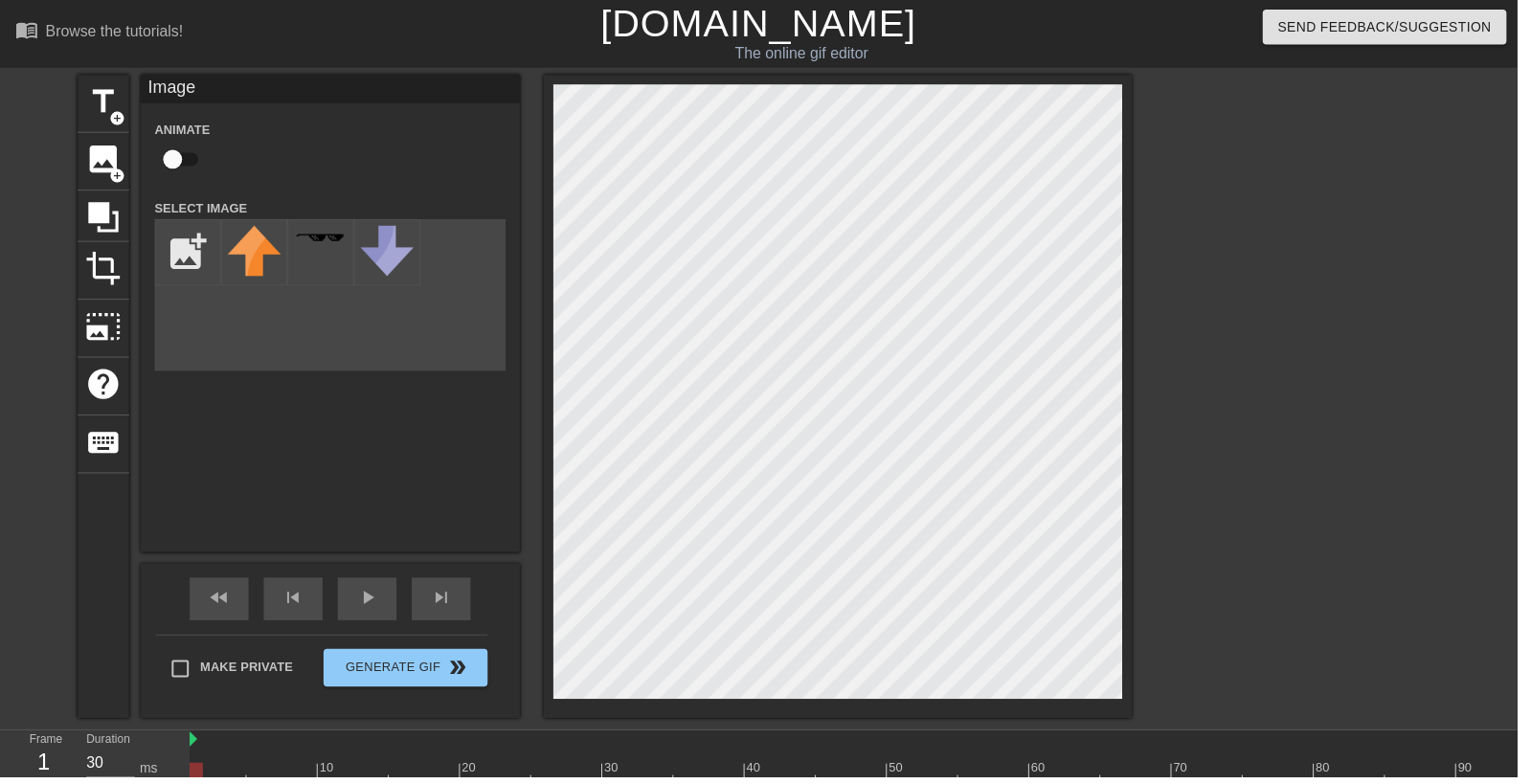 type on "C:\fakepath\98765478894.gif" 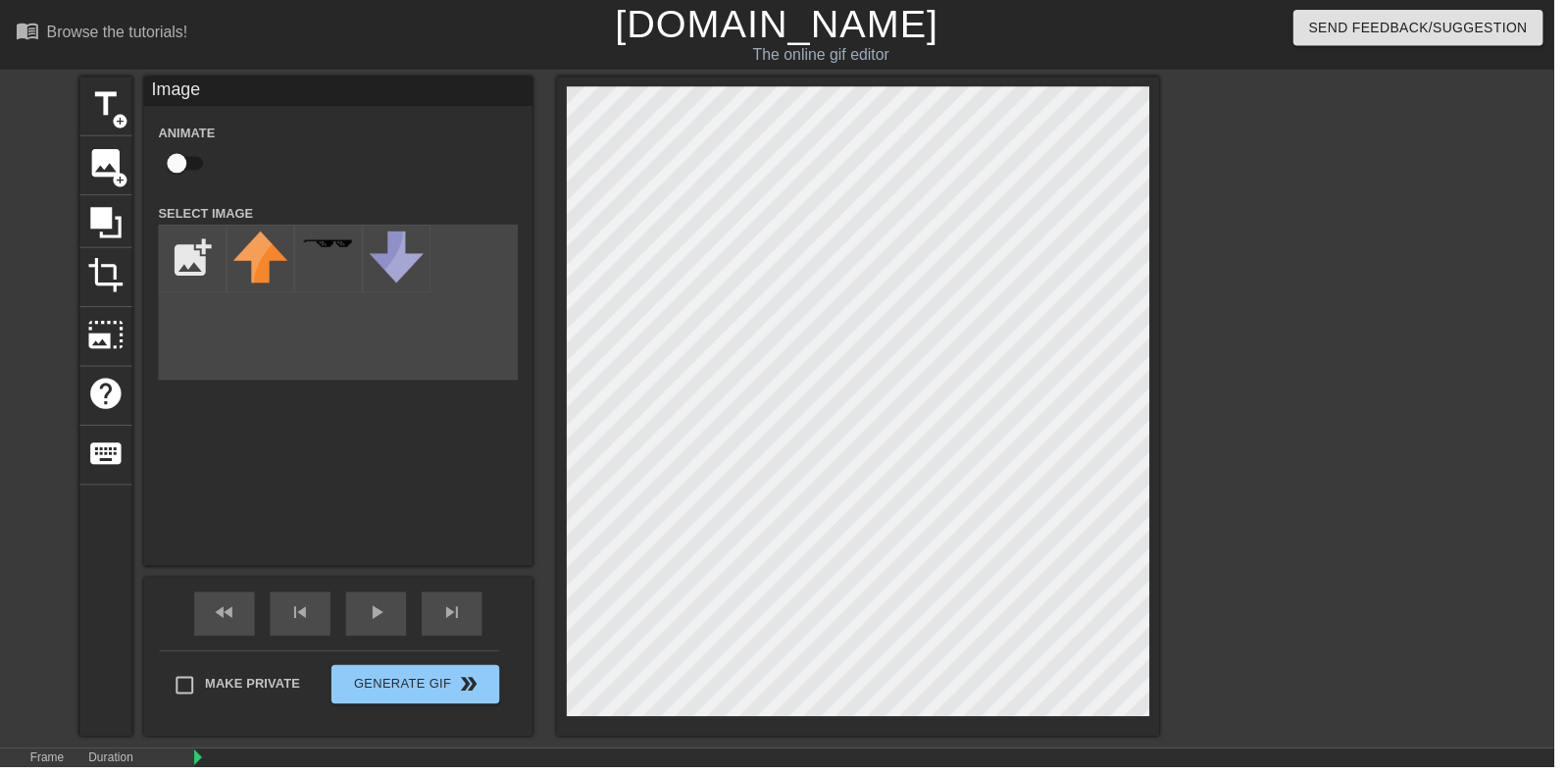 click 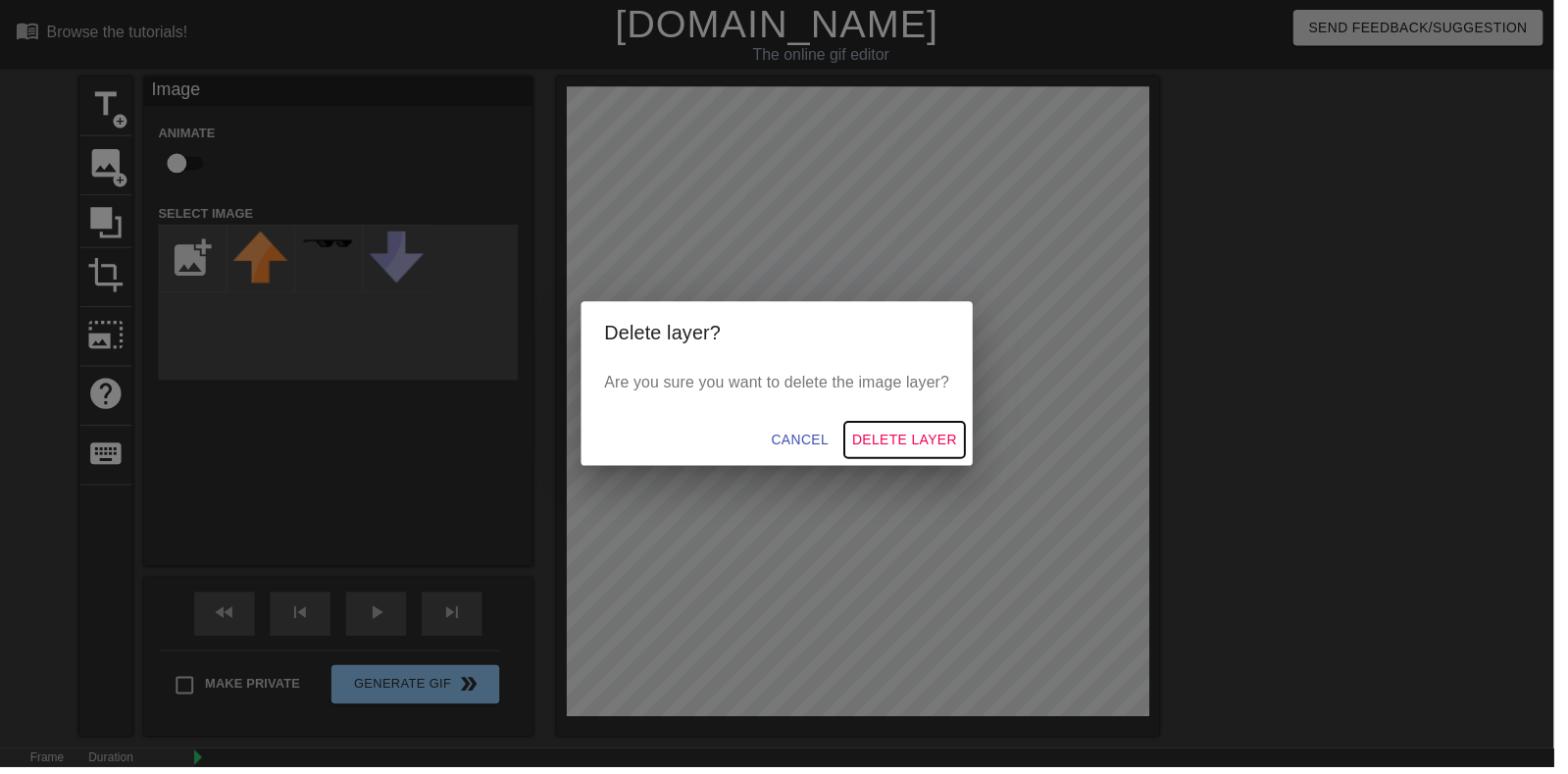 click on "Delete Layer" at bounding box center [913, 443] 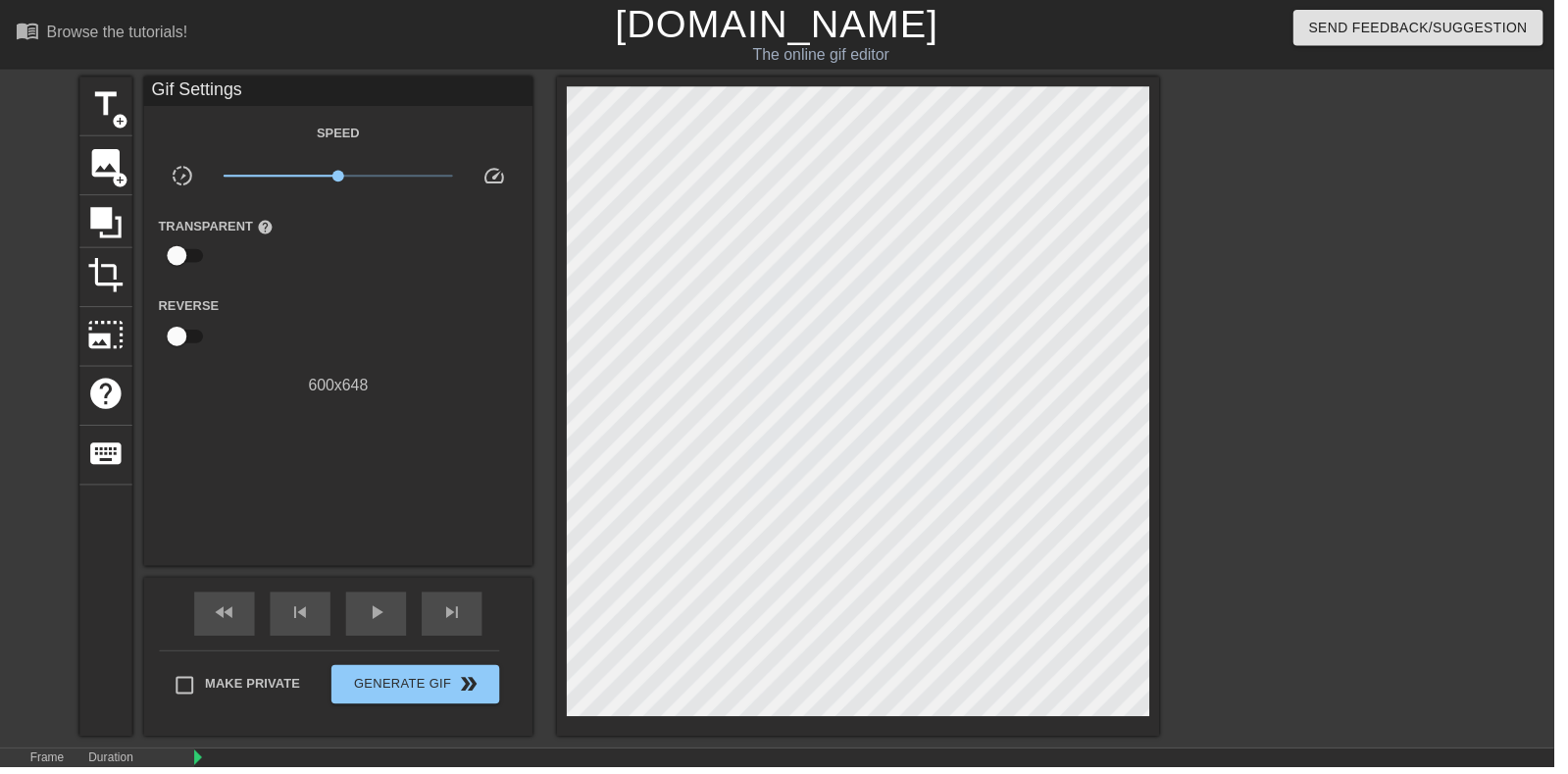 scroll, scrollTop: 48, scrollLeft: 0, axis: vertical 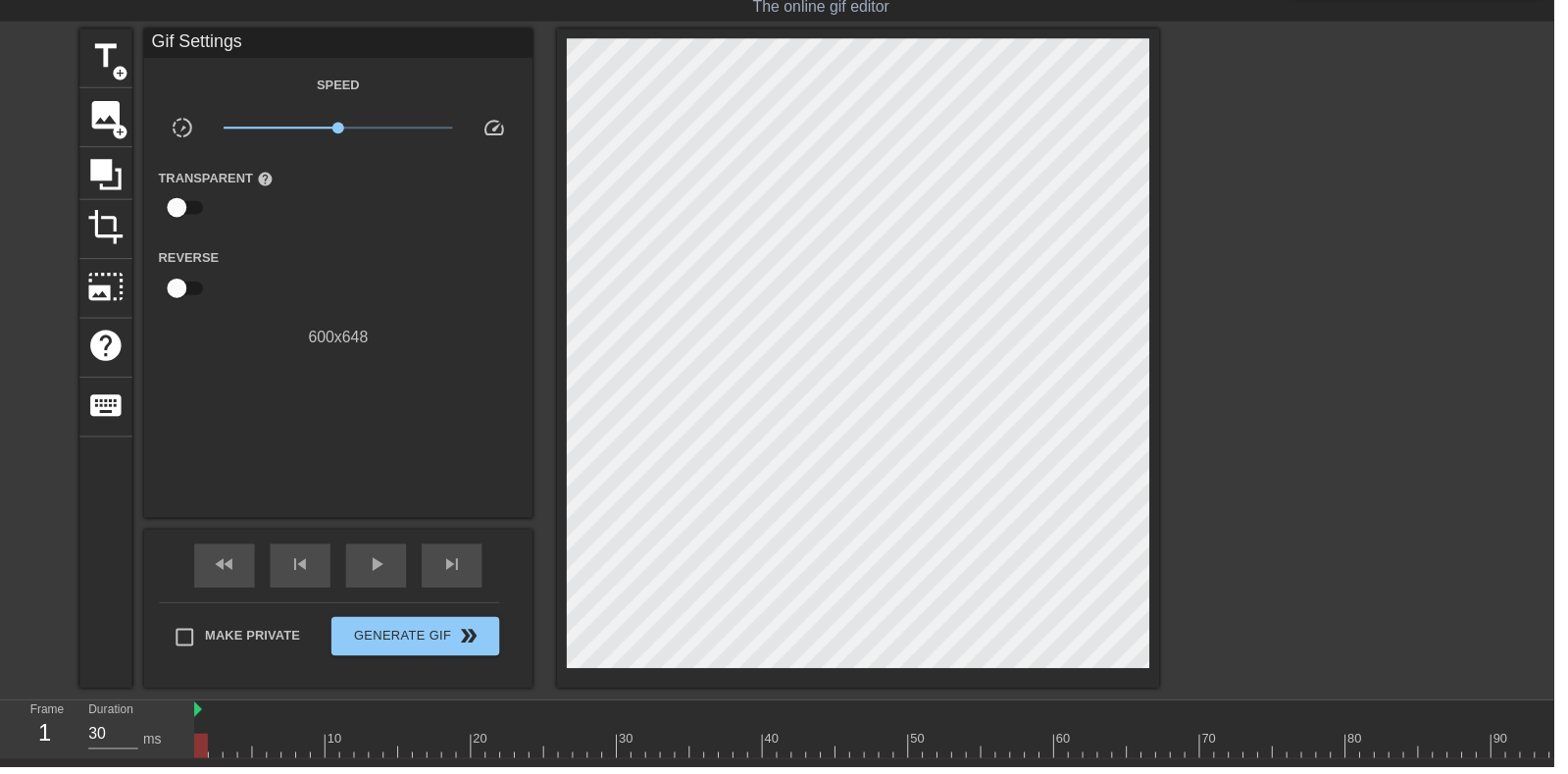 click on "image" at bounding box center [107, 117] 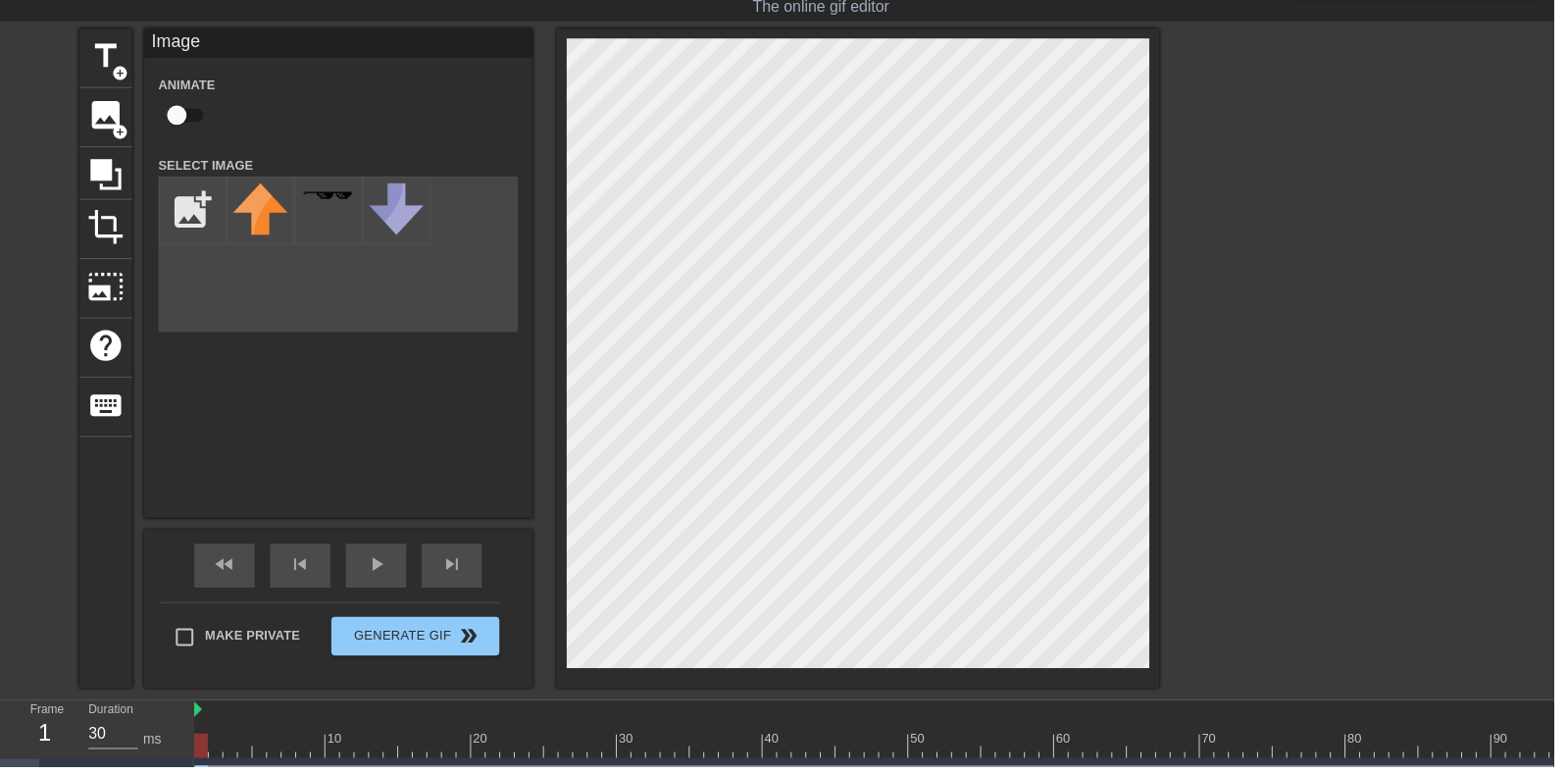 scroll, scrollTop: 0, scrollLeft: 0, axis: both 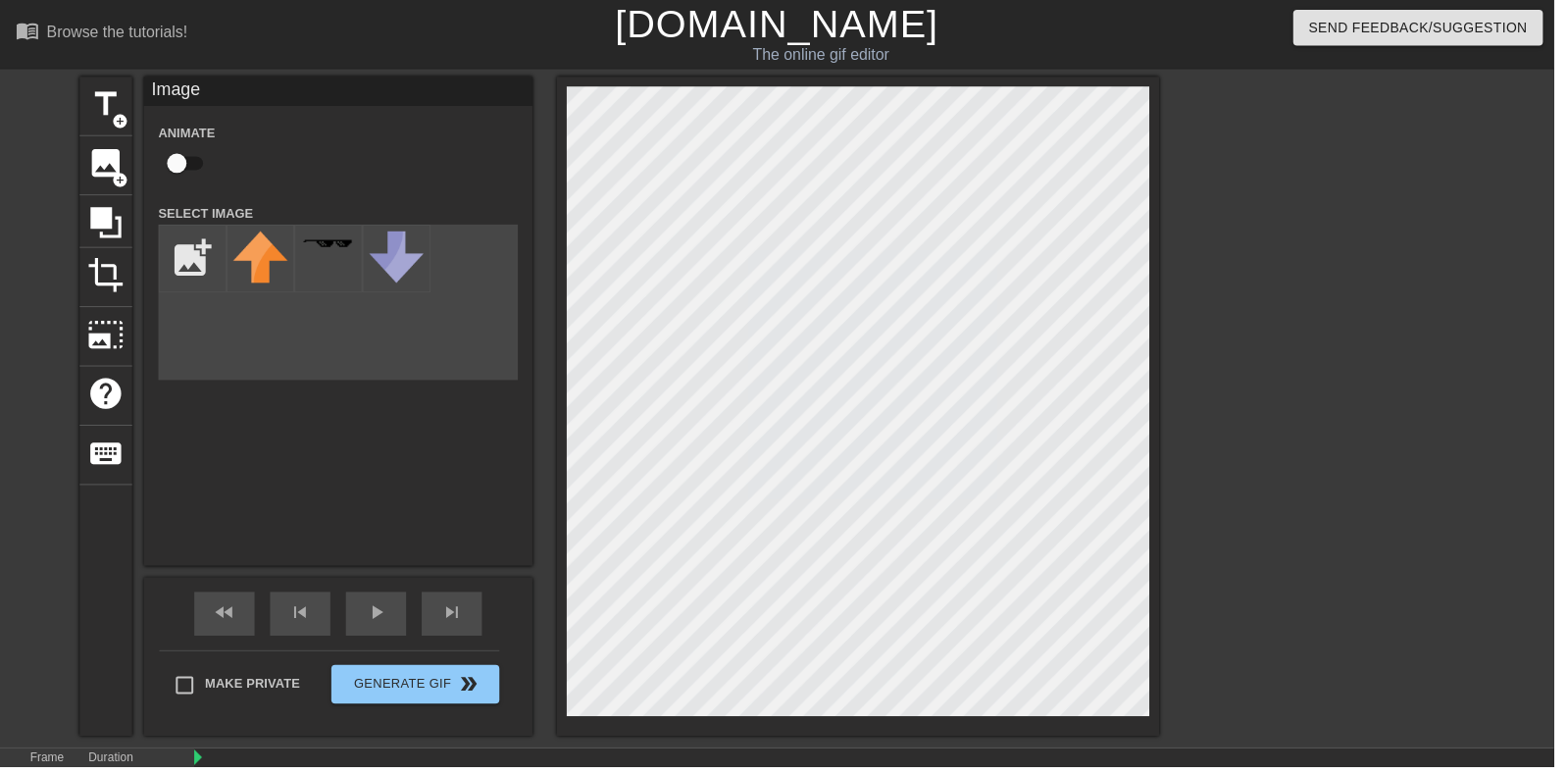 click at bounding box center [194, 261] 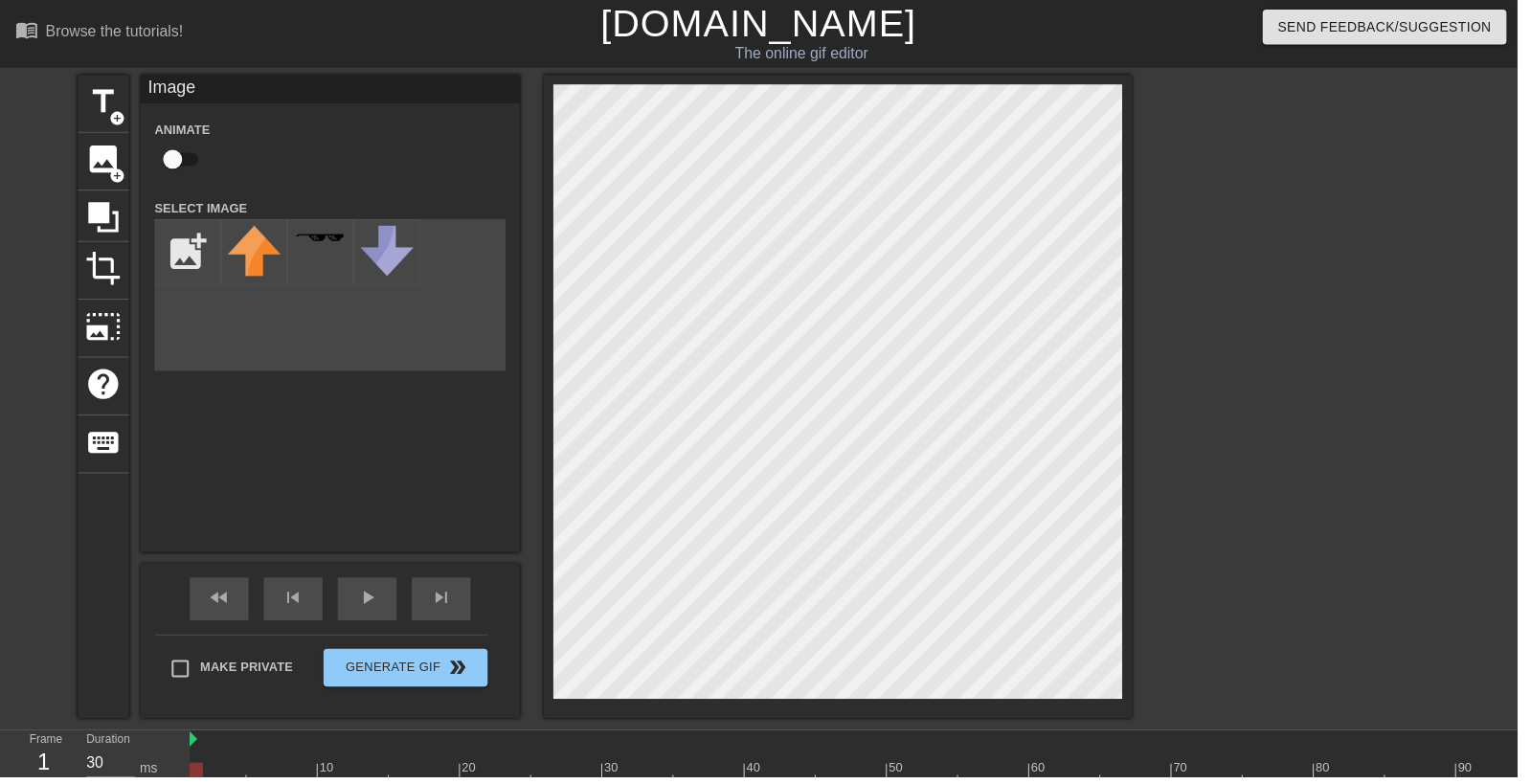 type on "C:\fakepath\06e3242dbedcbe5fbb47fdc82ba59716.png" 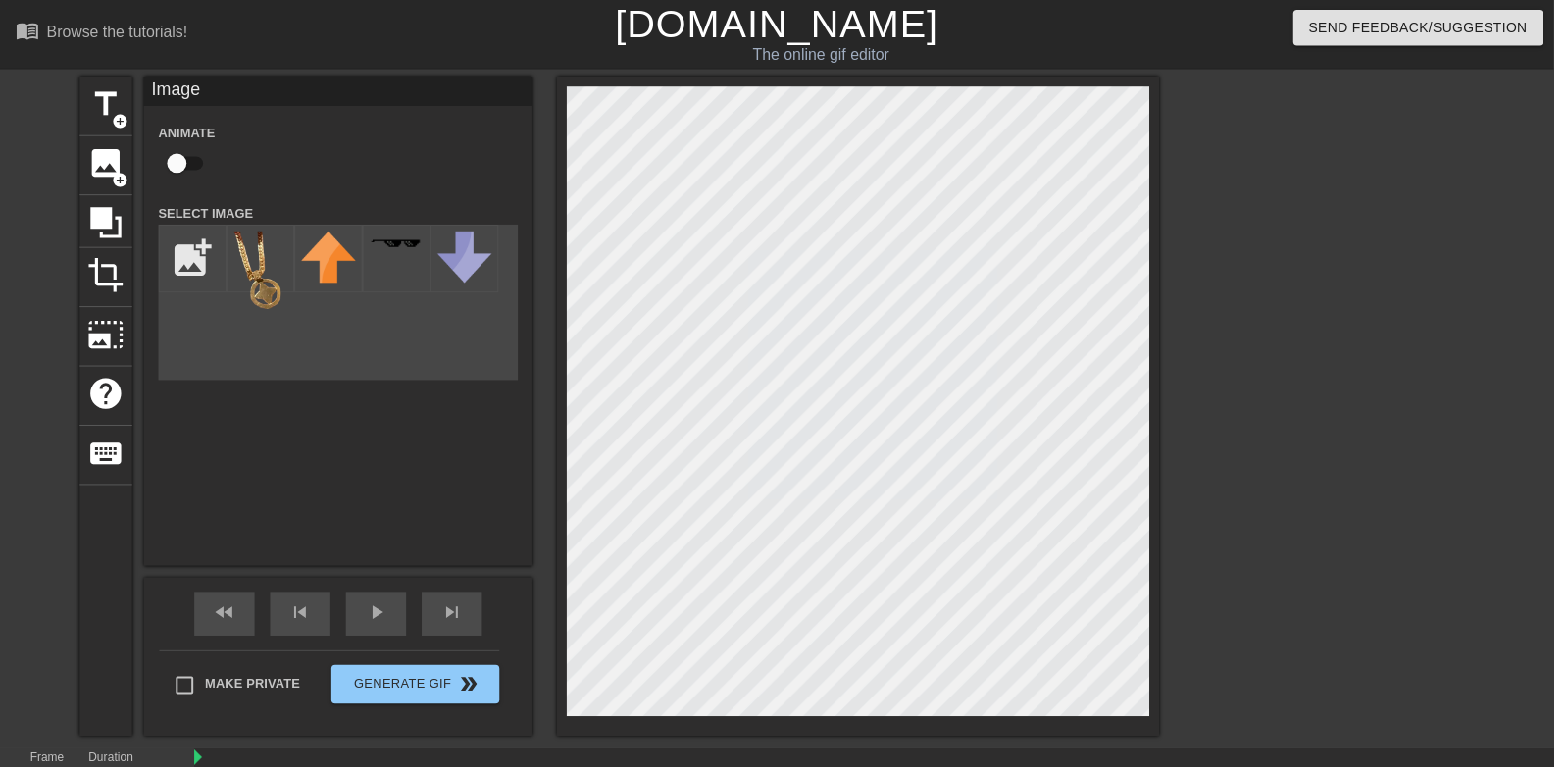 click at bounding box center [263, 278] 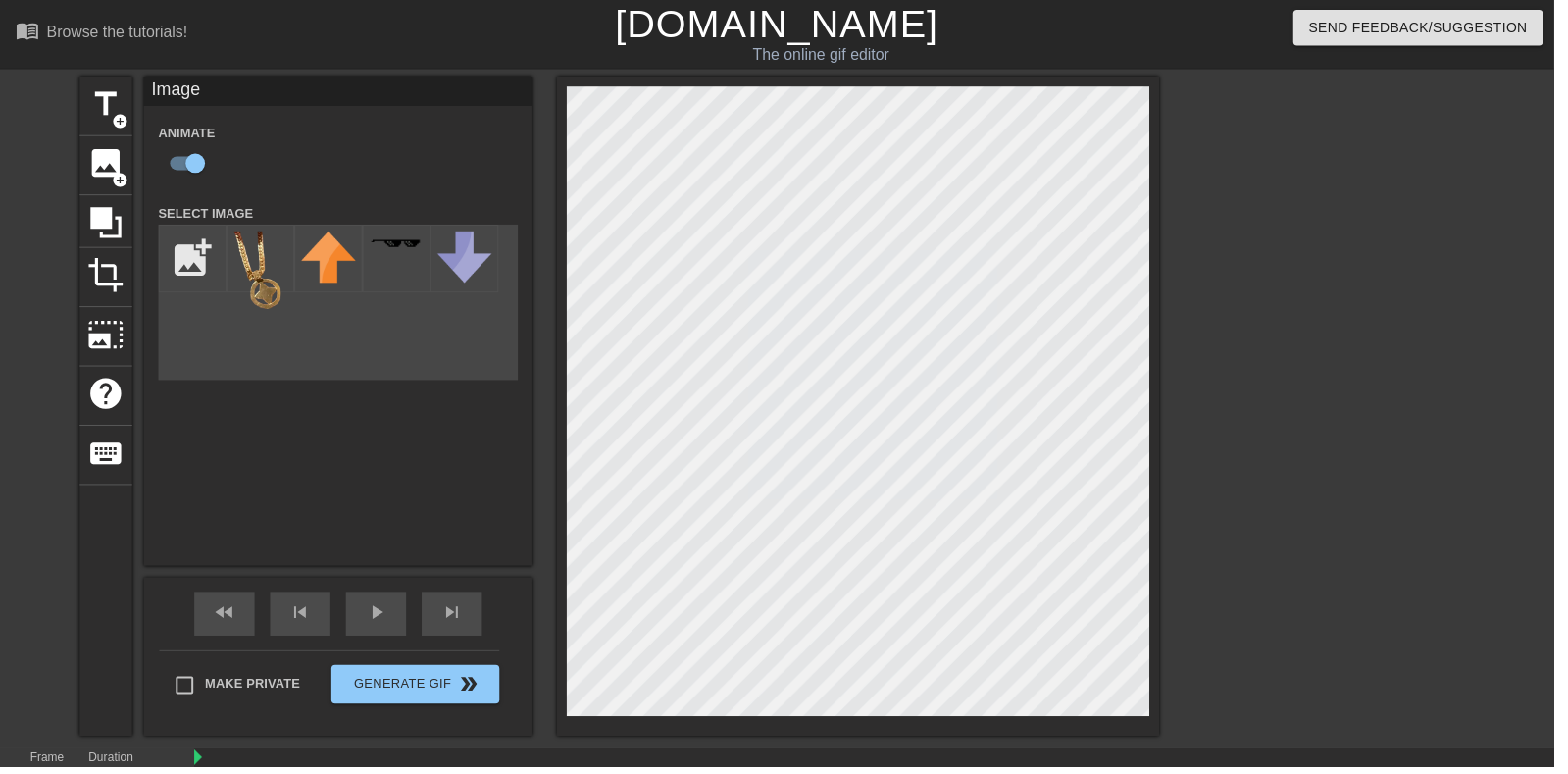 click on "play_arrow" at bounding box center [379, 618] 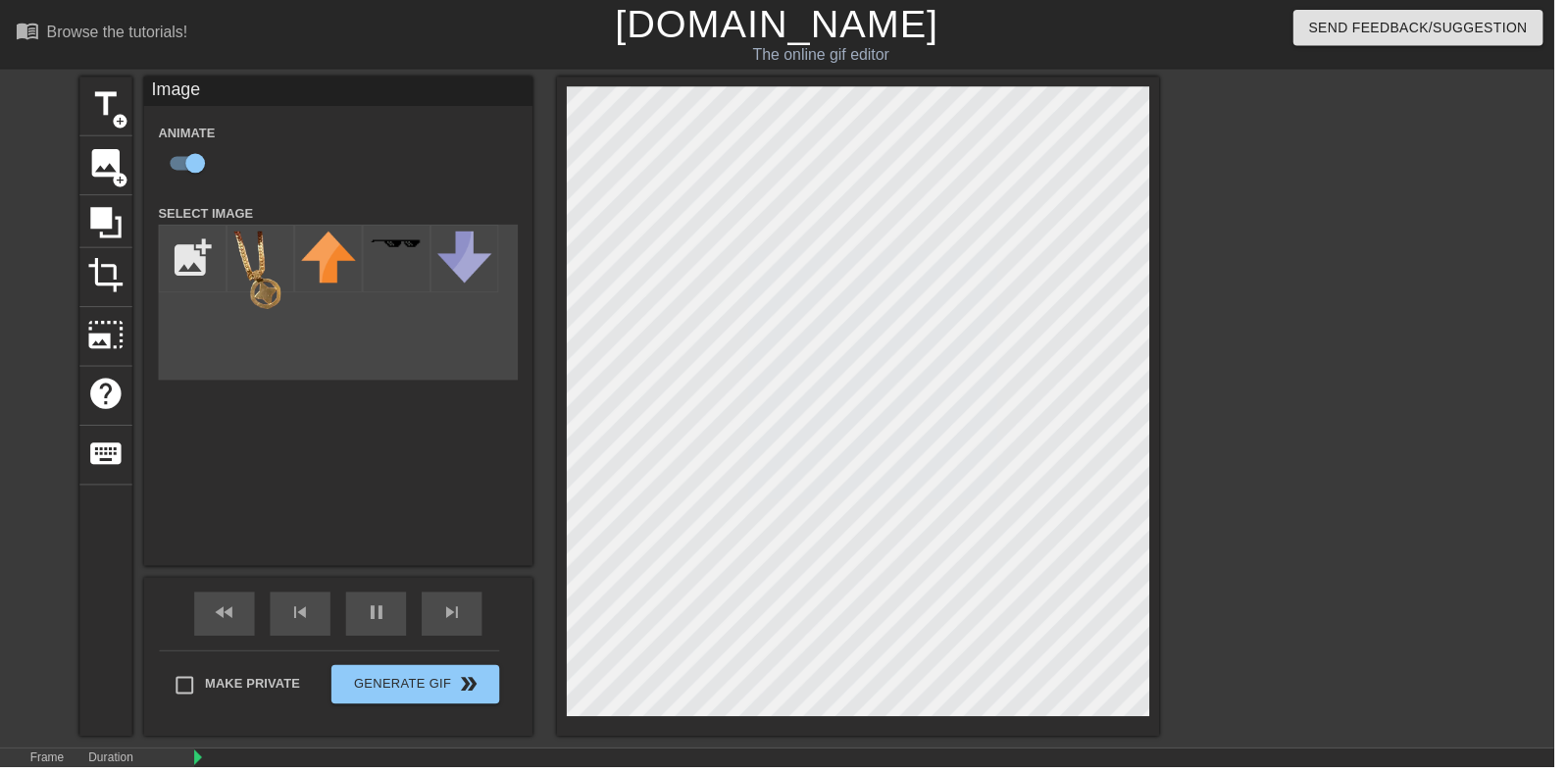 click on "pause" at bounding box center [379, 619] 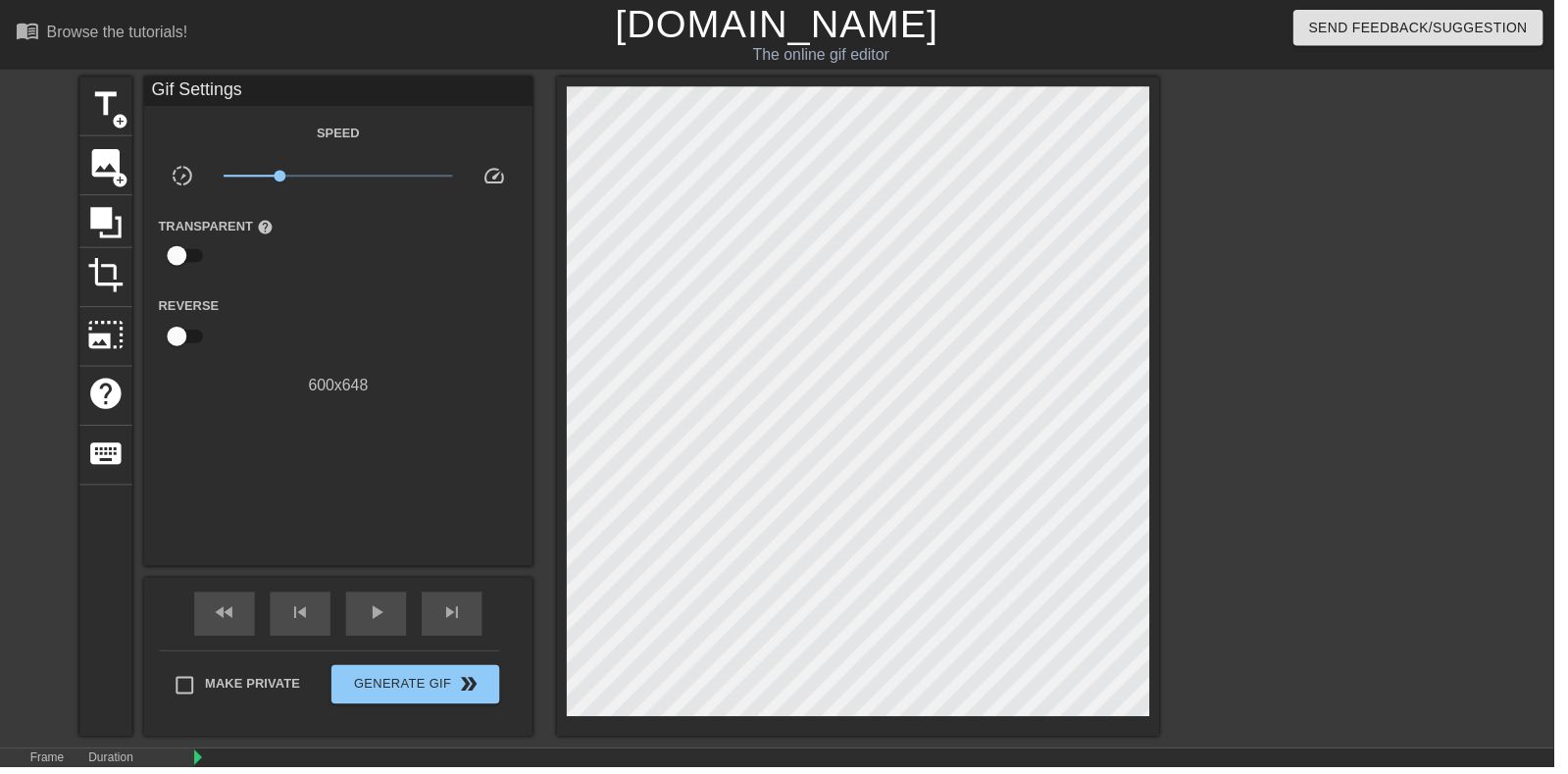 click at bounding box center (218, 787) 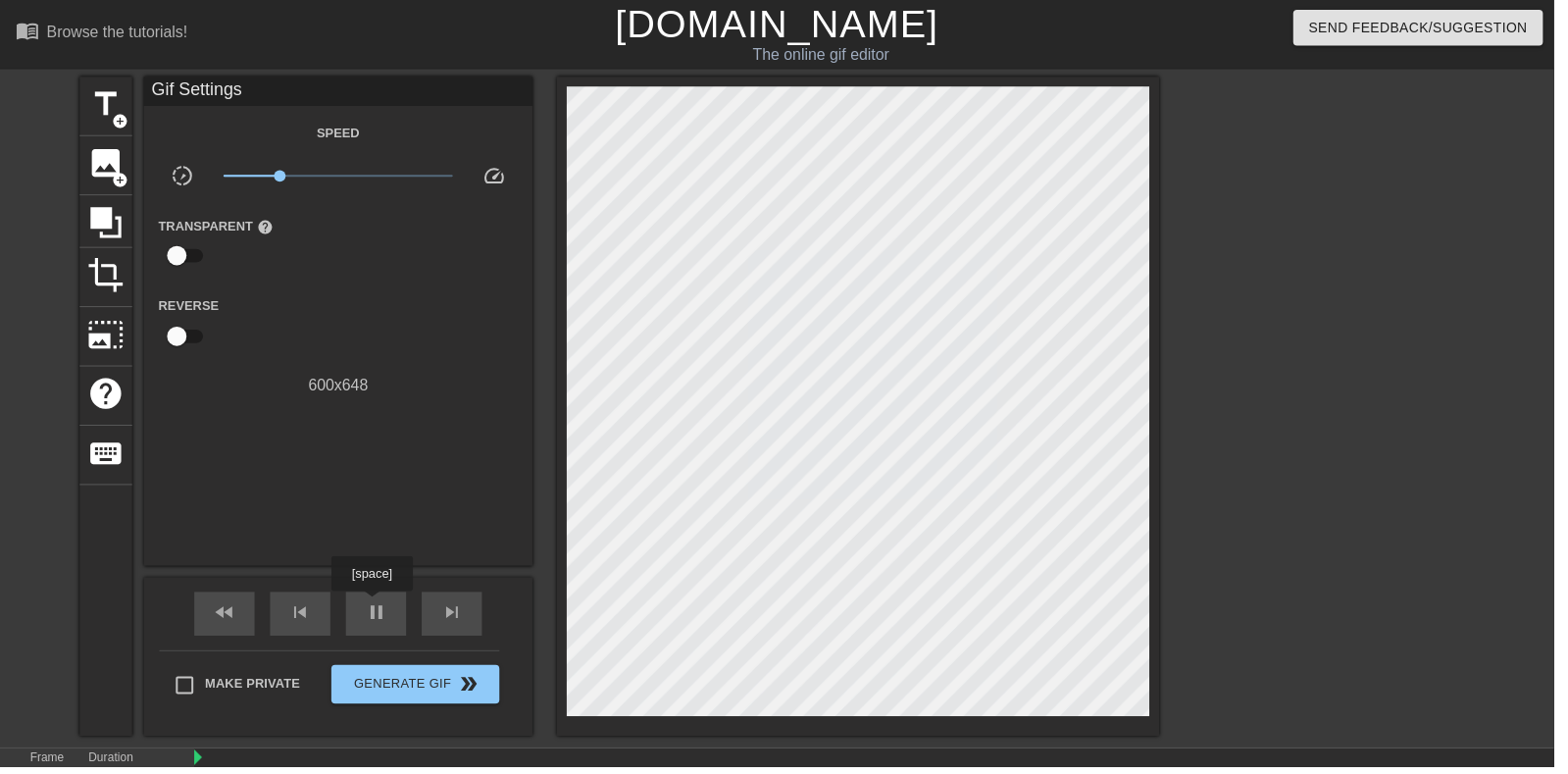 click on "pause" at bounding box center [379, 618] 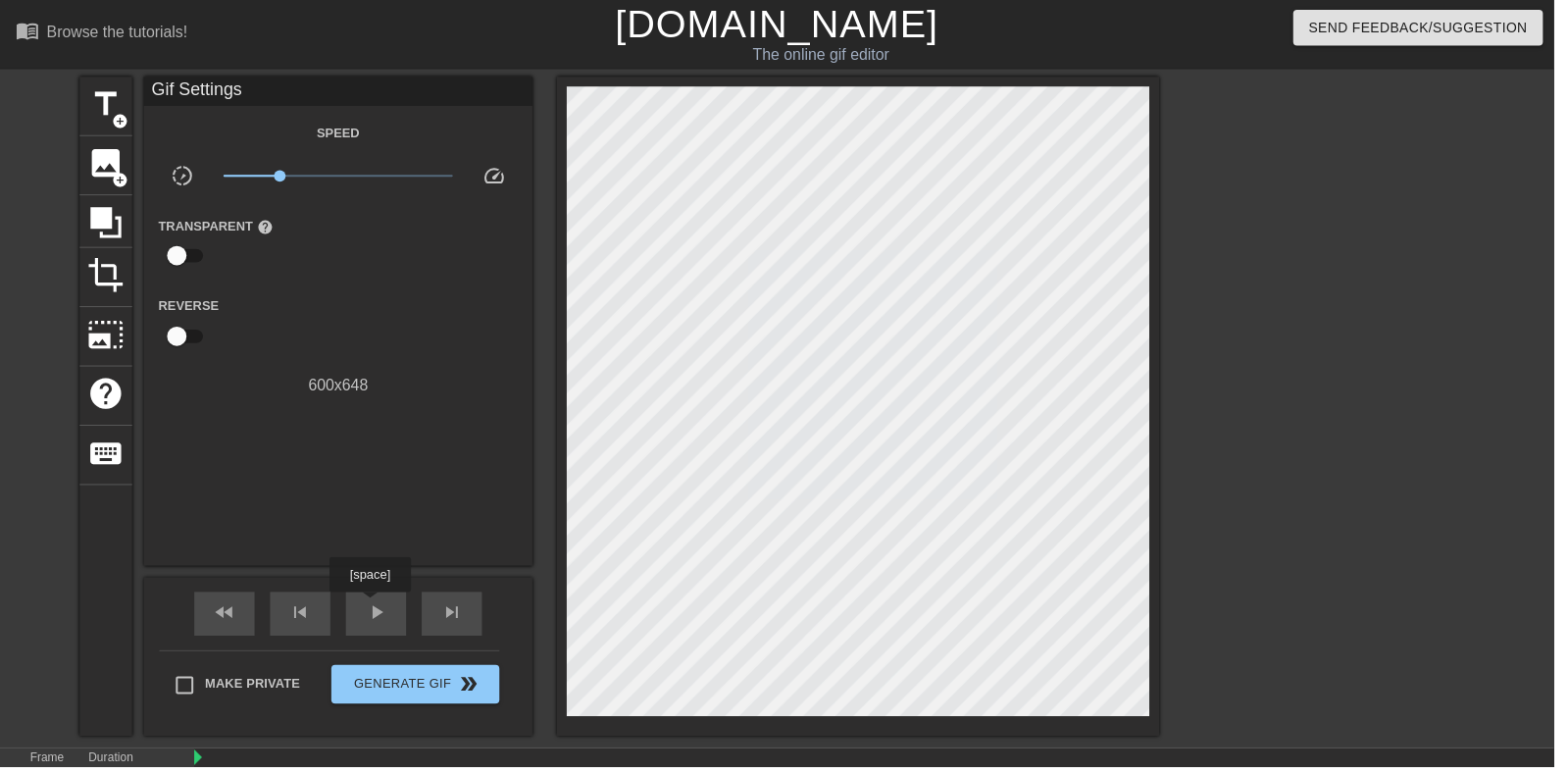 click at bounding box center (218, 787) 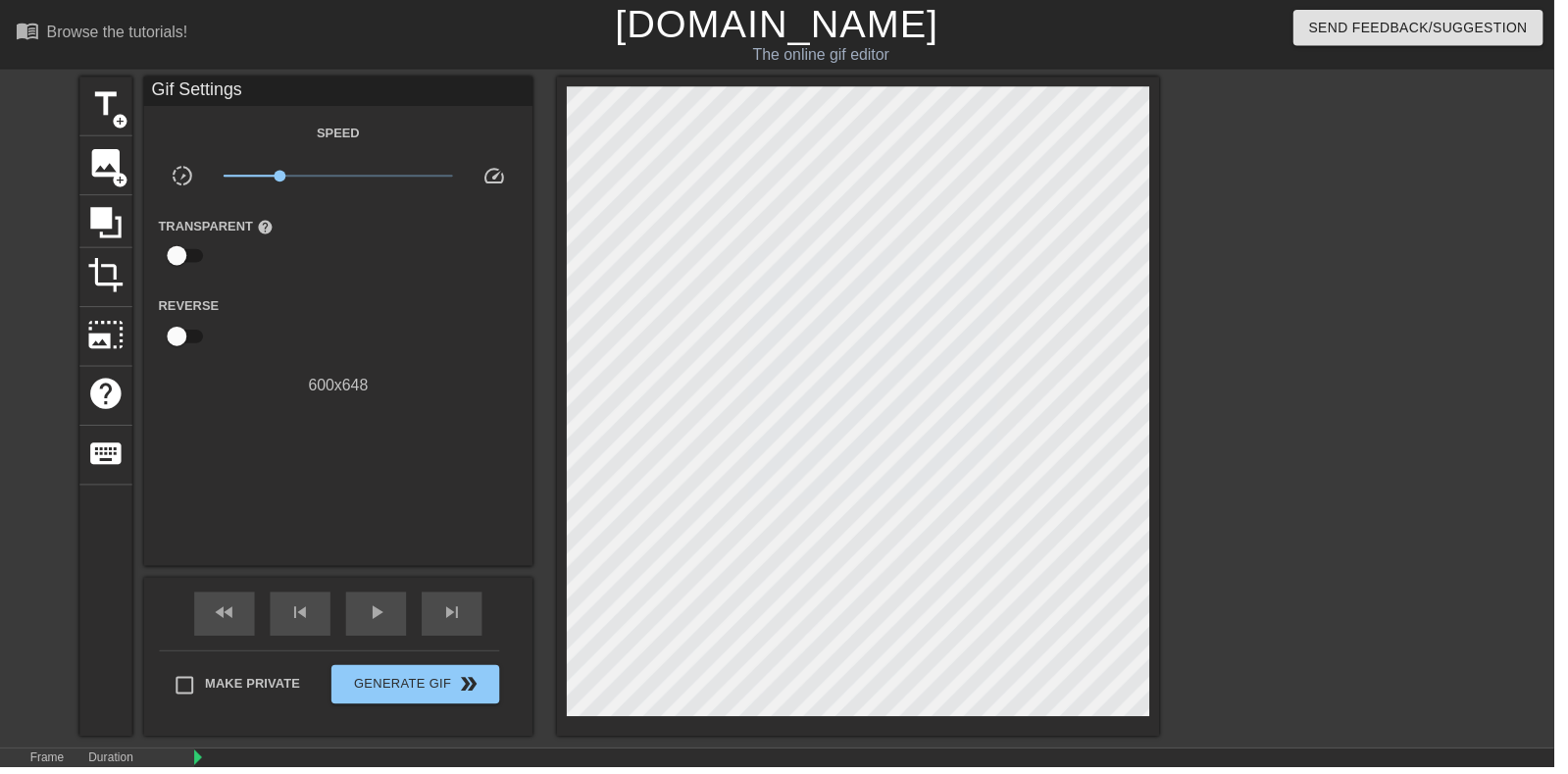 click at bounding box center [218, 800] 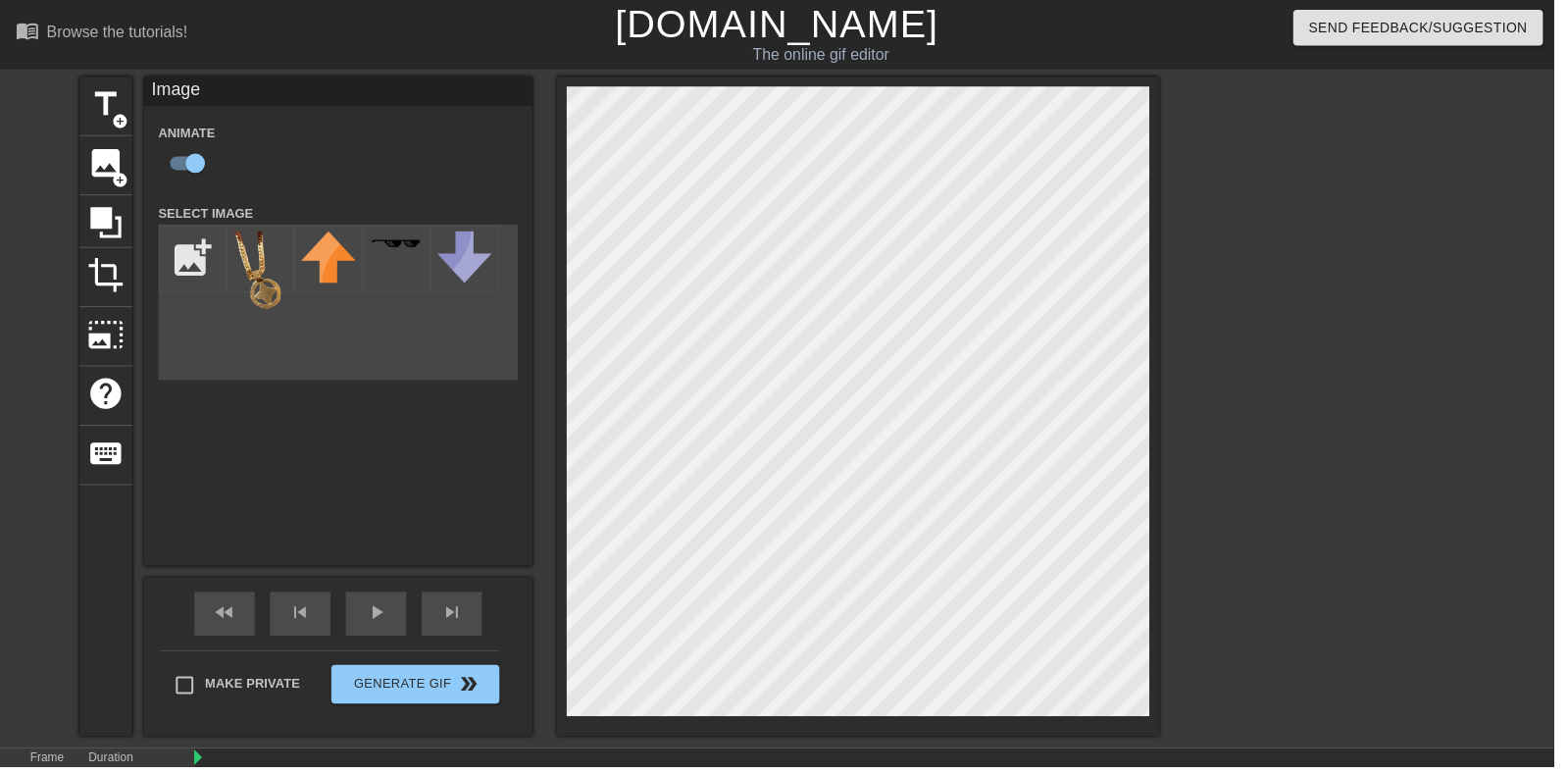 click on "play_arrow" at bounding box center (379, 618) 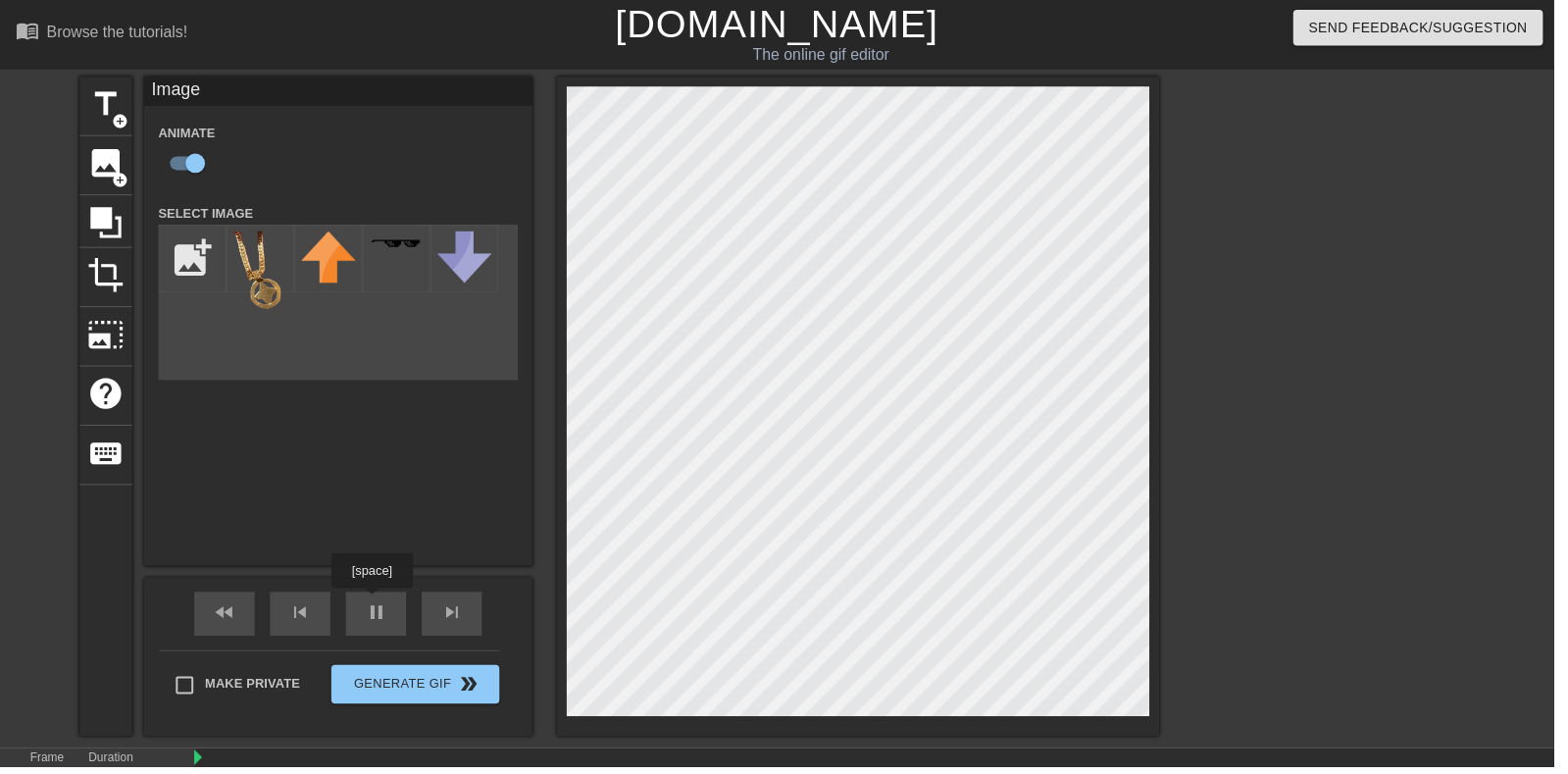 click on "pause" at bounding box center (379, 619) 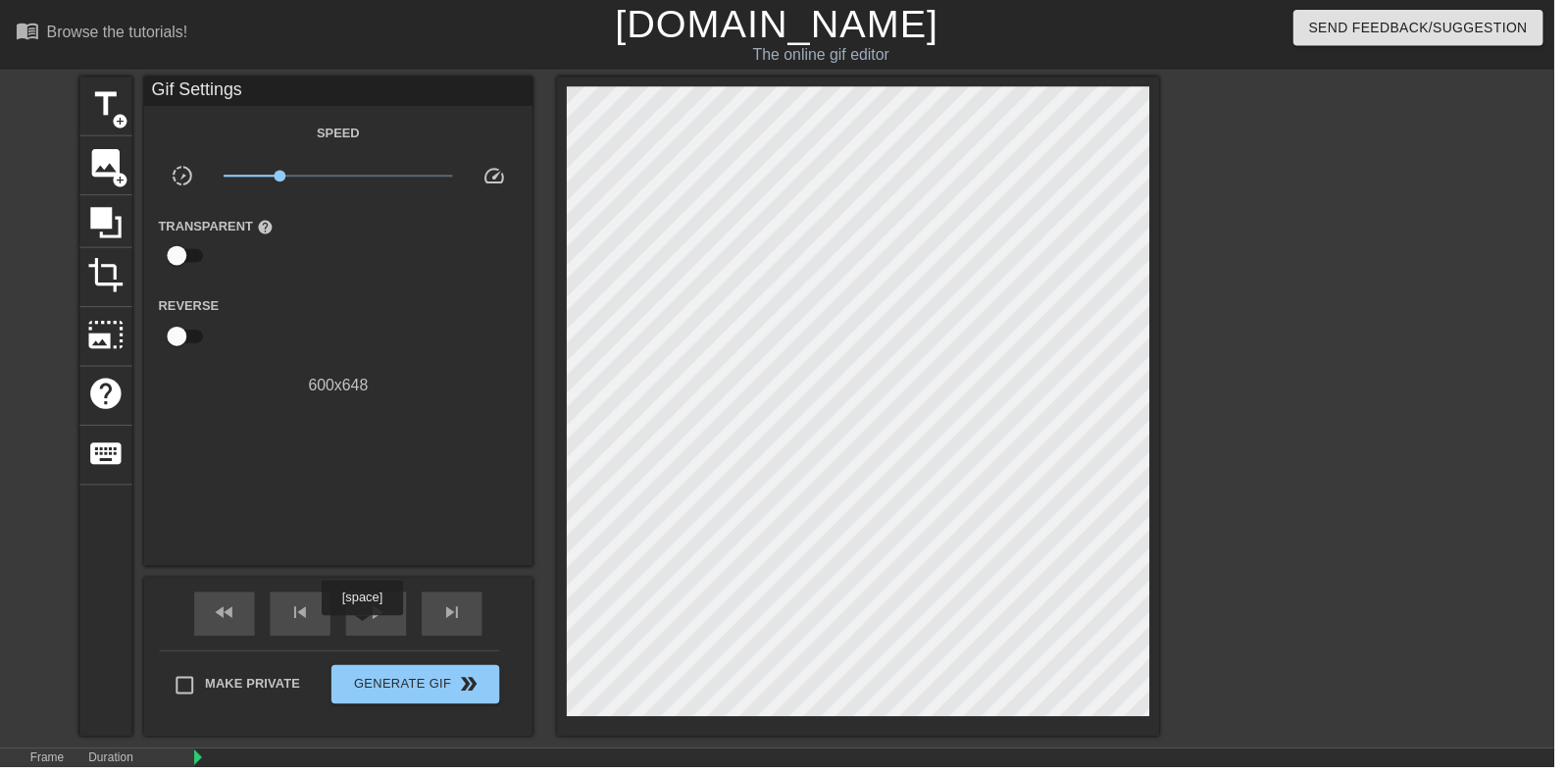 click at bounding box center (215, 794) 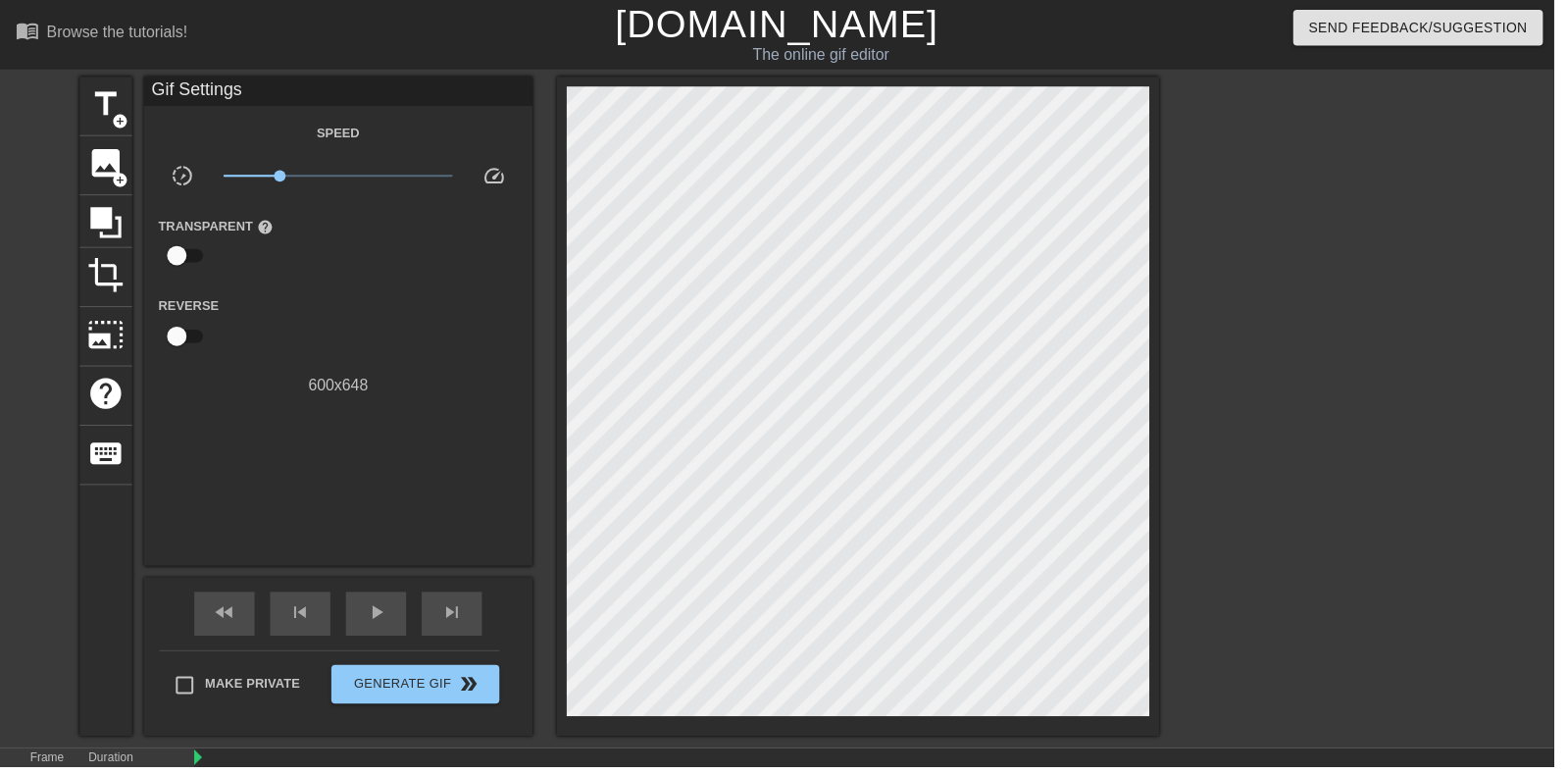 click at bounding box center (215, 794) 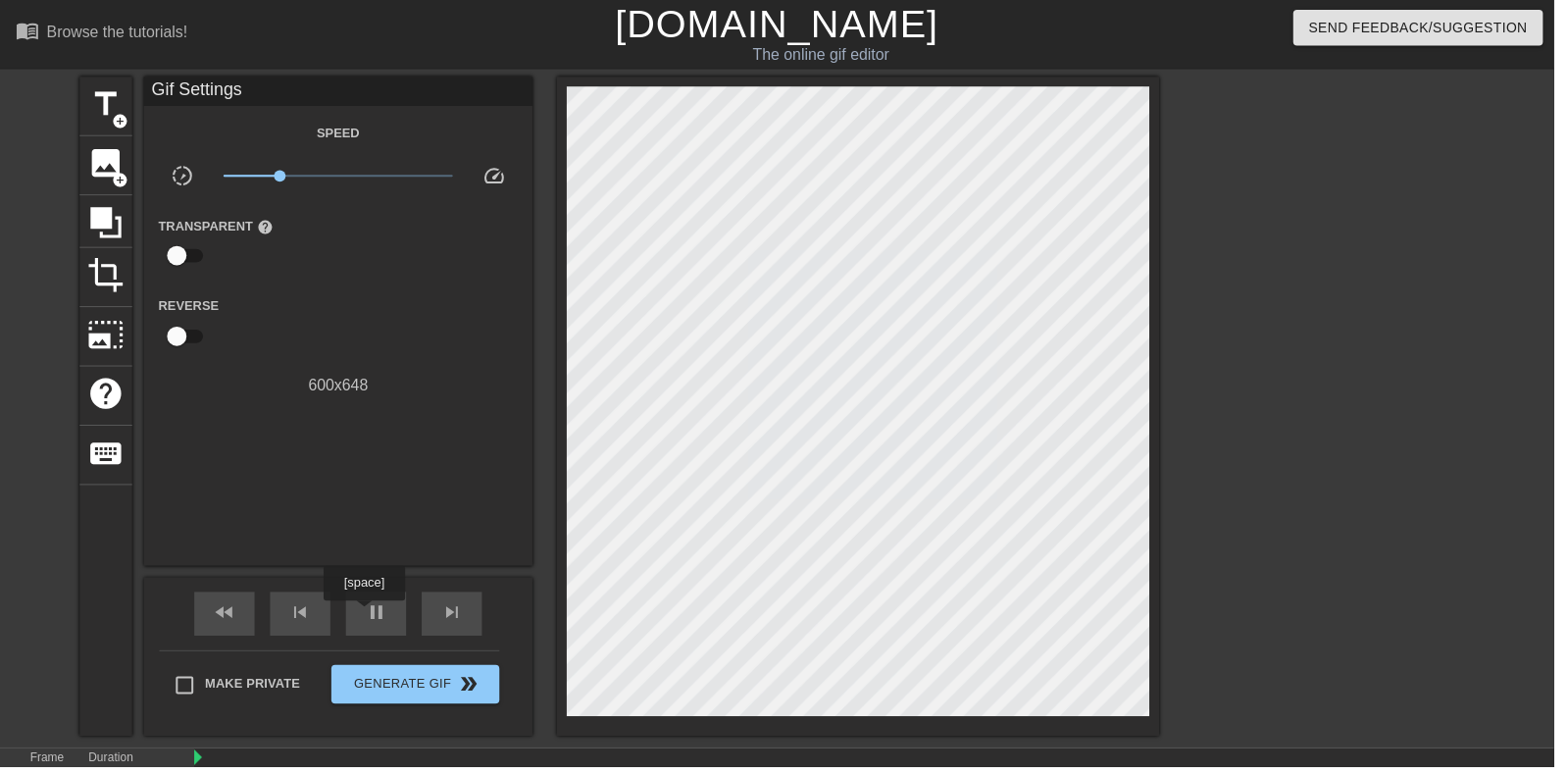 click on "pause" at bounding box center (379, 618) 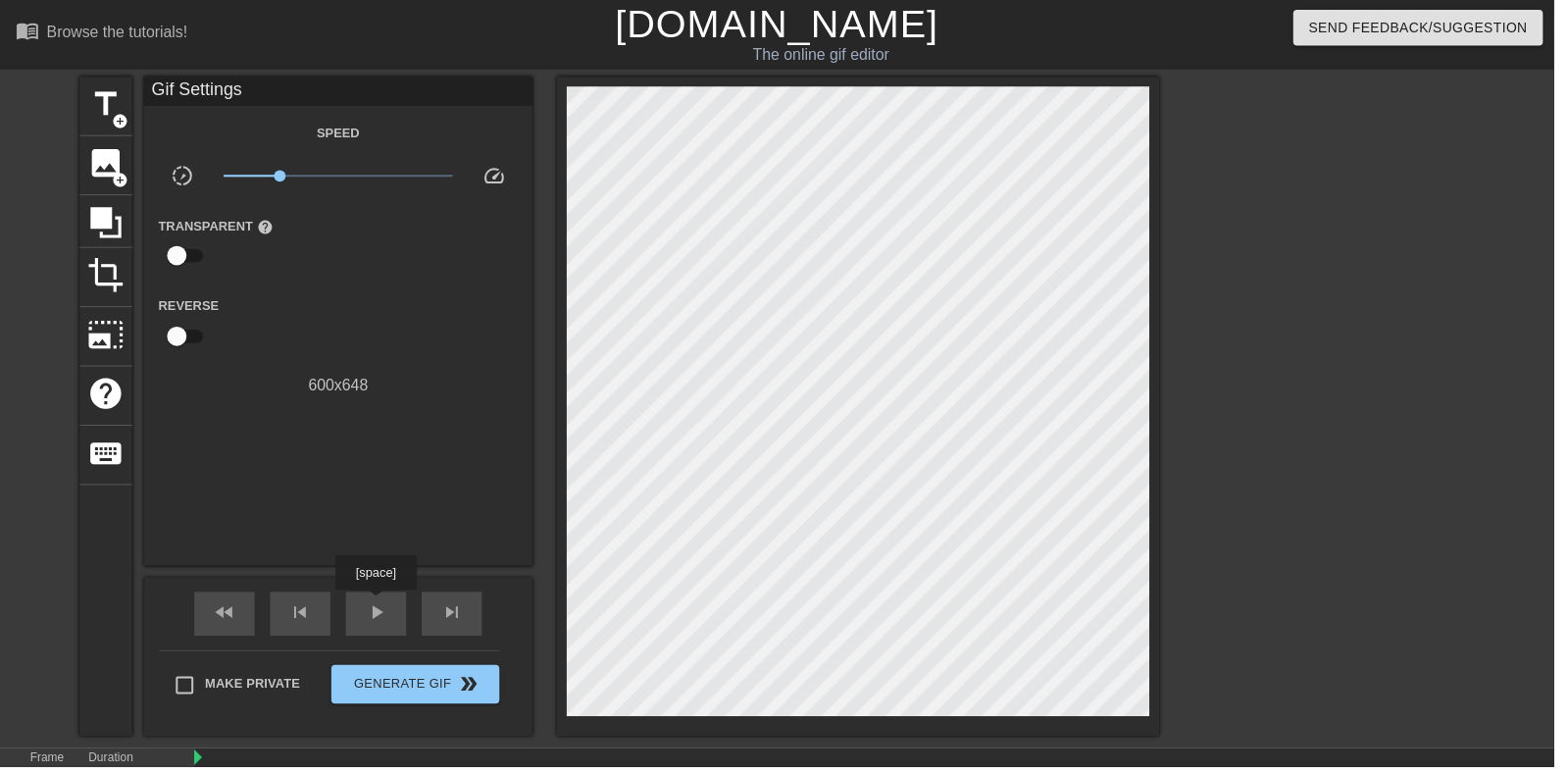click at bounding box center [4189, 800] 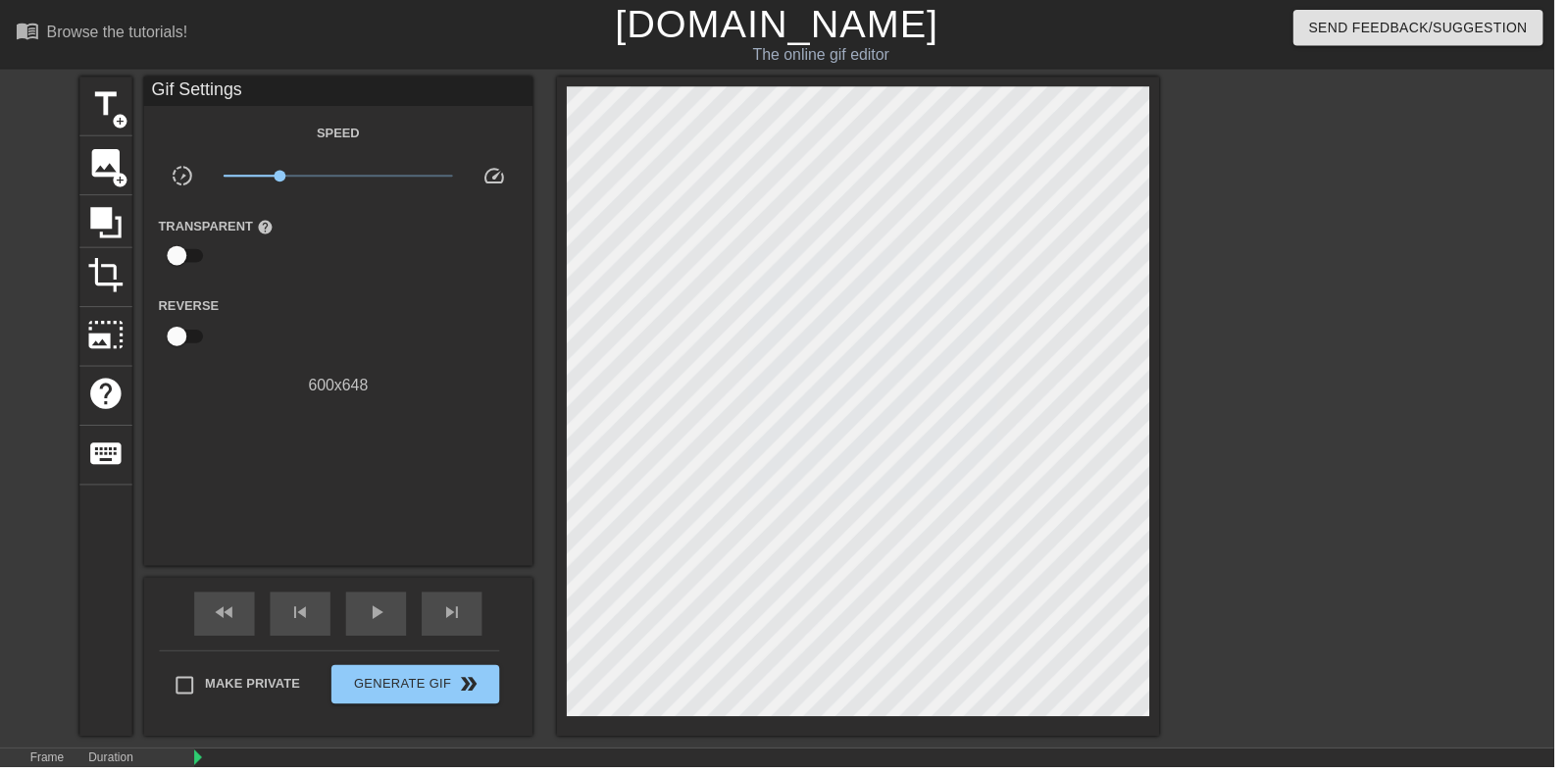 click on "play_arrow" at bounding box center (379, 618) 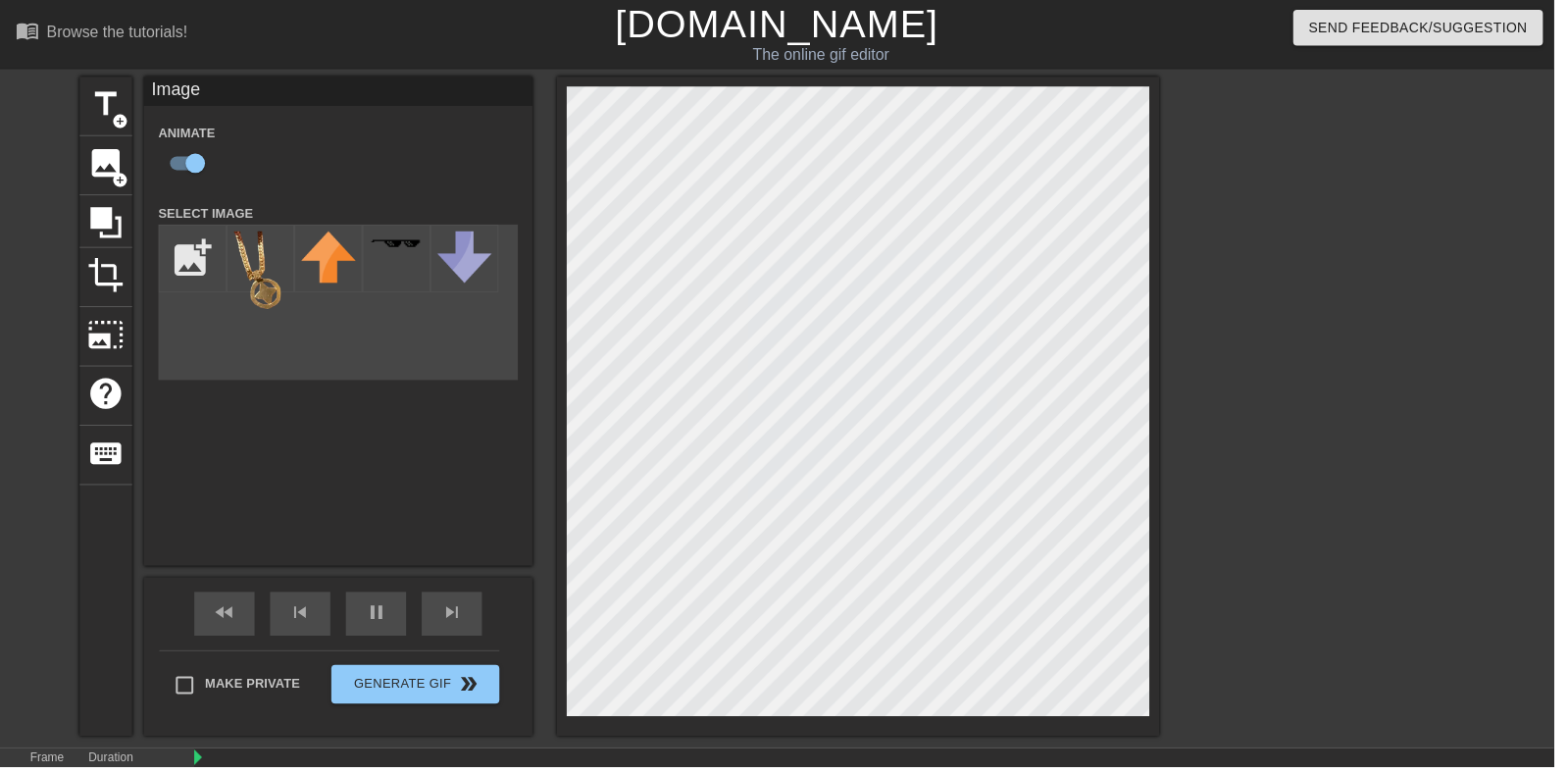click at bounding box center [4189, 800] 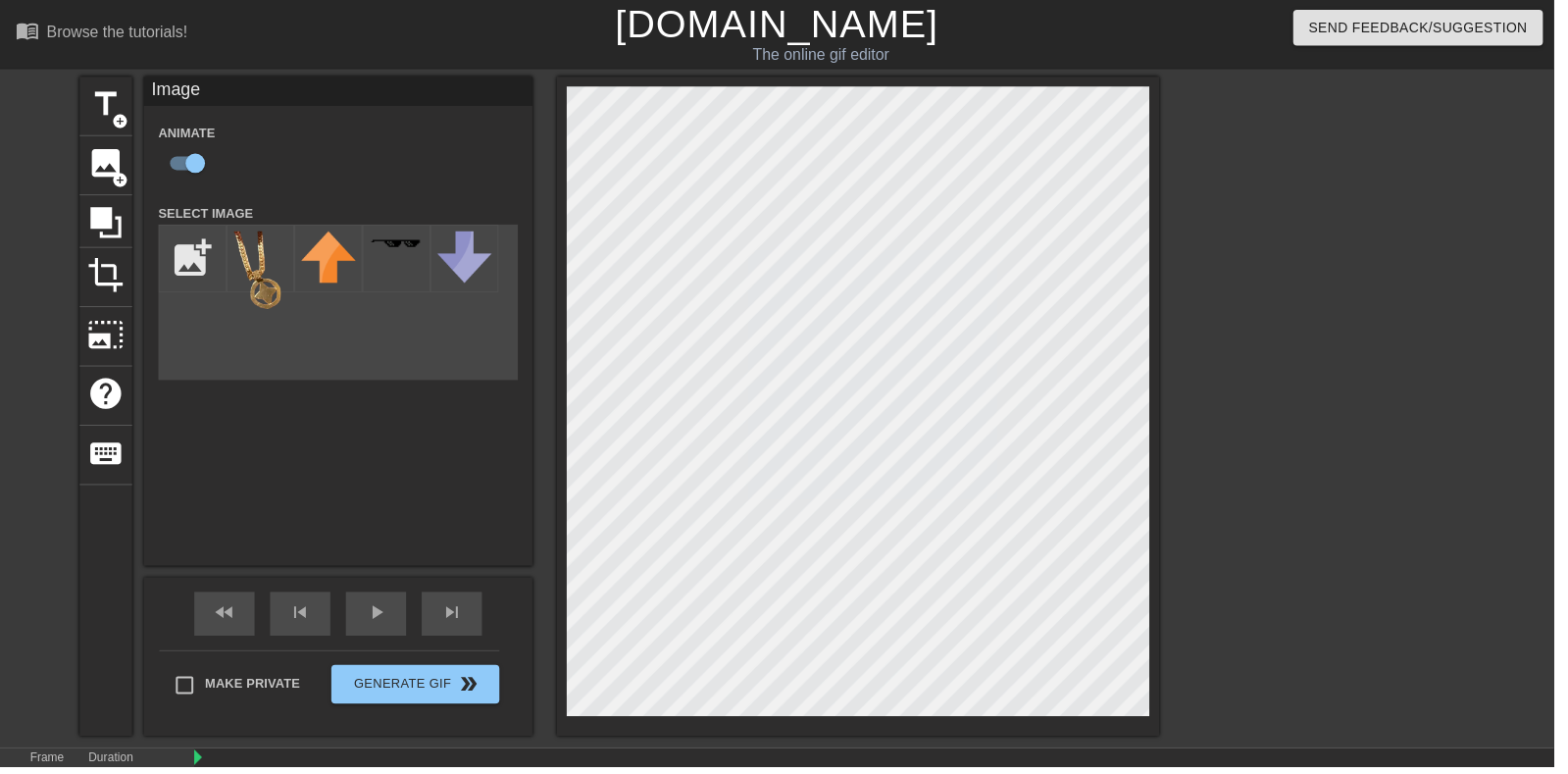 click at bounding box center [4189, 800] 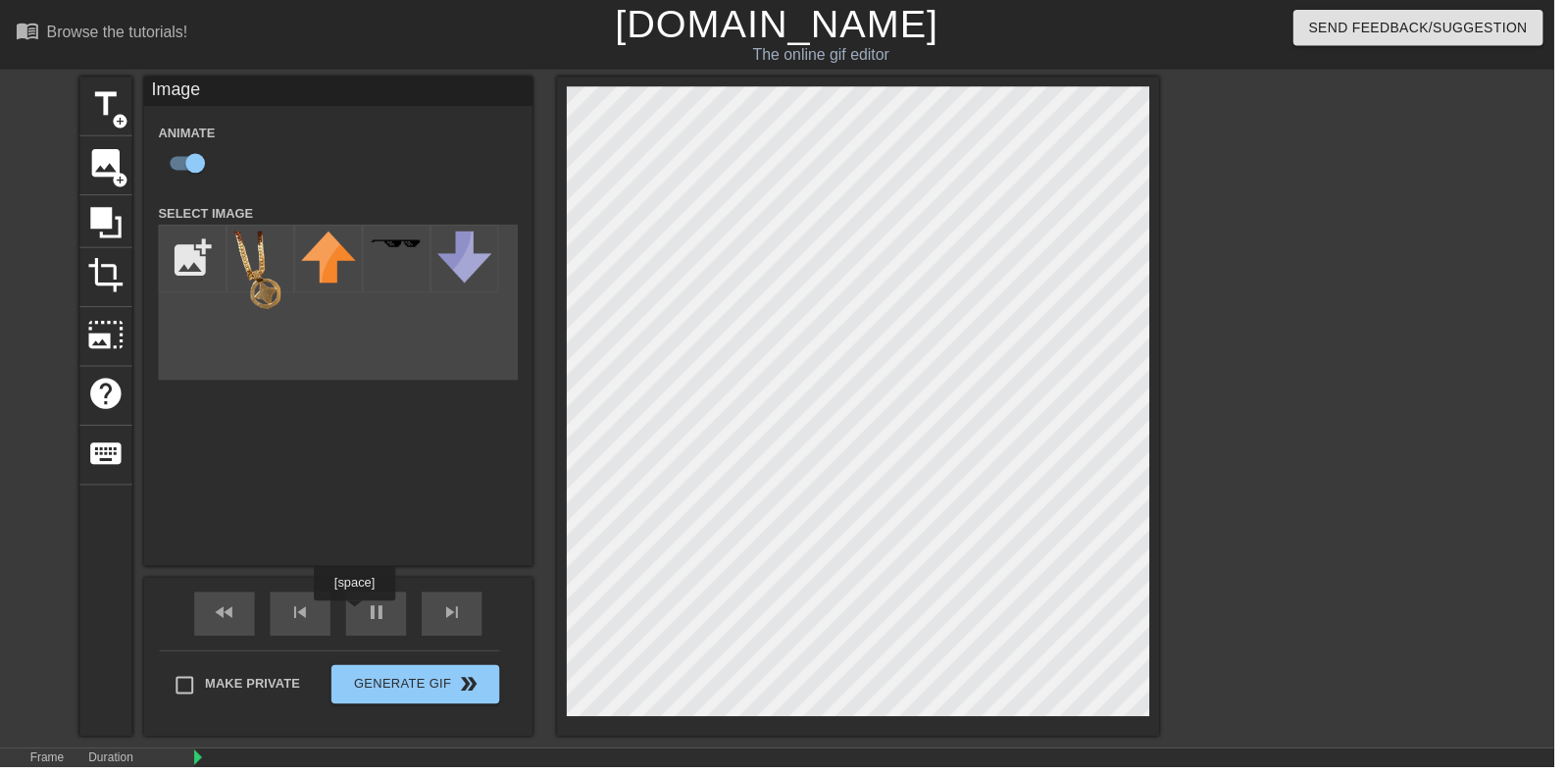 click on "pause" at bounding box center (379, 619) 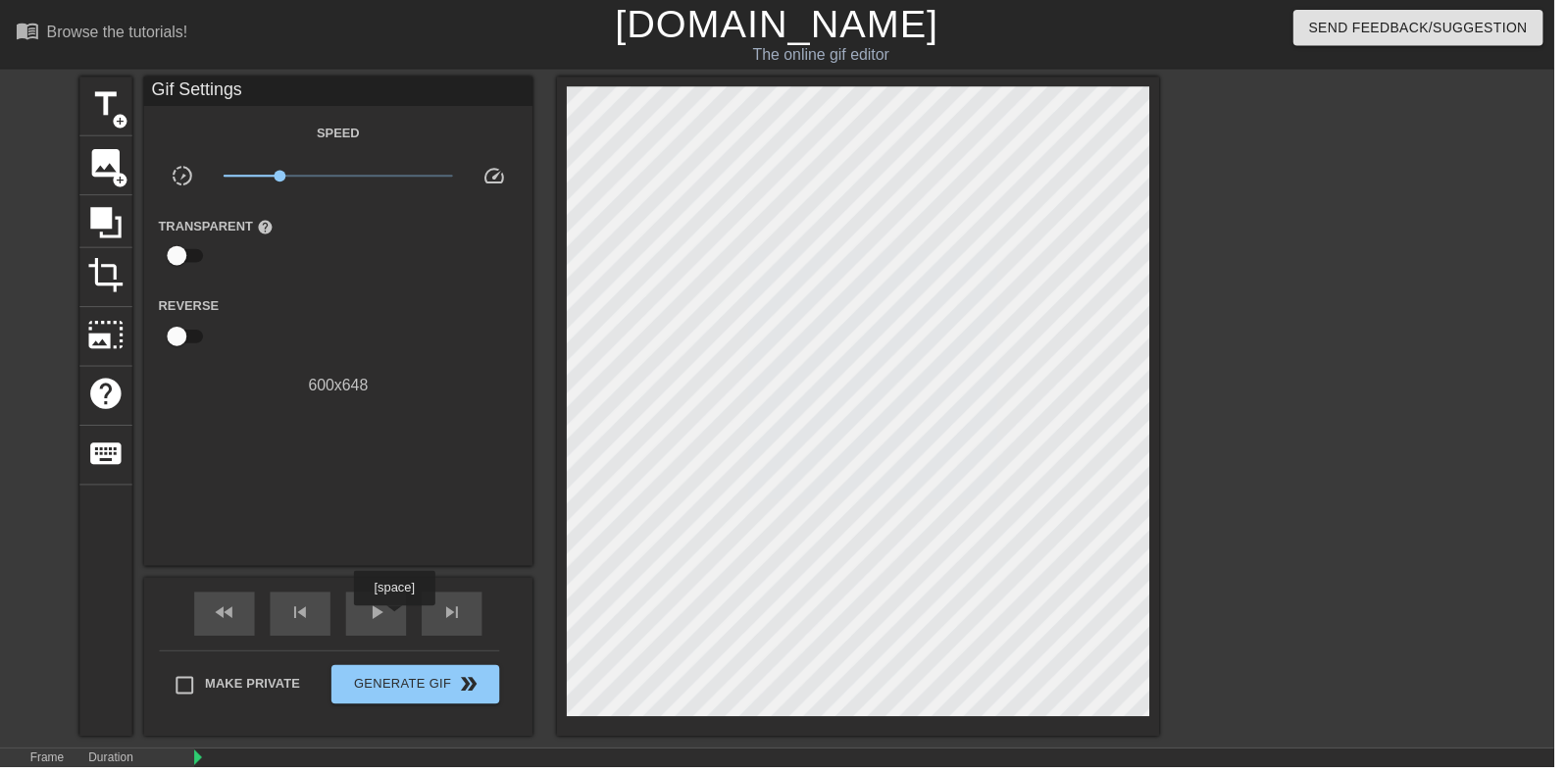 click at bounding box center [4189, 800] 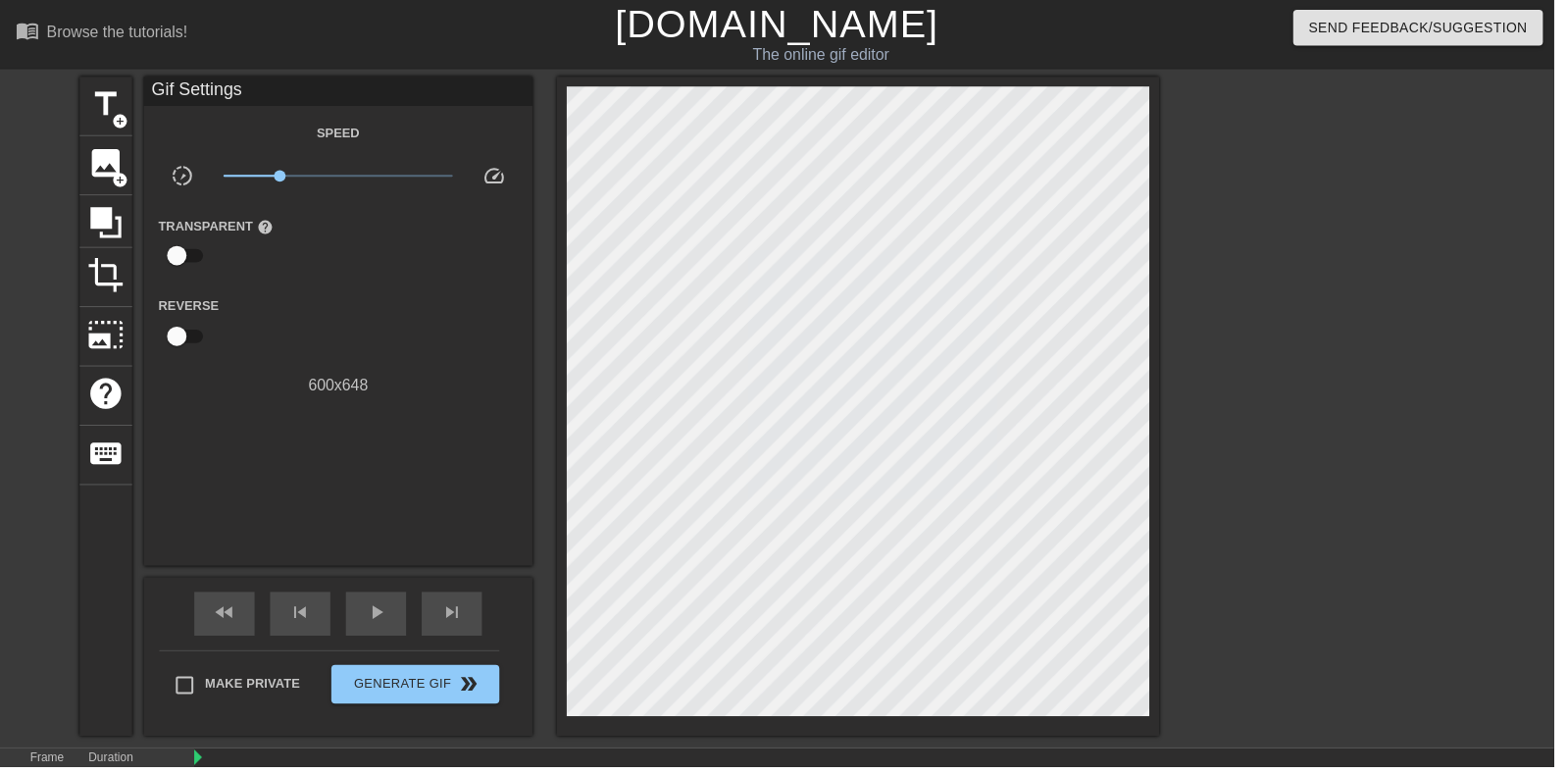click on "play_arrow" at bounding box center [379, 618] 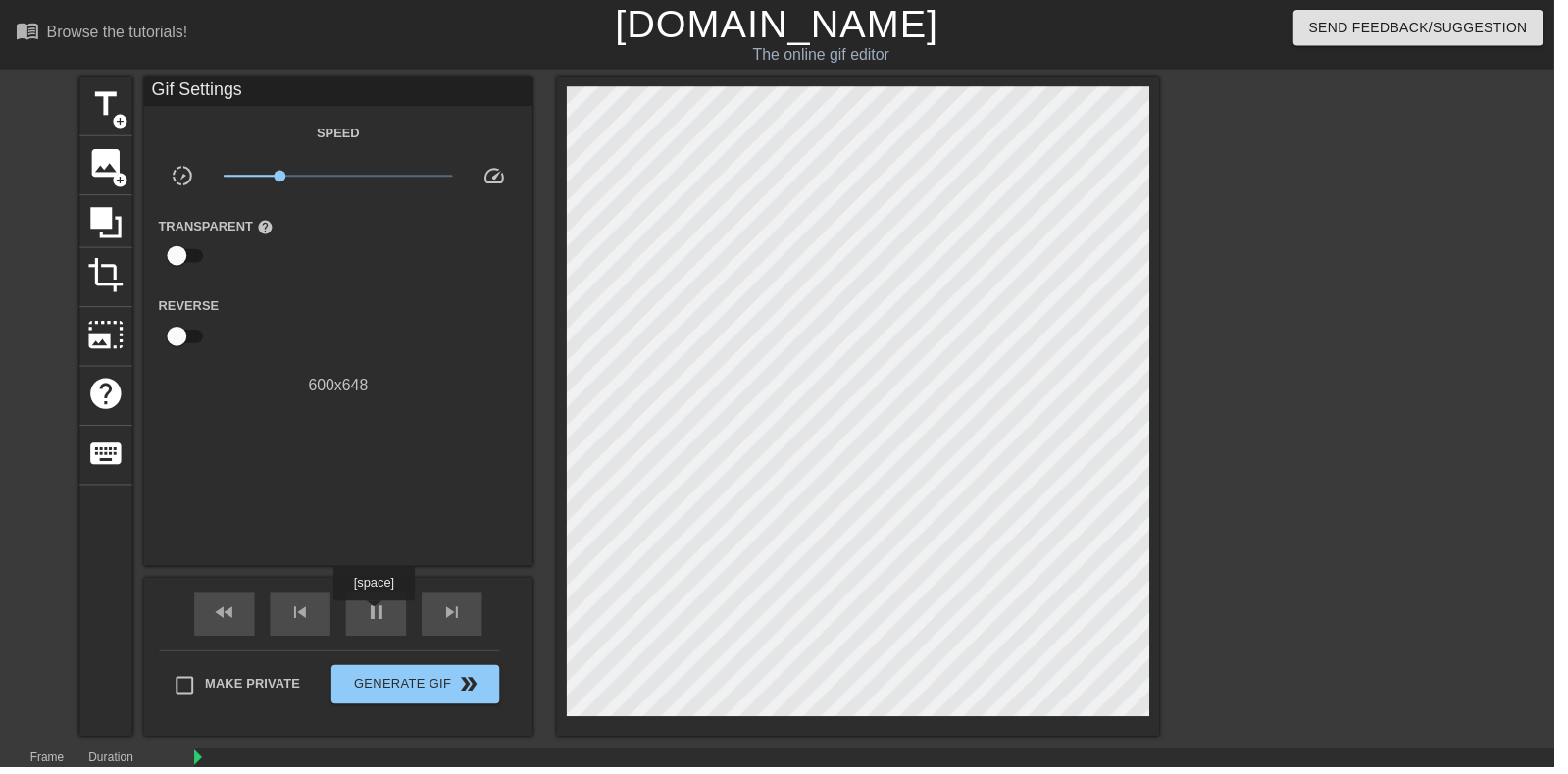 click on "pause" at bounding box center (379, 619) 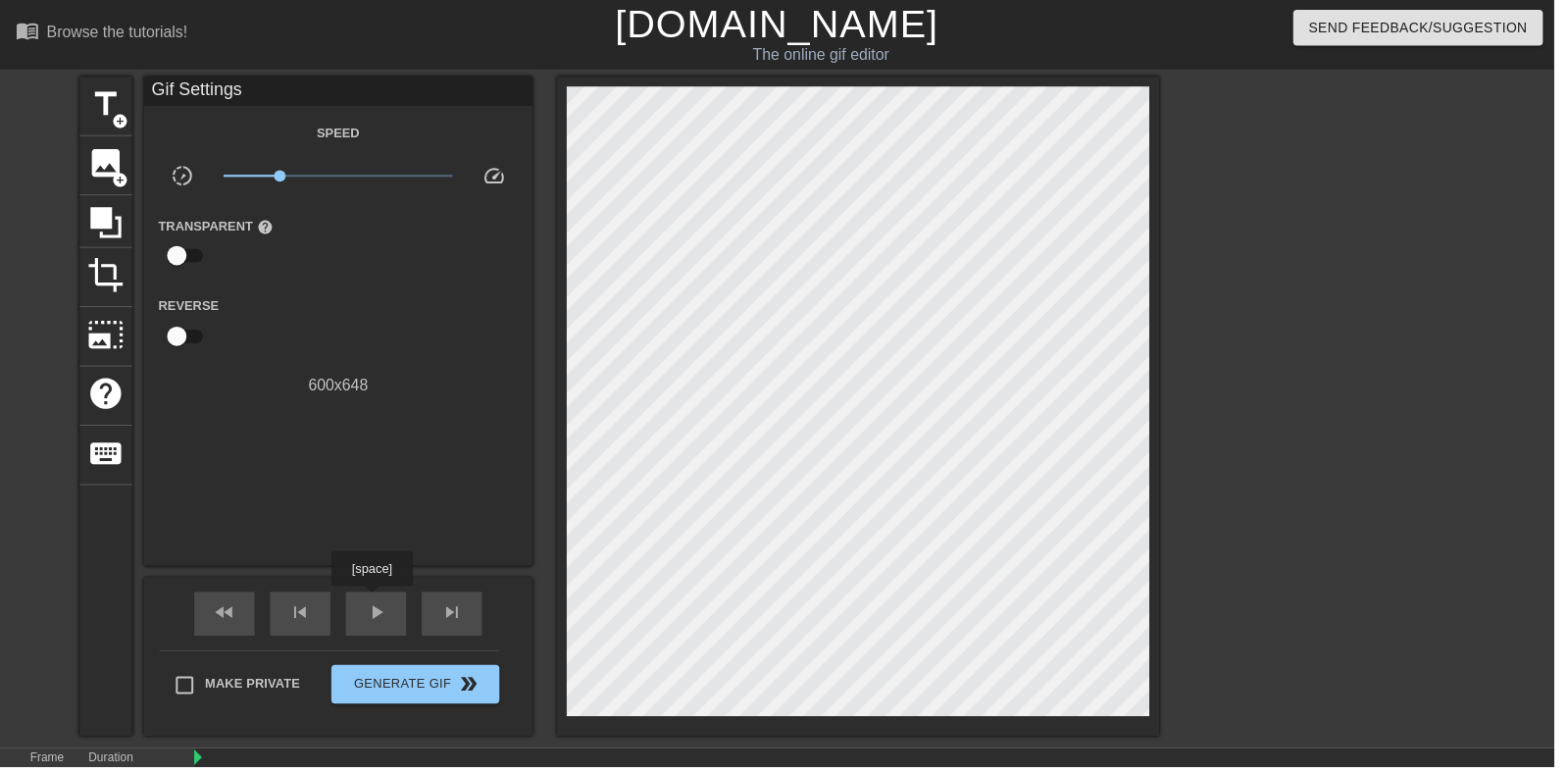click at bounding box center (4189, 800) 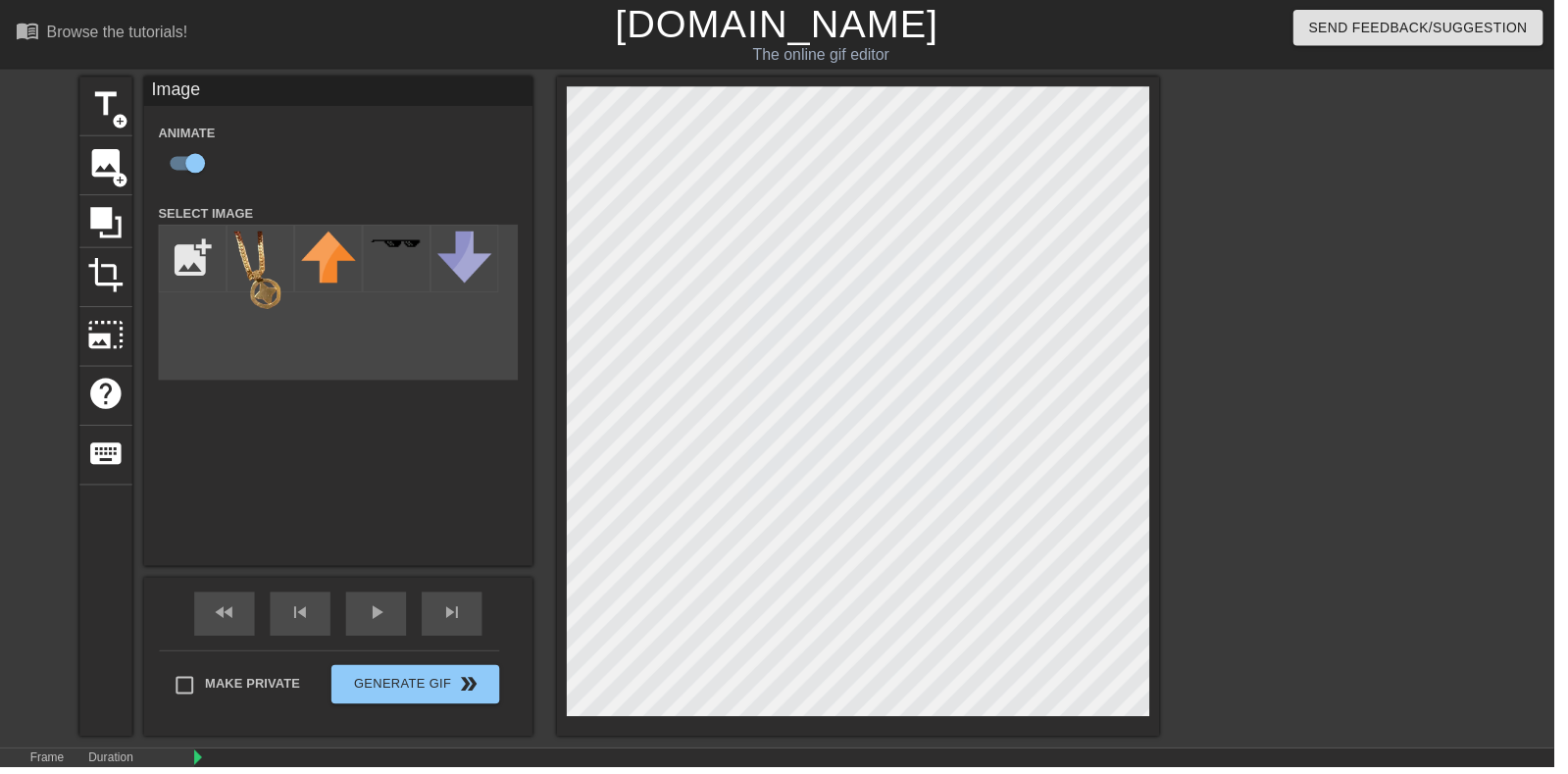 click on "play_arrow" at bounding box center [379, 619] 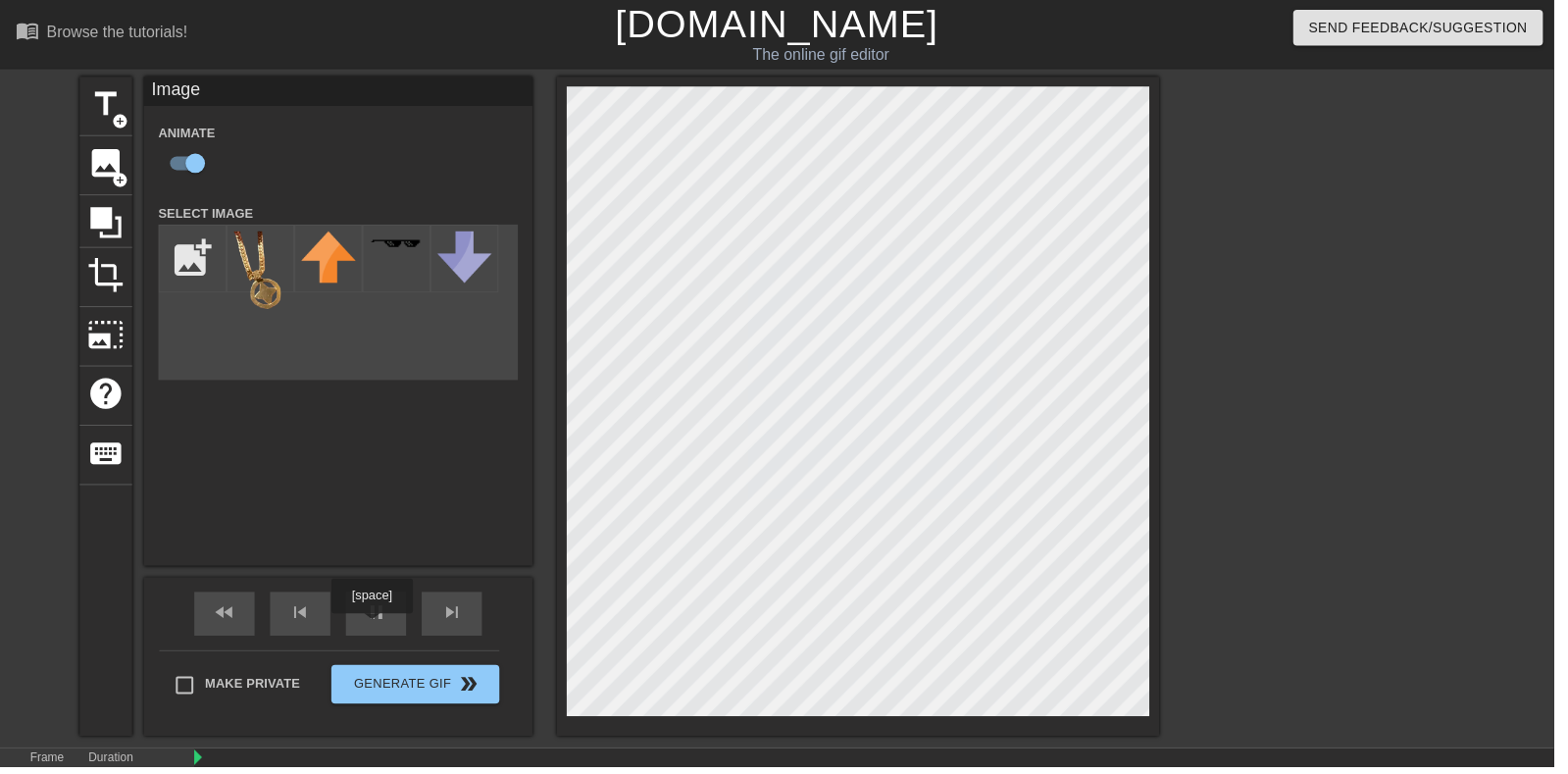 click on "pause" at bounding box center (379, 618) 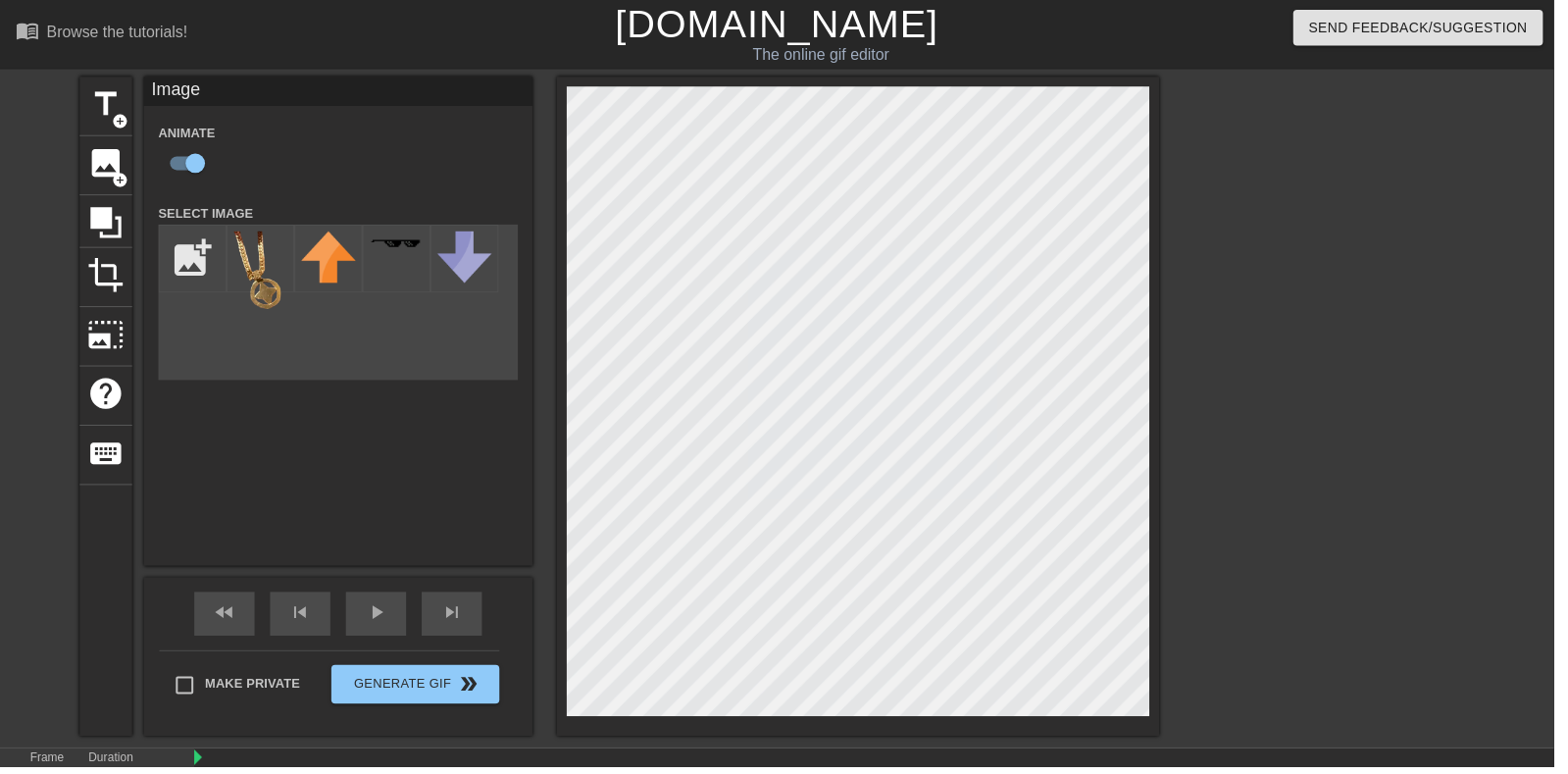 click at bounding box center (4189, 800) 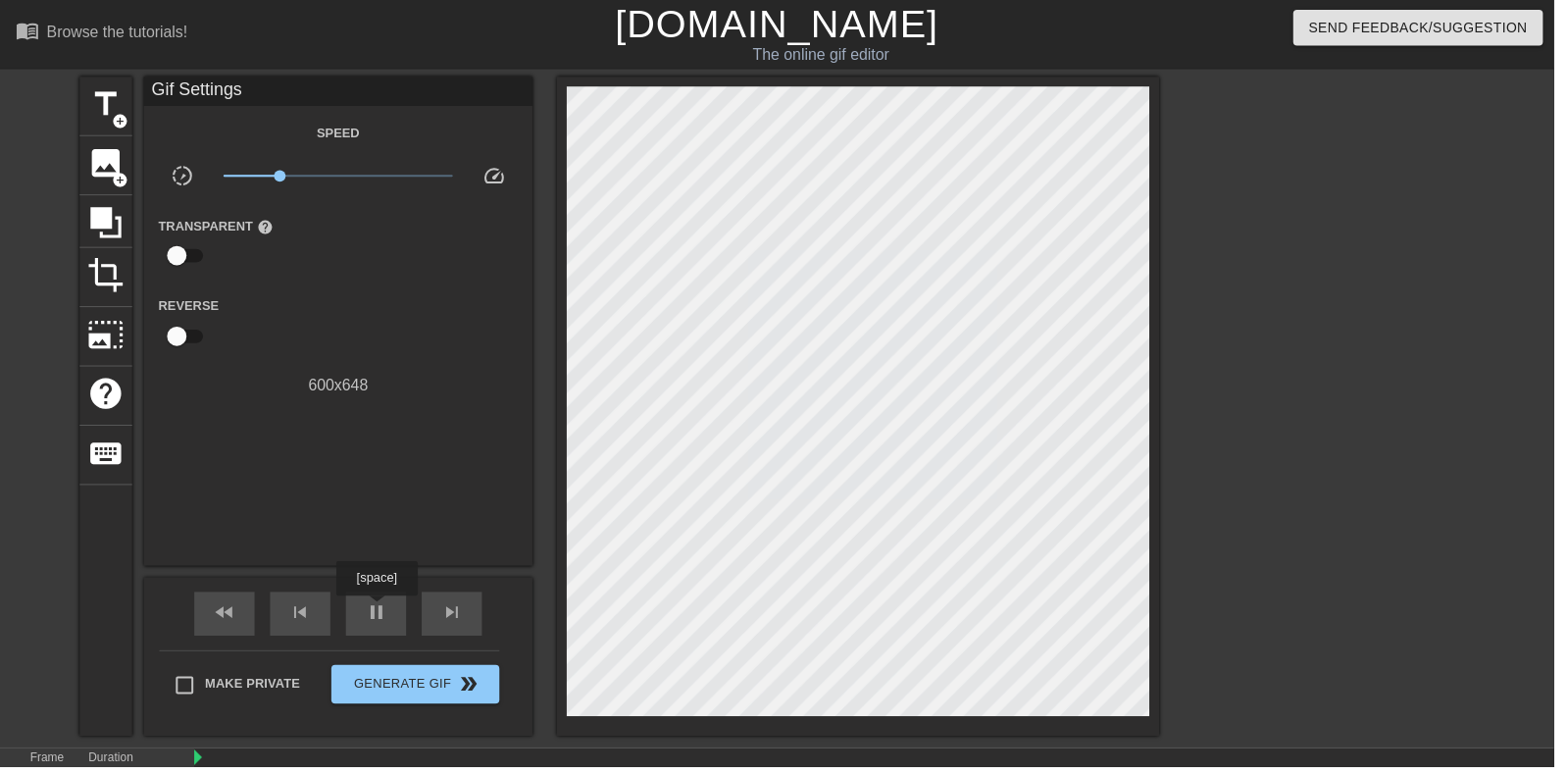 click at bounding box center (4189, 800) 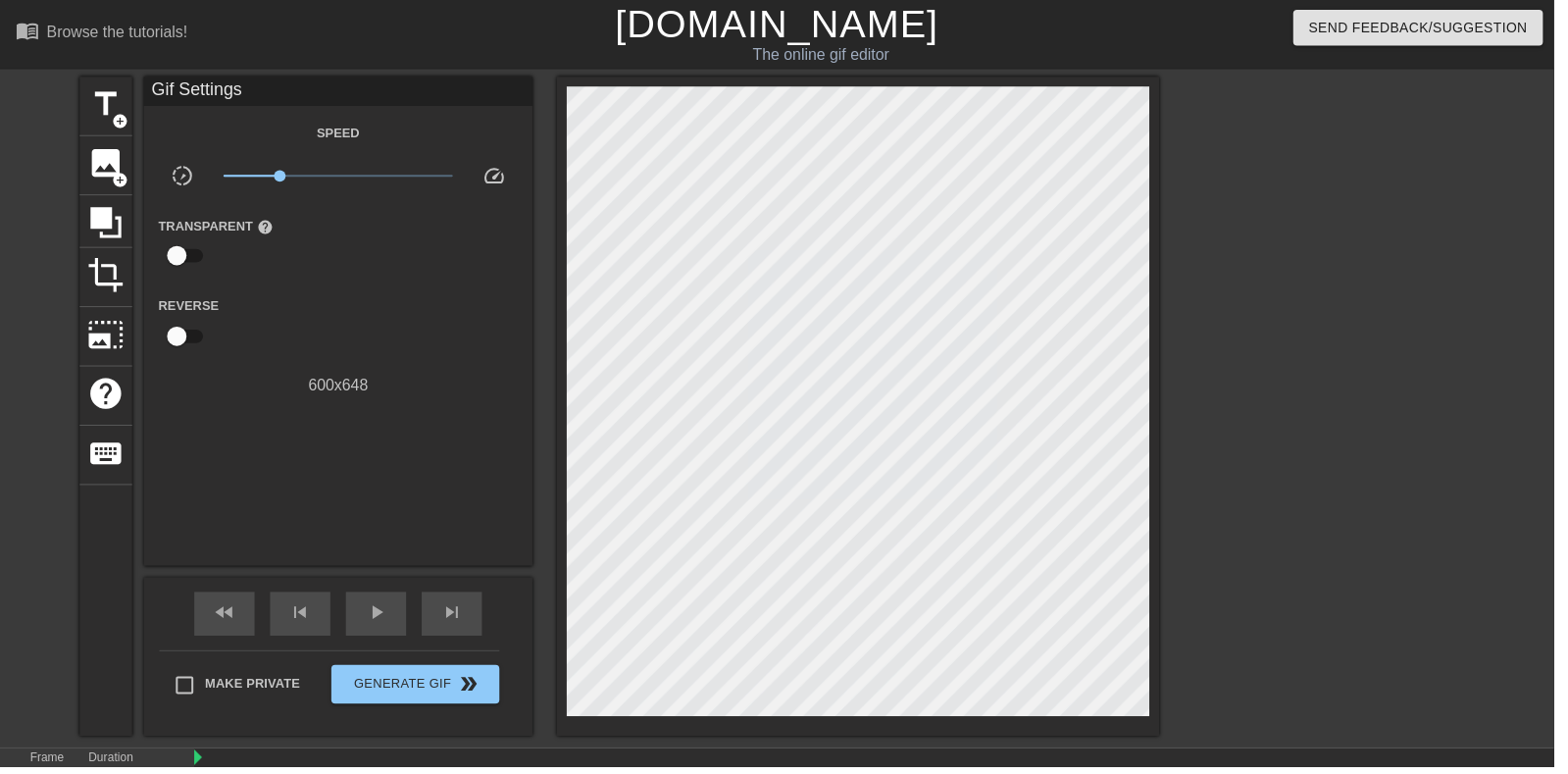 click on "play_arrow" at bounding box center [379, 618] 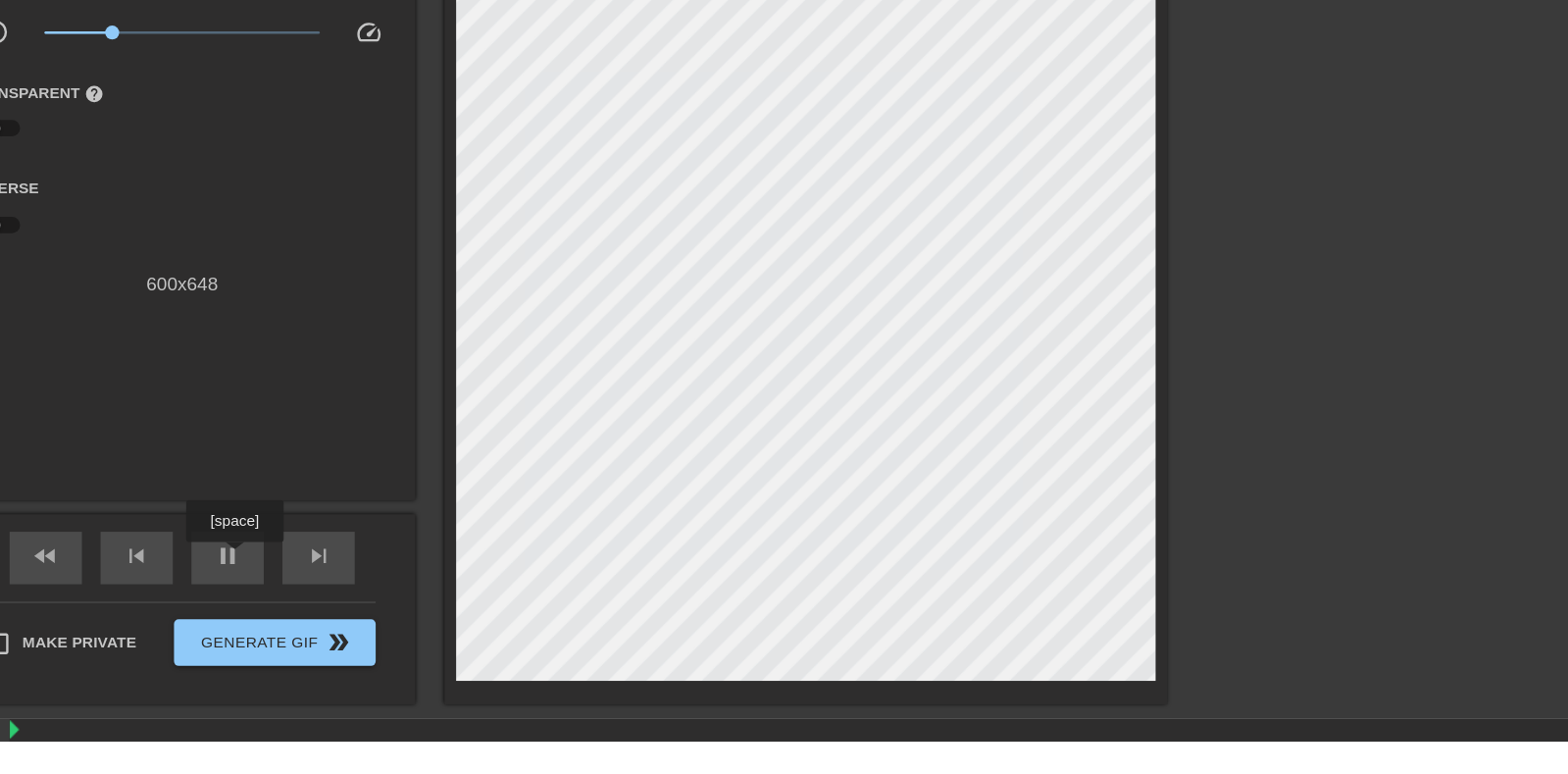 click on "pause" at bounding box center [379, 619] 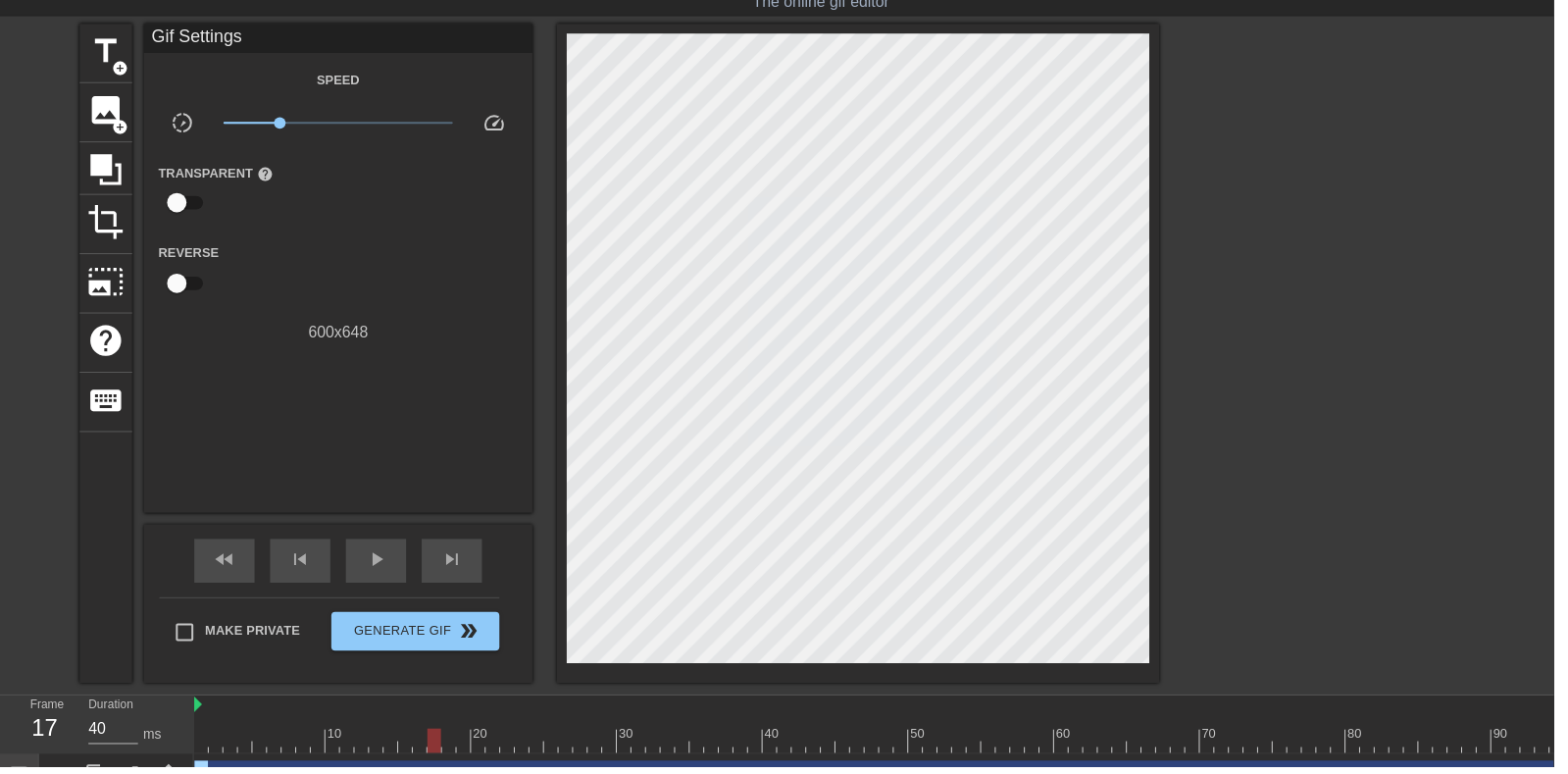 scroll, scrollTop: 77, scrollLeft: 0, axis: vertical 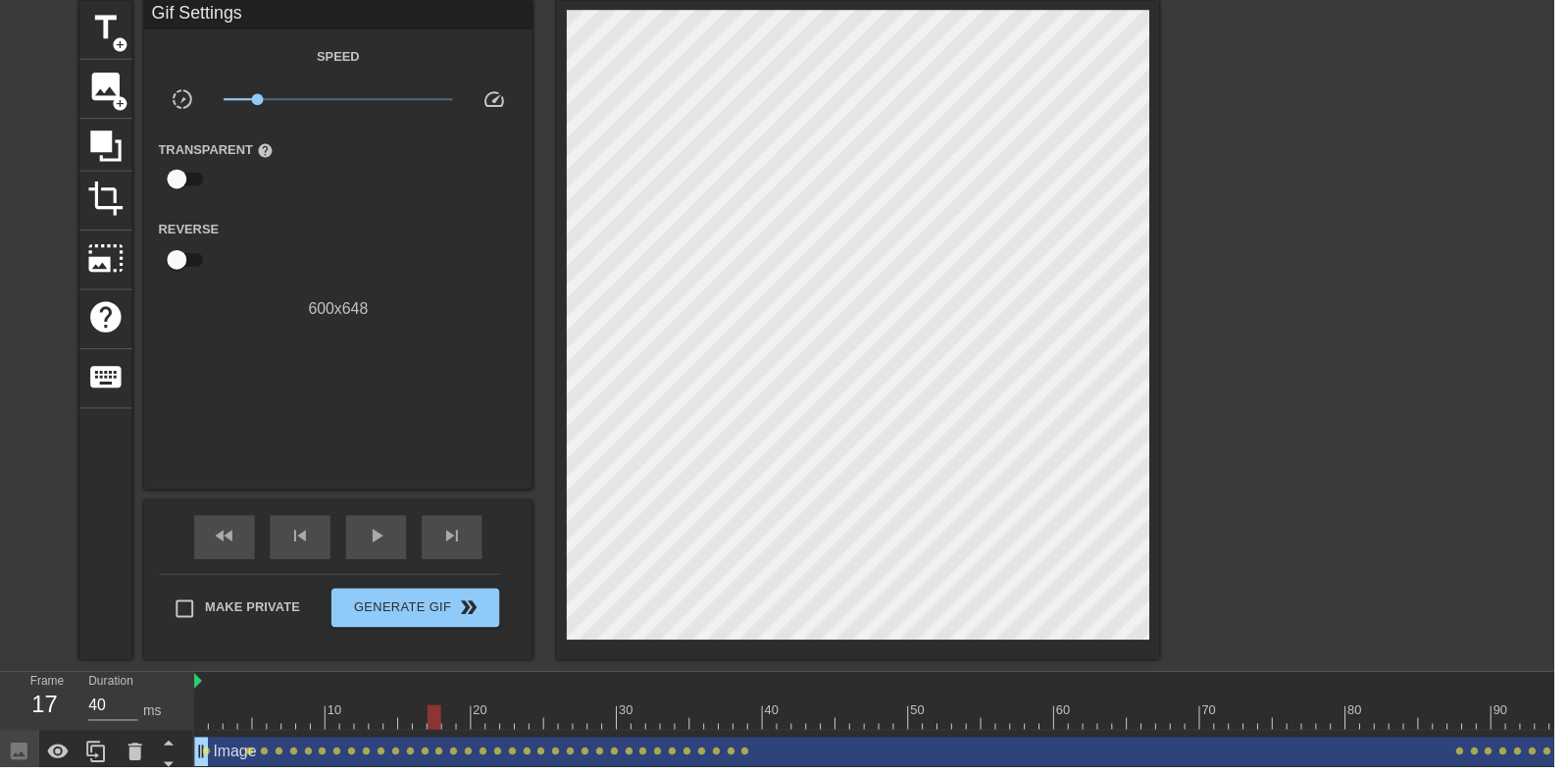 click at bounding box center [4189, 723] 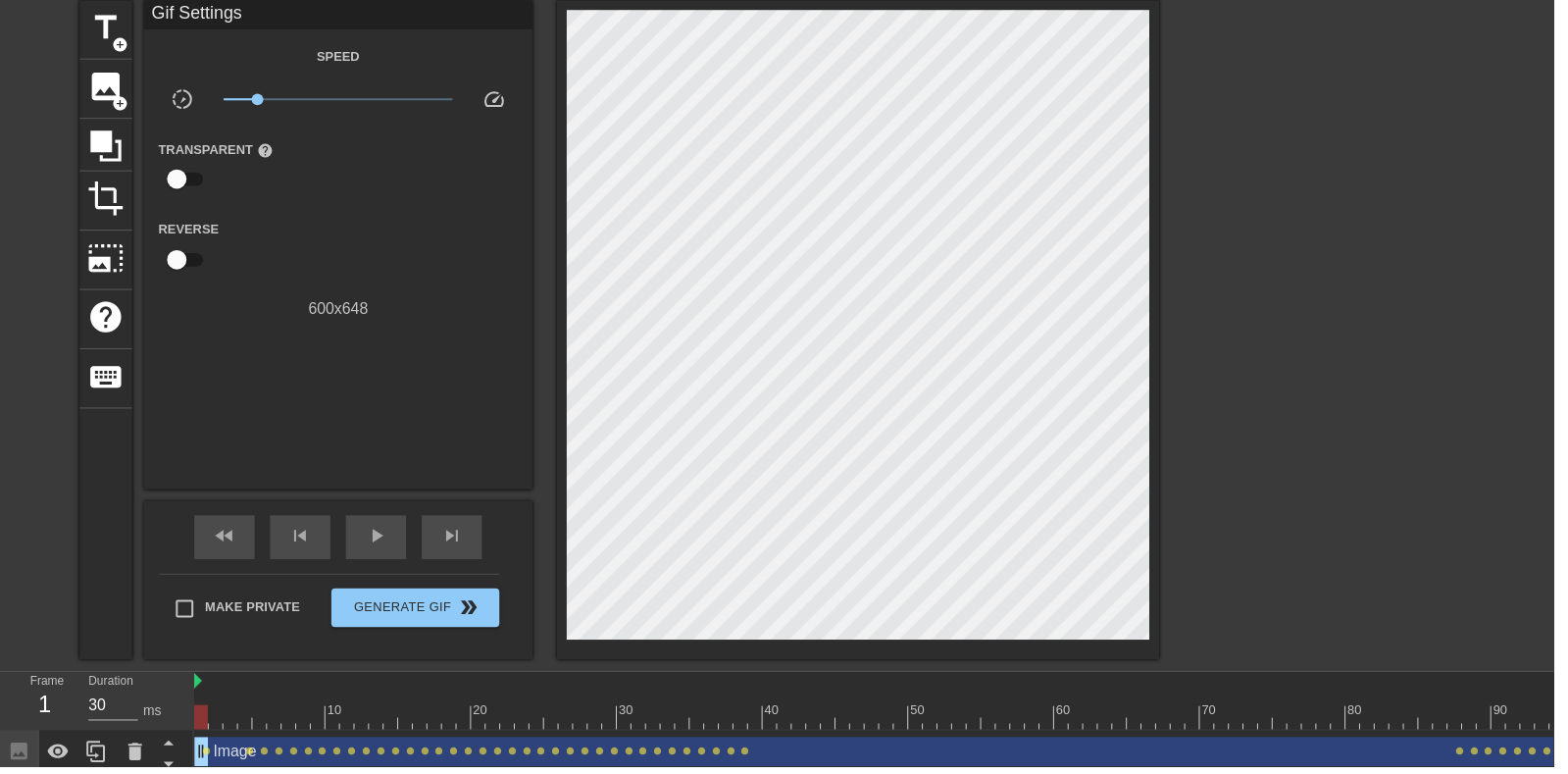 click on "play_arrow" at bounding box center (379, 541) 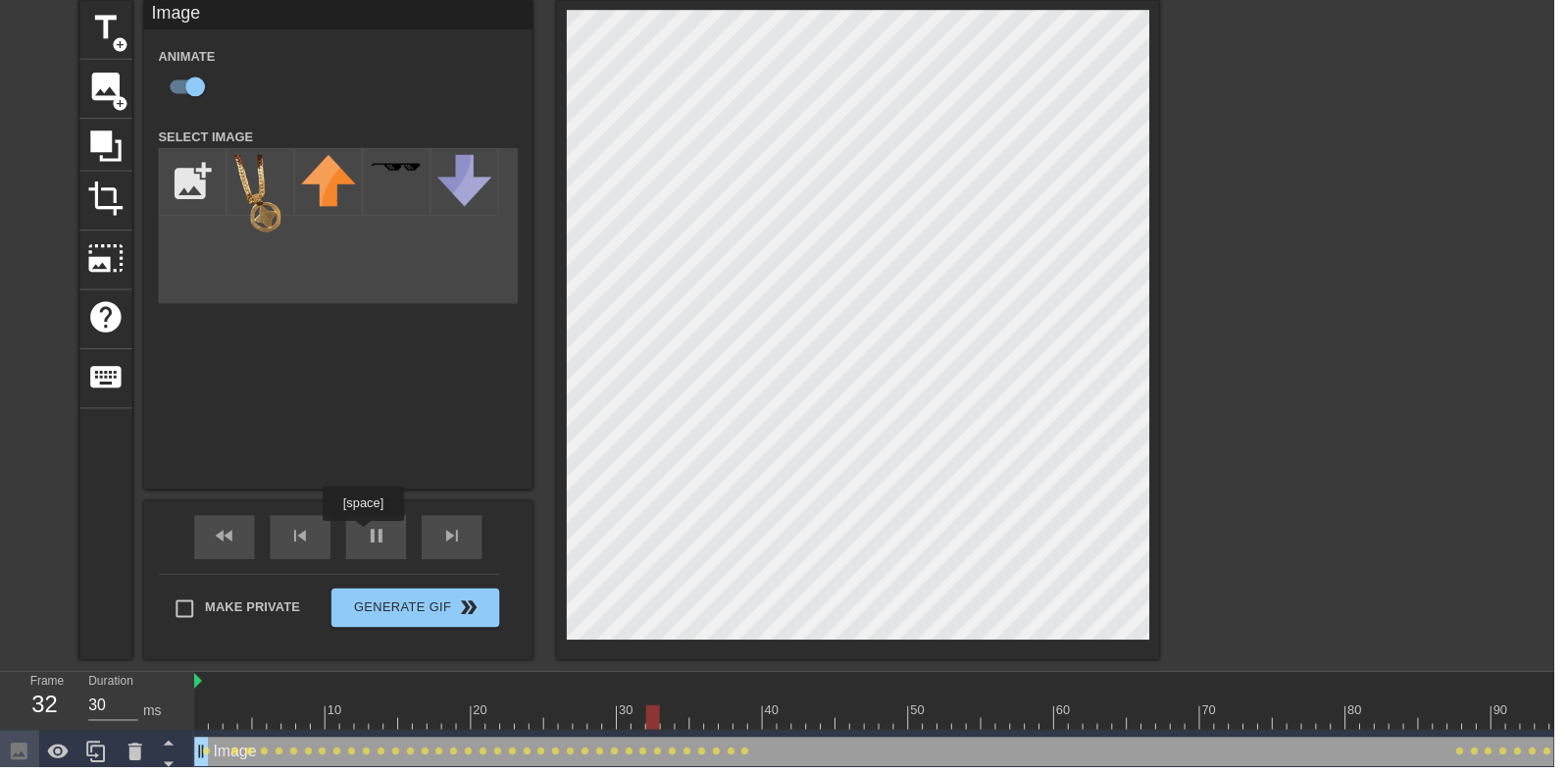 click on "pause" at bounding box center [379, 541] 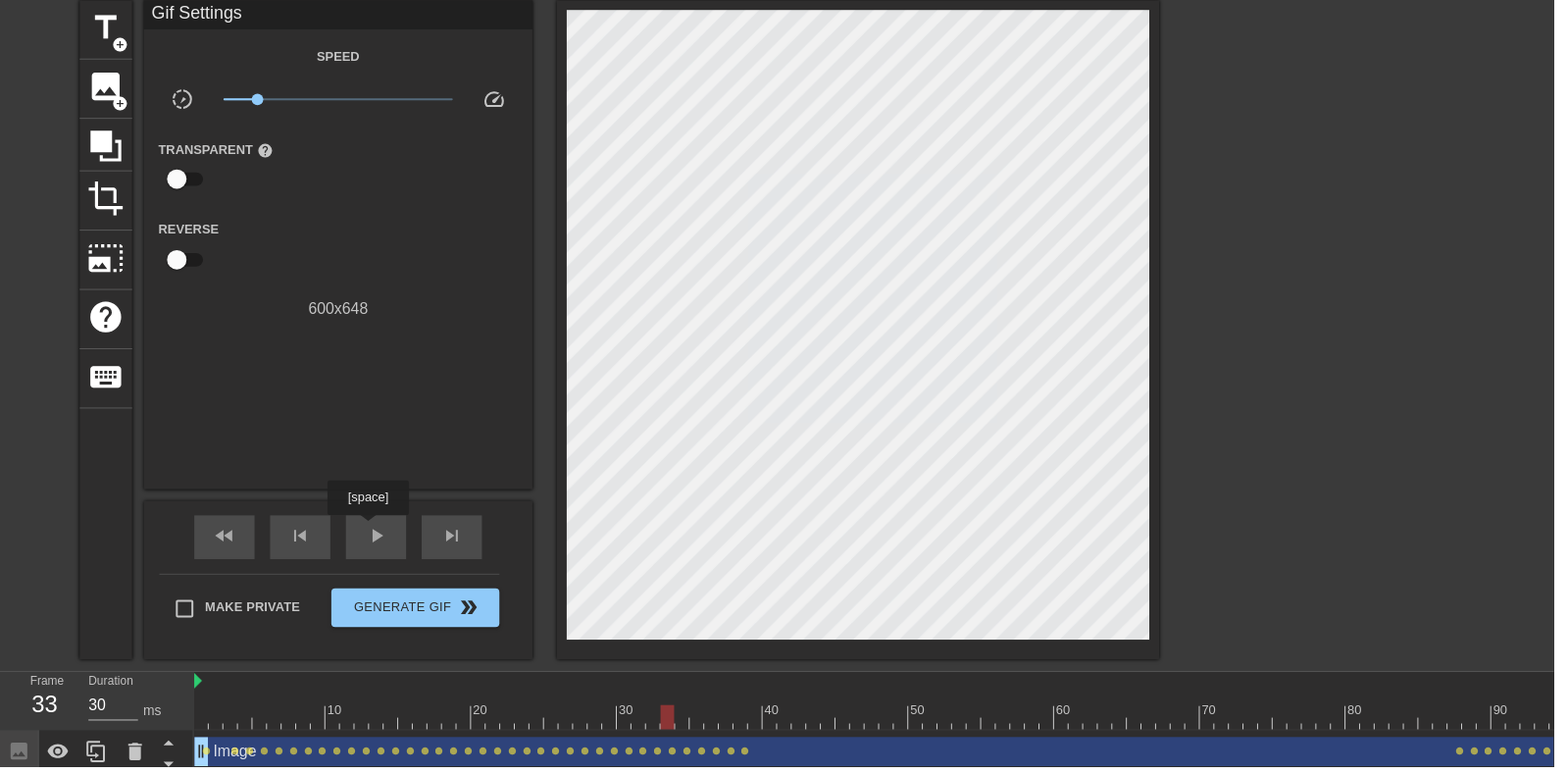 click at bounding box center [4189, 723] 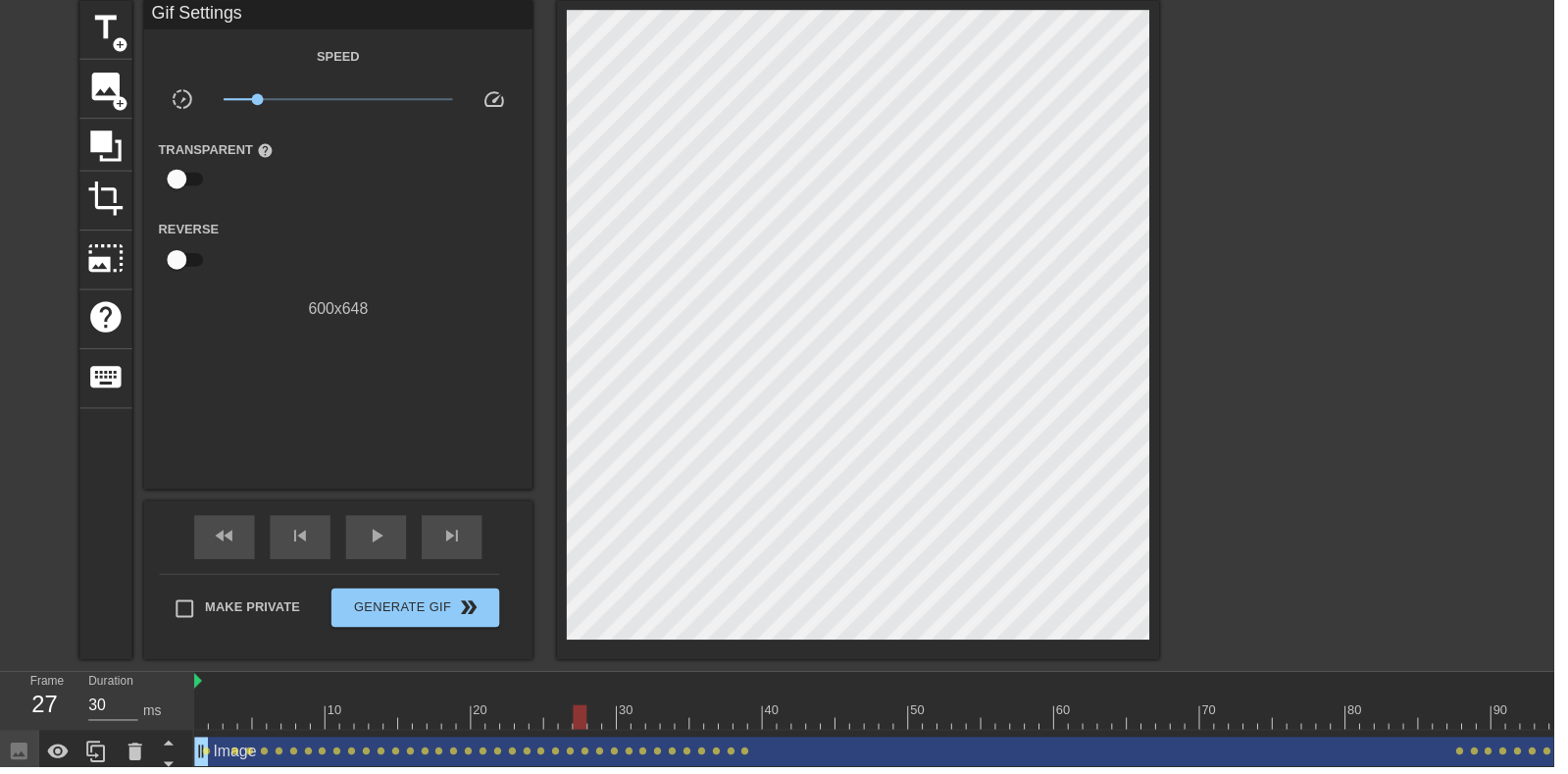 click on "play_arrow" at bounding box center (379, 541) 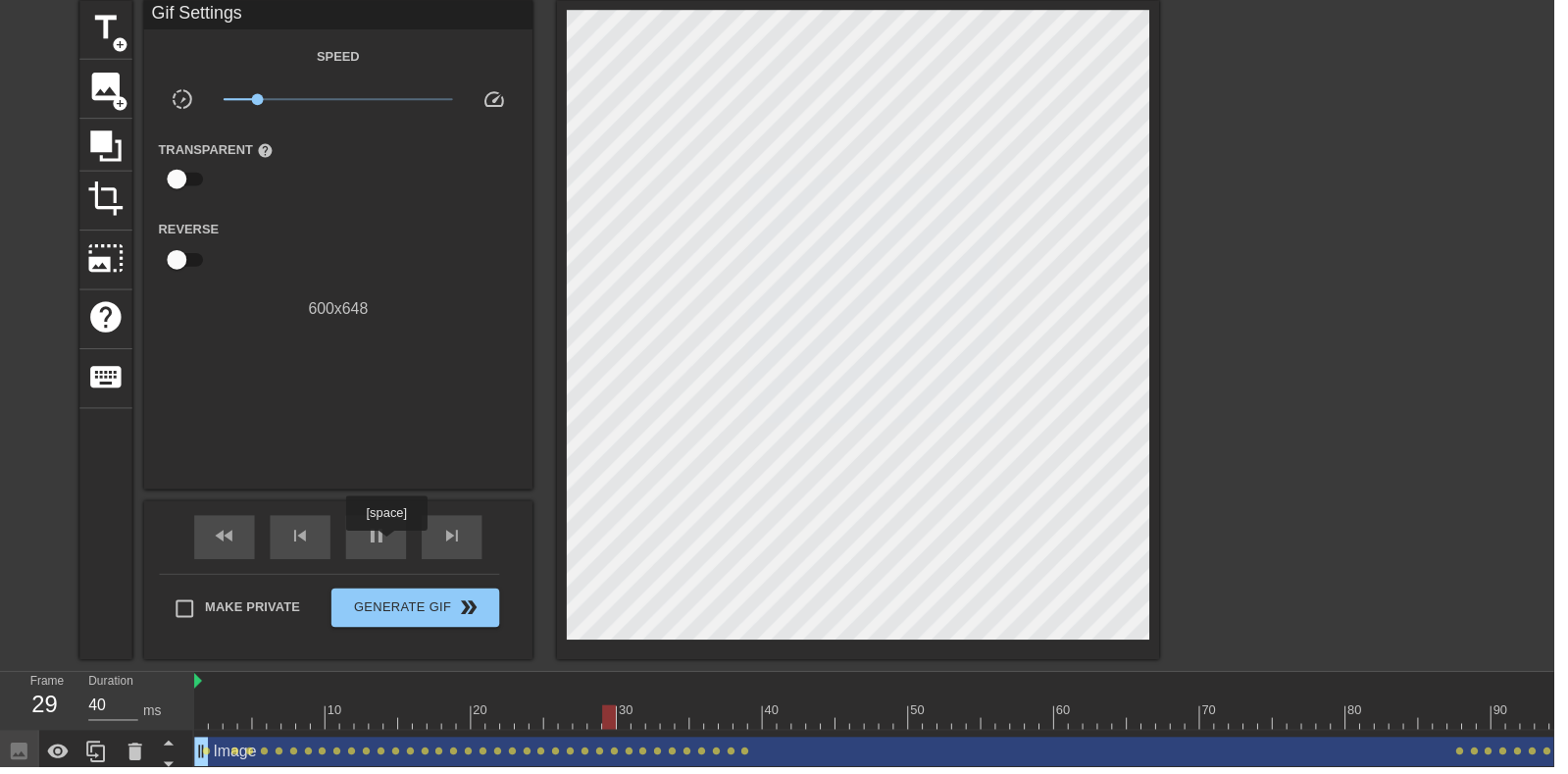 click on "pause" at bounding box center [379, 542] 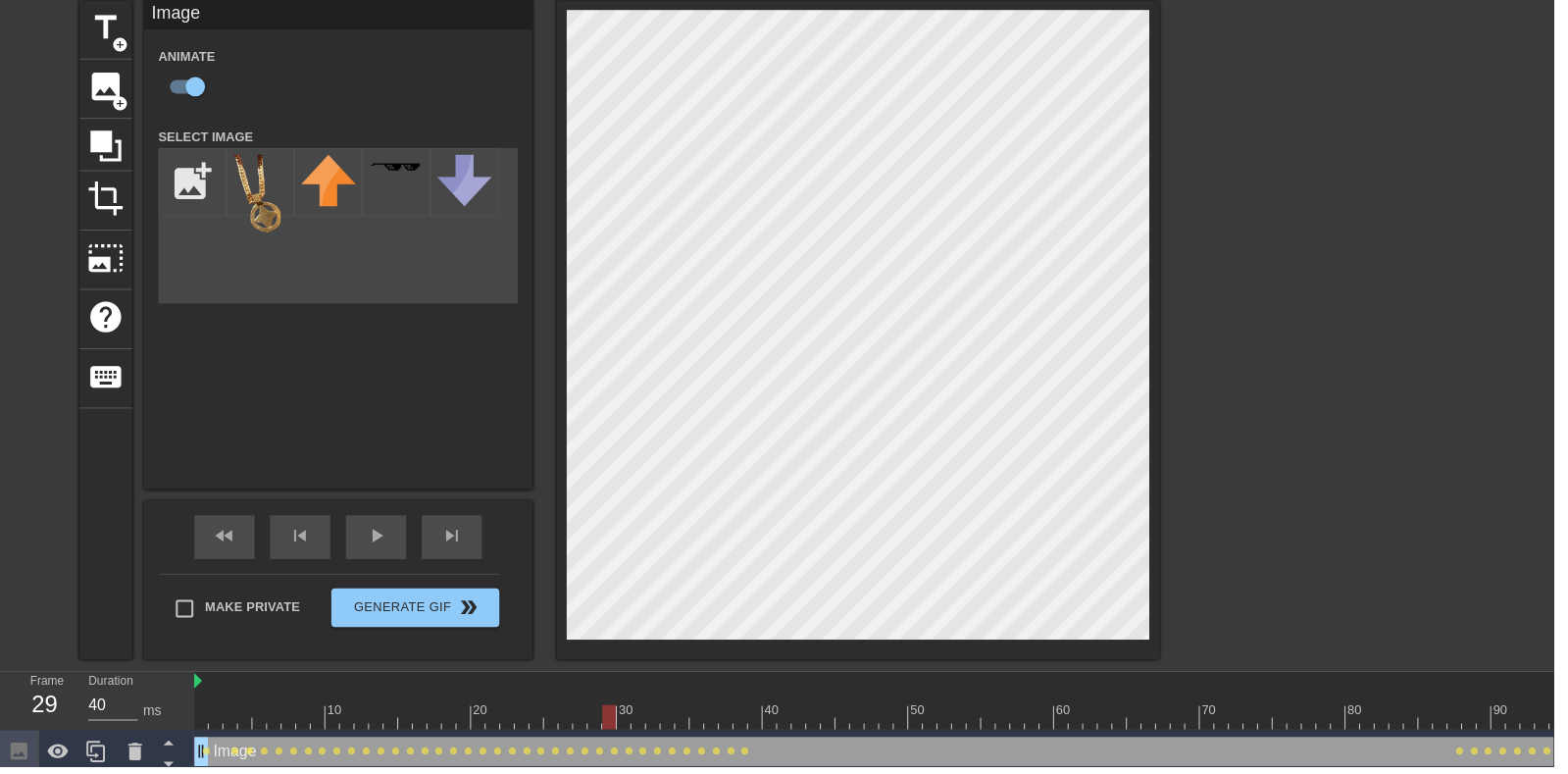 click on "play_arrow" at bounding box center [379, 541] 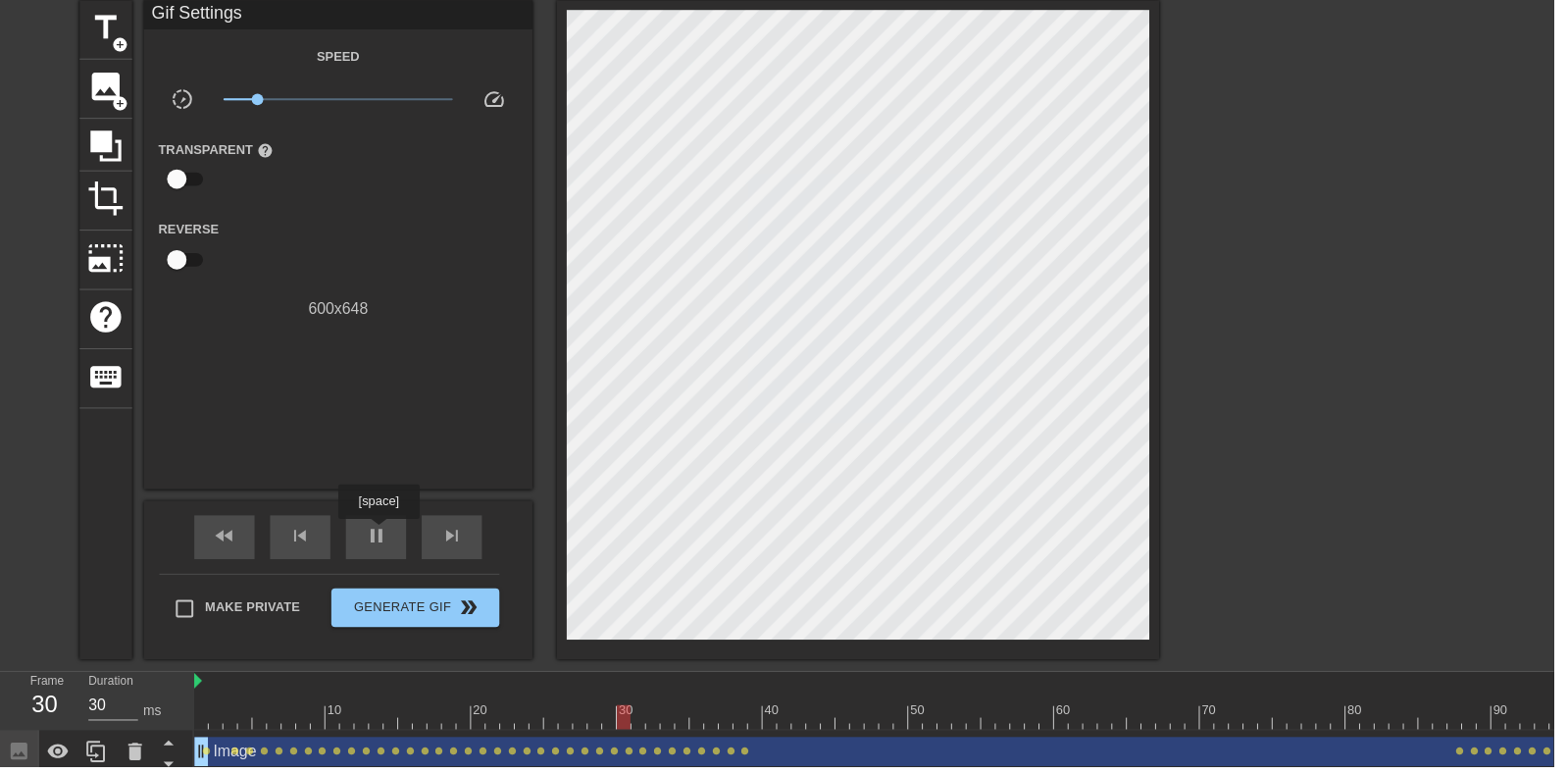 click on "pause" at bounding box center (379, 541) 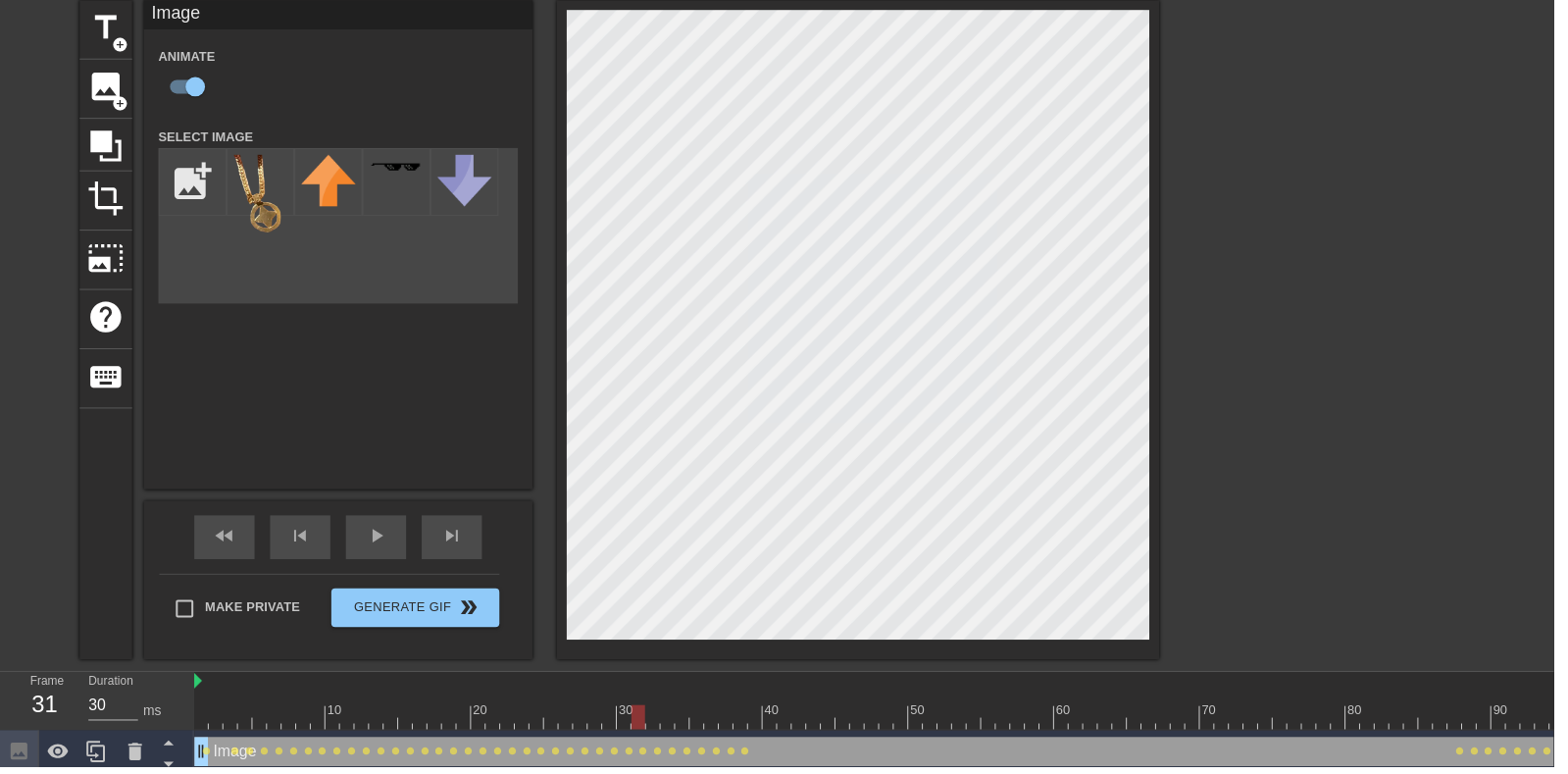 click at bounding box center (4189, 723) 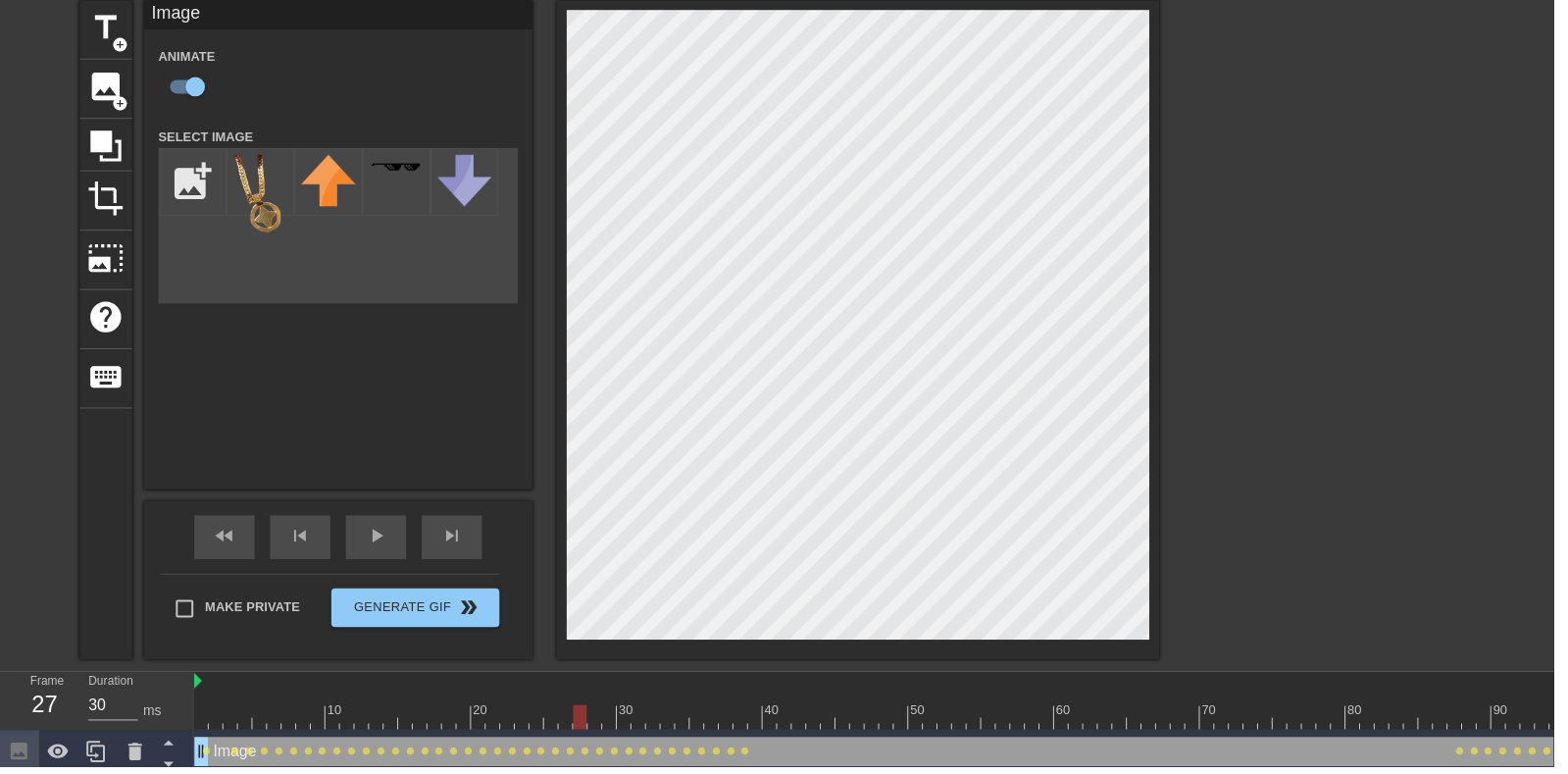 click on "play_arrow" at bounding box center [379, 542] 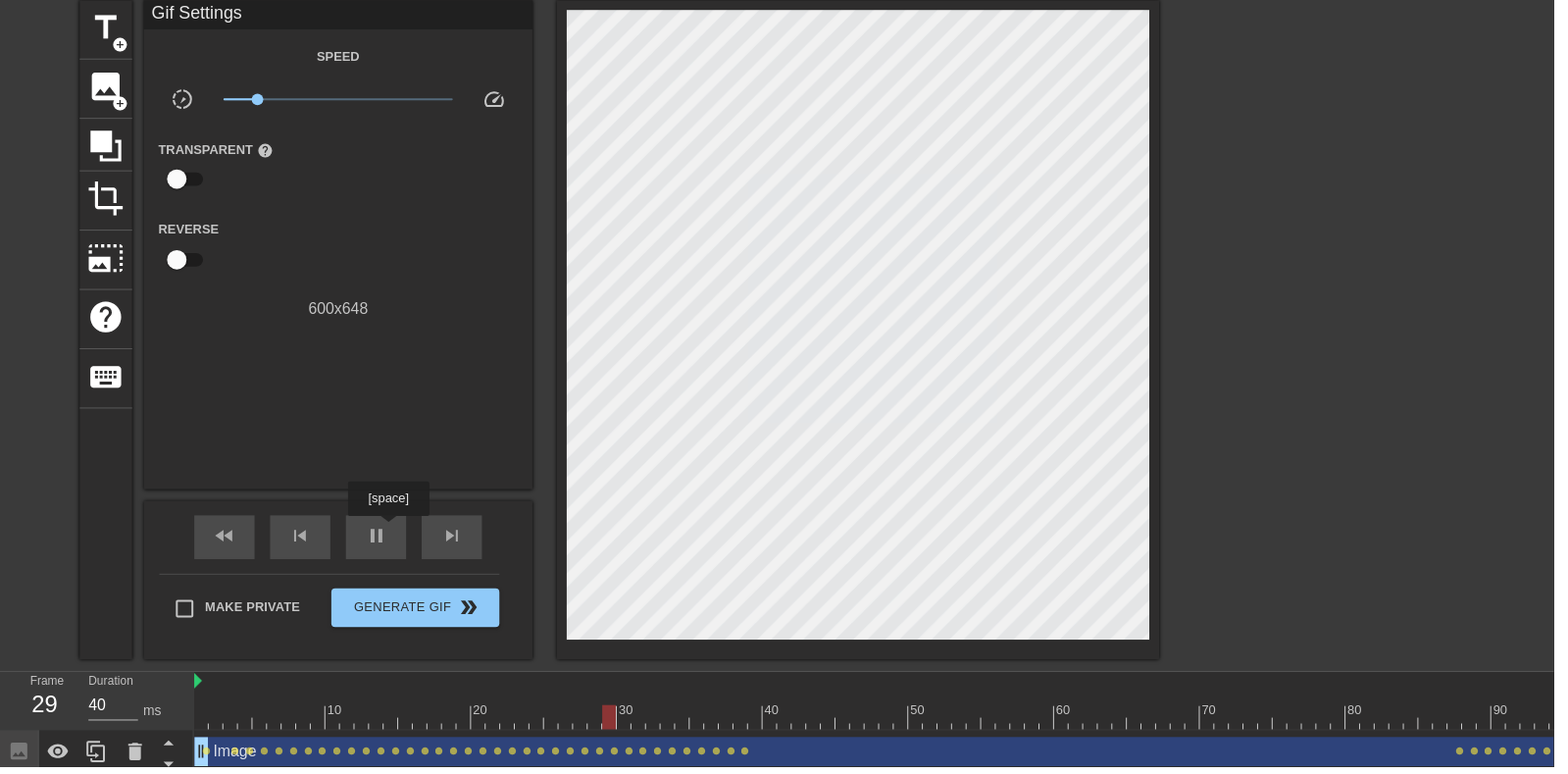 click on "pause" at bounding box center [379, 541] 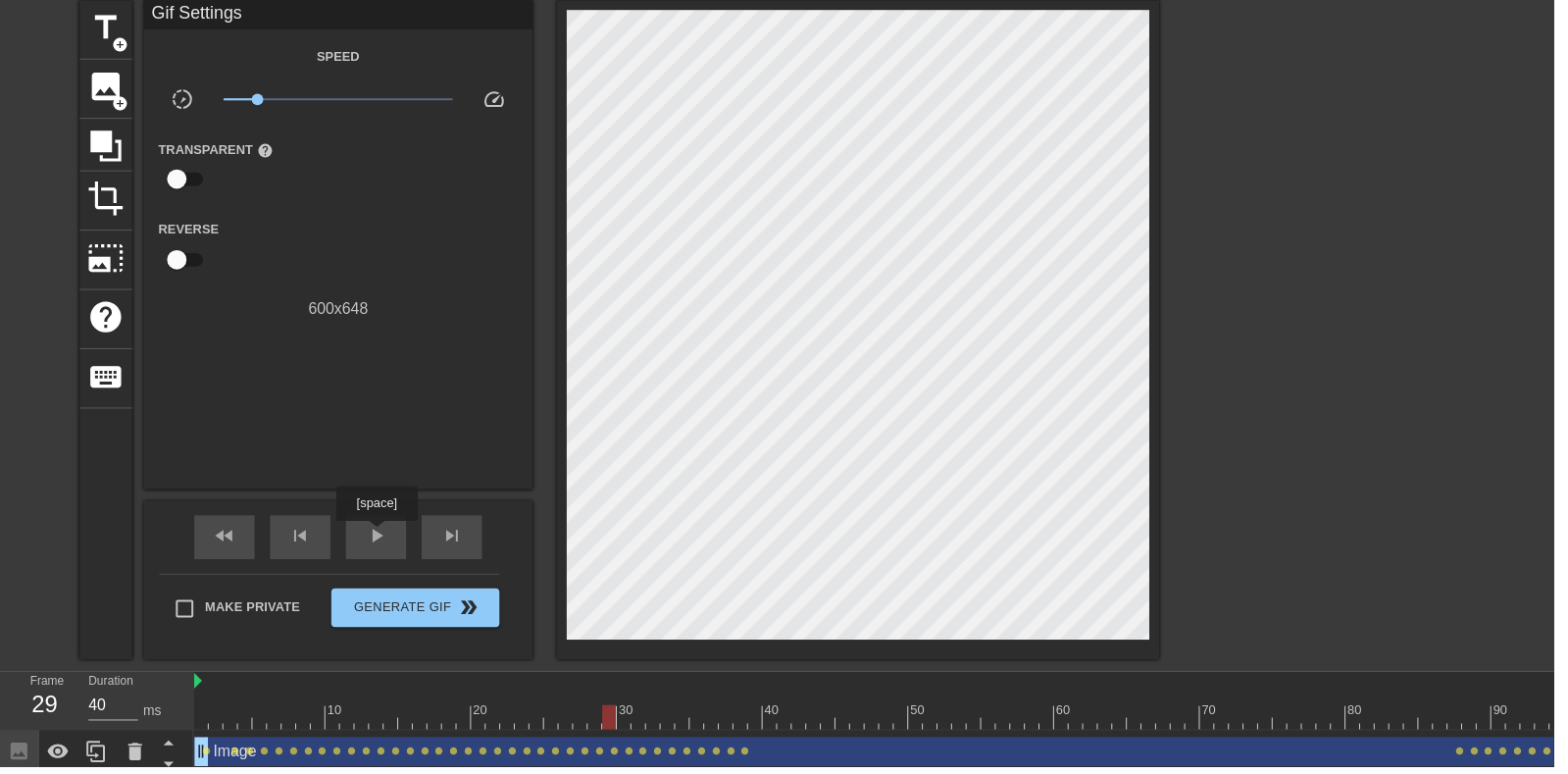 click on "play_arrow" at bounding box center [379, 541] 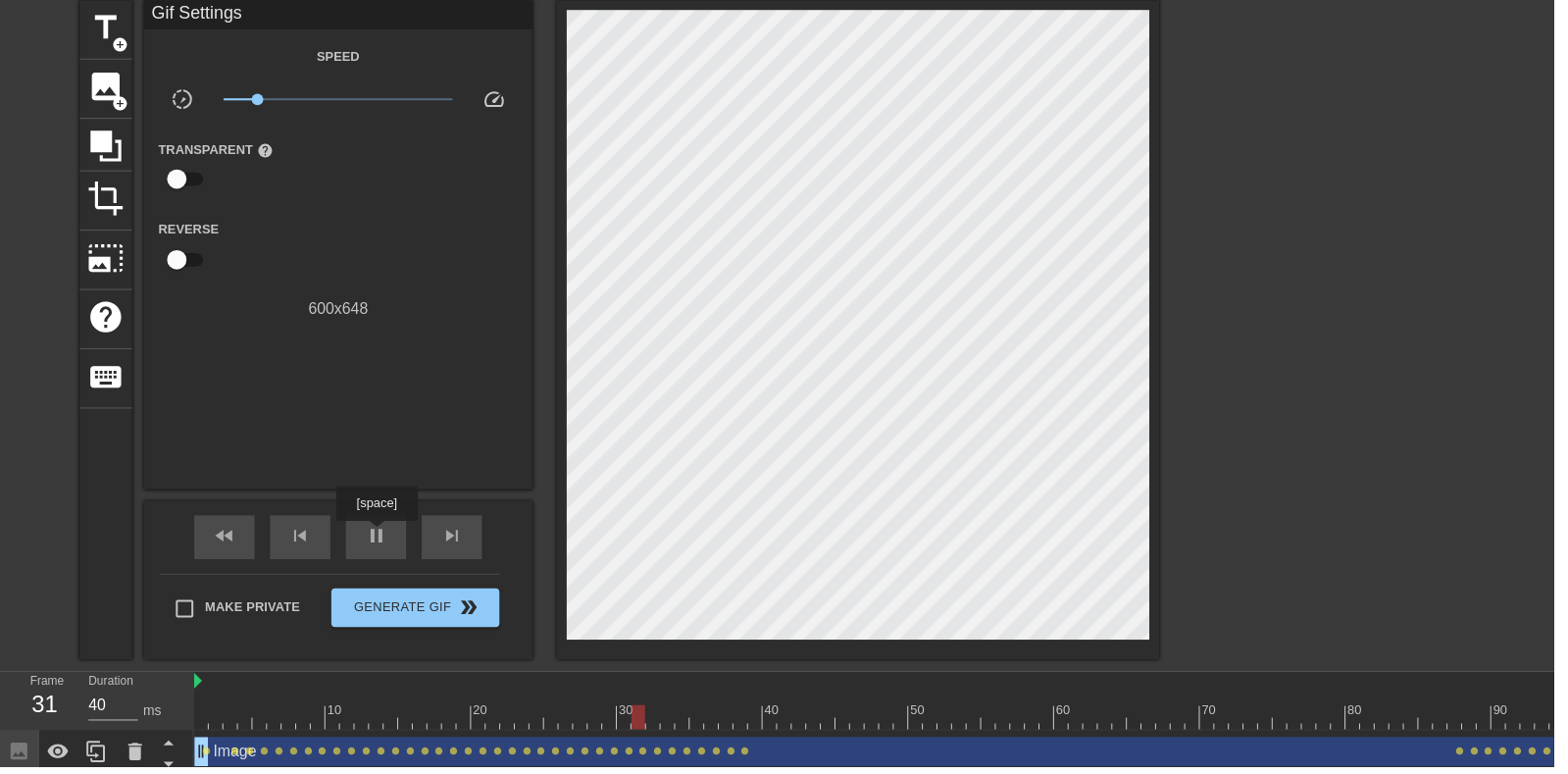 click on "pause" at bounding box center [379, 541] 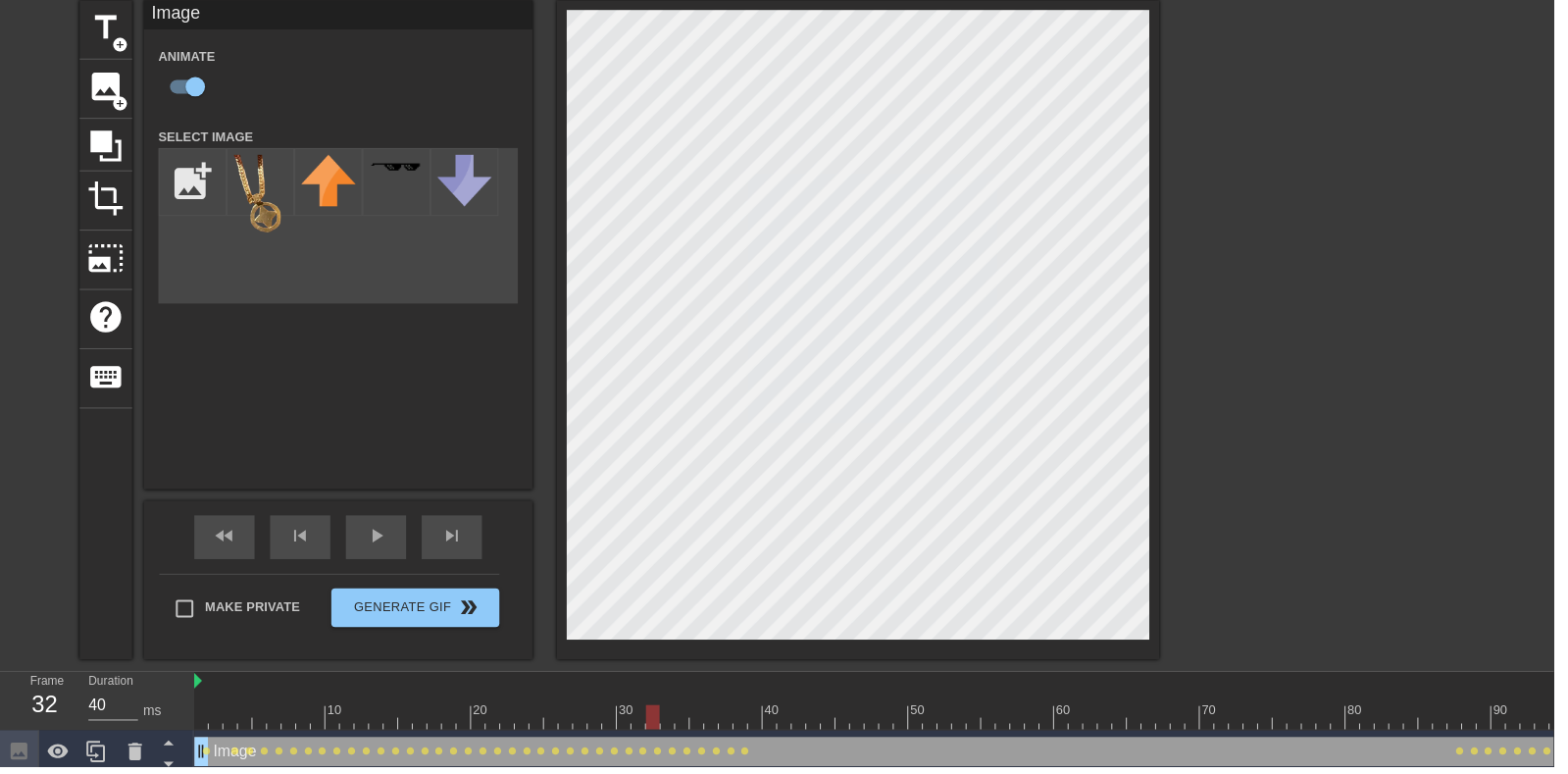 click on "play_arrow" at bounding box center (379, 541) 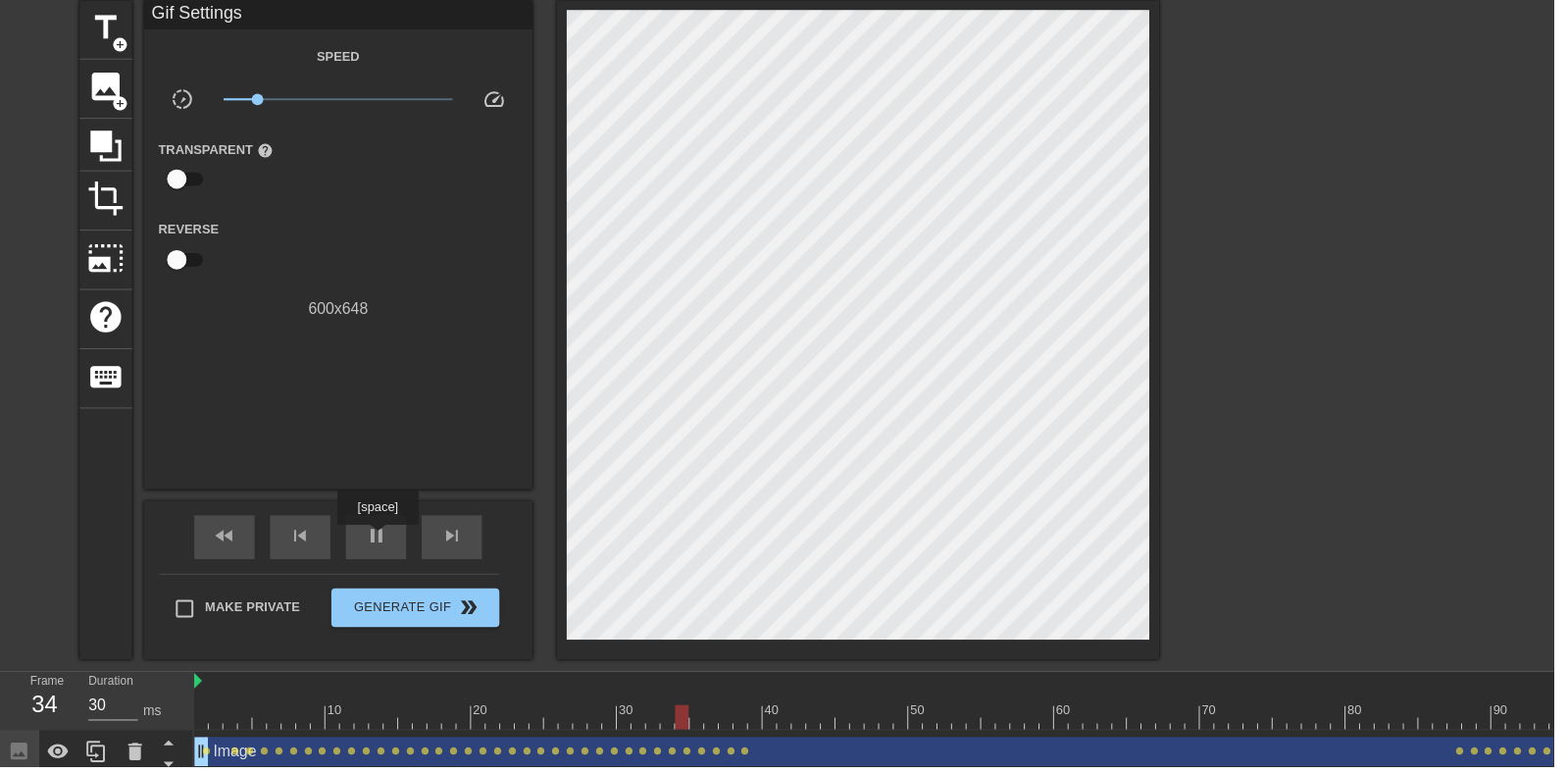 click on "pause" at bounding box center [379, 541] 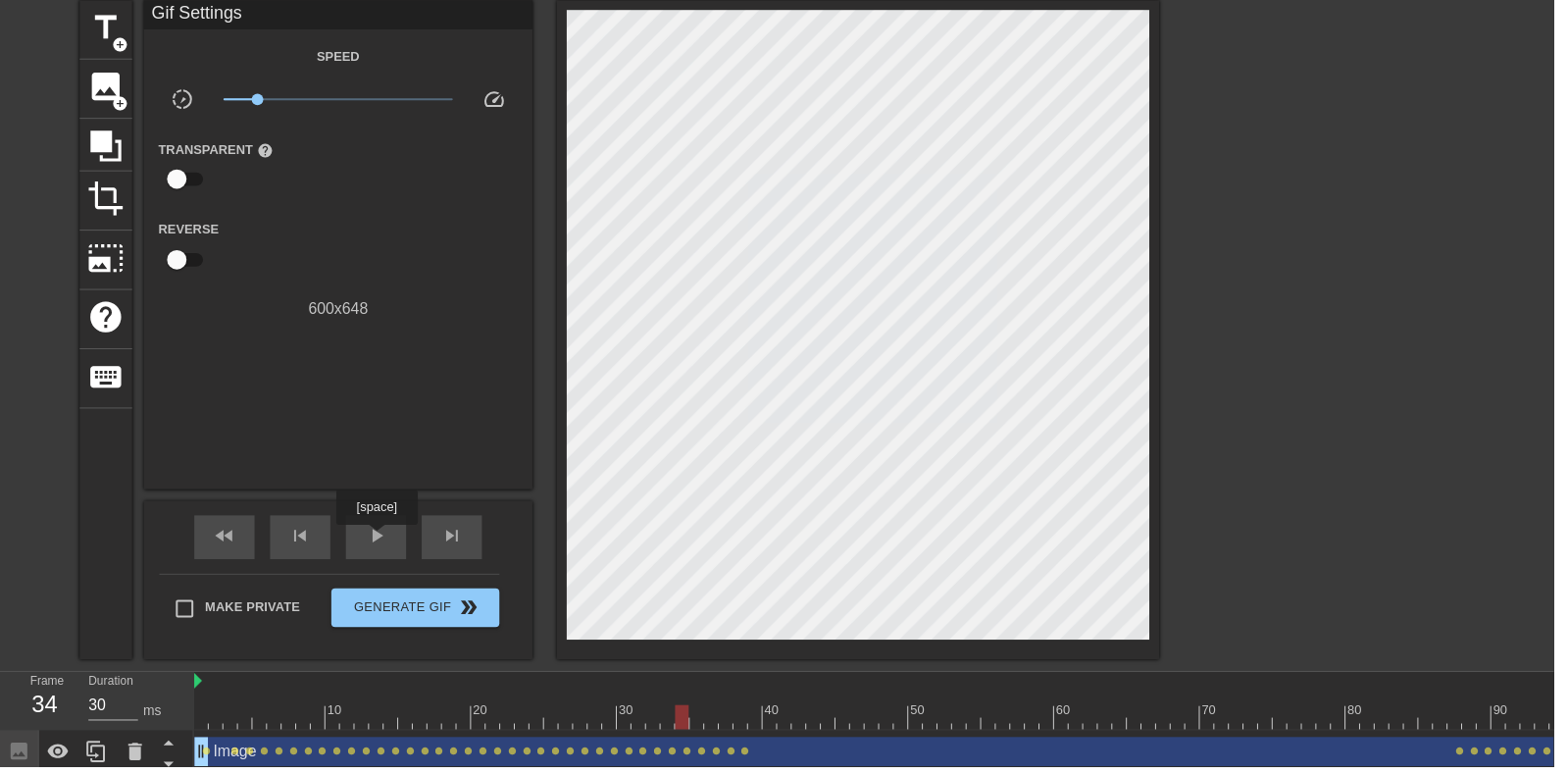 click at bounding box center [4189, 723] 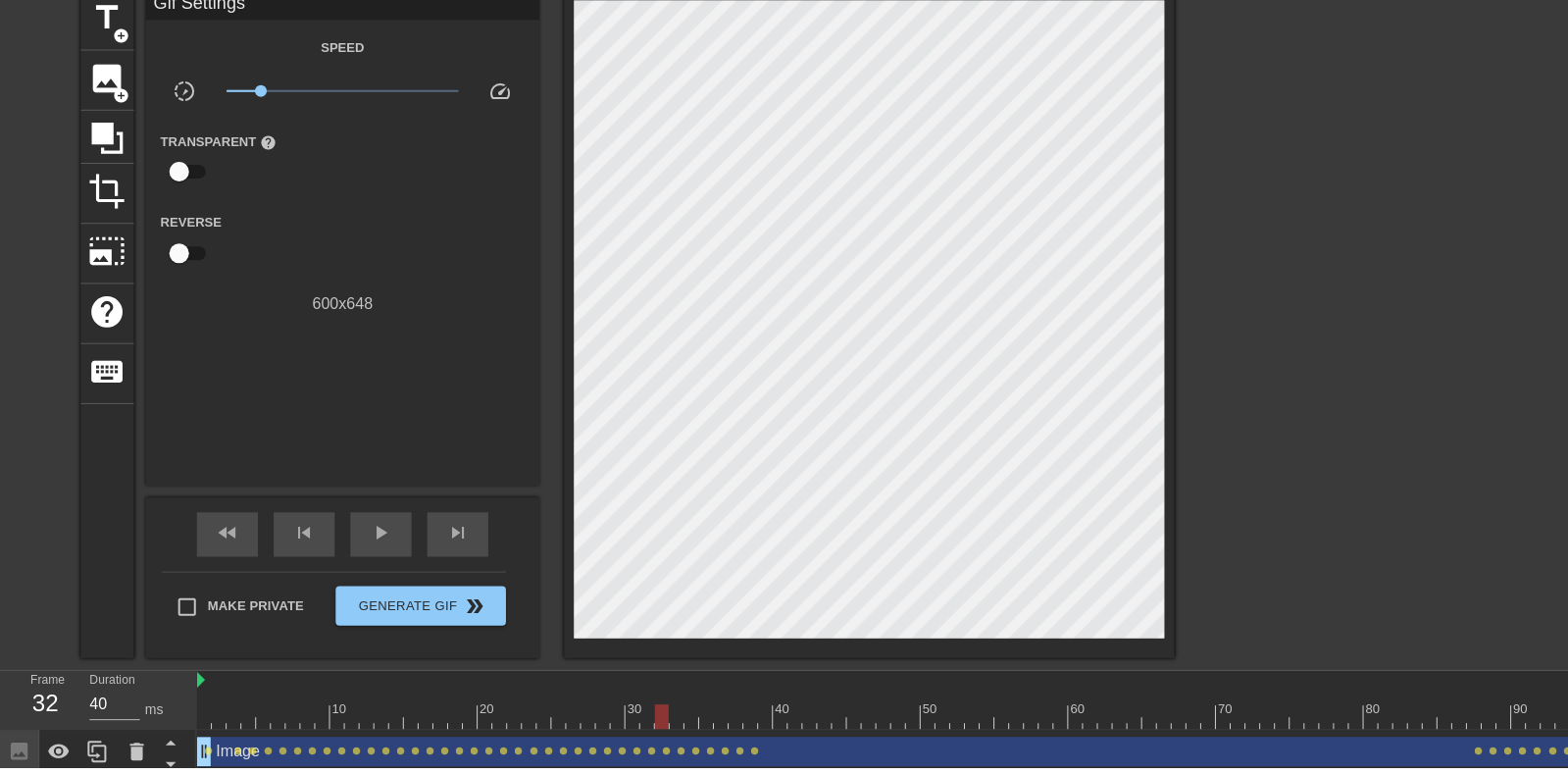 scroll, scrollTop: 77, scrollLeft: 0, axis: vertical 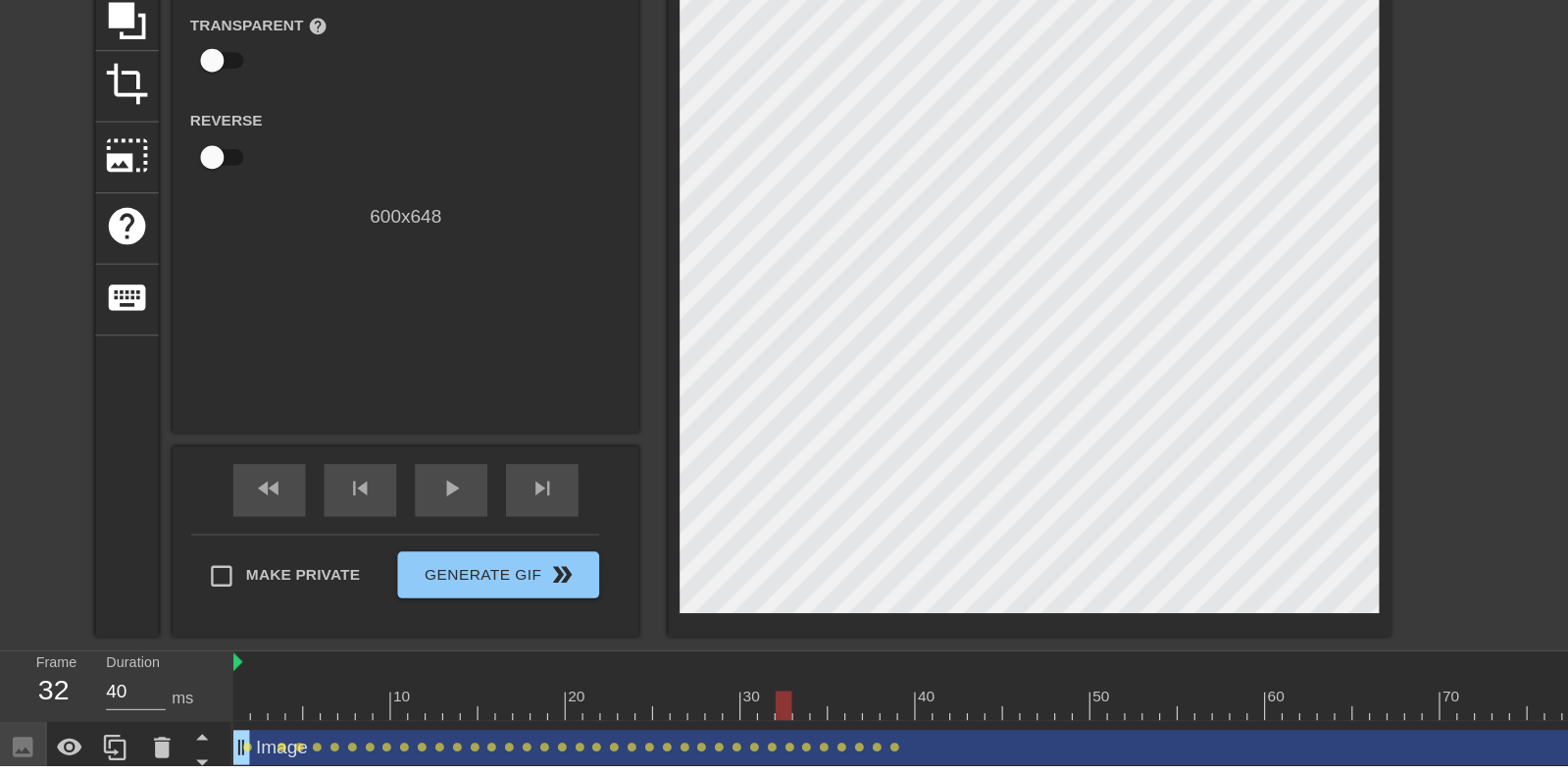 click on "play_arrow" at bounding box center [379, 541] 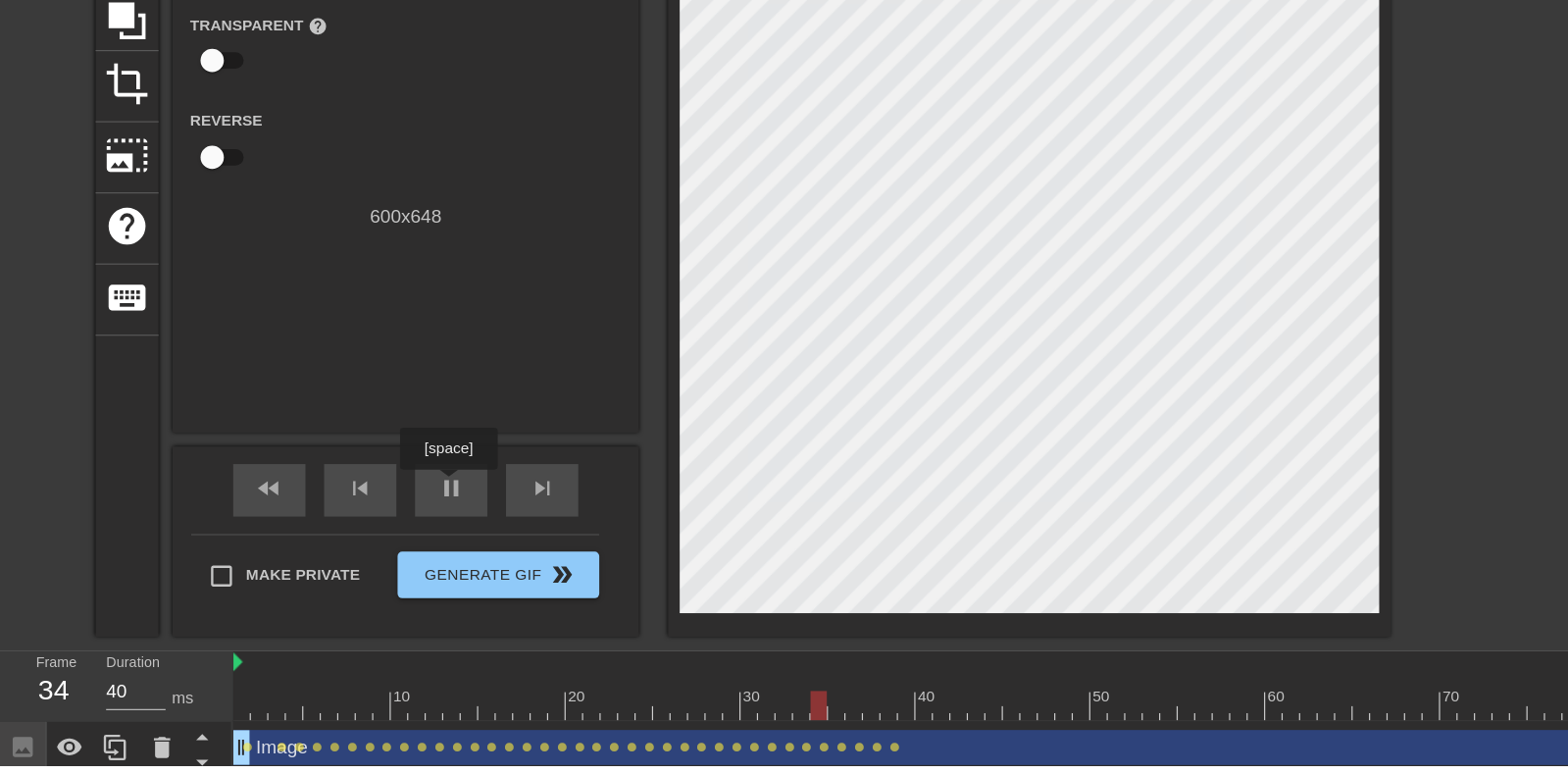 click on "pause" at bounding box center (379, 541) 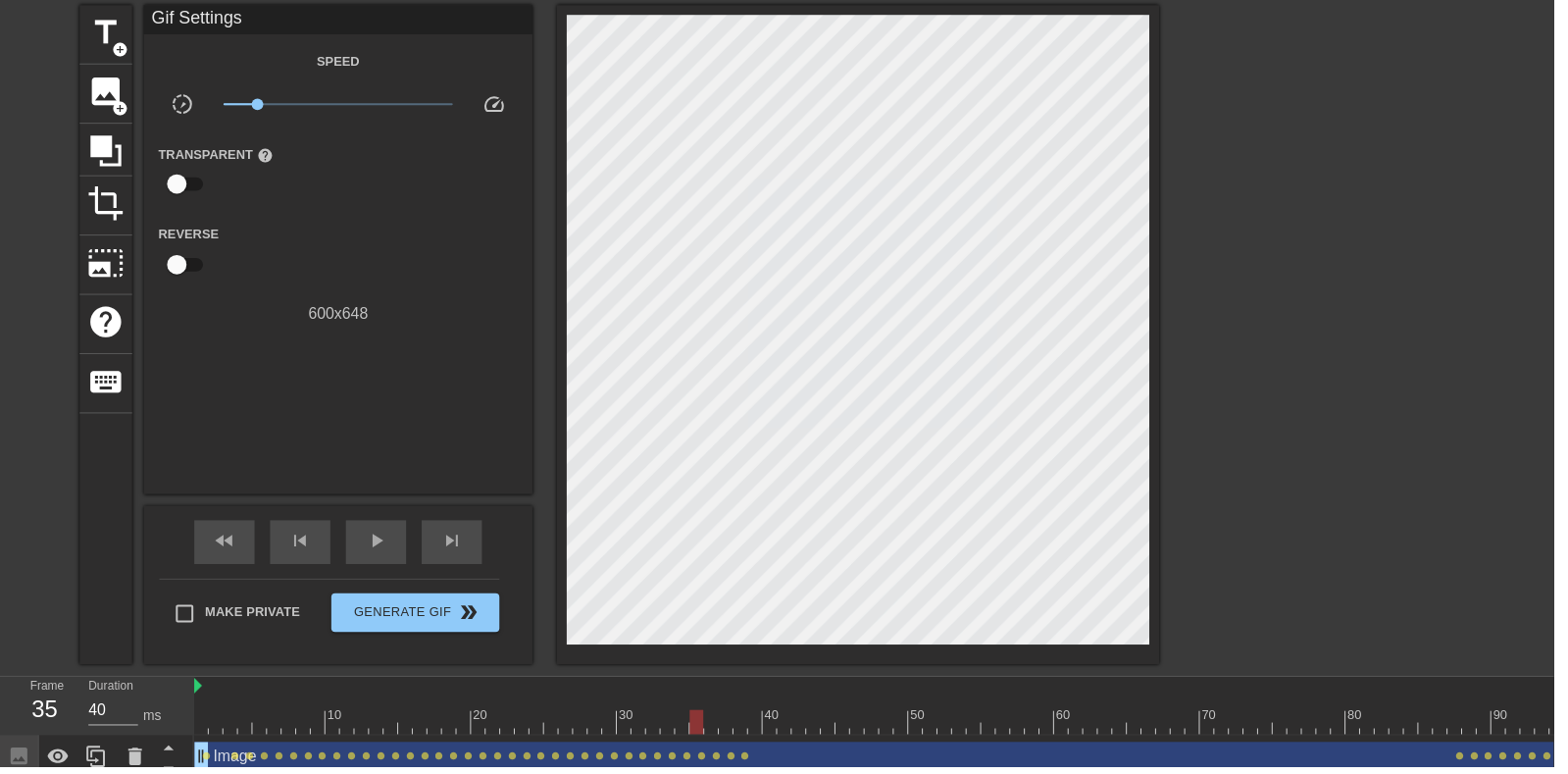 scroll, scrollTop: 73, scrollLeft: 0, axis: vertical 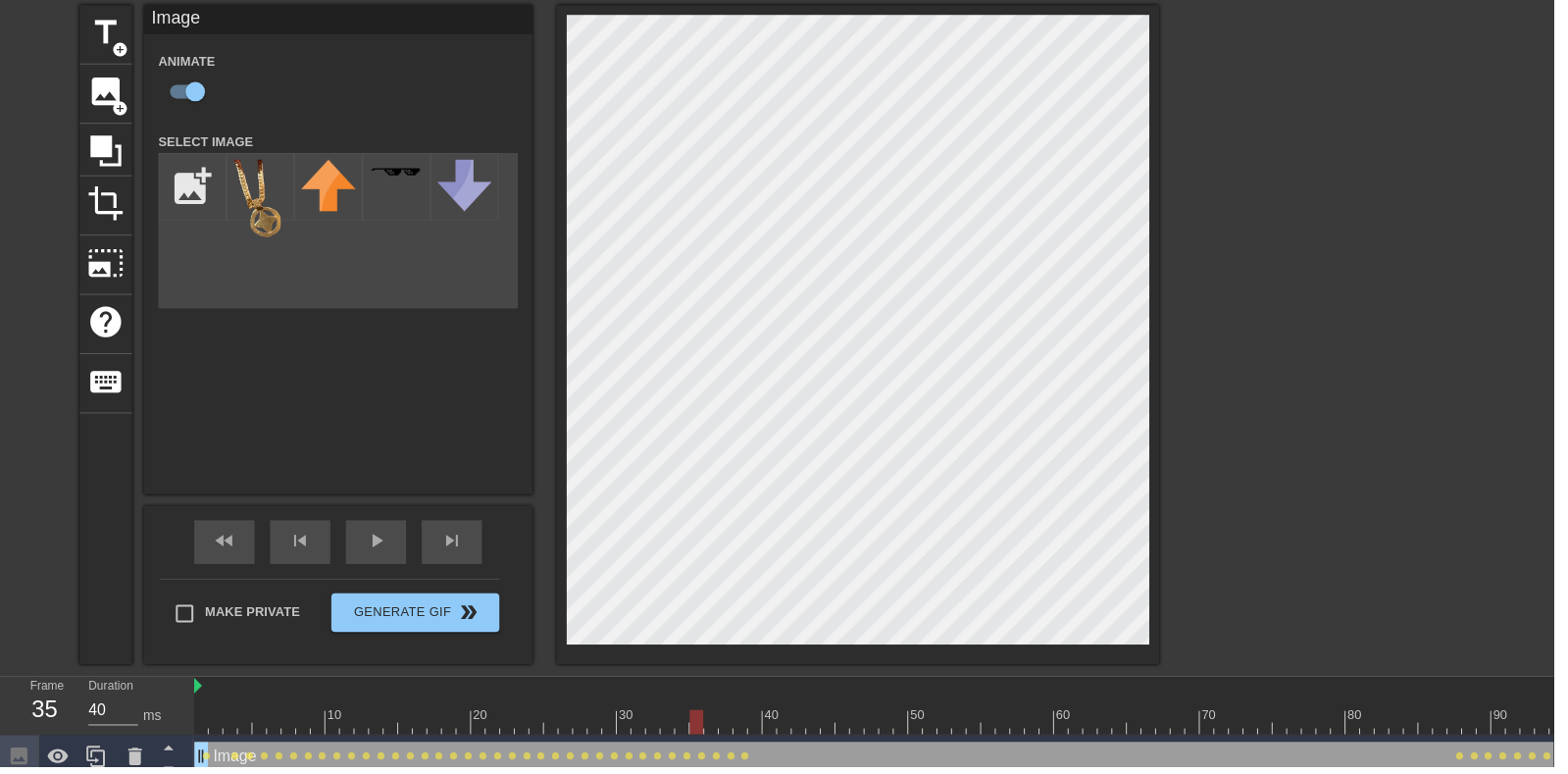 click on "play_arrow" at bounding box center [379, 545] 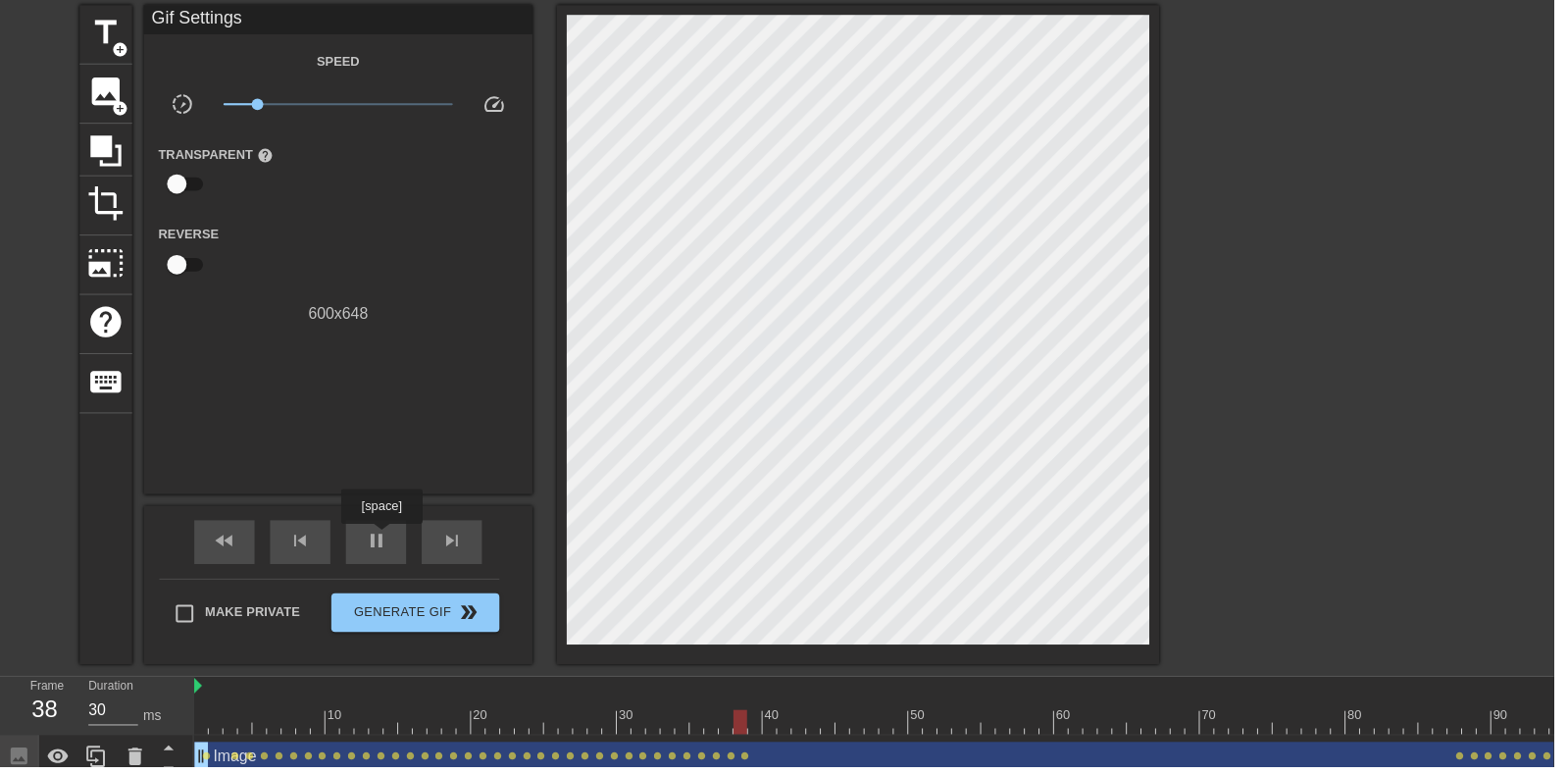 click on "pause" at bounding box center [379, 545] 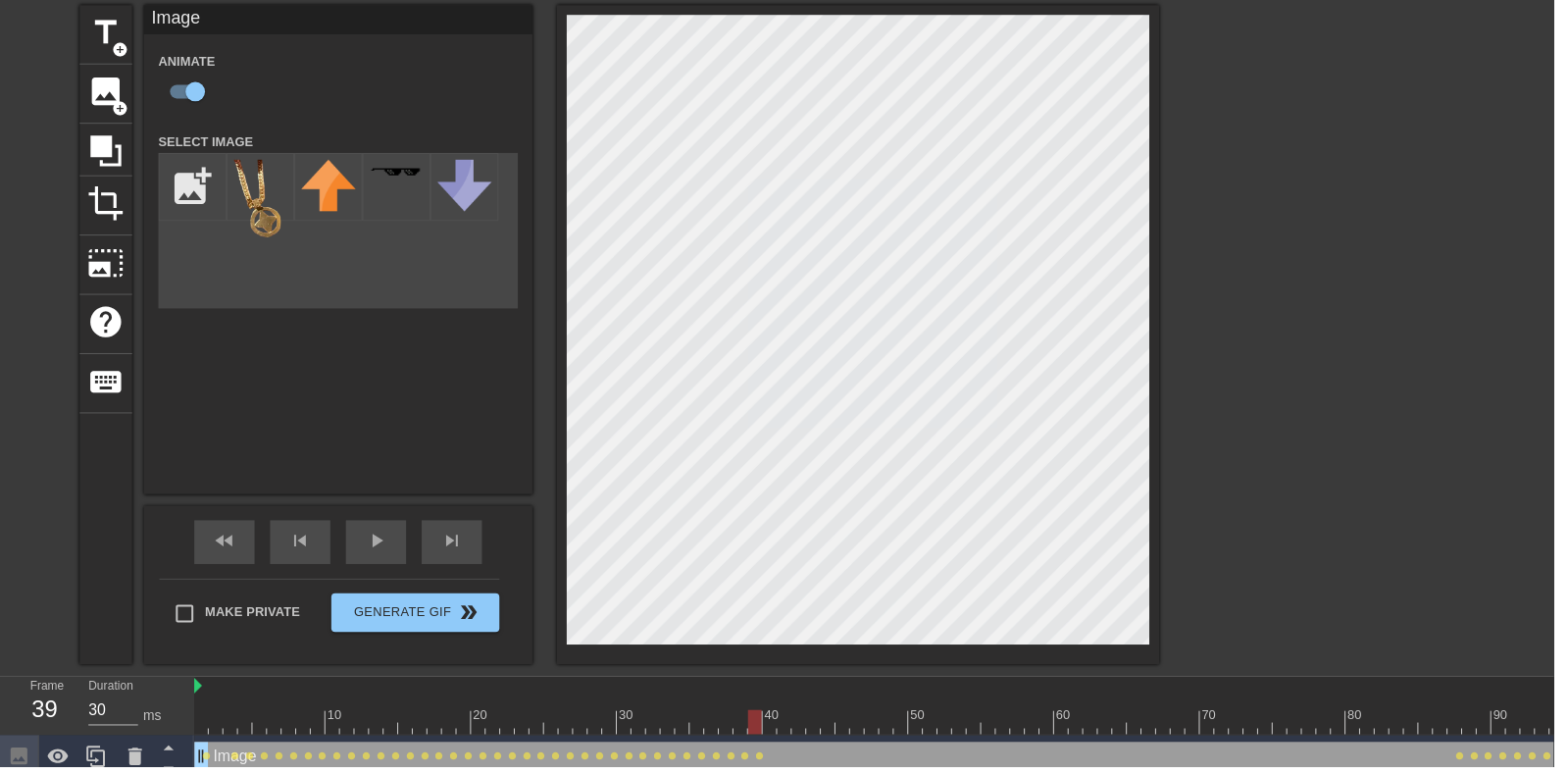 click on "play_arrow" at bounding box center (379, 545) 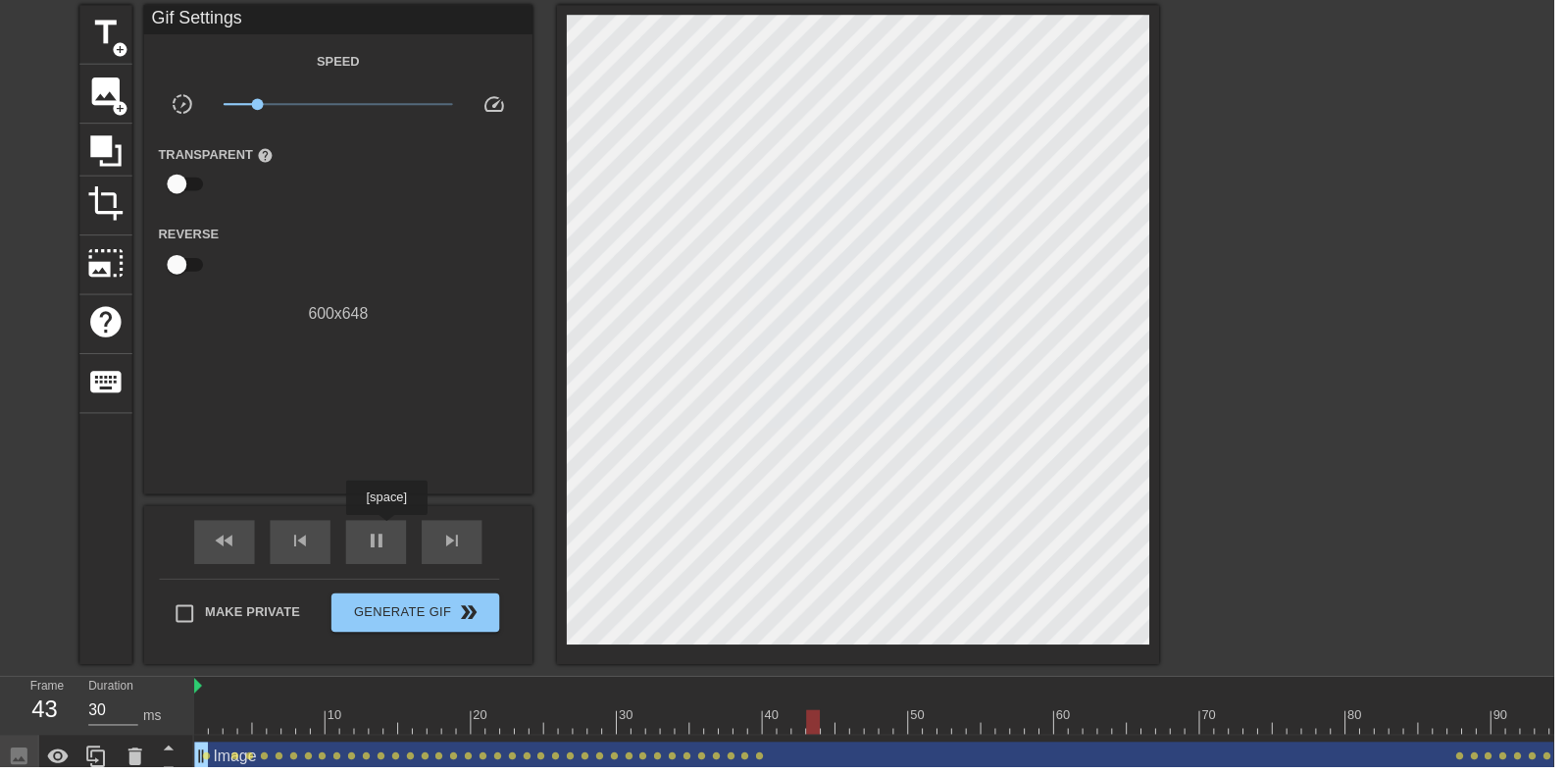 click on "pause" at bounding box center (379, 545) 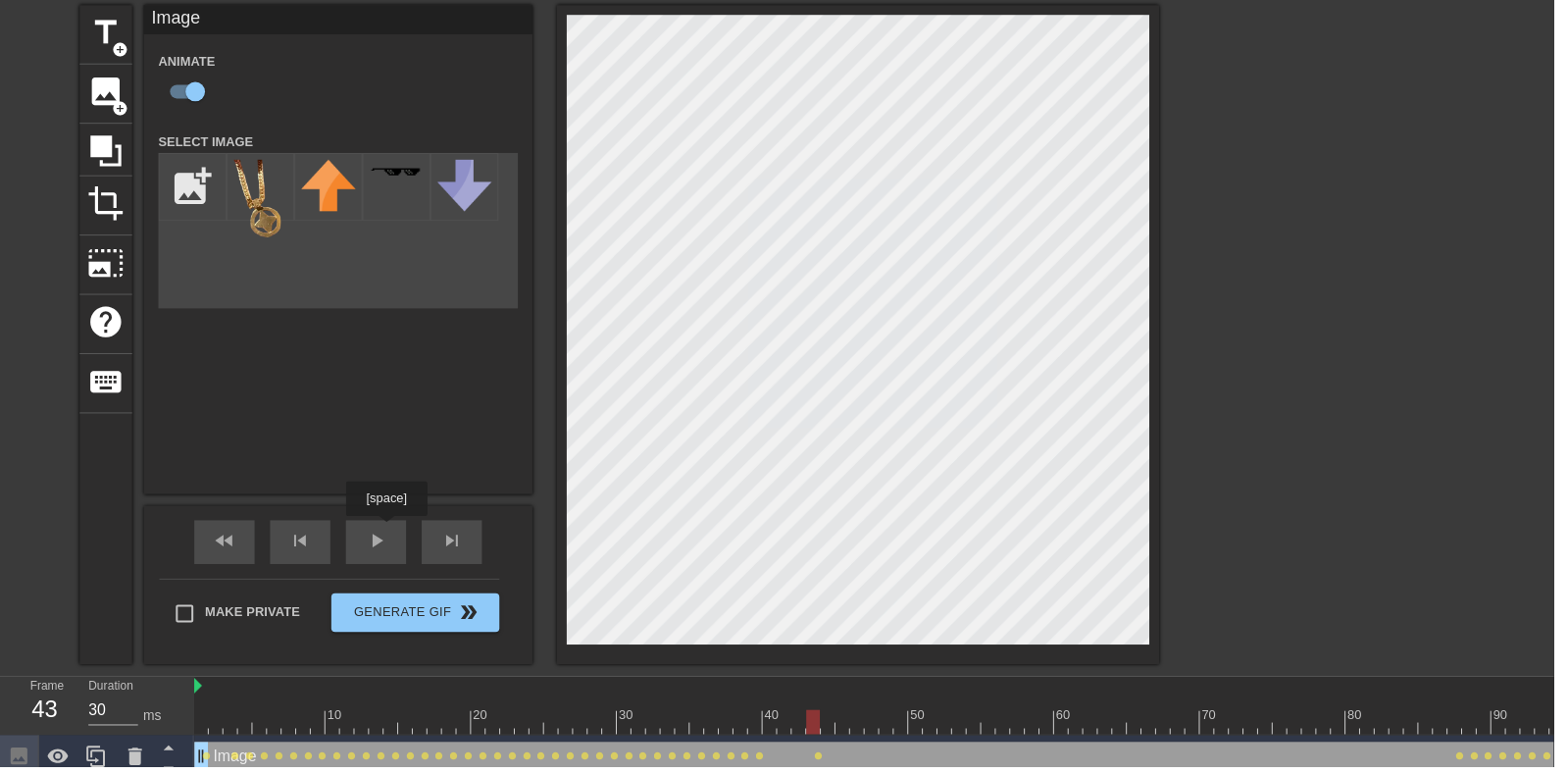 click on "play_arrow" at bounding box center [379, 545] 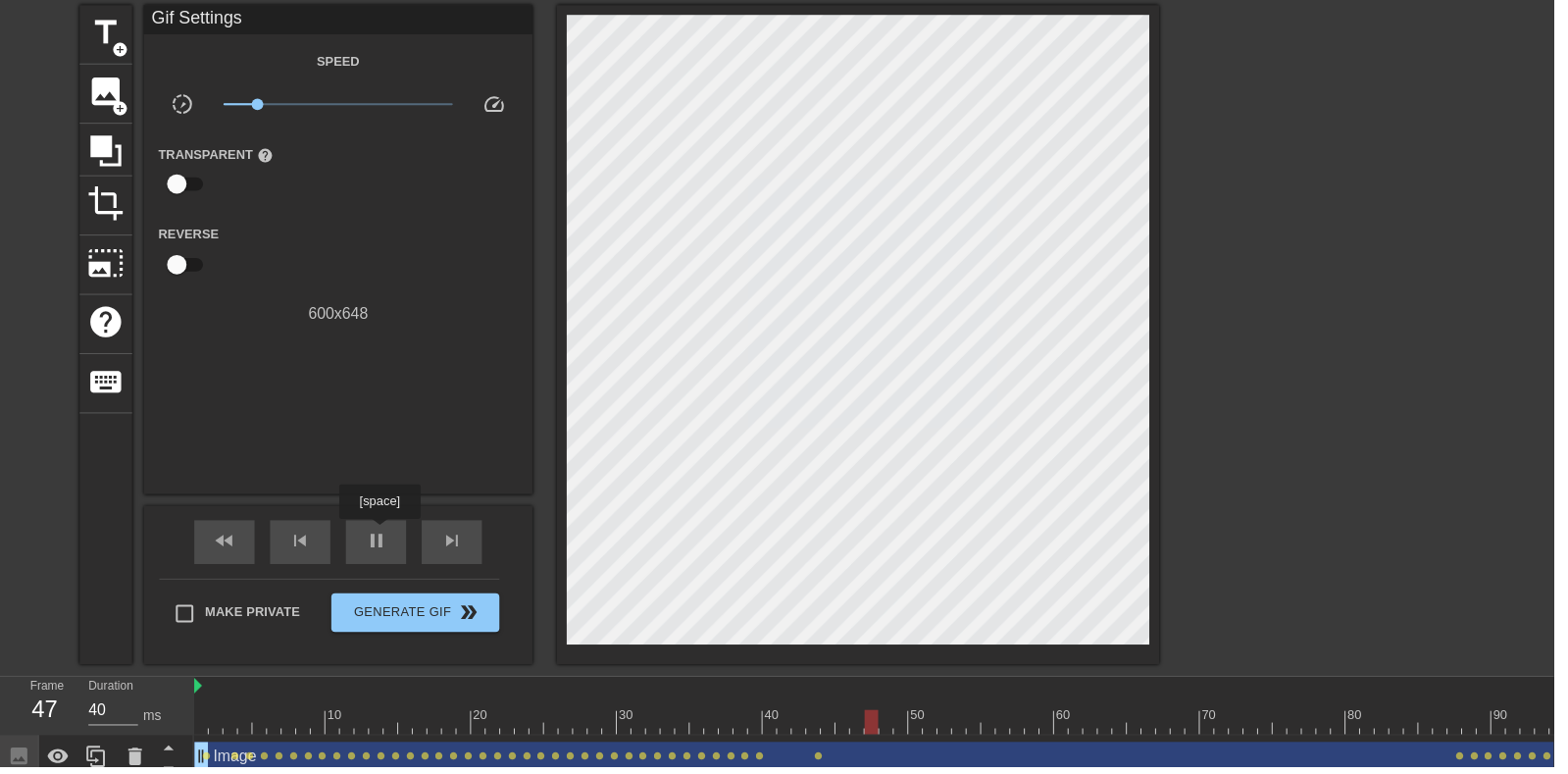 click on "pause" at bounding box center [379, 545] 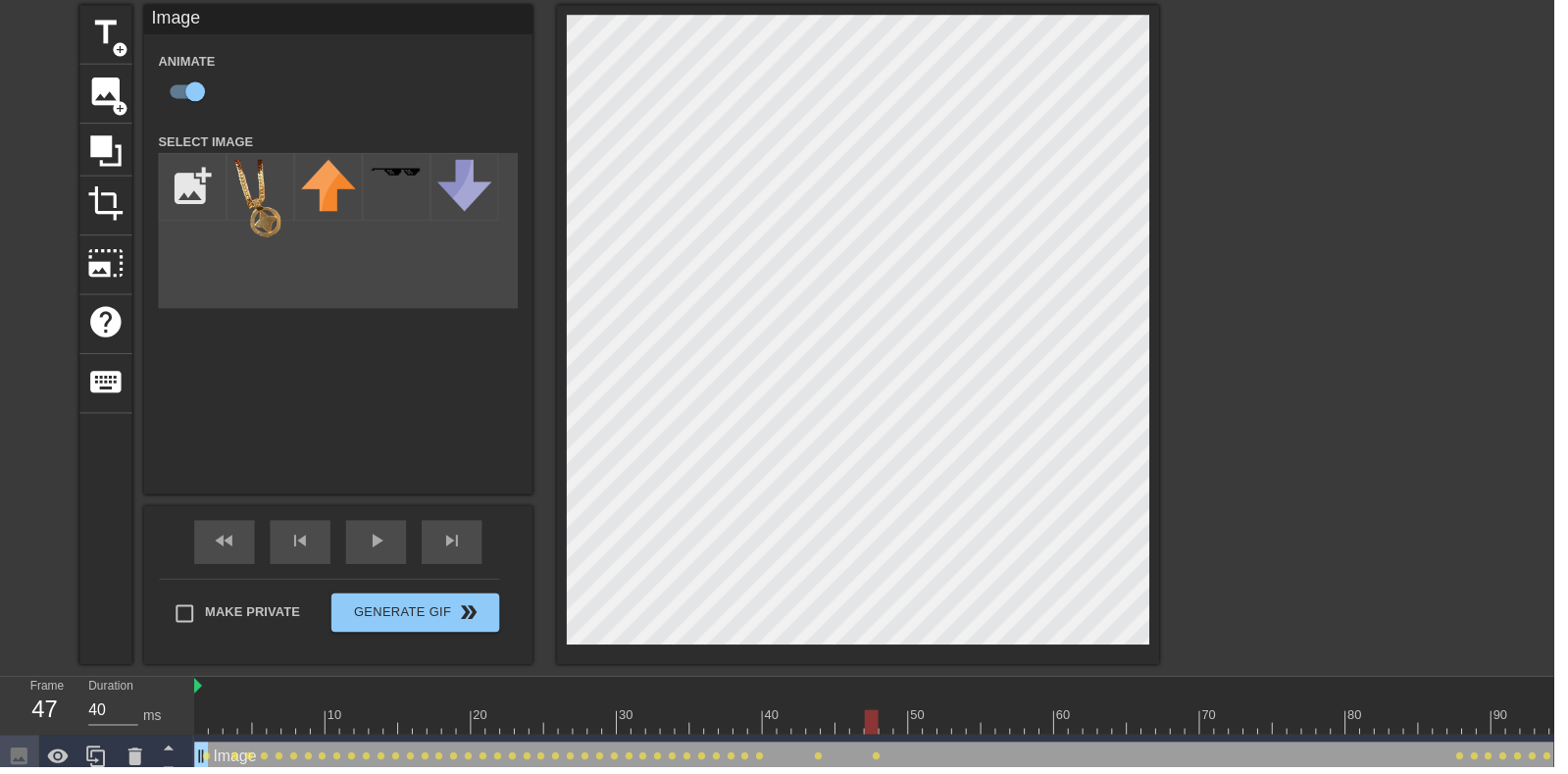 click on "play_arrow" at bounding box center [379, 545] 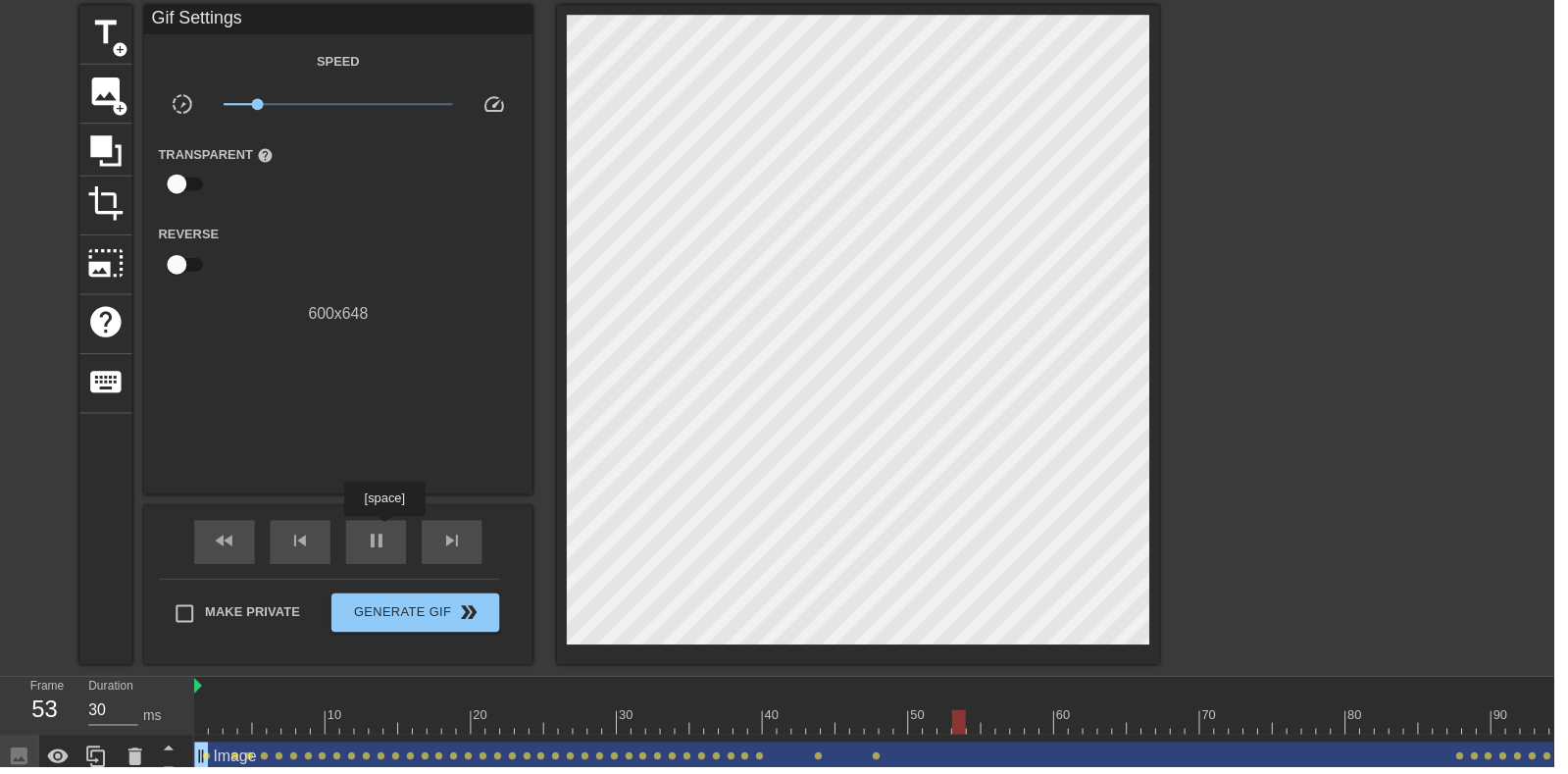 click on "pause" at bounding box center [379, 545] 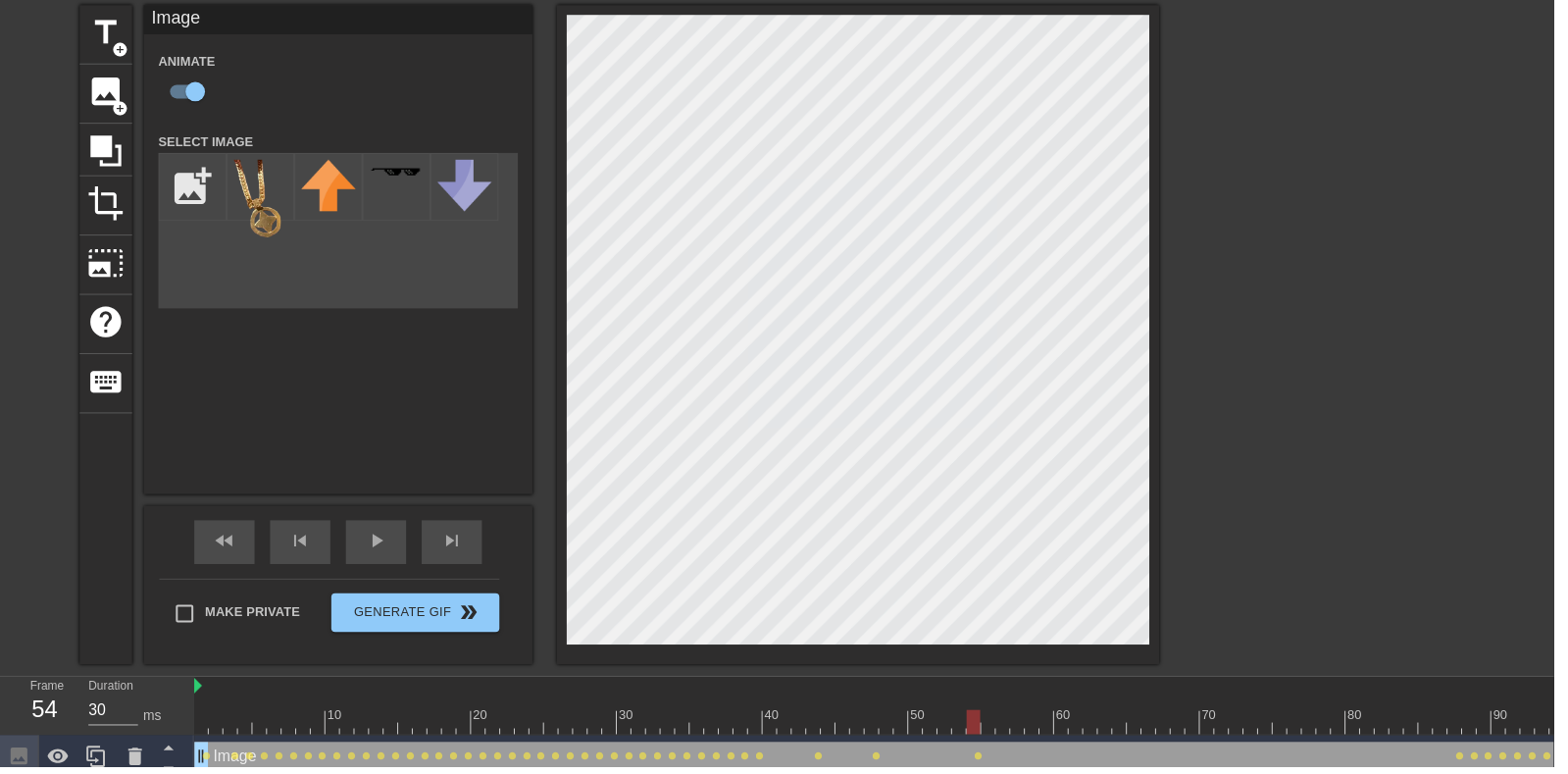 click on "play_arrow" at bounding box center (379, 546) 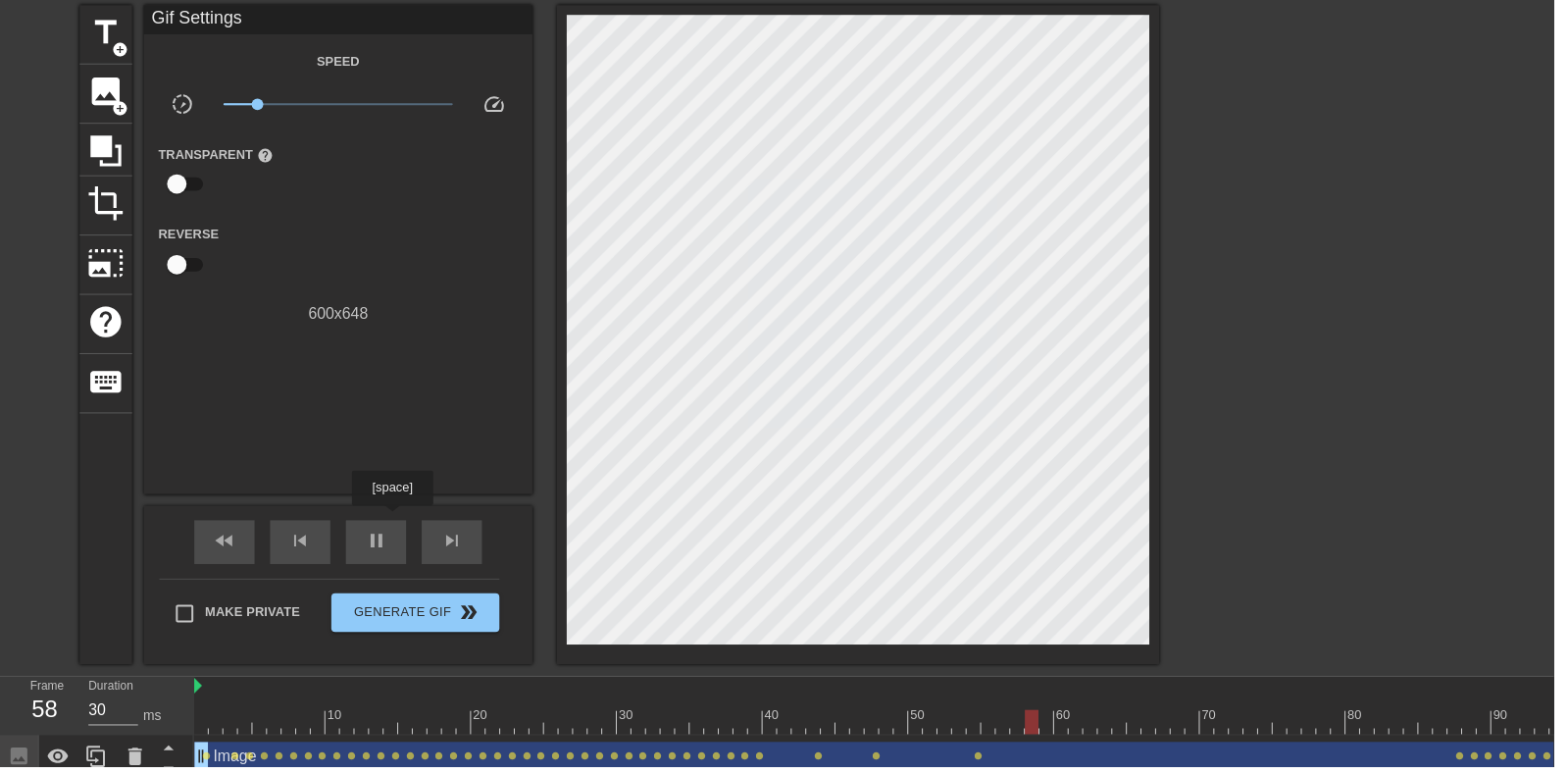 click on "pause" at bounding box center (379, 546) 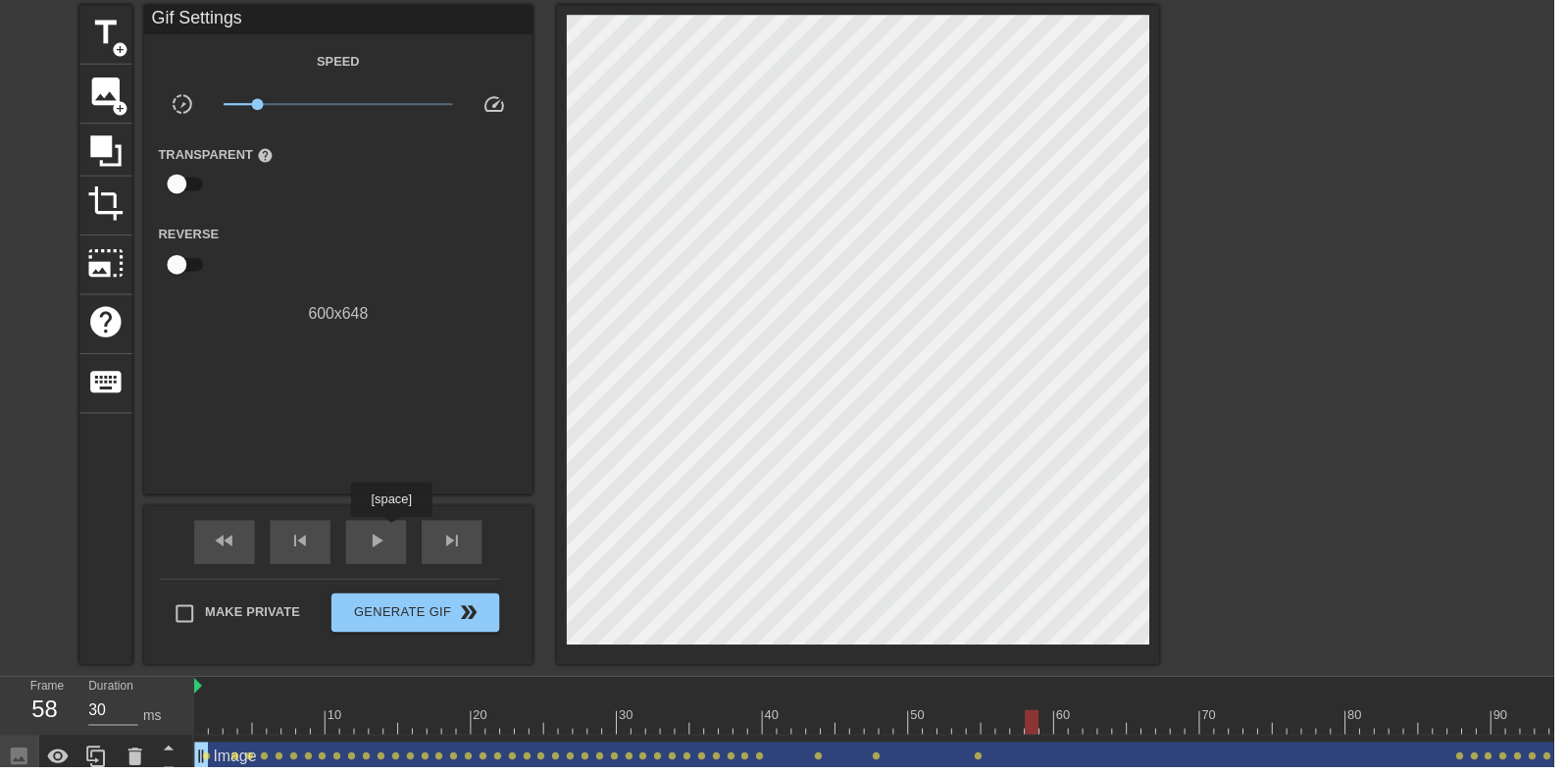 click at bounding box center [4189, 728] 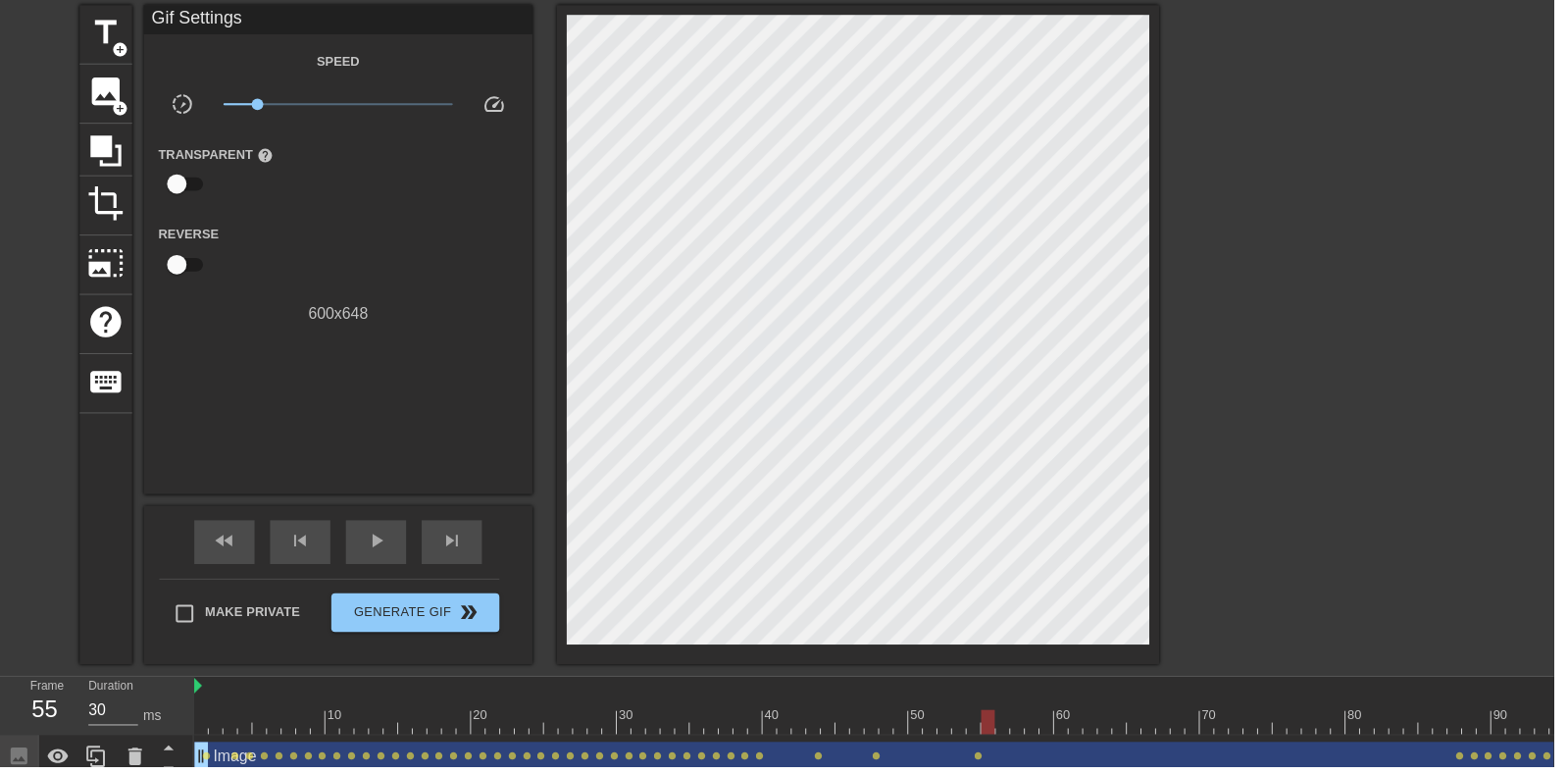 click at bounding box center [4189, 728] 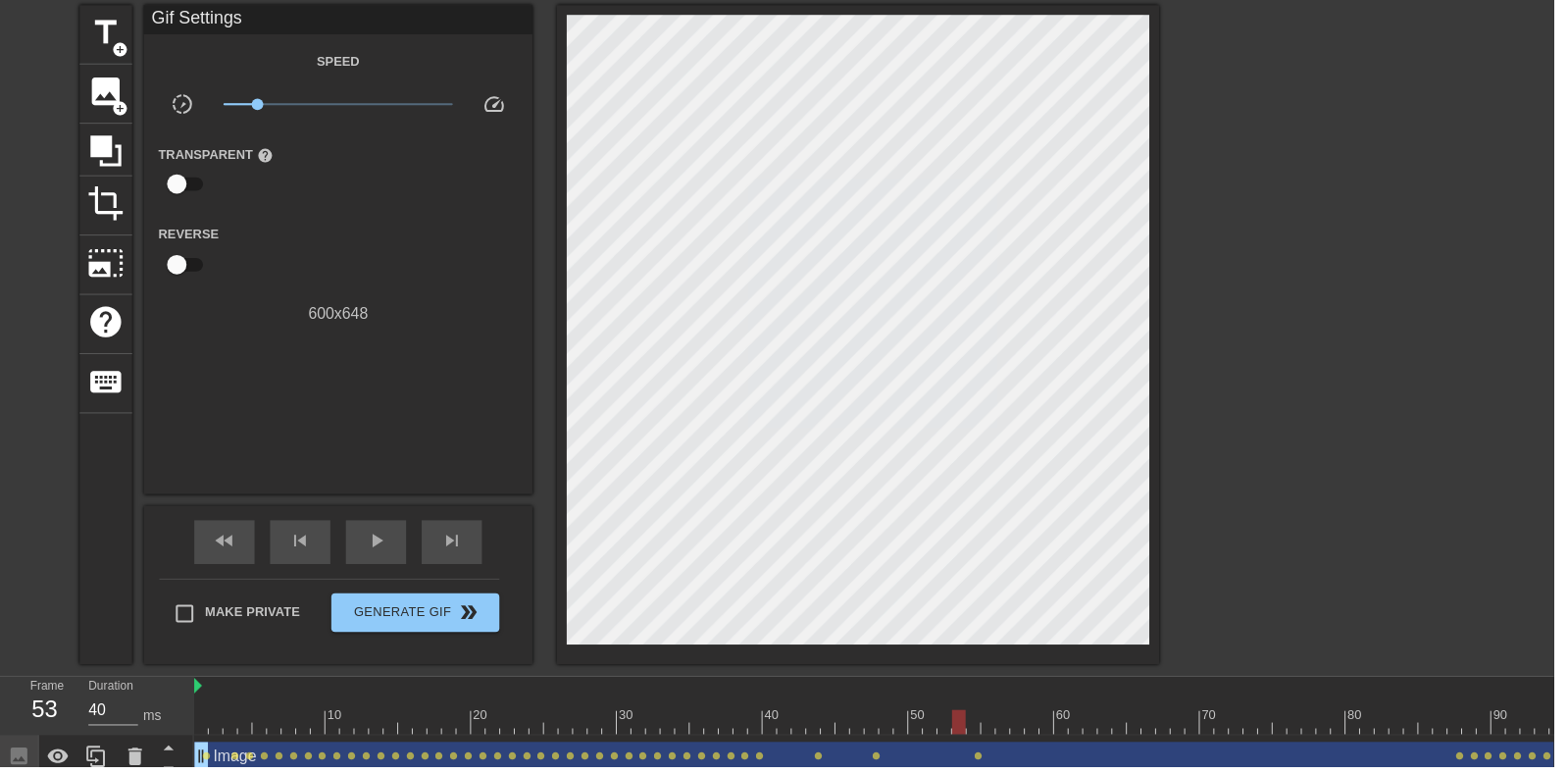 click on "play_arrow" at bounding box center (379, 545) 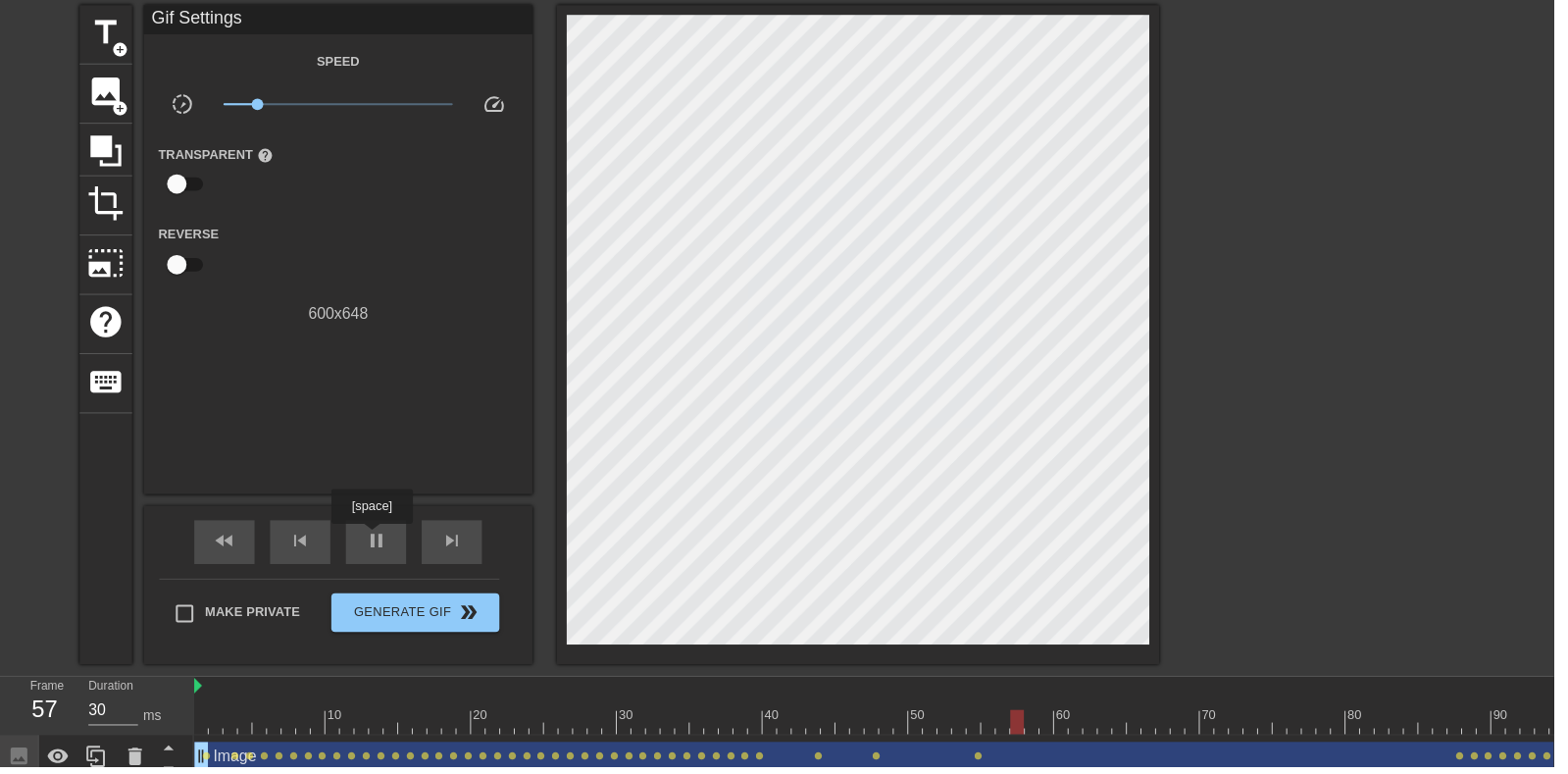 click on "pause" at bounding box center [379, 545] 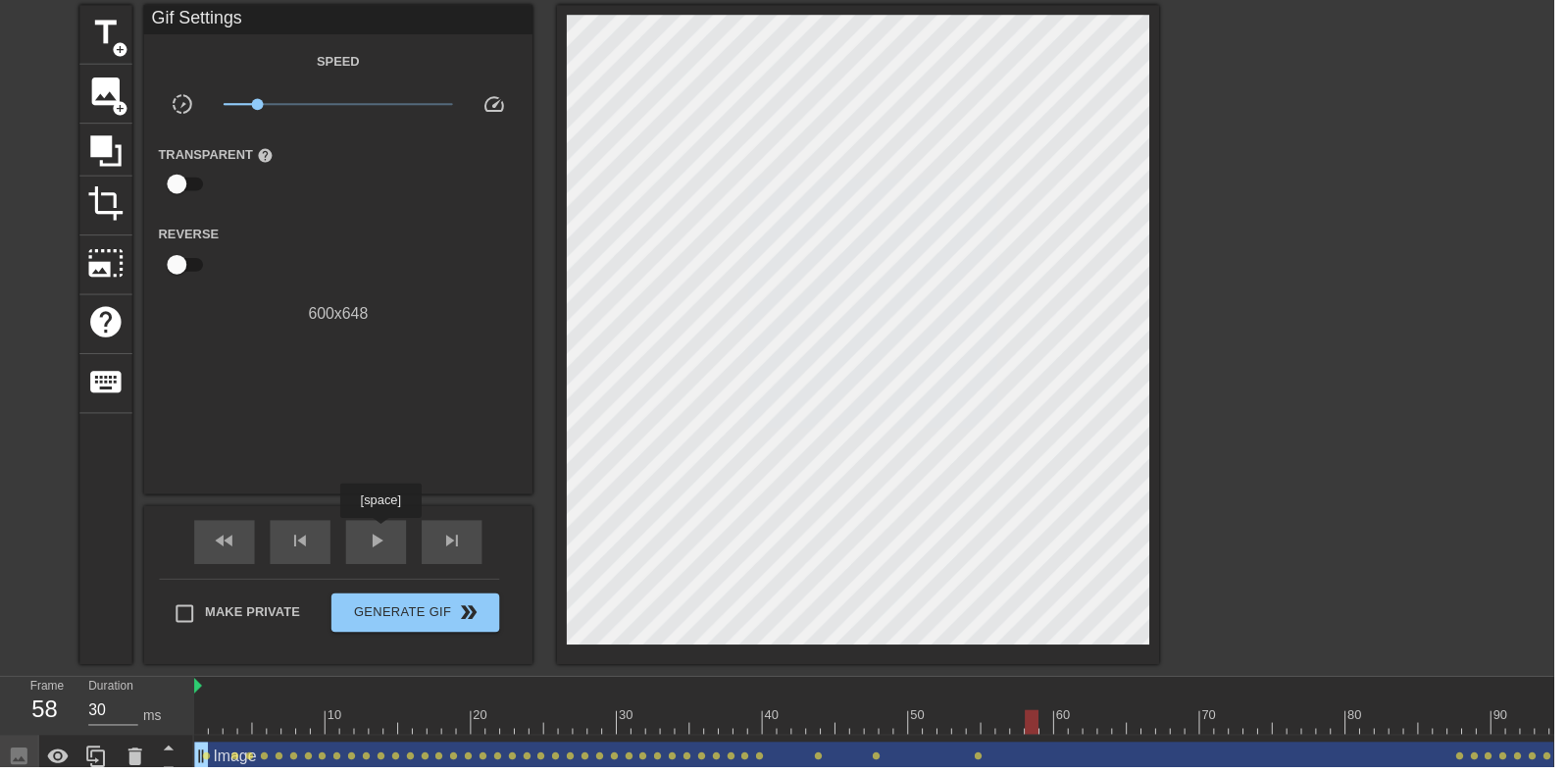 click at bounding box center [938, 714] 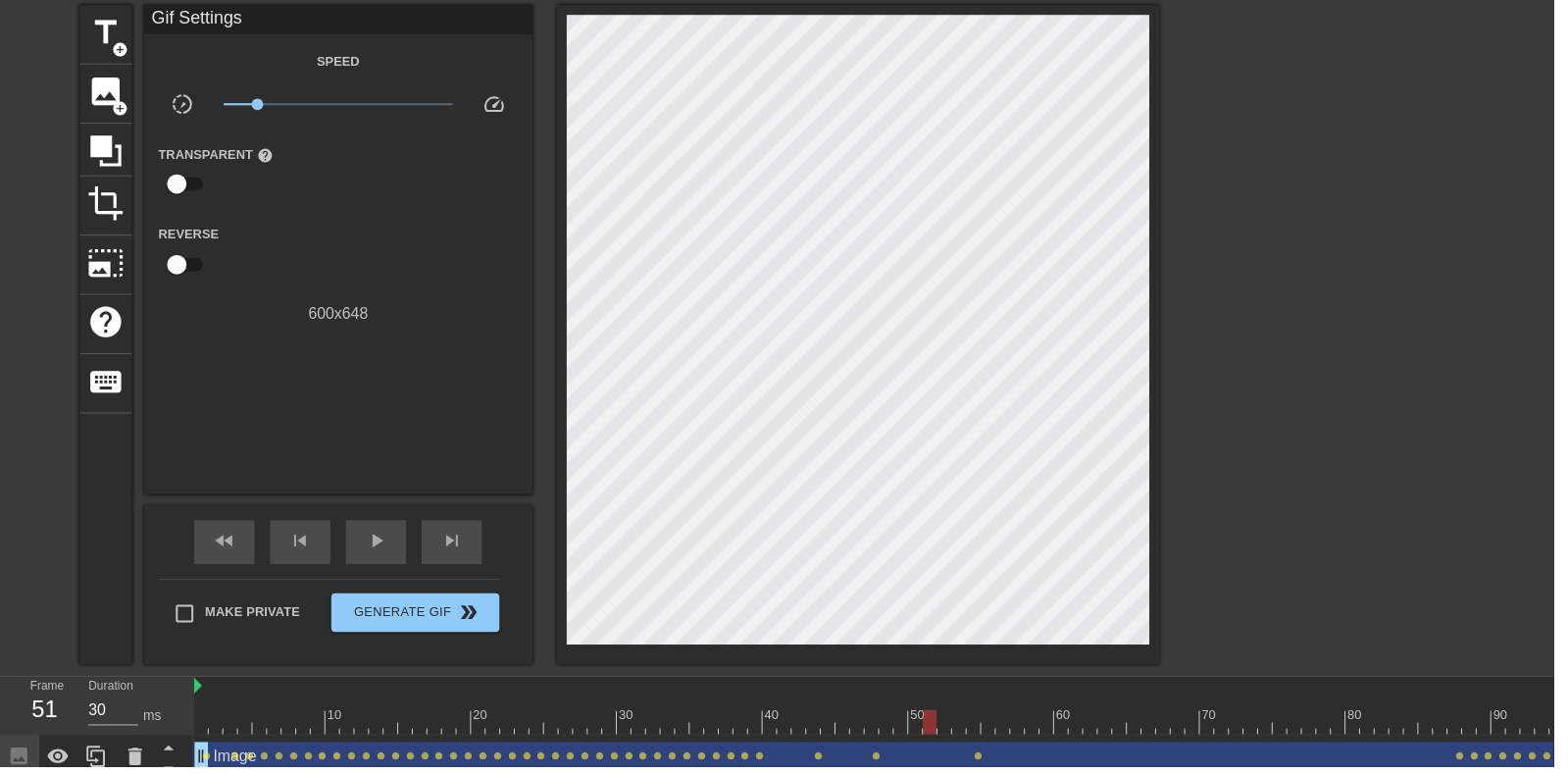 click on "play_arrow" at bounding box center (379, 545) 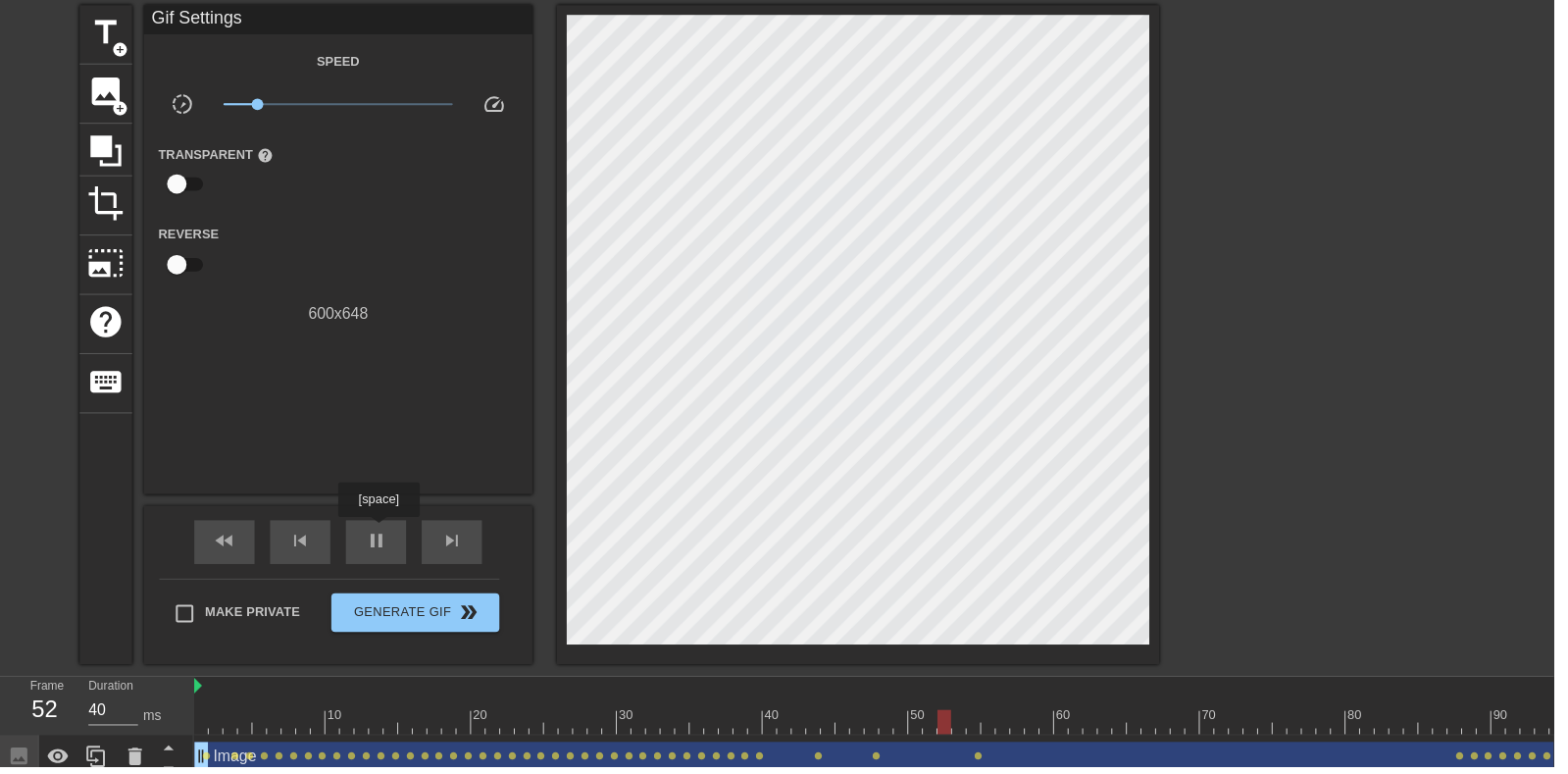 click on "pause" at bounding box center [379, 545] 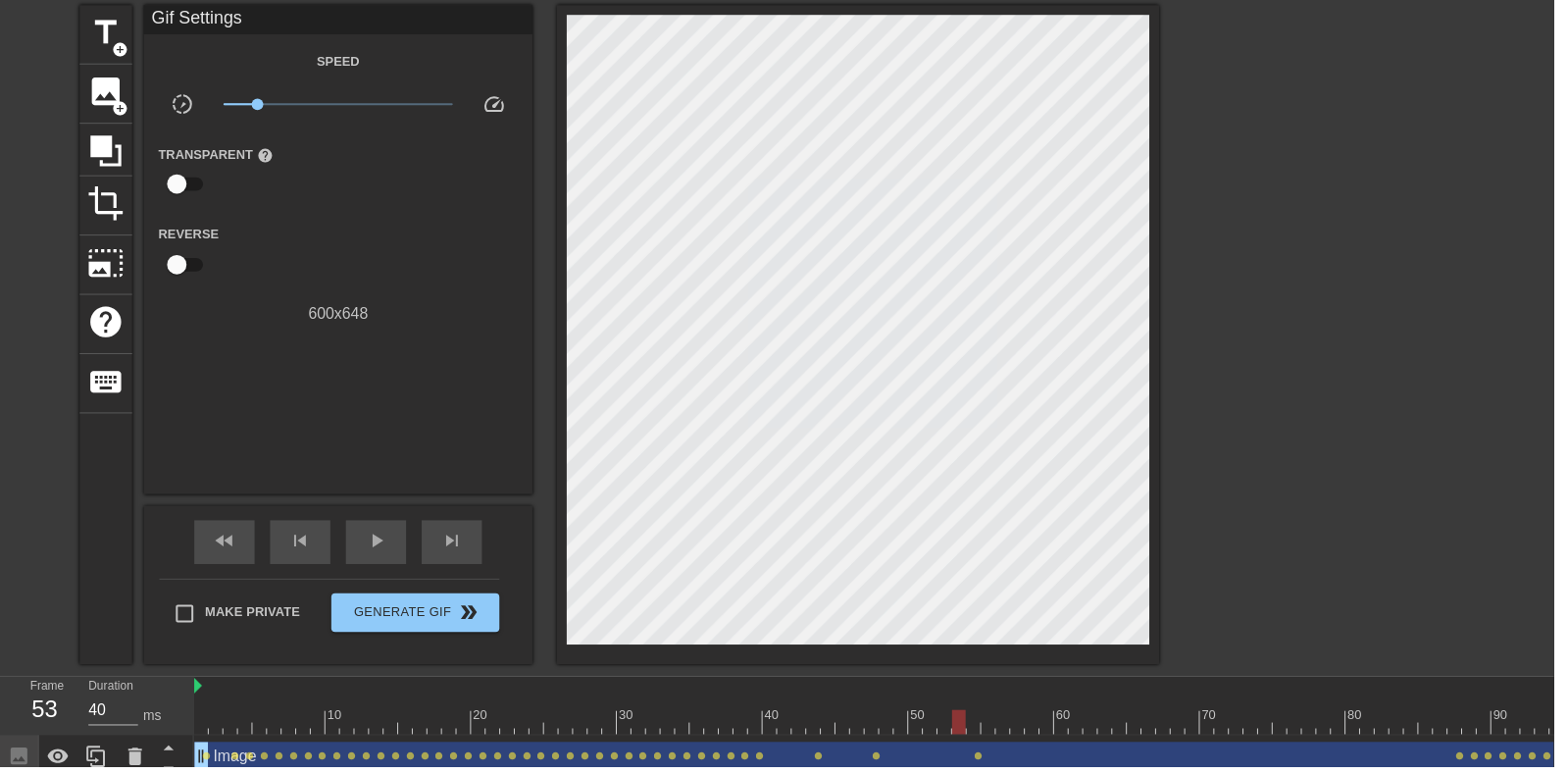 scroll, scrollTop: 77, scrollLeft: 0, axis: vertical 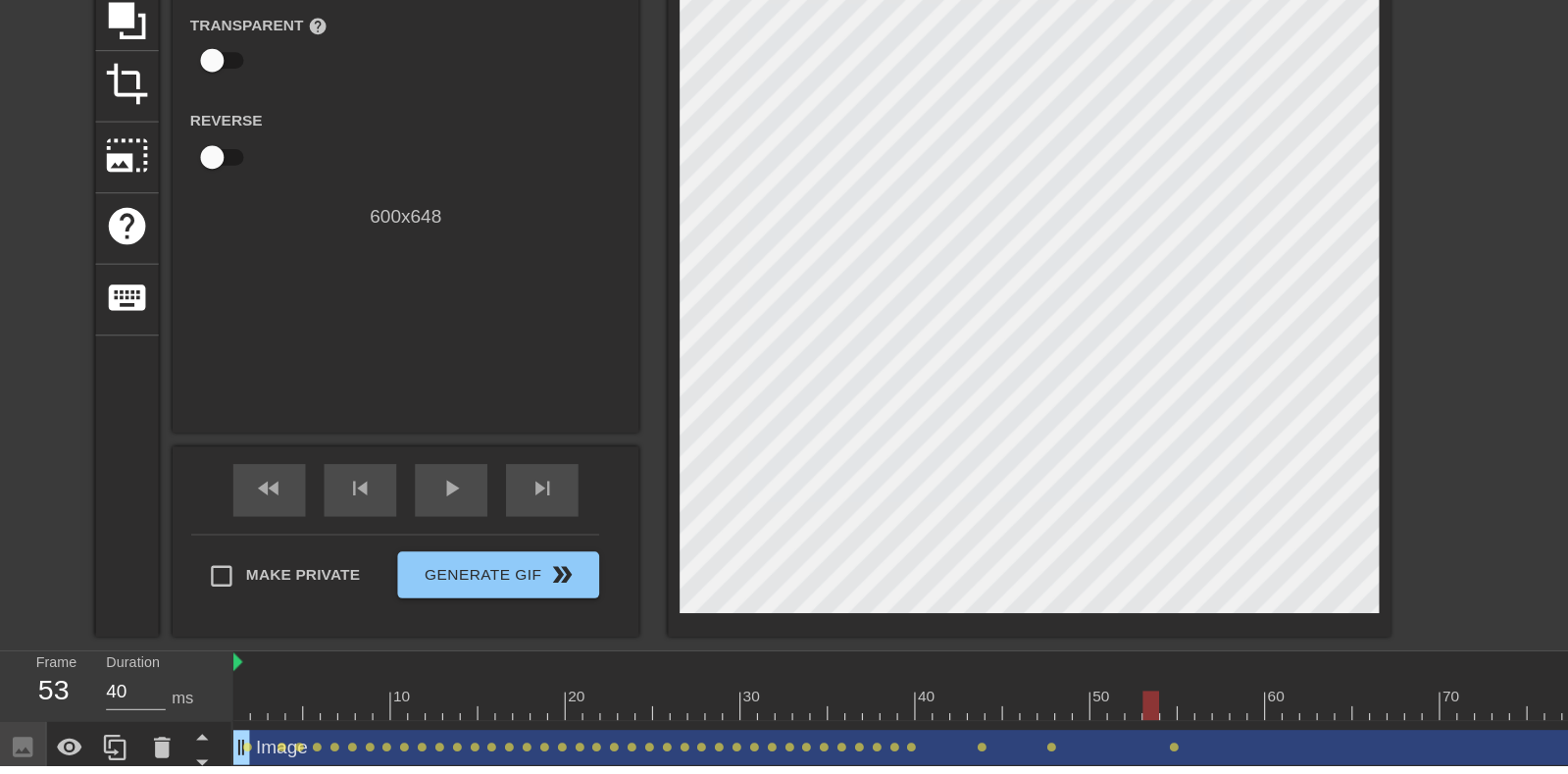 click on "play_arrow" at bounding box center [379, 541] 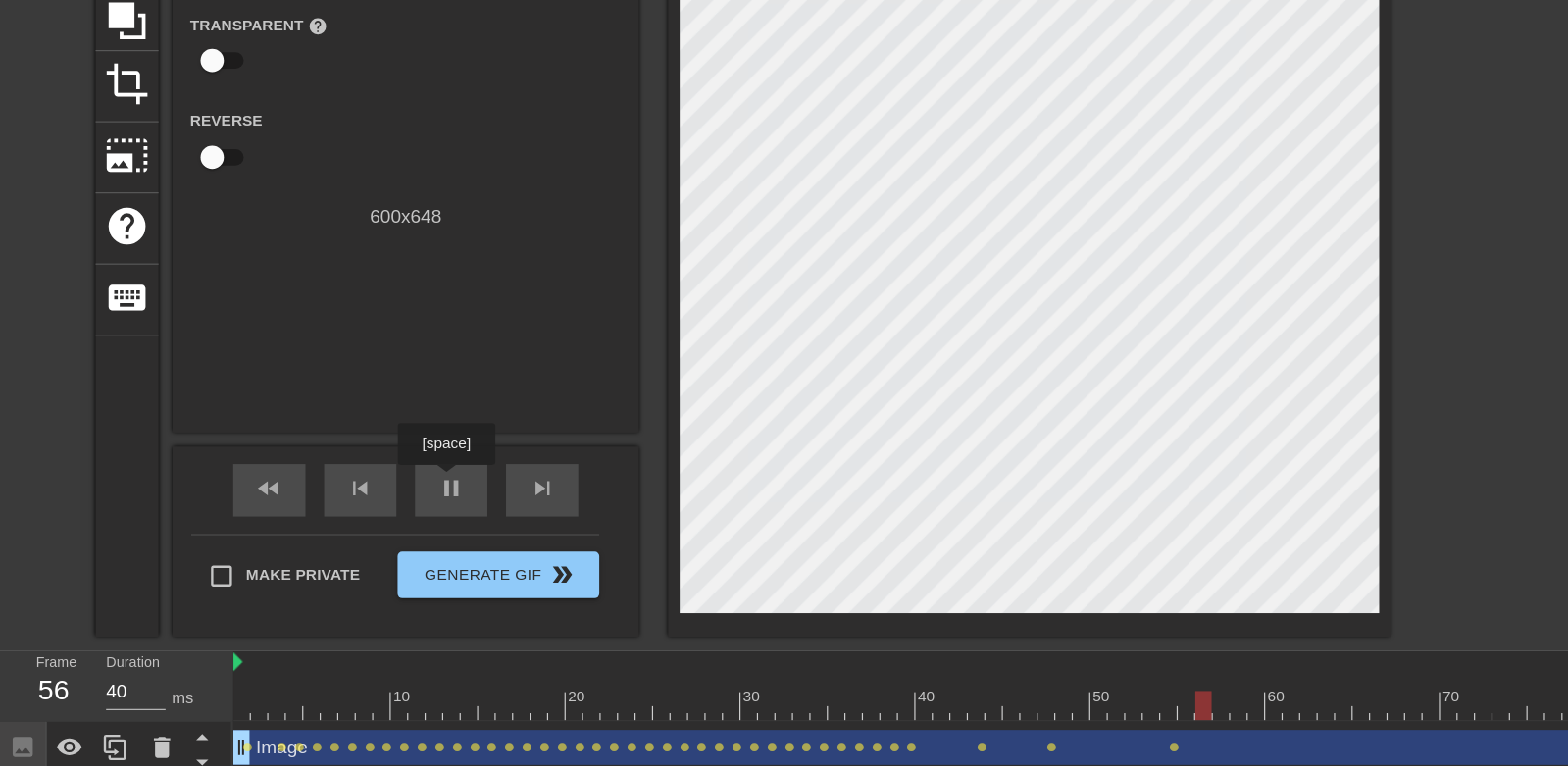 click on "pause" at bounding box center (379, 541) 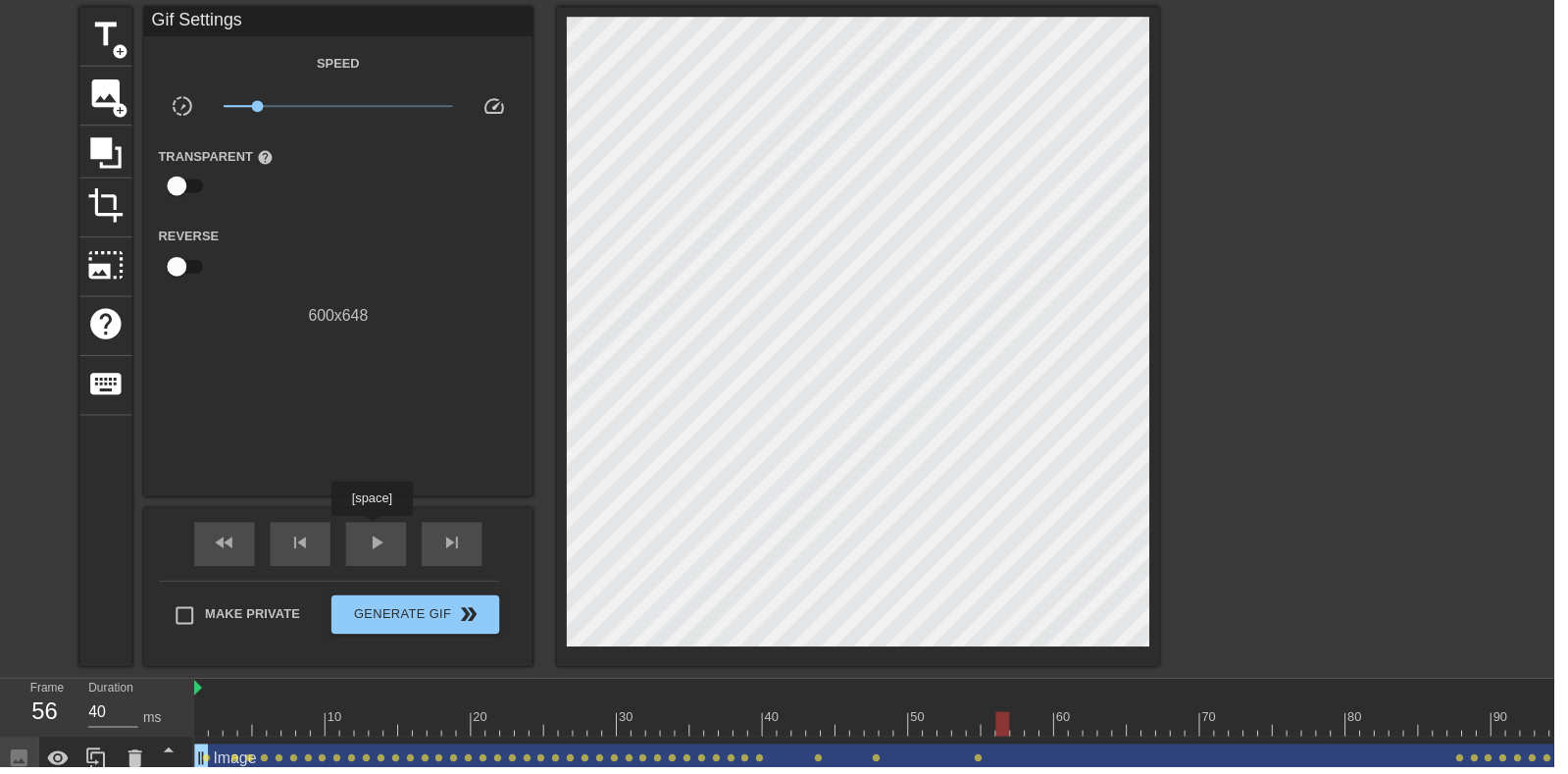 scroll, scrollTop: 67, scrollLeft: 0, axis: vertical 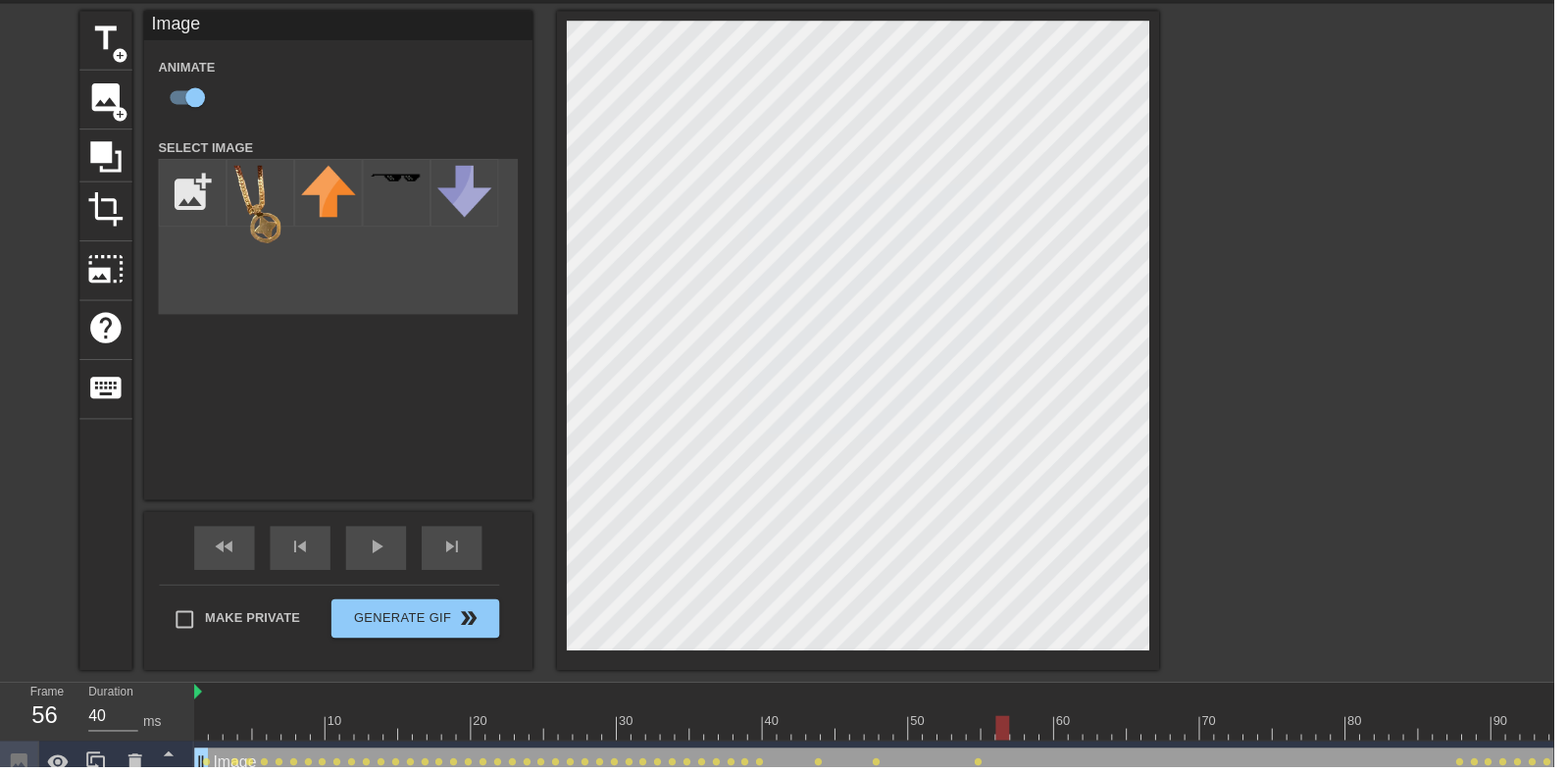 click at bounding box center [4189, 734] 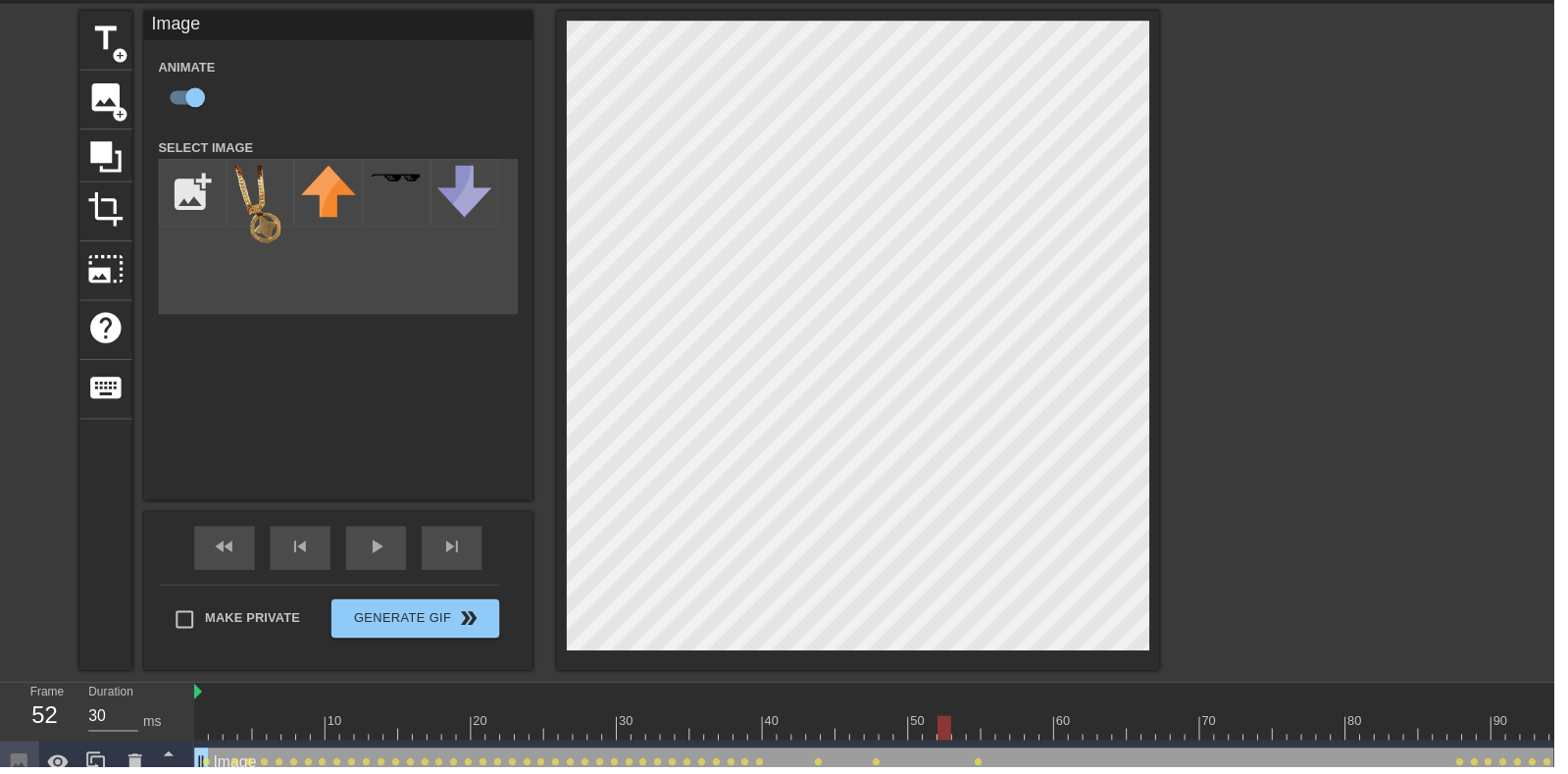 click on "play_arrow" at bounding box center (379, 551) 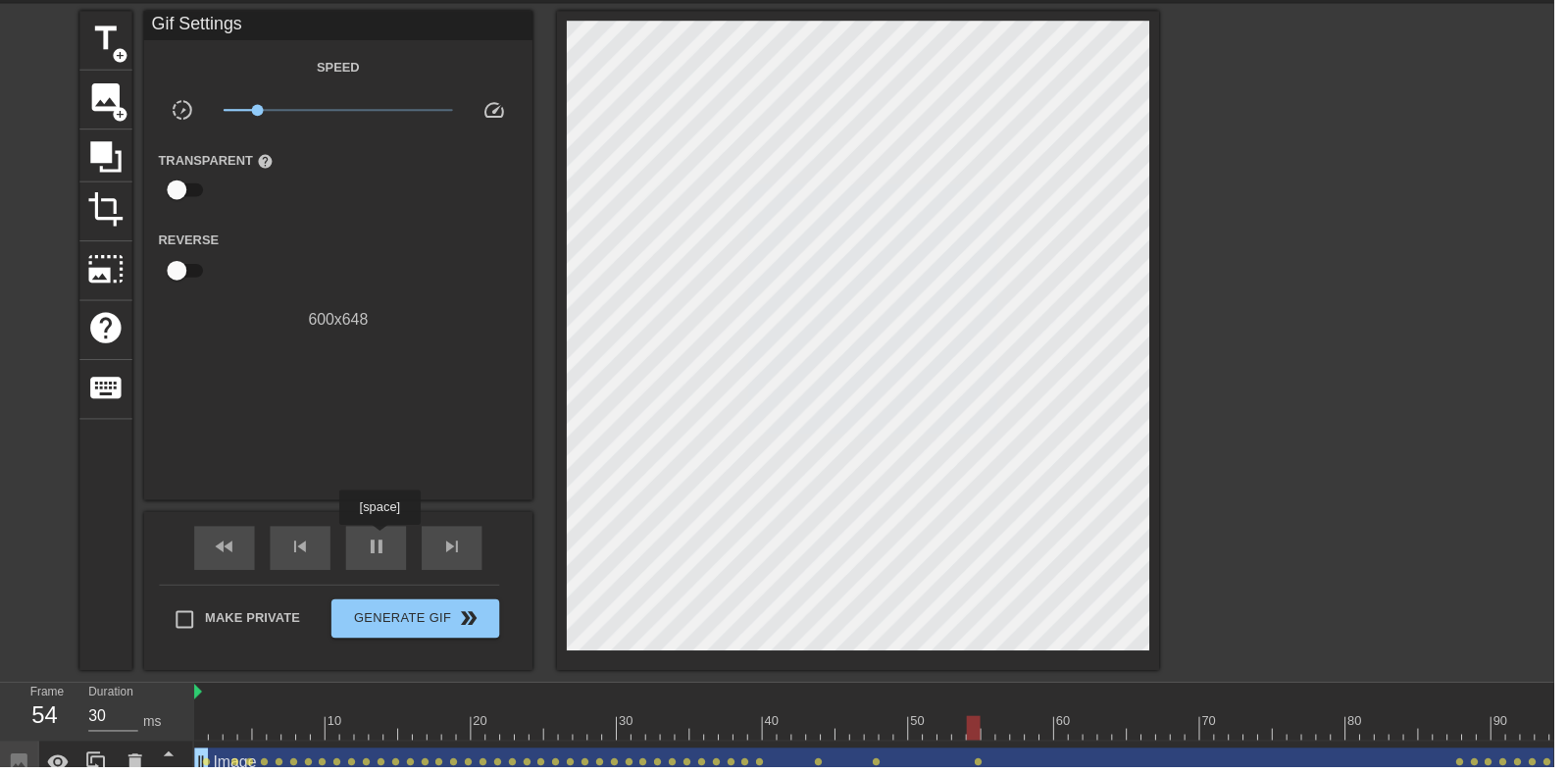 click on "pause" at bounding box center [379, 551] 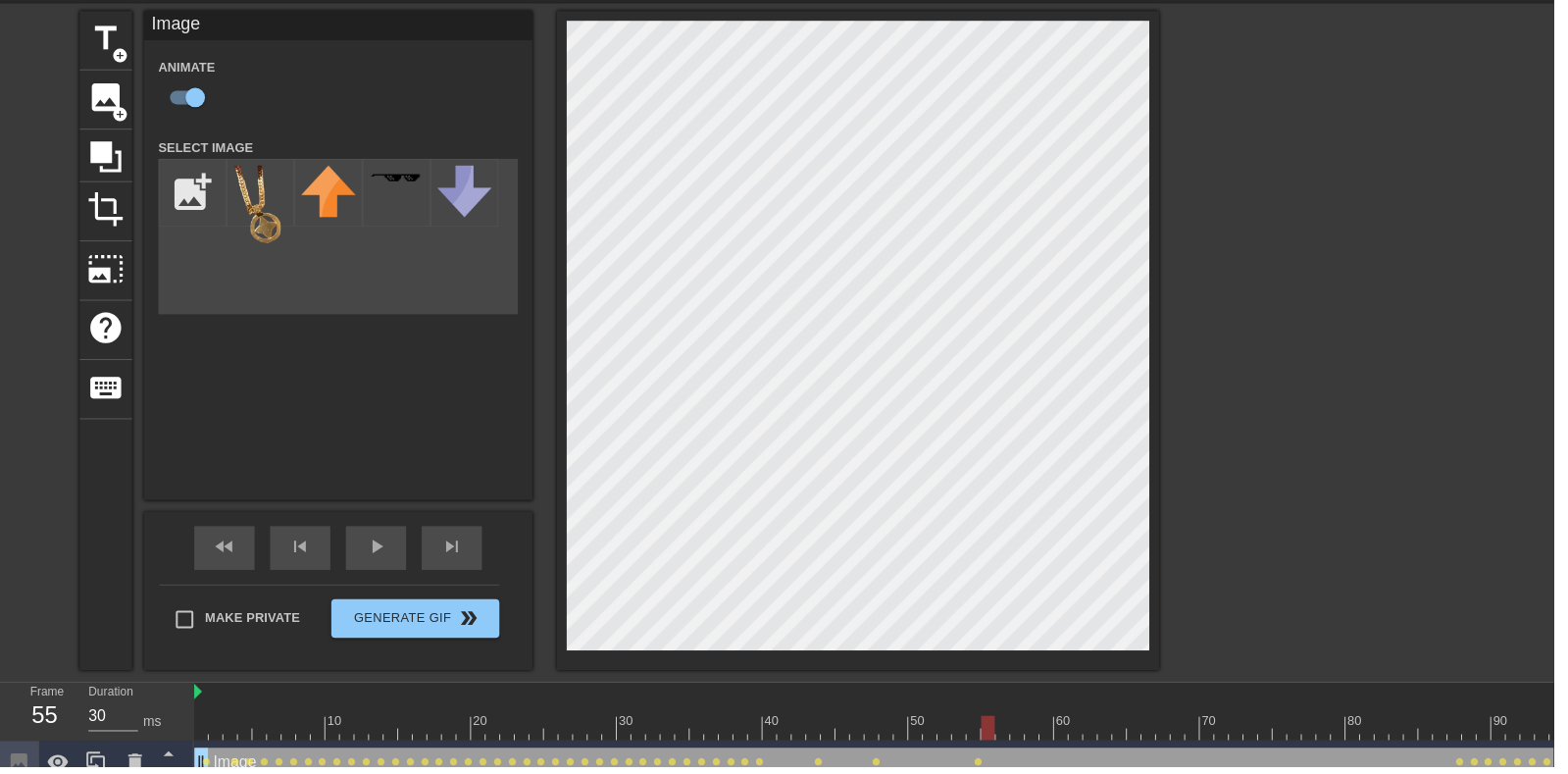 click at bounding box center [4189, 734] 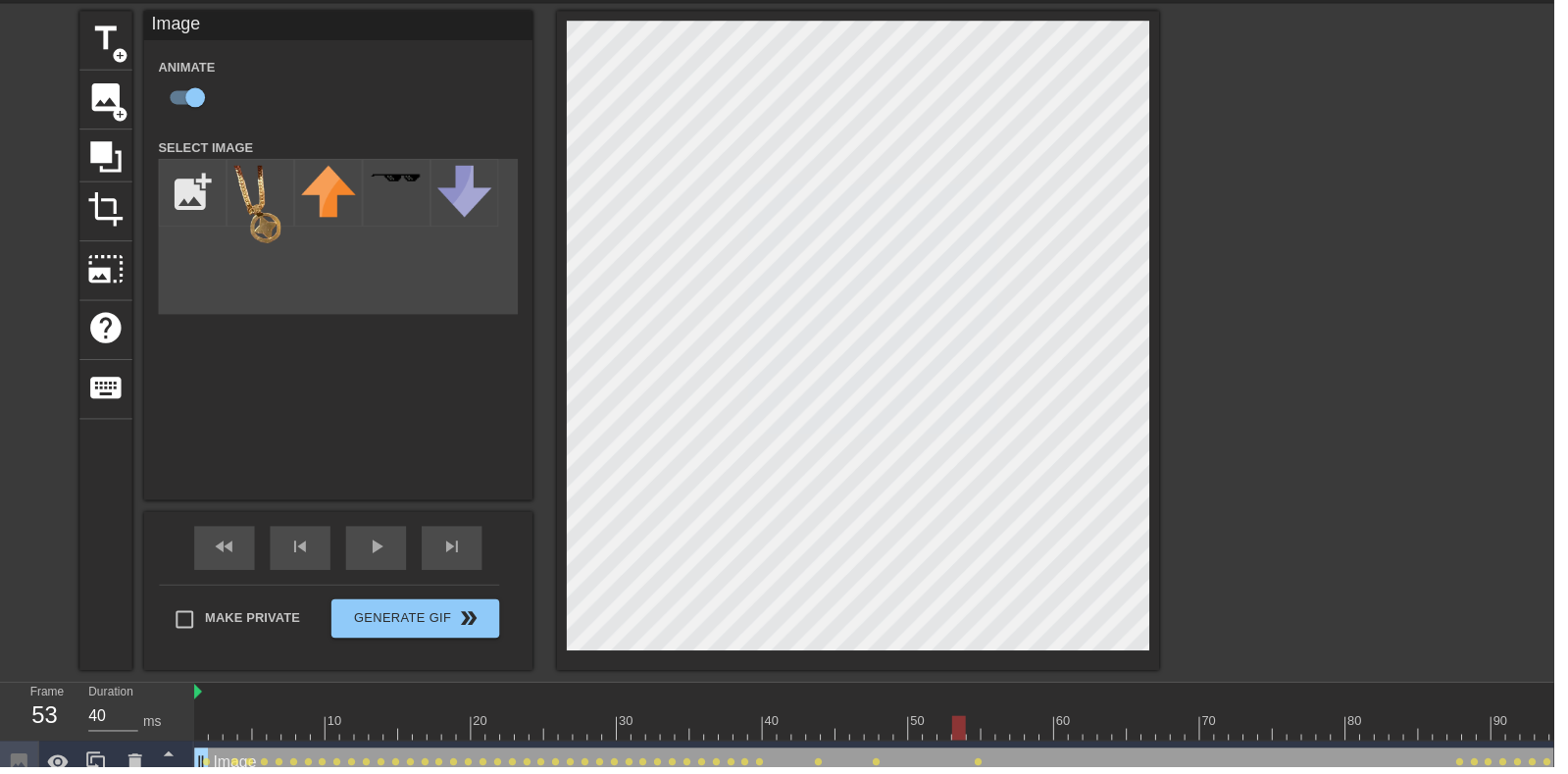 click on "play_arrow" at bounding box center (379, 551) 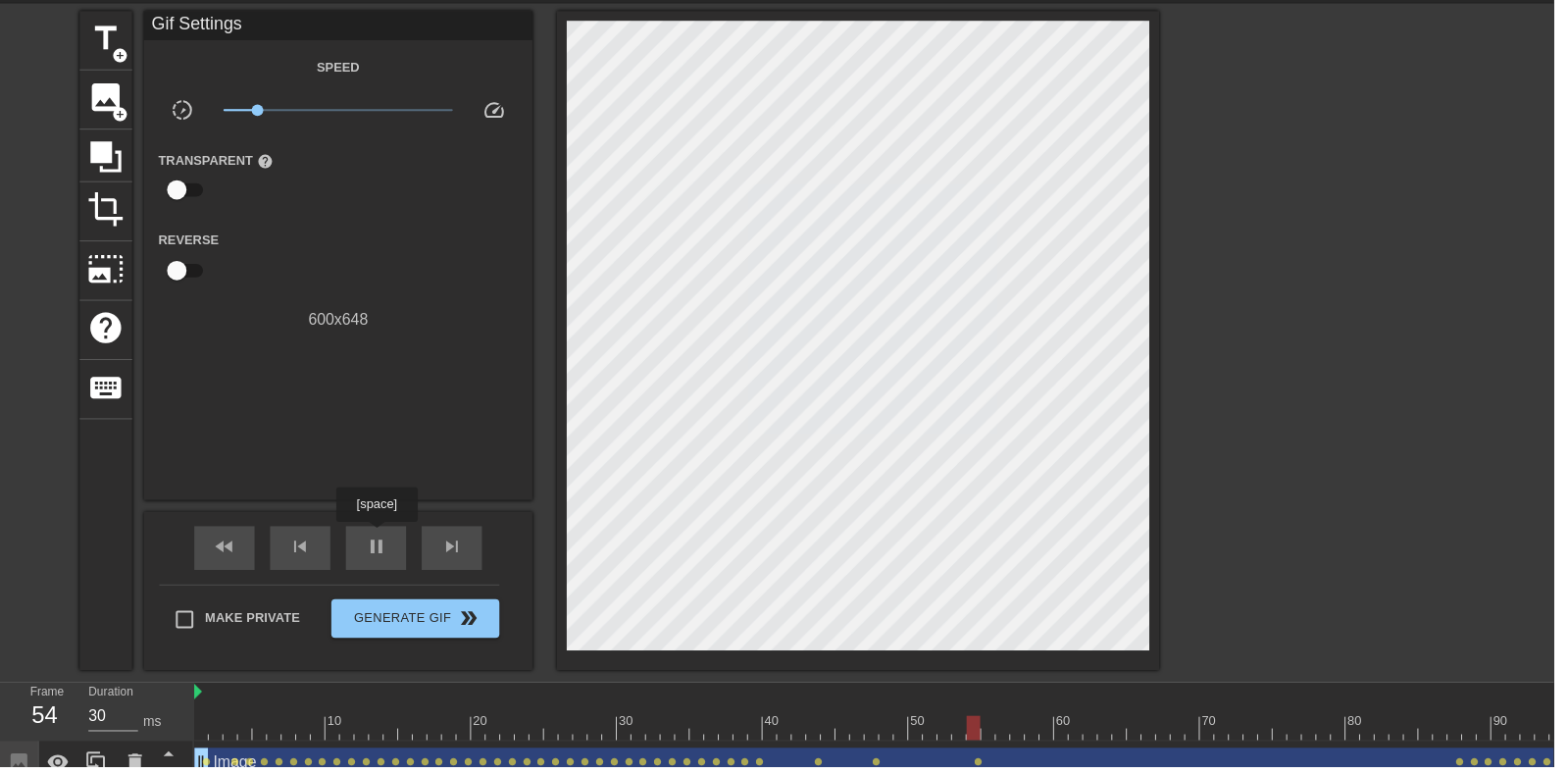 click on "pause" at bounding box center [379, 551] 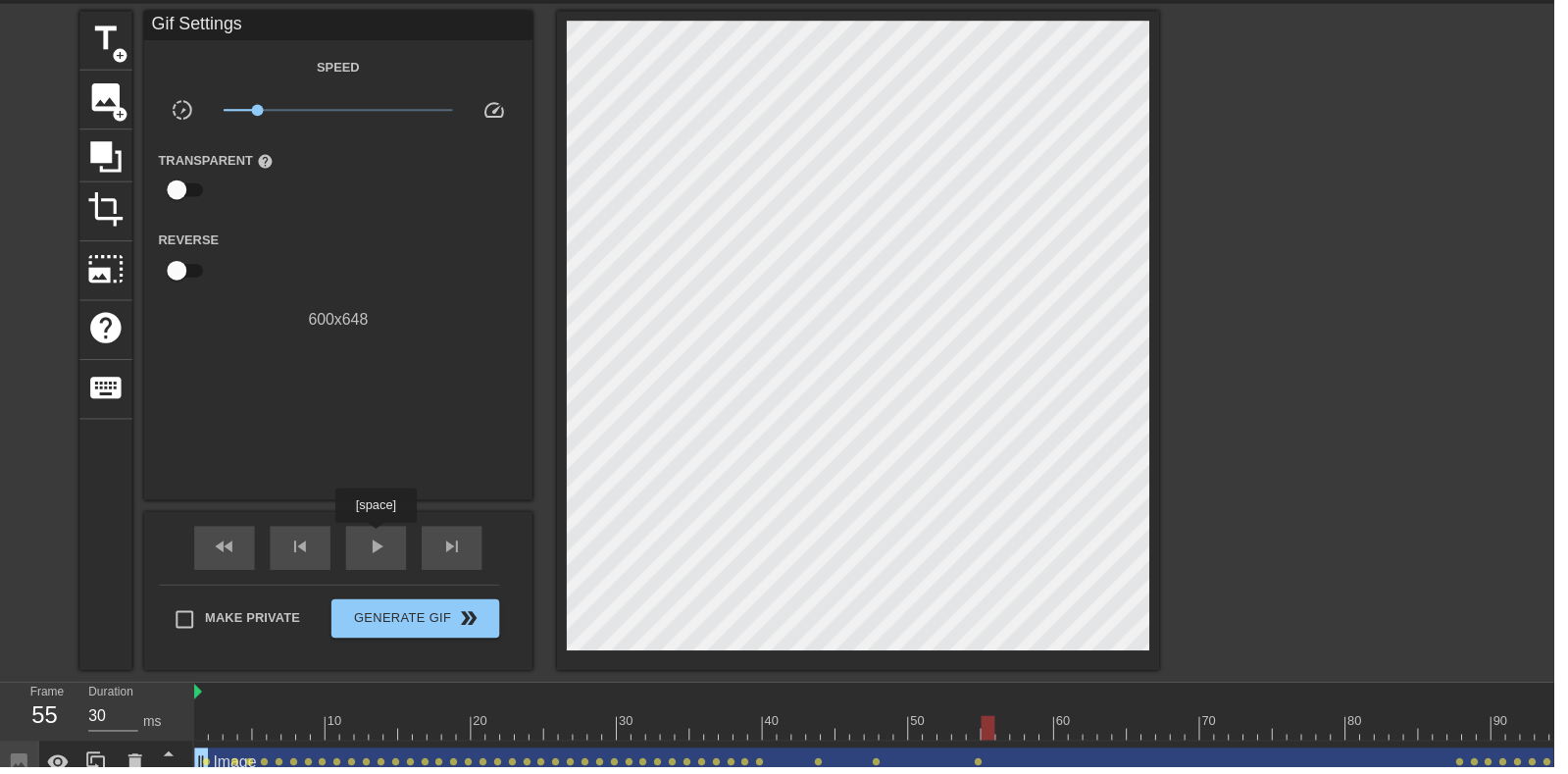 click on "play_arrow" at bounding box center [379, 551] 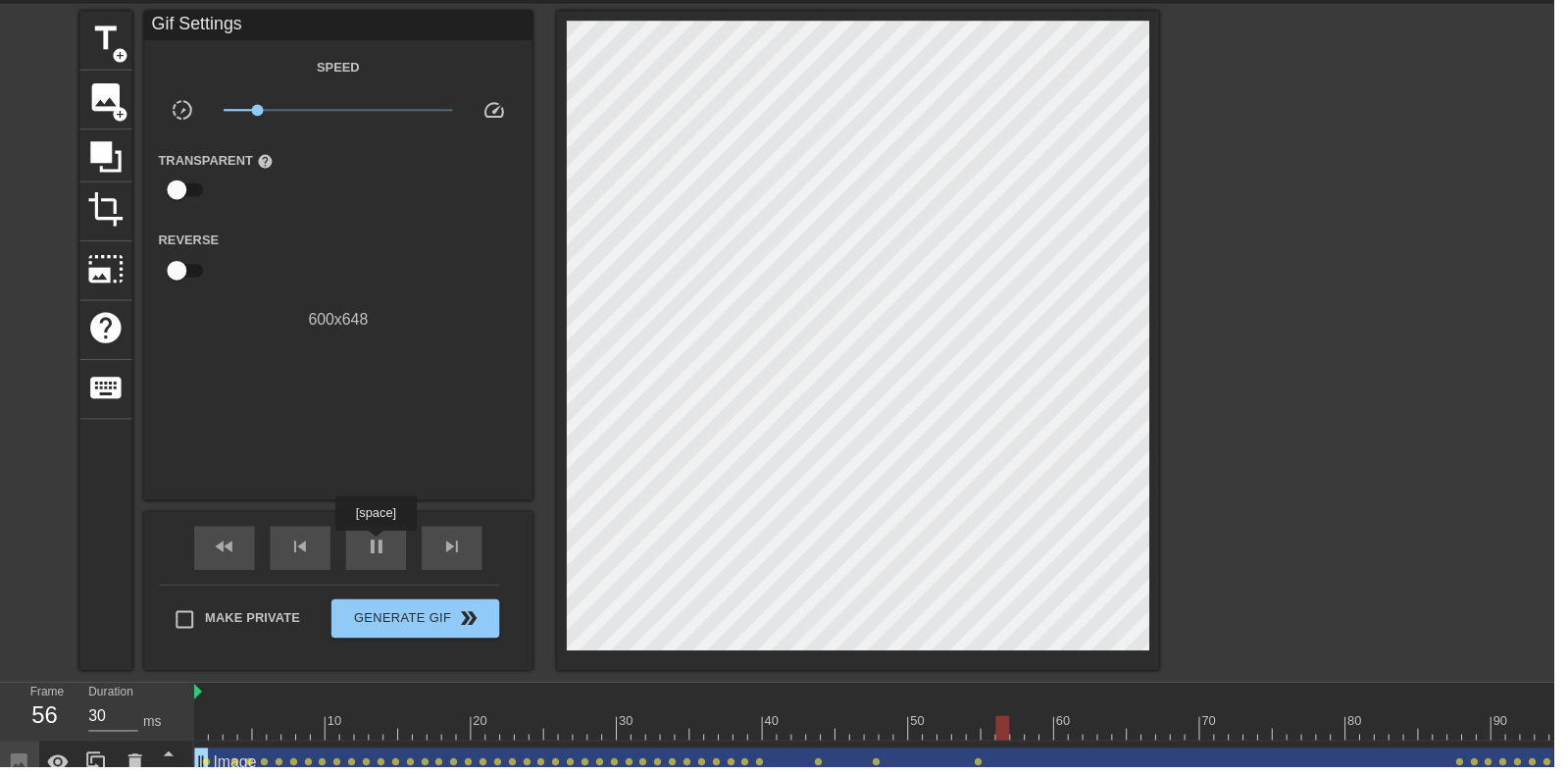 click on "pause" at bounding box center (379, 551) 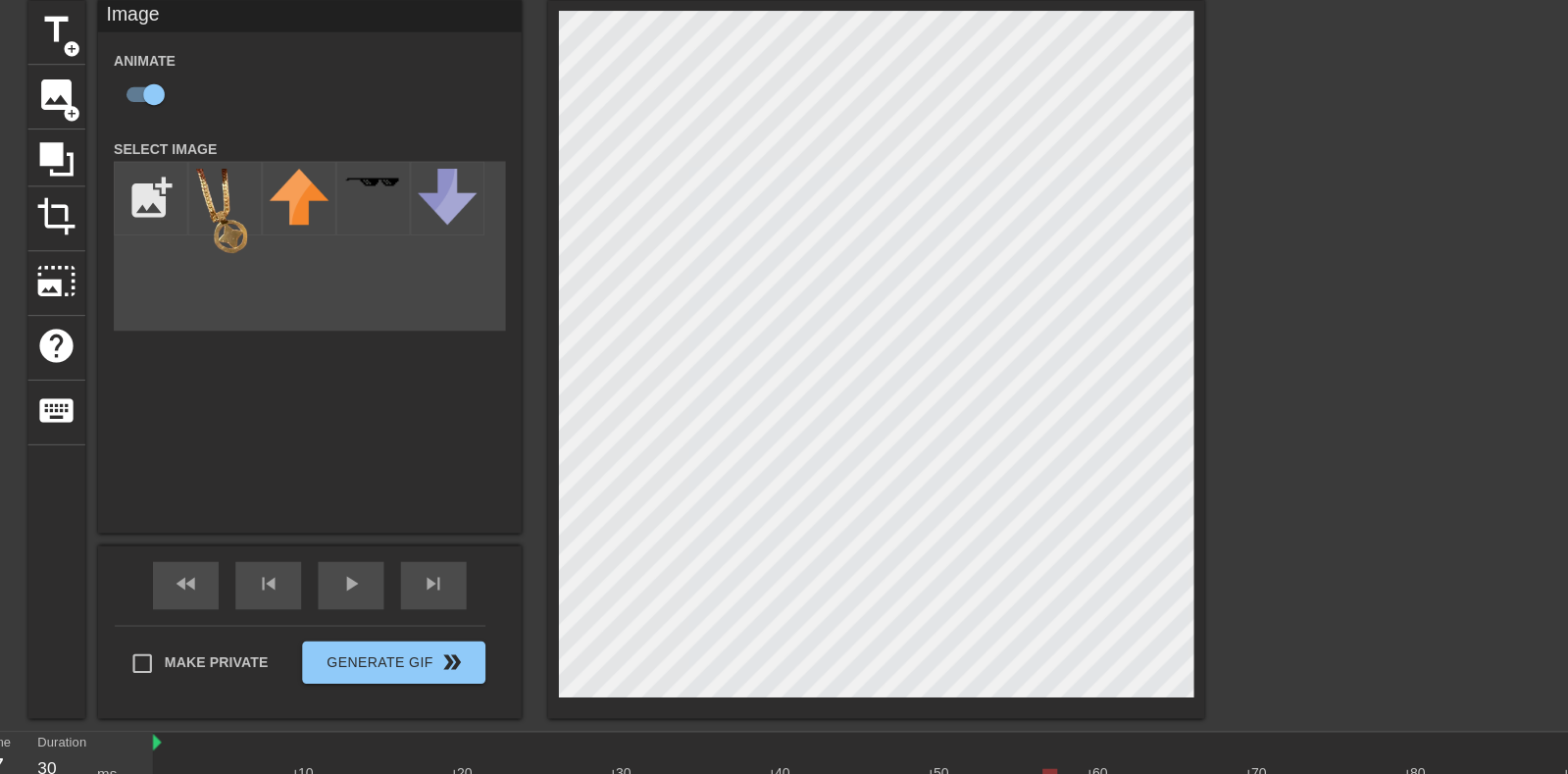 scroll, scrollTop: 65, scrollLeft: 0, axis: vertical 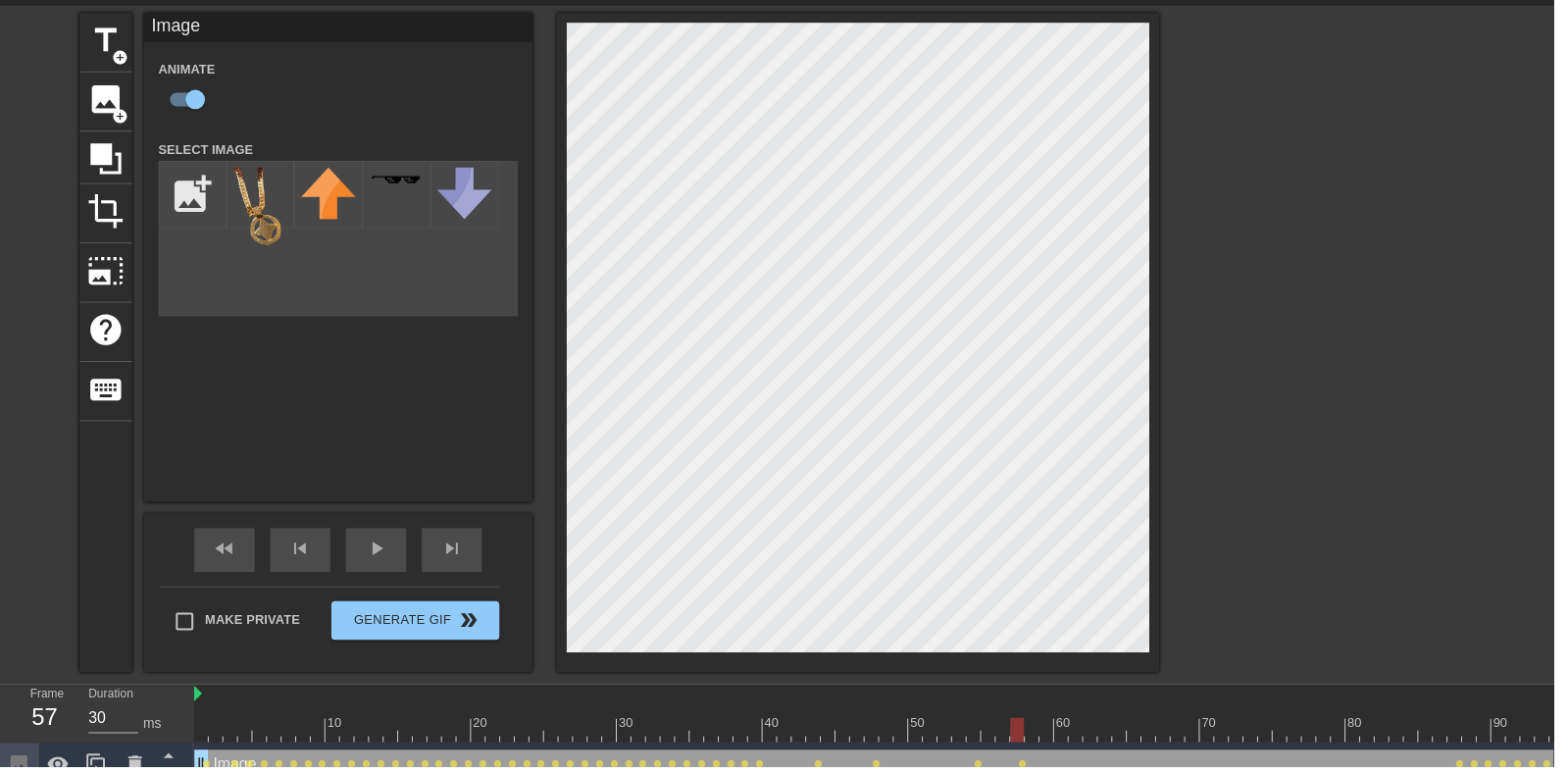 click on "play_arrow" at bounding box center (379, 553) 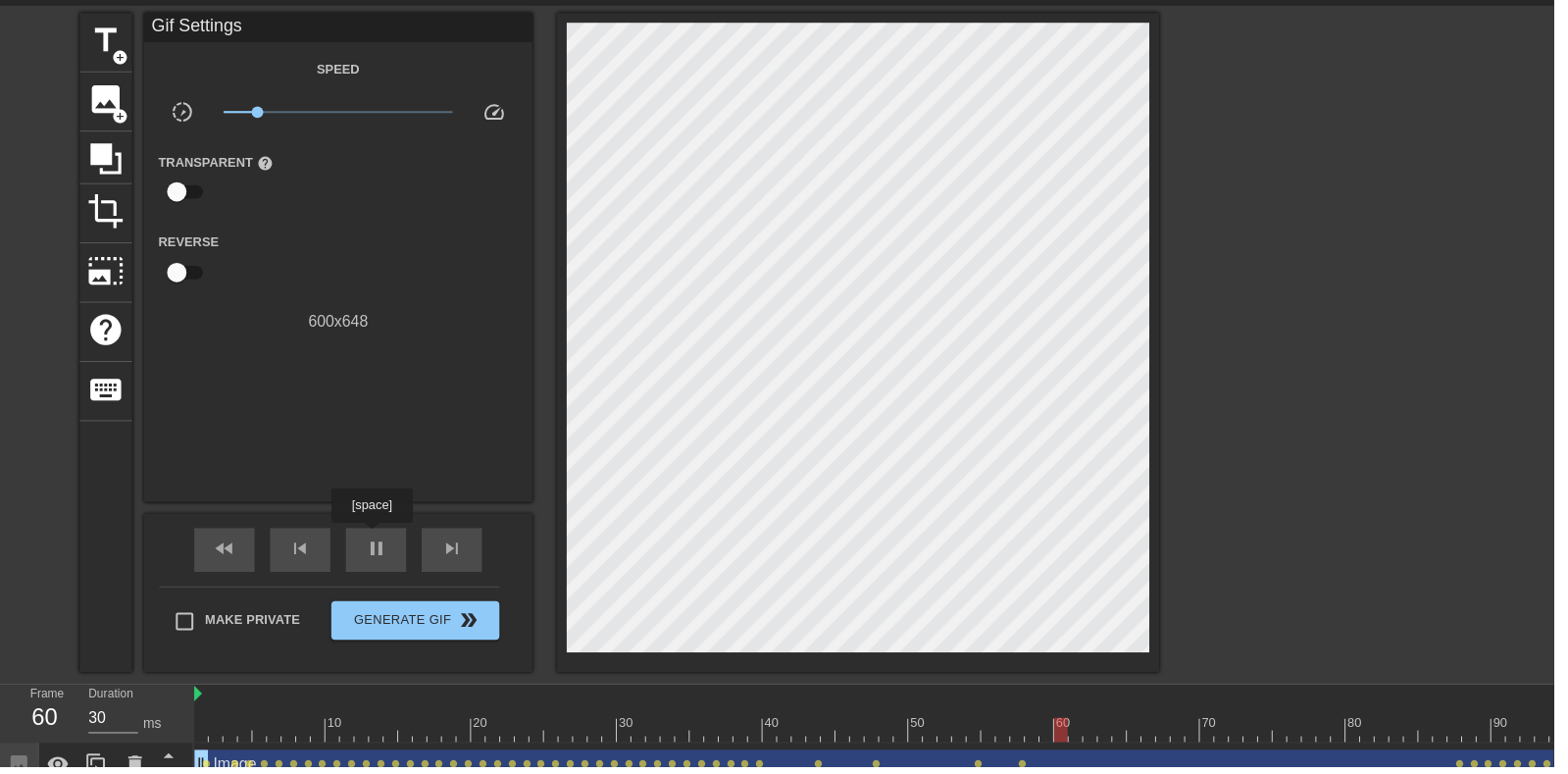 click on "pause" at bounding box center [379, 553] 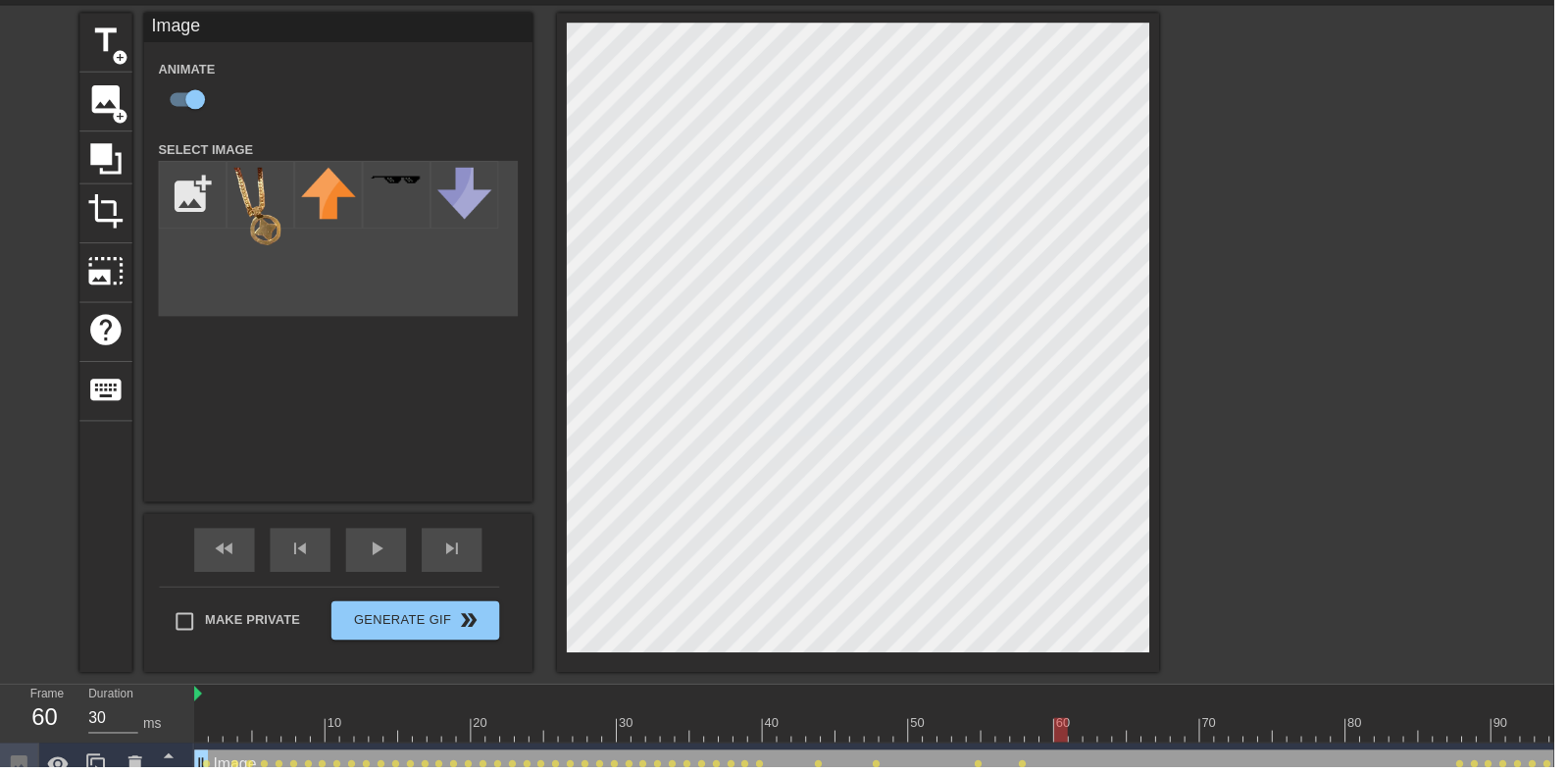 click at bounding box center [1027, 722] 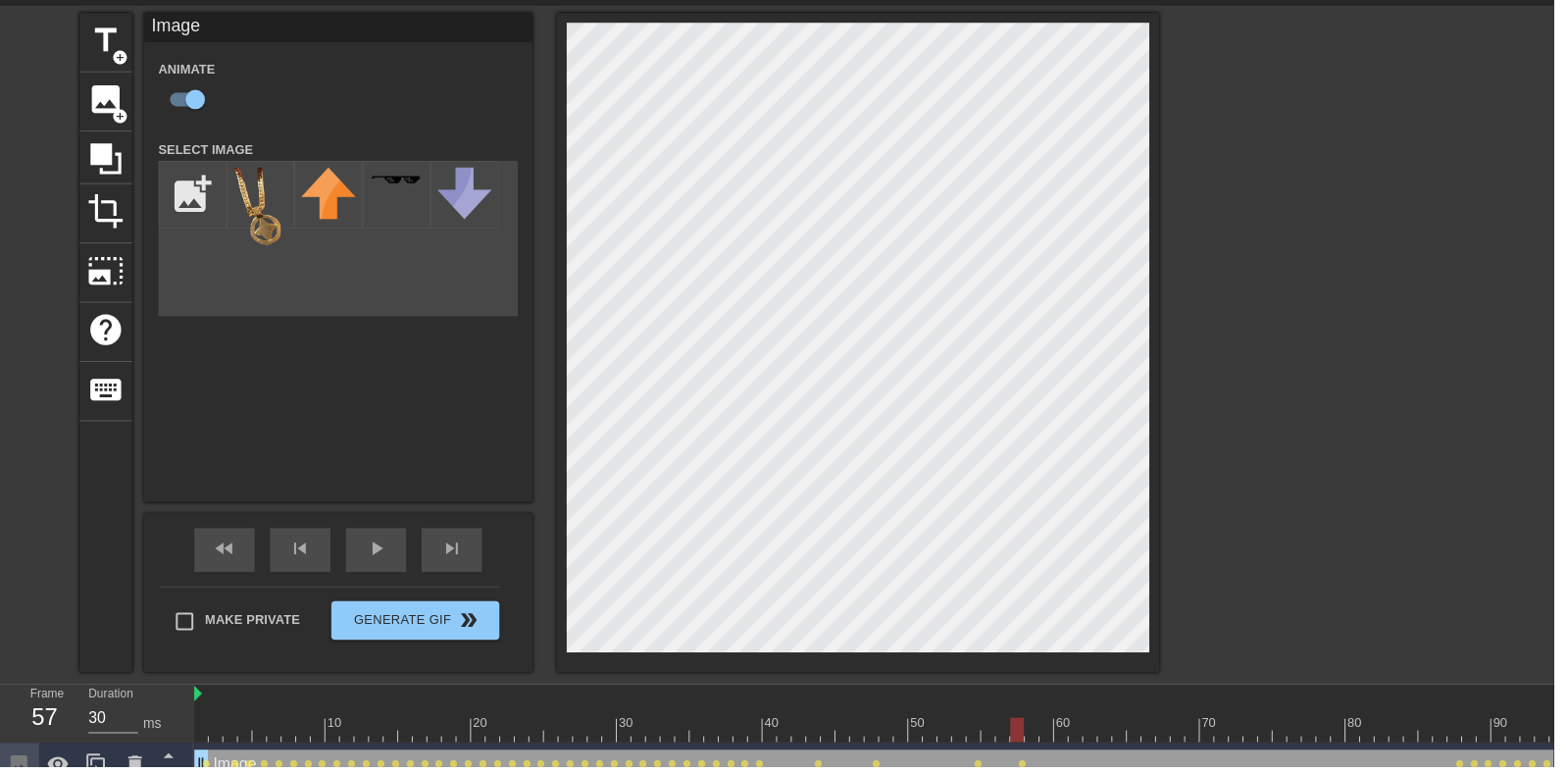click on "play_arrow" at bounding box center [379, 553] 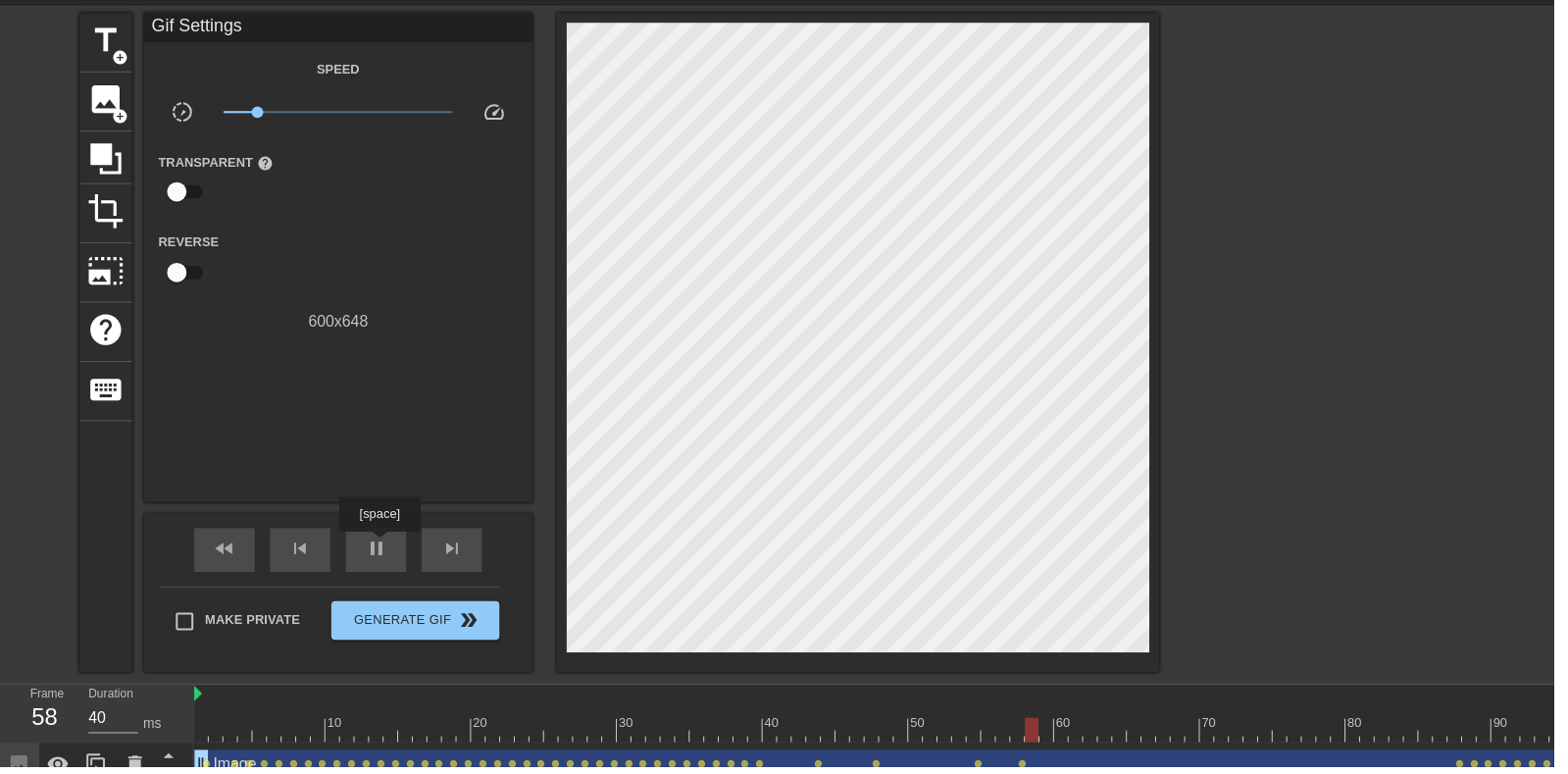 click on "pause" at bounding box center [379, 553] 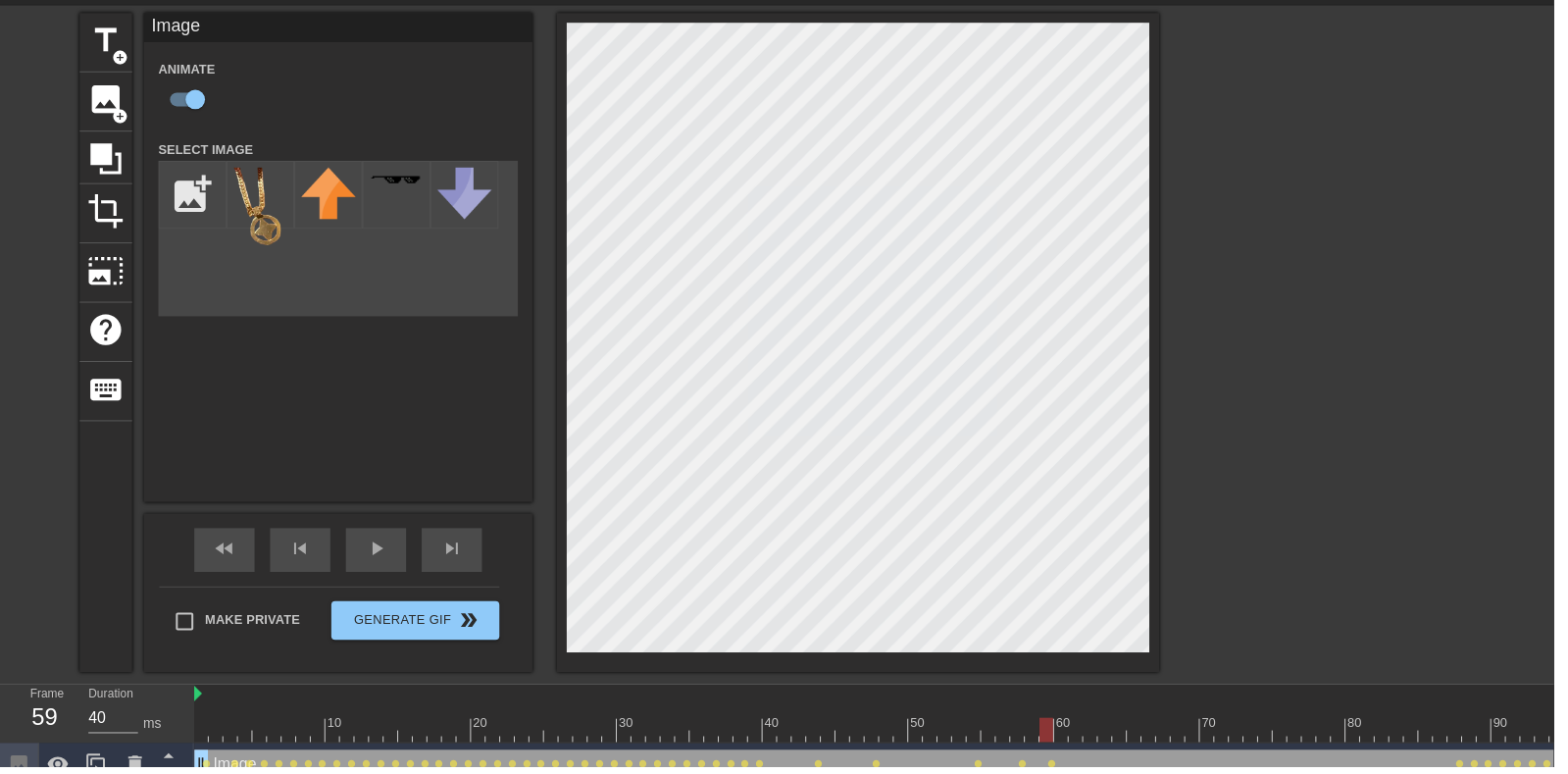 click on "play_arrow" at bounding box center [379, 553] 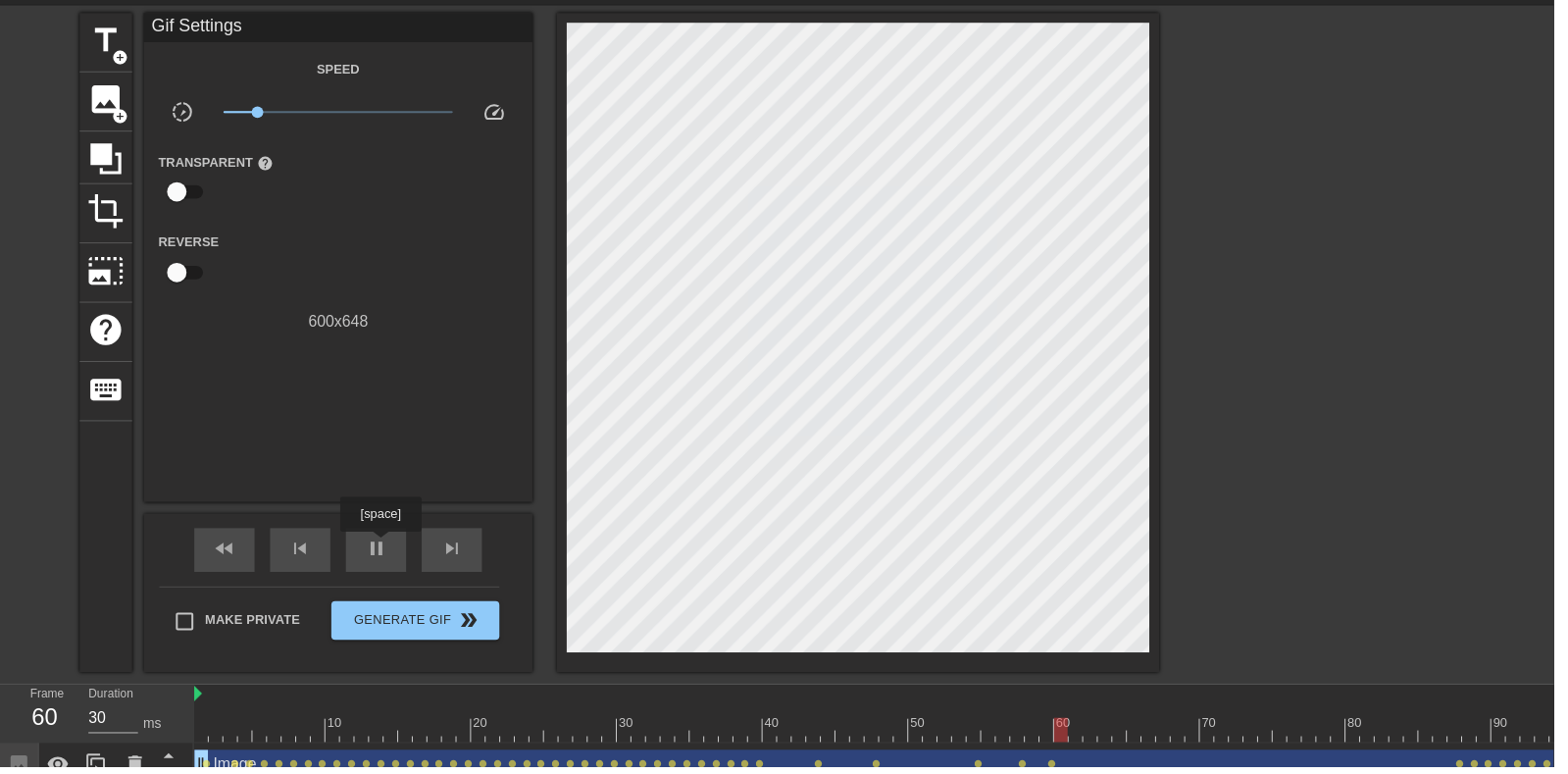 click on "pause" at bounding box center (379, 553) 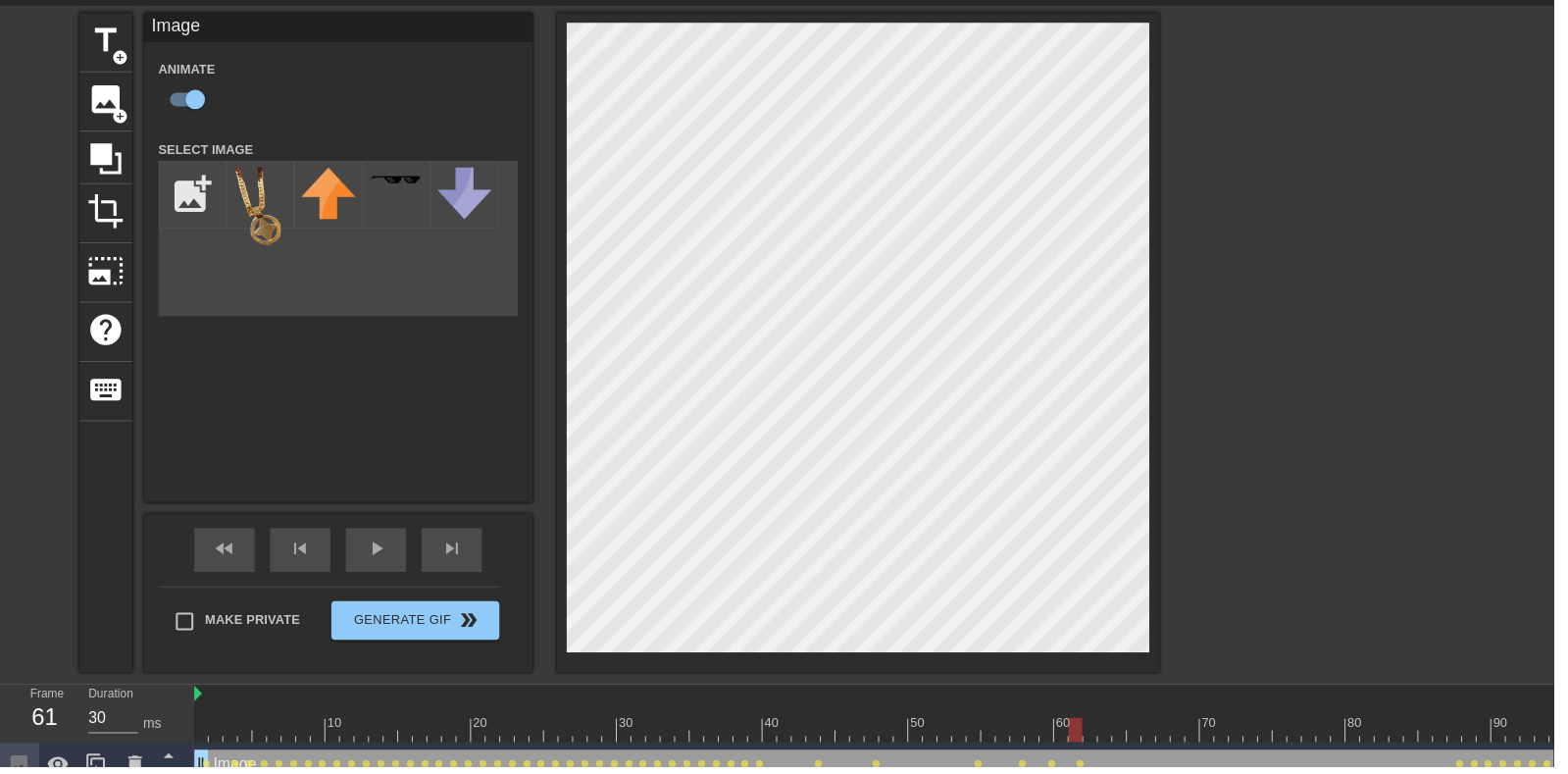 click on "play_arrow" at bounding box center (379, 553) 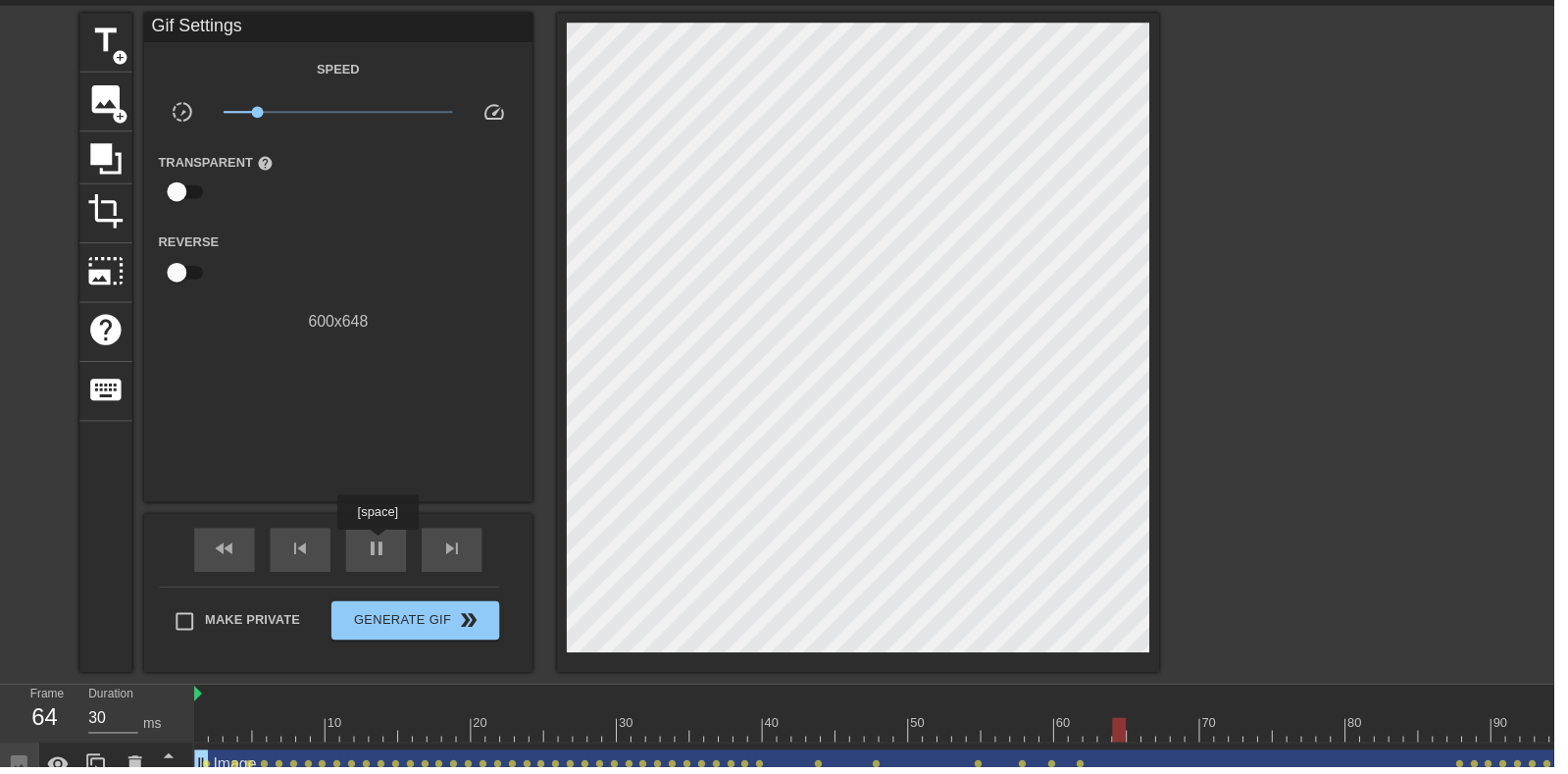 click on "pause" at bounding box center (379, 553) 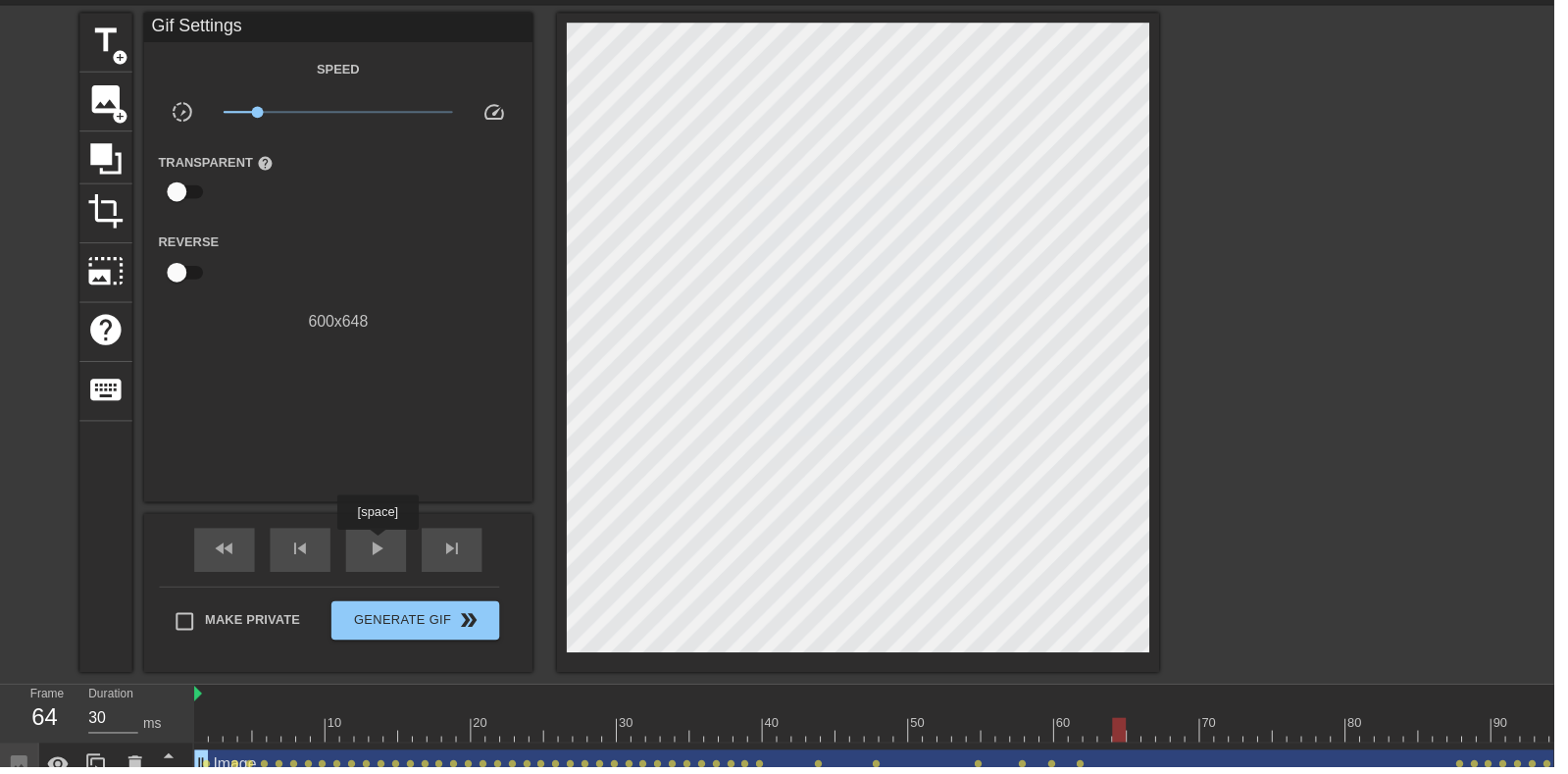 click on "play_arrow" at bounding box center (379, 554) 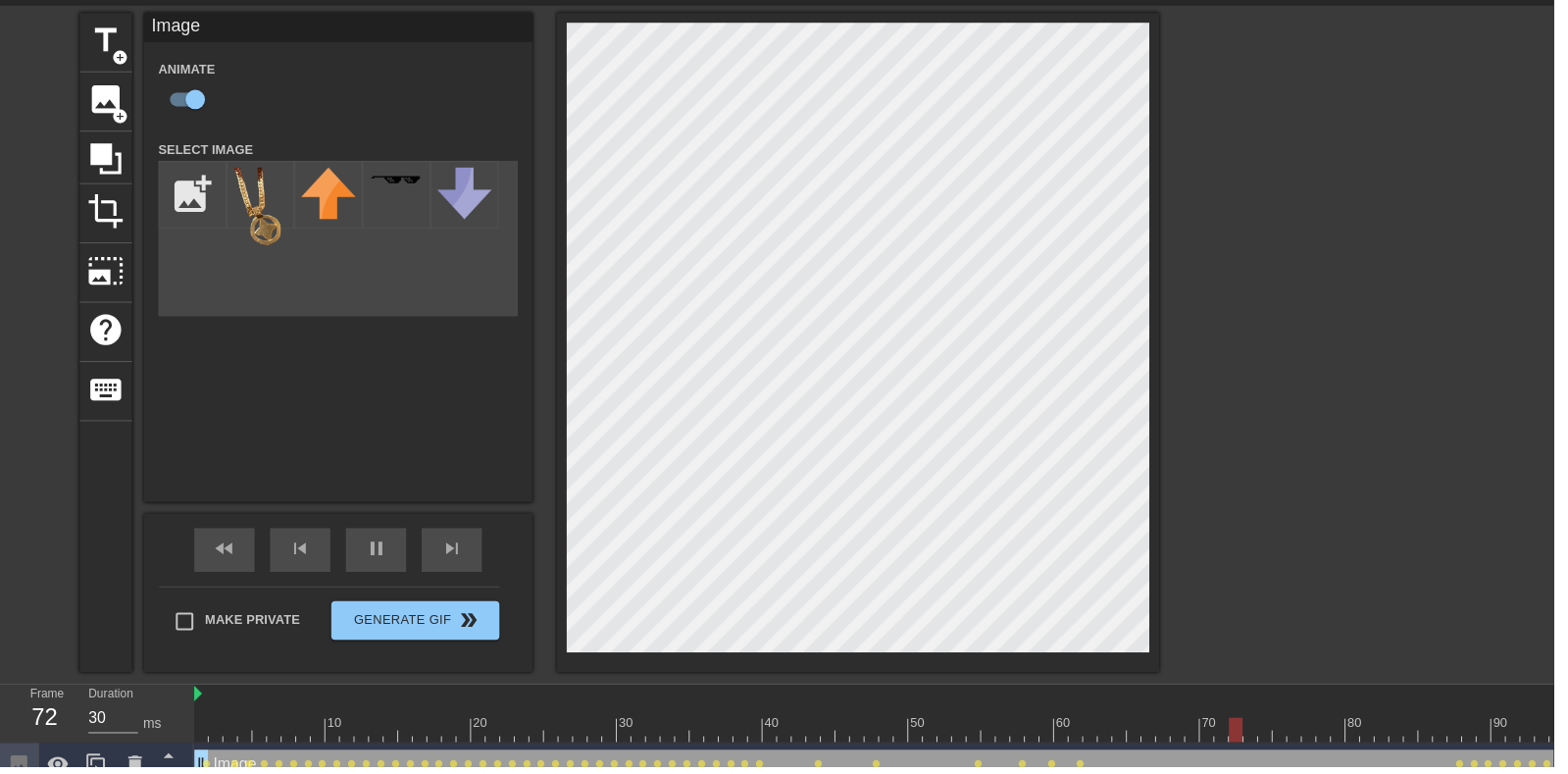 click on "pause" at bounding box center (379, 554) 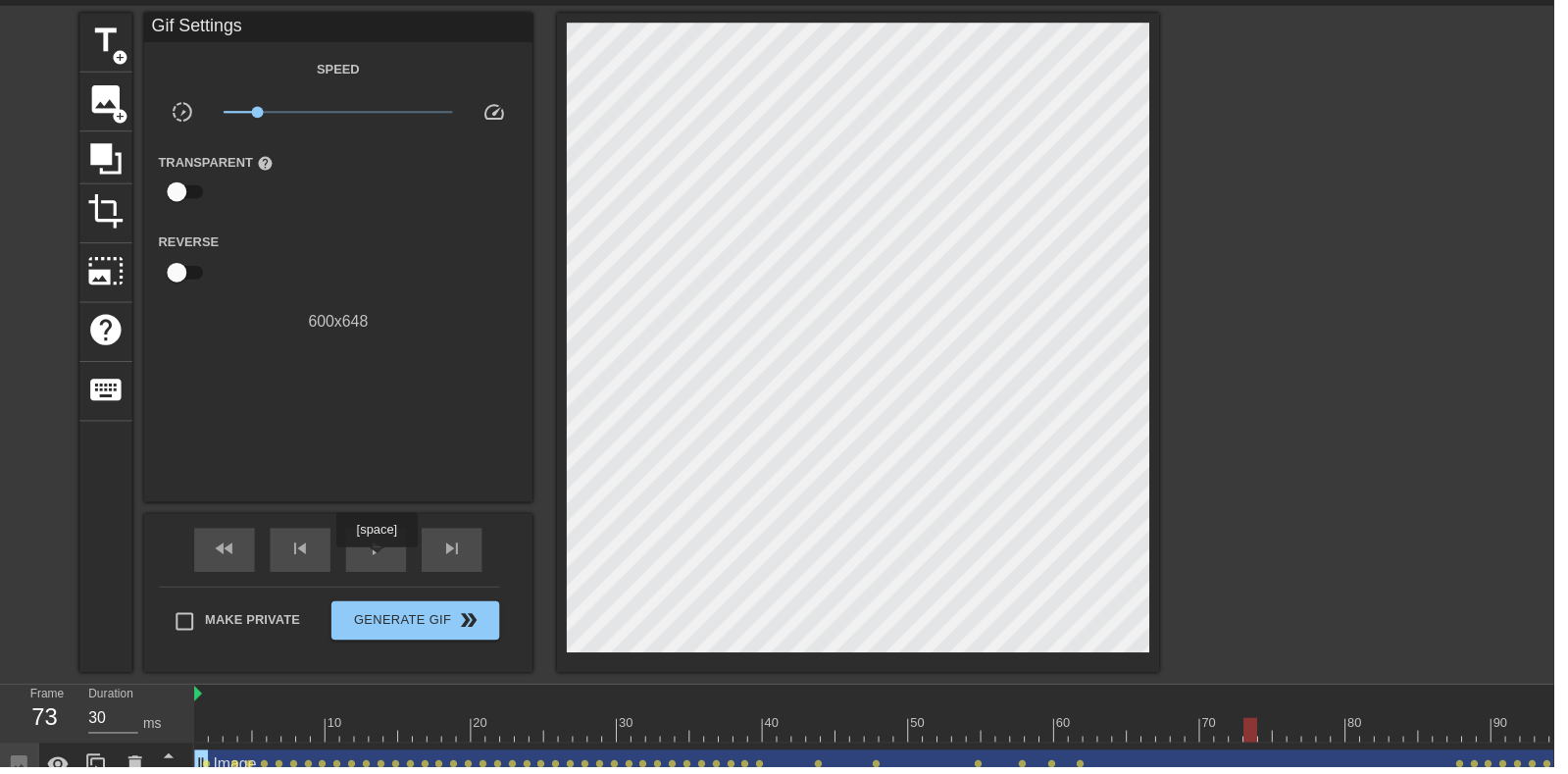 click at bounding box center (4189, 736) 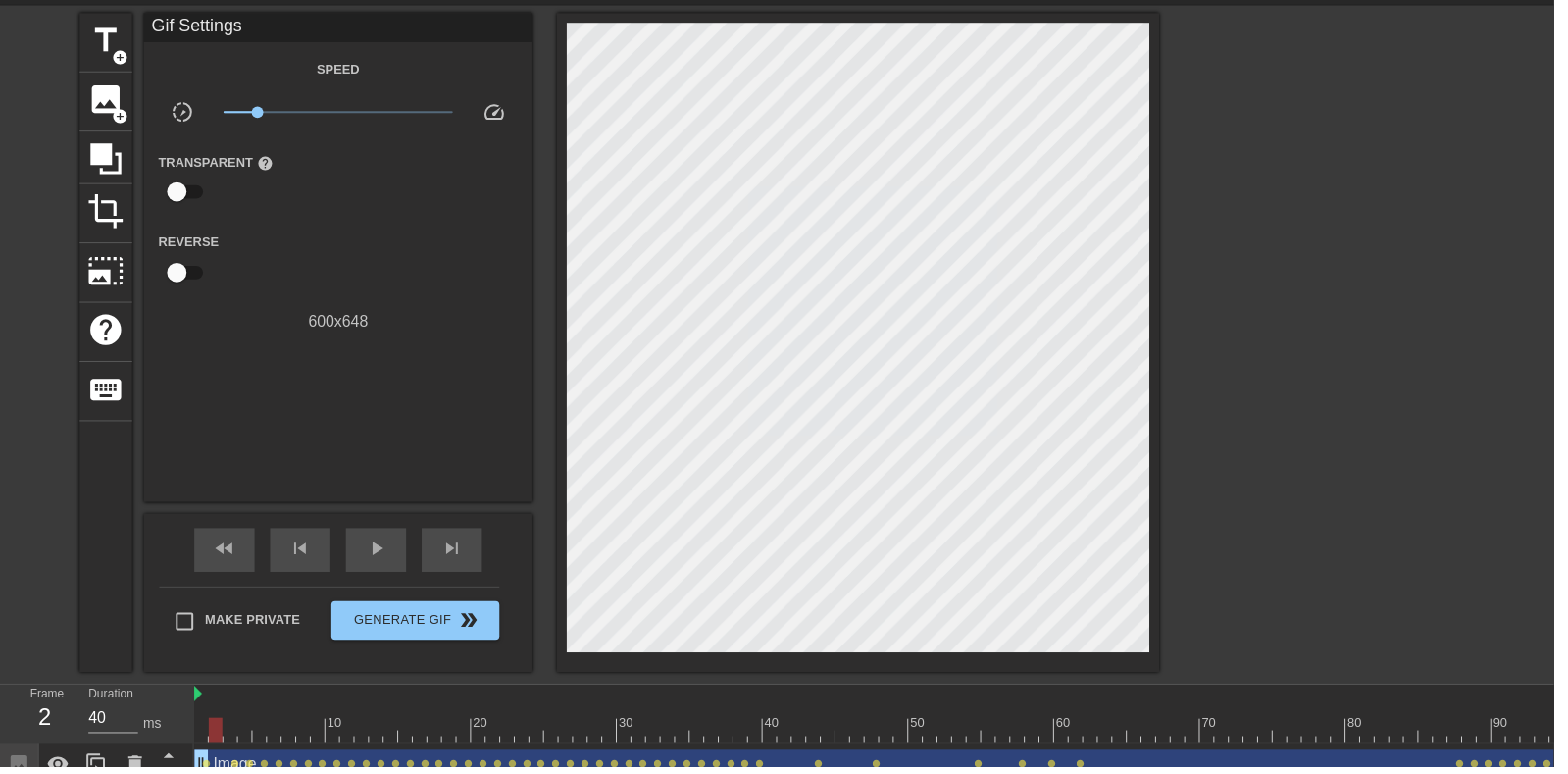 click on "play_arrow" at bounding box center (379, 553) 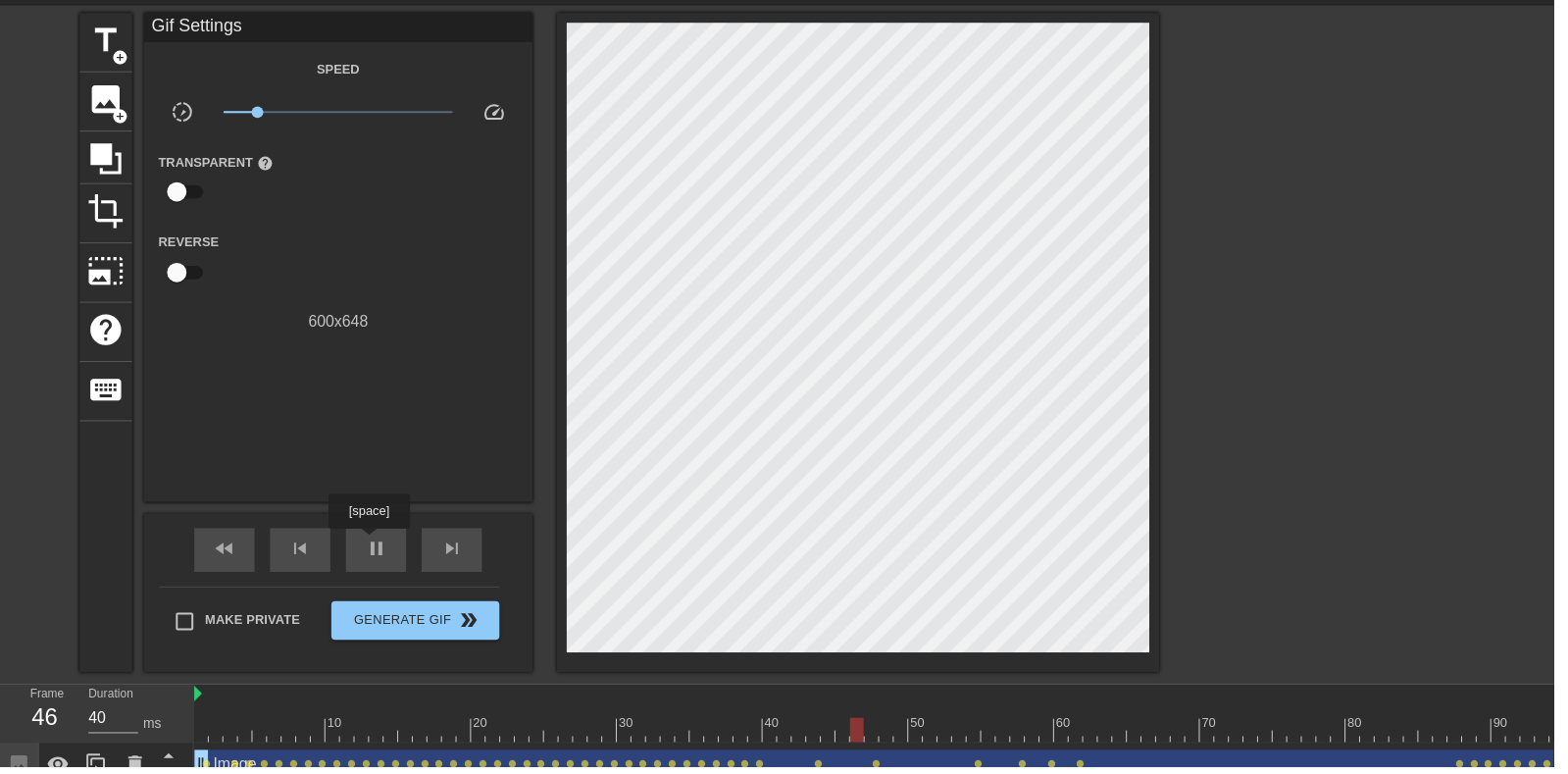 click at bounding box center [218, 722] 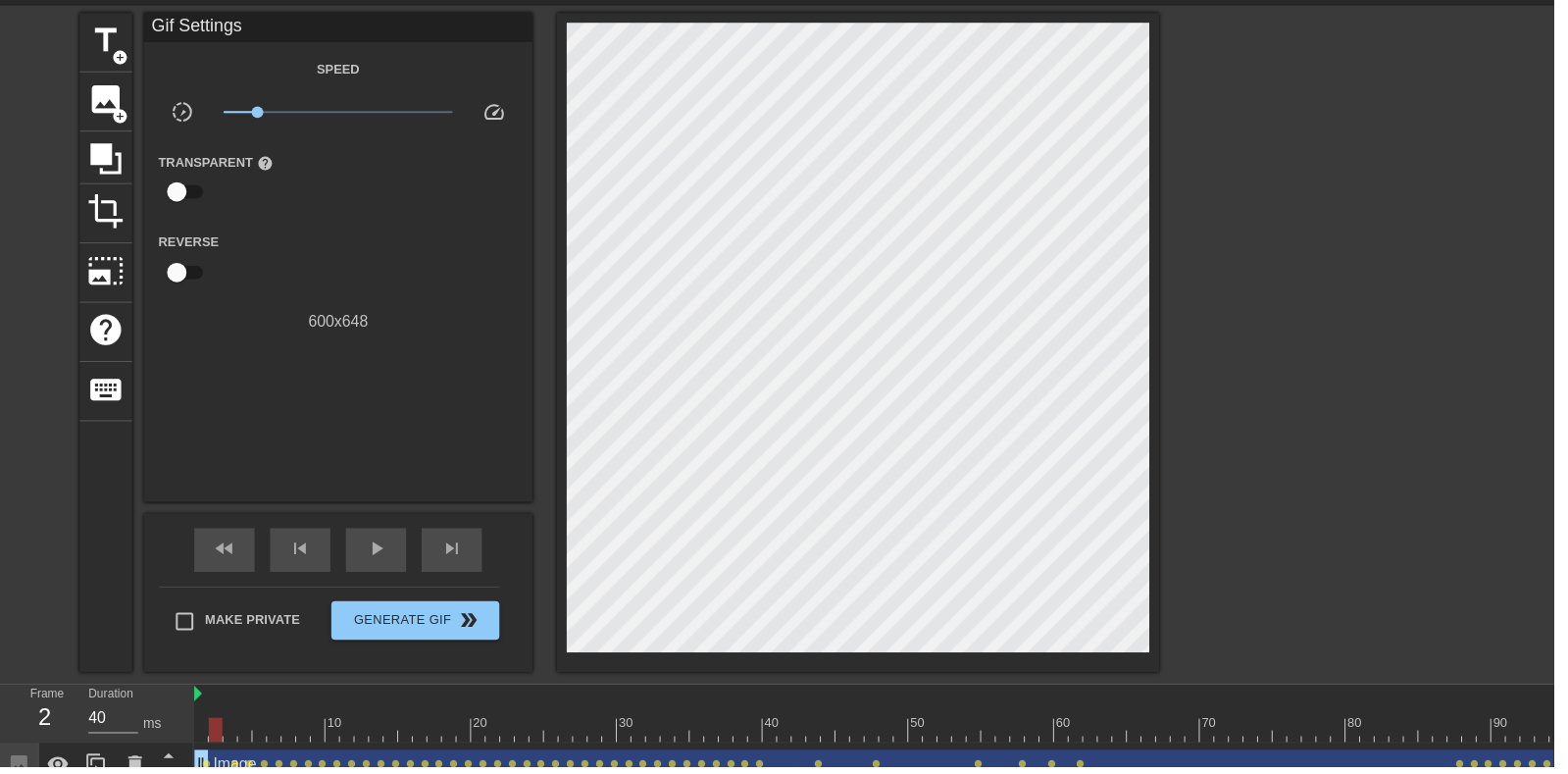 click on "play_arrow" at bounding box center (379, 553) 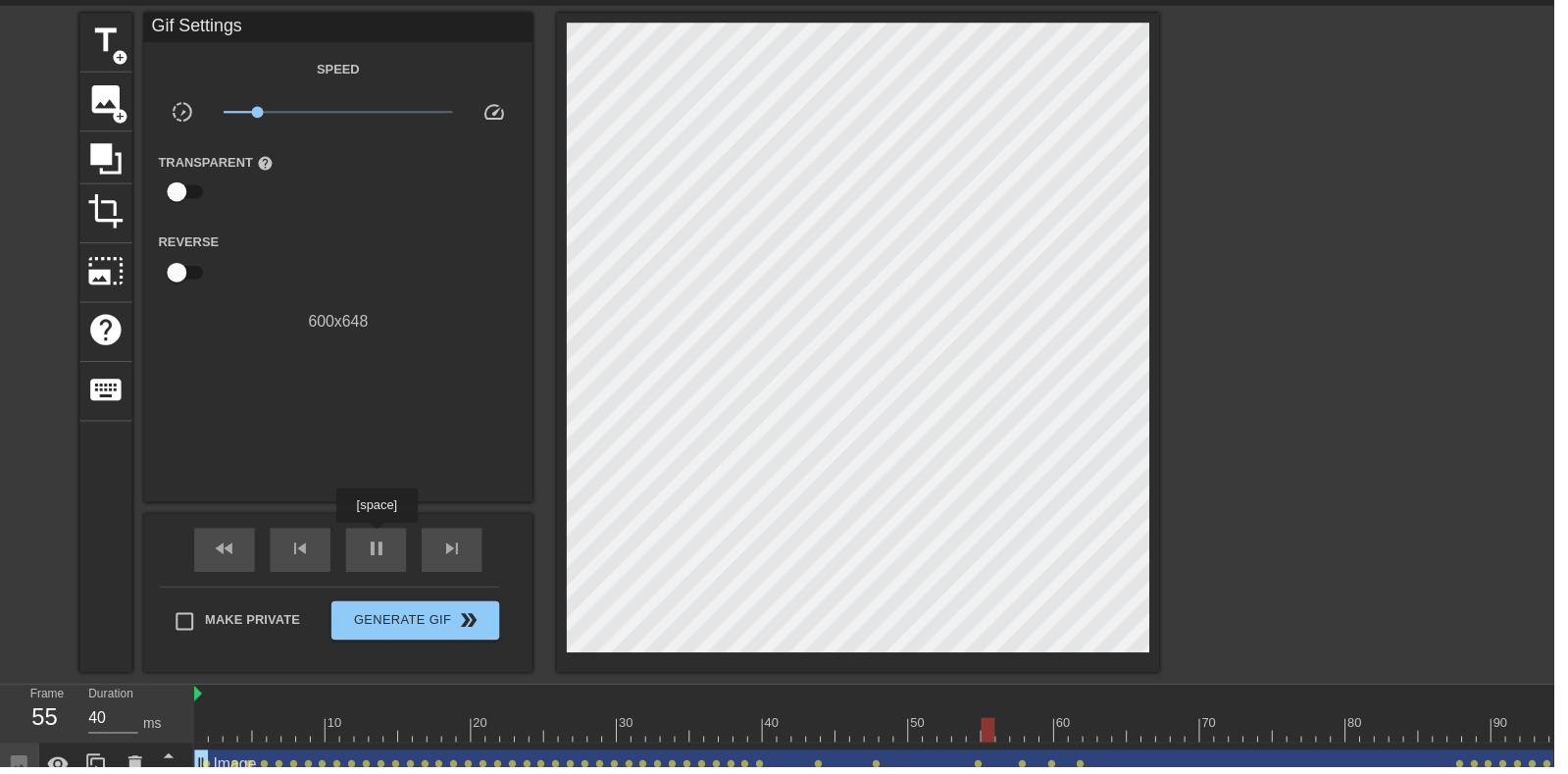 click at bounding box center (4189, 736) 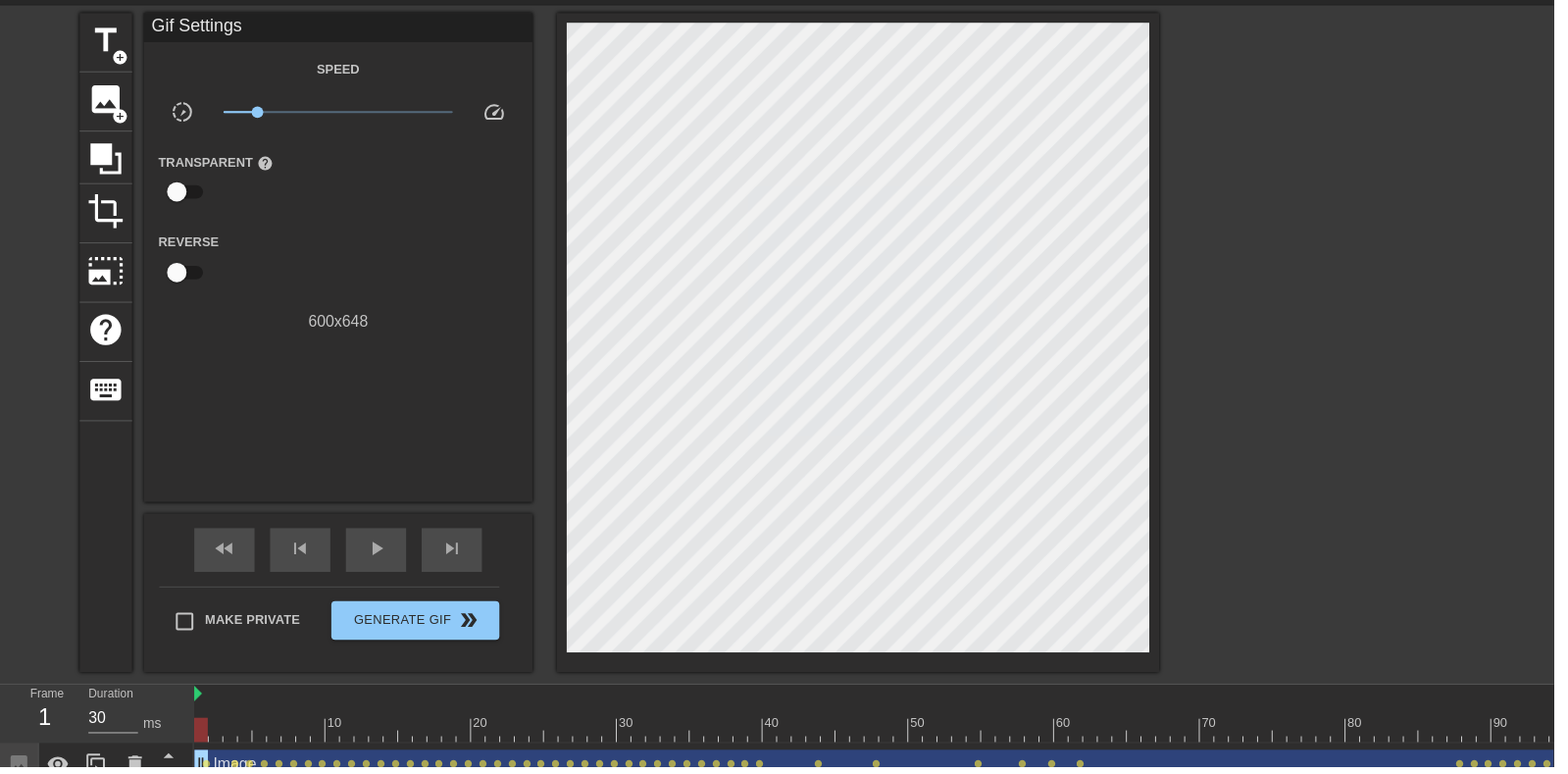 click on "Make Private" at bounding box center (186, 627) 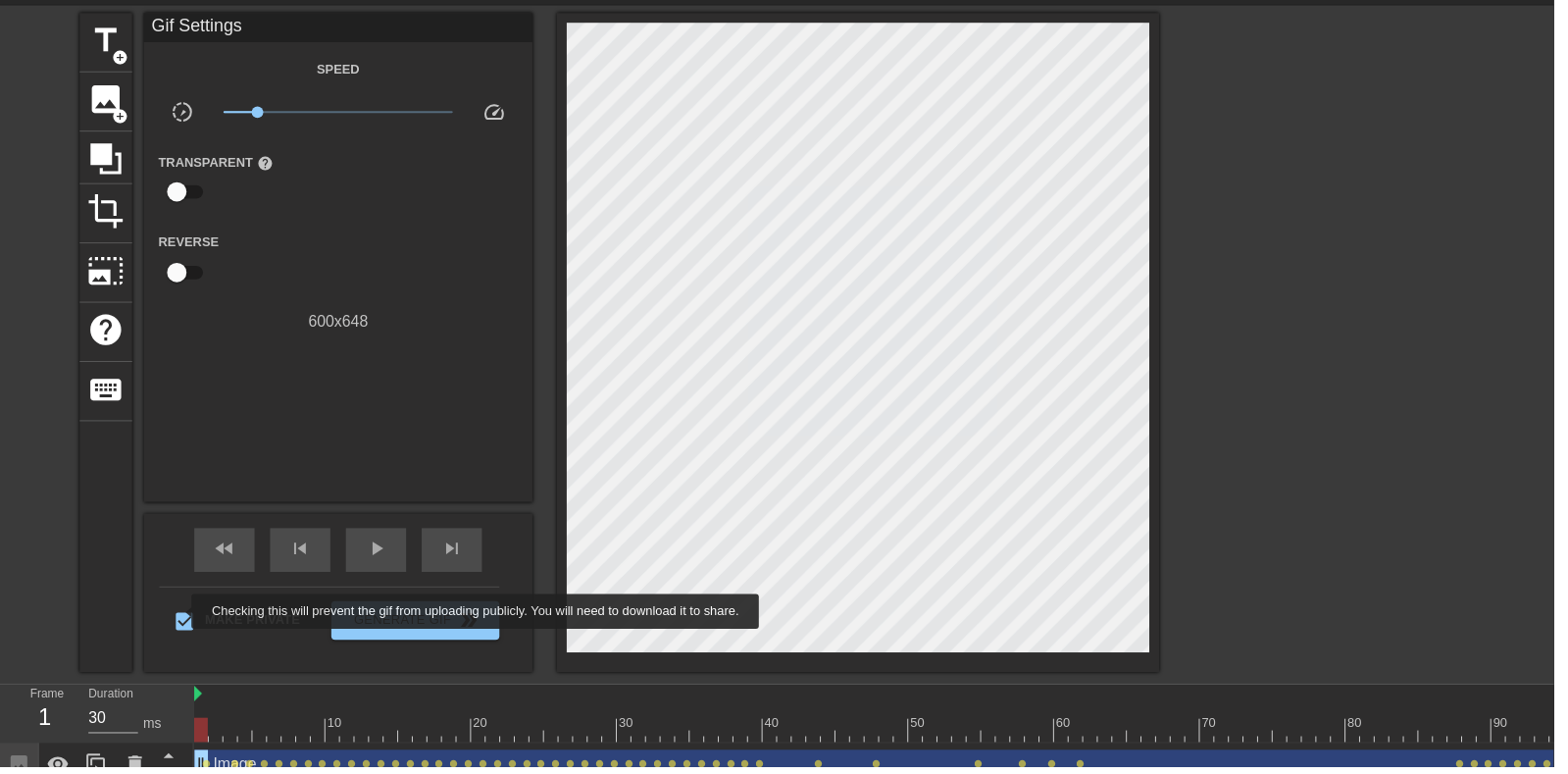 click on "Make Private" at bounding box center (186, 627) 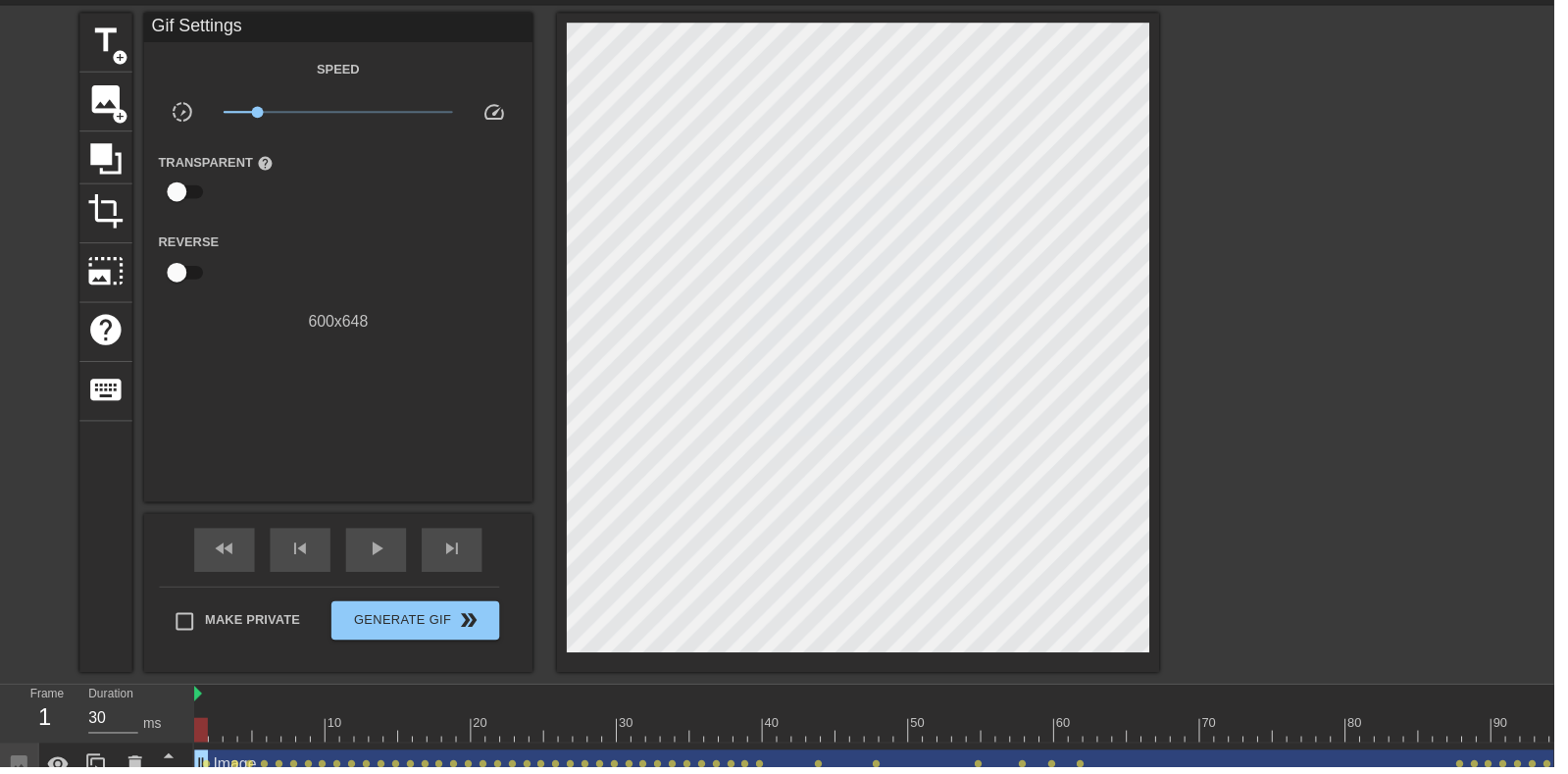 click on "keyboard" at bounding box center [107, 392] 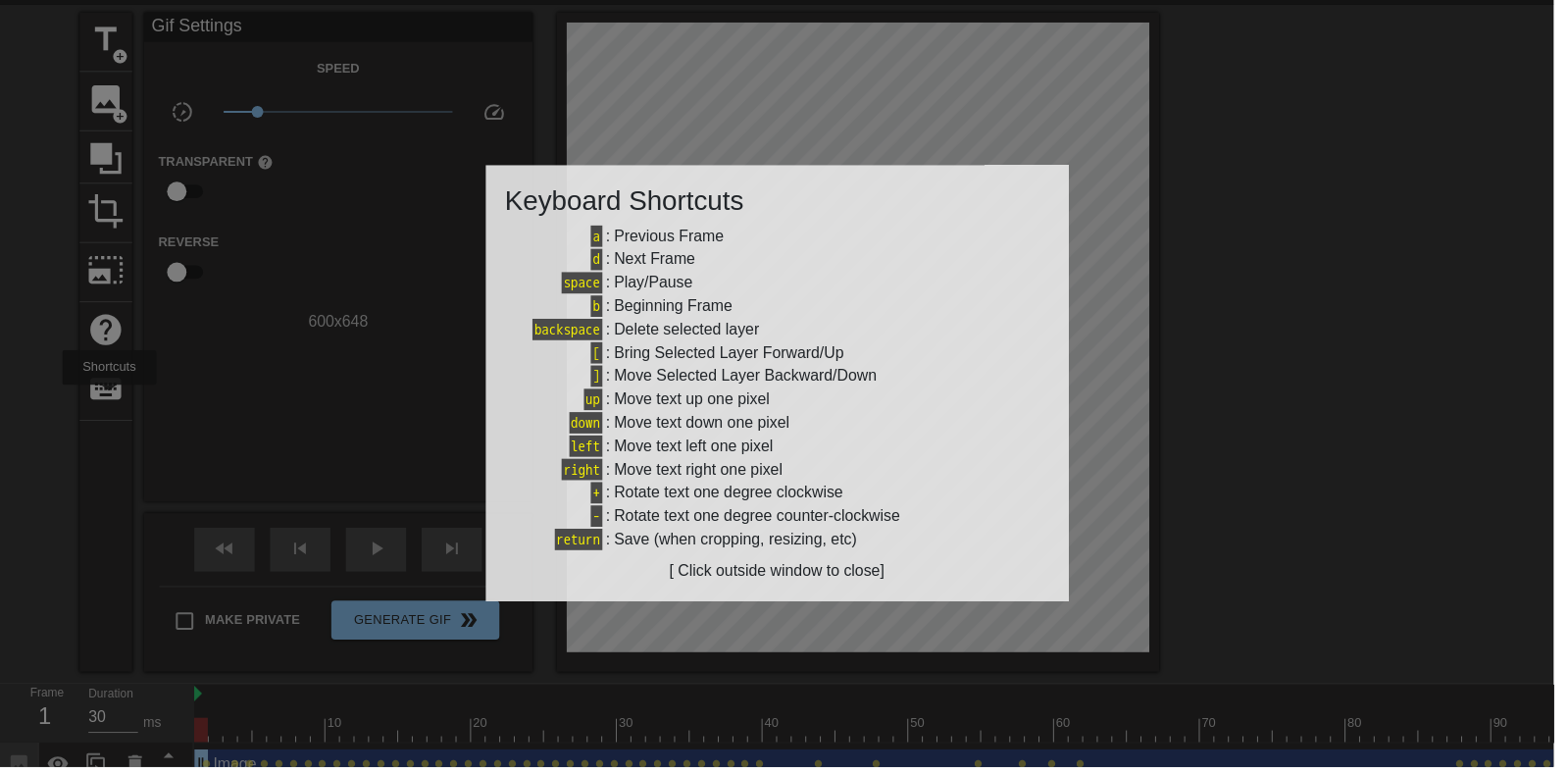 click at bounding box center (784, 387) 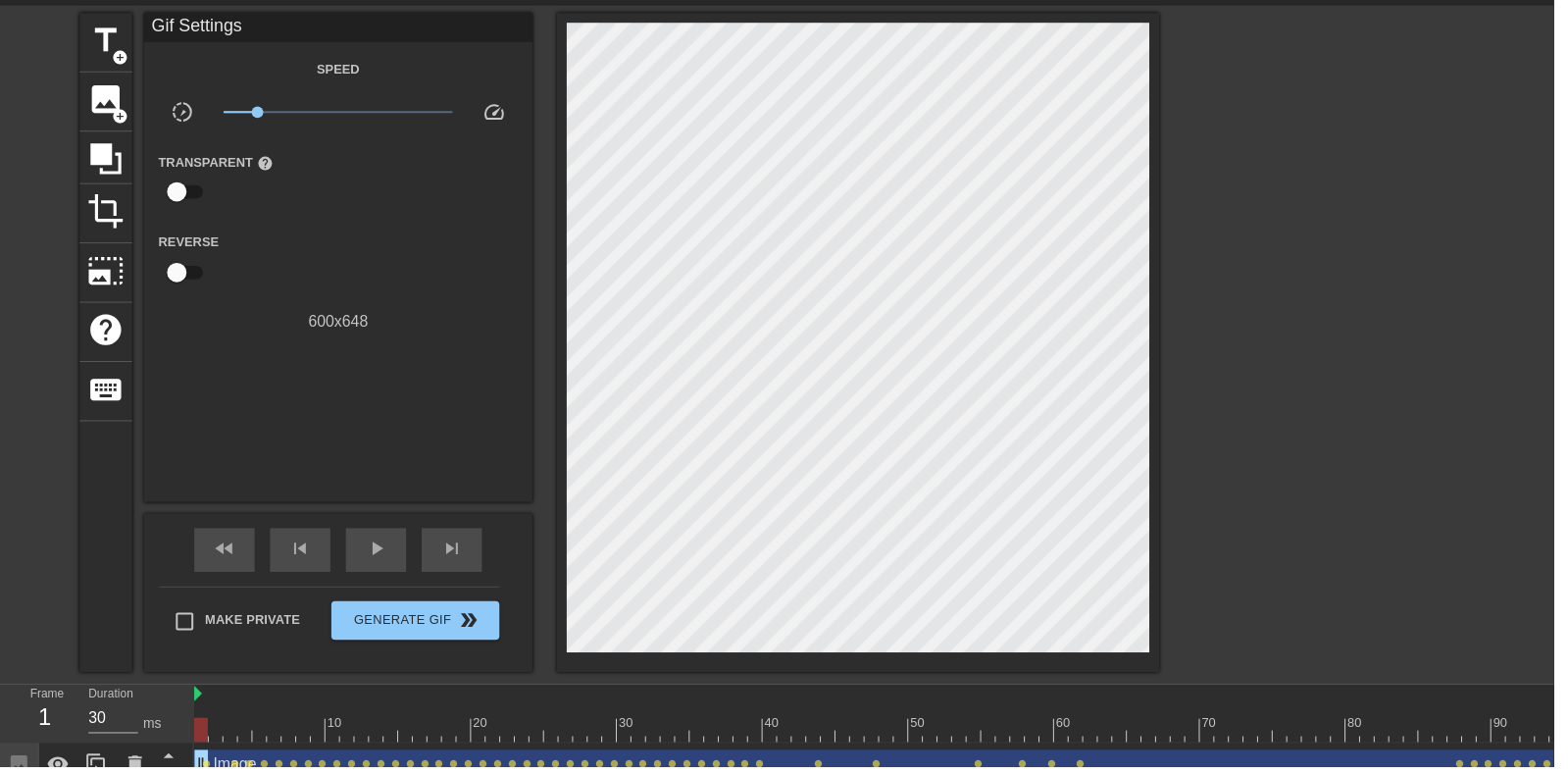 click on "play_arrow" at bounding box center [379, 554] 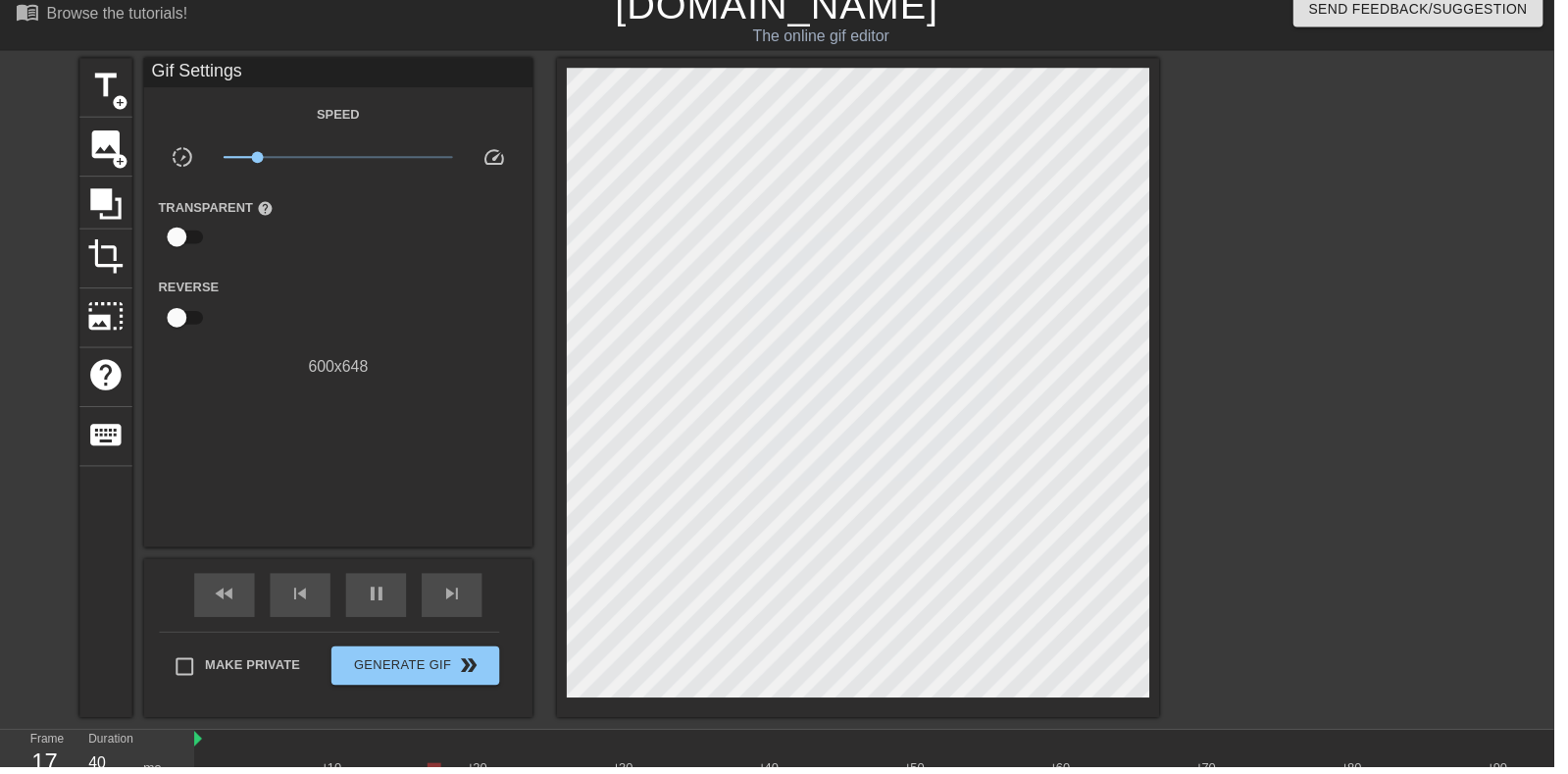 scroll, scrollTop: 21, scrollLeft: 0, axis: vertical 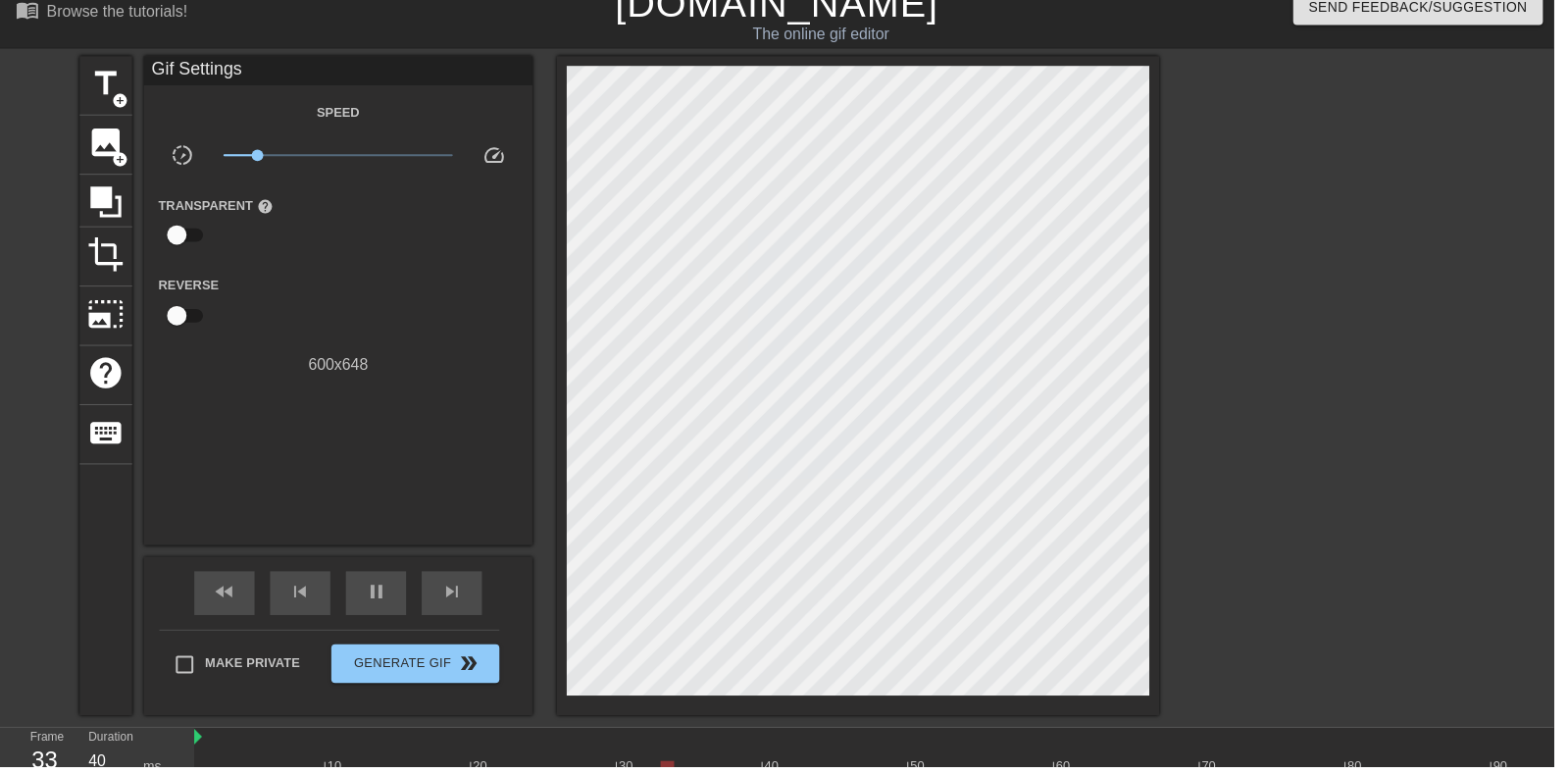 click on "pause" at bounding box center (379, 598) 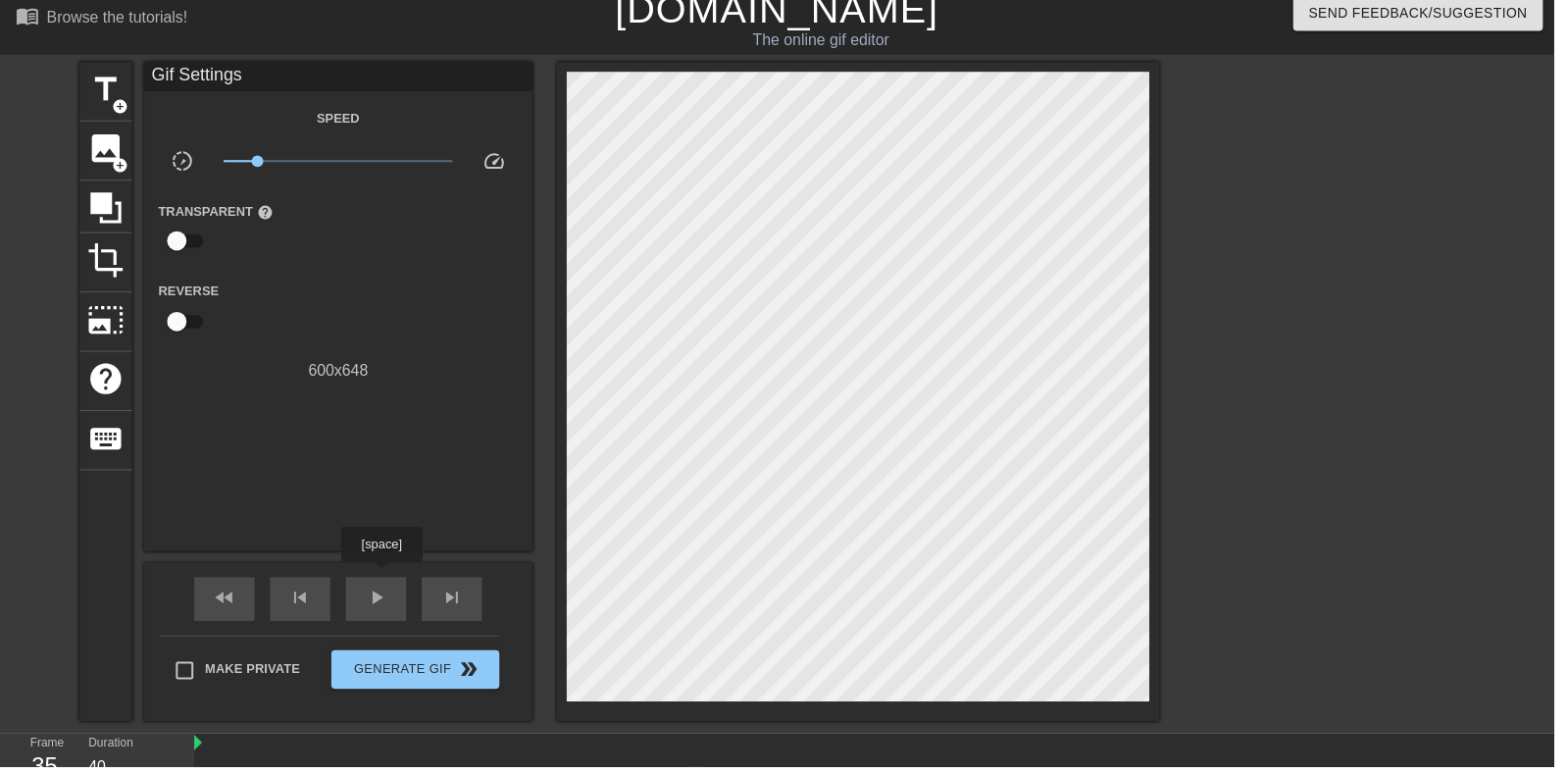 scroll, scrollTop: 0, scrollLeft: 0, axis: both 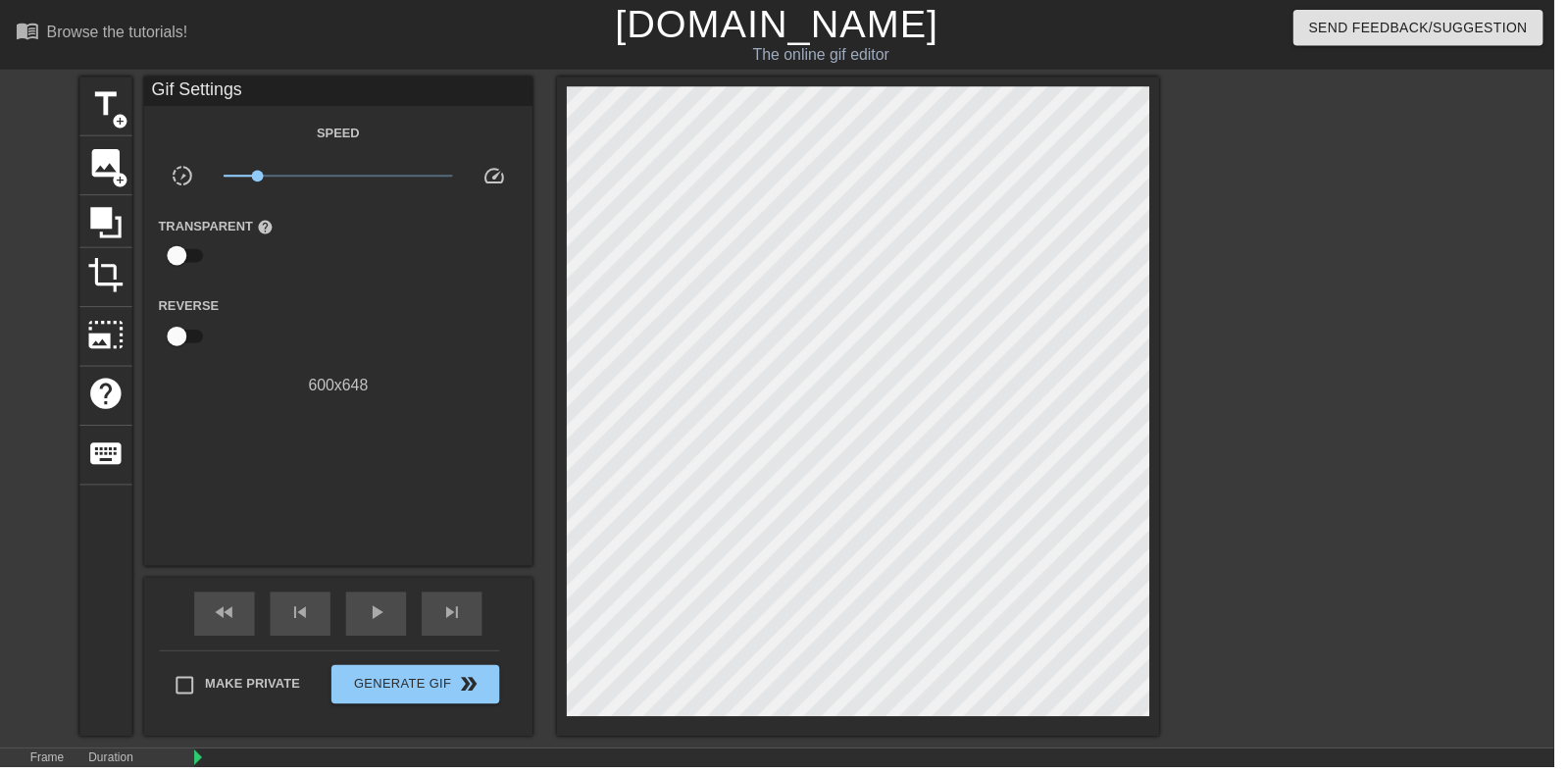 click at bounding box center (4189, 800) 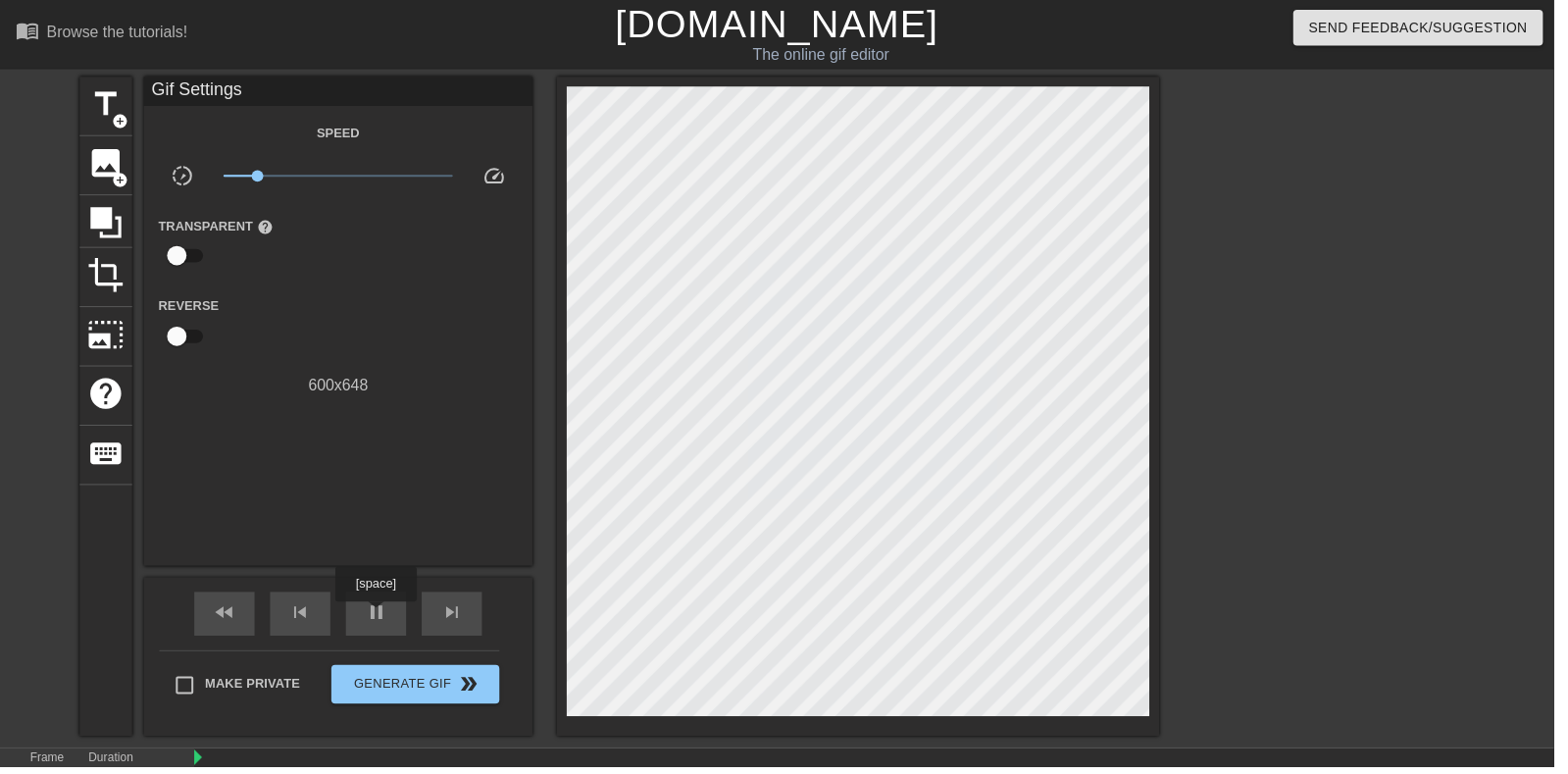 click at bounding box center (600, 787) 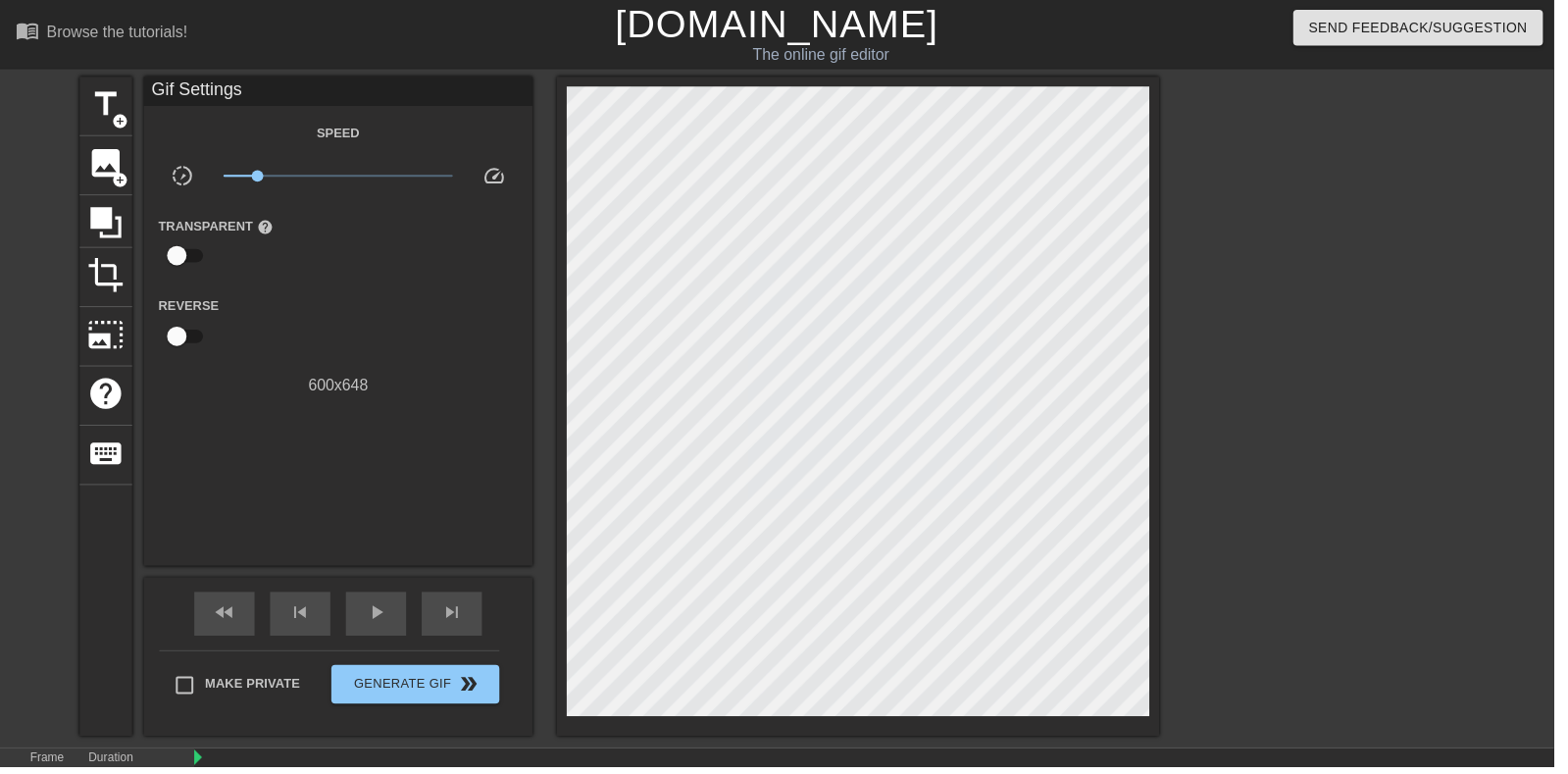 click on "play_arrow" at bounding box center [379, 618] 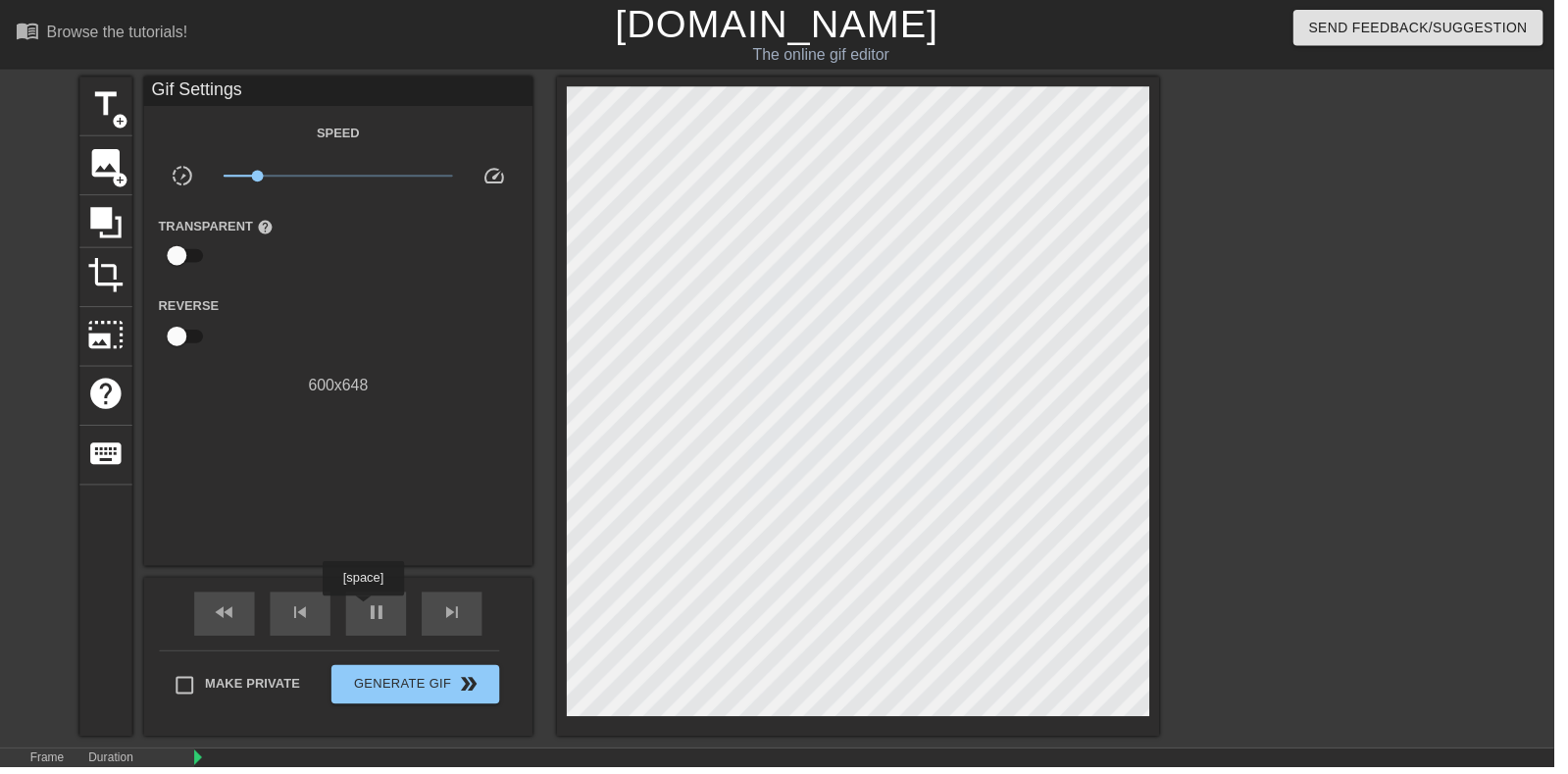 click on "pause" at bounding box center [379, 618] 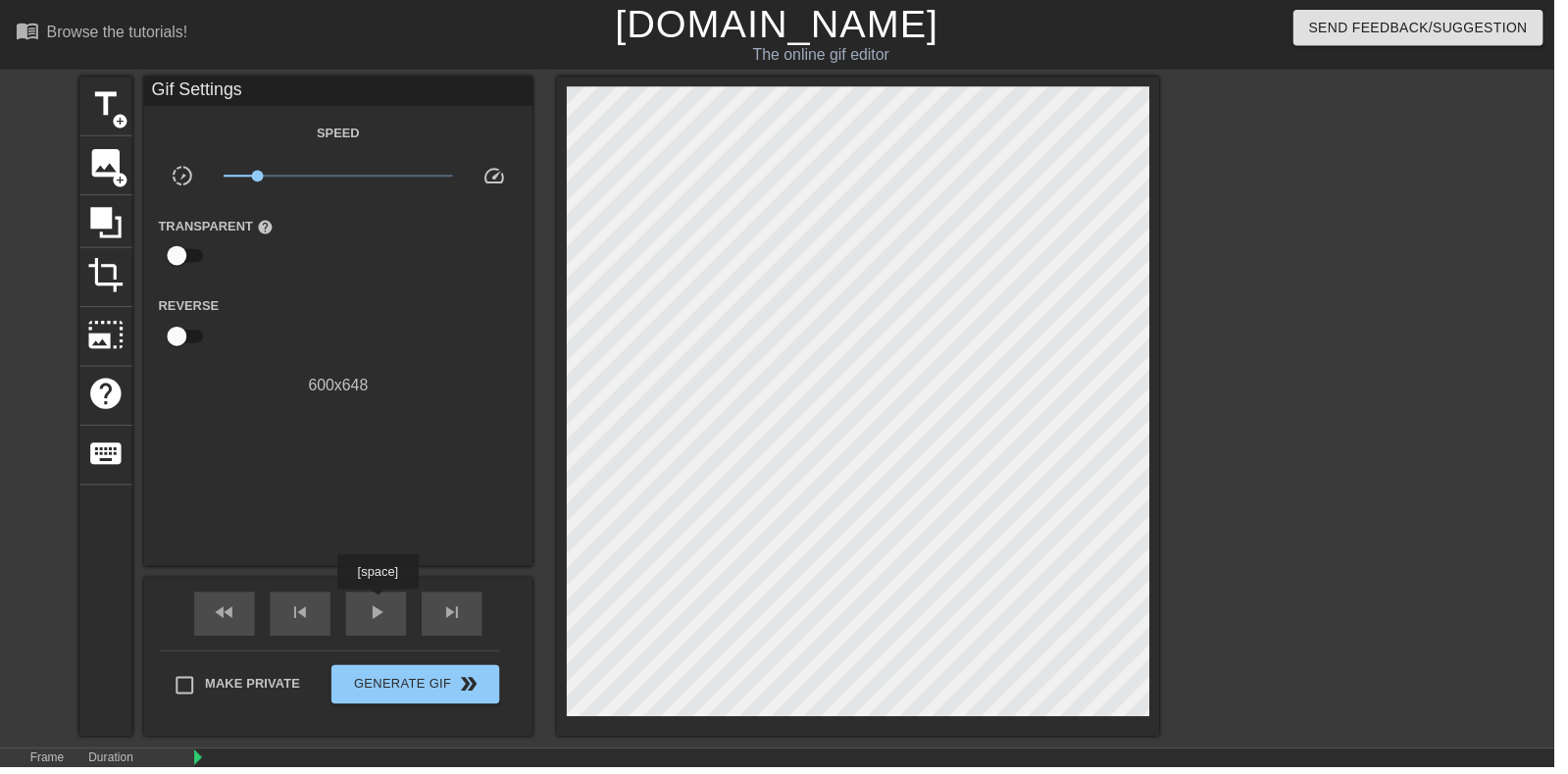 click at bounding box center [4189, 800] 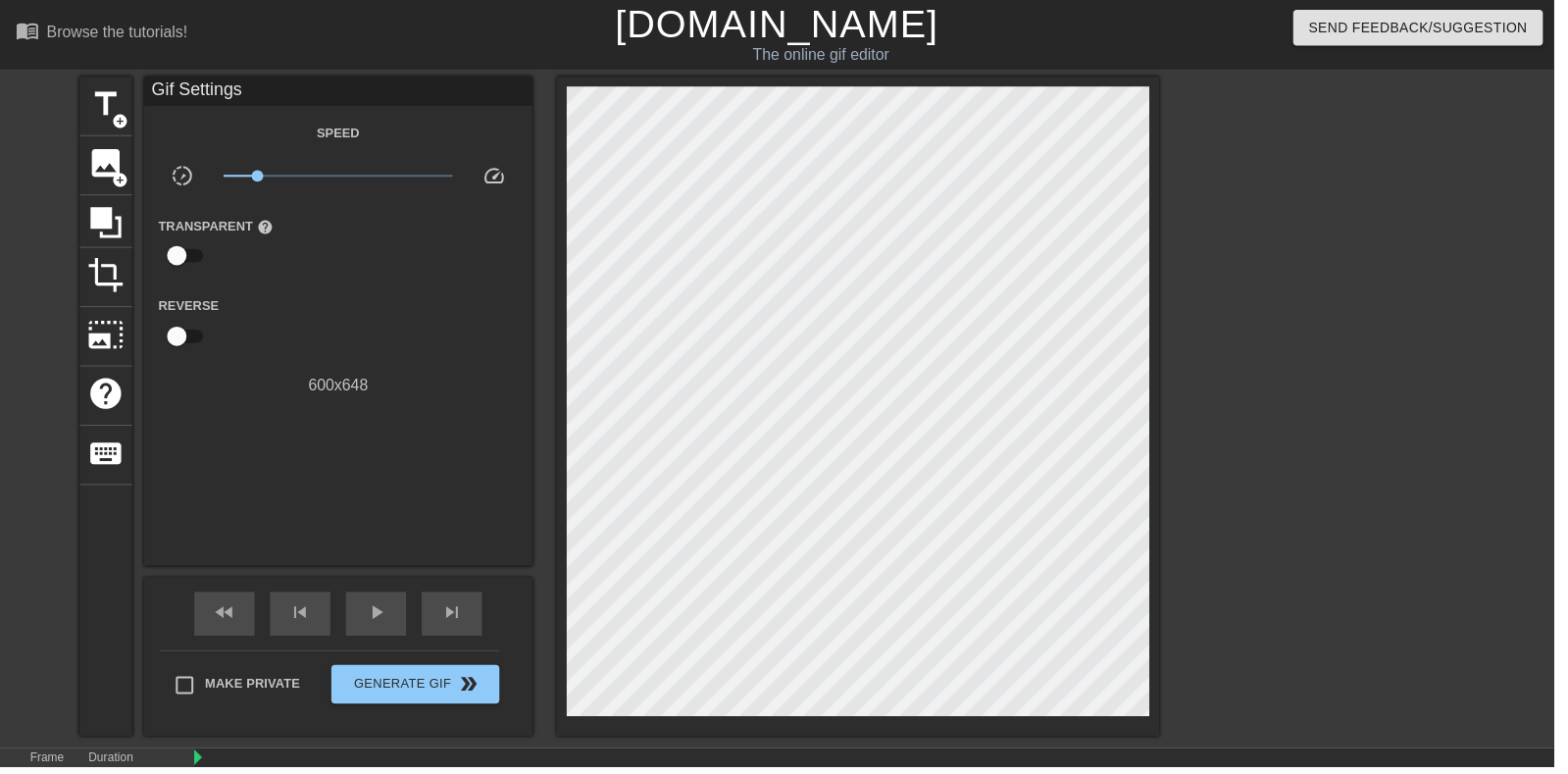 click on "lens" at bounding box center (693, 835) 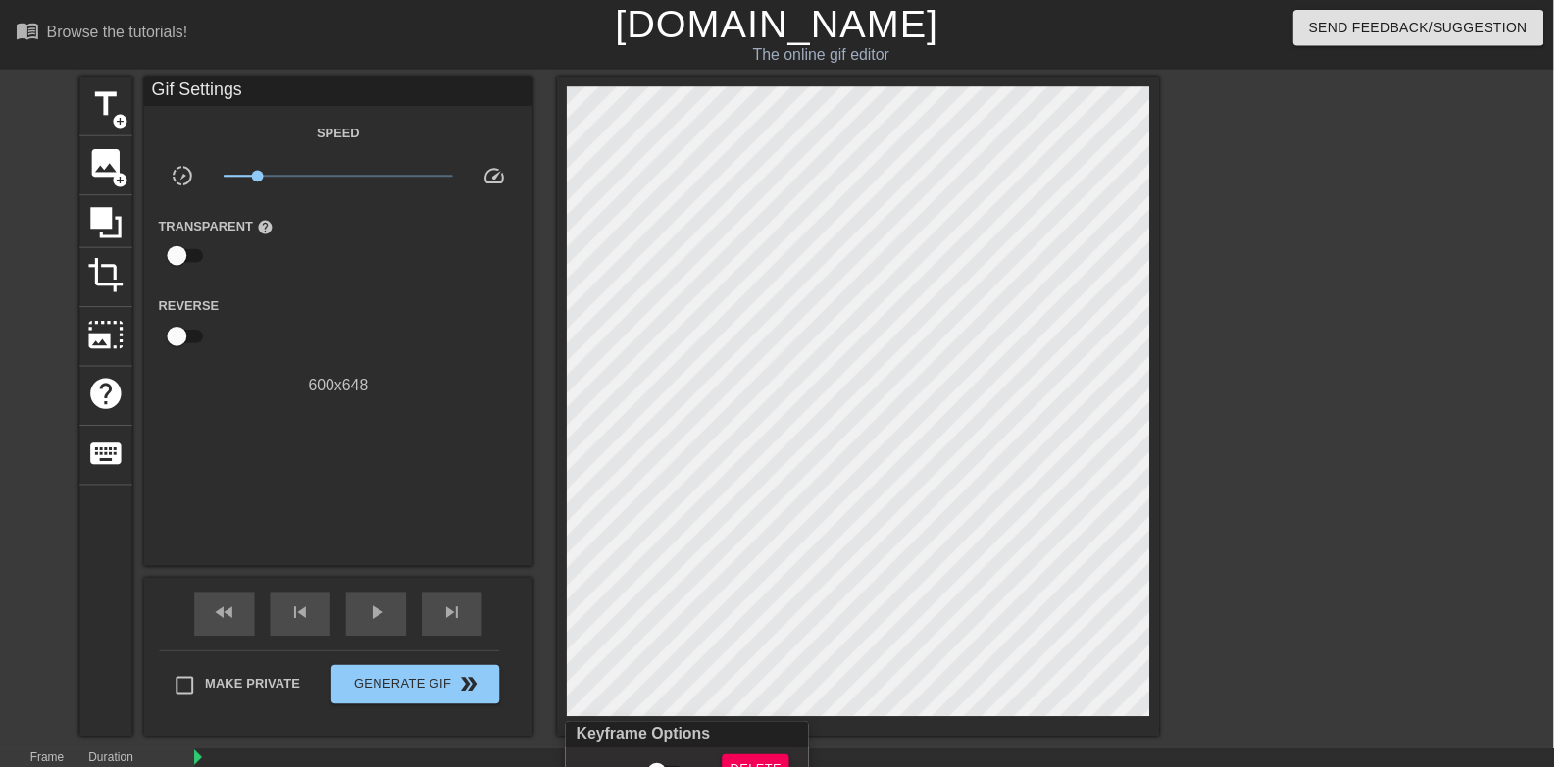 click at bounding box center [784, 387] 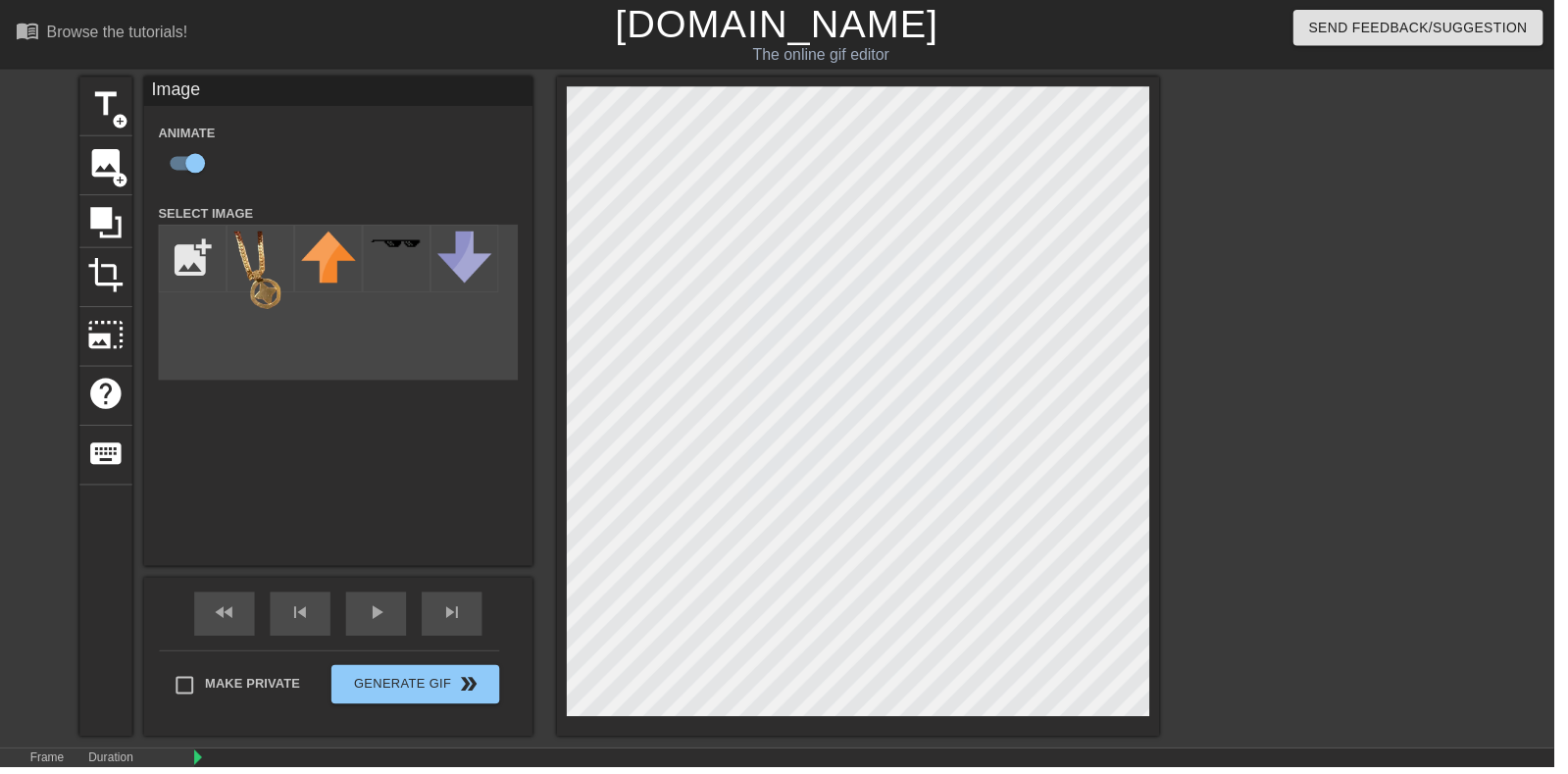 click at bounding box center (4189, 800) 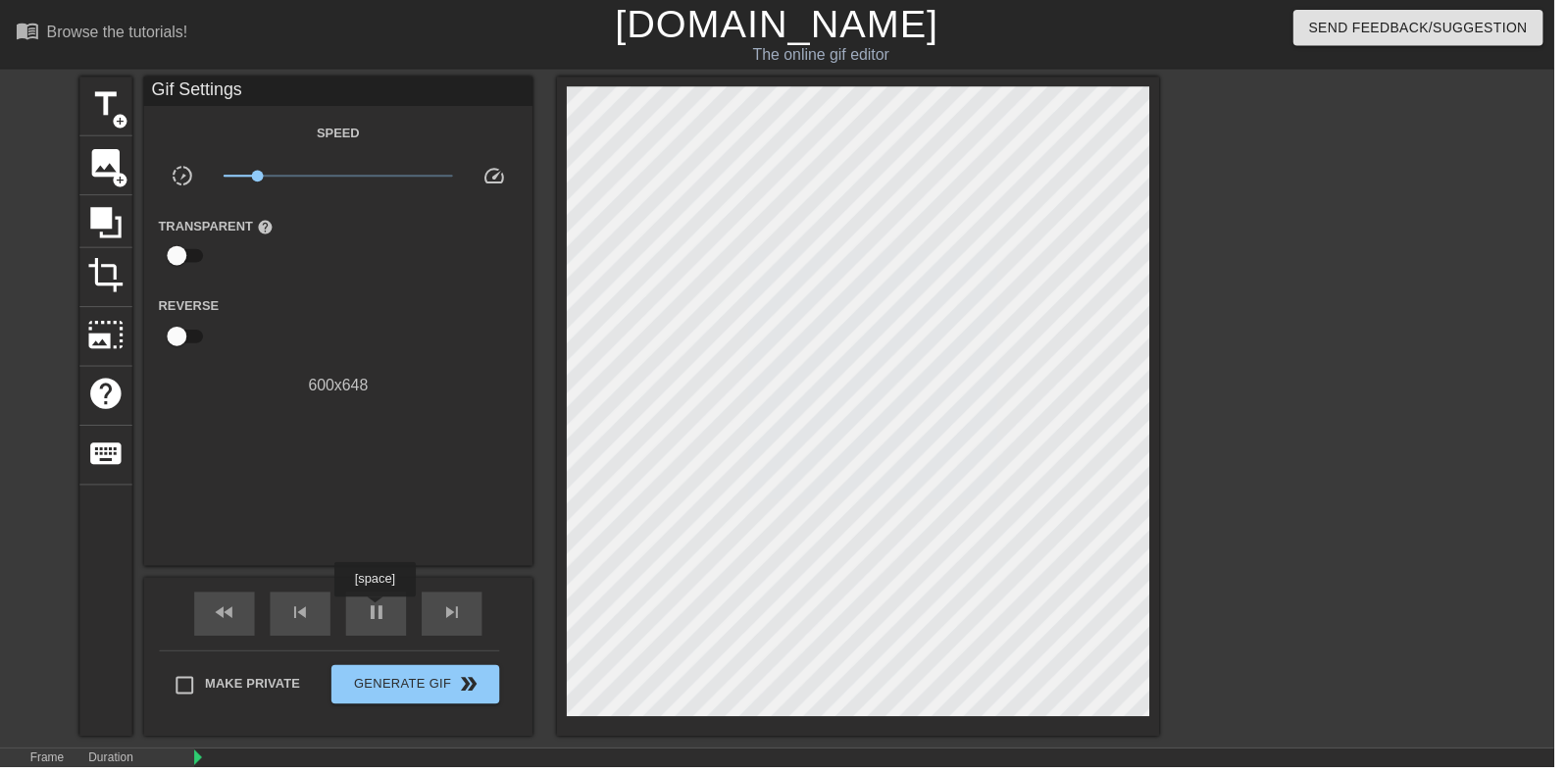 click at bounding box center [4189, 800] 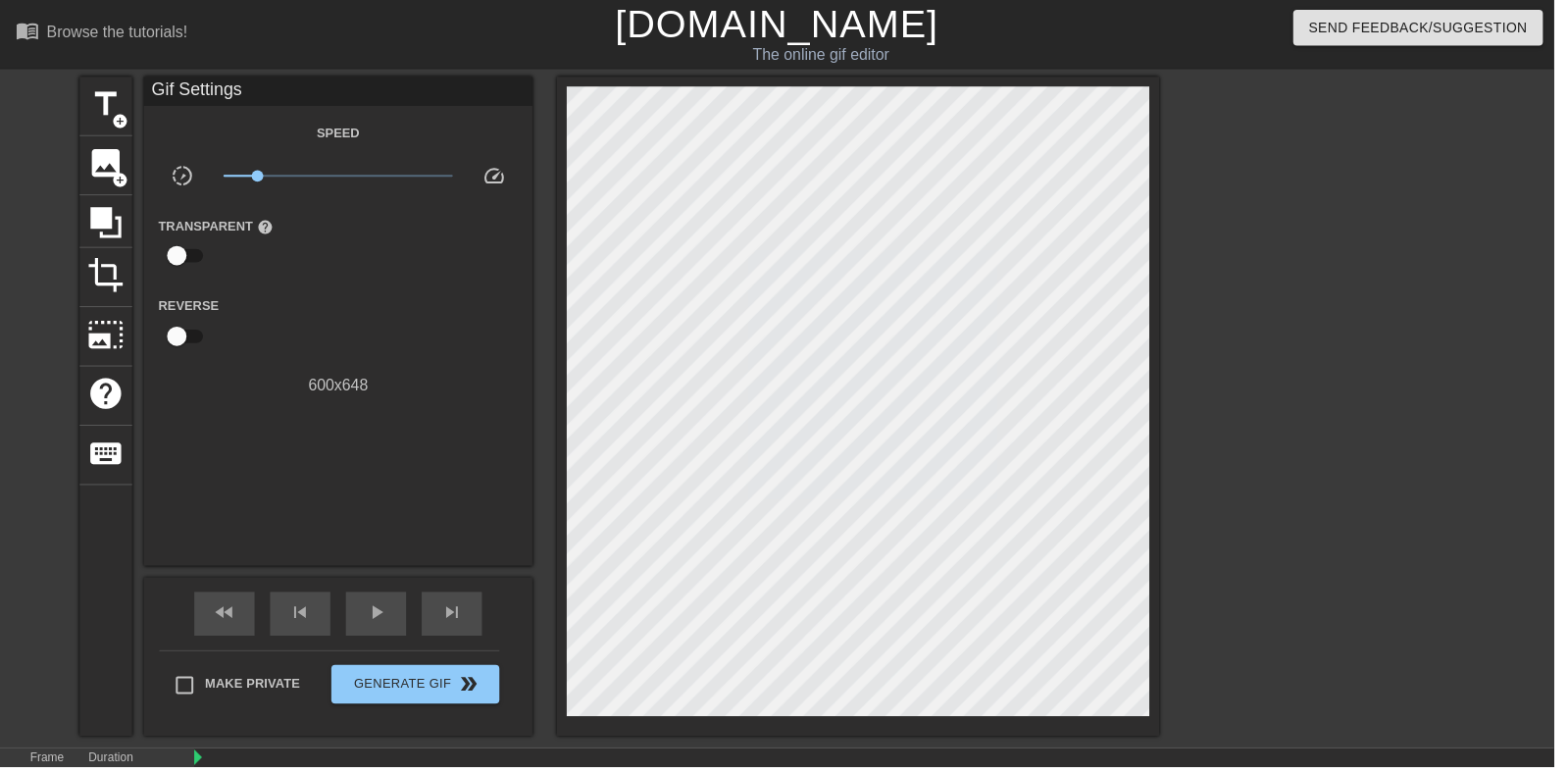 click on "play_arrow" at bounding box center [379, 618] 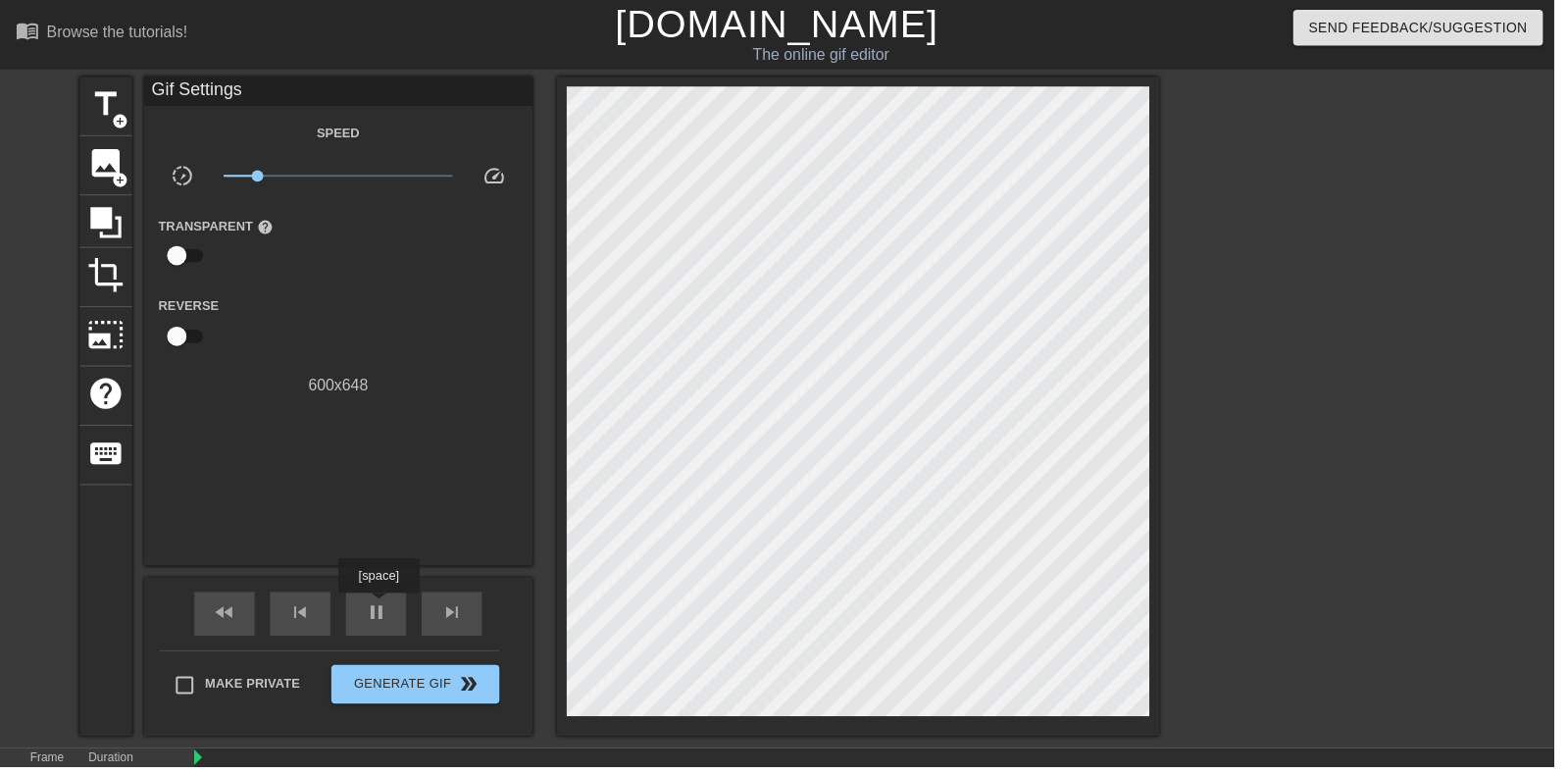 click at bounding box center [703, 787] 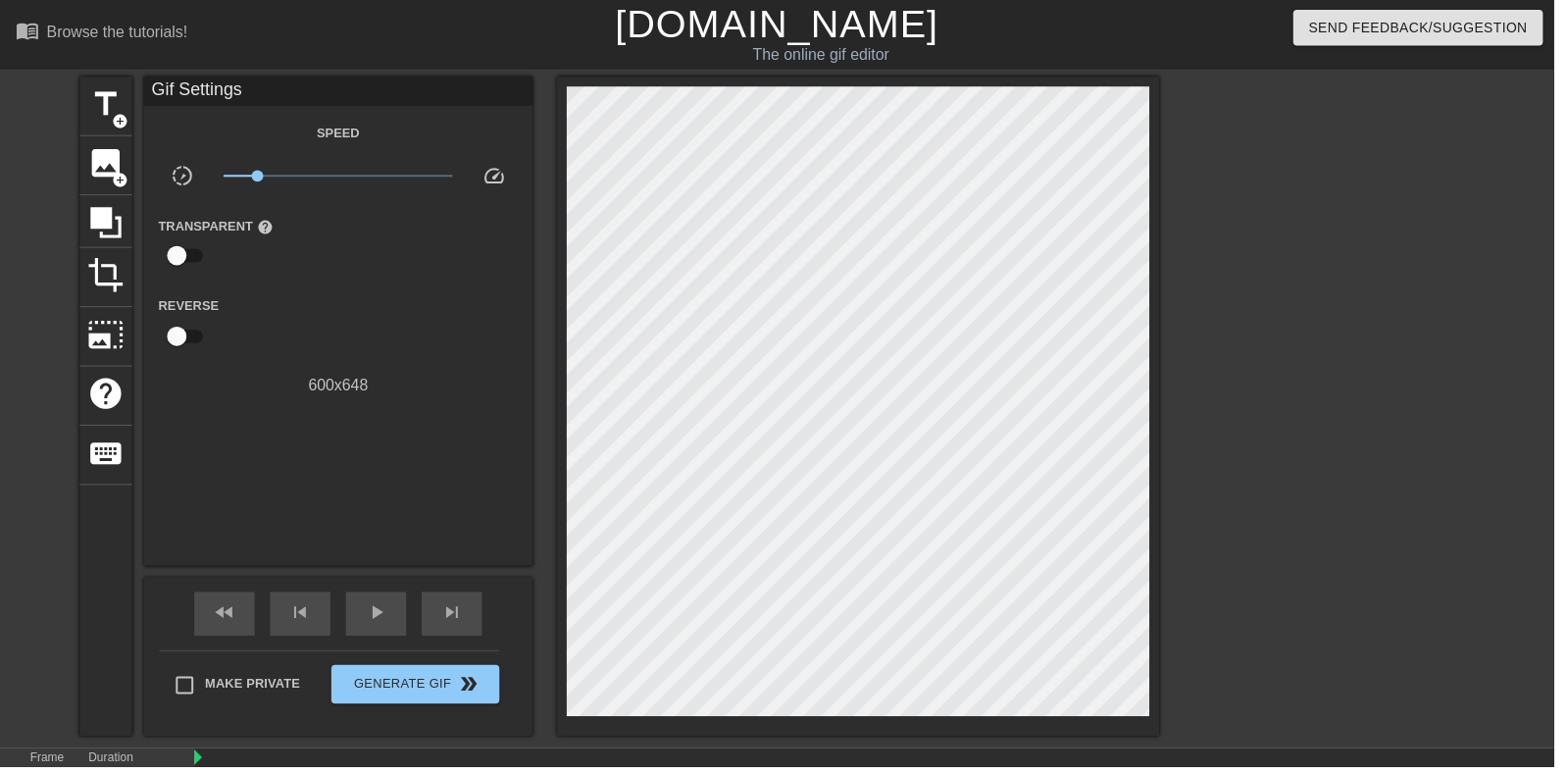 click on "play_arrow" at bounding box center [379, 618] 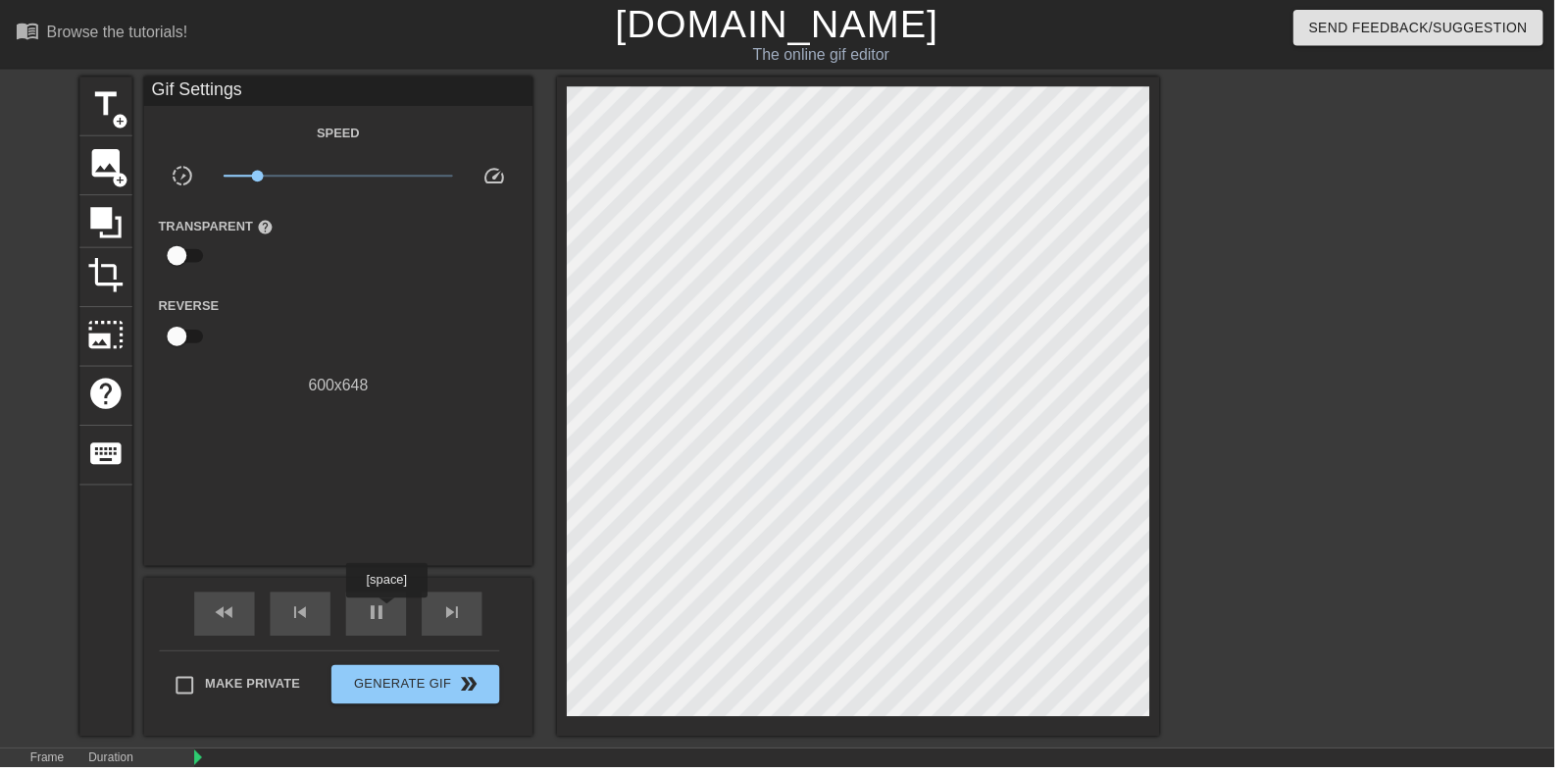 click on "pause" at bounding box center [379, 618] 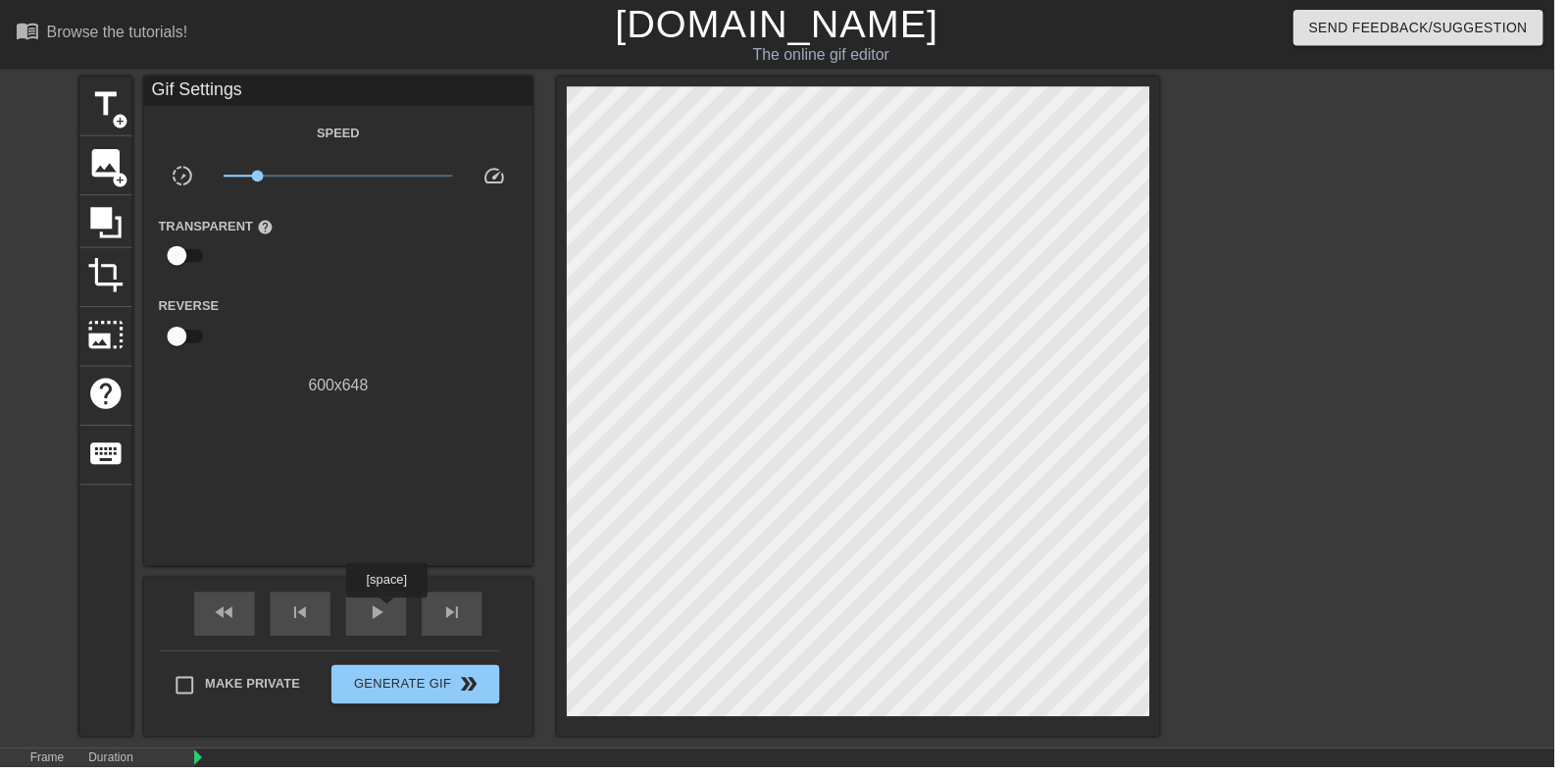 click at bounding box center (733, 787) 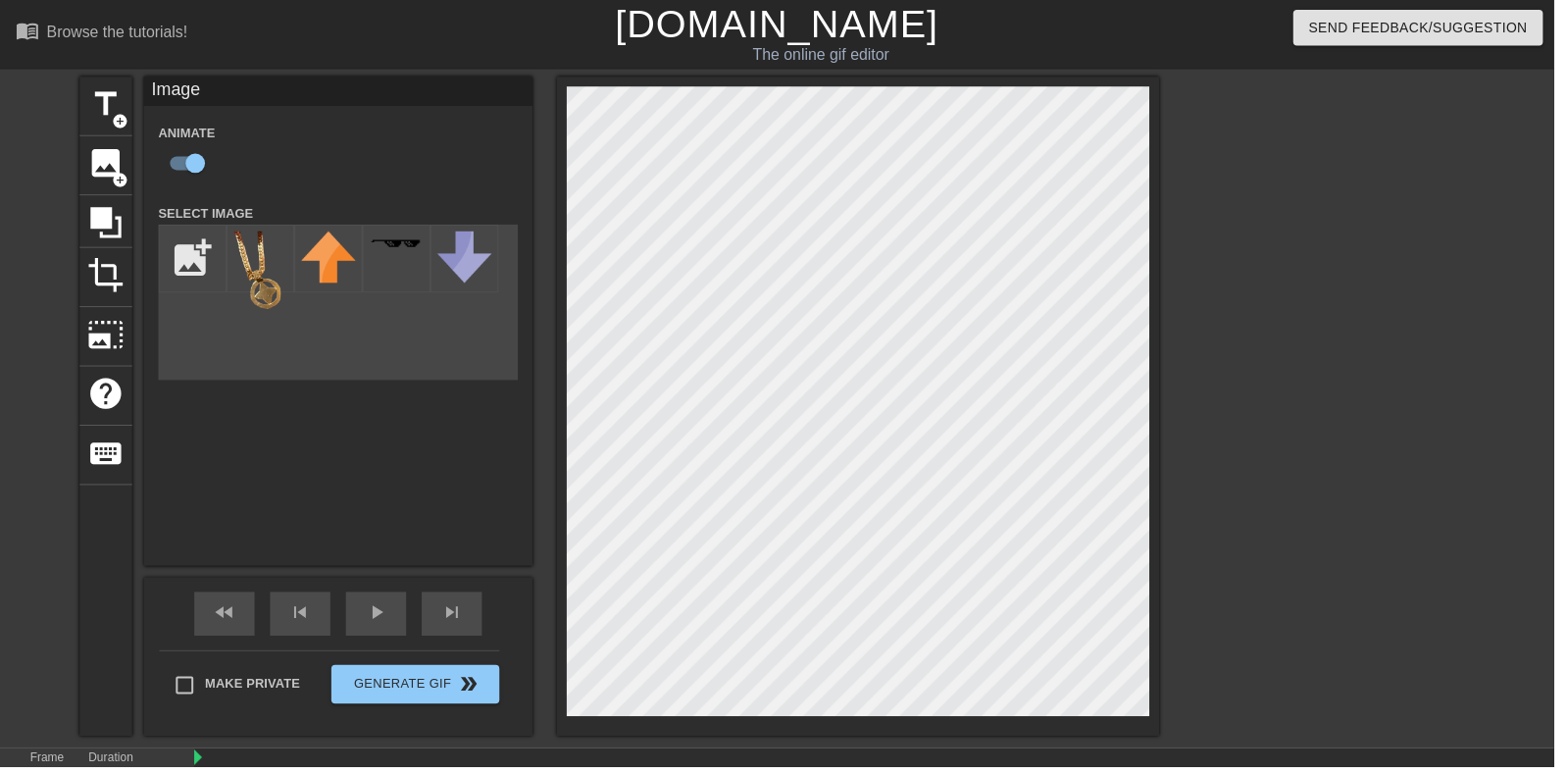 click on "play_arrow" at bounding box center [379, 618] 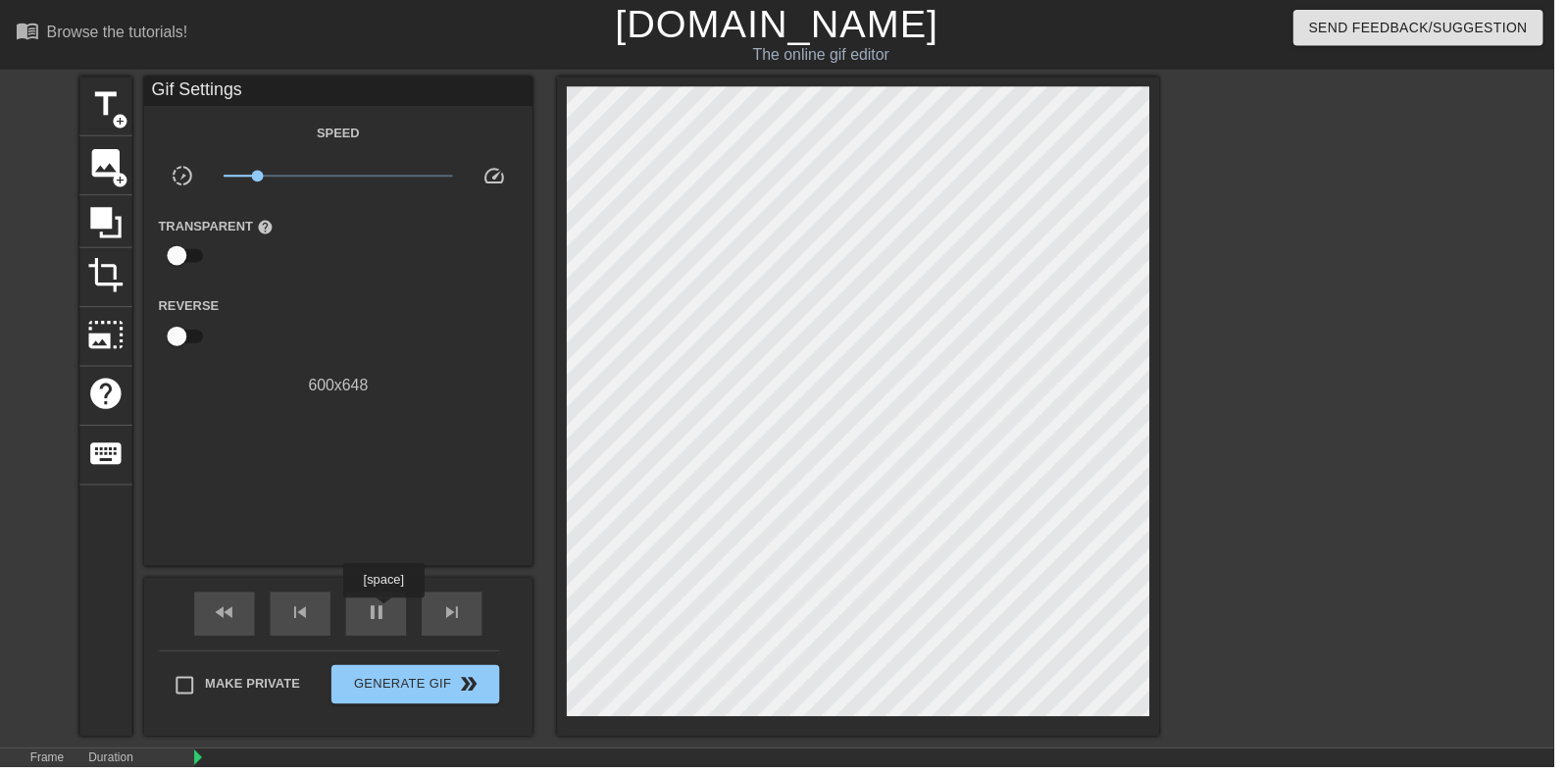 click on "pause" at bounding box center (379, 618) 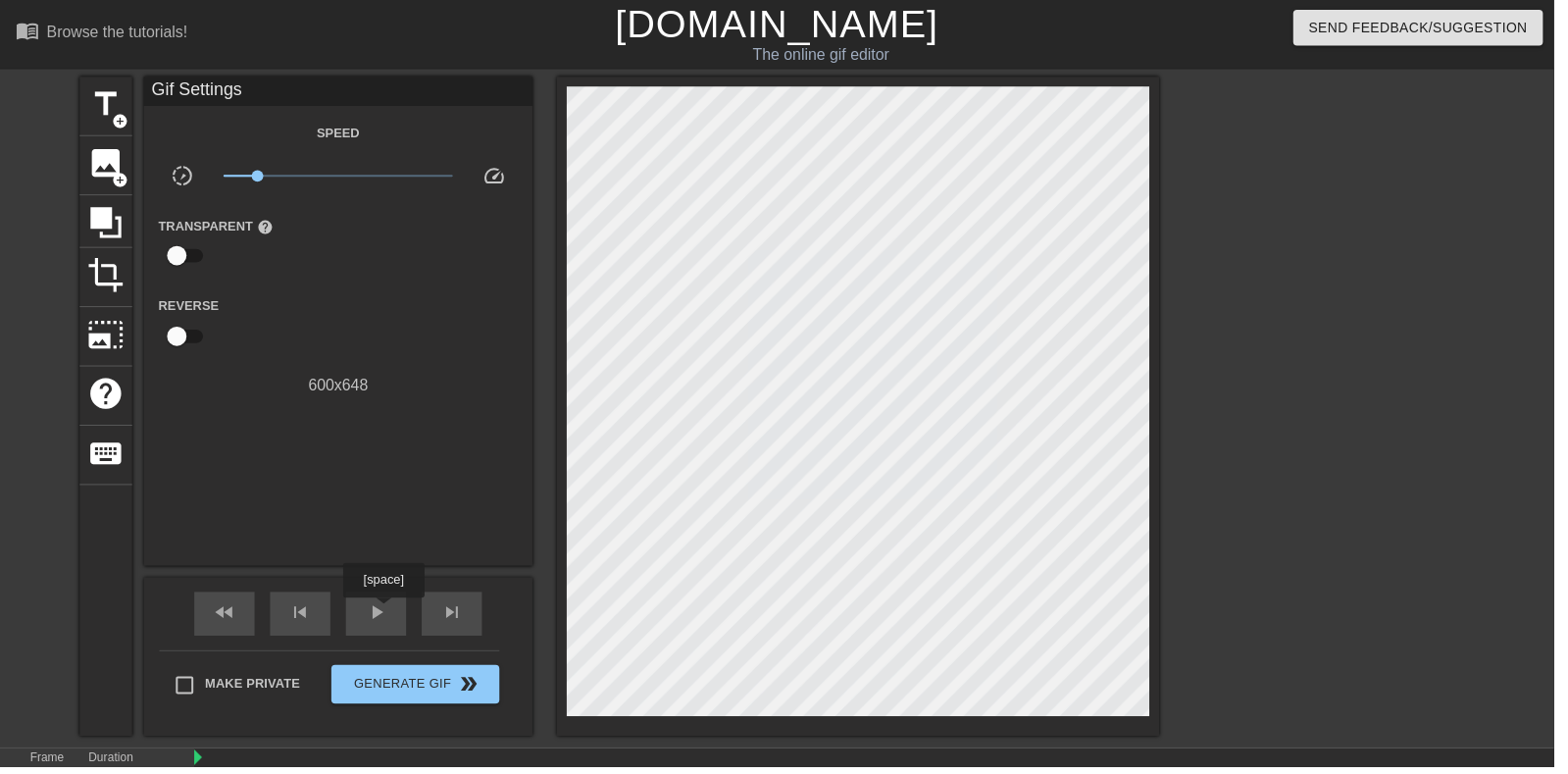 click on "lens" at bounding box center [737, 835] 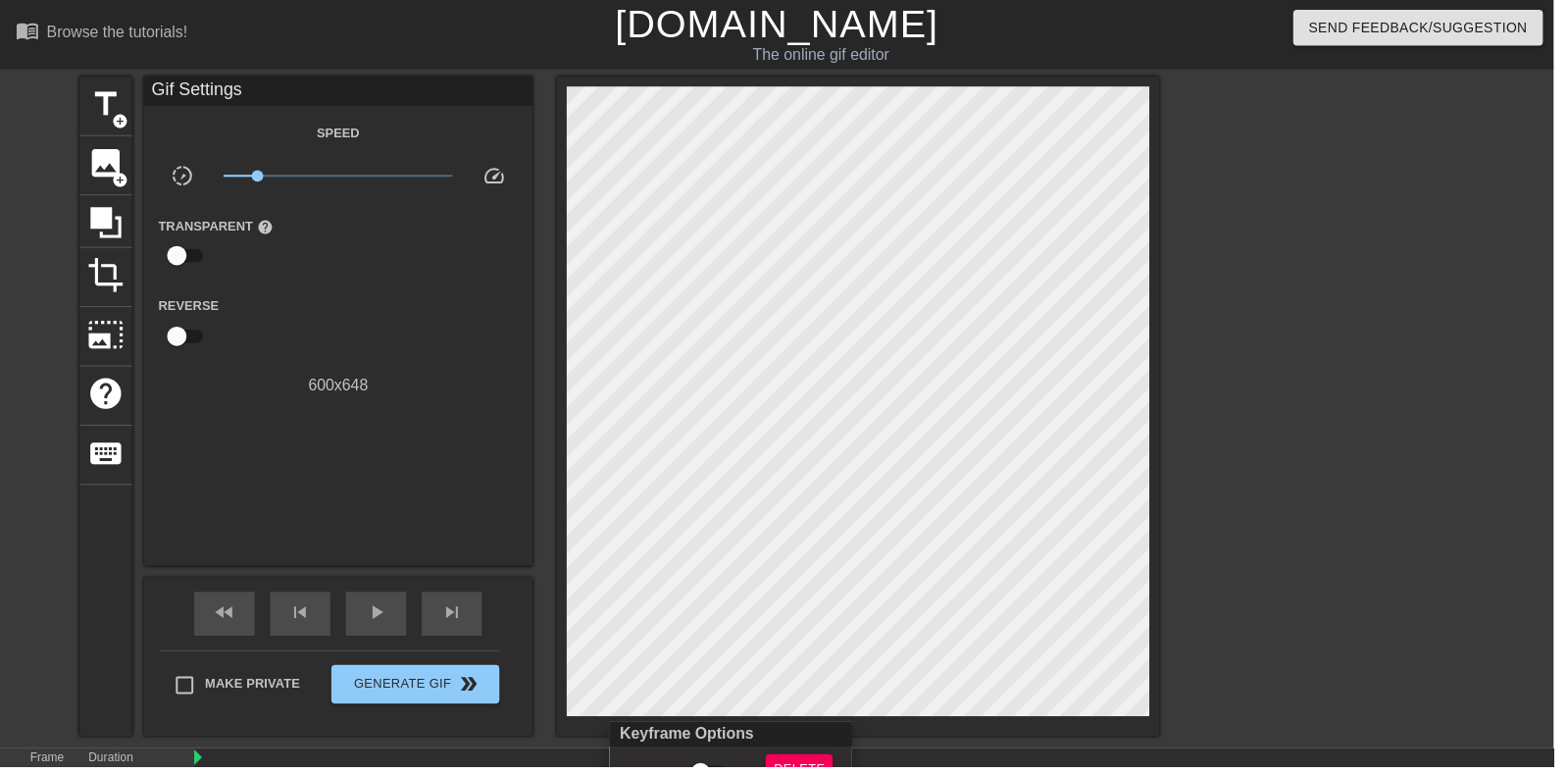 click at bounding box center (784, 387) 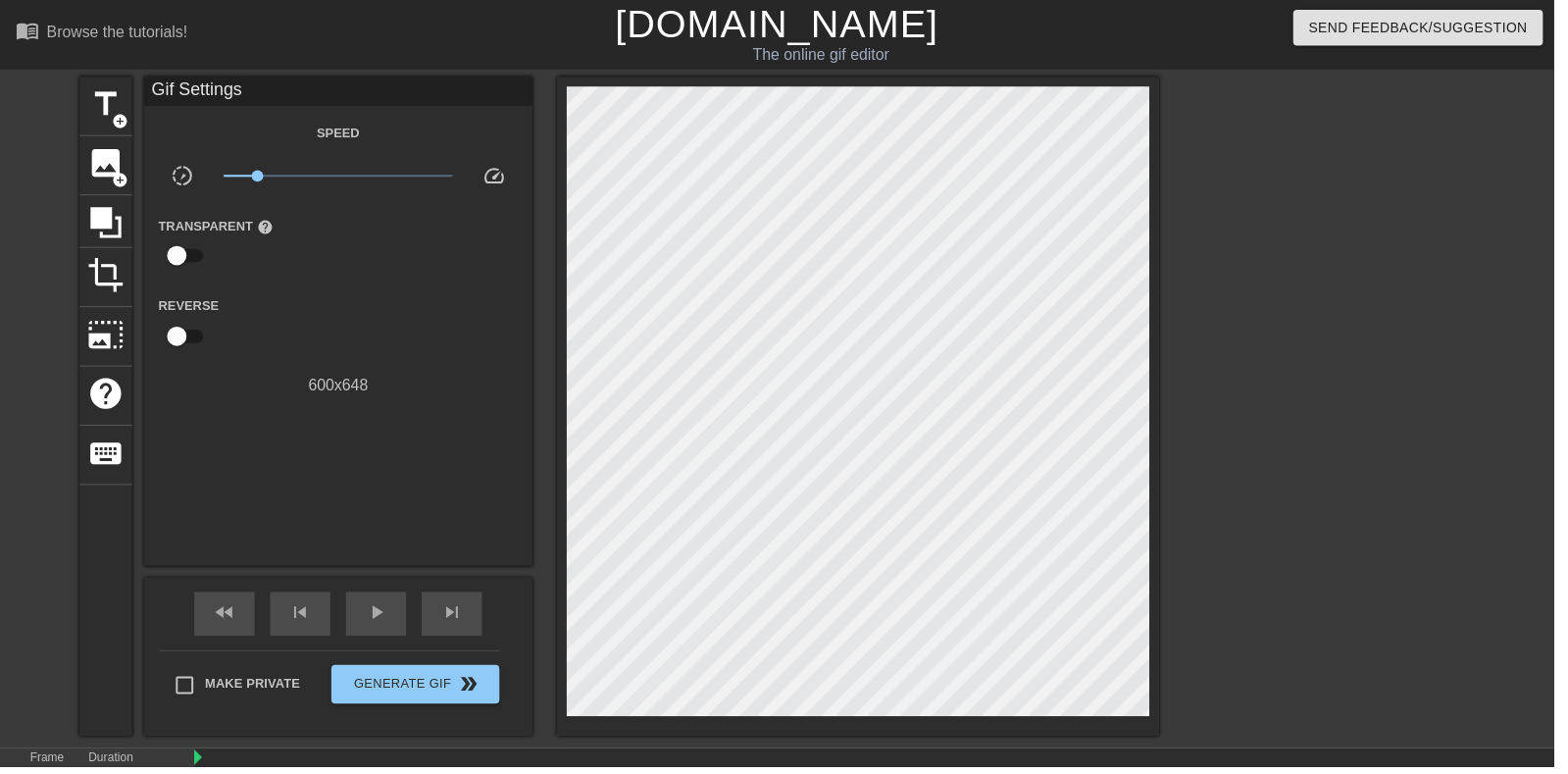 click at bounding box center (4189, 800) 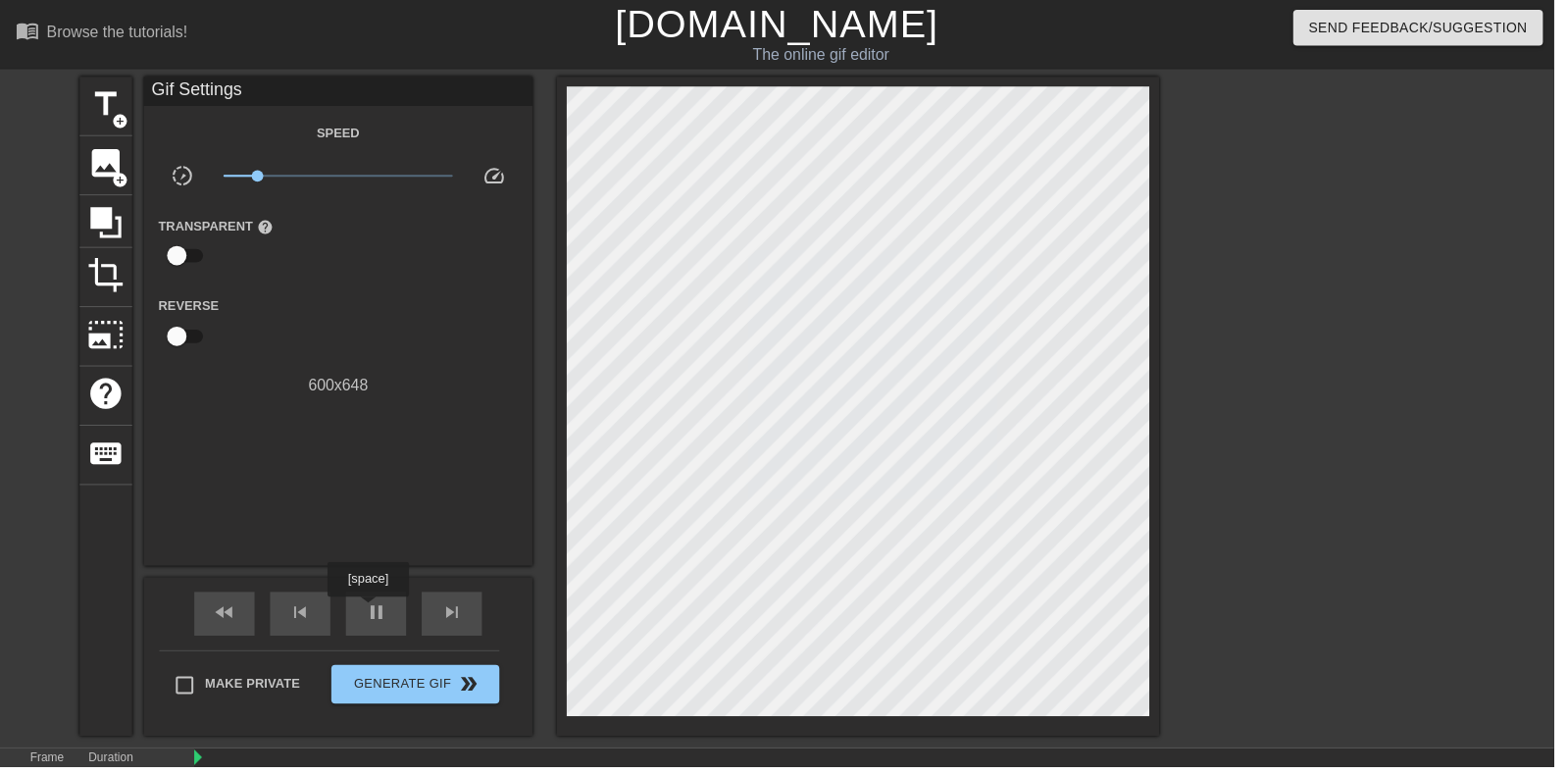 click on "pause" at bounding box center [379, 618] 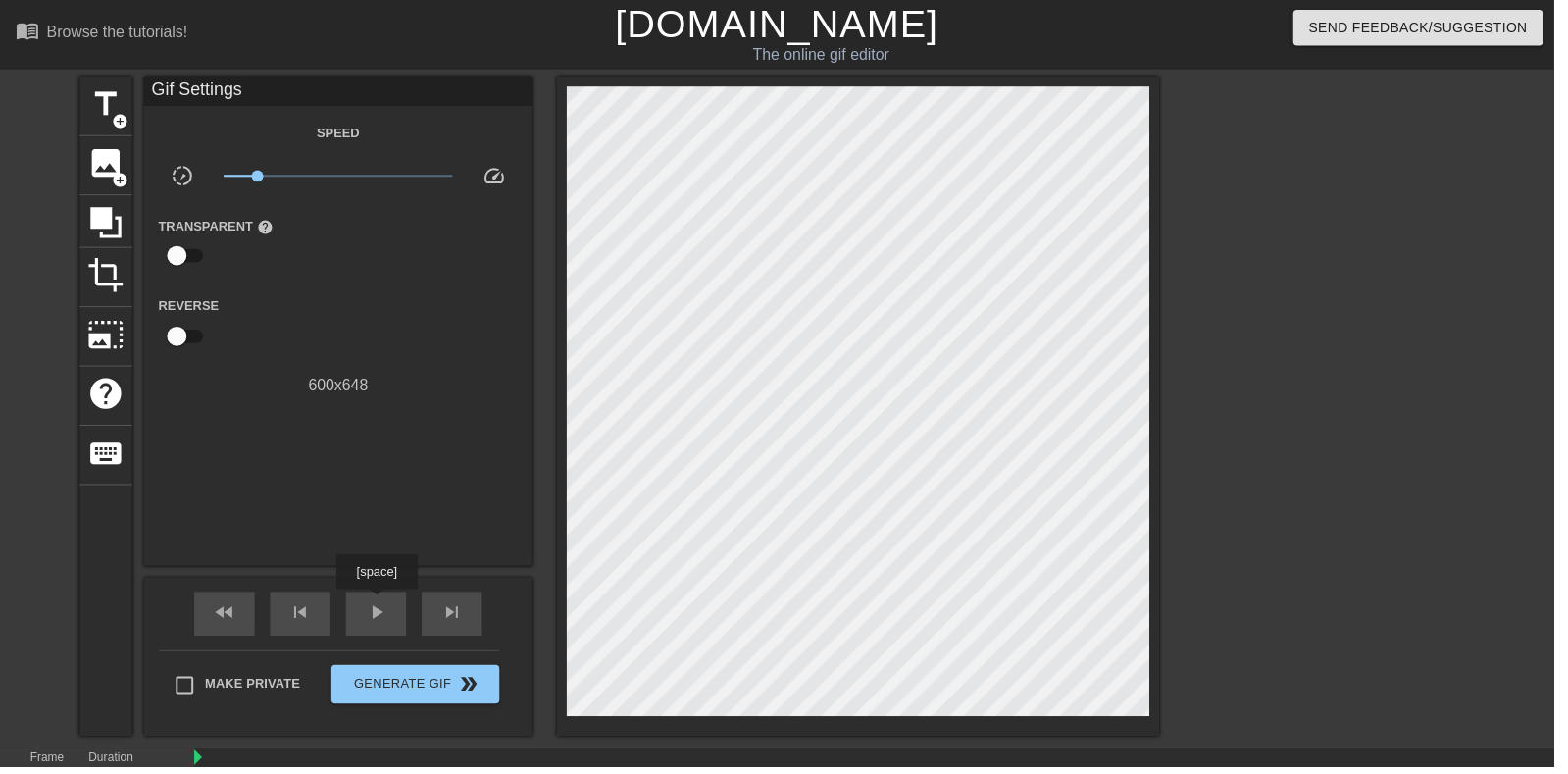 click on "play_arrow" at bounding box center [379, 618] 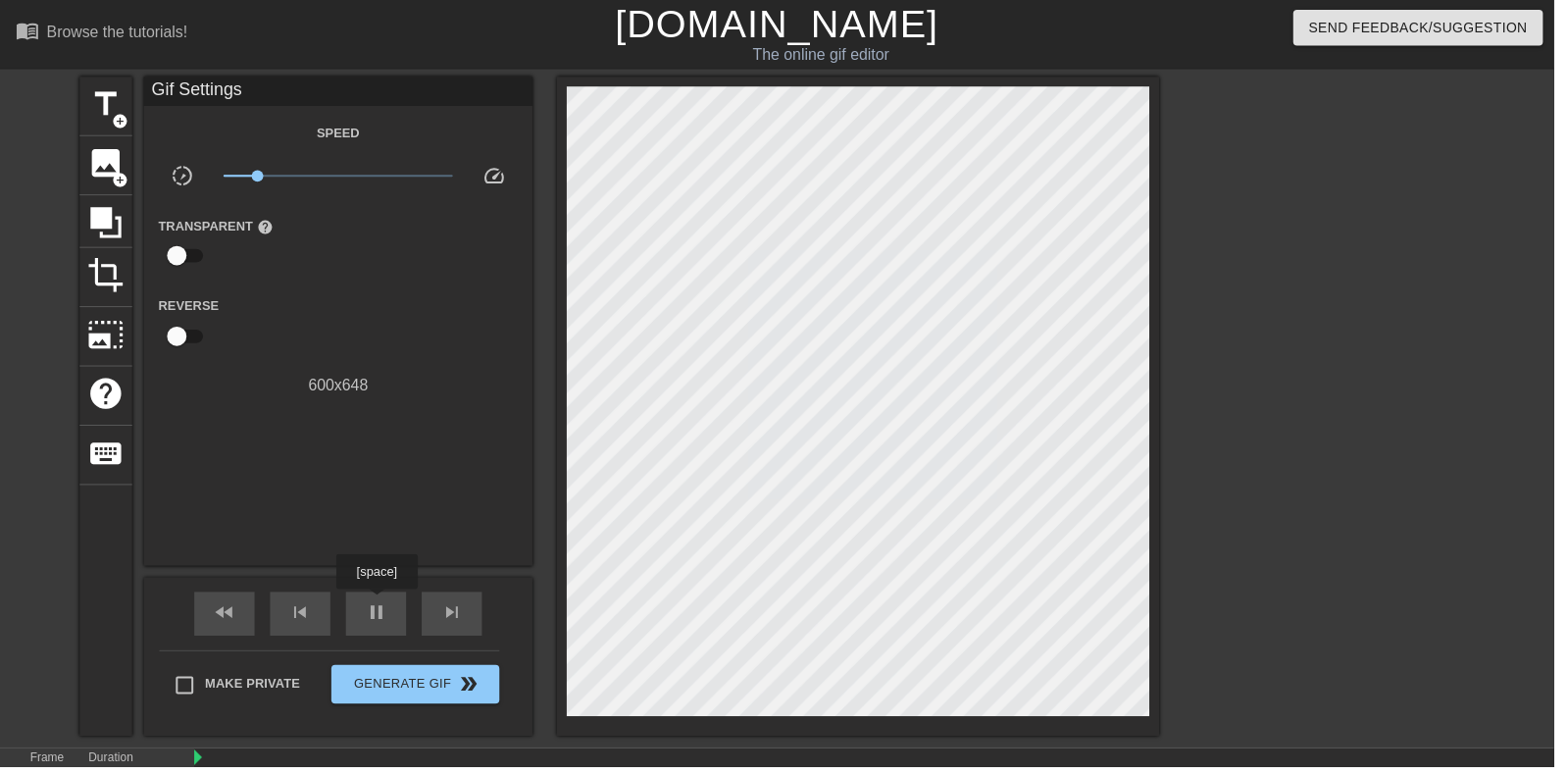 click on "pause" at bounding box center (379, 618) 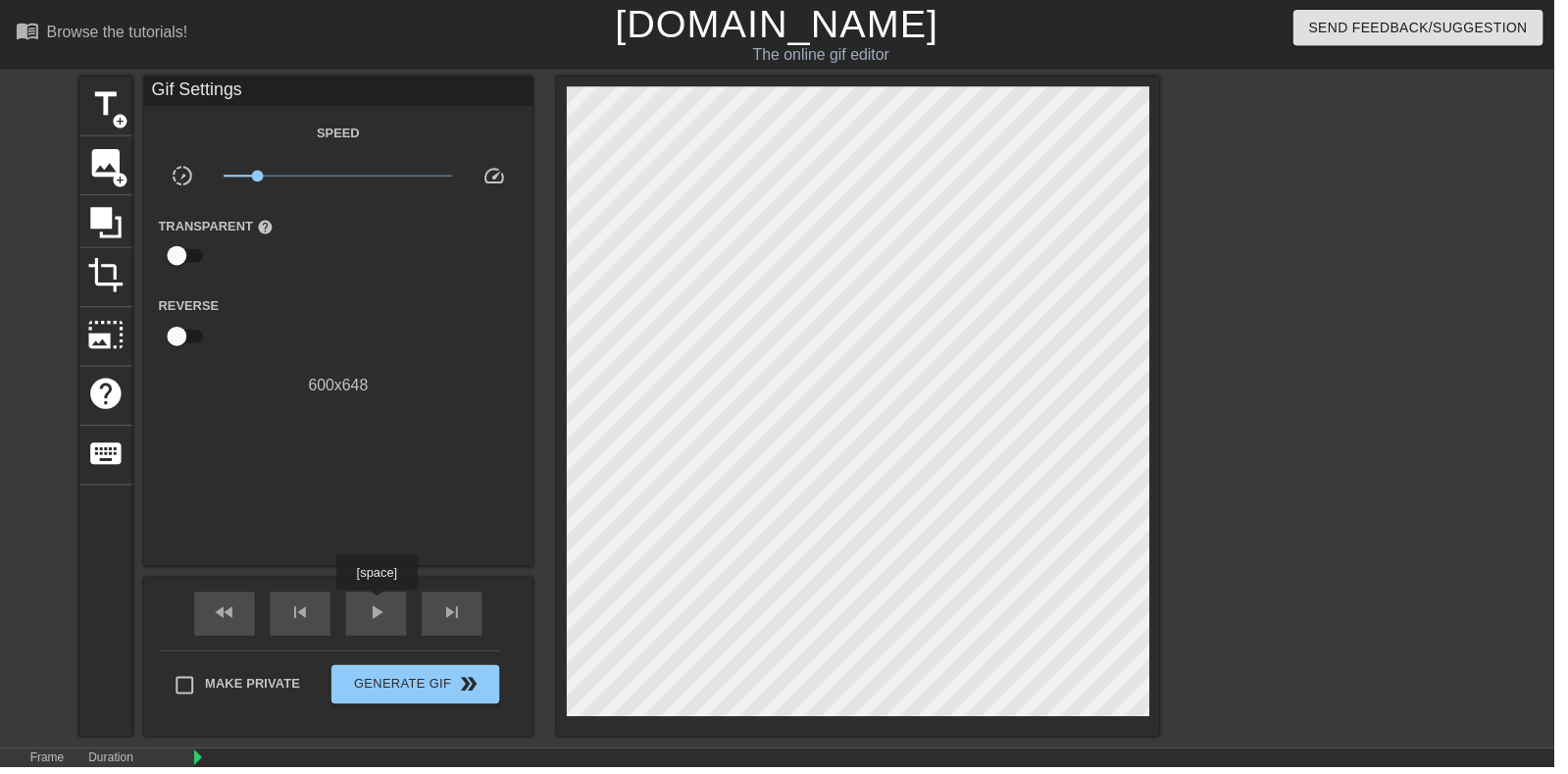 click at bounding box center [4189, 800] 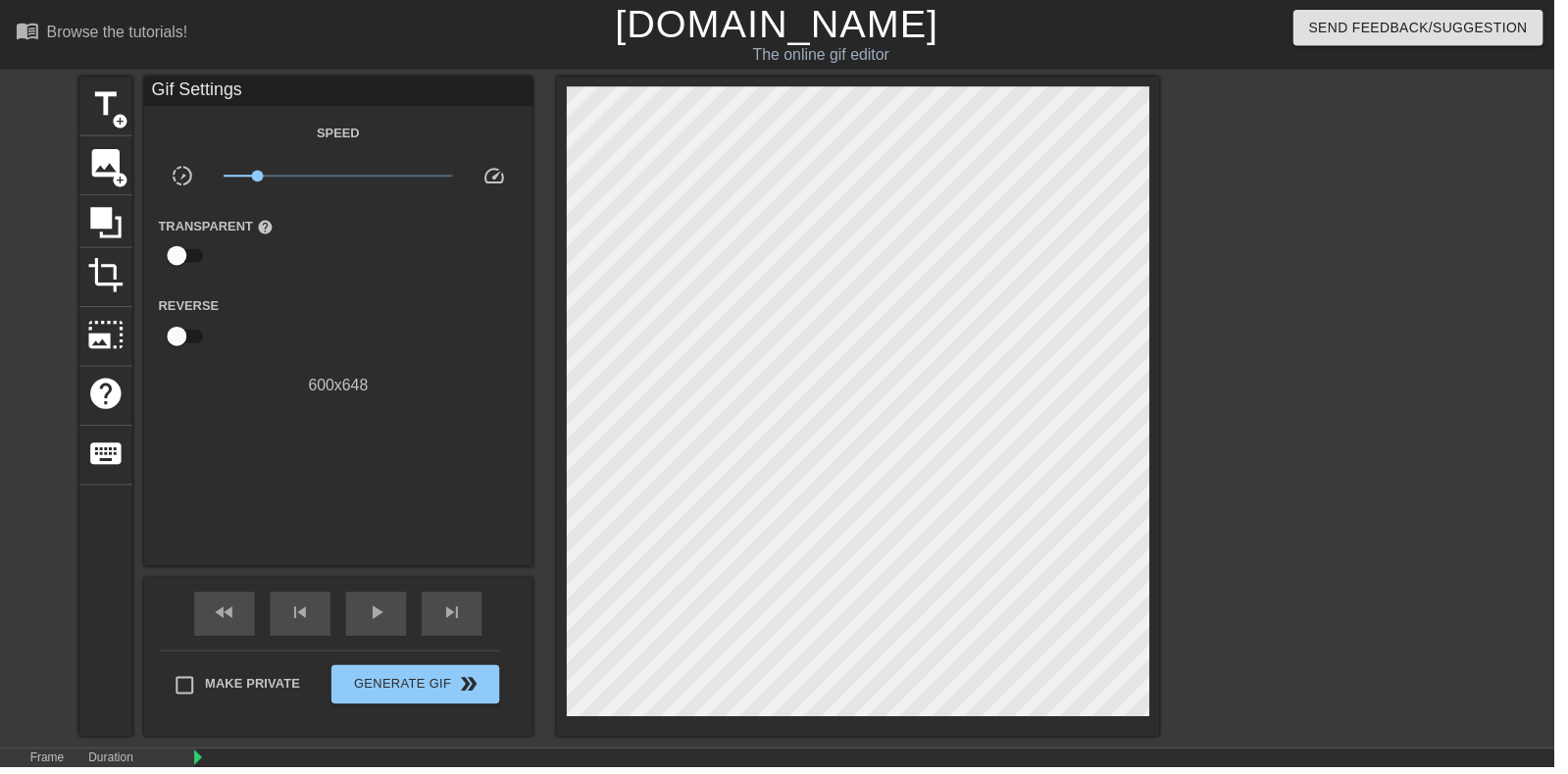 click at bounding box center (703, 800) 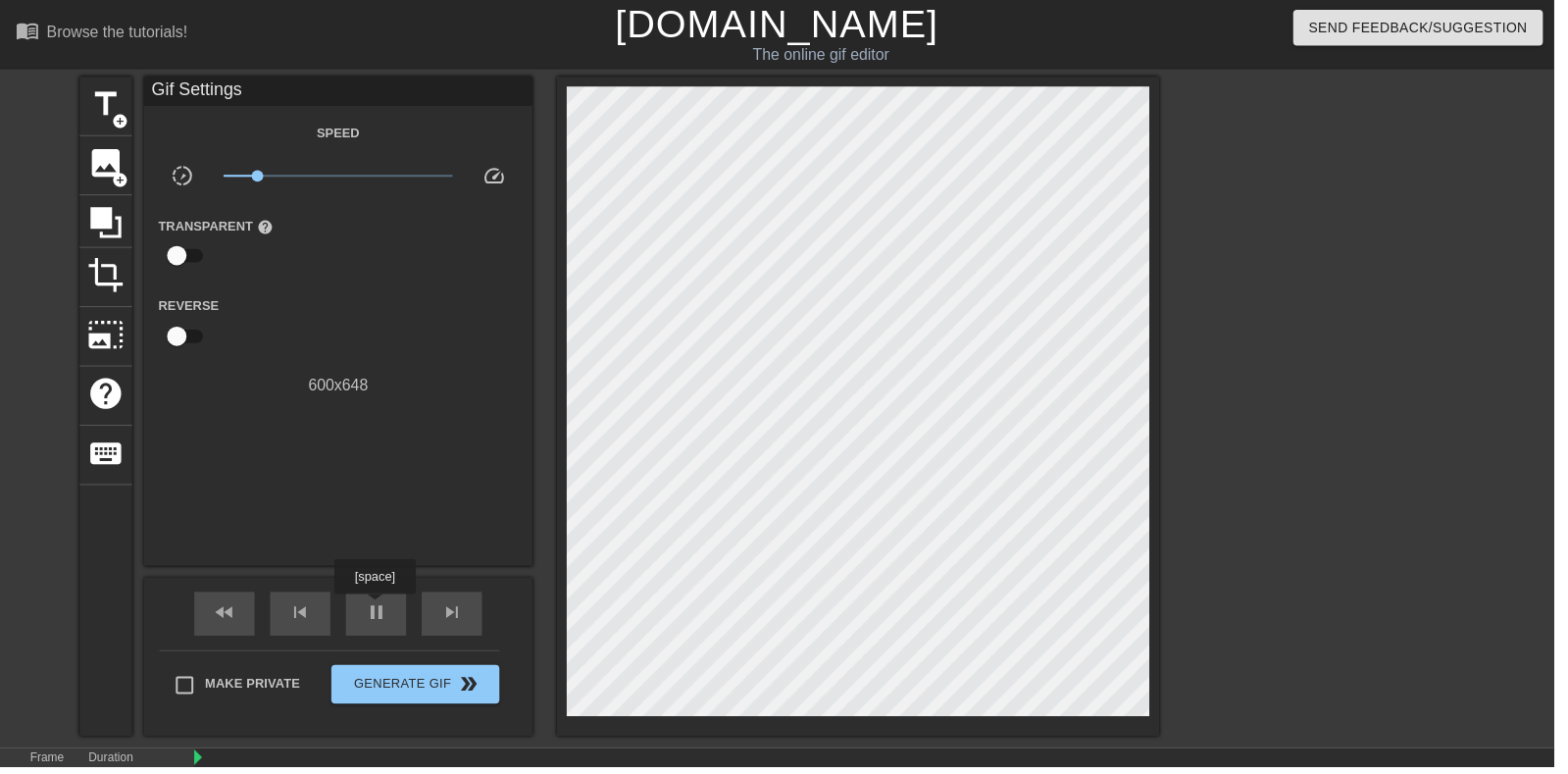 click on "pause" at bounding box center (379, 618) 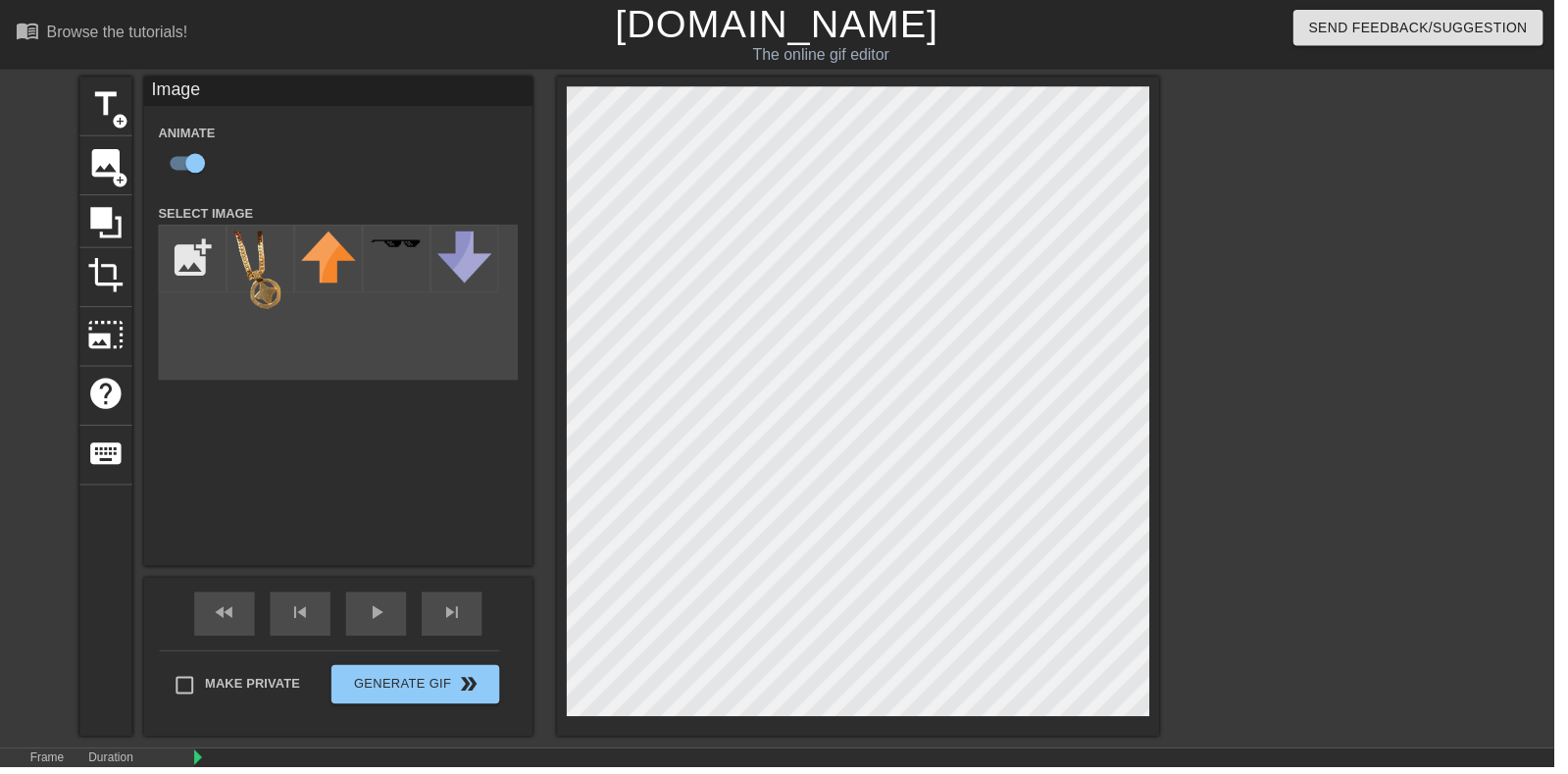 click on "play_arrow" at bounding box center (379, 618) 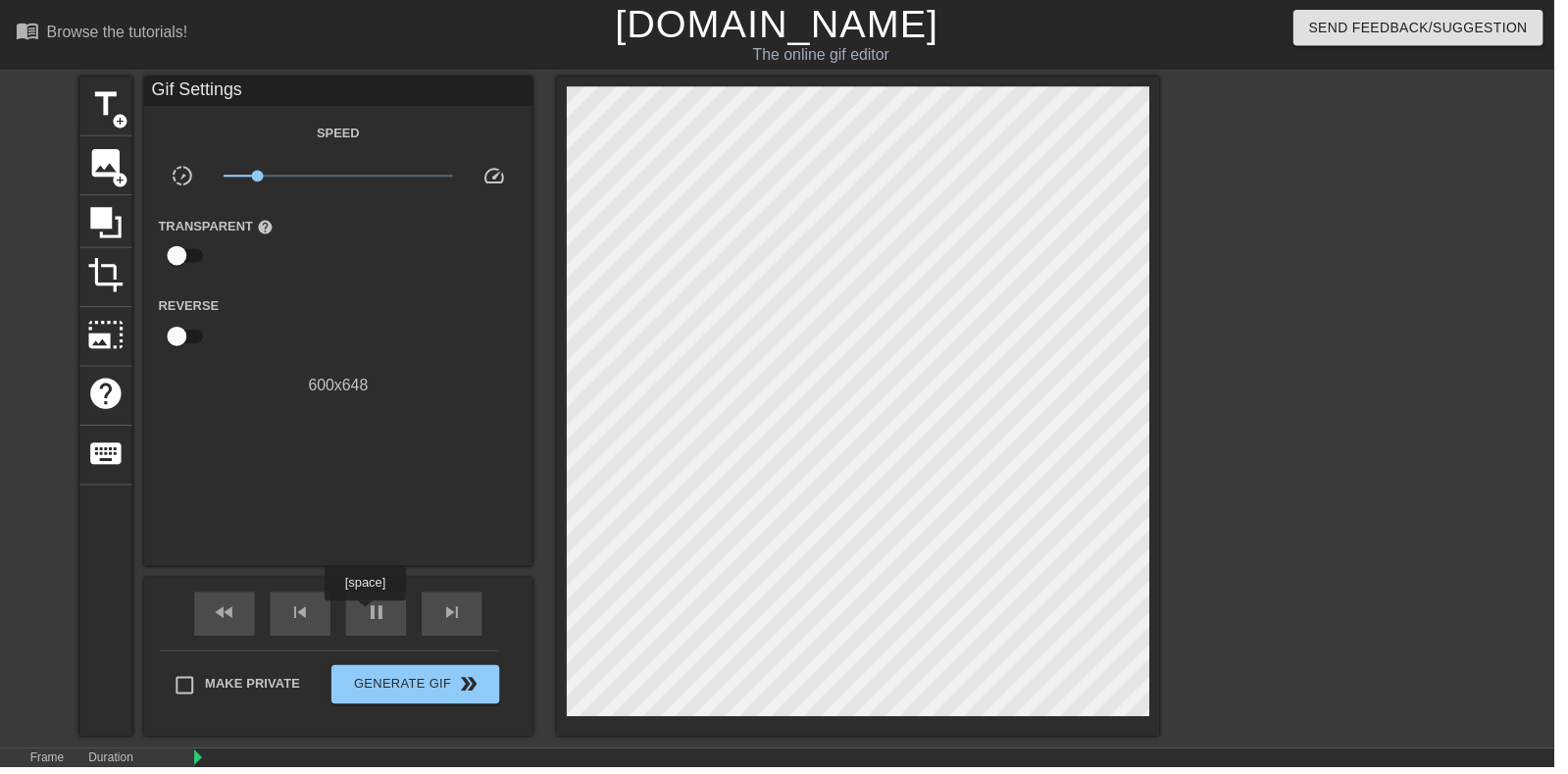 click on "pause" at bounding box center (379, 618) 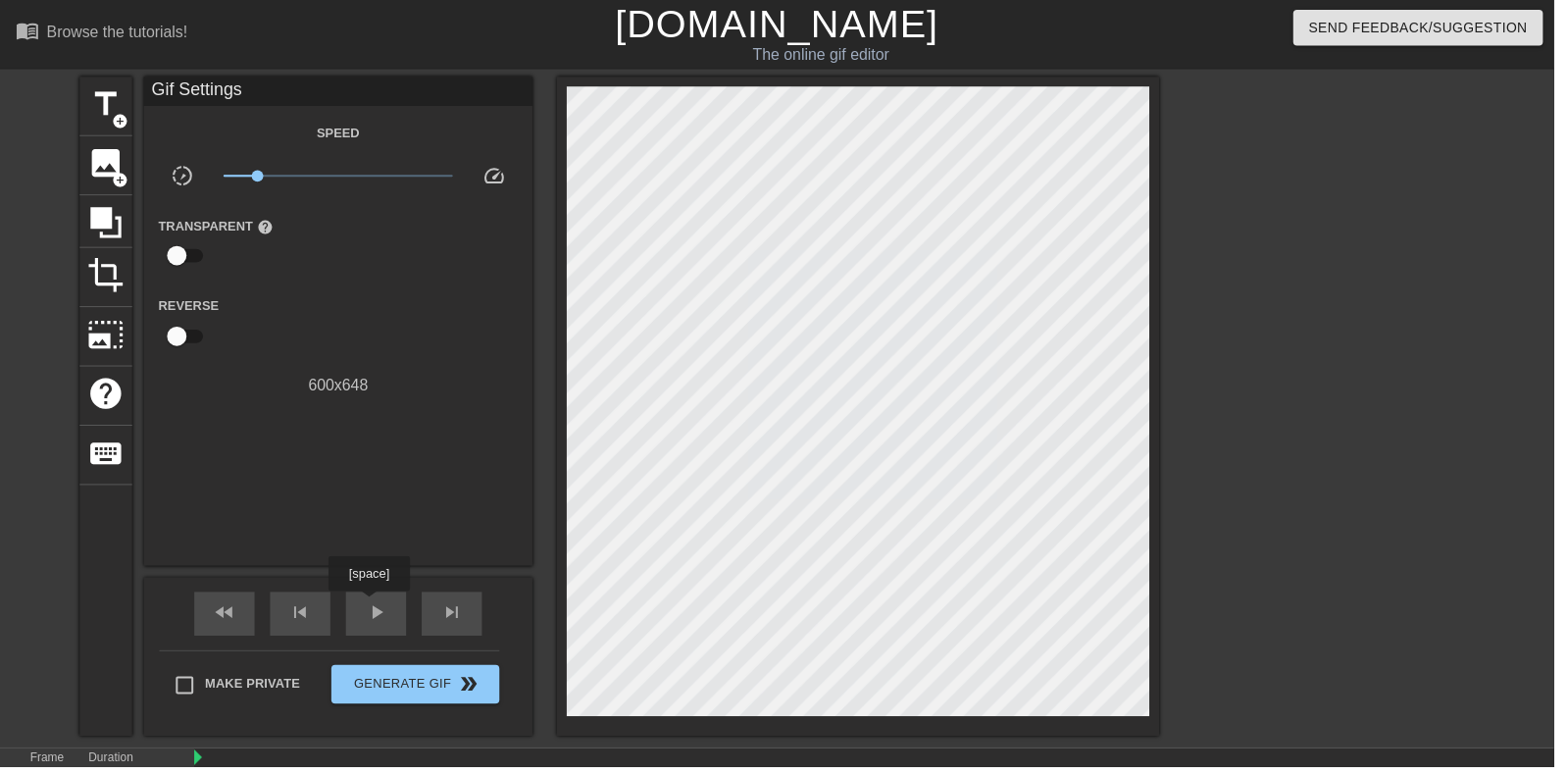 click at bounding box center (4189, 800) 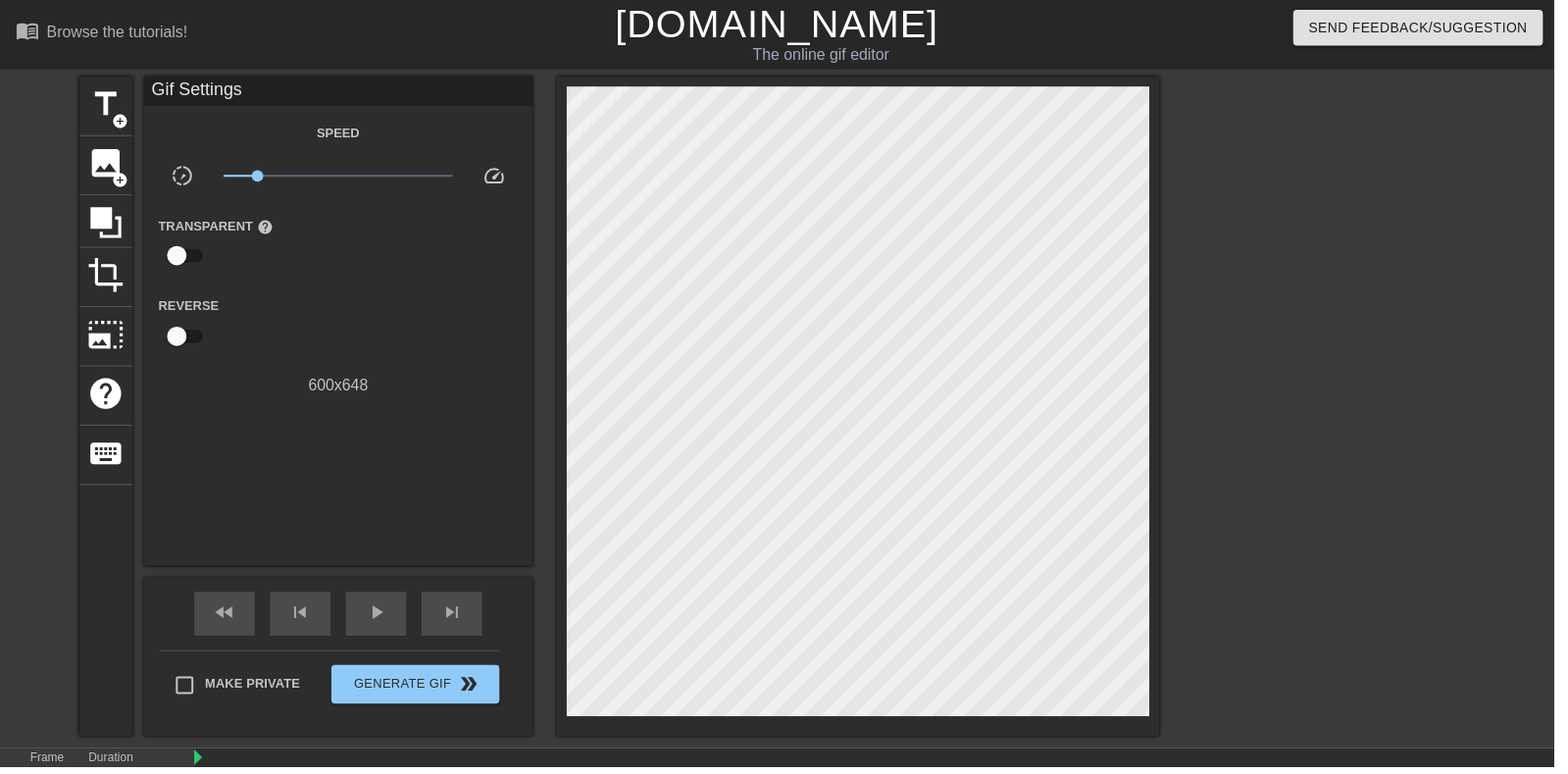 click on "play_arrow" at bounding box center (379, 618) 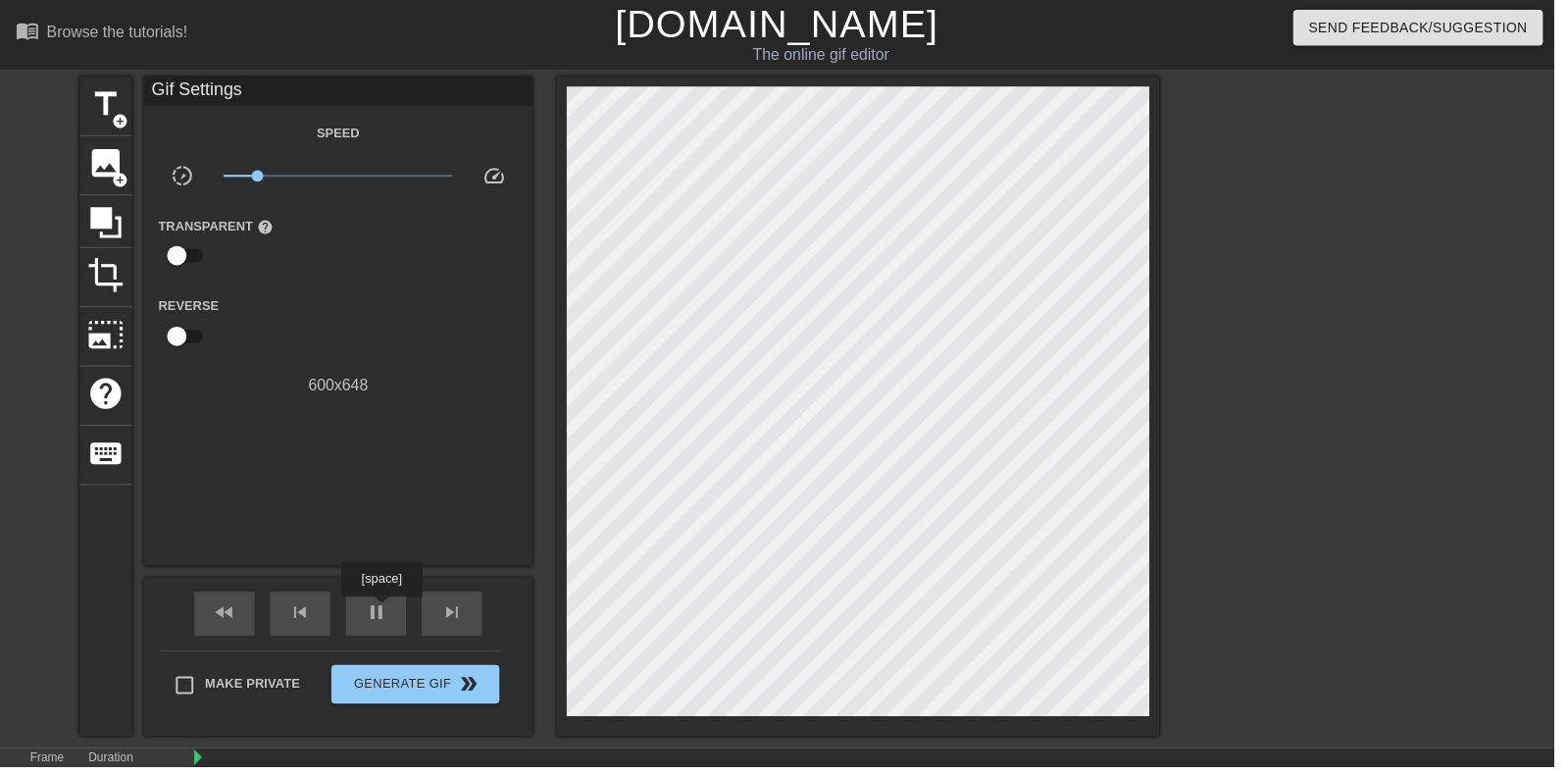 click on "pause" at bounding box center [379, 618] 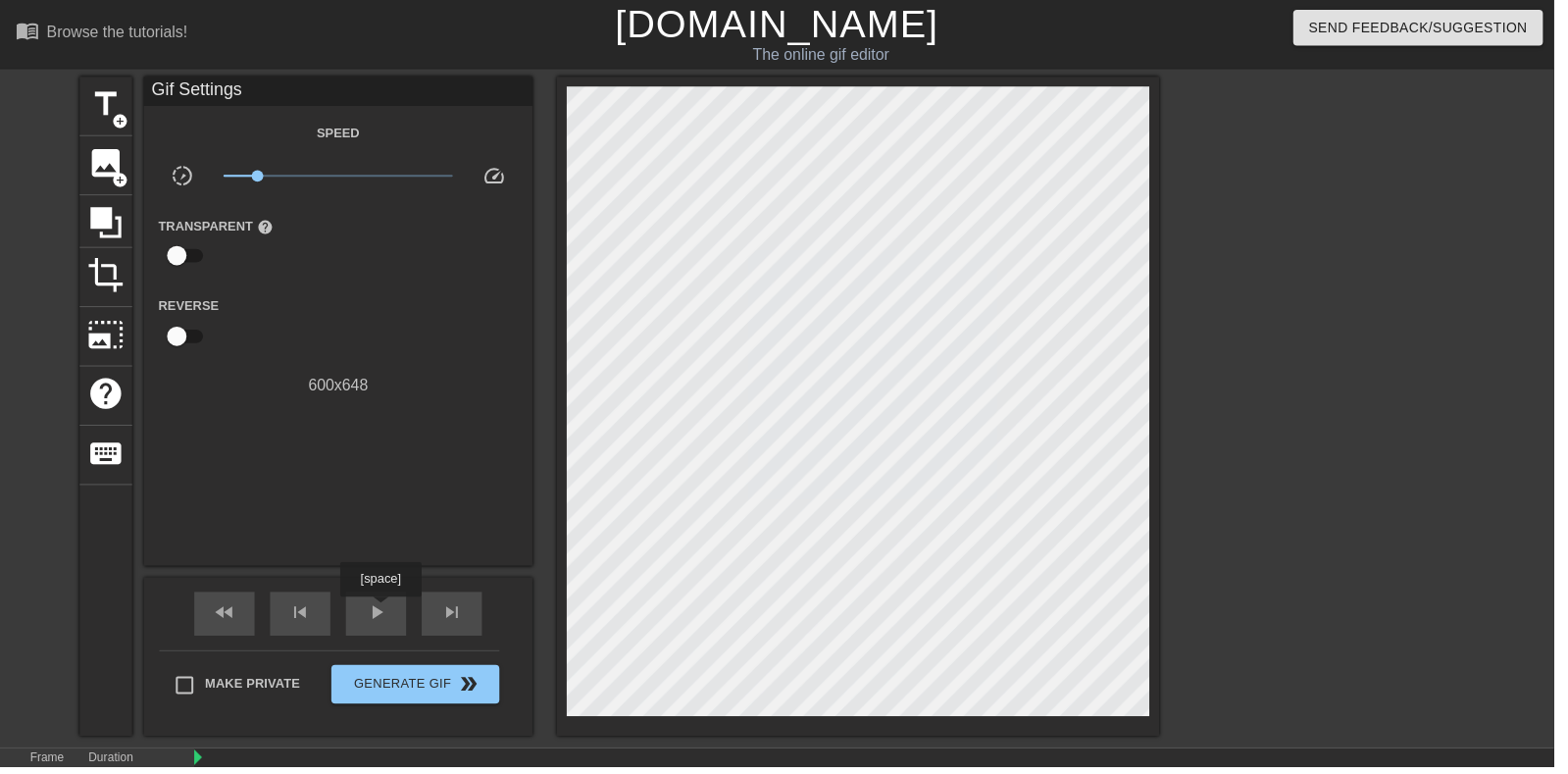 click at bounding box center [4189, 800] 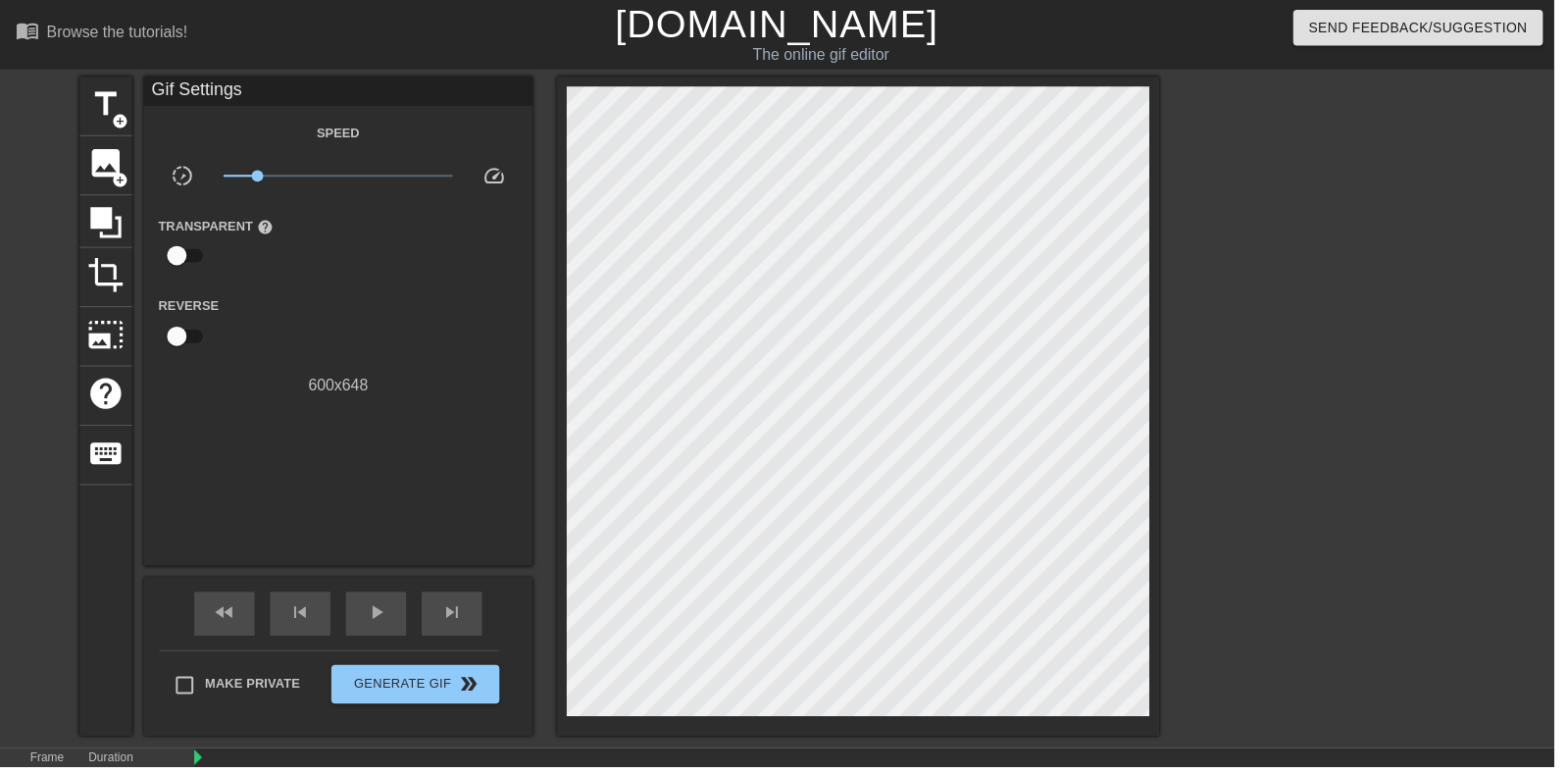 click at bounding box center [688, 787] 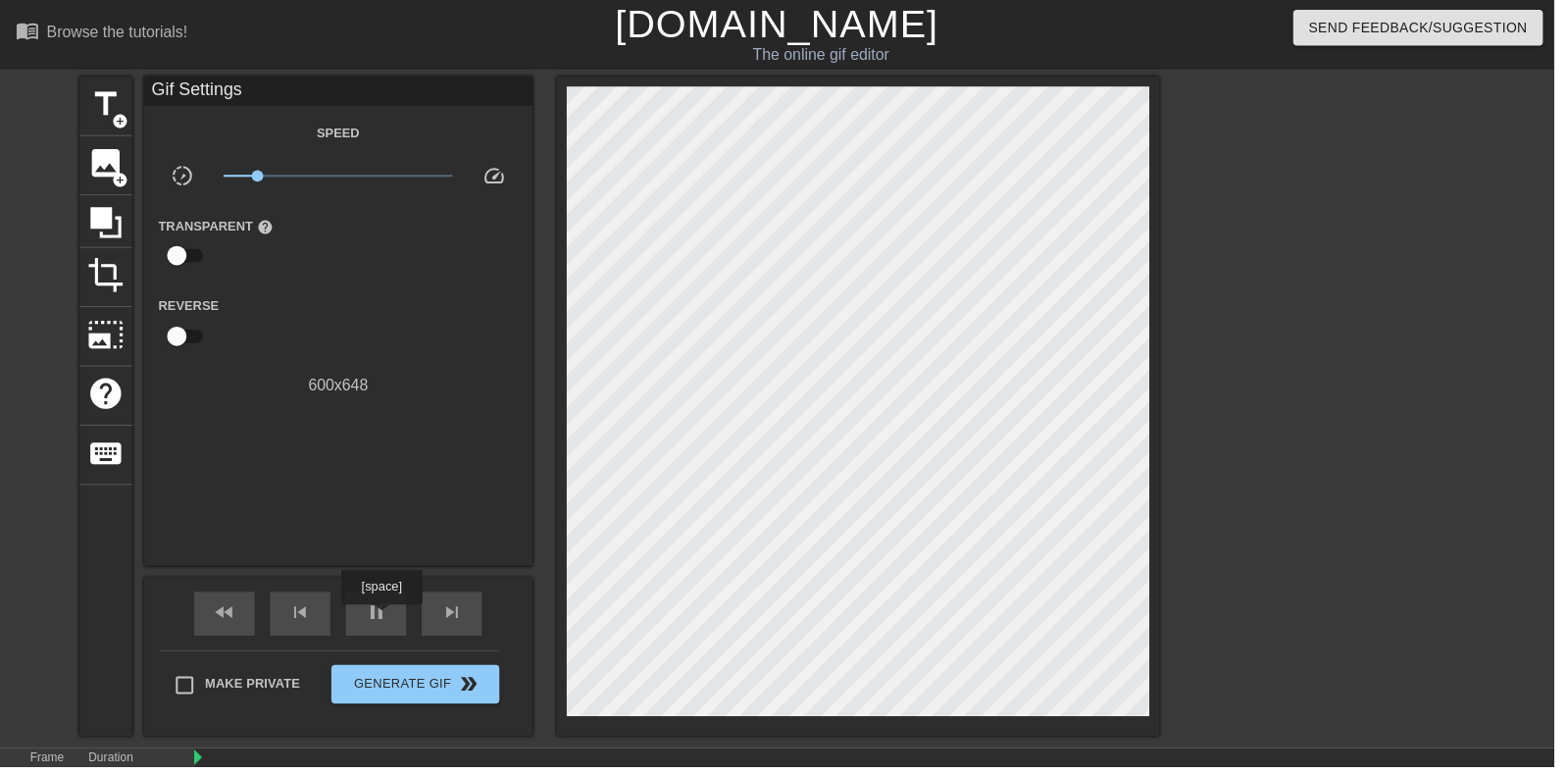 click on "pause" at bounding box center [379, 618] 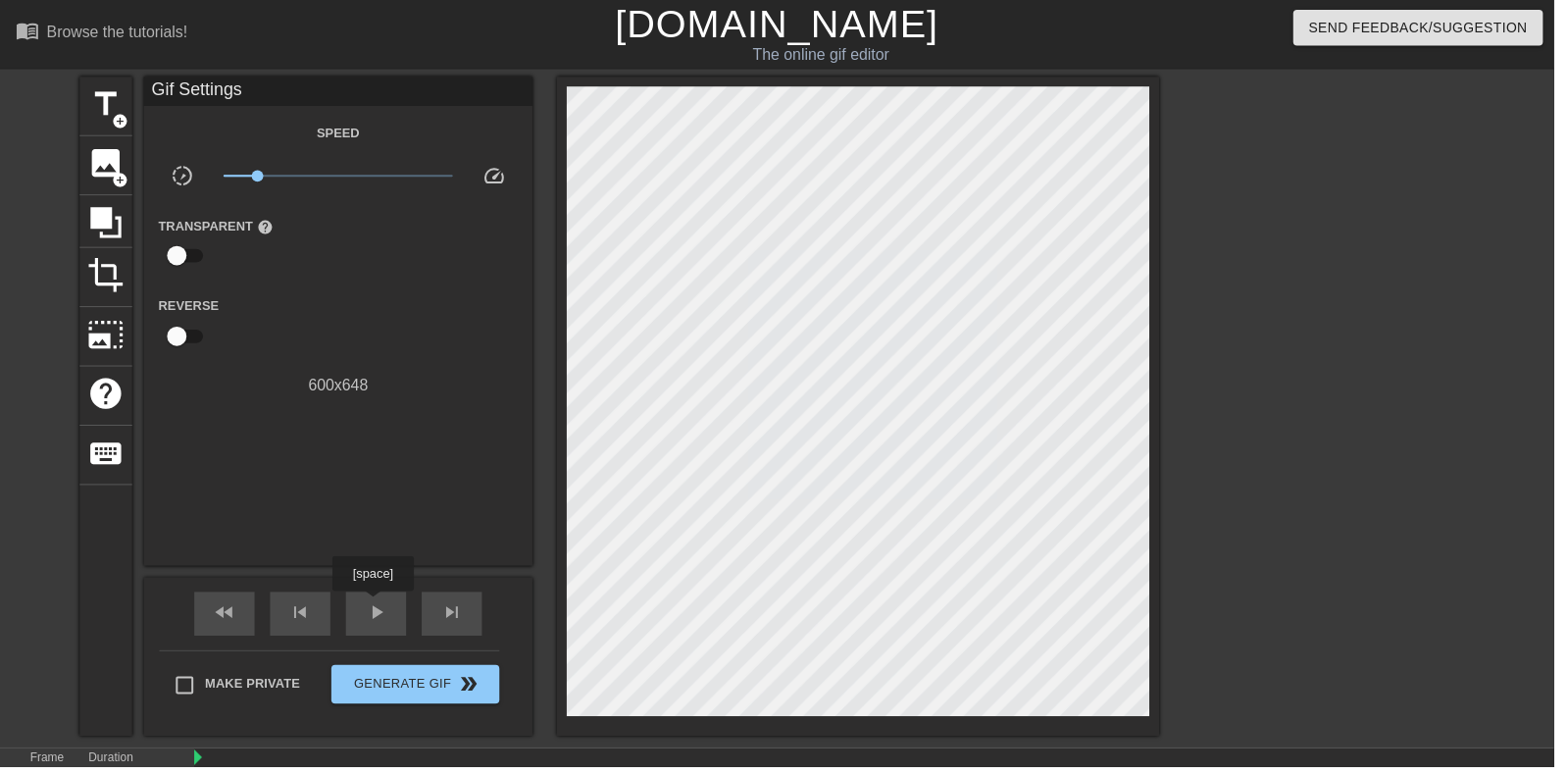 click at bounding box center (4189, 800) 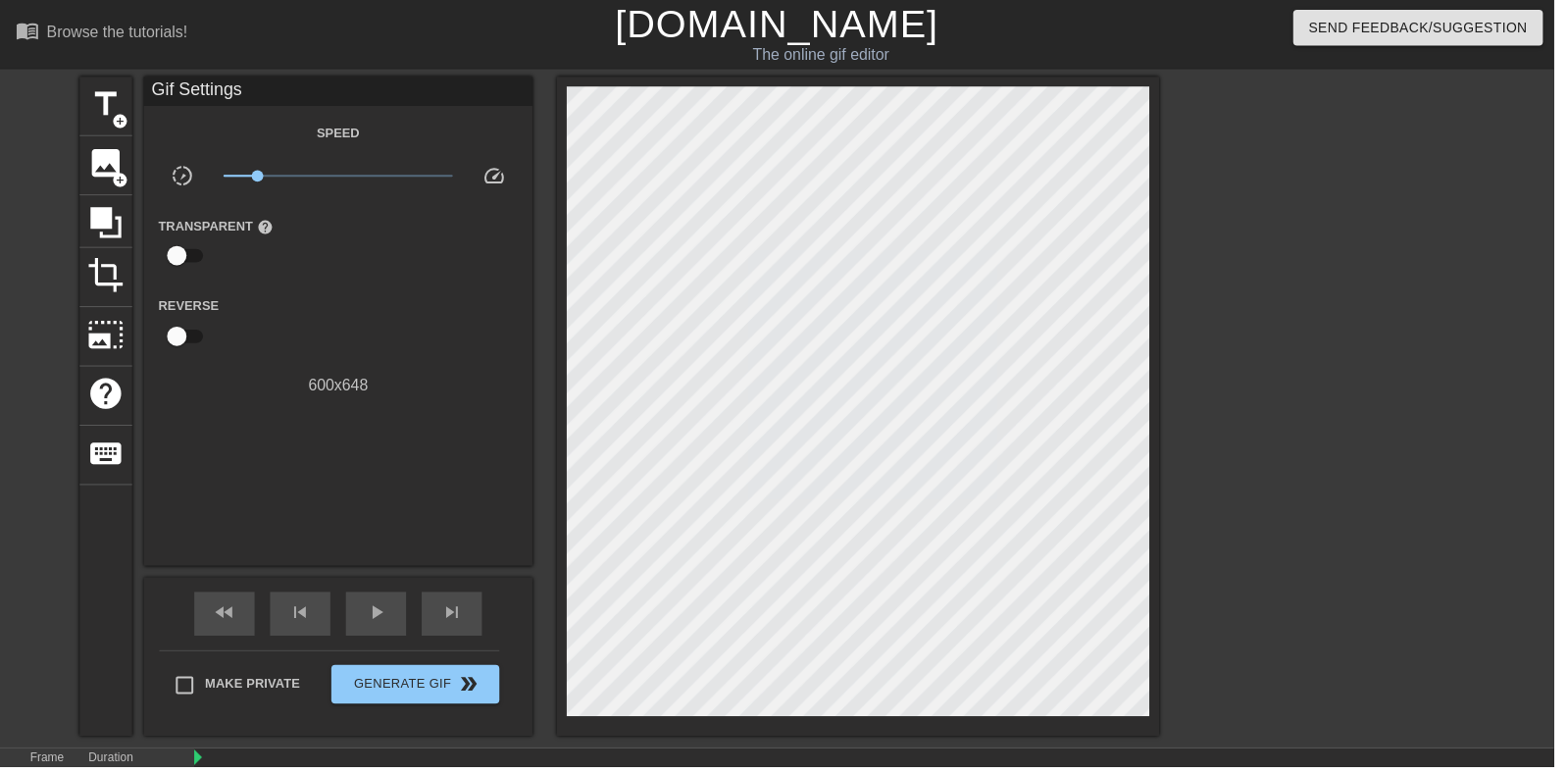 click on "play_arrow" at bounding box center [379, 618] 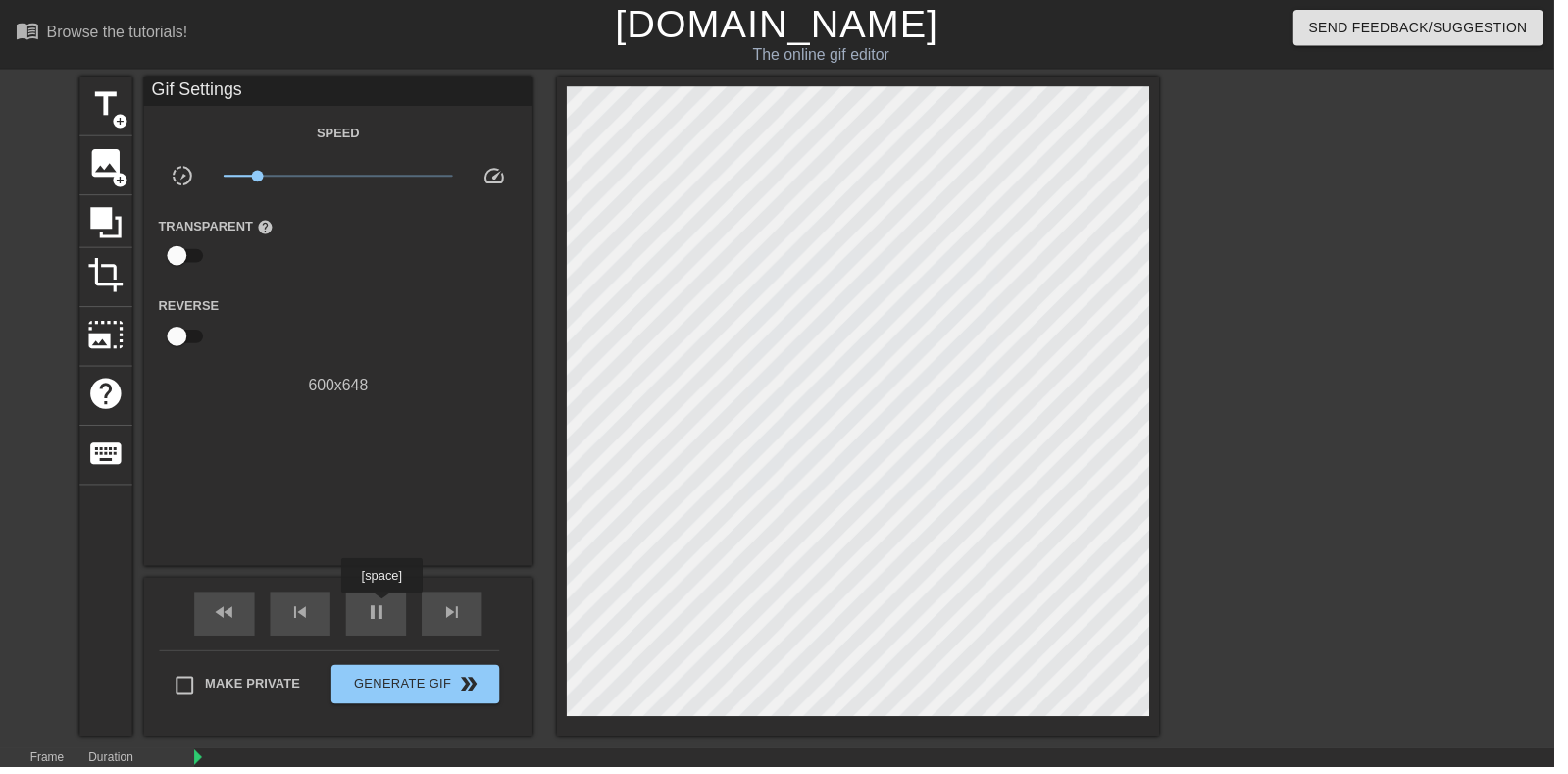 click on "pause" at bounding box center (379, 618) 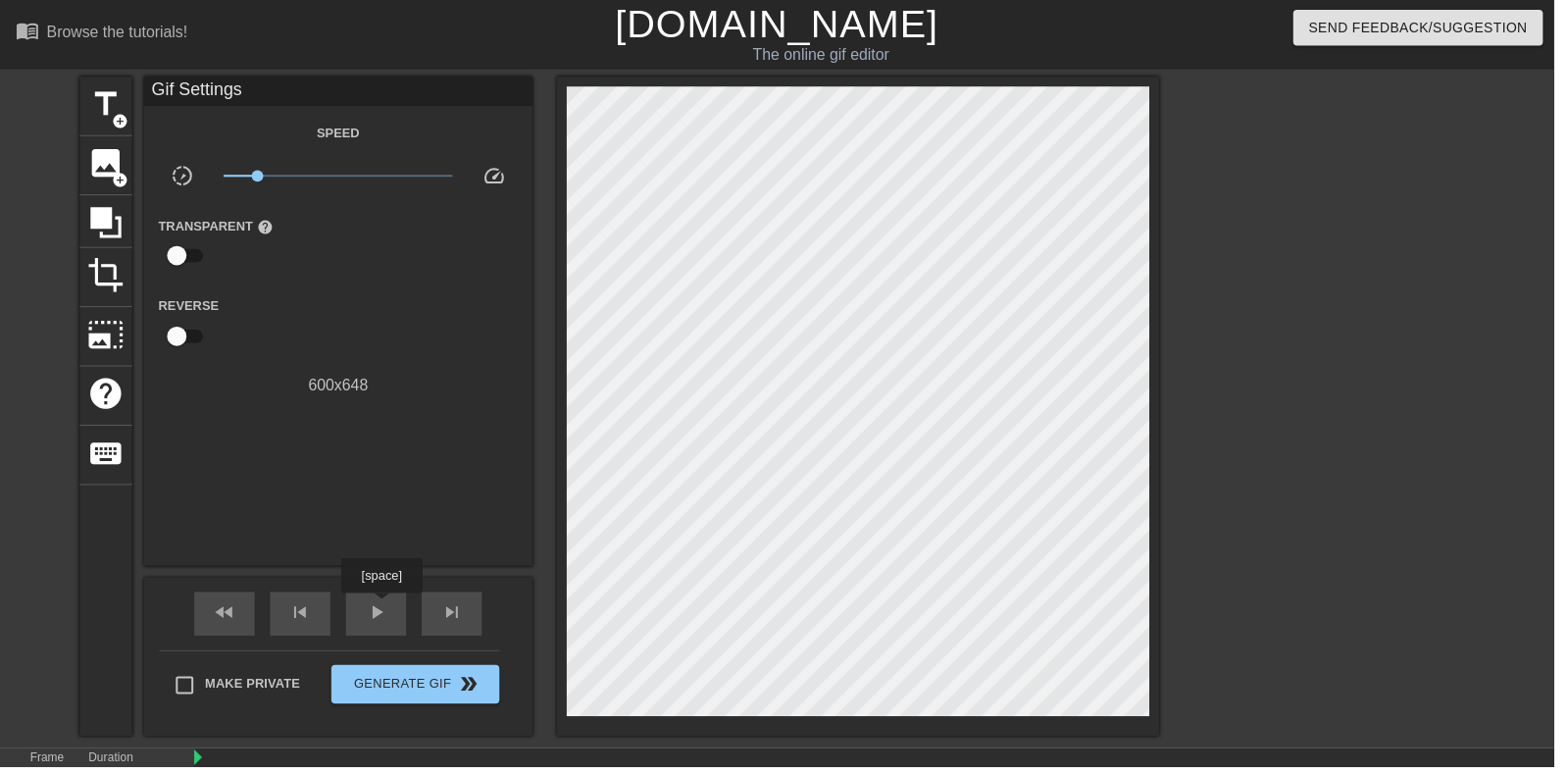 click at bounding box center (4189, 800) 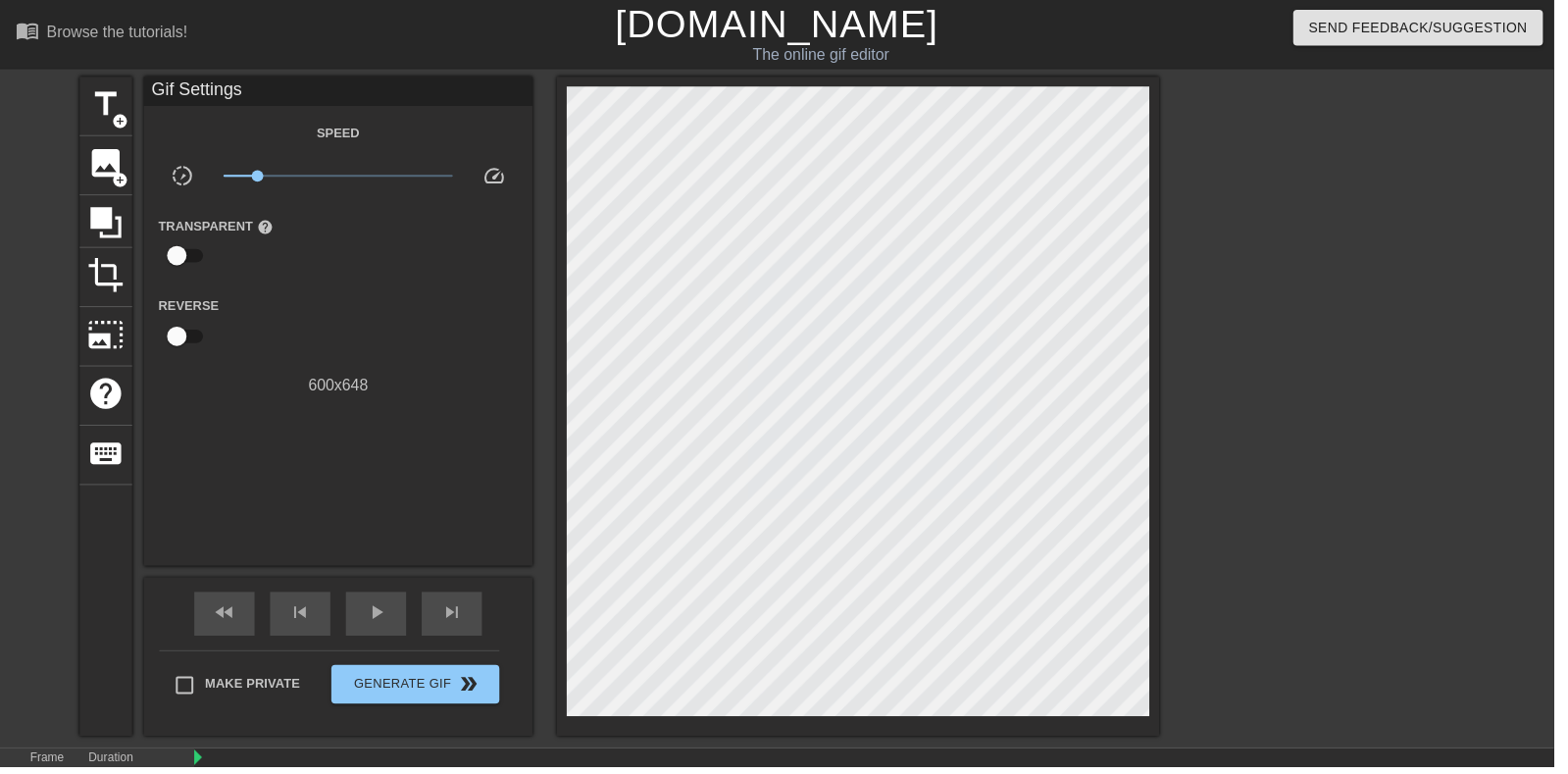 click on "play_arrow" at bounding box center [379, 618] 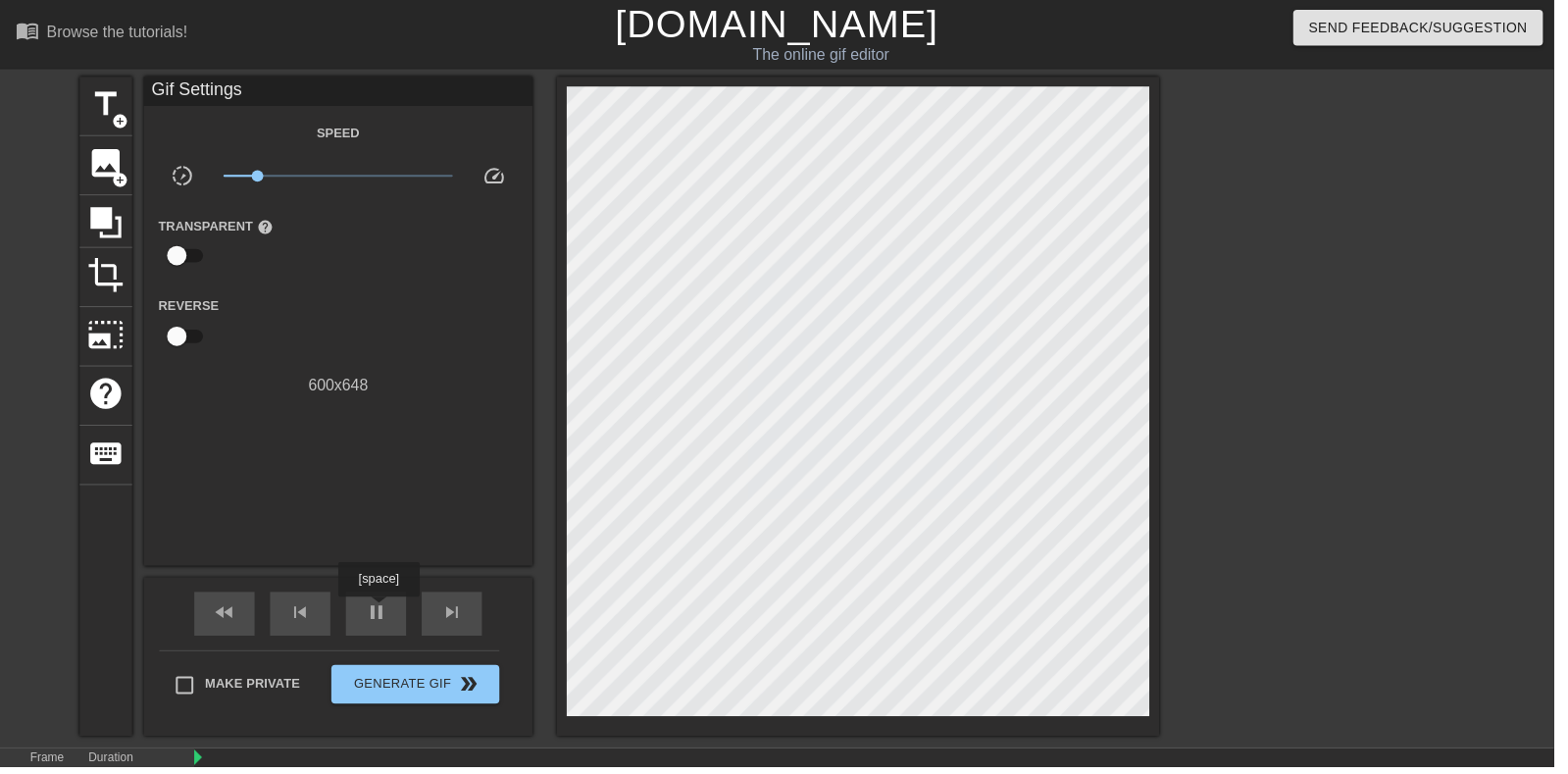 click on "pause" at bounding box center [379, 618] 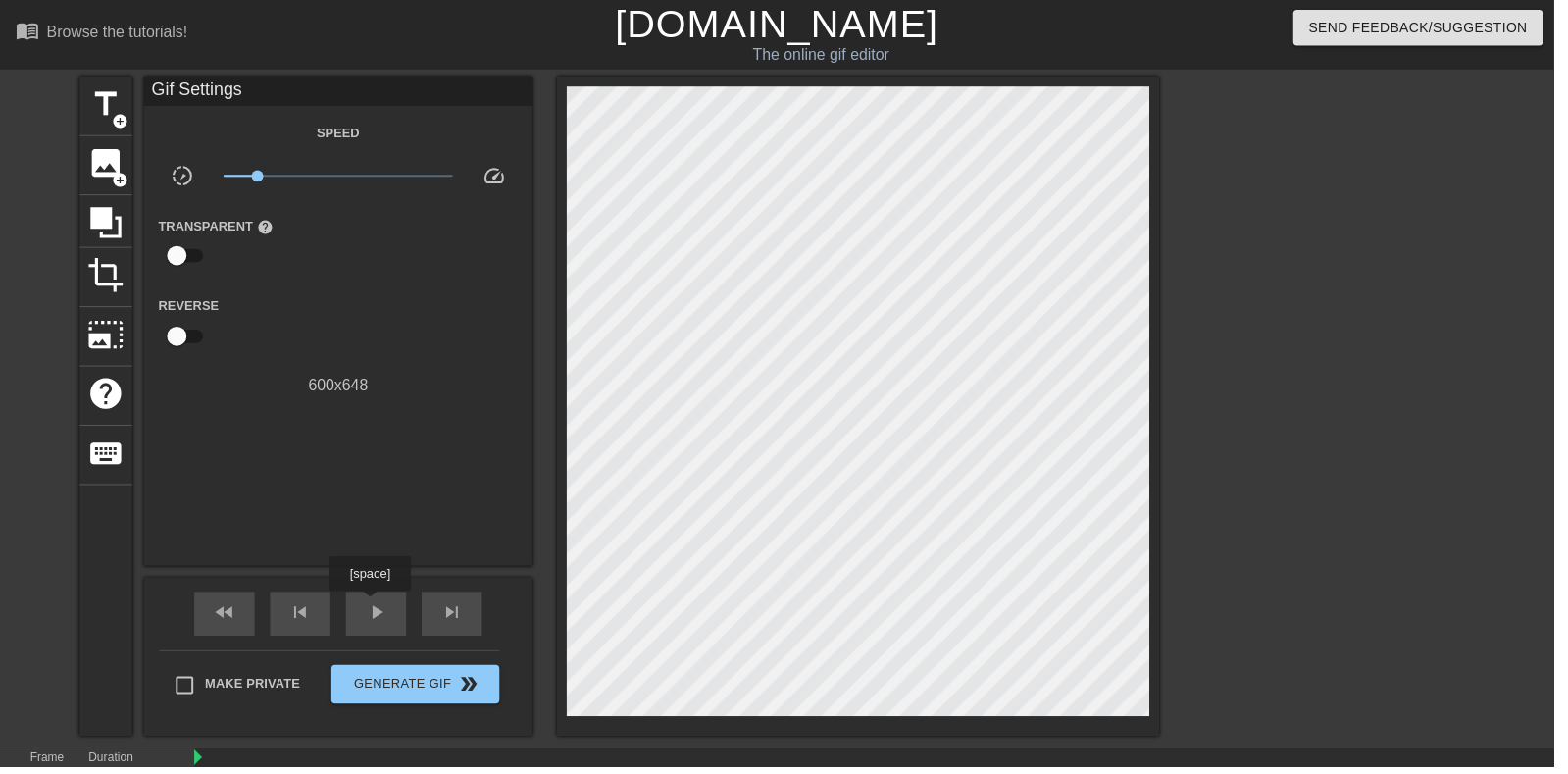 click on "lens" at bounding box center (708, 835) 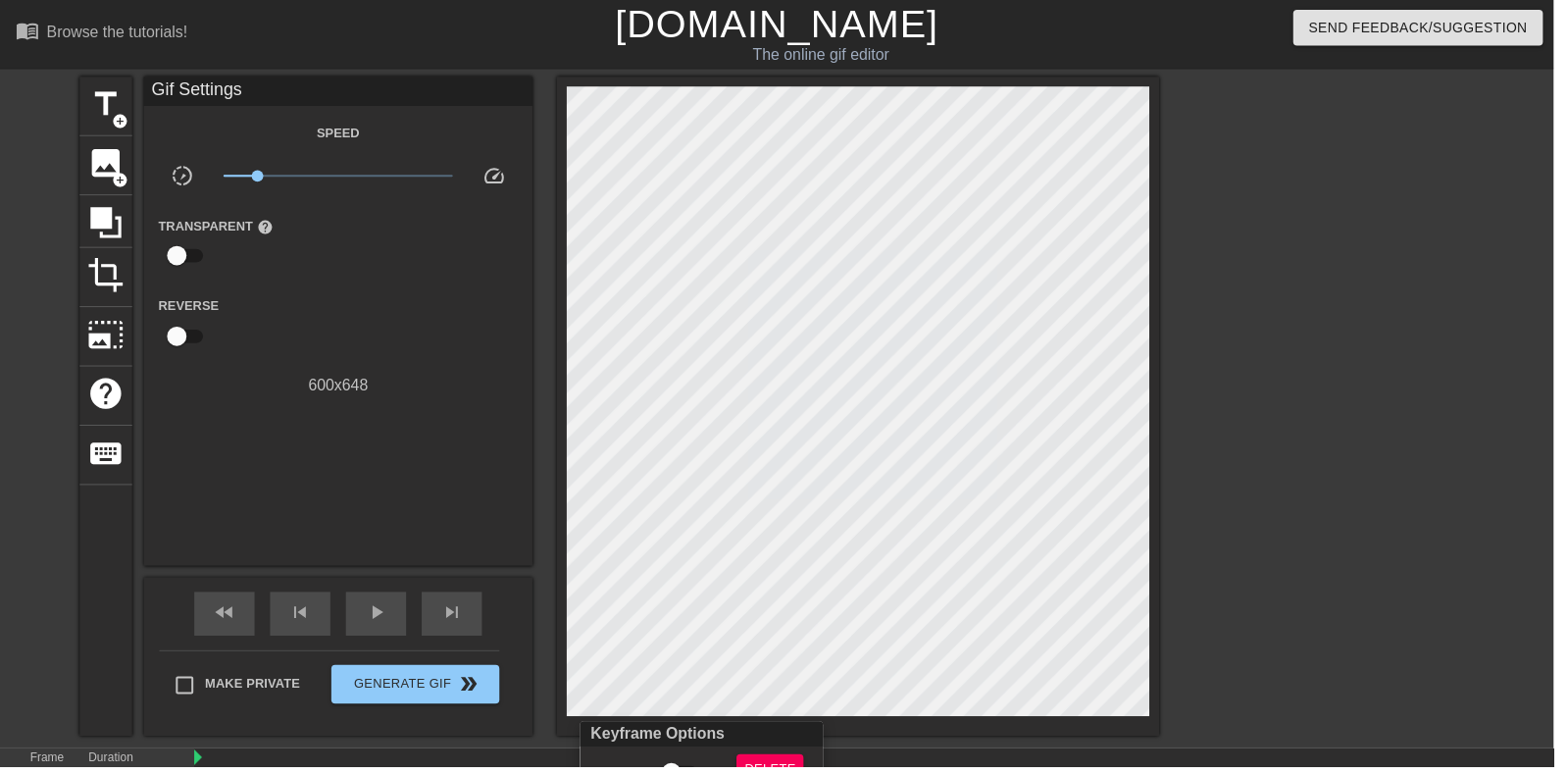 click at bounding box center [784, 387] 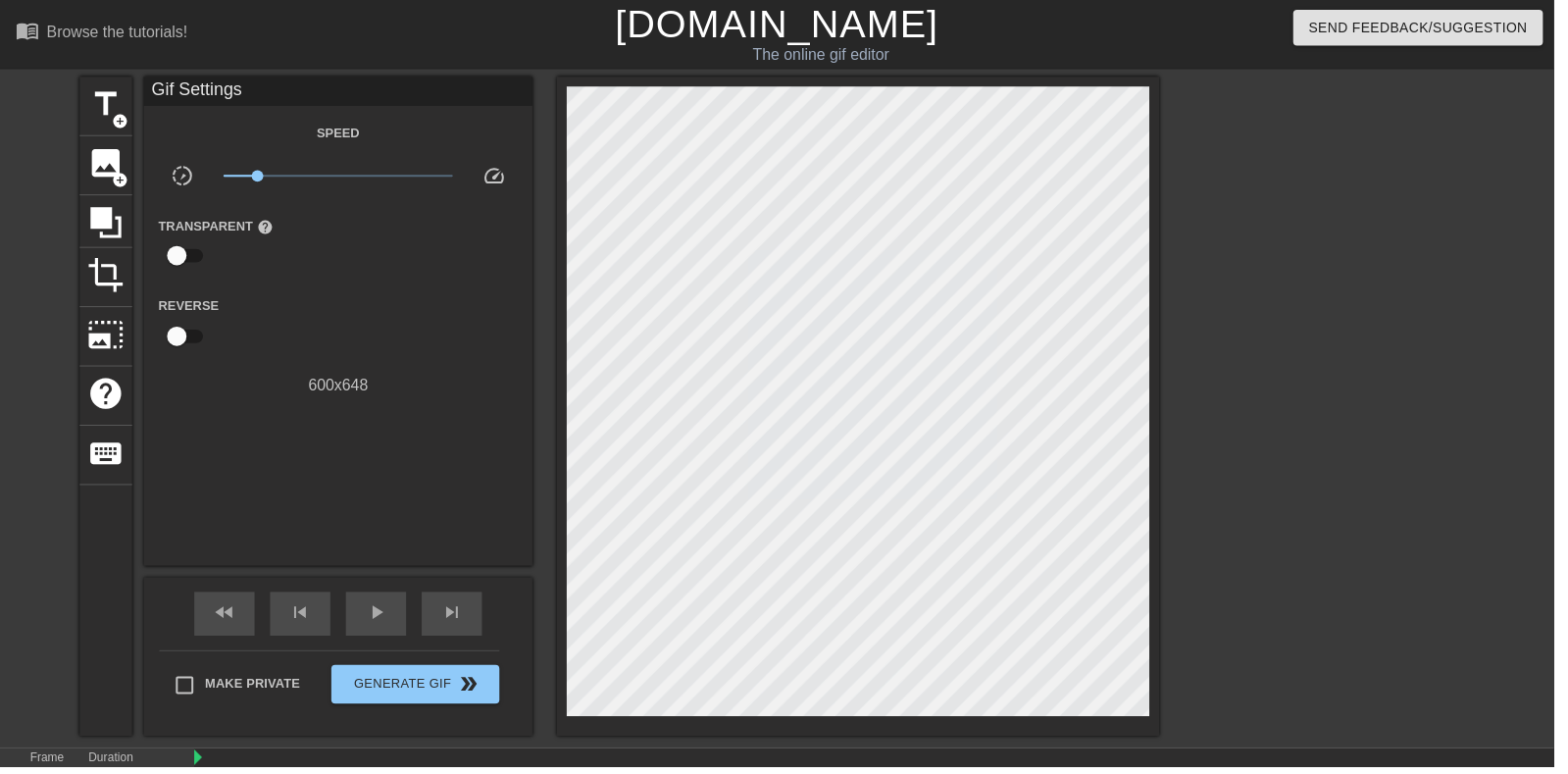 click on "lens" at bounding box center (723, 835) 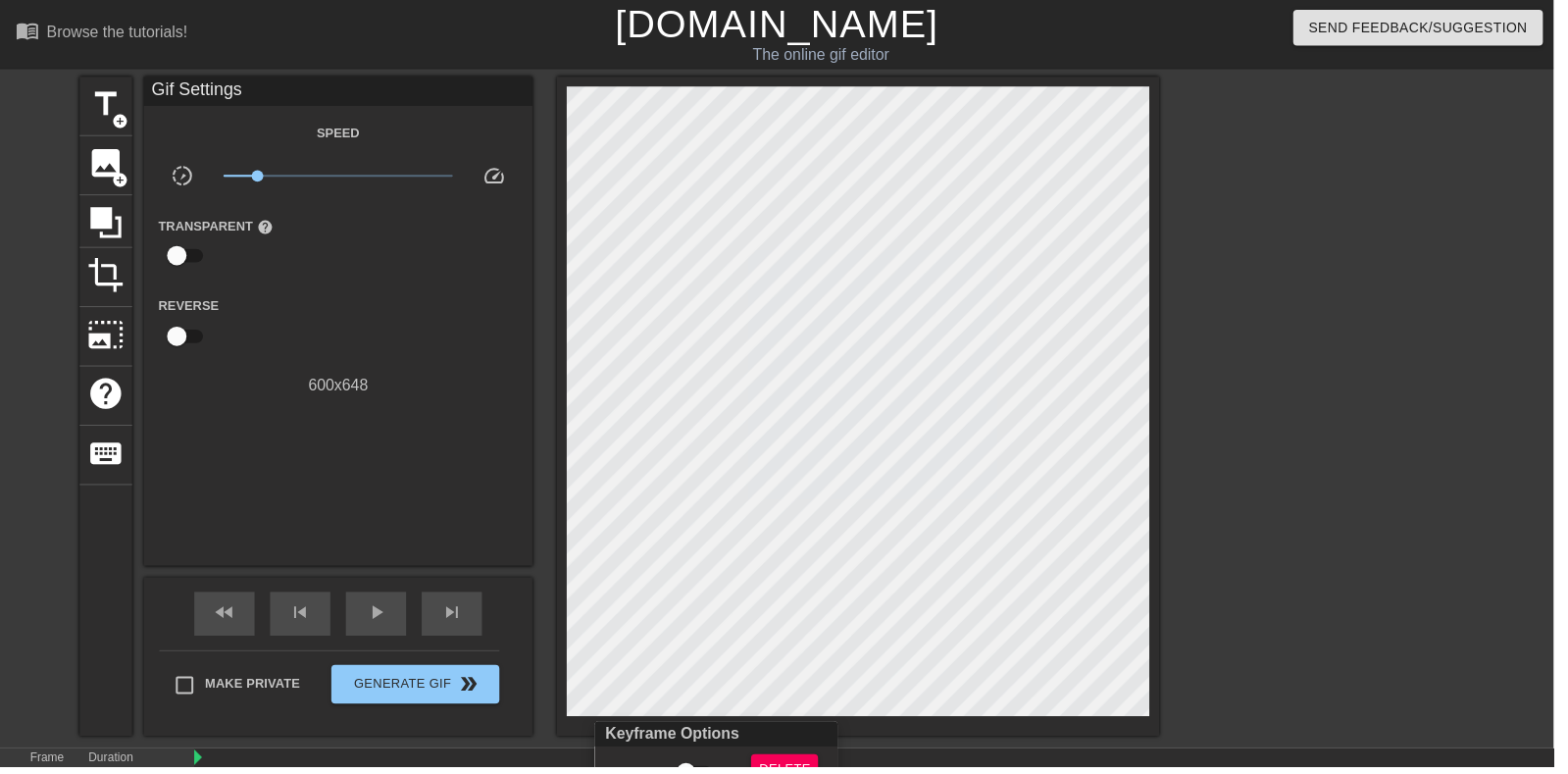 click at bounding box center [784, 387] 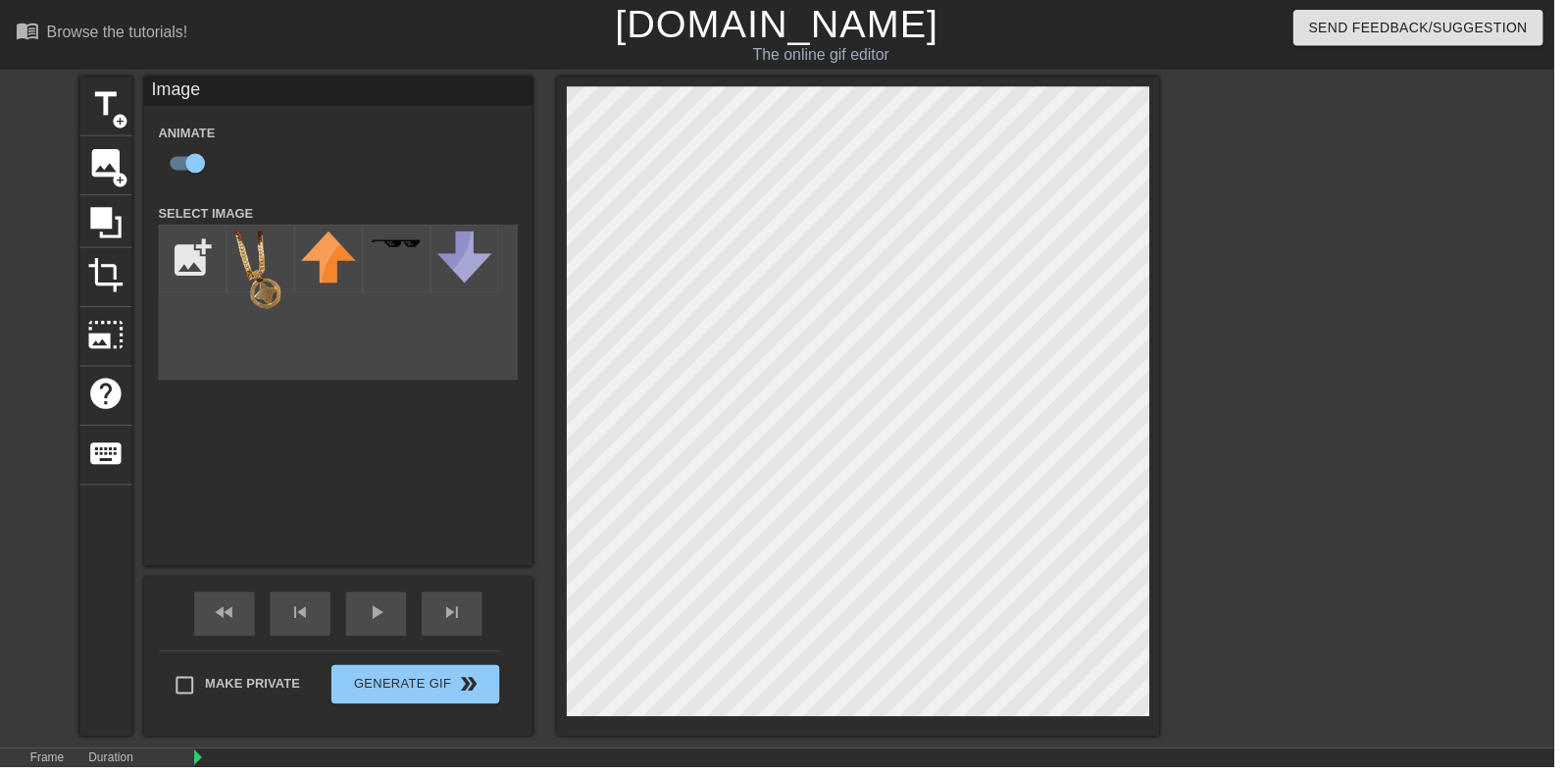 click on "play_arrow" at bounding box center (379, 618) 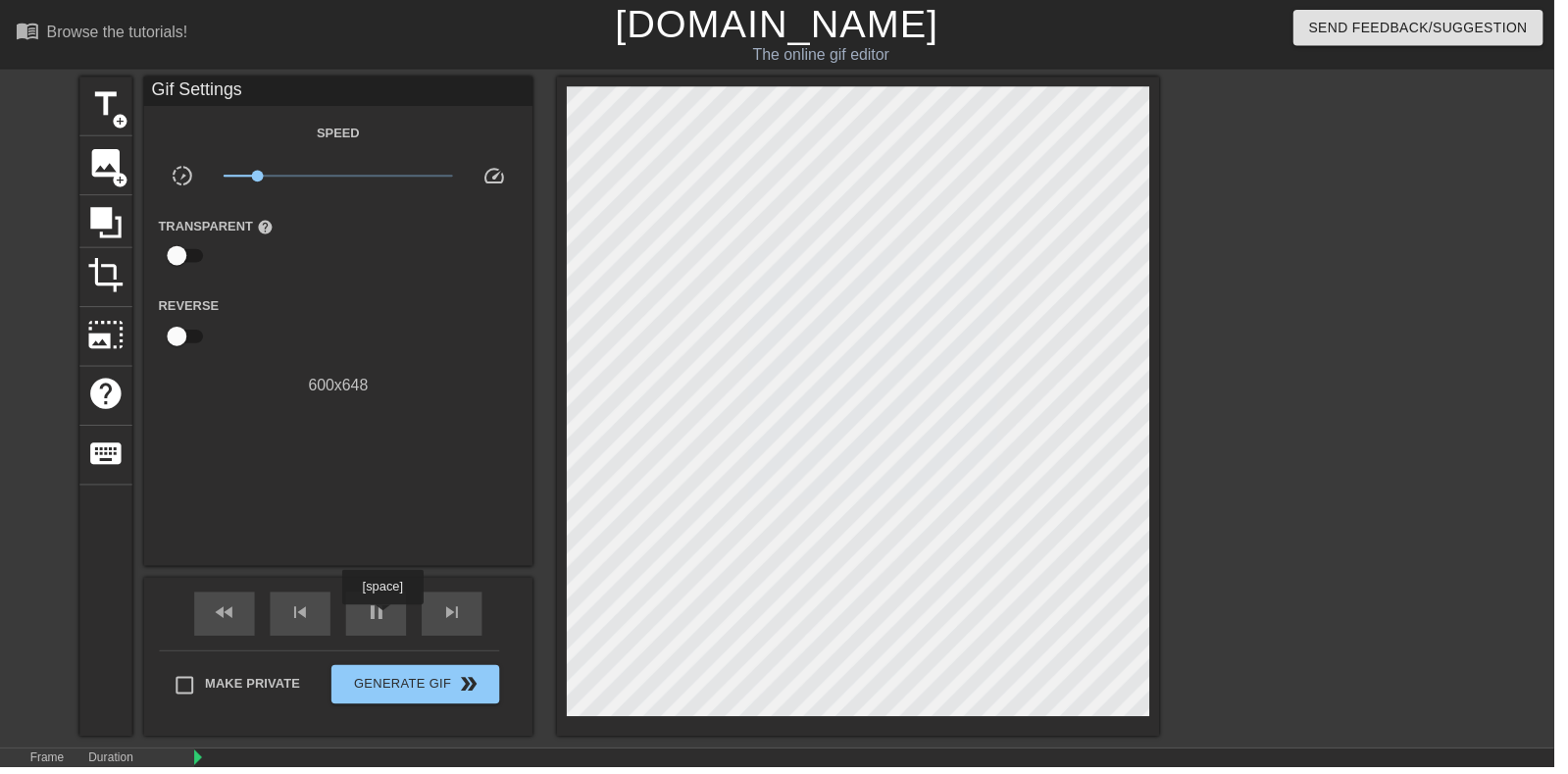 click at bounding box center [247, 787] 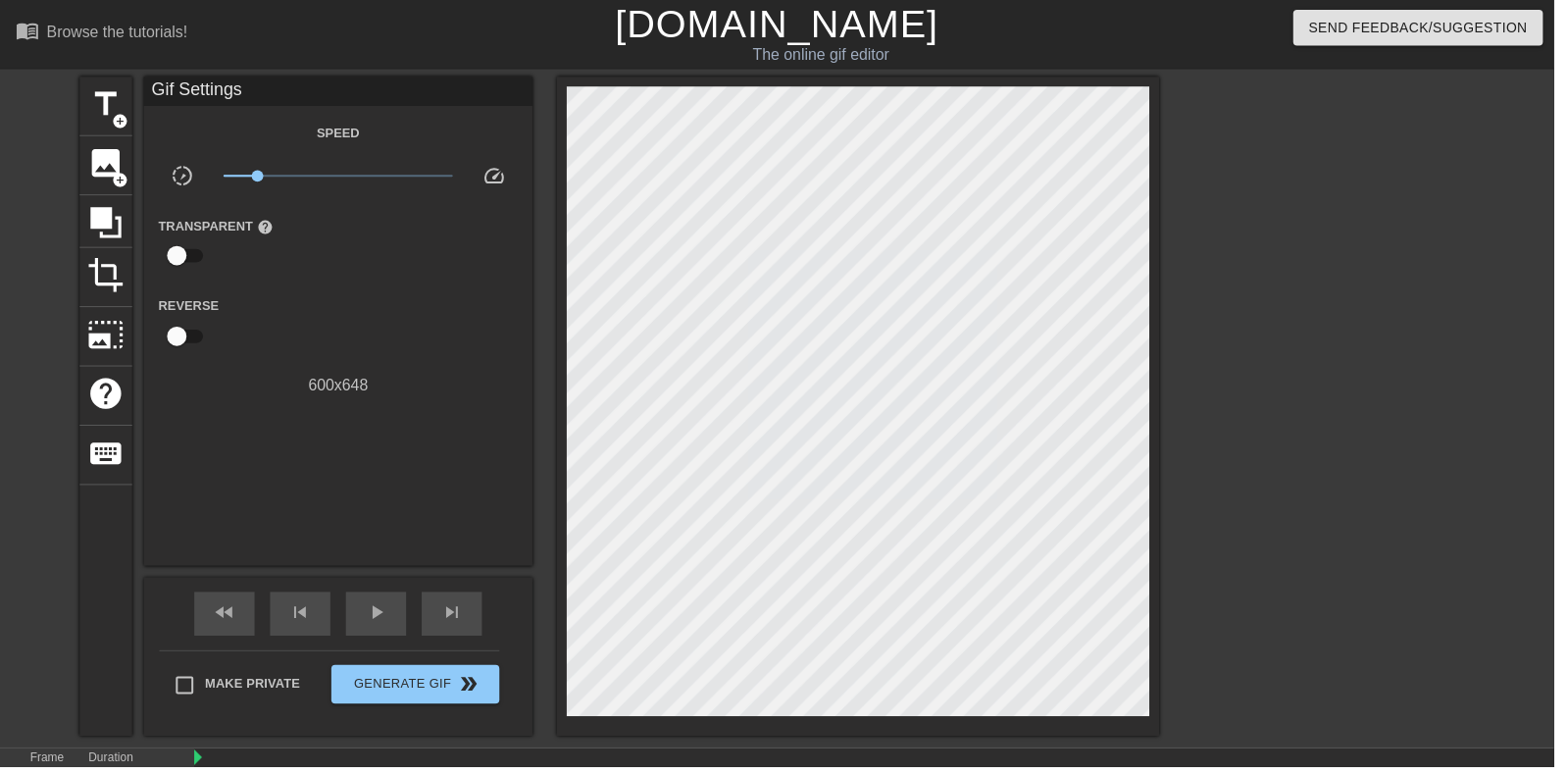 click on "play_arrow" at bounding box center (379, 618) 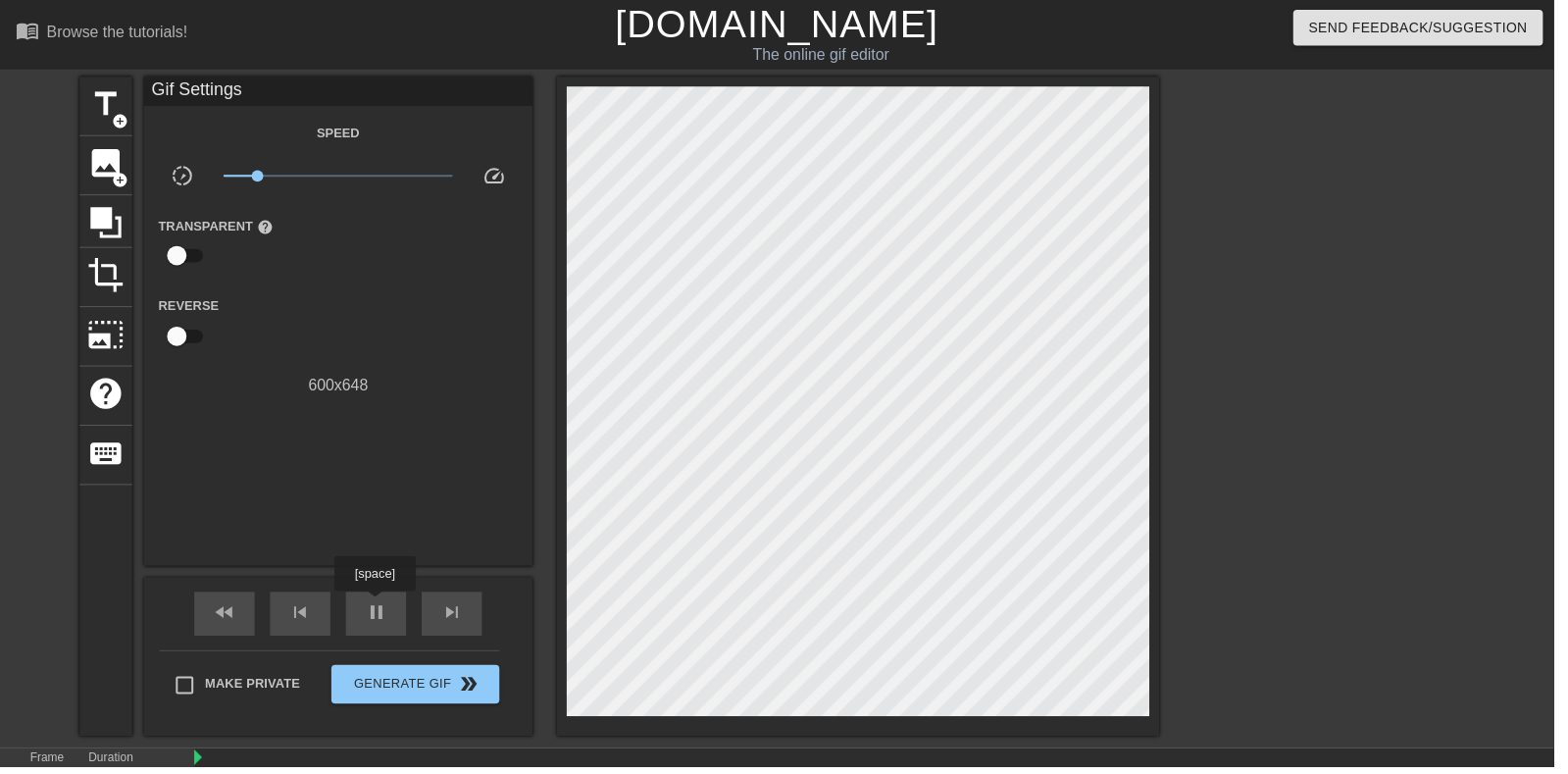 click on "pause" at bounding box center [379, 619] 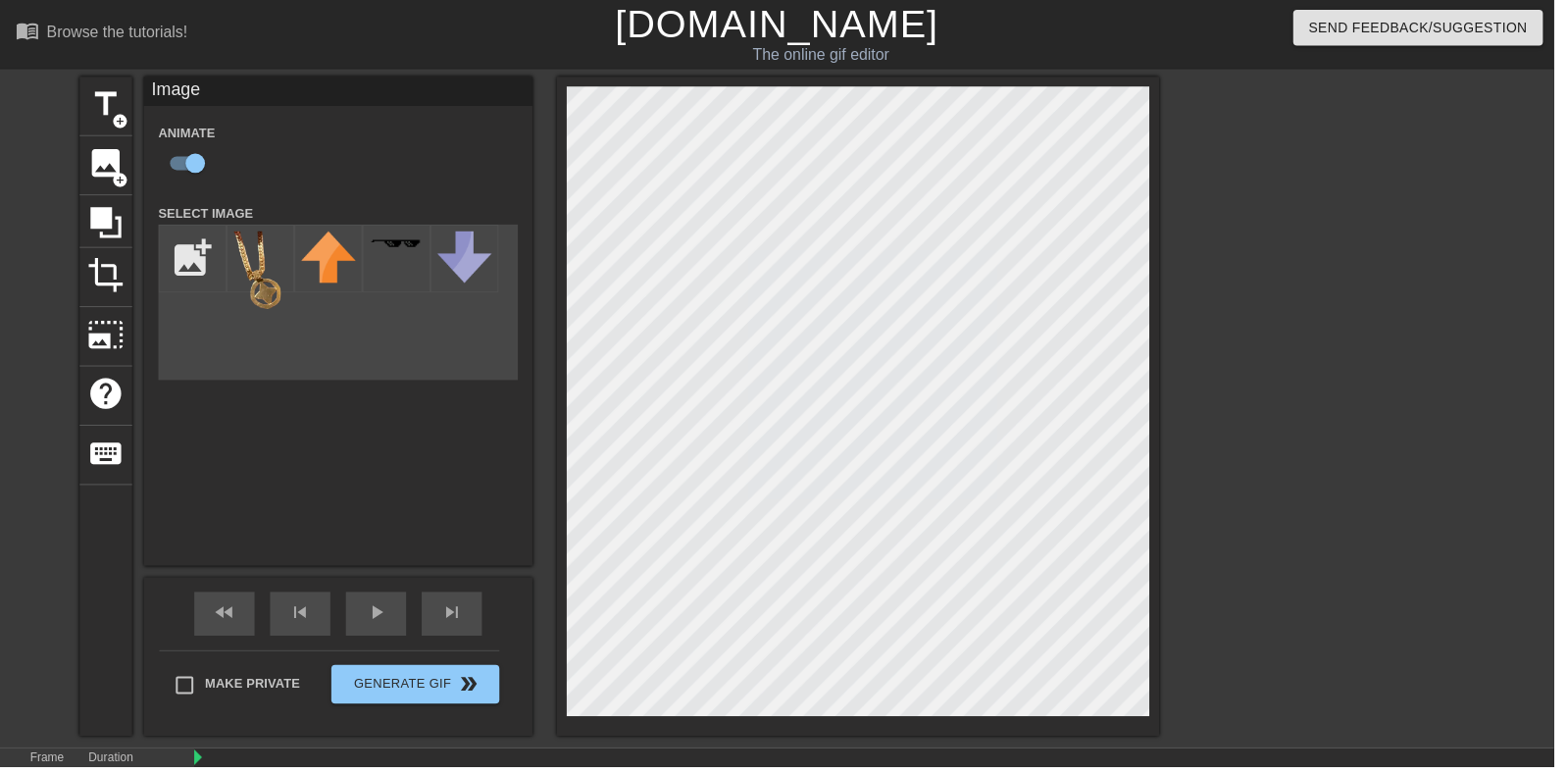 click on "play_arrow" at bounding box center [379, 618] 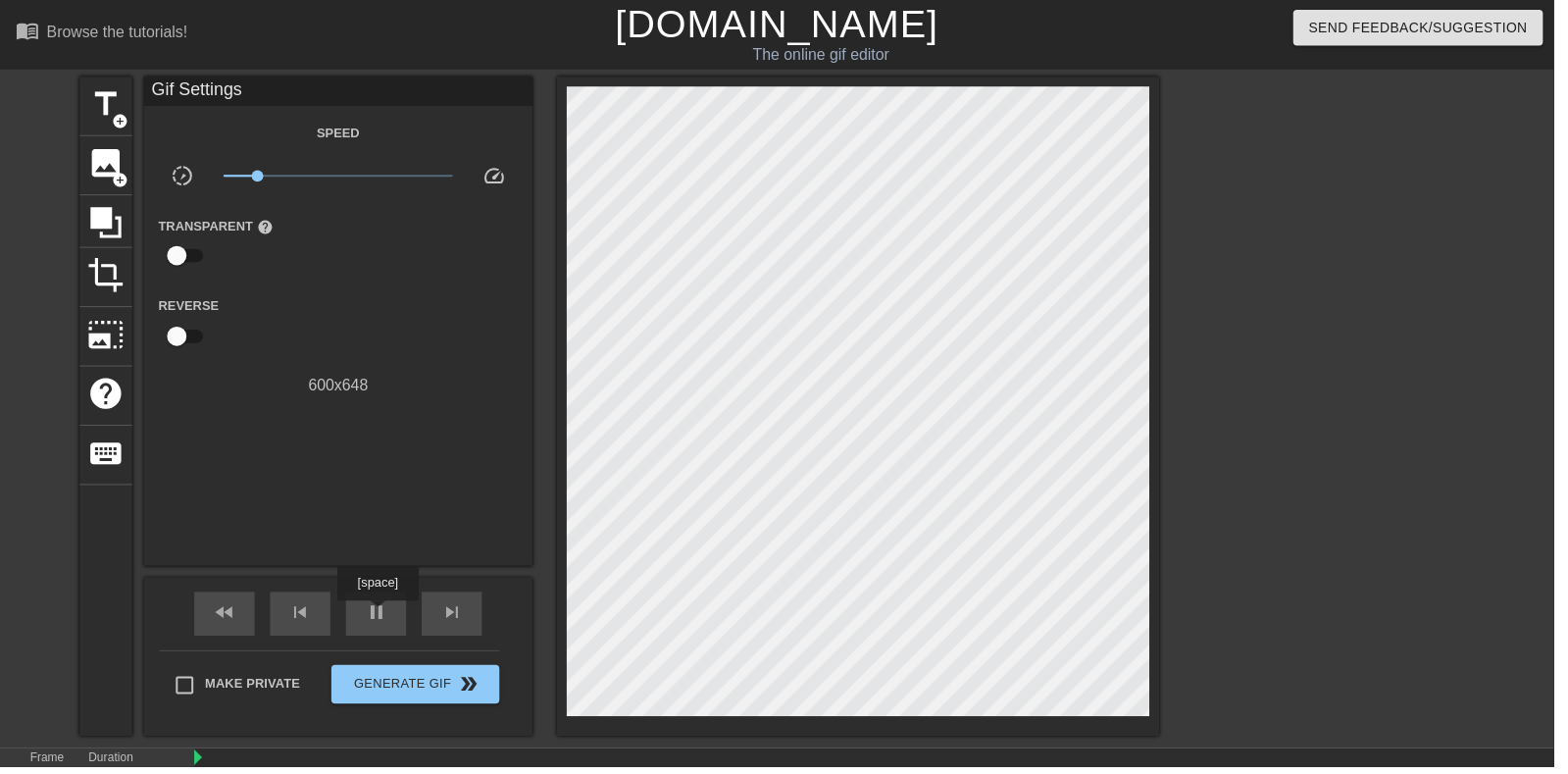 click on "pause" at bounding box center (379, 618) 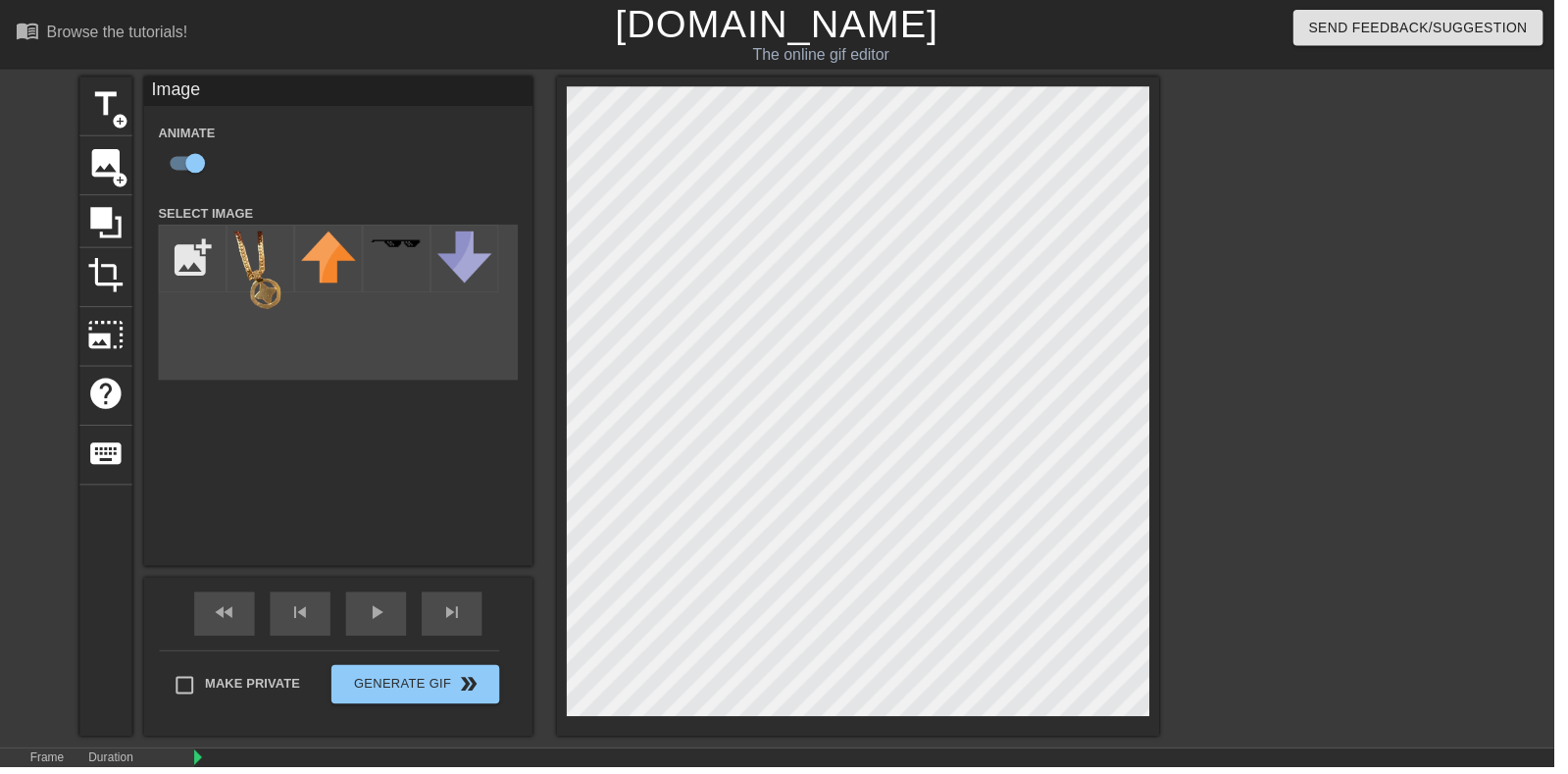 click on "play_arrow" at bounding box center [379, 618] 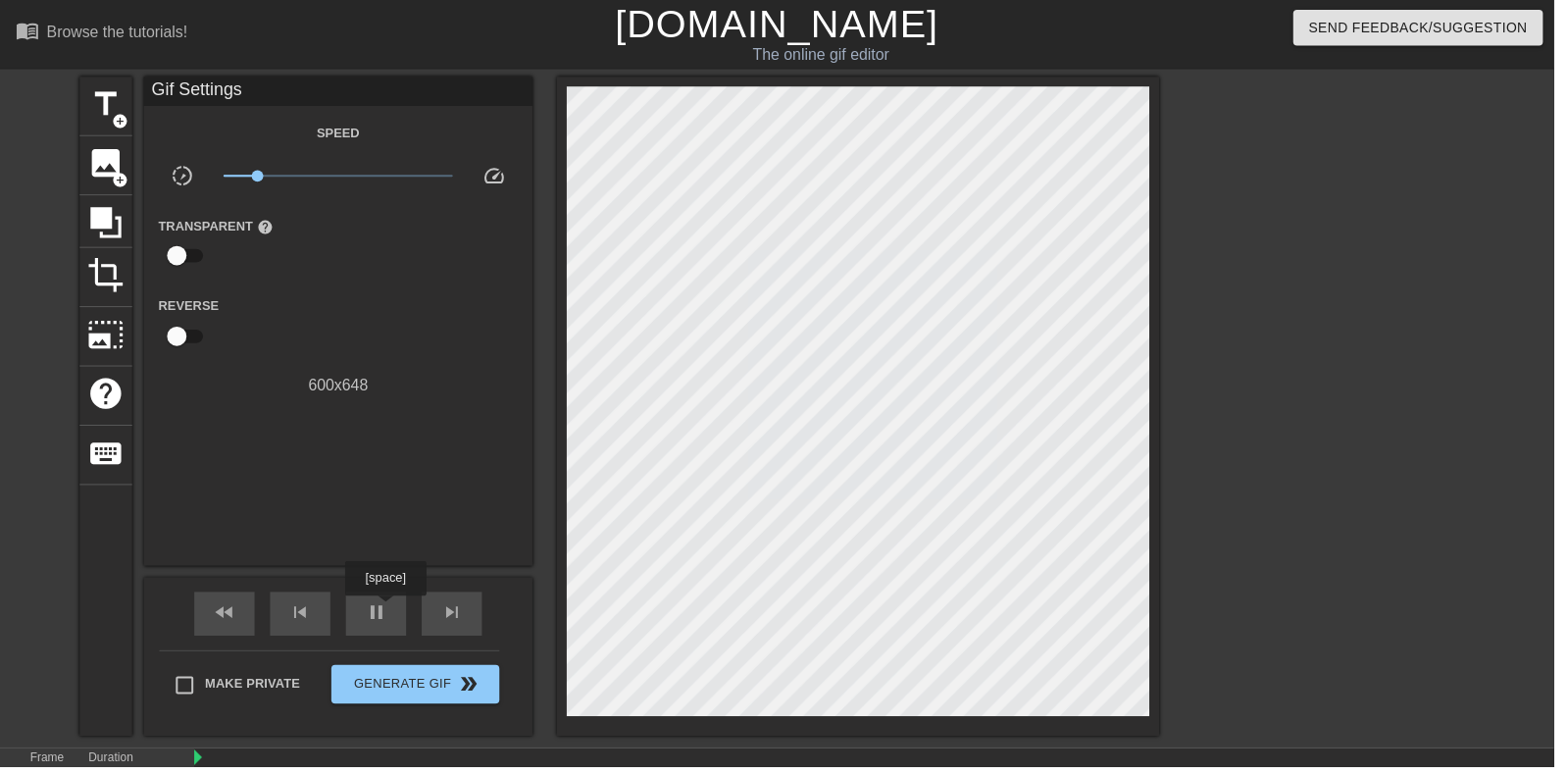 click on "pause" at bounding box center (379, 618) 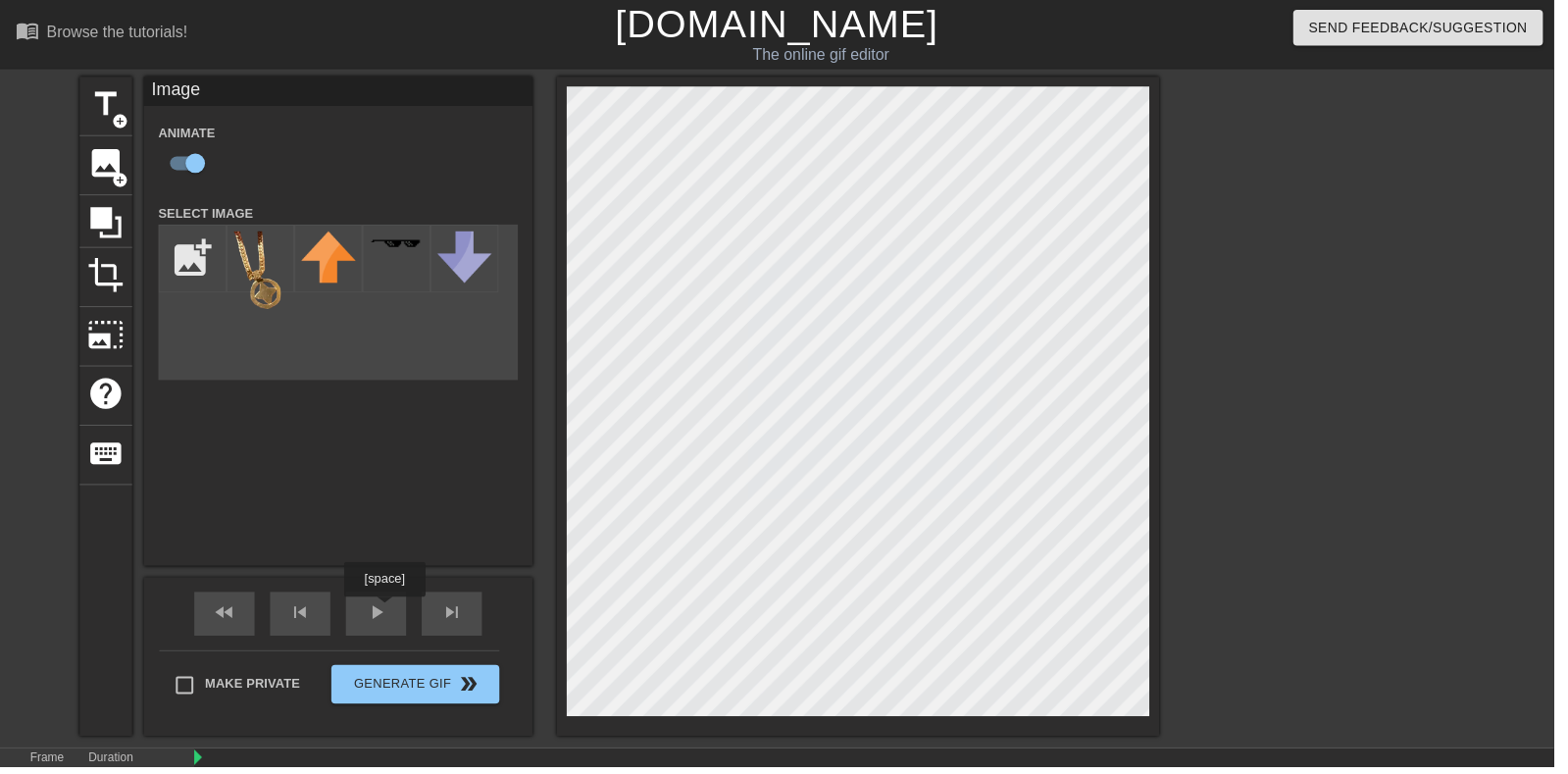 click on "play_arrow" at bounding box center [379, 618] 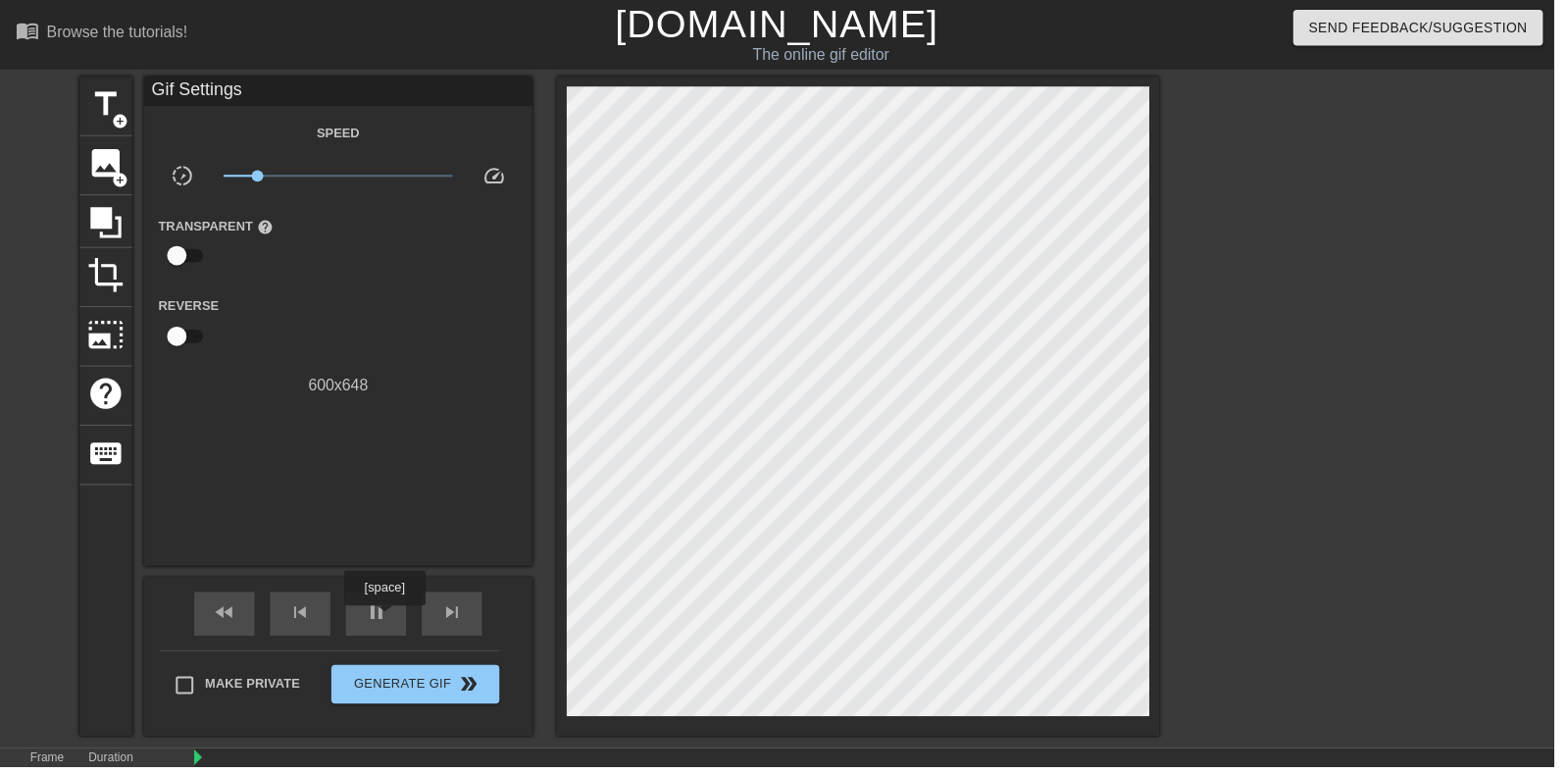 click on "pause" at bounding box center (379, 618) 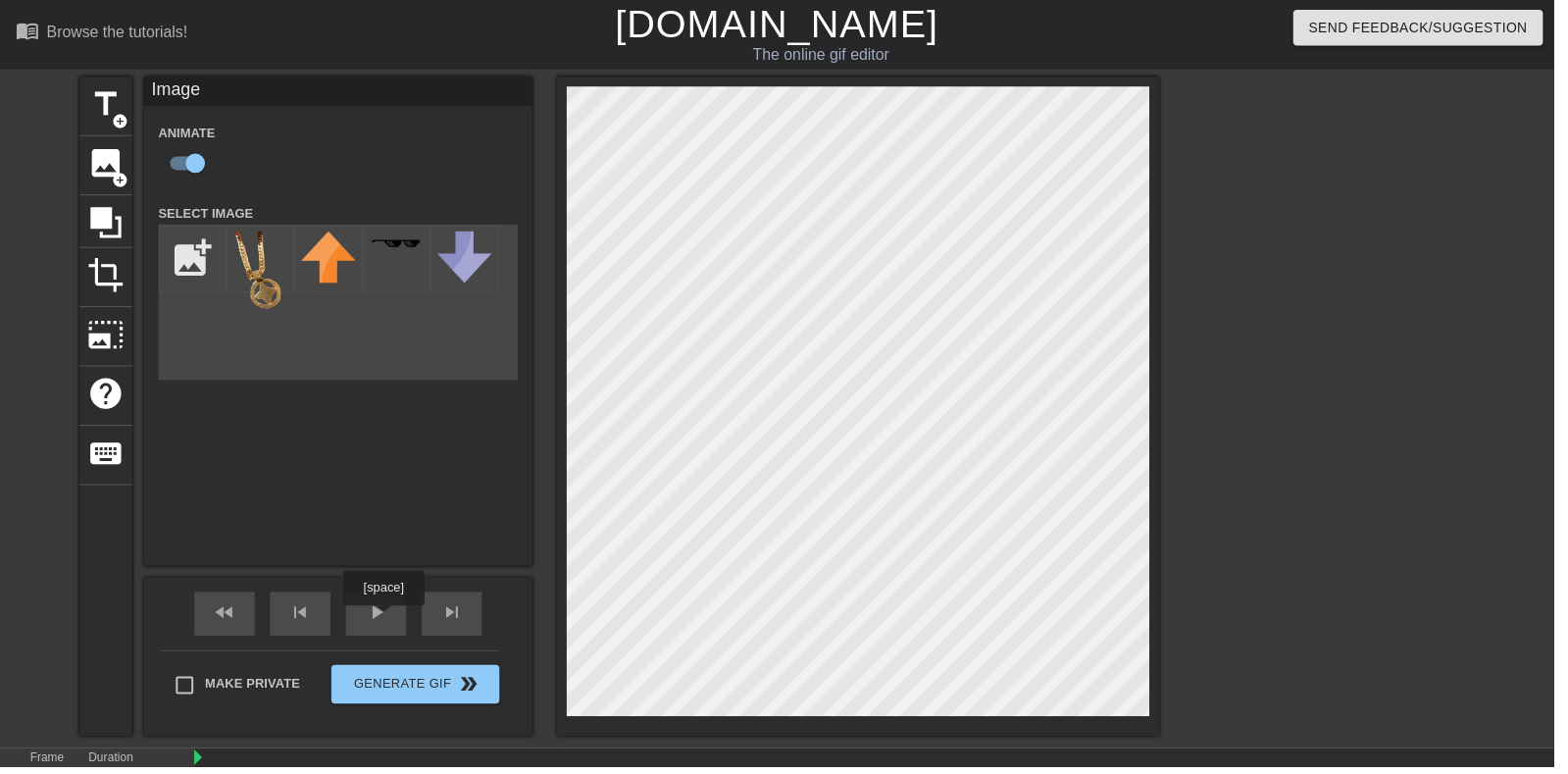 click on "play_arrow" at bounding box center (379, 618) 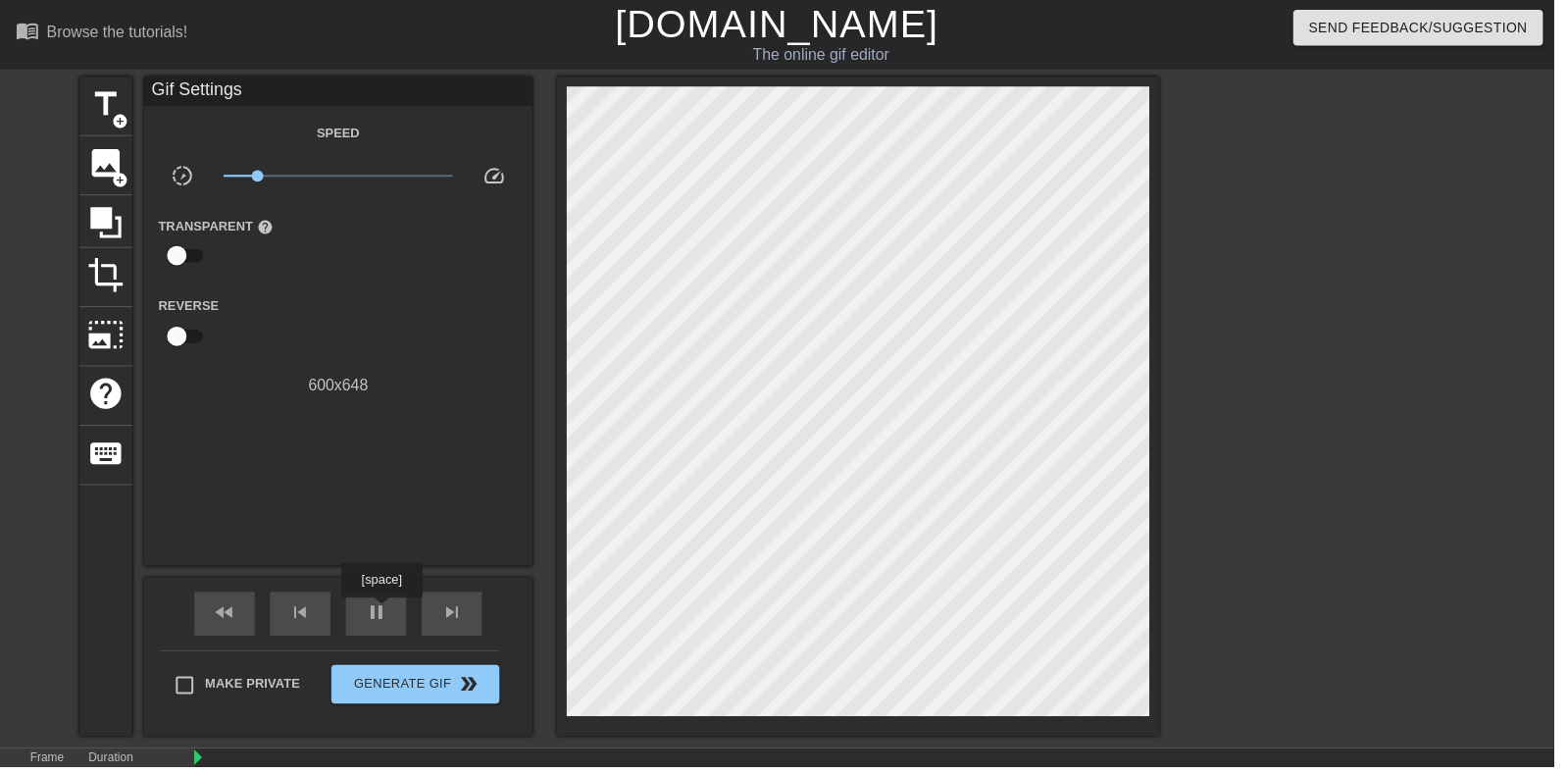 click on "pause" at bounding box center (379, 618) 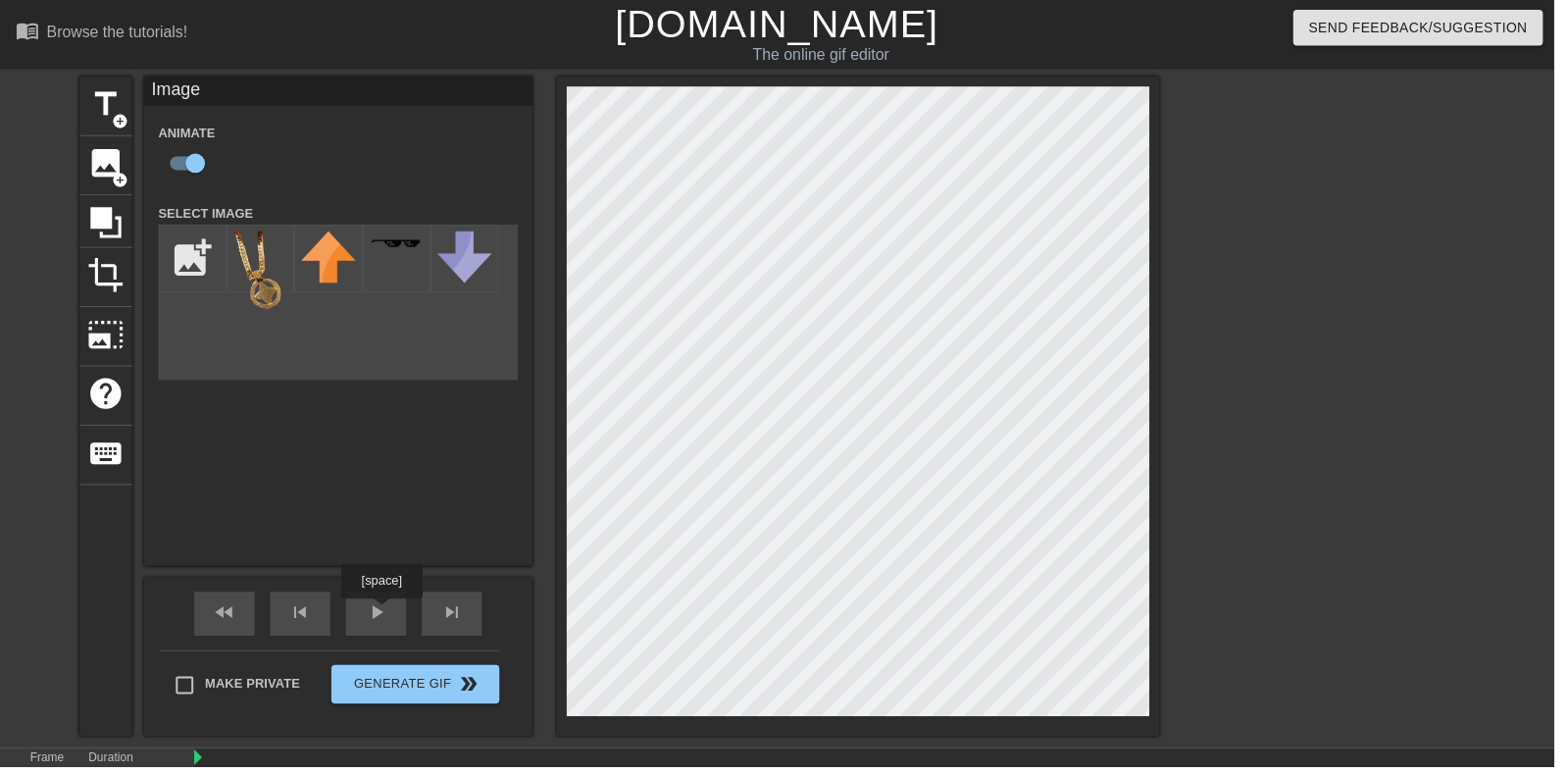 click on "play_arrow" at bounding box center [379, 619] 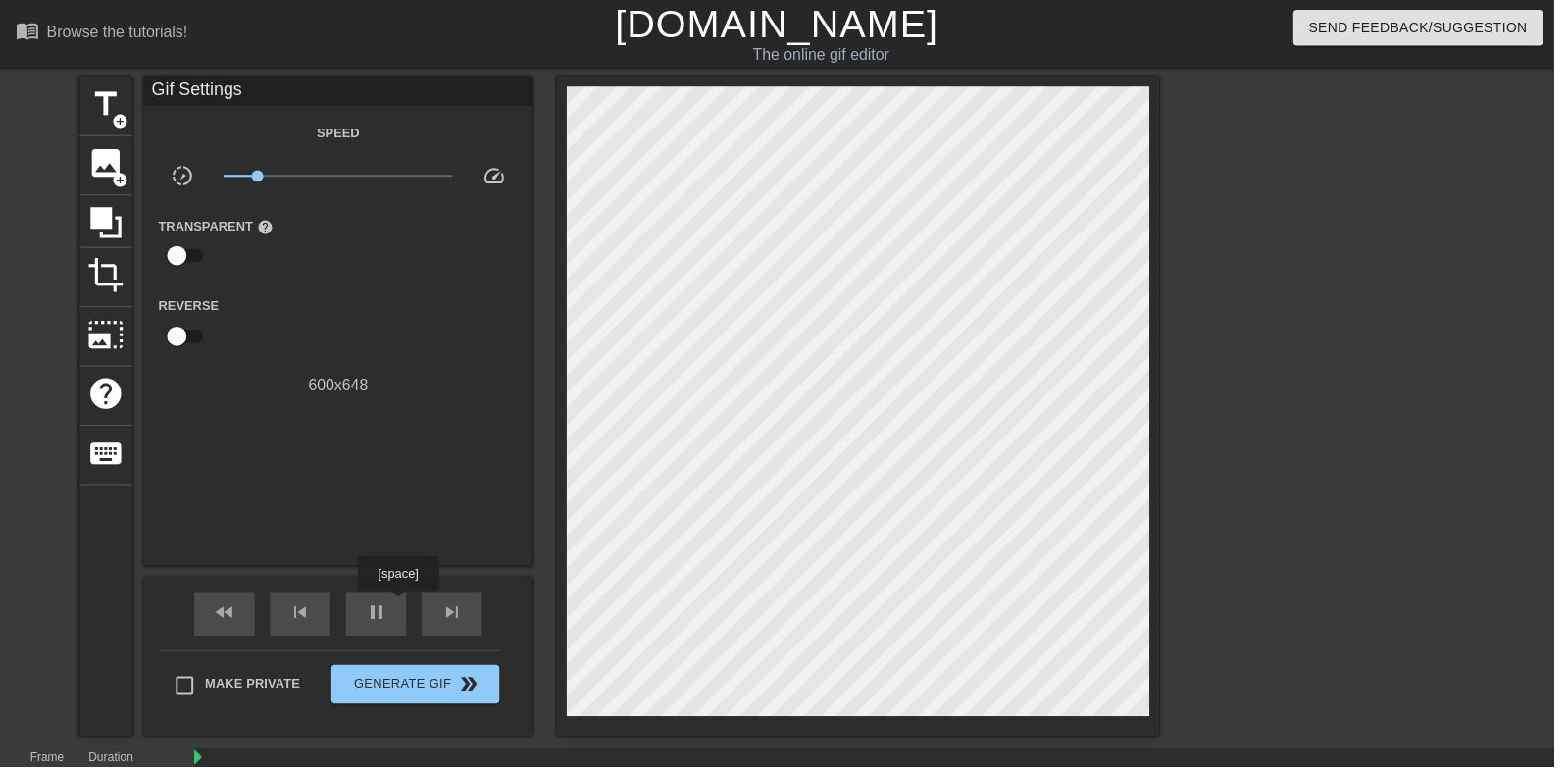 click on "pause" at bounding box center [379, 618] 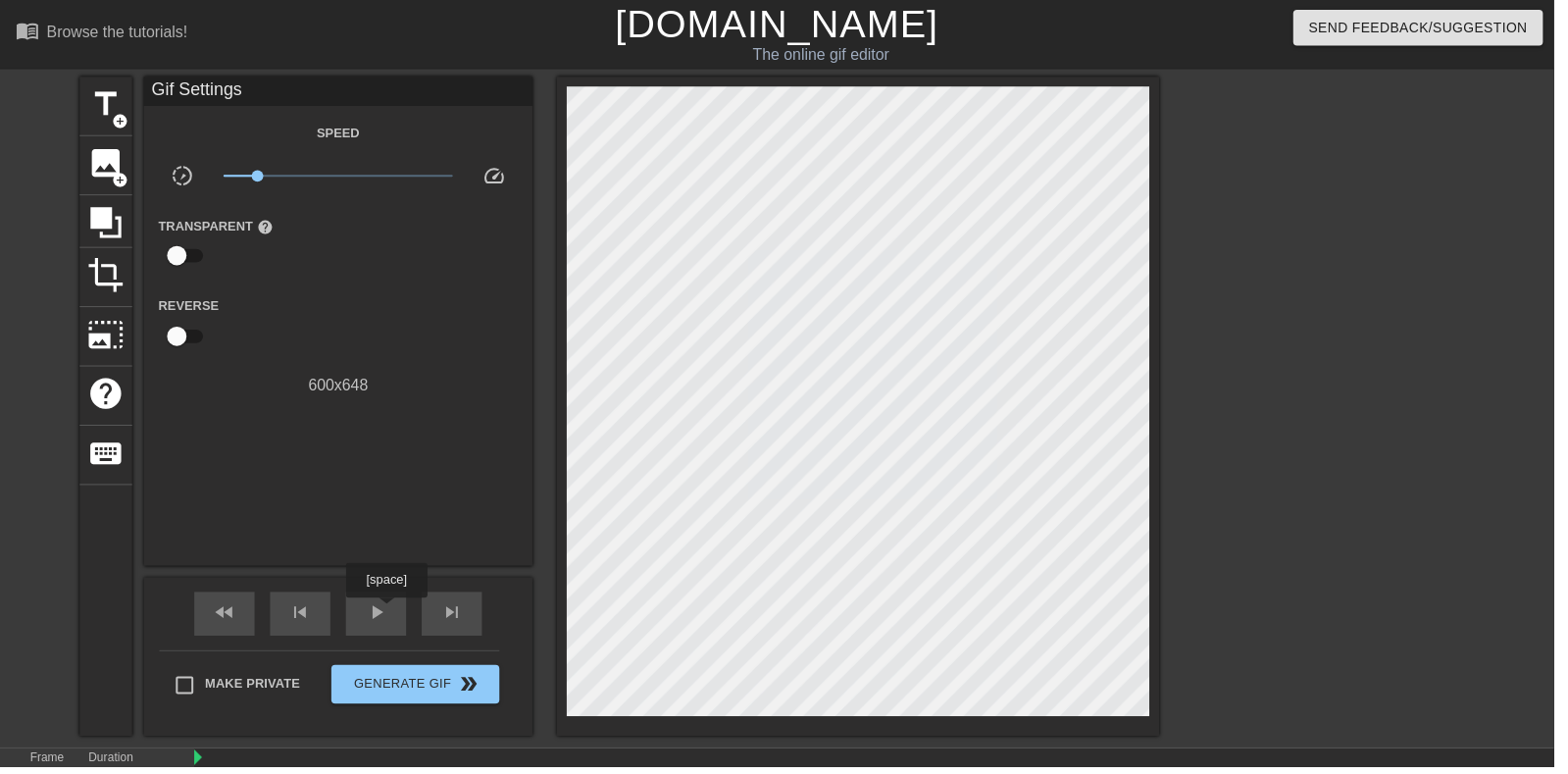 click at bounding box center (4189, 800) 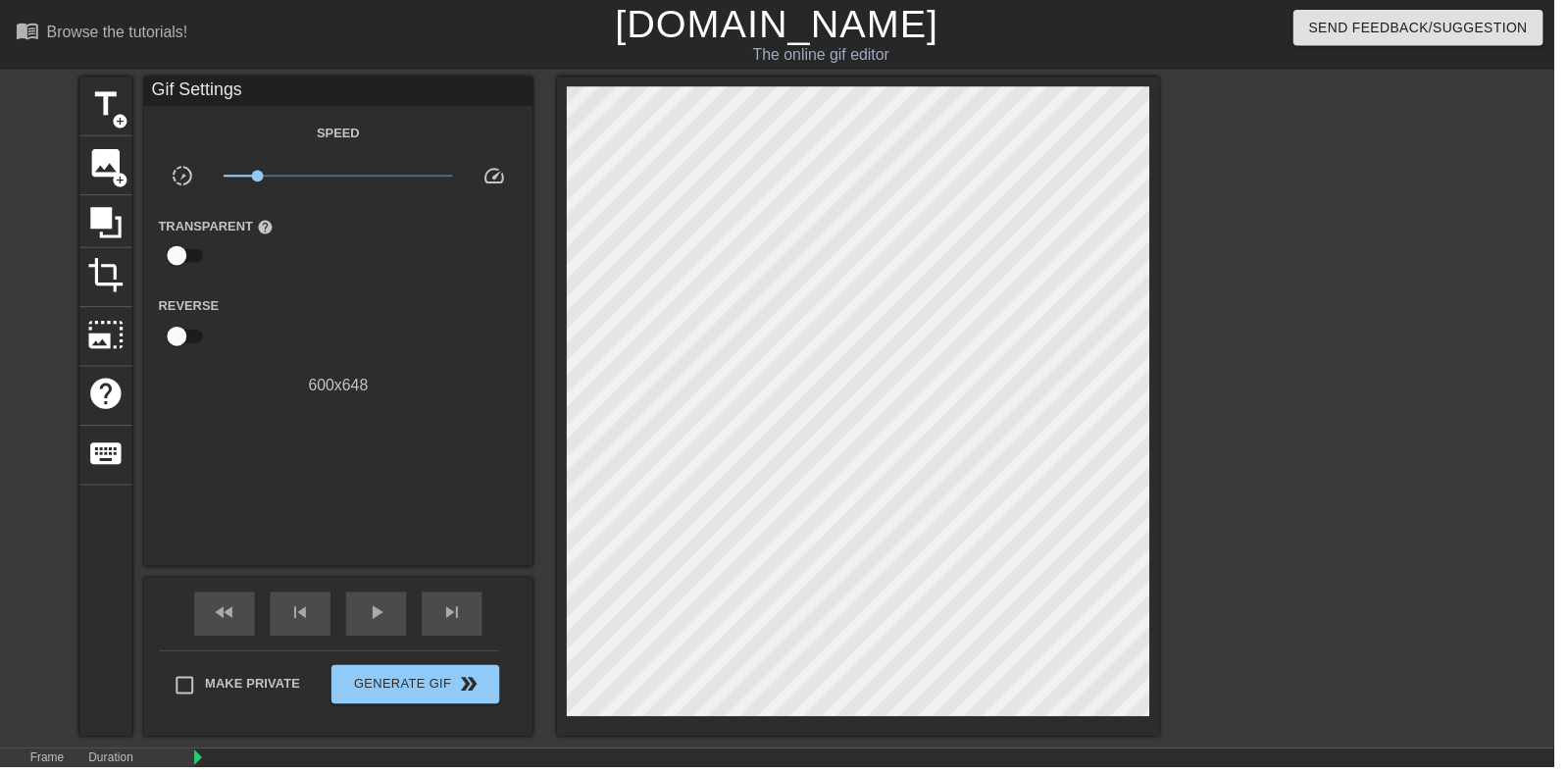click on "play_arrow" at bounding box center [379, 618] 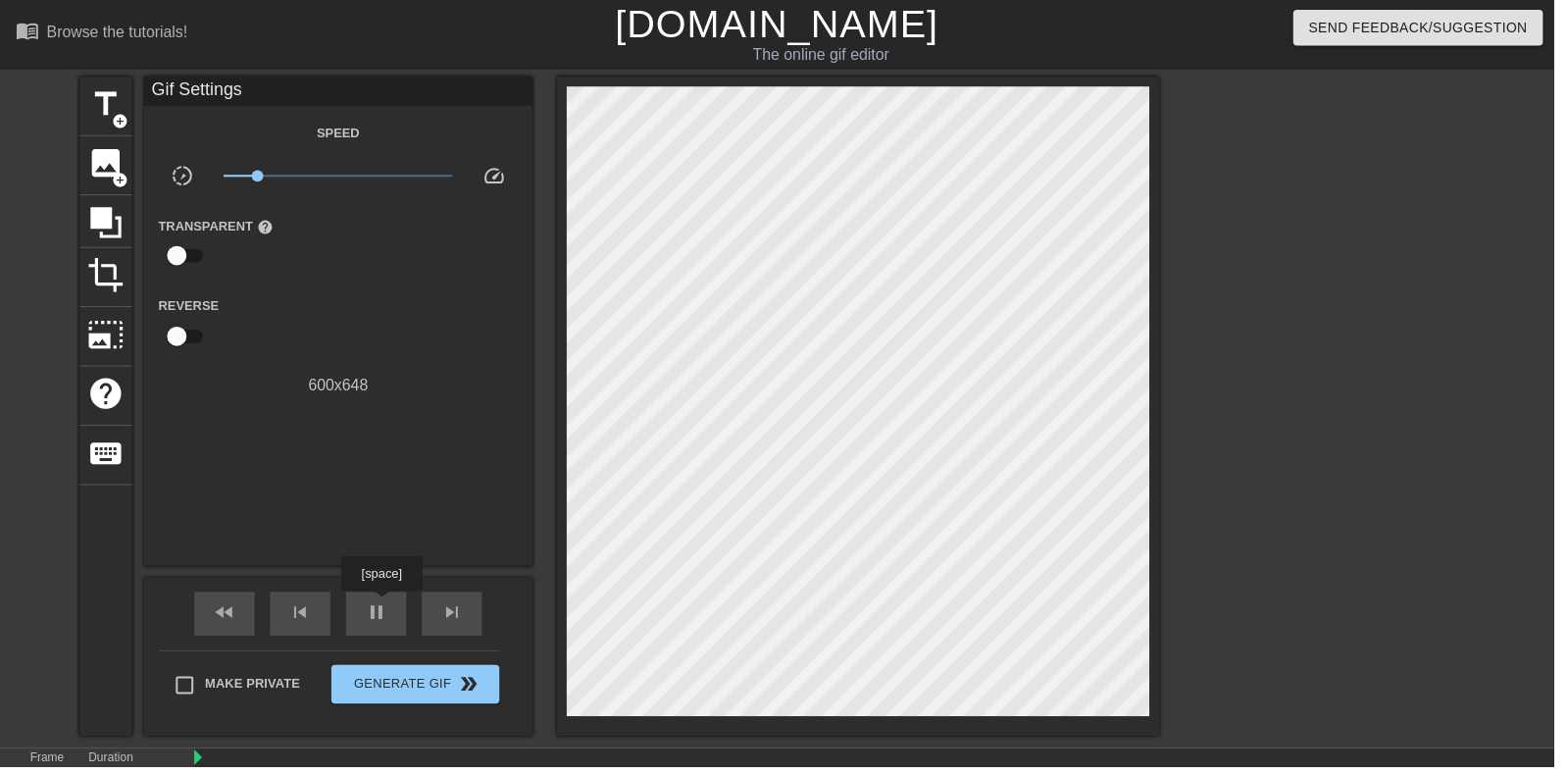 click on "pause" at bounding box center (379, 618) 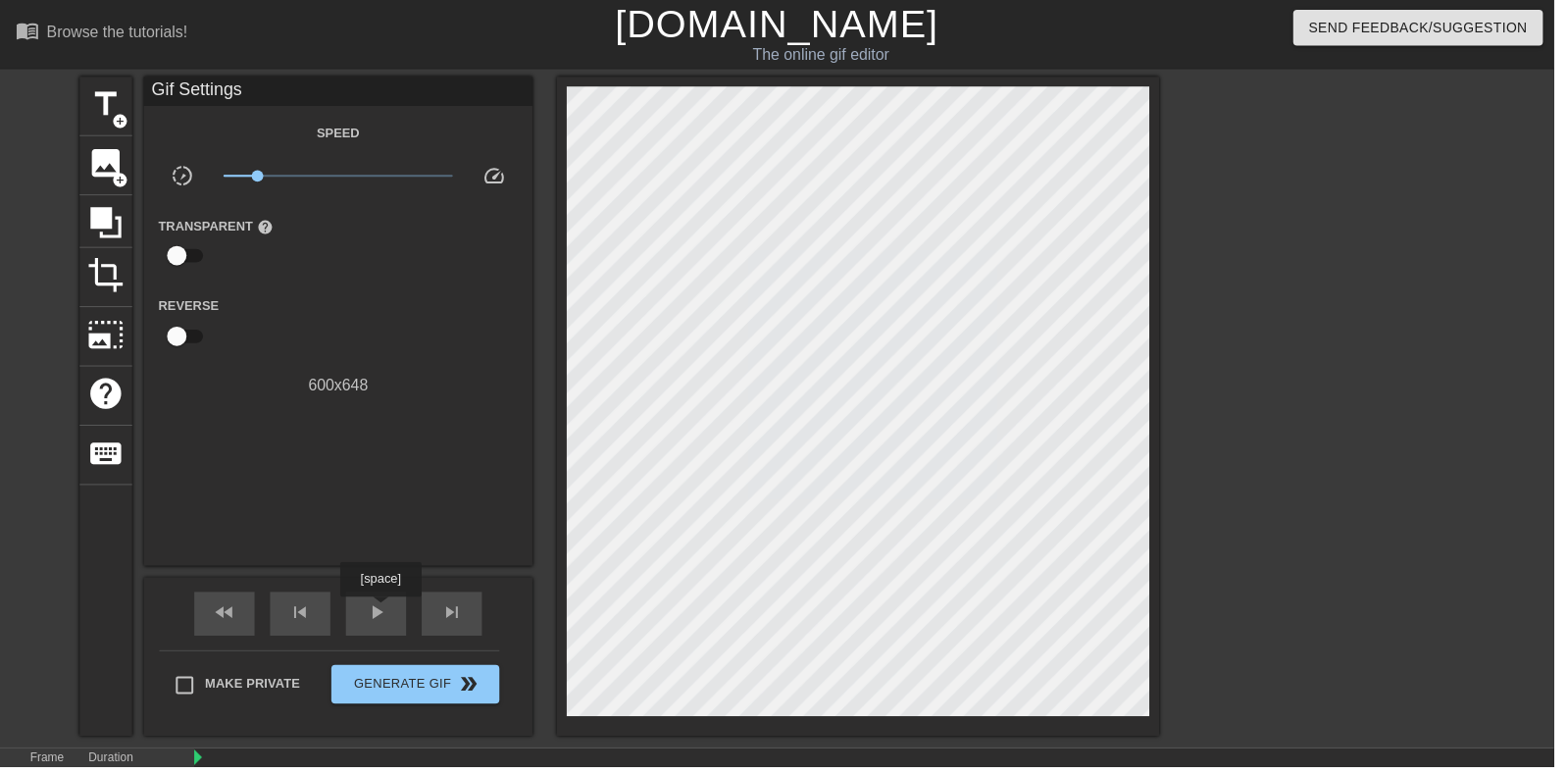 click on "play_arrow" at bounding box center (379, 618) 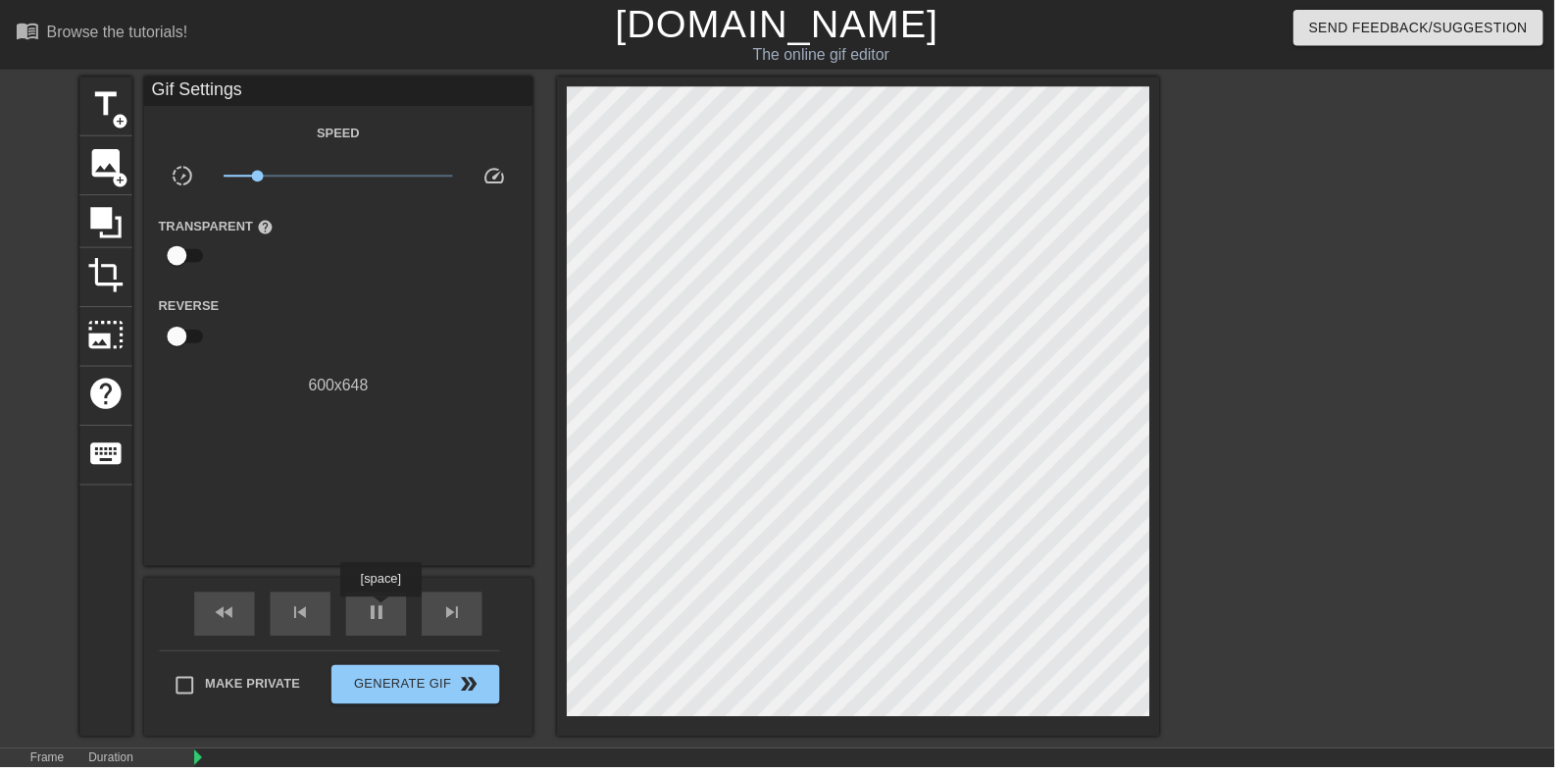 click on "pause" at bounding box center (379, 618) 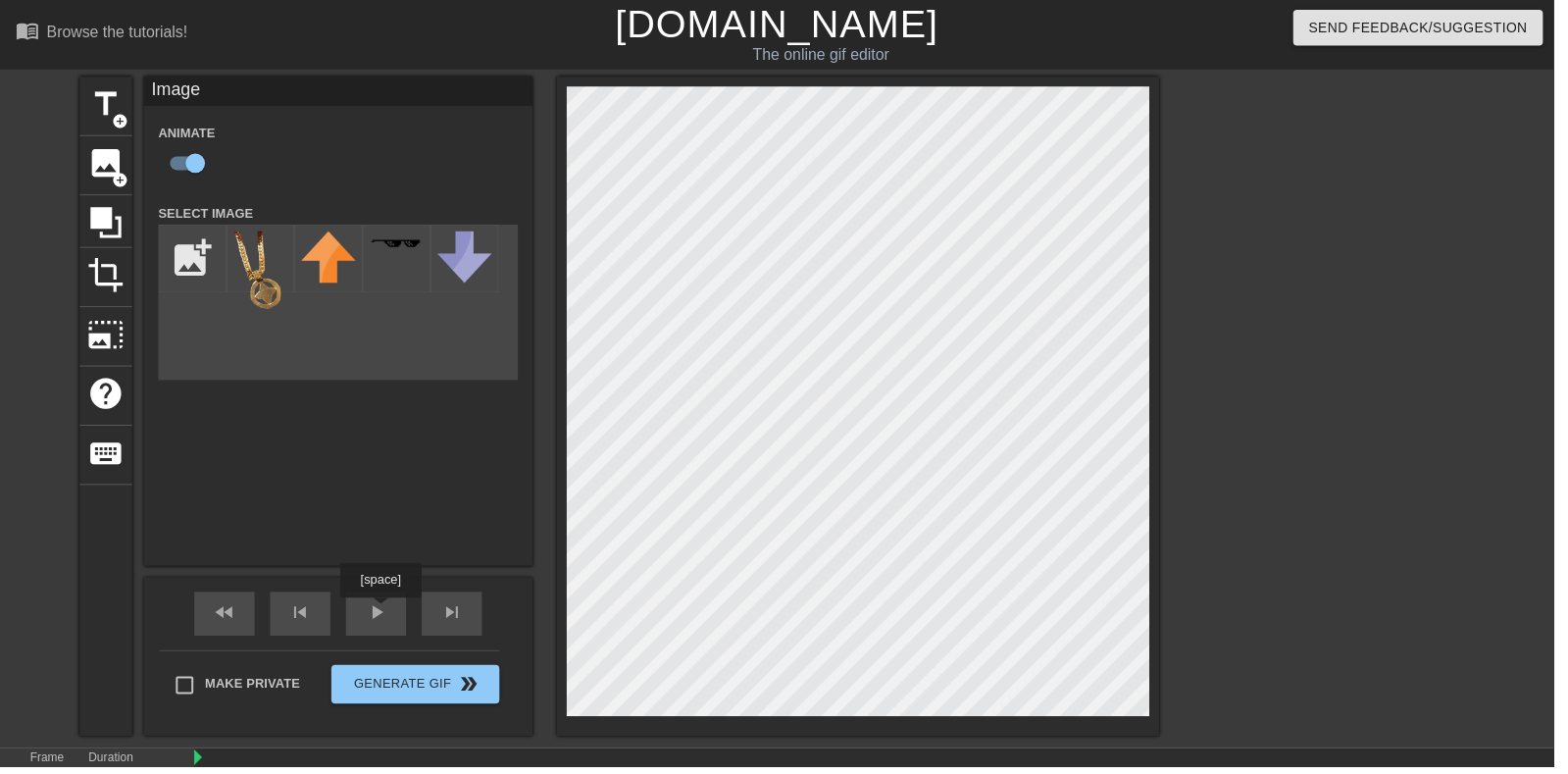 click at bounding box center (4189, 800) 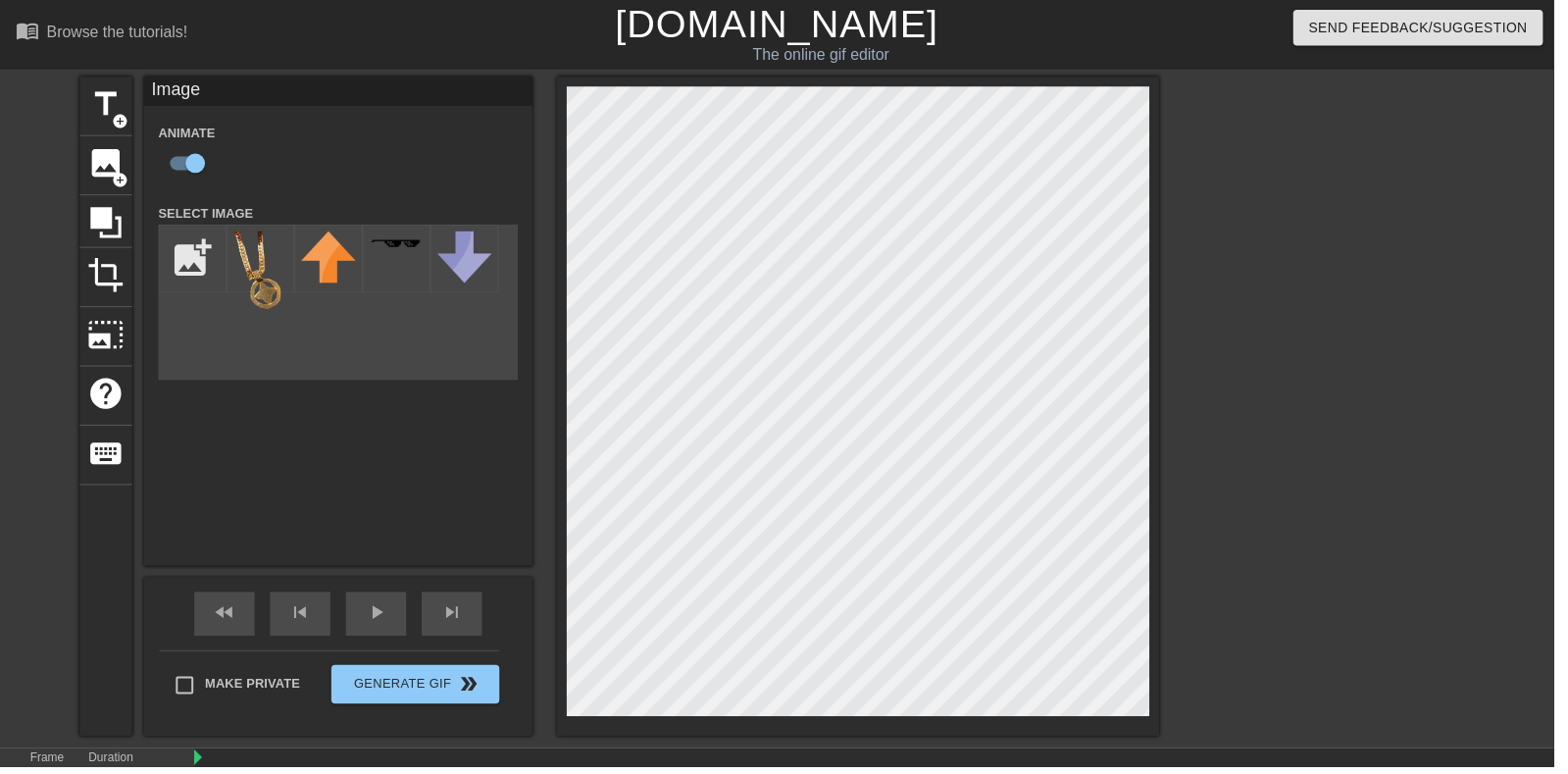click at bounding box center [4189, 800] 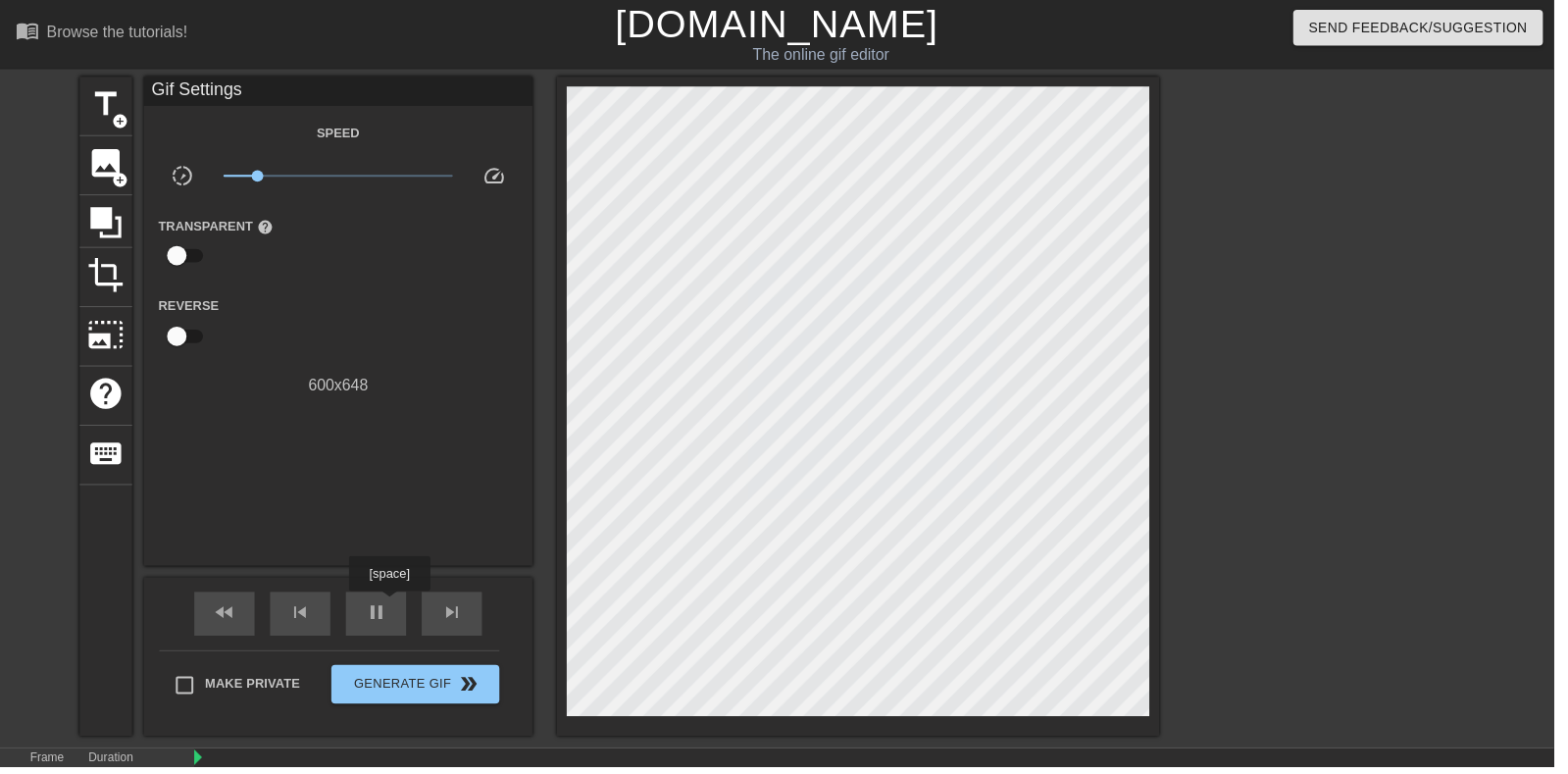 click on "pause" at bounding box center (379, 619) 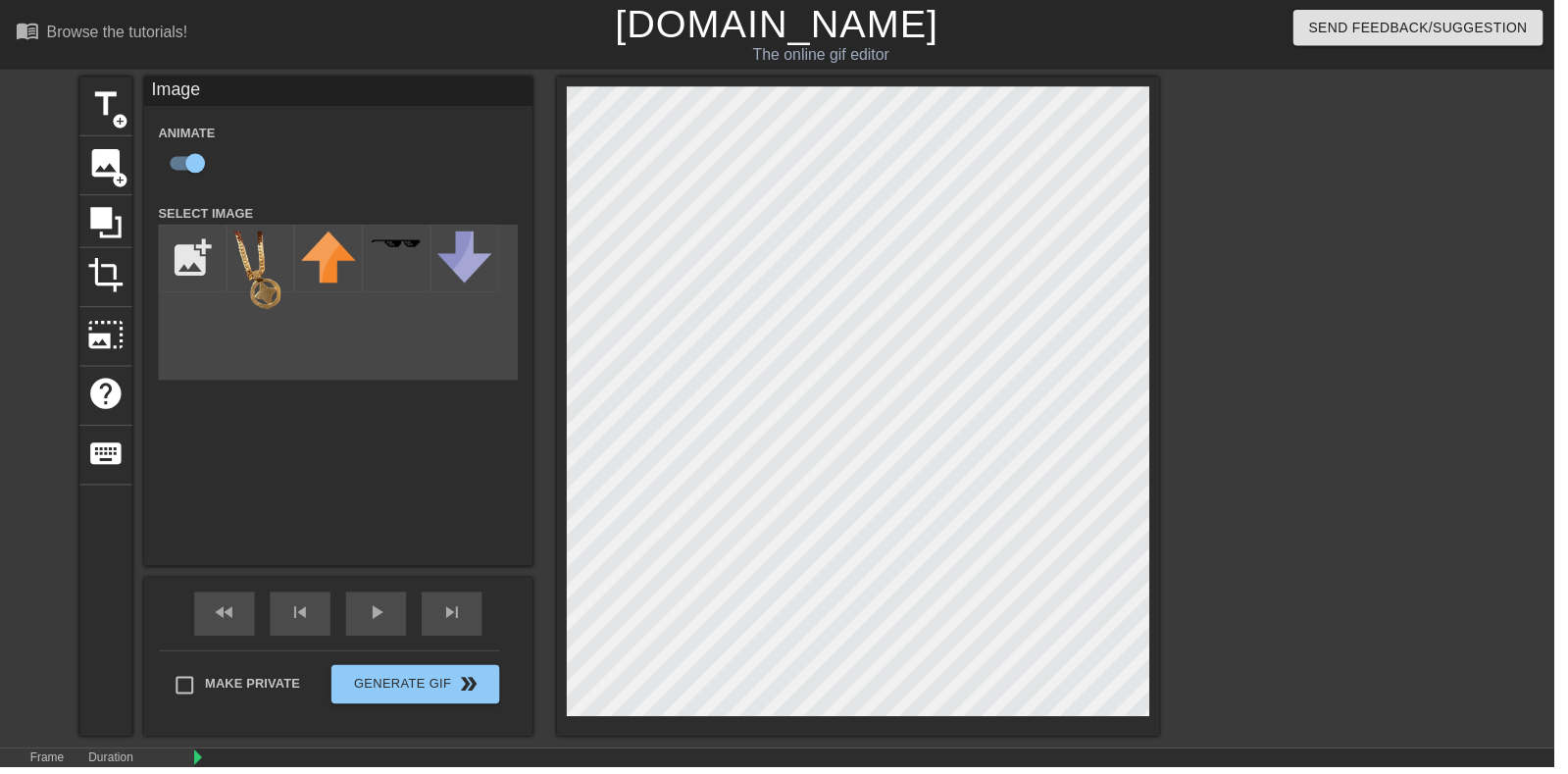 click on "play_arrow" at bounding box center [379, 618] 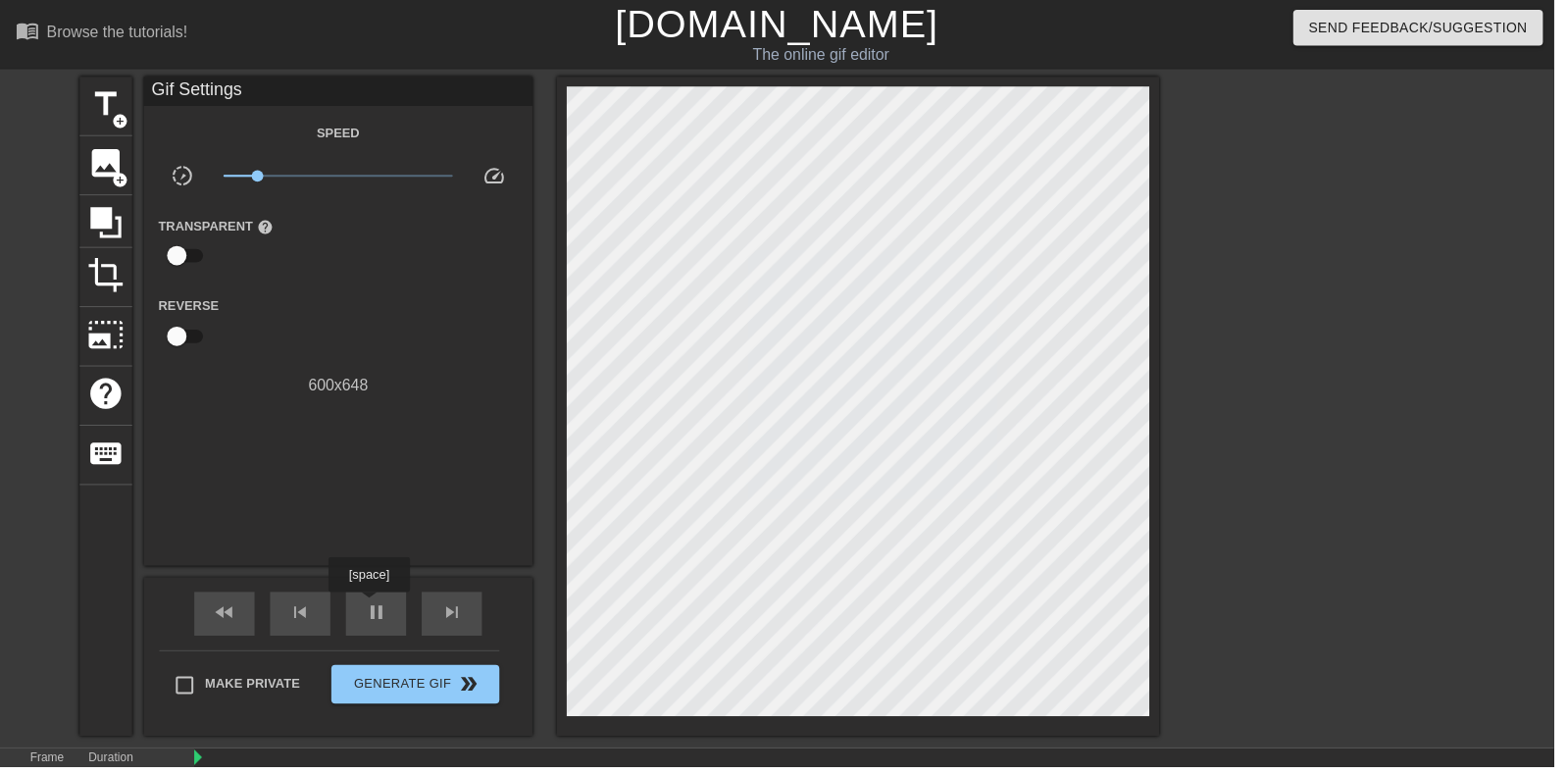 click on "pause" at bounding box center (379, 618) 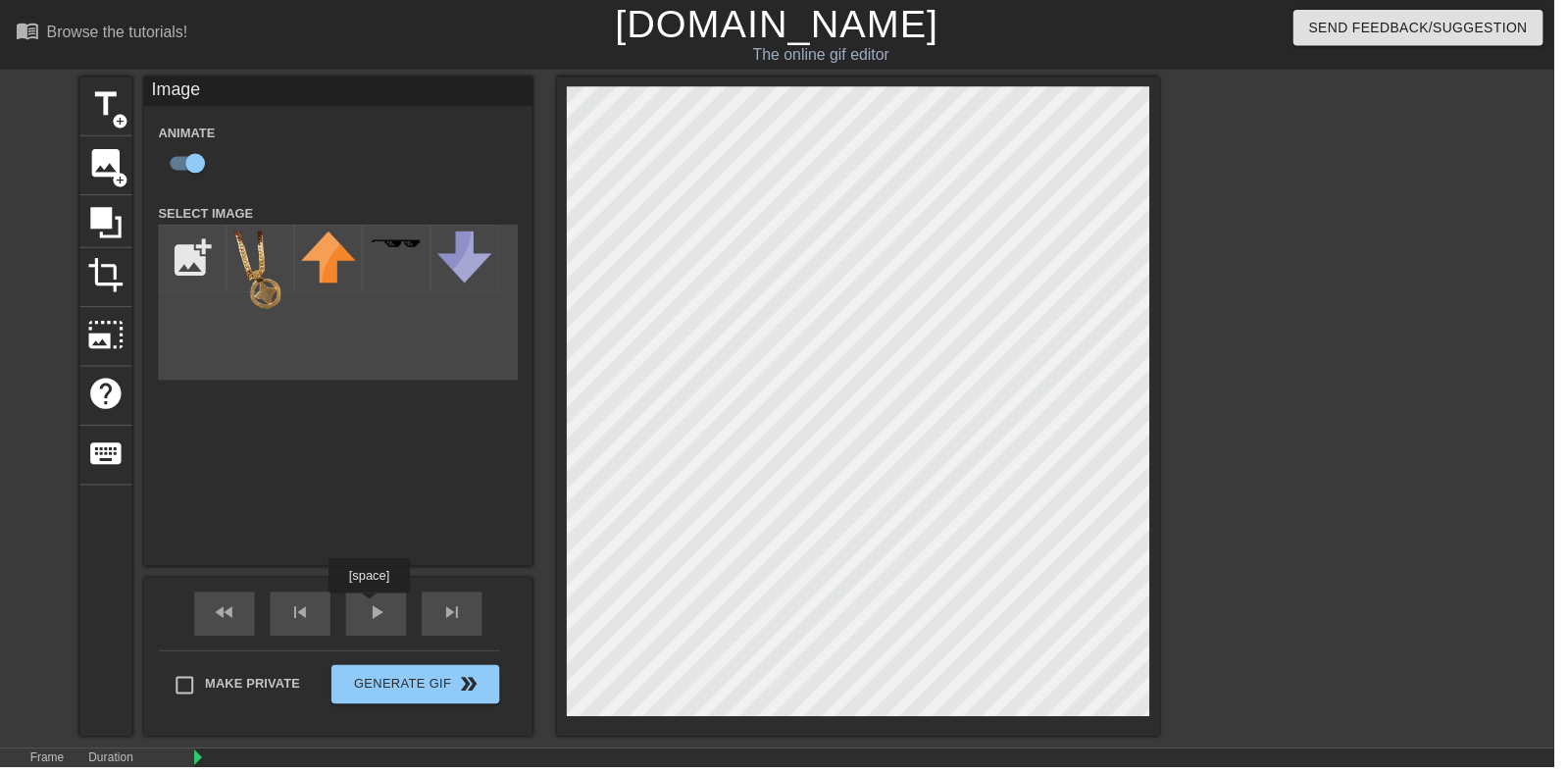 click on "play_arrow" at bounding box center [379, 618] 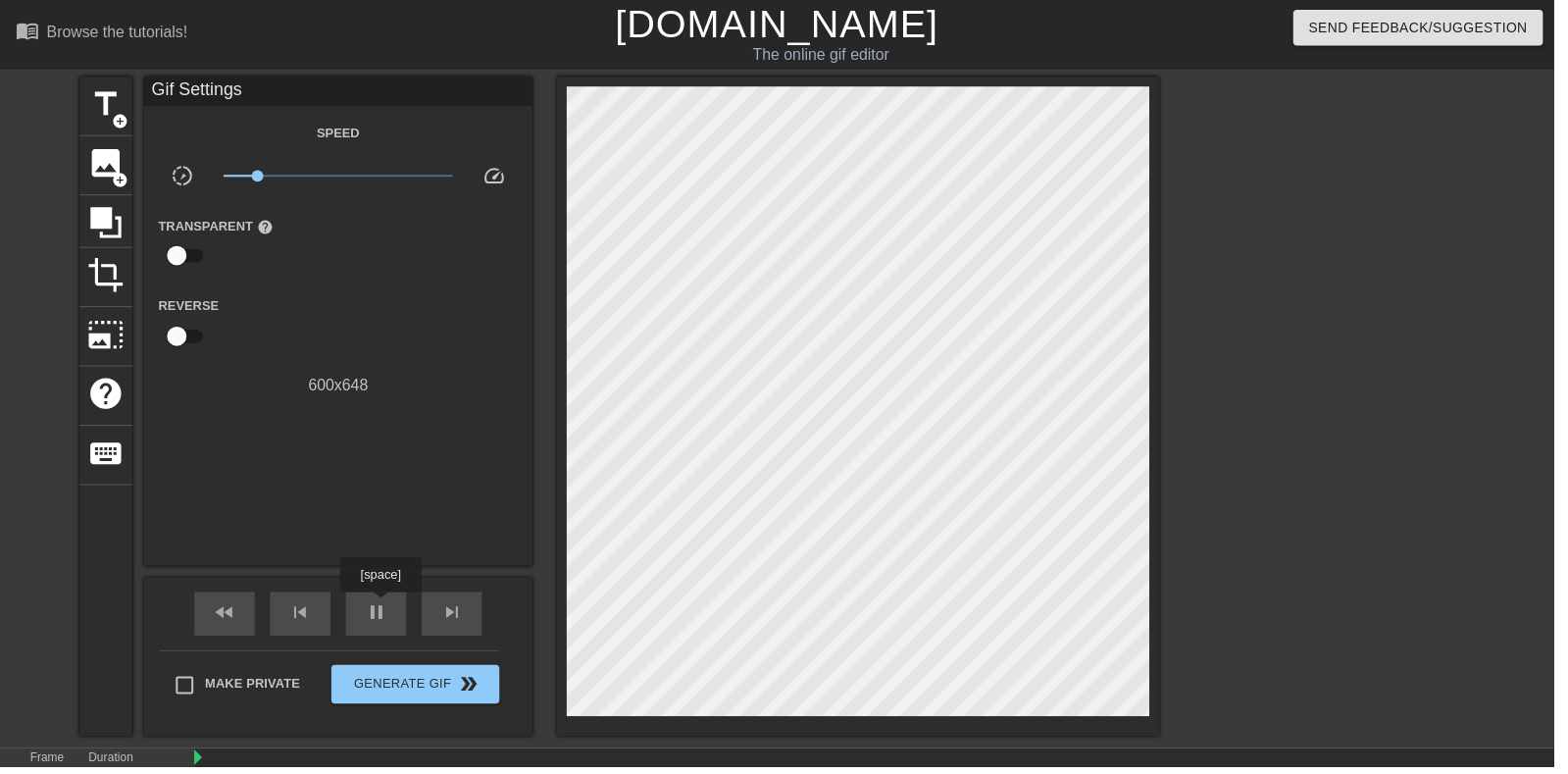 click on "pause" at bounding box center (379, 618) 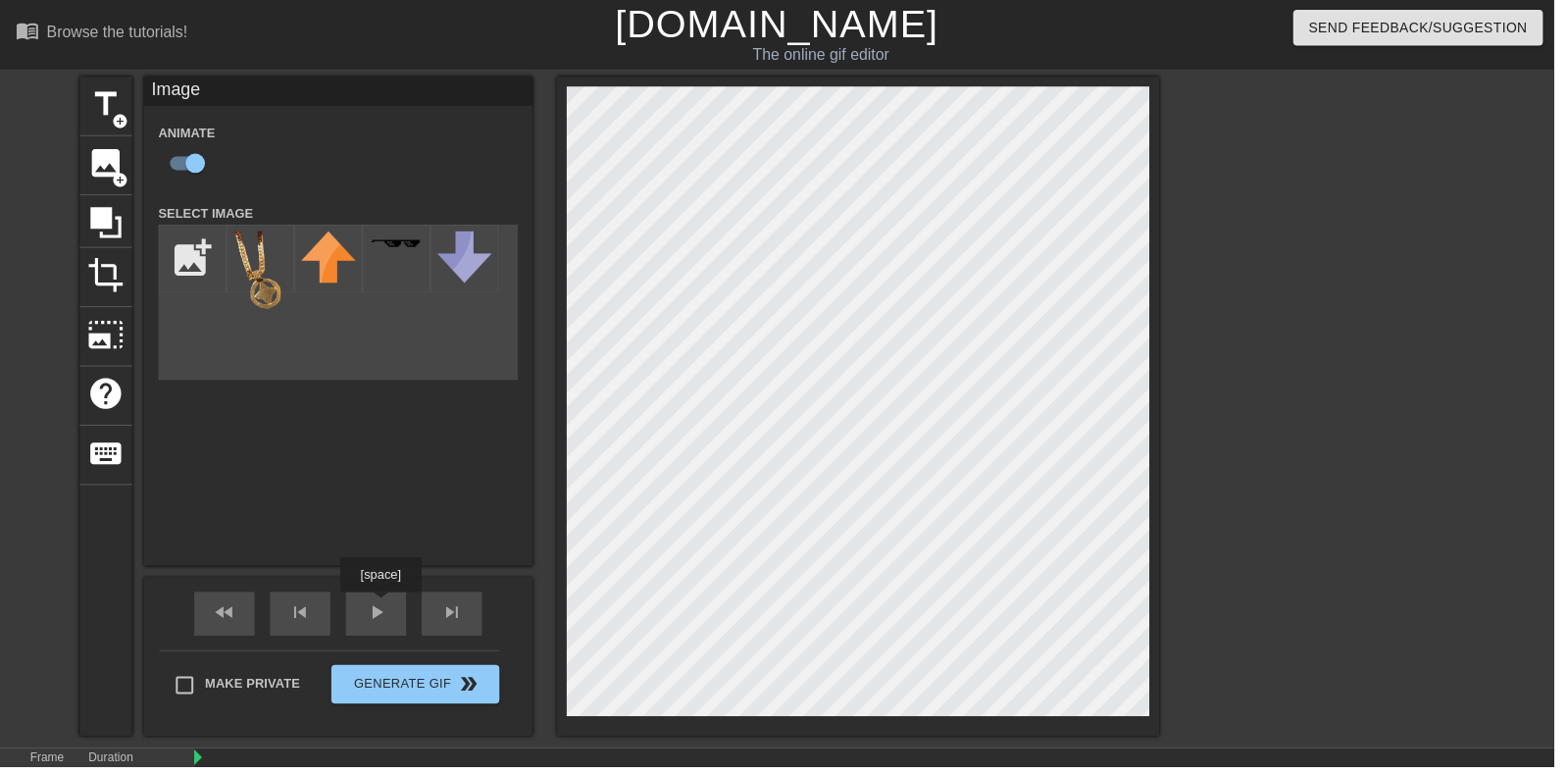 click at bounding box center [4189, 800] 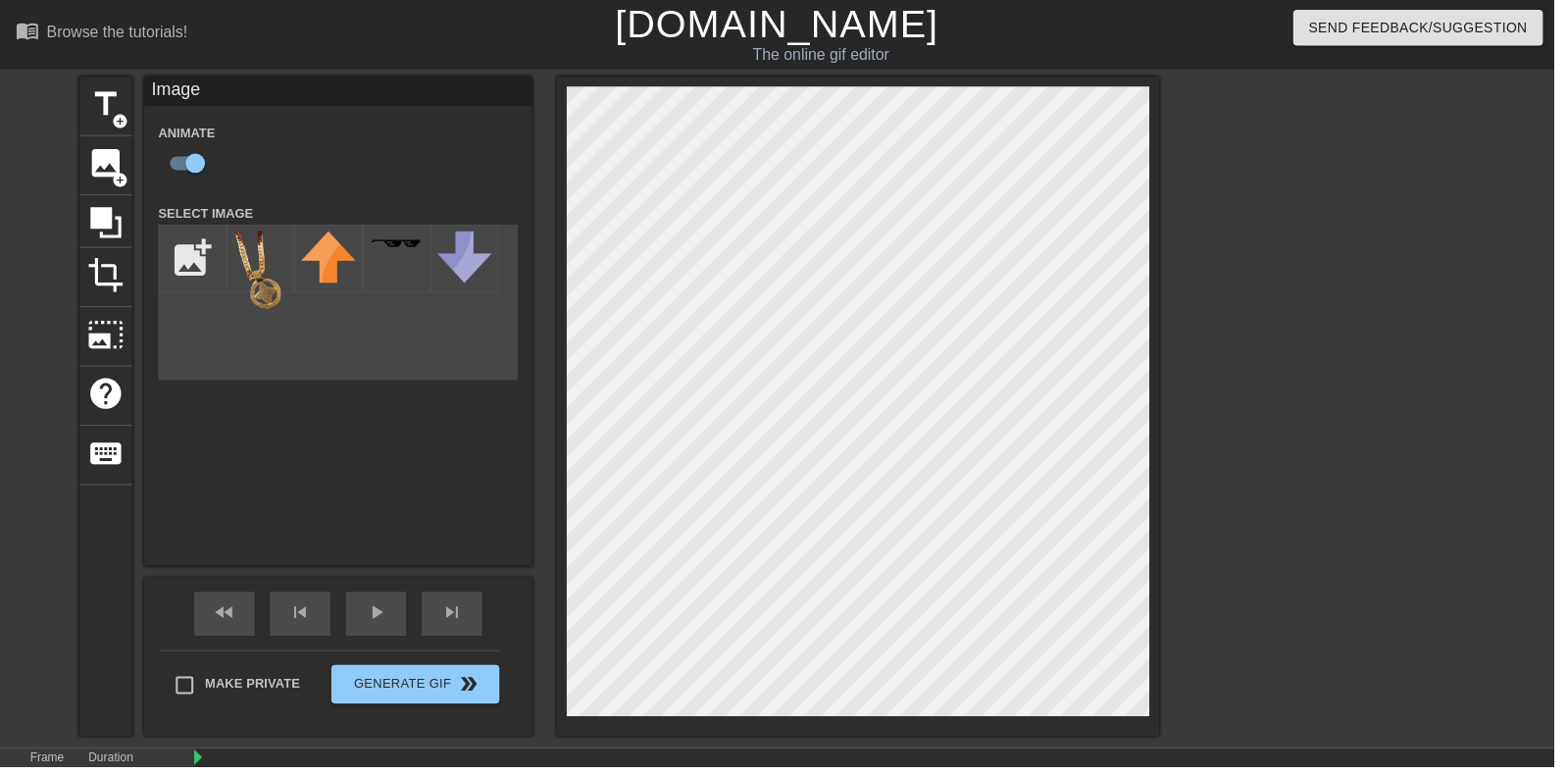 click on "play_arrow" at bounding box center [379, 618] 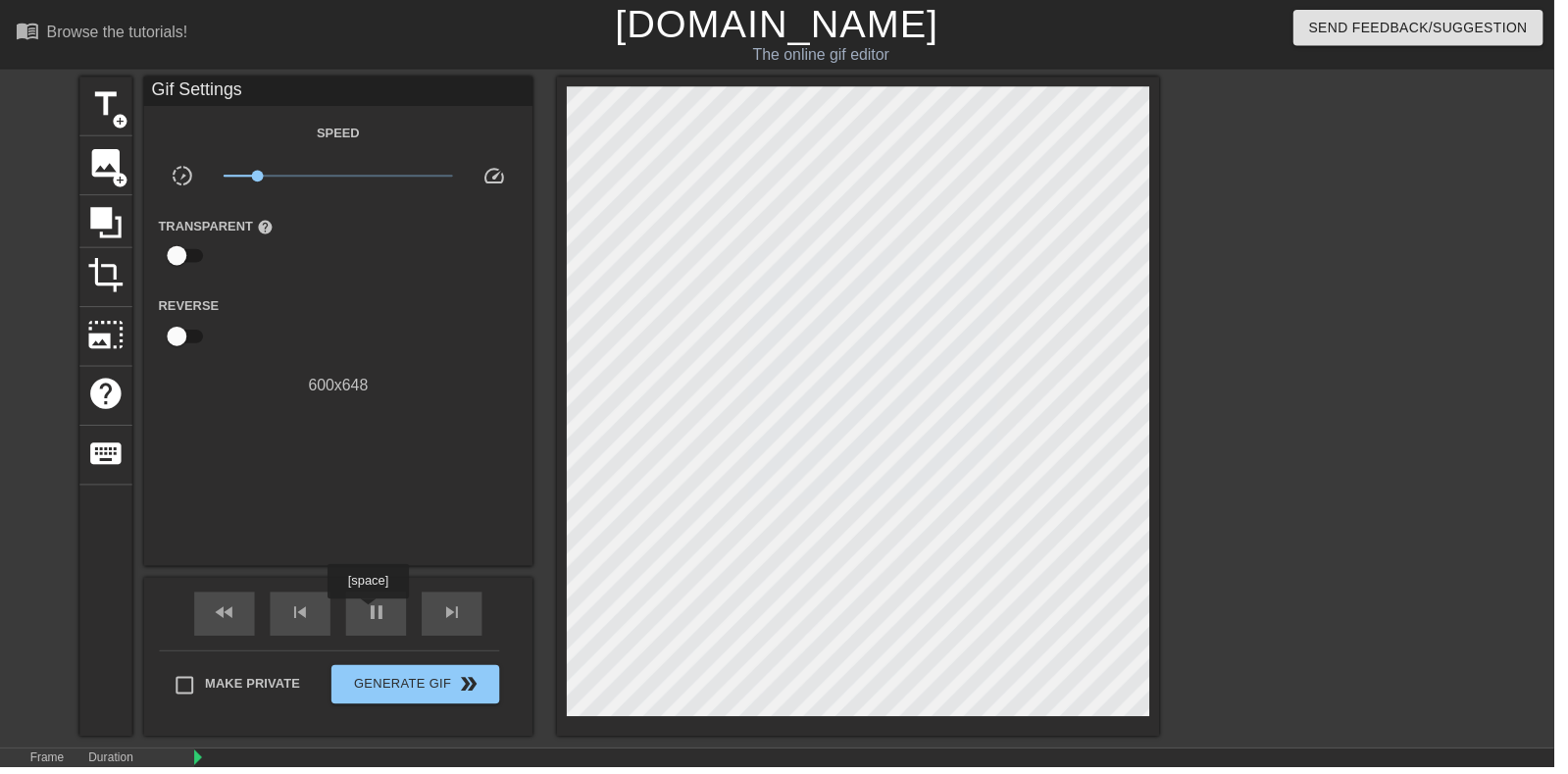 click at bounding box center (1159, 787) 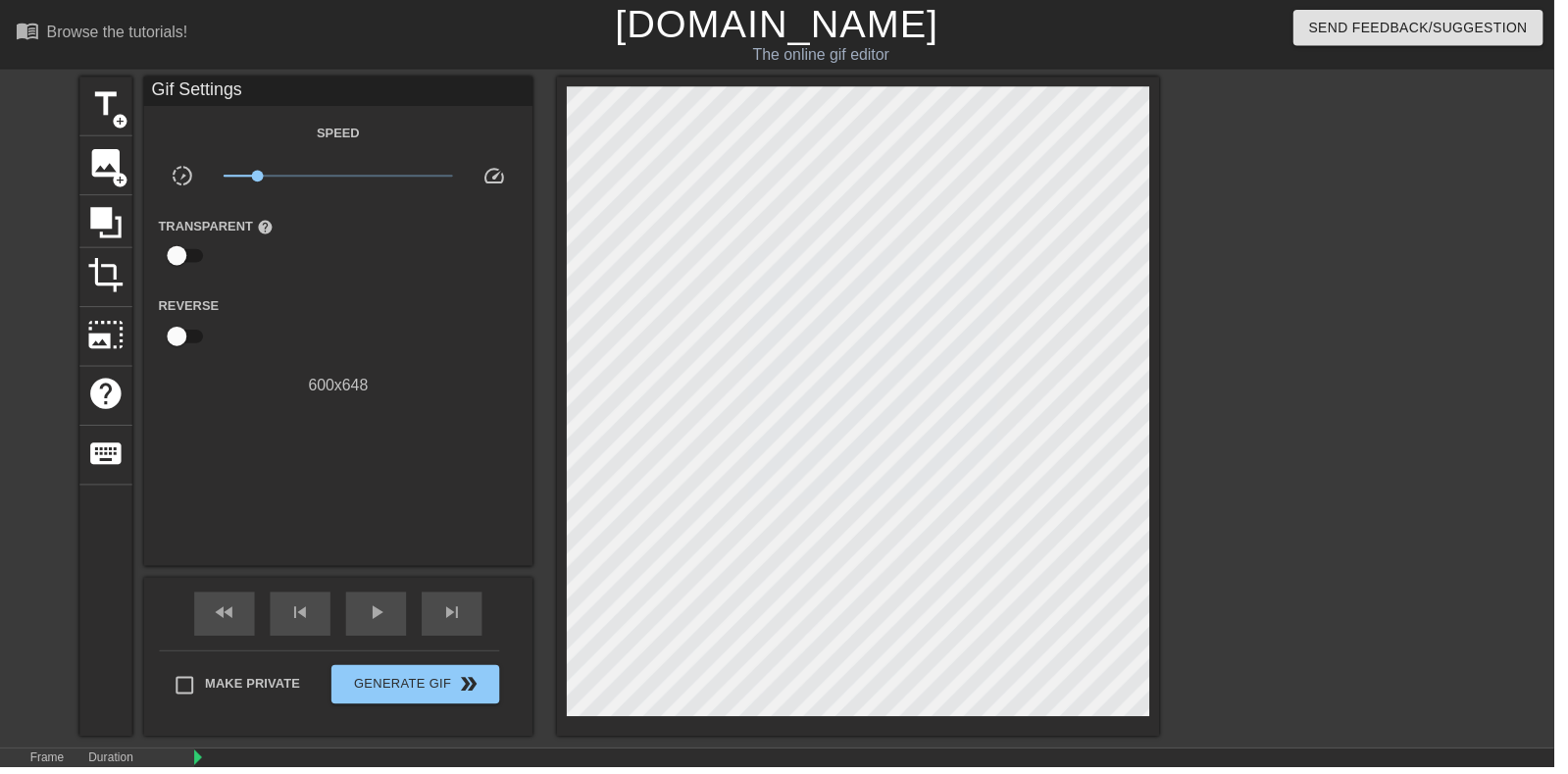 click on "play_arrow" at bounding box center [379, 619] 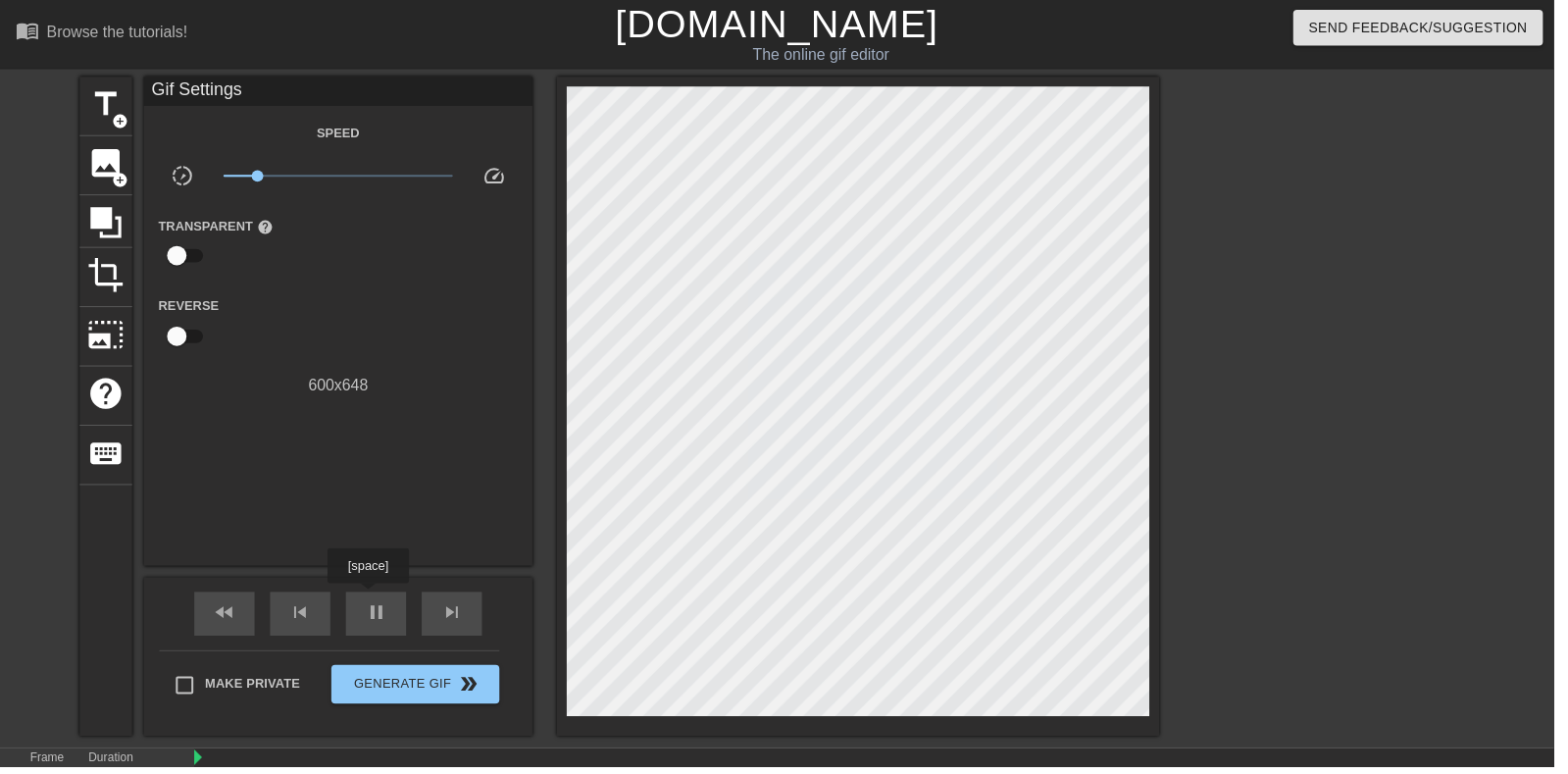 click at bounding box center (1174, 787) 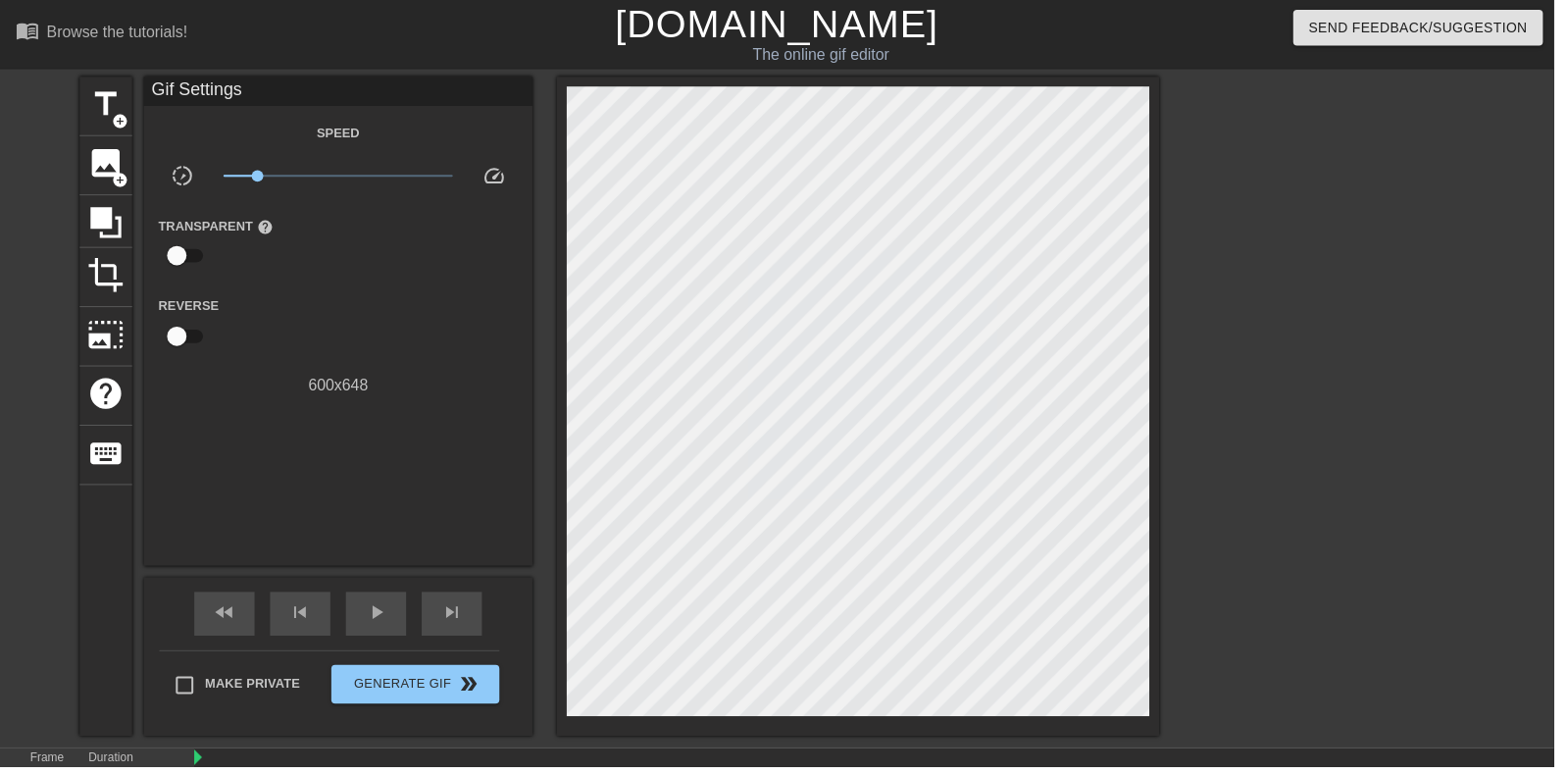 click at bounding box center (850, 787) 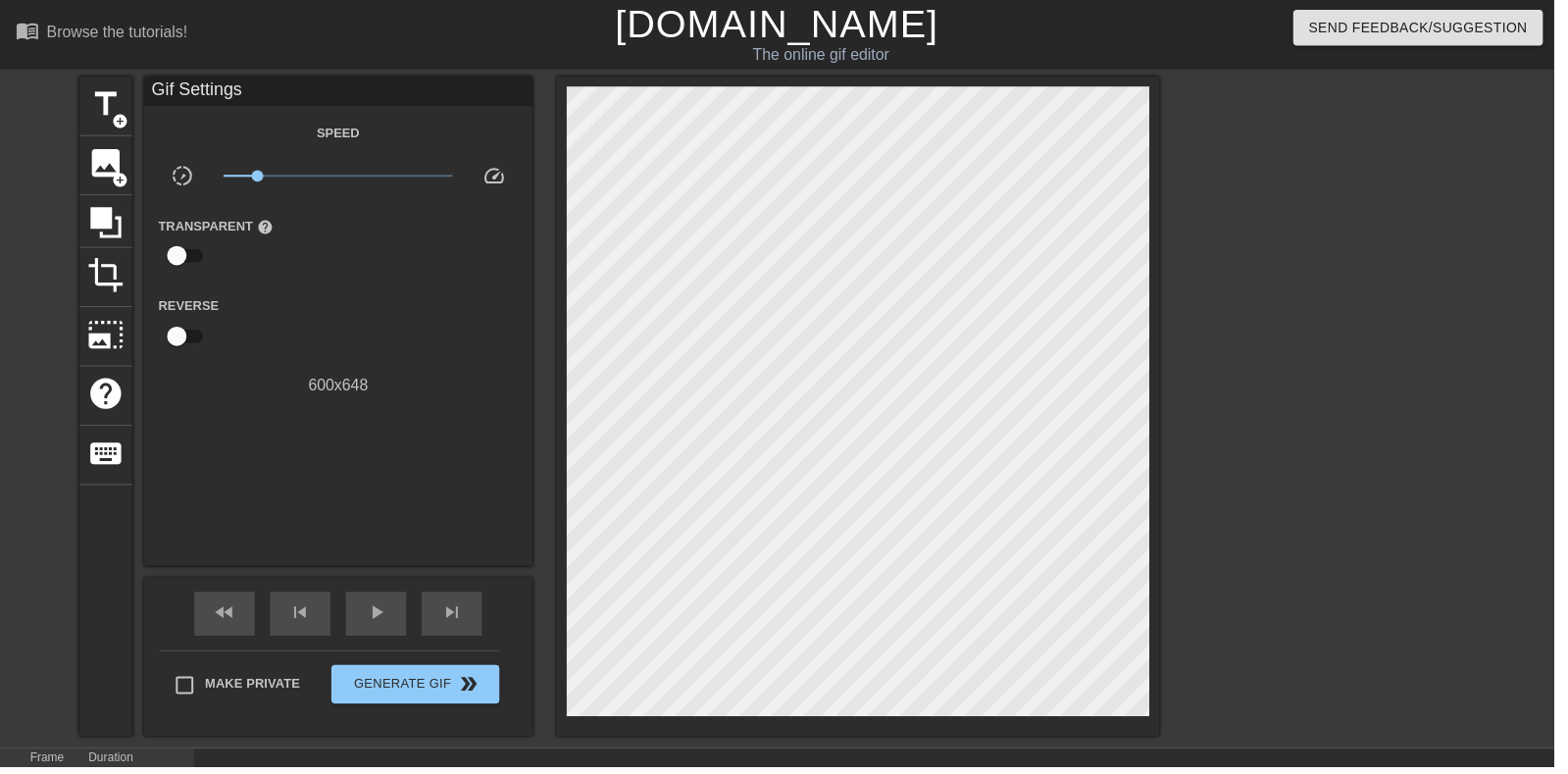 scroll, scrollTop: 0, scrollLeft: 371, axis: horizontal 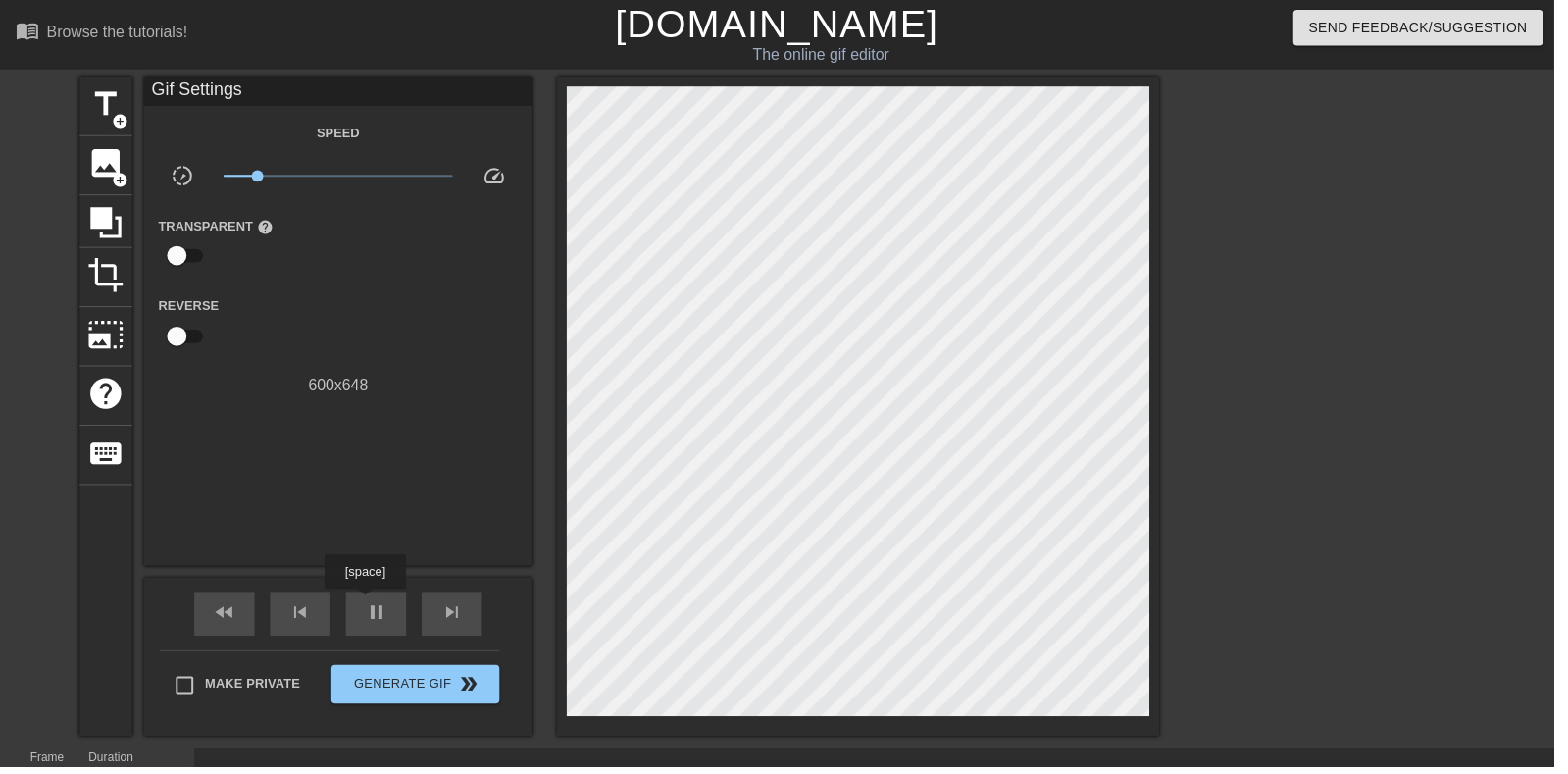 click on "Speed slow_motion_video x0.197 speed Transparent help Reverse 600  x  648" at bounding box center [341, 261] 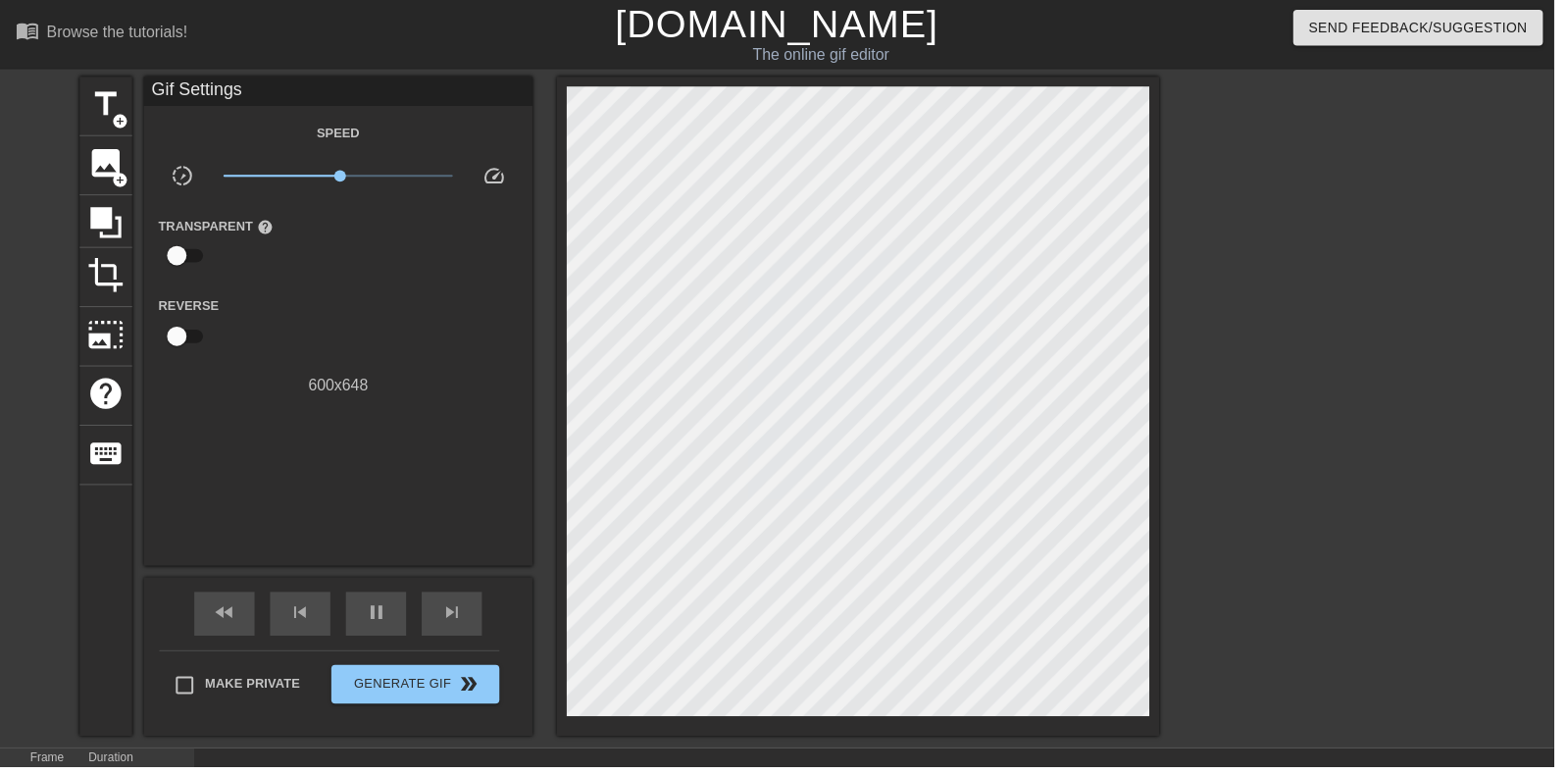 click at bounding box center (3819, 800) 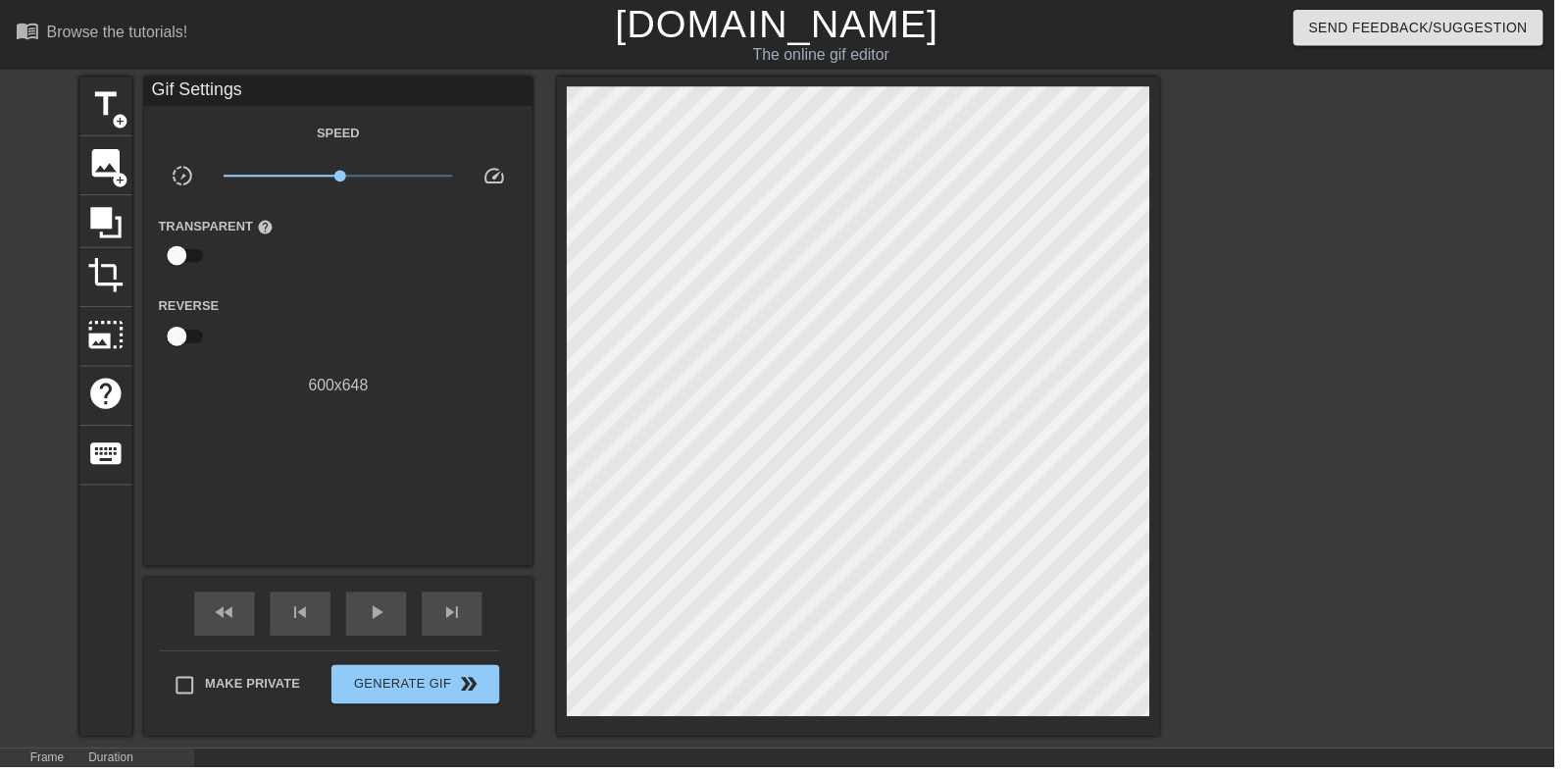 click on "play_arrow" at bounding box center [379, 618] 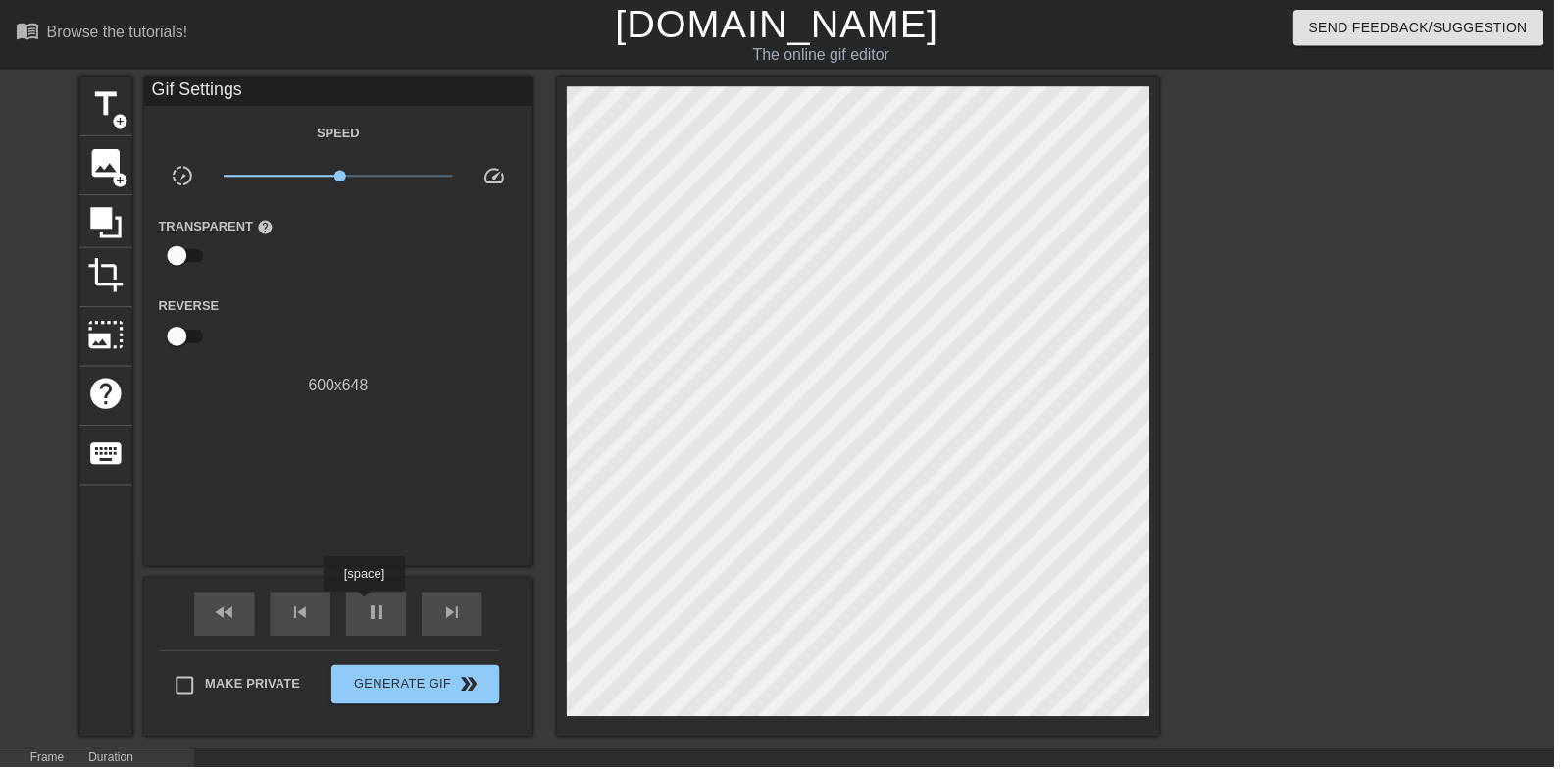 click on "pause" at bounding box center (379, 619) 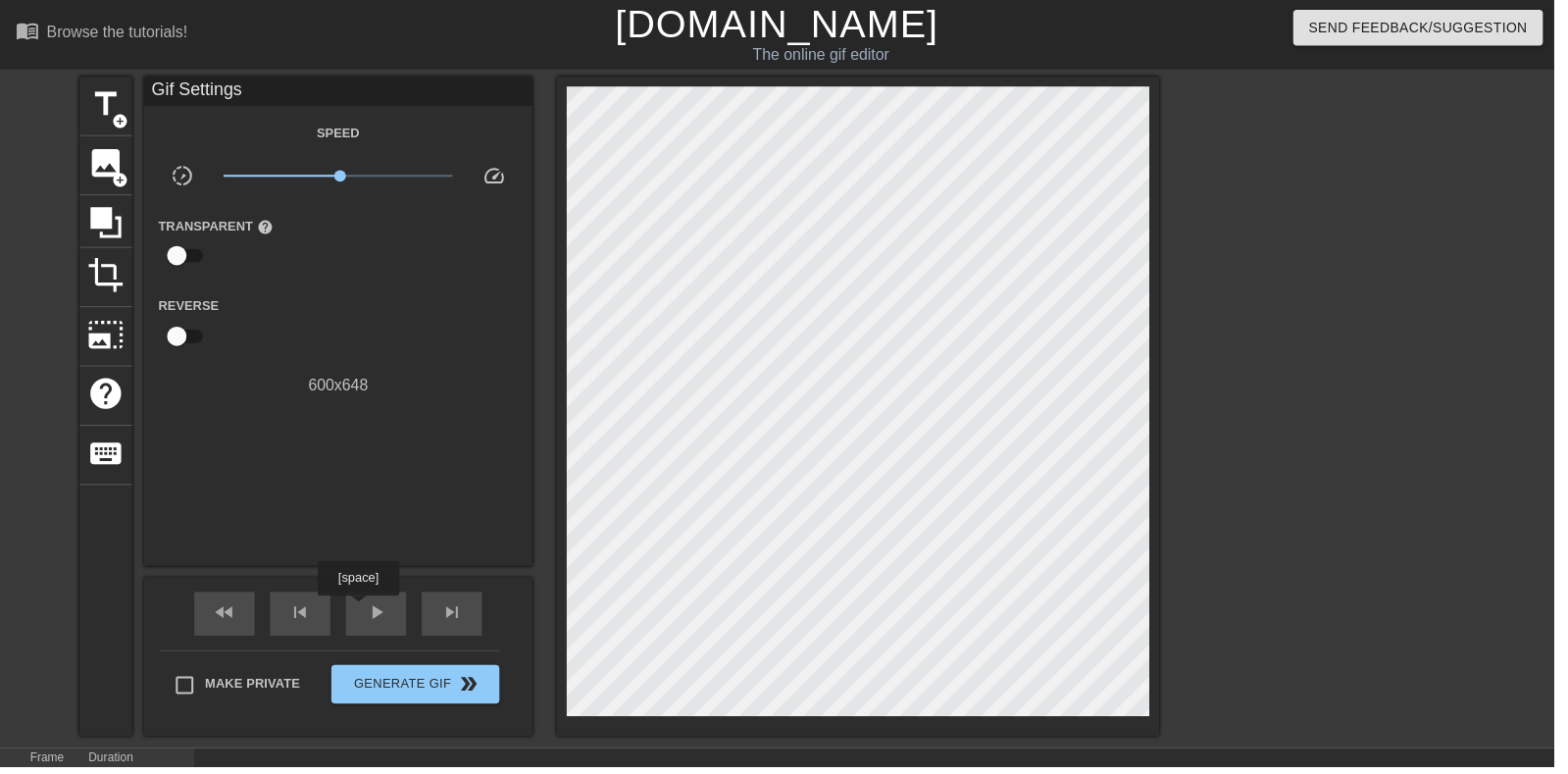 click on "80" at bounding box center (994, 787) 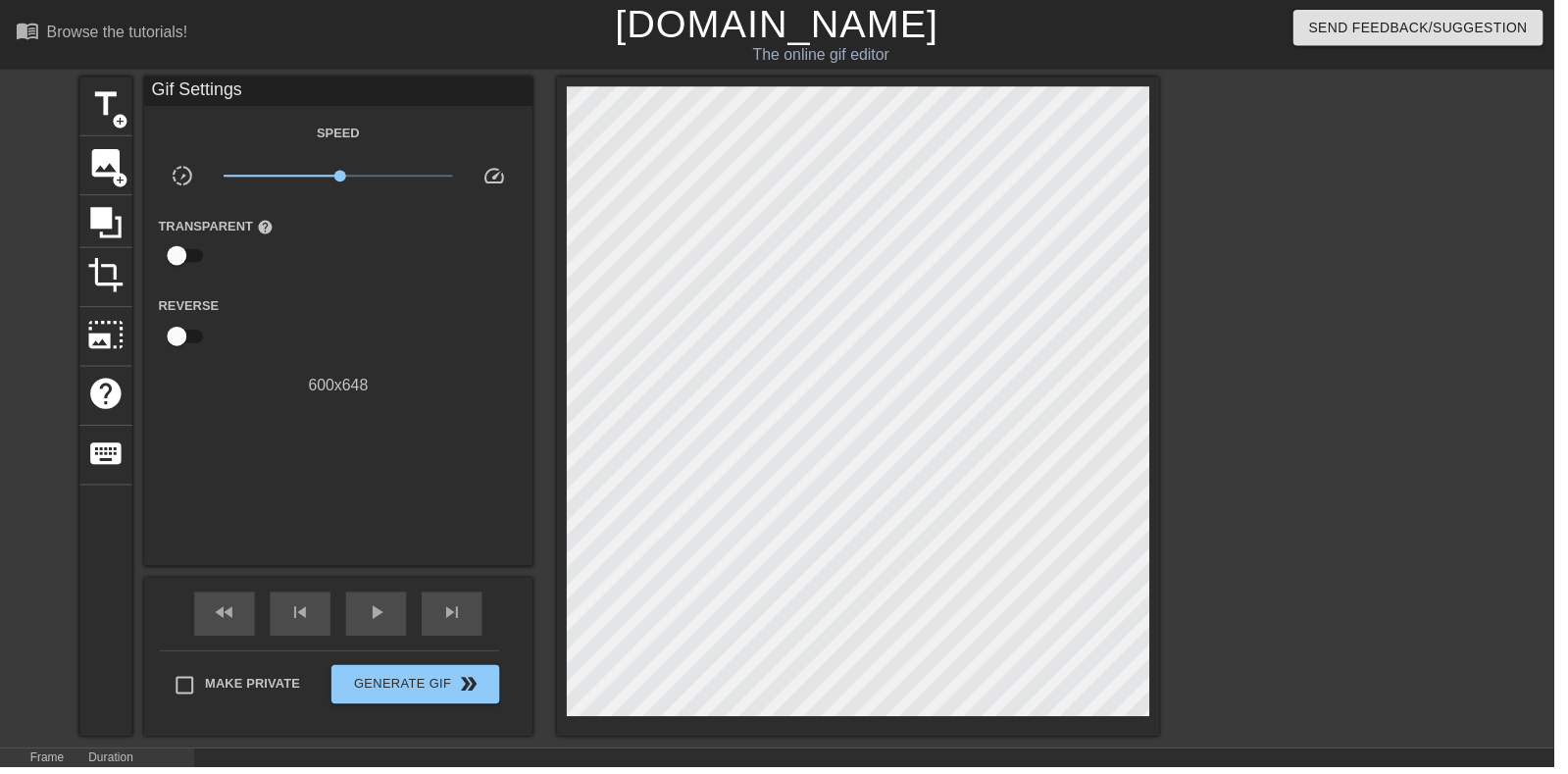 click on "play_arrow" at bounding box center [379, 618] 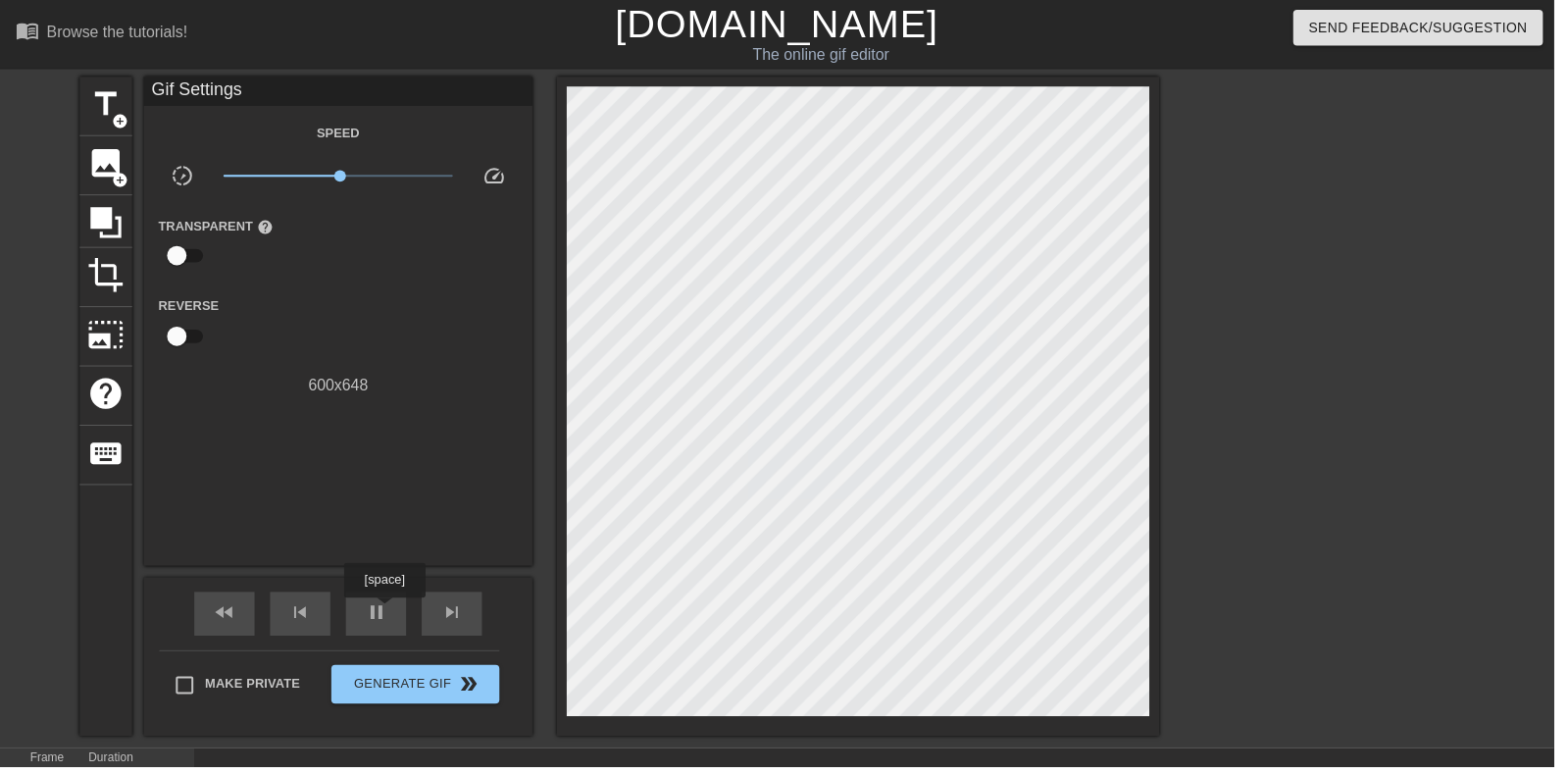 click on "pause" at bounding box center (379, 618) 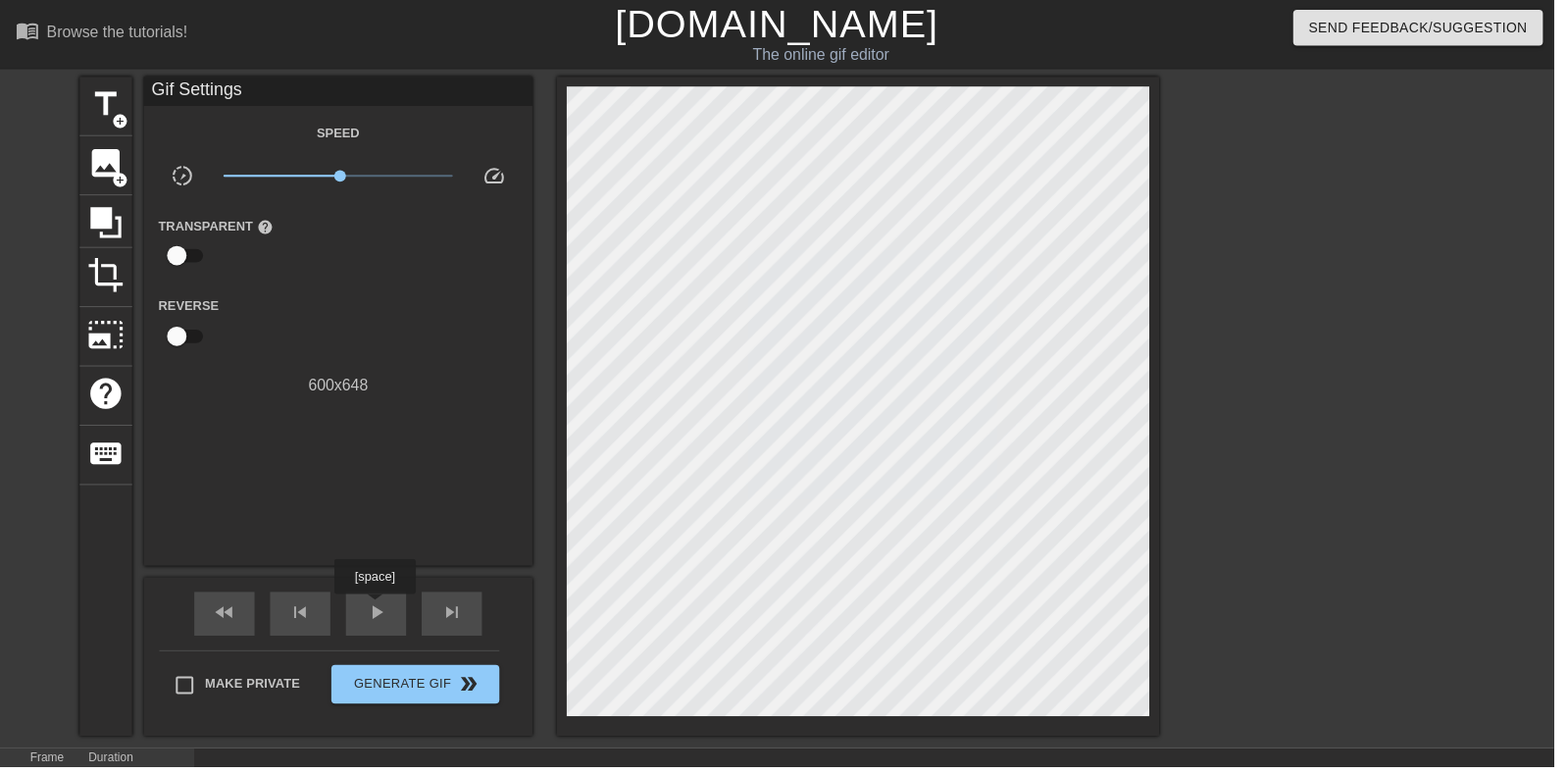 click on "play_arrow" at bounding box center (379, 618) 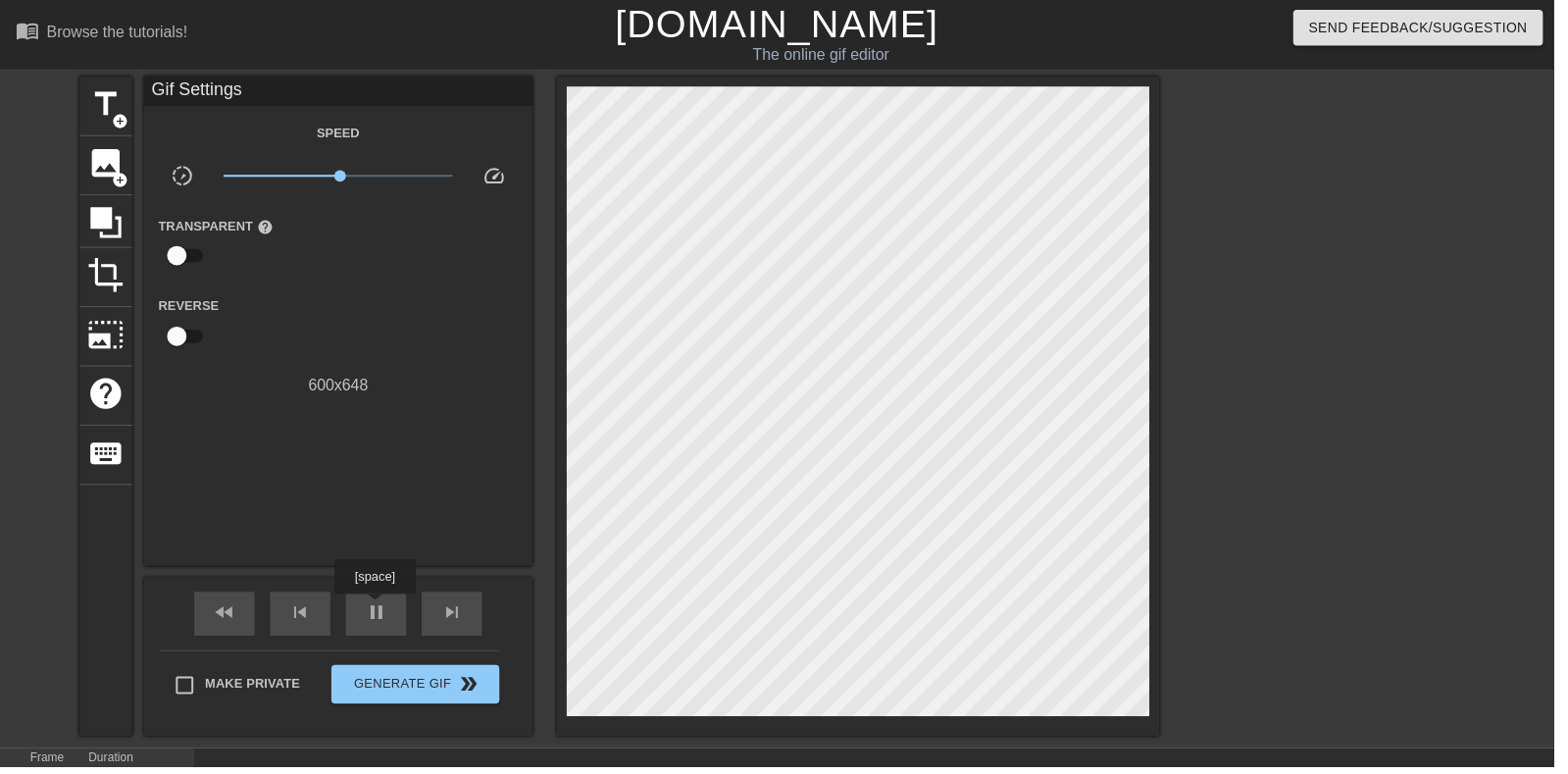 click at bounding box center (3819, 800) 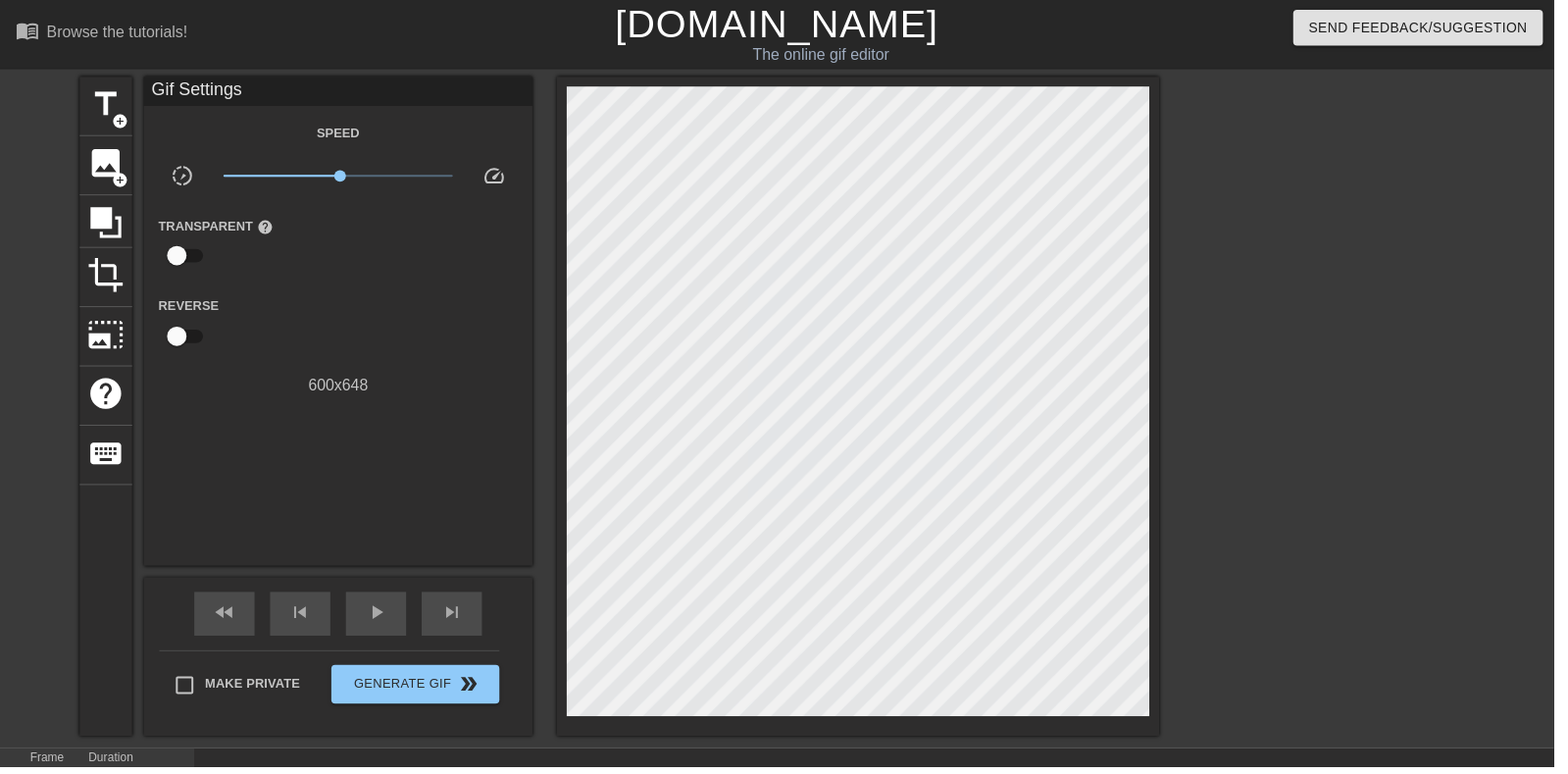 click on "play_arrow" at bounding box center (379, 618) 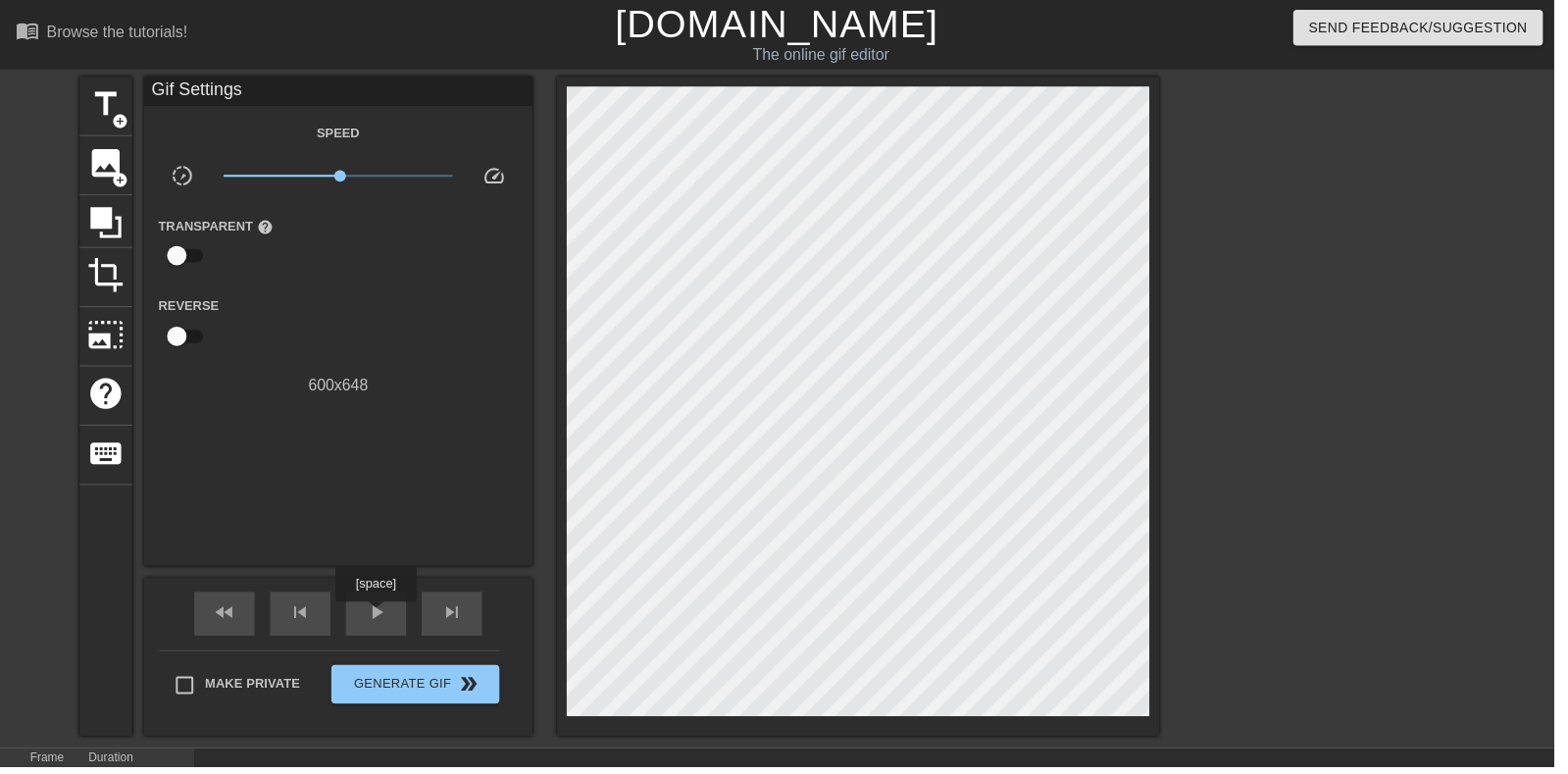 click at bounding box center (1340, 372) 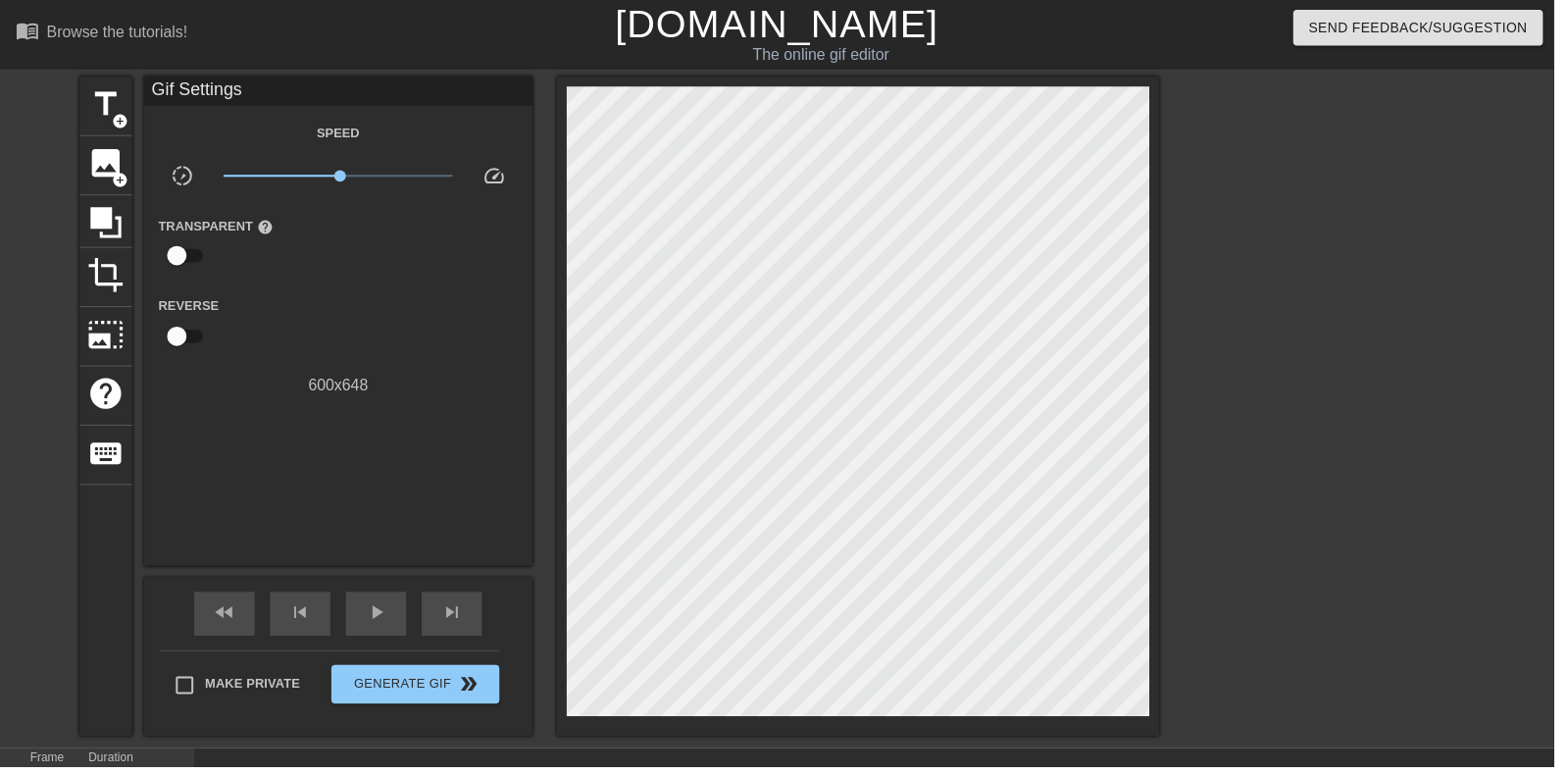 scroll, scrollTop: 0, scrollLeft: 0, axis: both 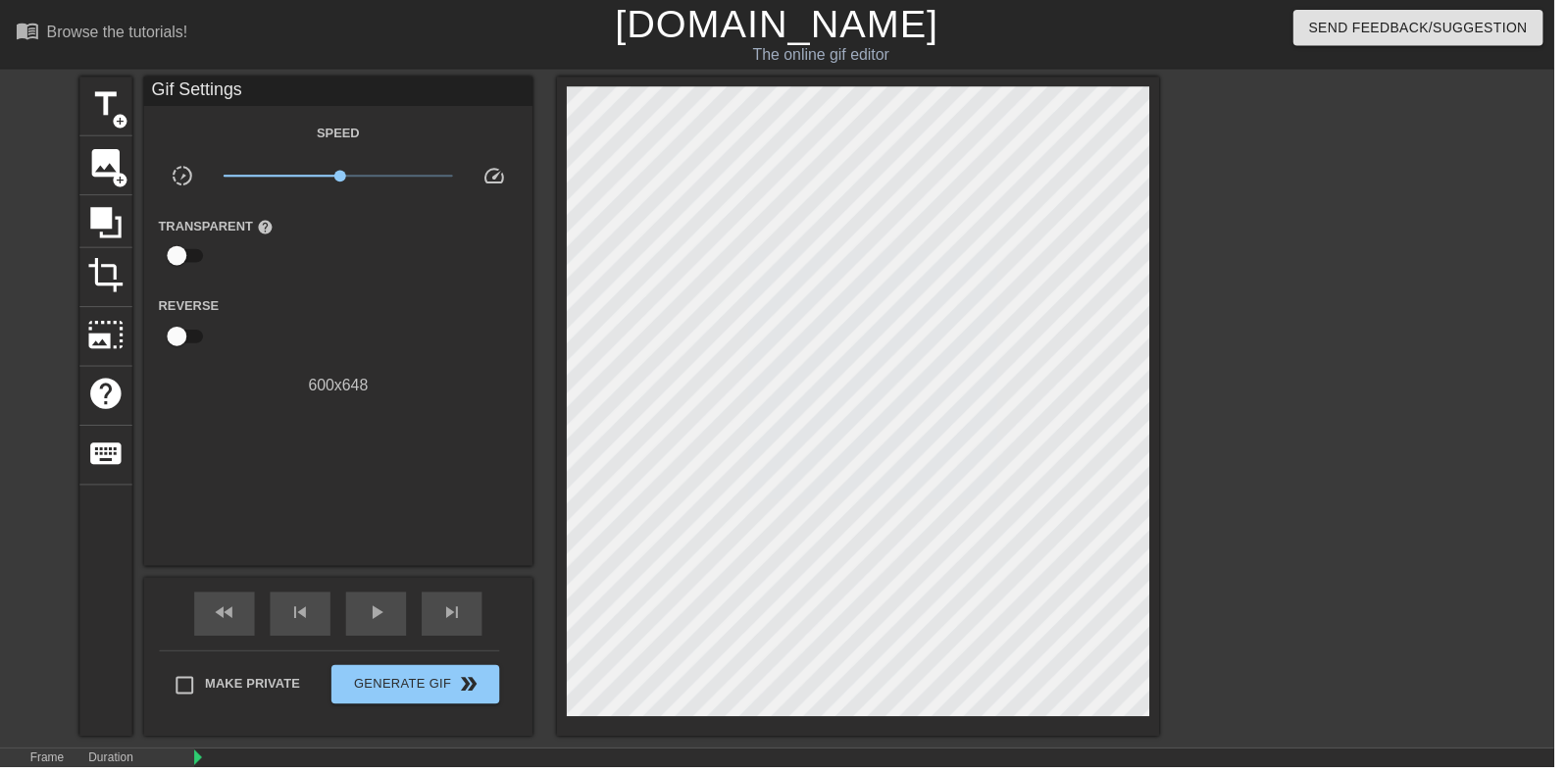 click at bounding box center [4189, 800] 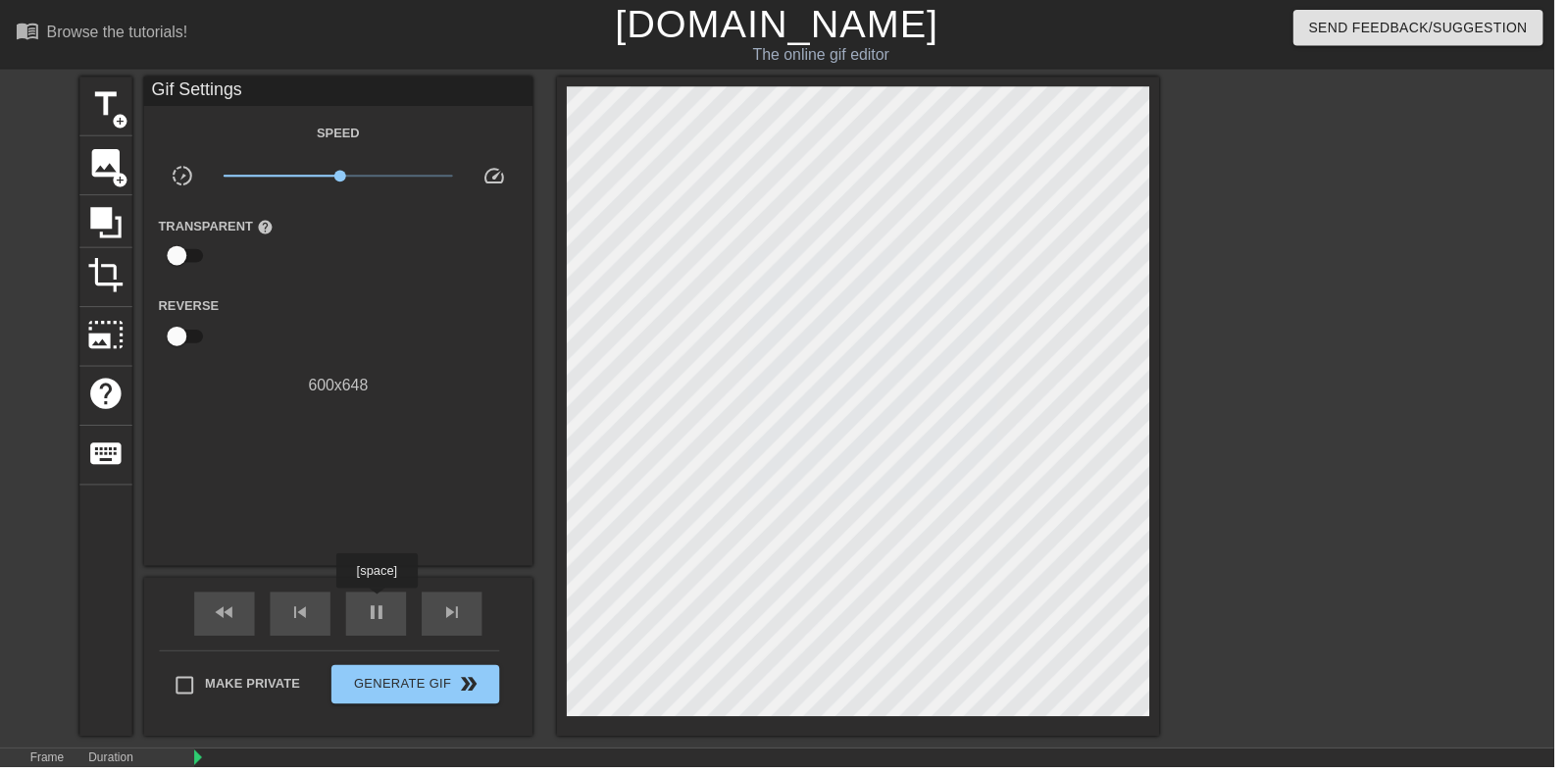 click at bounding box center (218, 787) 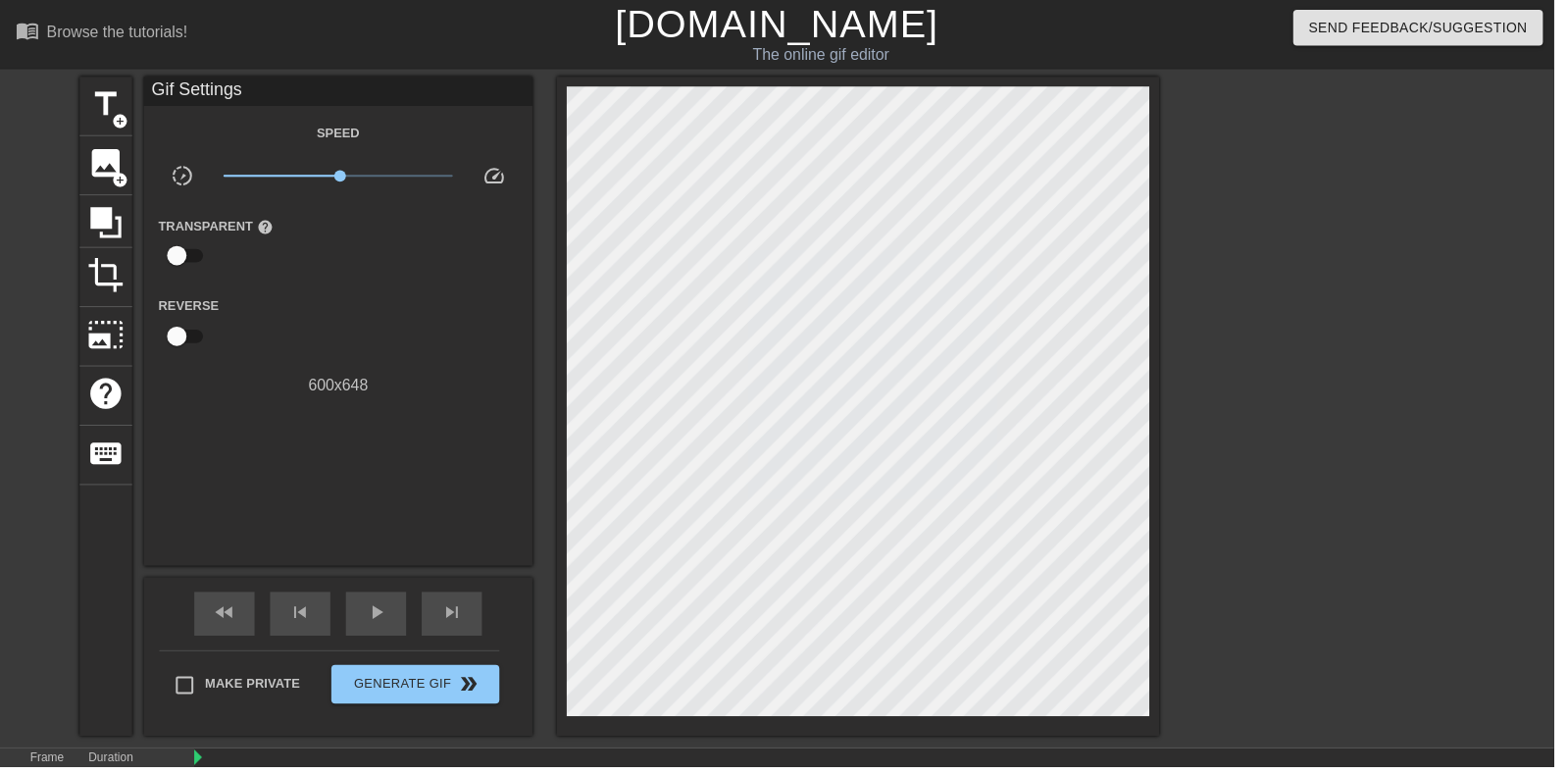 click on "play_arrow" at bounding box center [379, 618] 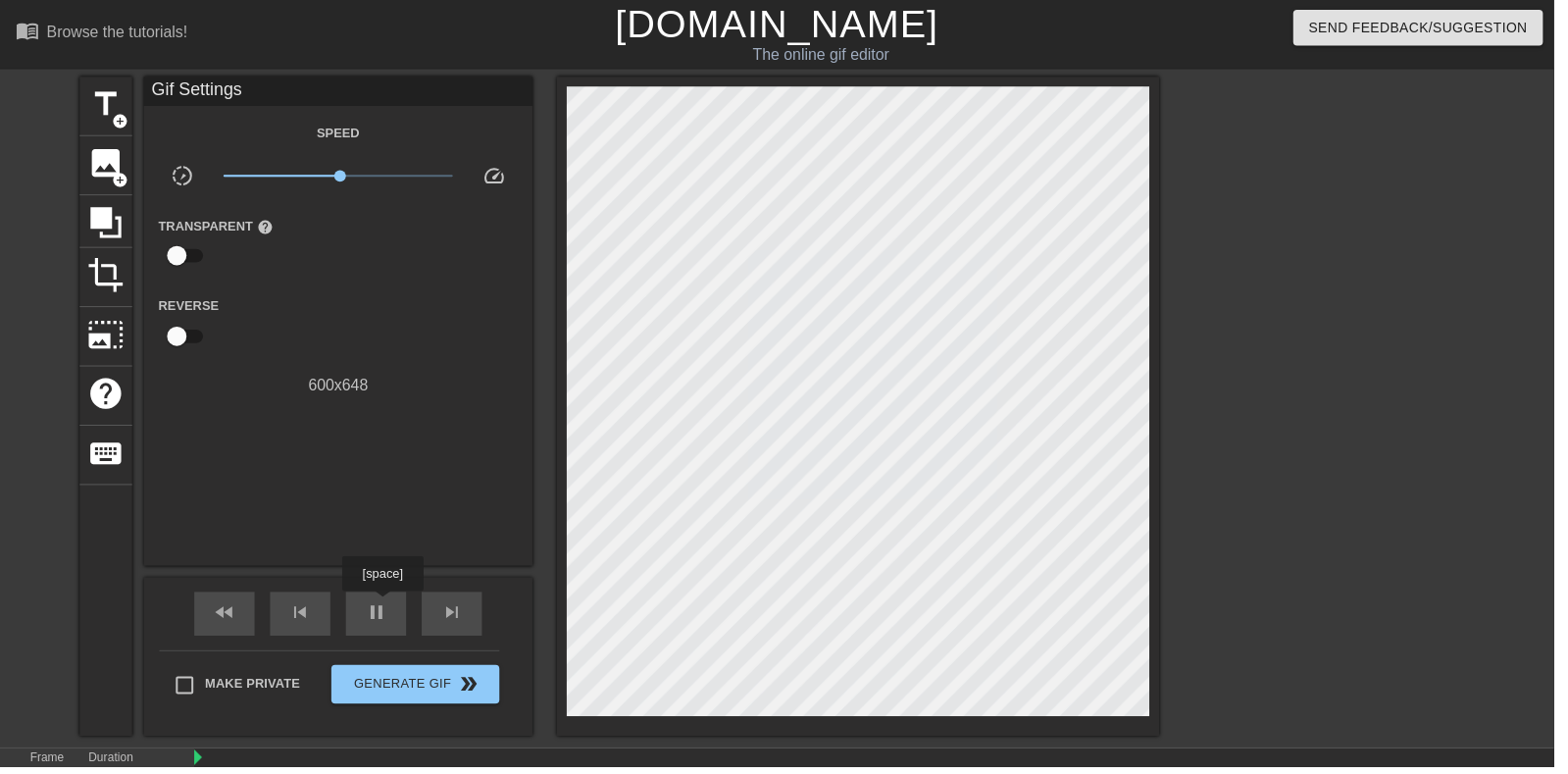 click on "pause" at bounding box center (379, 619) 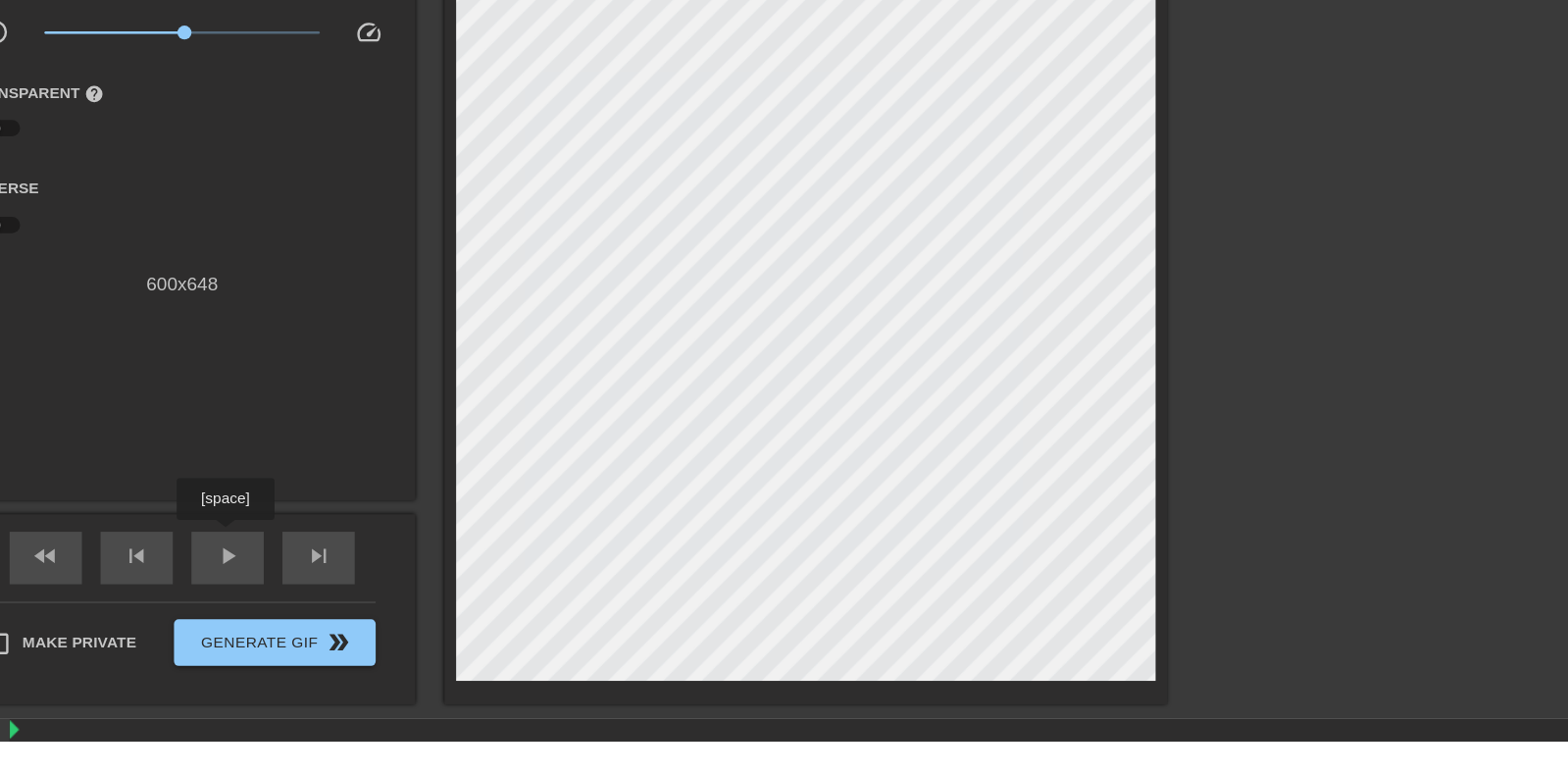 click on "Image drag_handle drag_handle" at bounding box center [4189, 836] 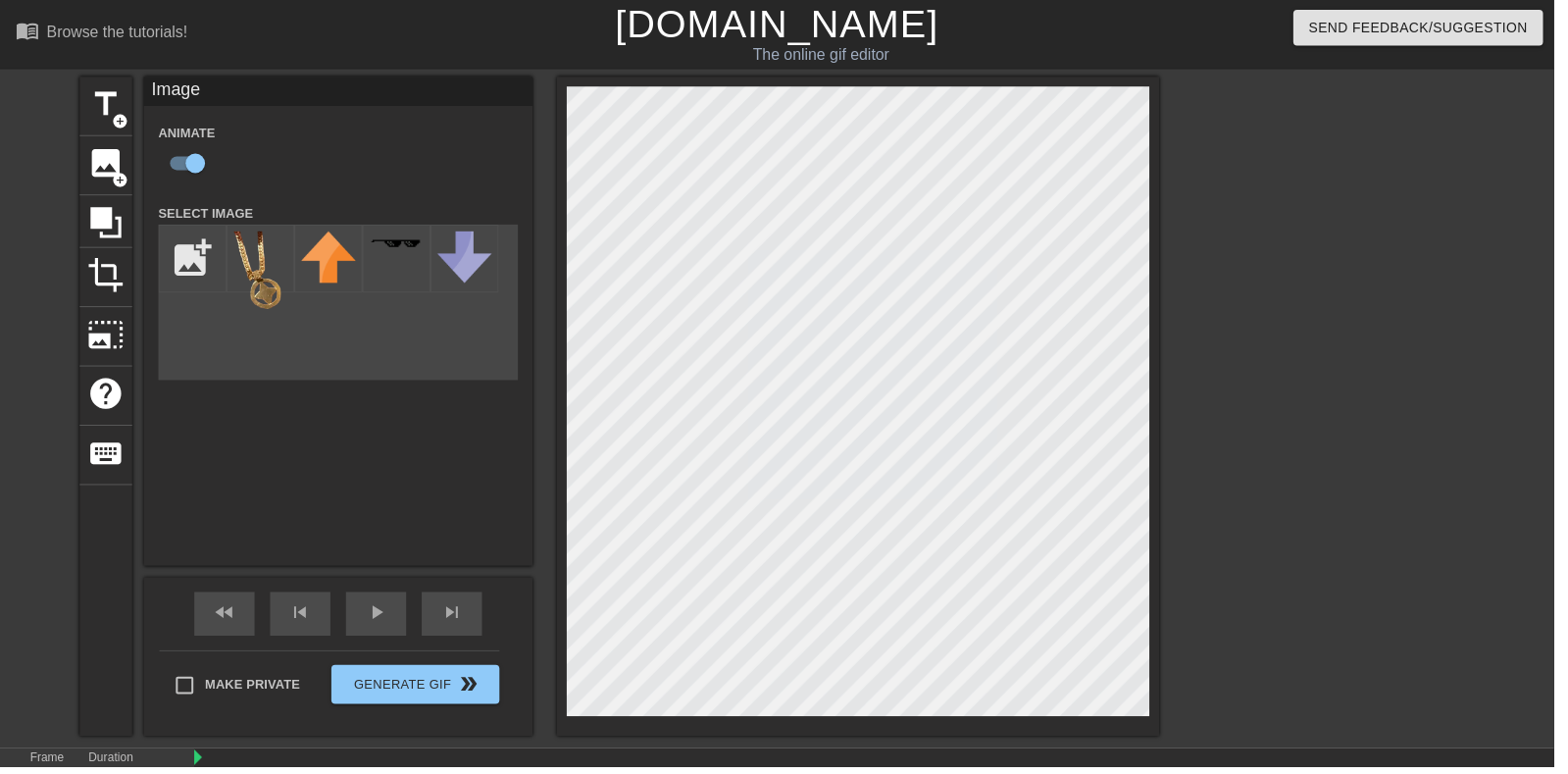 click at bounding box center [4189, 800] 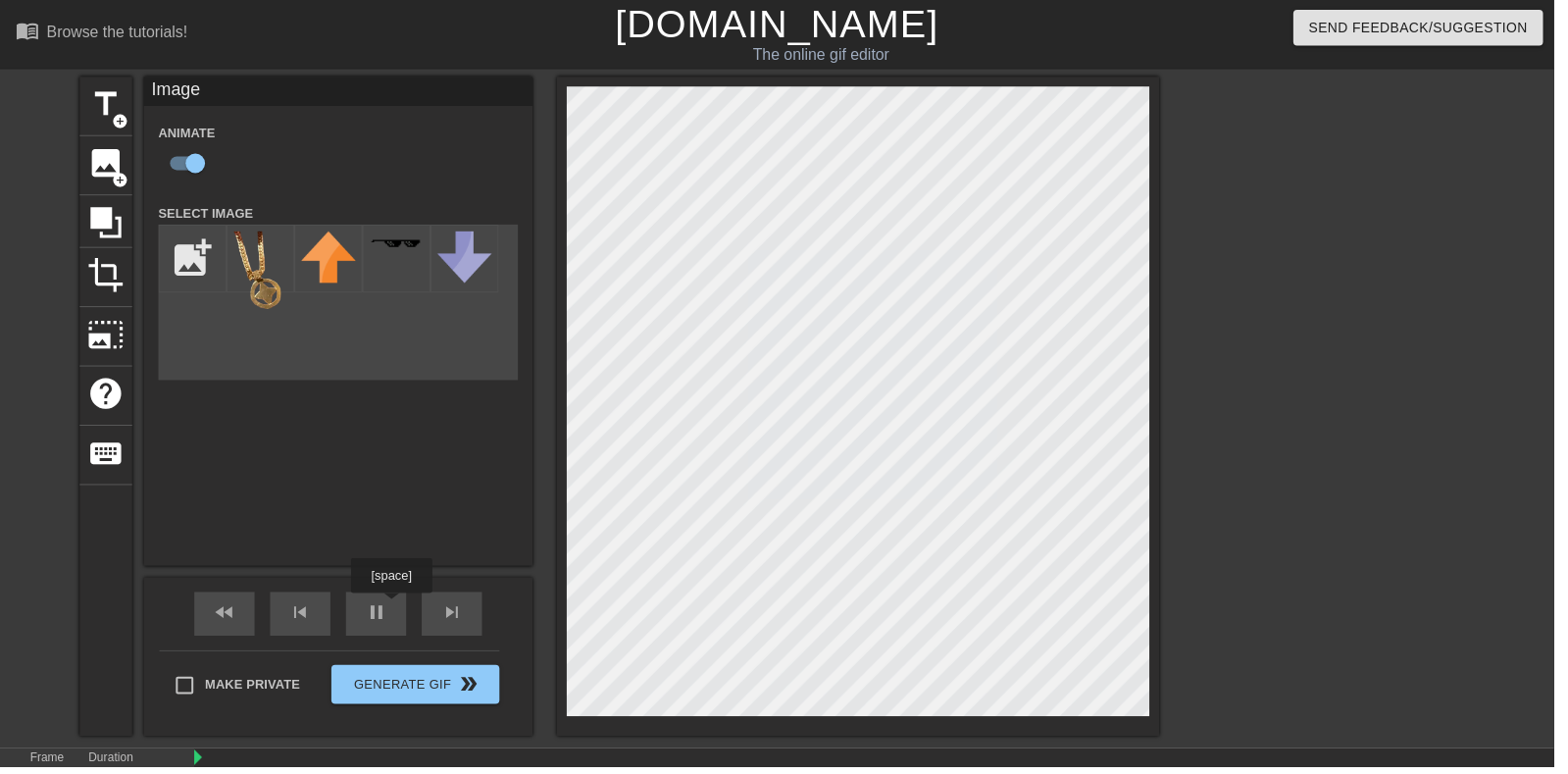 click on "pause" at bounding box center (379, 619) 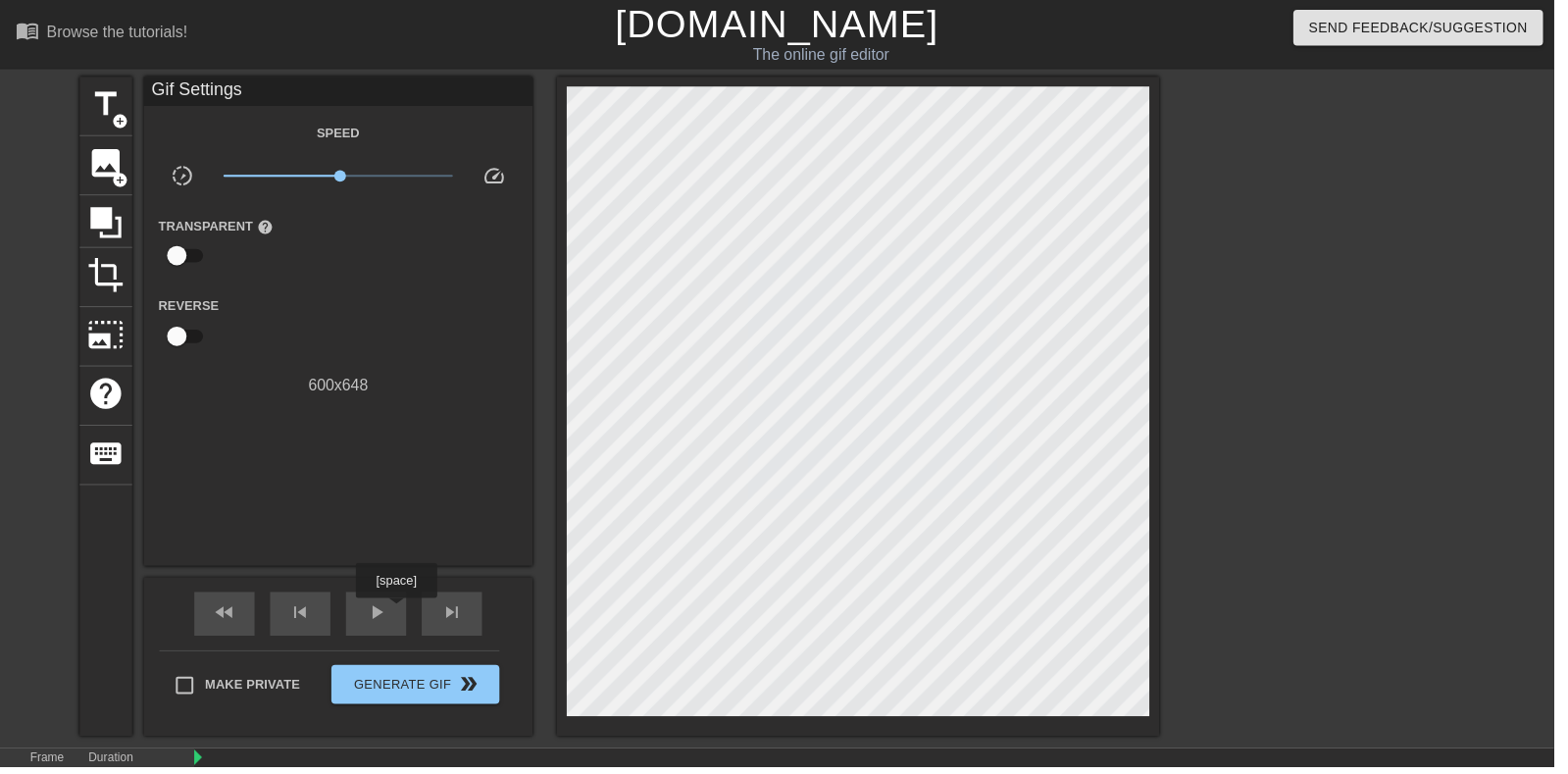 click 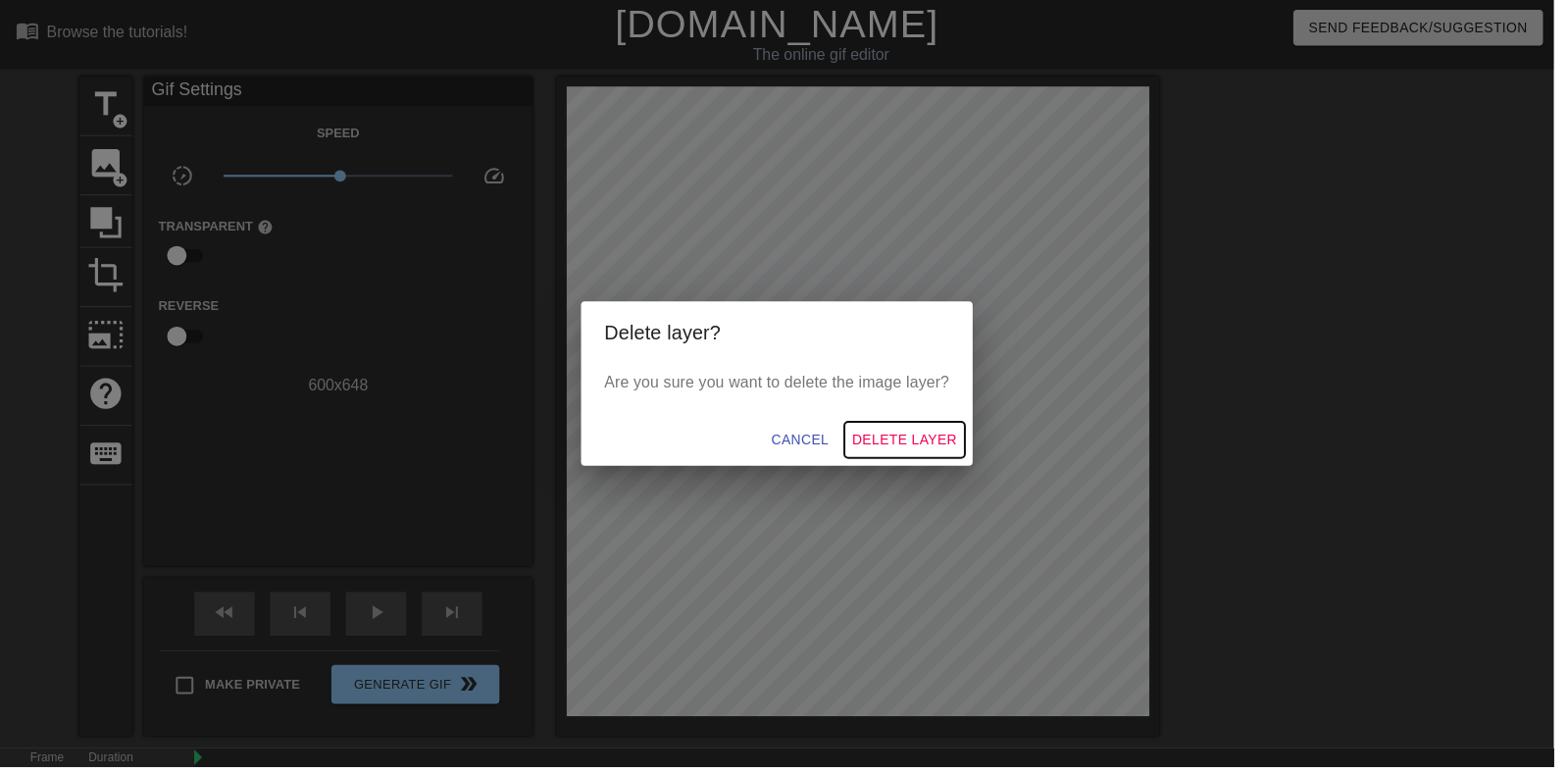 click on "Delete Layer" at bounding box center [913, 443] 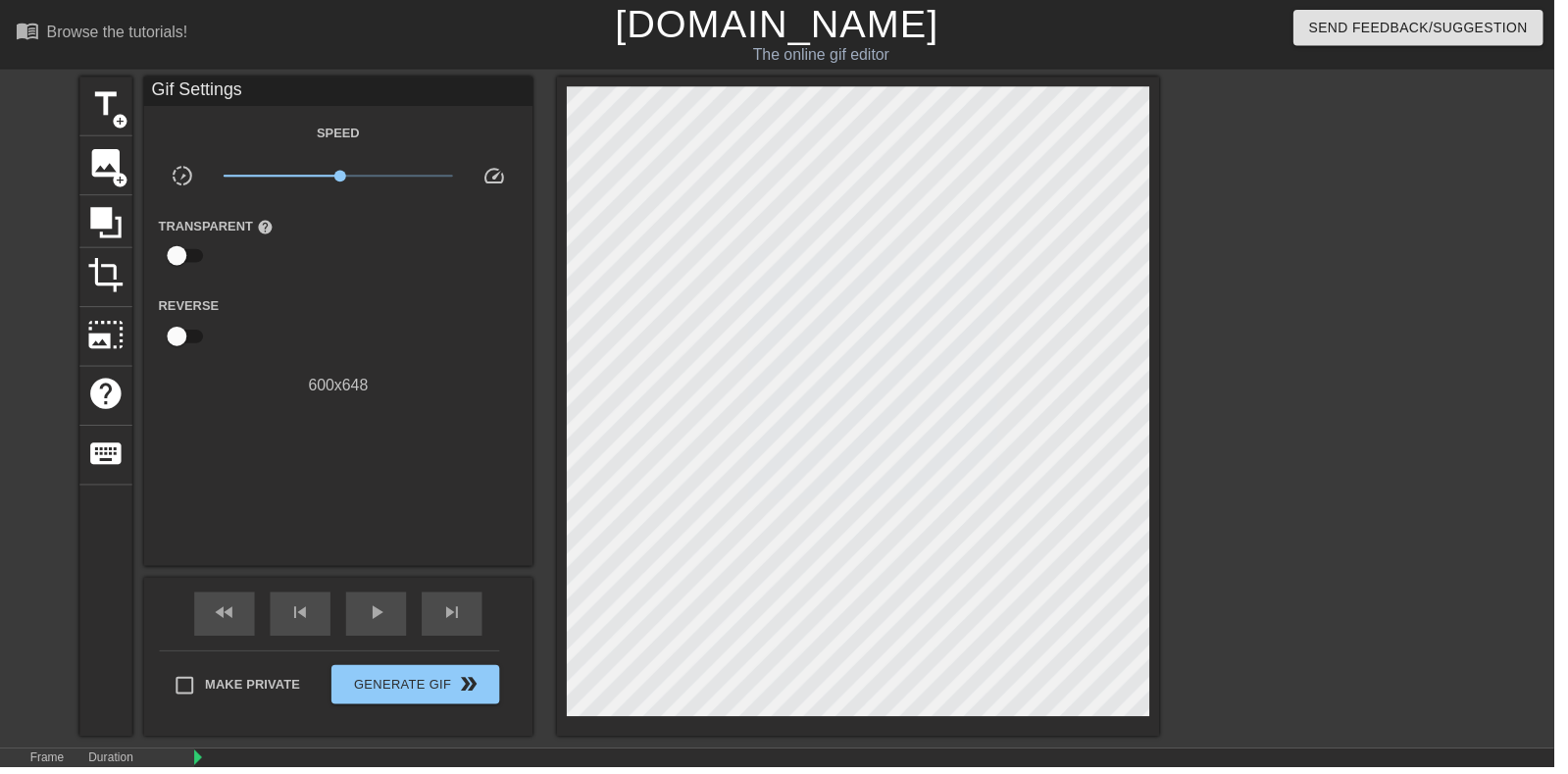 click on "title" at bounding box center [107, 105] 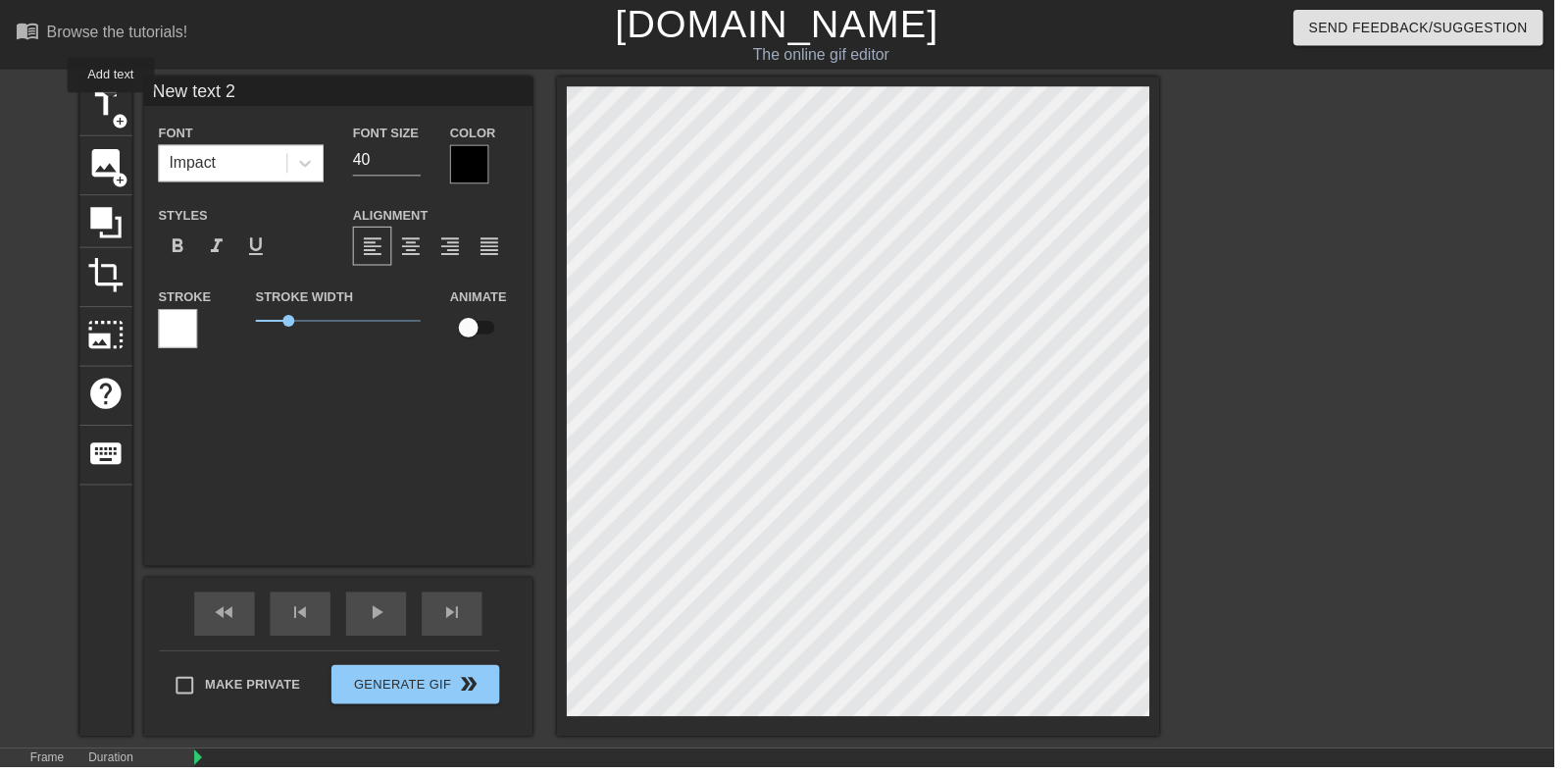 click 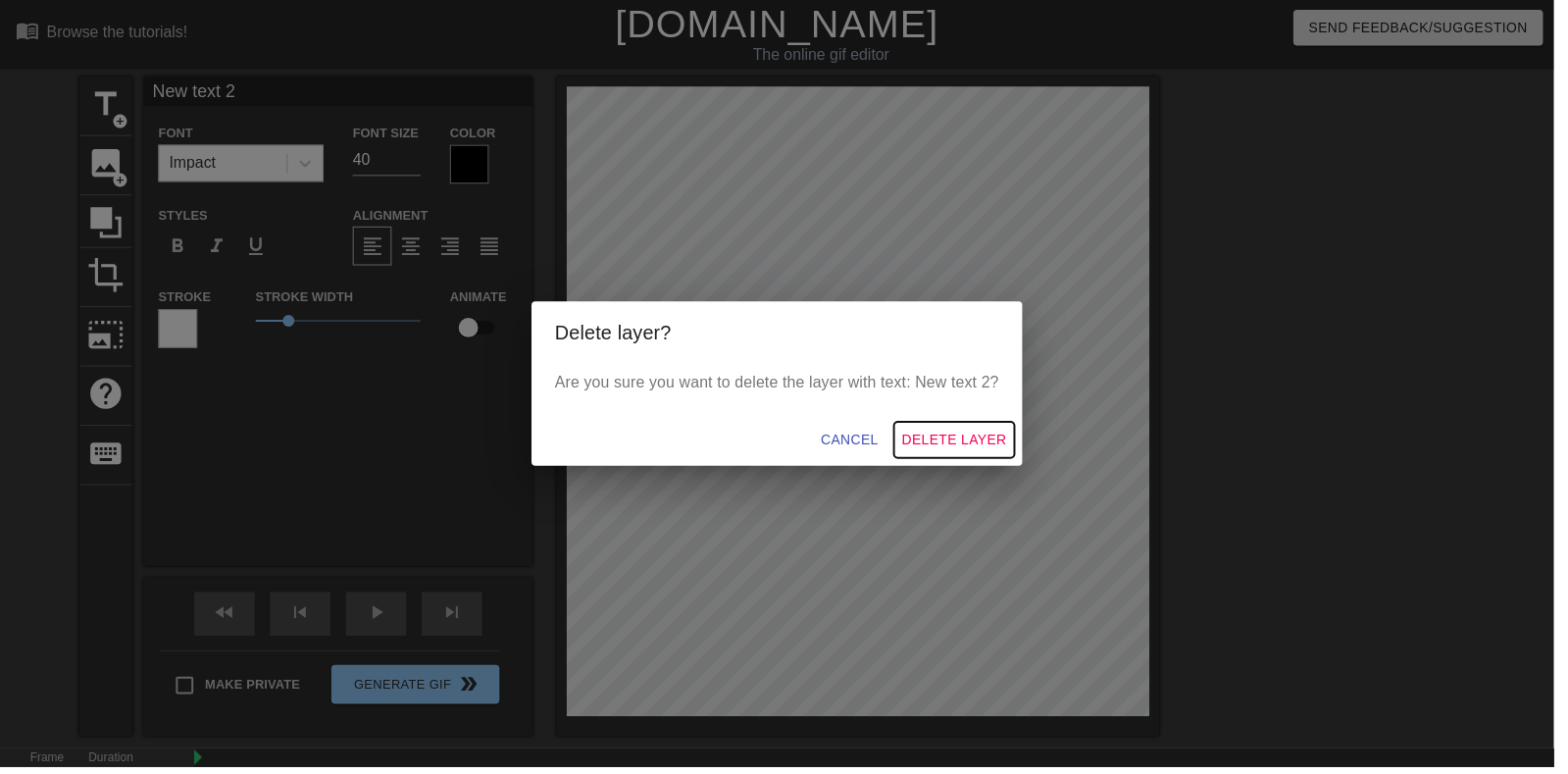 click on "Delete Layer" at bounding box center [963, 443] 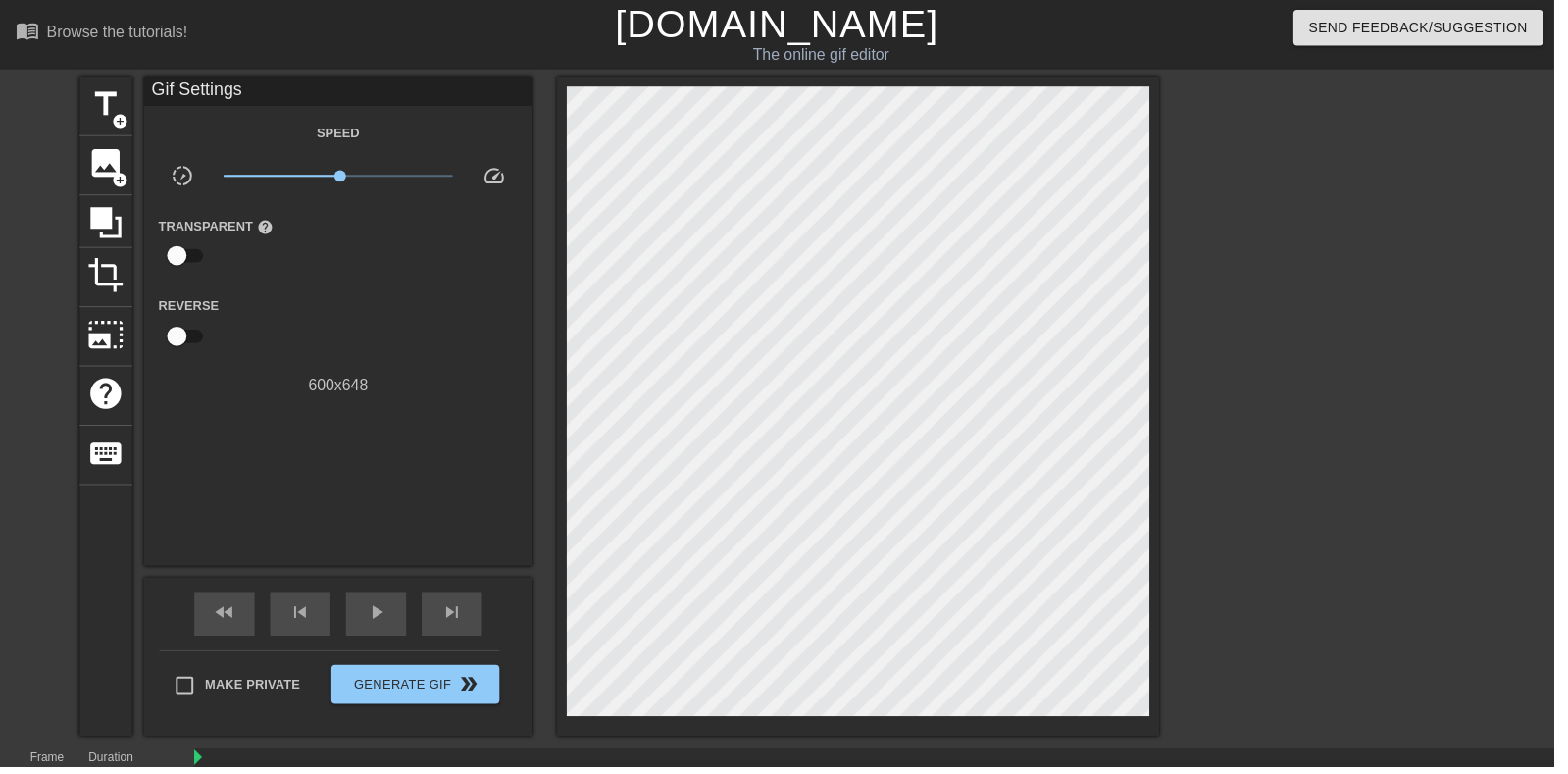 click on "image" at bounding box center (107, 165) 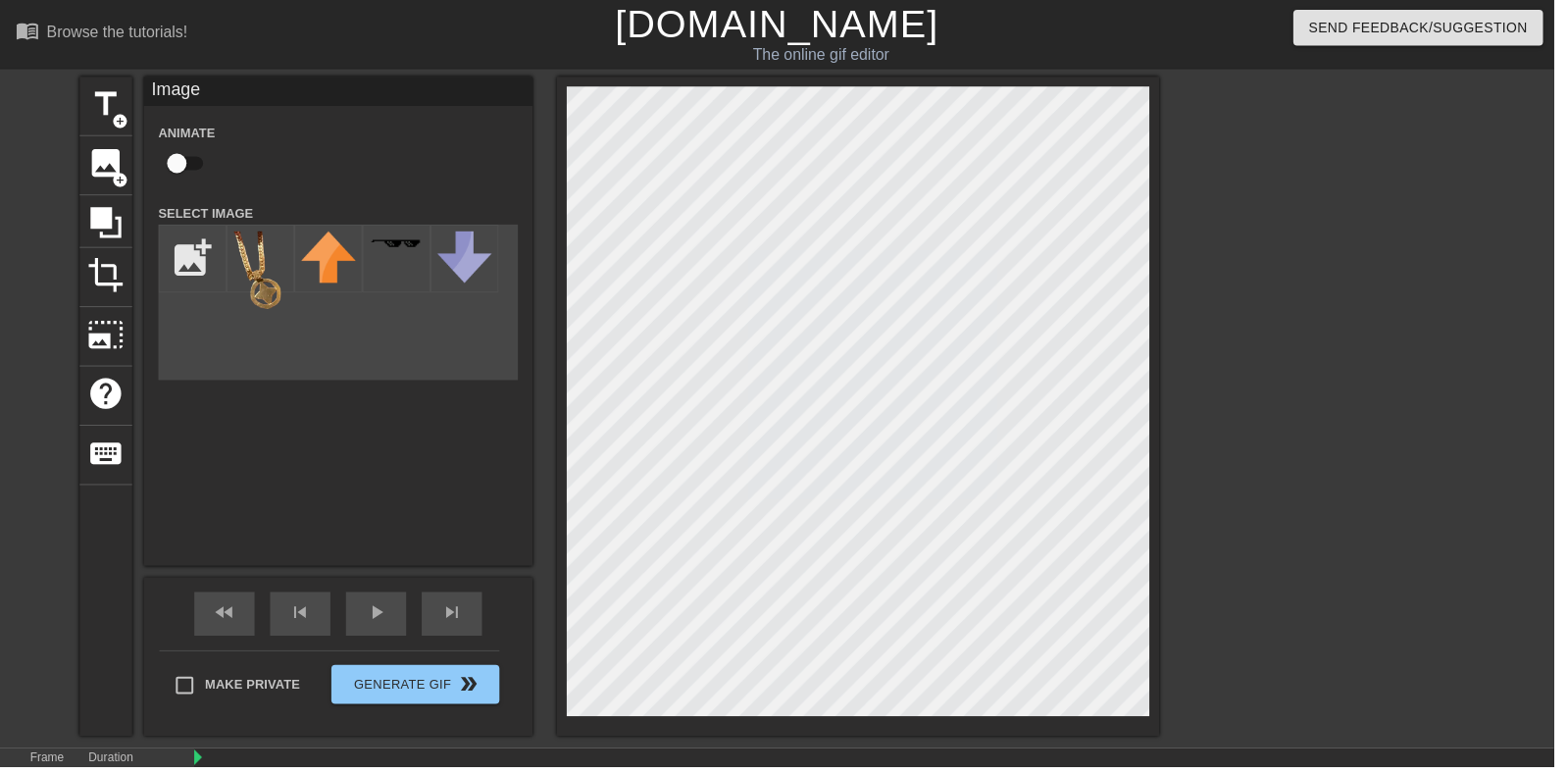 click at bounding box center (194, 261) 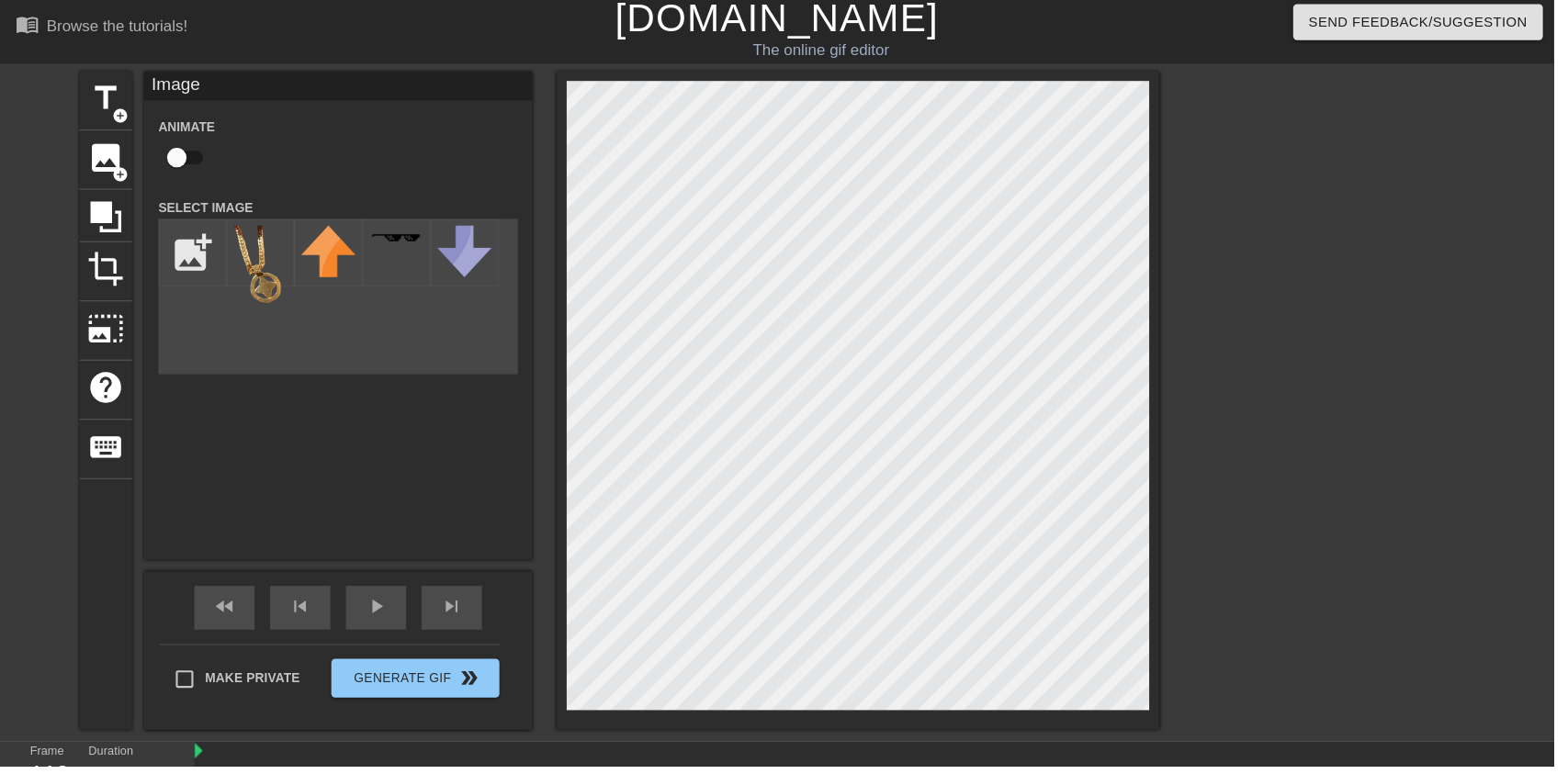 scroll, scrollTop: 0, scrollLeft: 0, axis: both 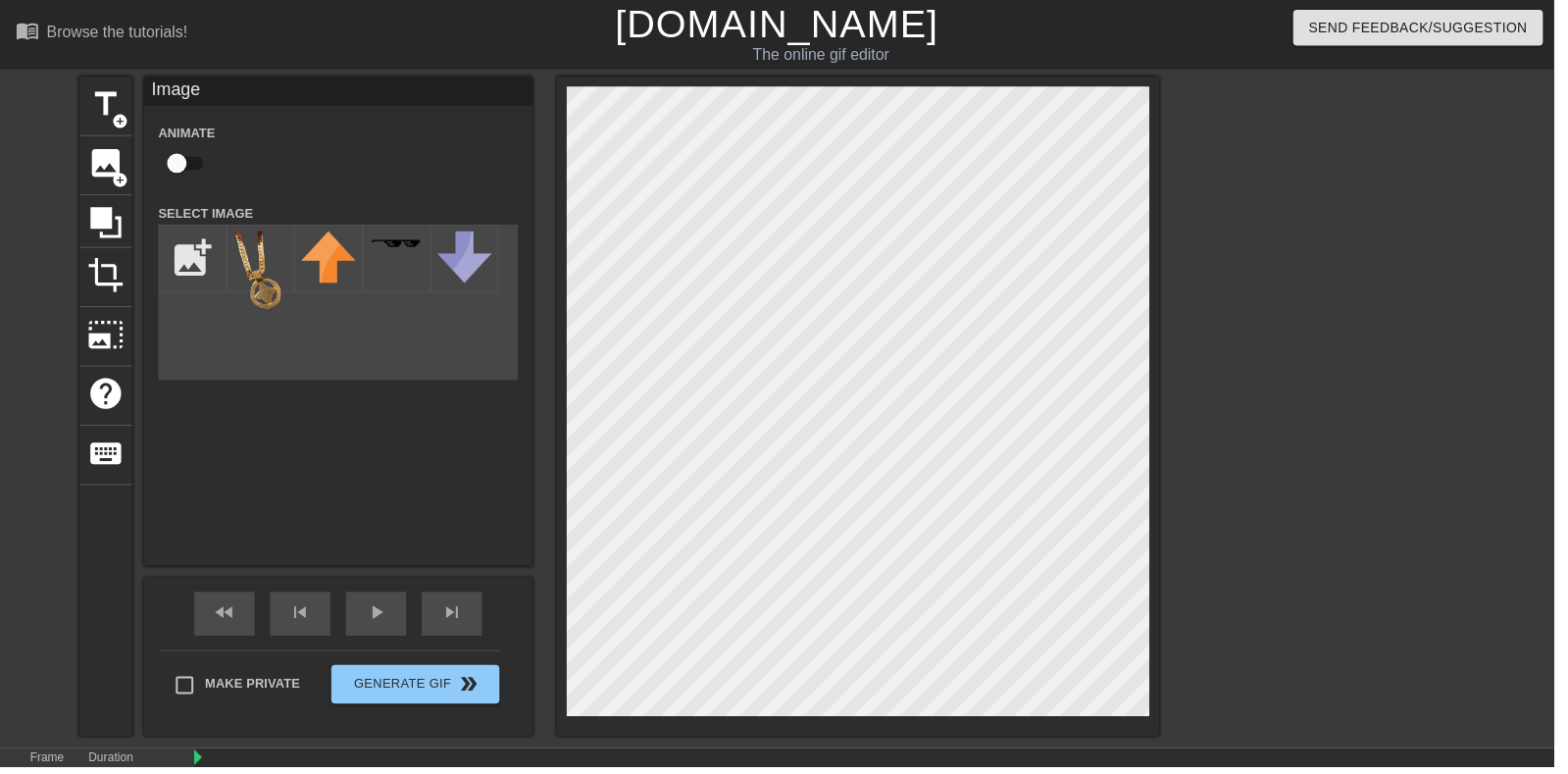 click at bounding box center (4189, 800) 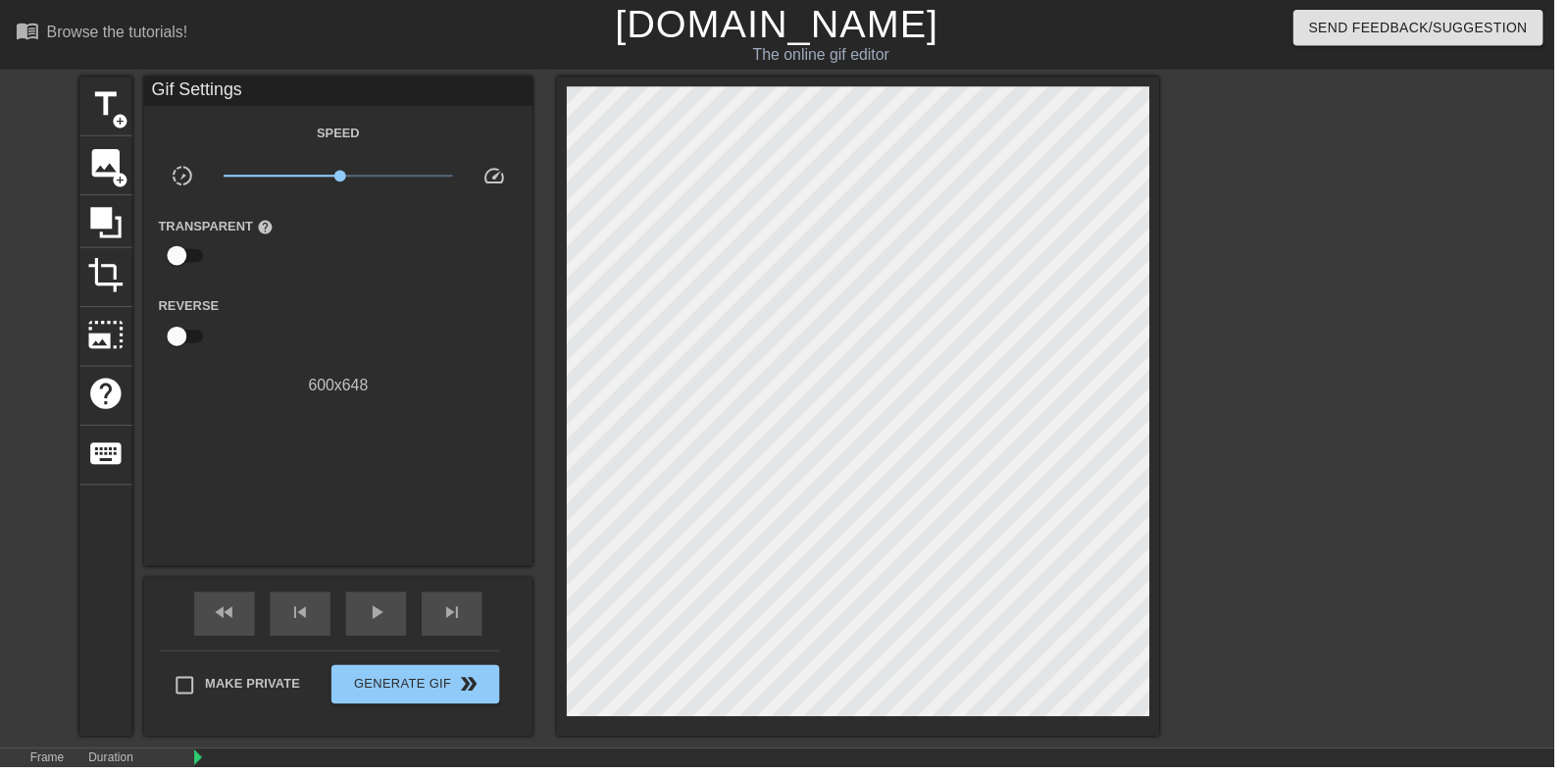 click on "Image drag_handle drag_handle" at bounding box center (4189, 836) 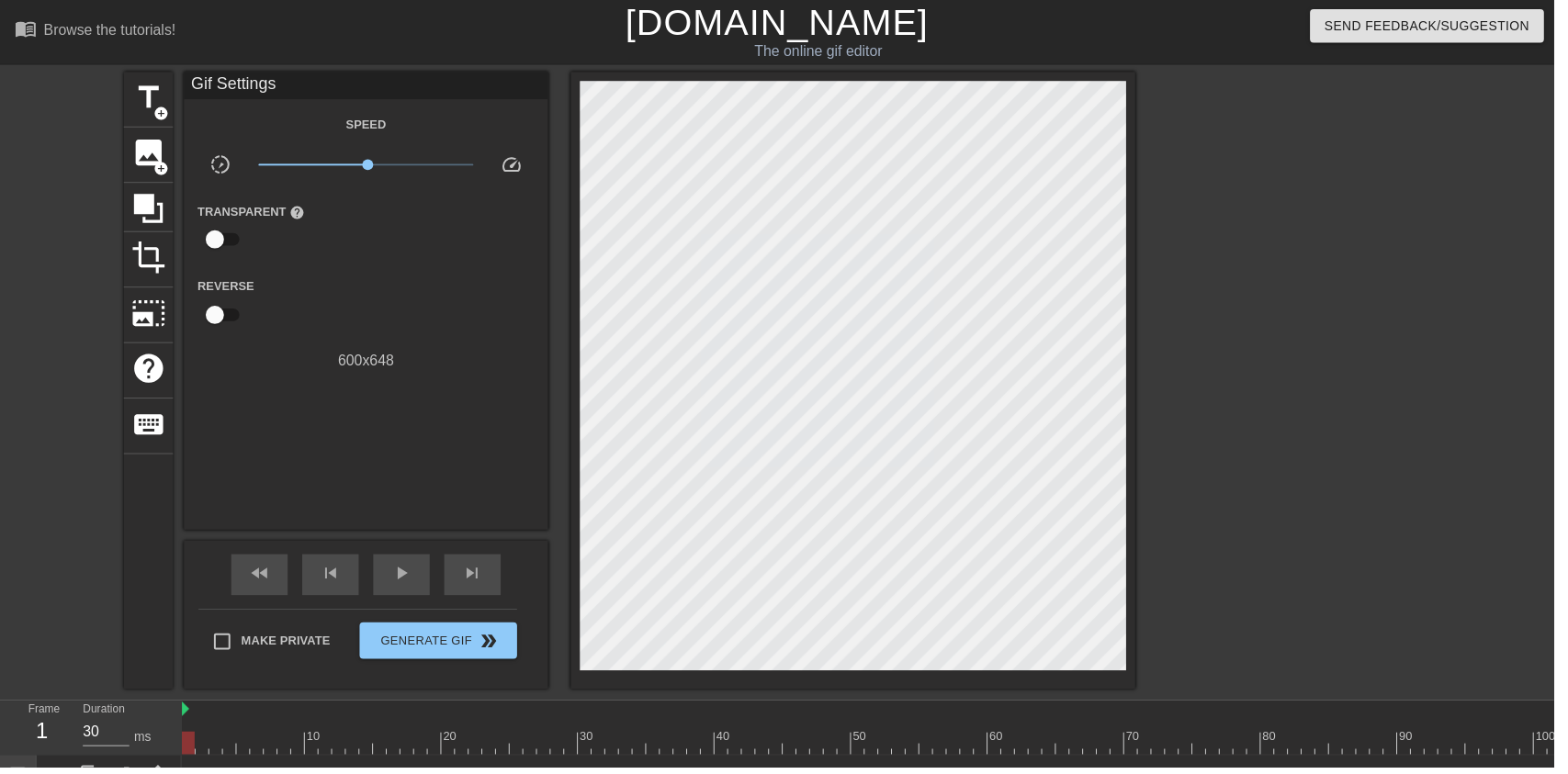 click at bounding box center (1305, 348) 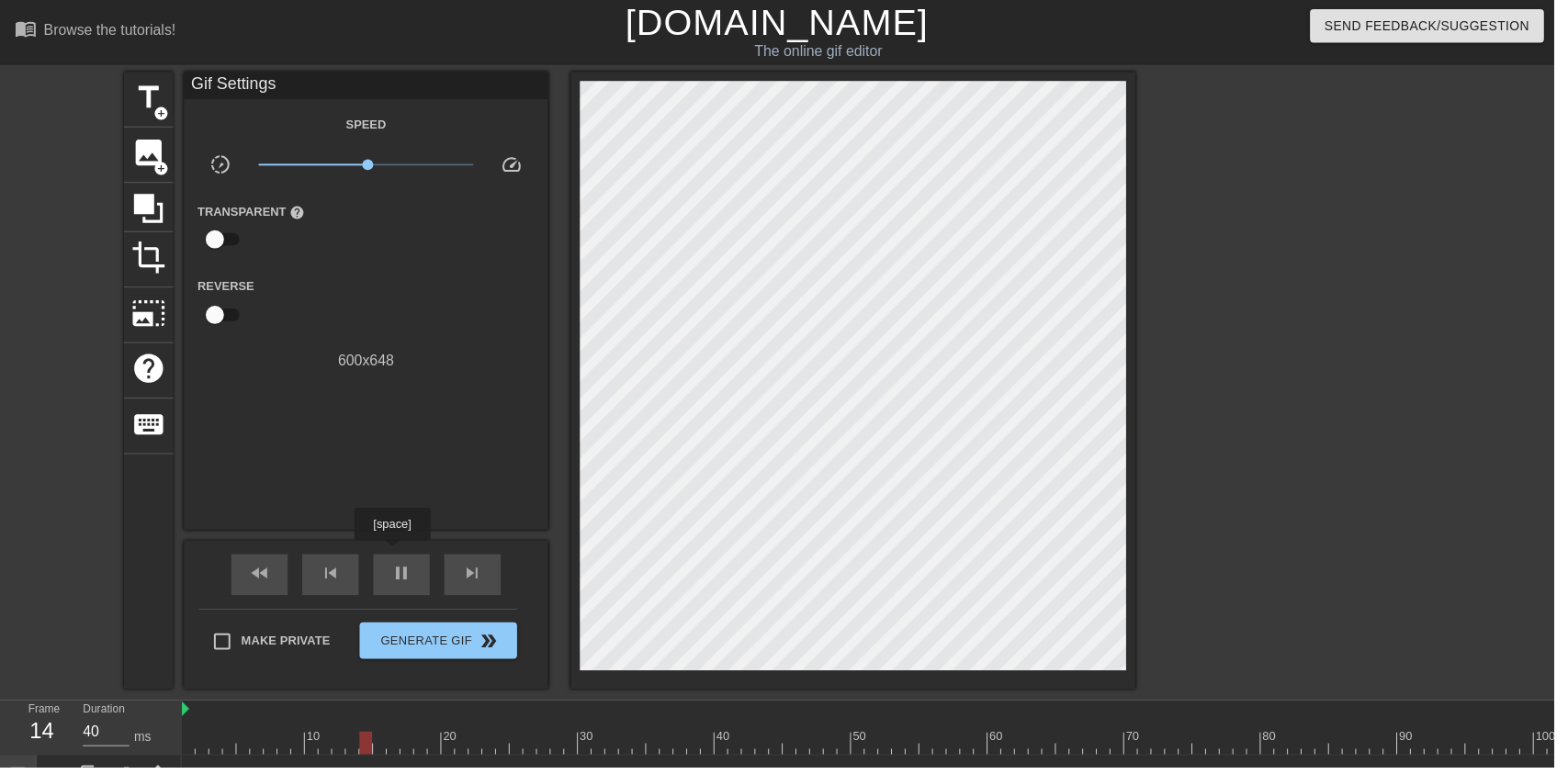 click on "title add_circle image add_circle crop photo_size_select_large help keyboard Gif Settings Speed slow_motion_video x1.05 speed Transparent help Reverse 600  x  648 fast_rewind skip_previous pause skip_next Make Private Generate Gif double_arrow" at bounding box center (784, 384) 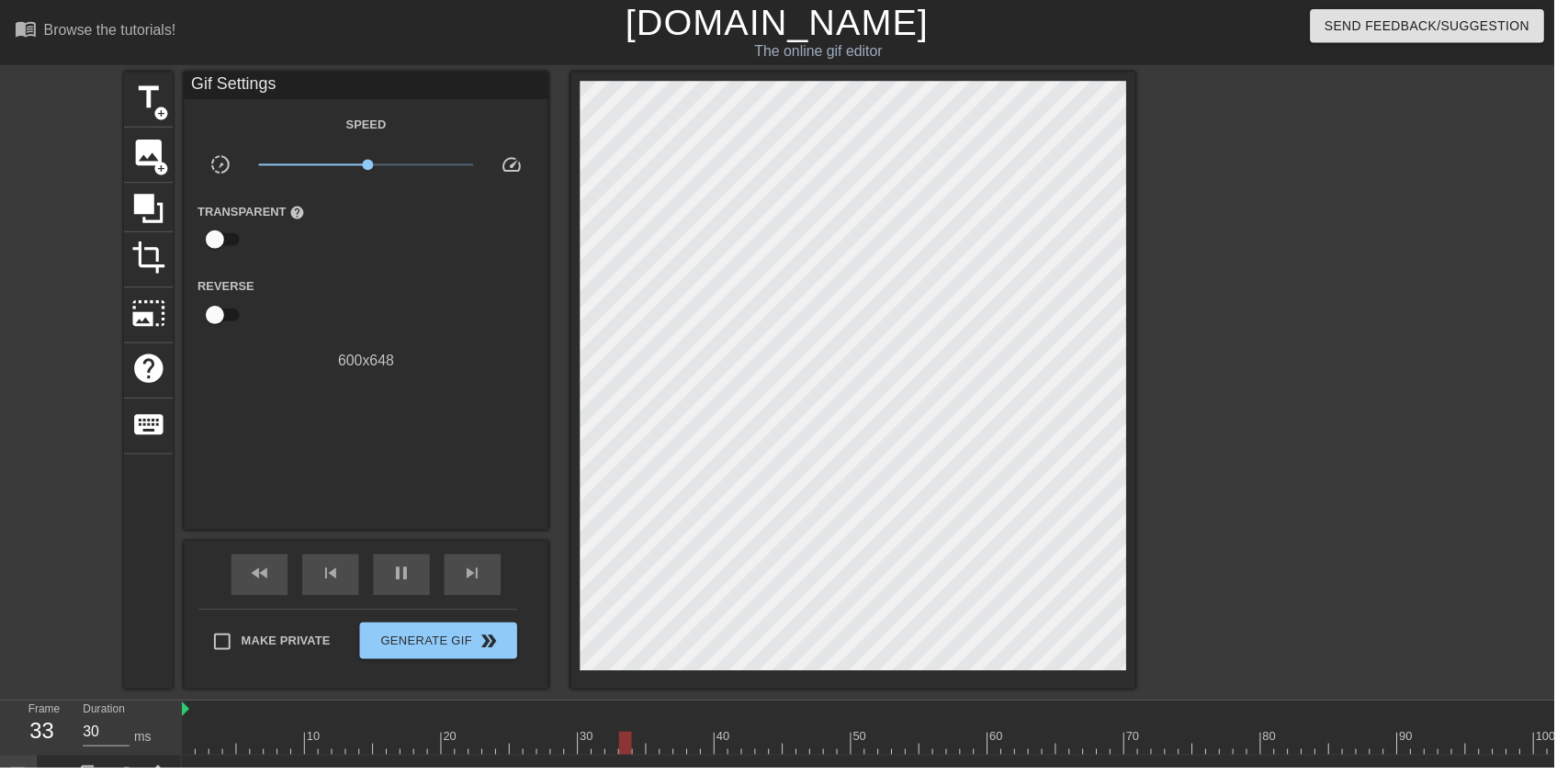 scroll, scrollTop: 24, scrollLeft: 0, axis: vertical 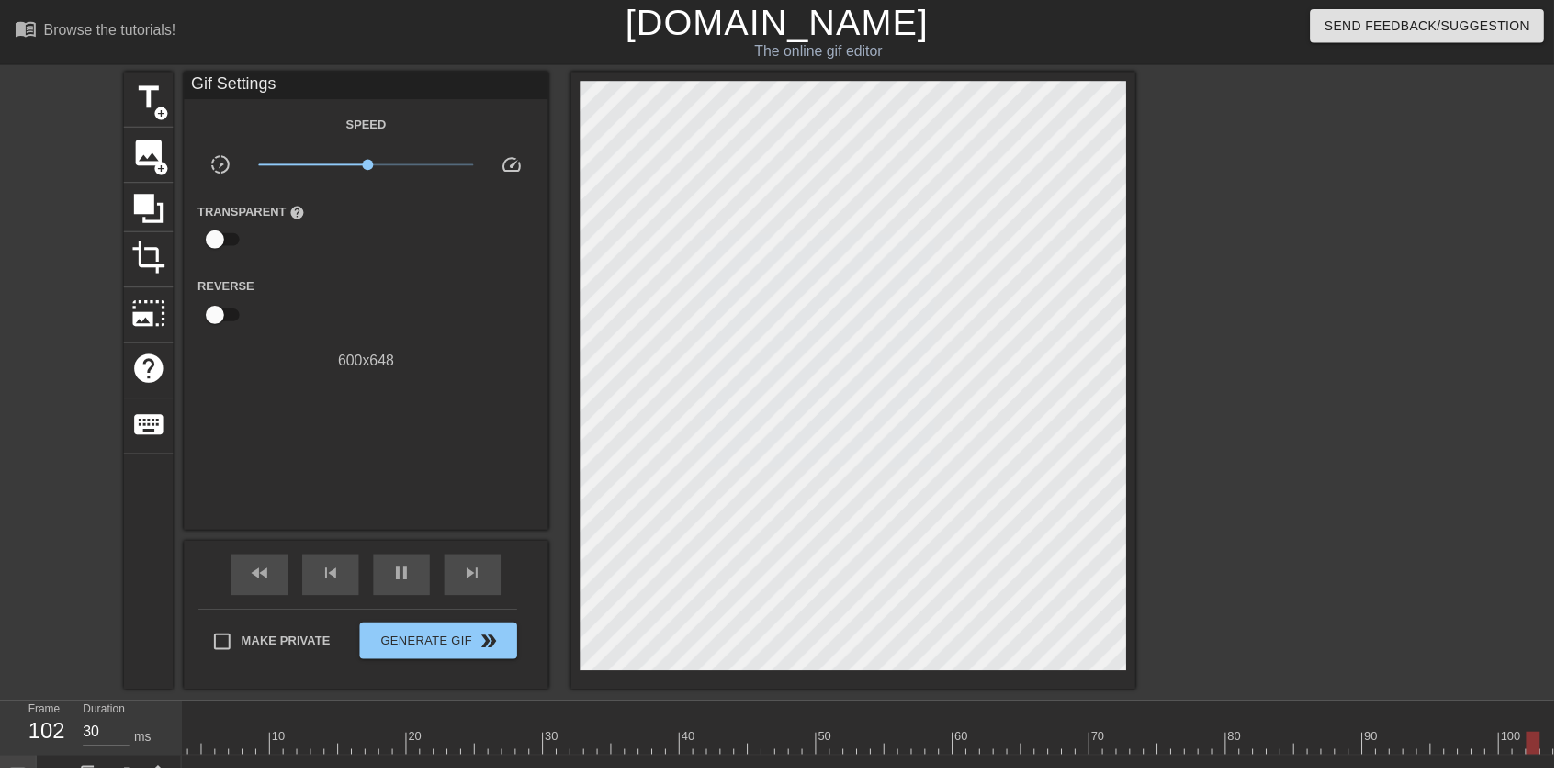 click on "pause" at bounding box center [405, 579] 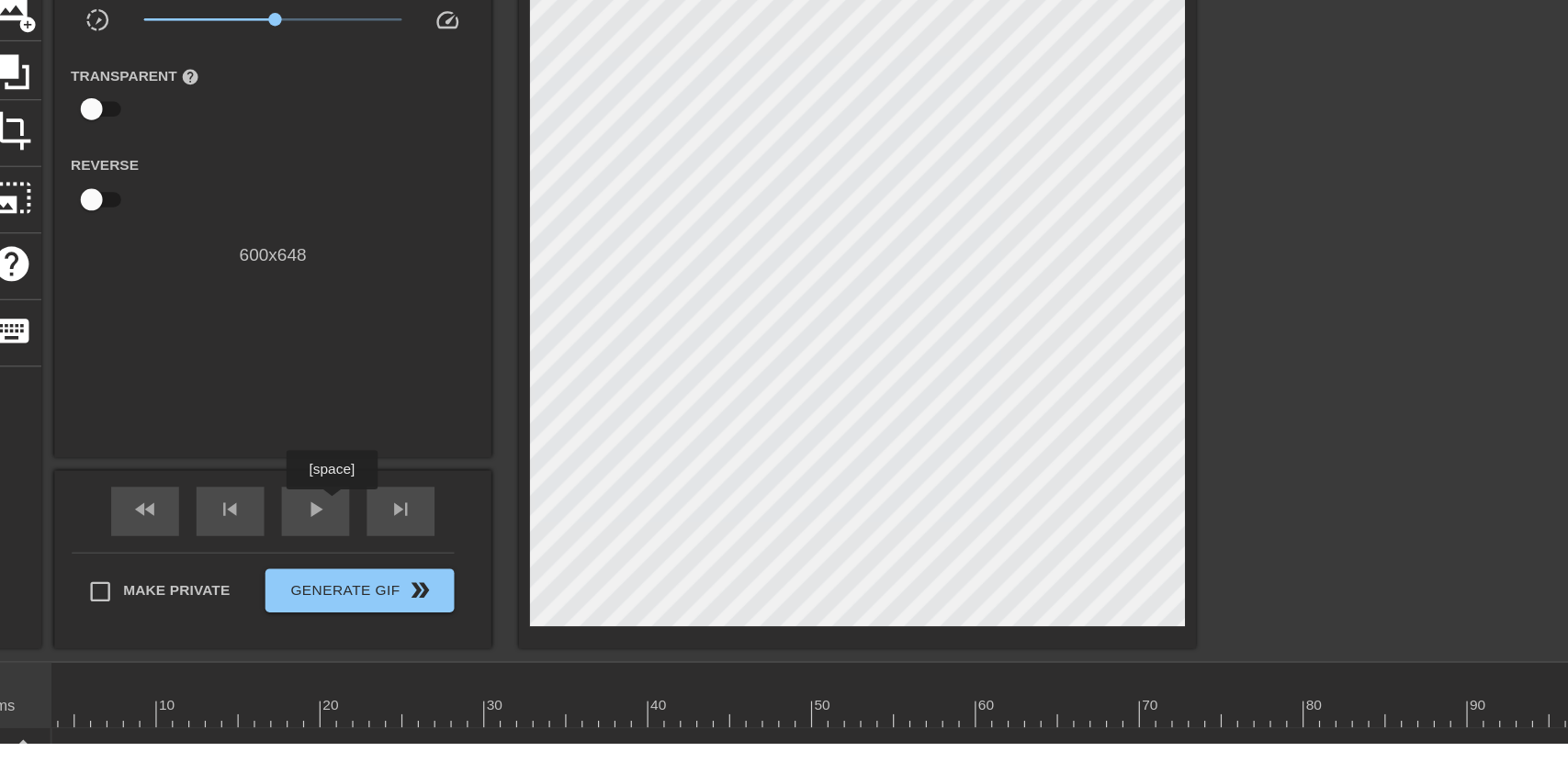 scroll, scrollTop: 0, scrollLeft: 0, axis: both 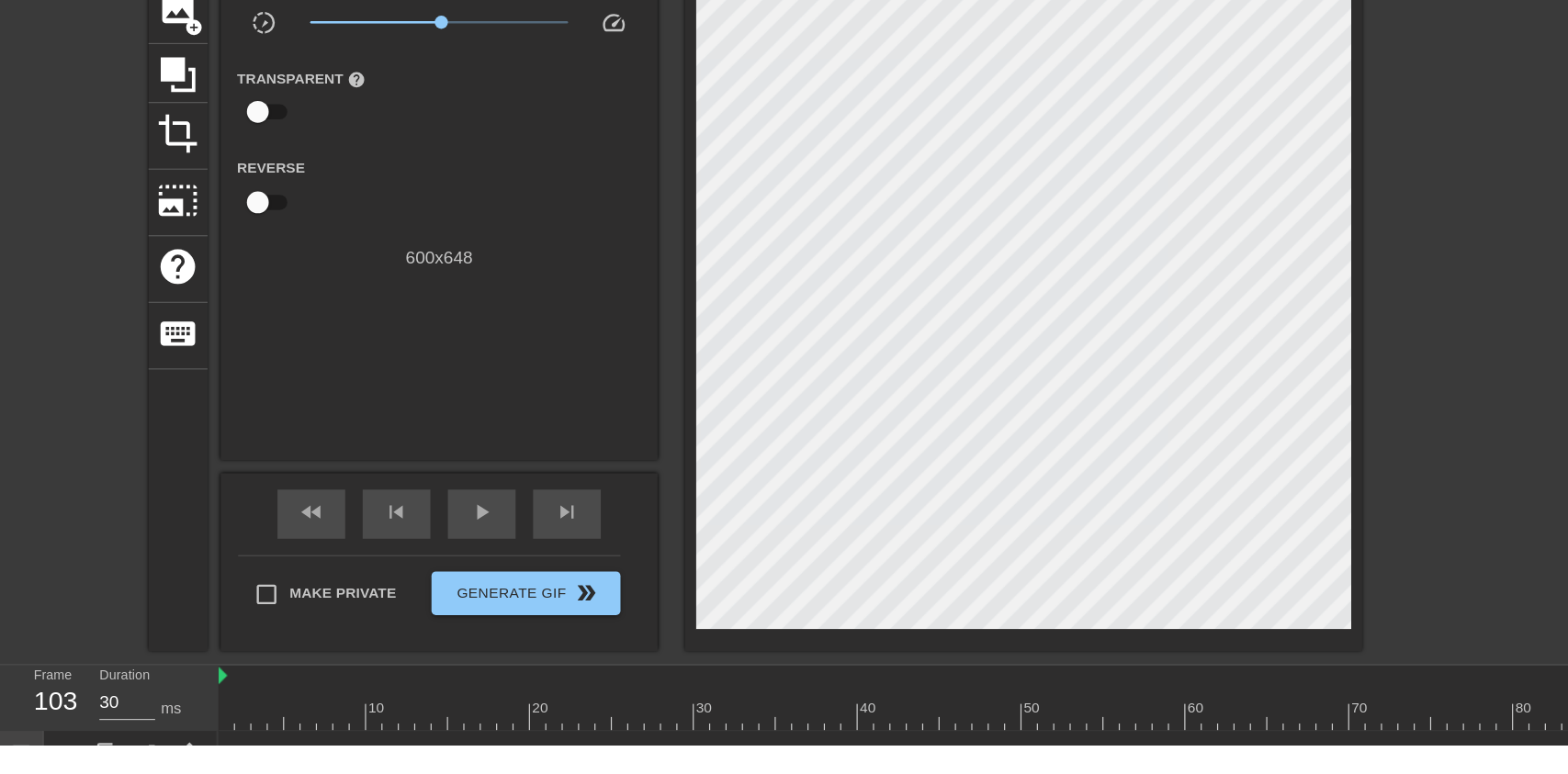 click at bounding box center (128, 782) 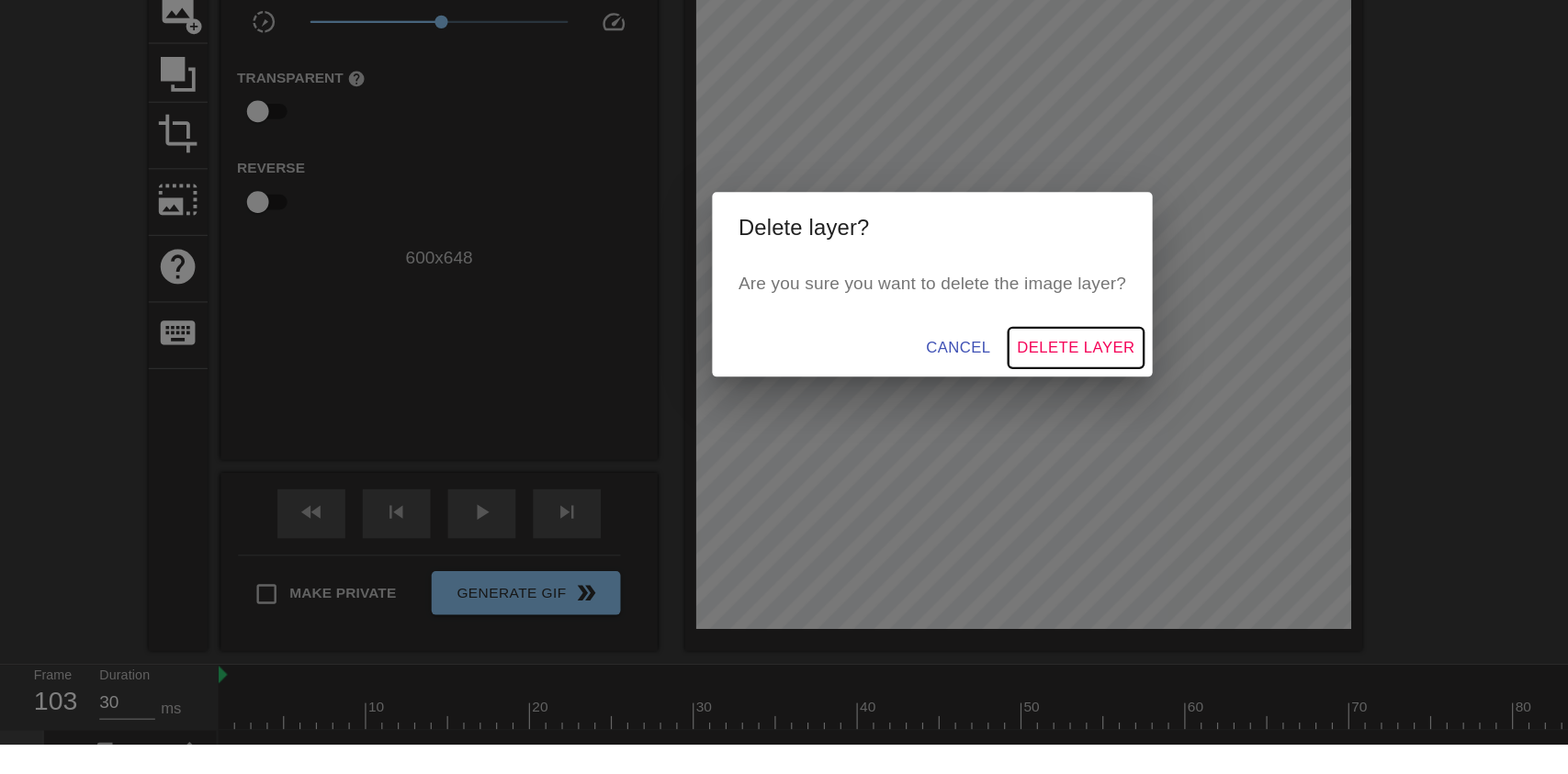 click on "Delete Layer" at bounding box center (905, 440) 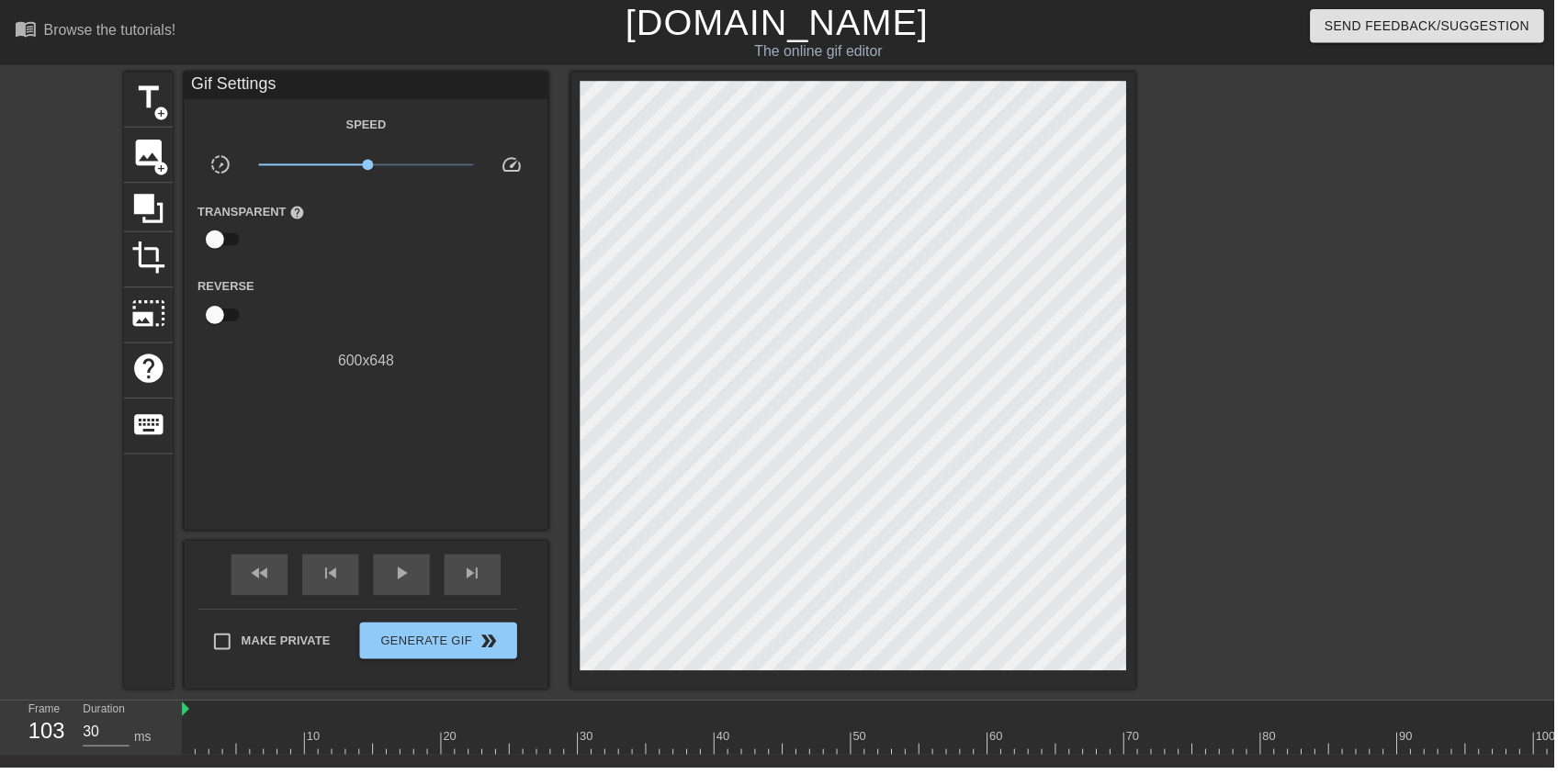 click on "image" at bounding box center [150, 154] 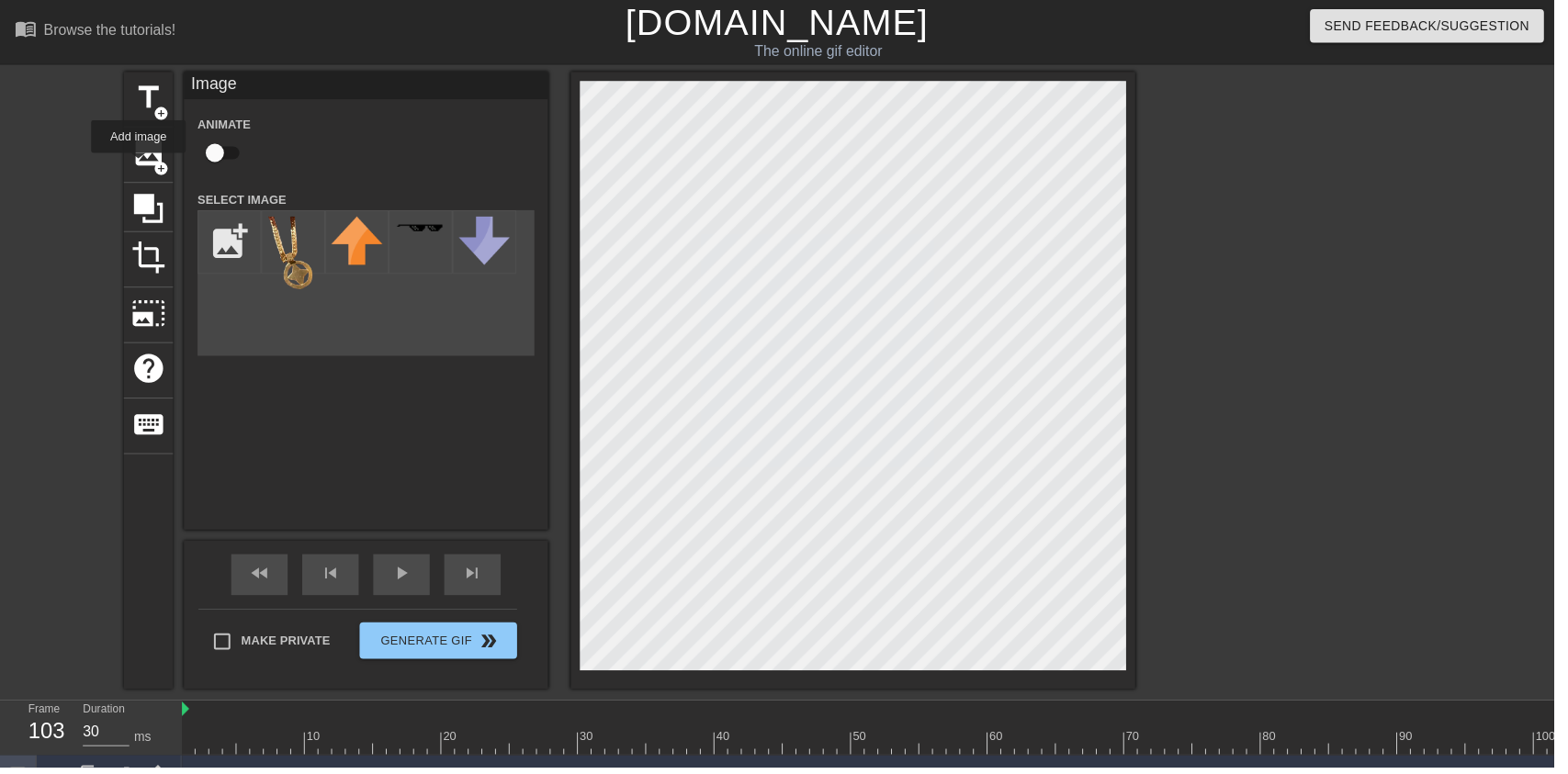 click at bounding box center (296, 260) 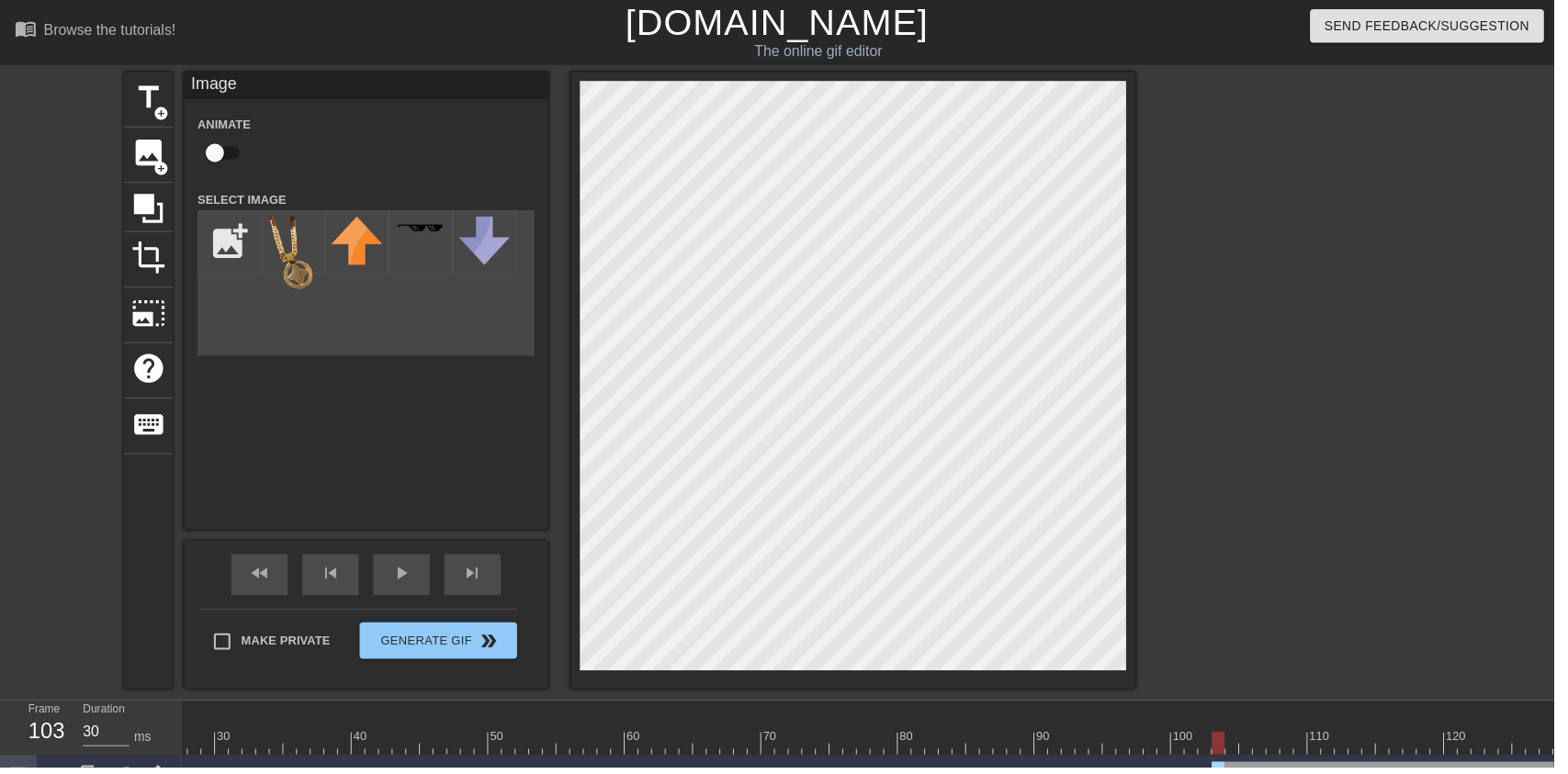 scroll, scrollTop: 0, scrollLeft: 366, axis: horizontal 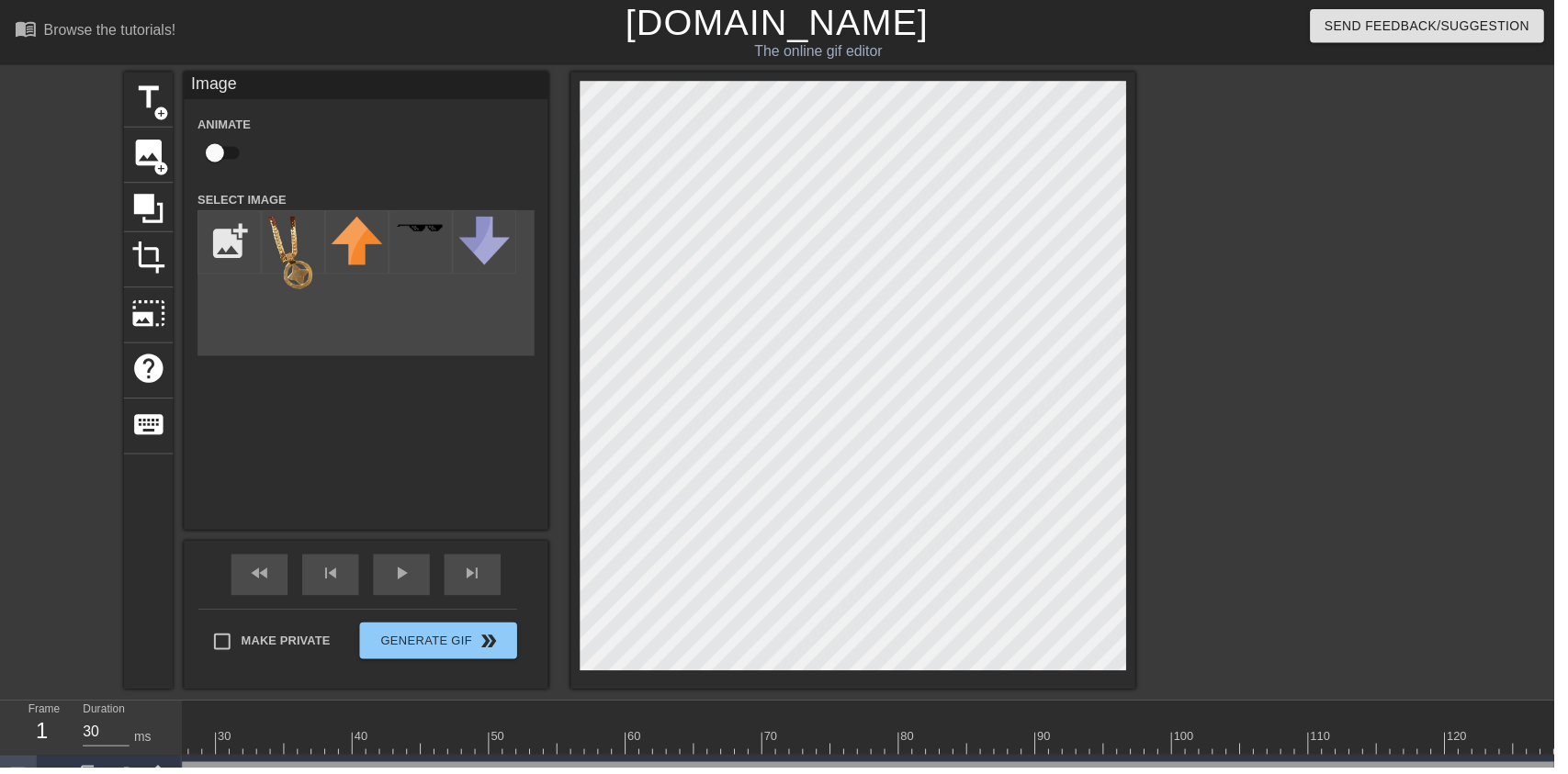 click on "play_arrow" at bounding box center [405, 579] 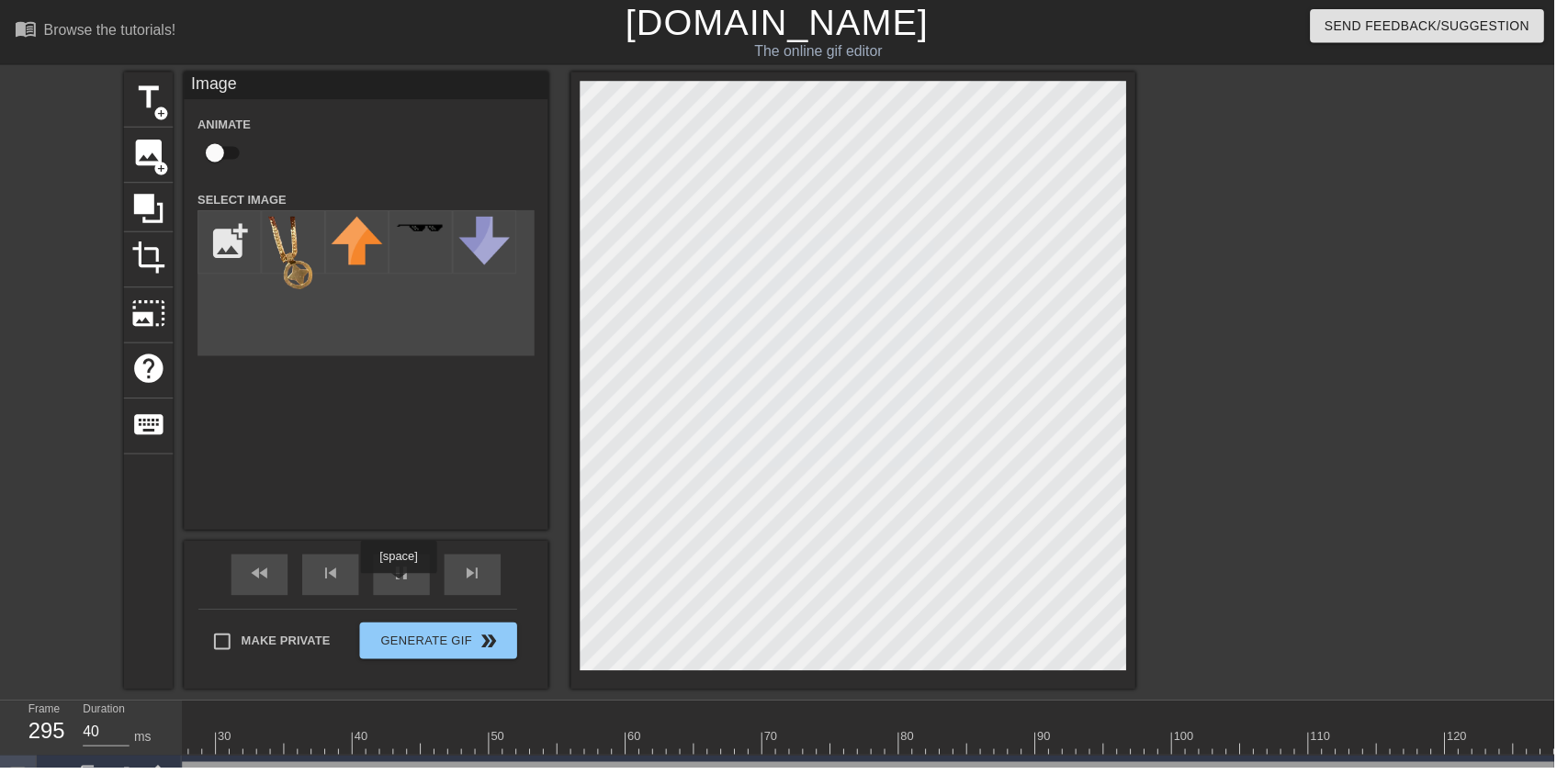 click on "pause" at bounding box center [405, 579] 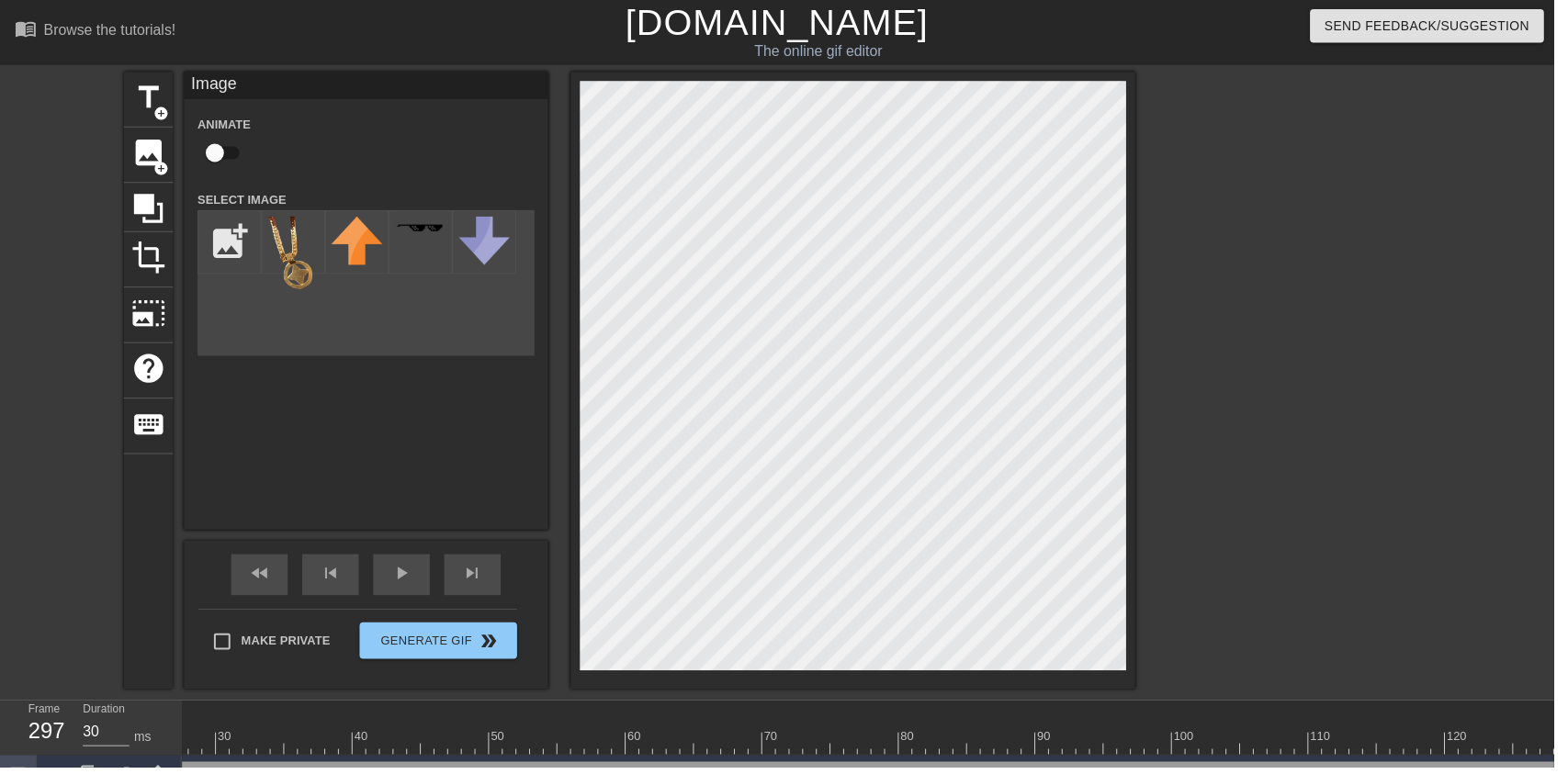 click on "play_arrow" at bounding box center (405, 578) 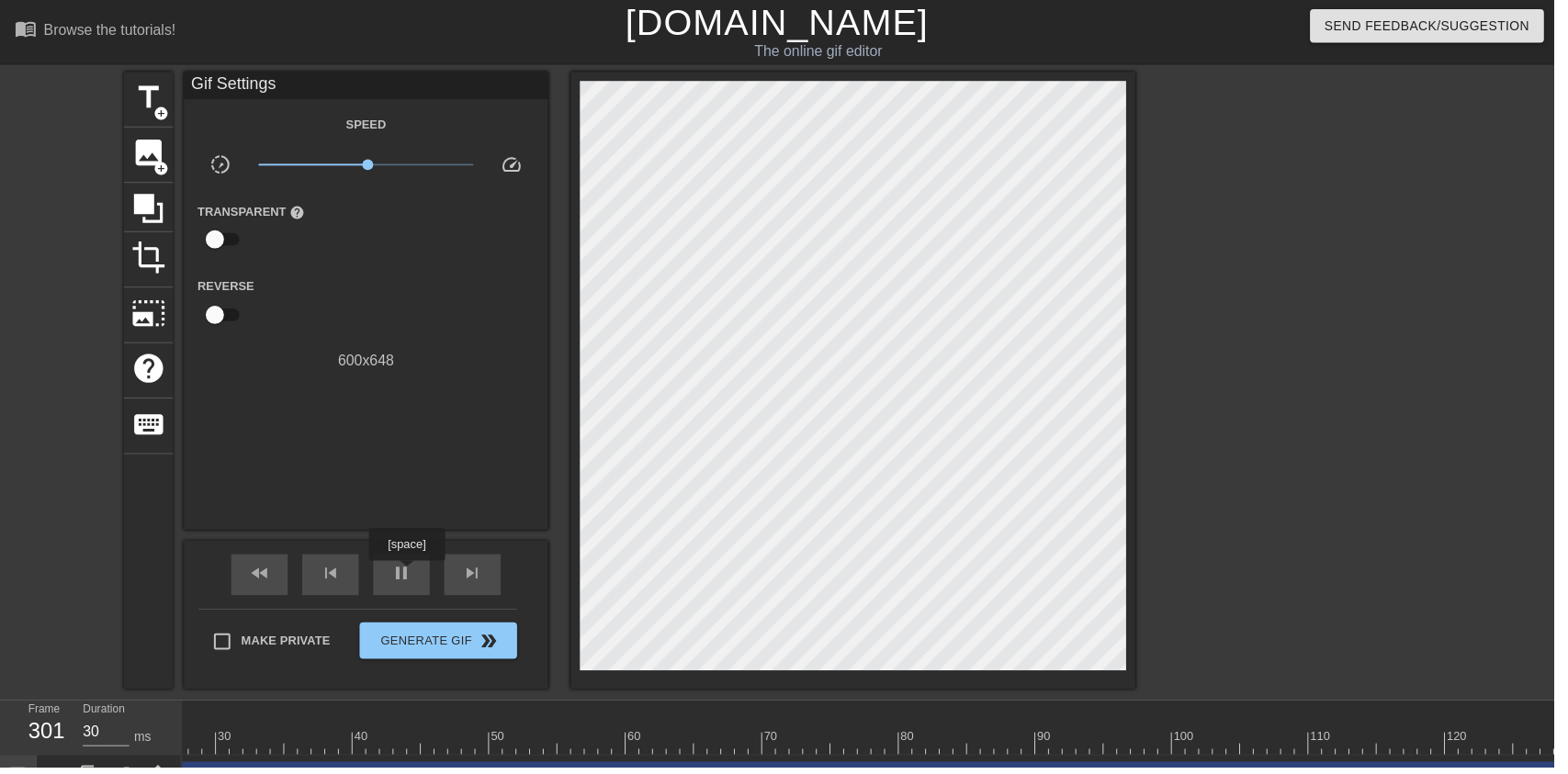 click on "pause" at bounding box center [405, 578] 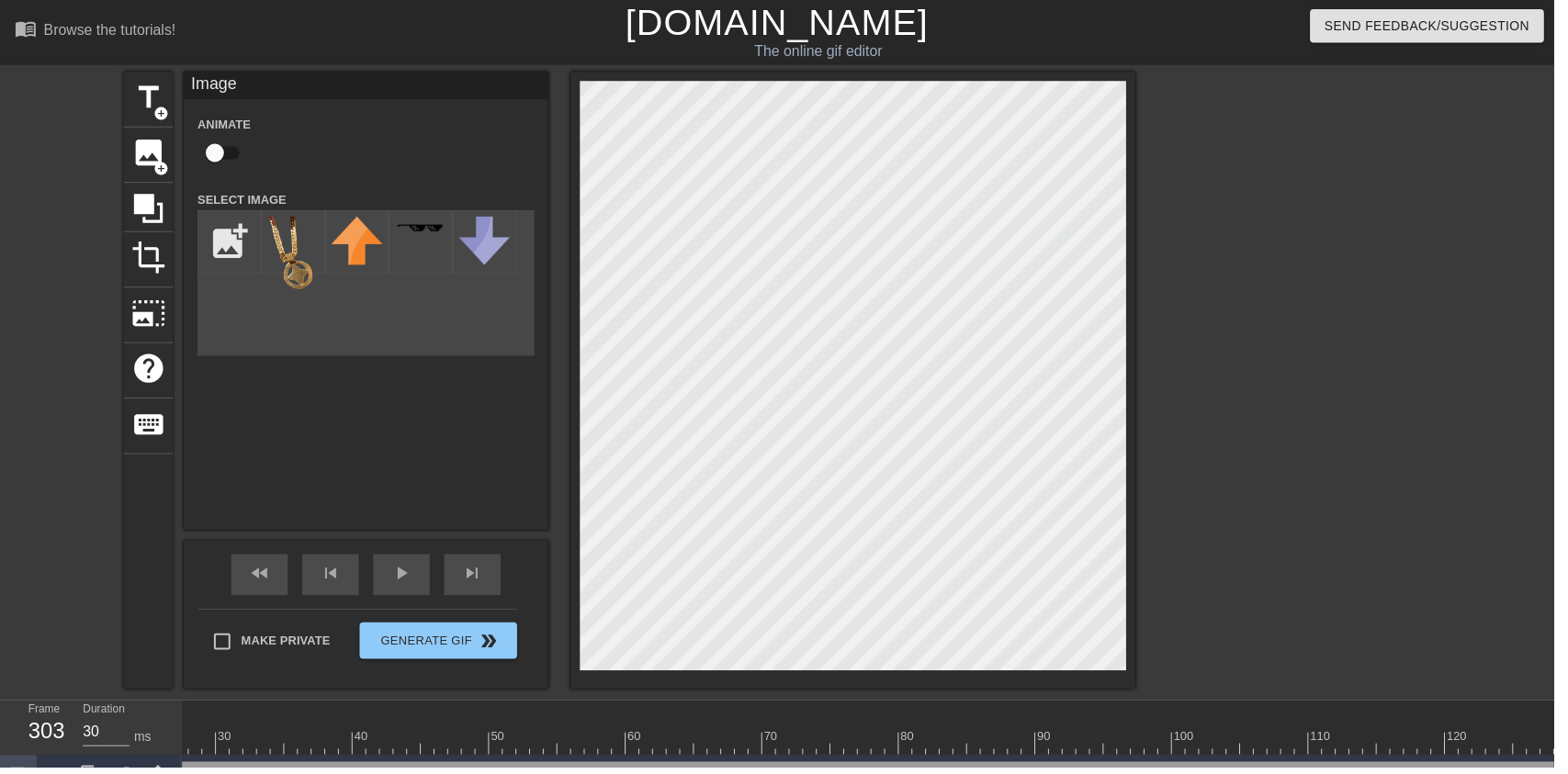 click on "play_arrow" at bounding box center (405, 578) 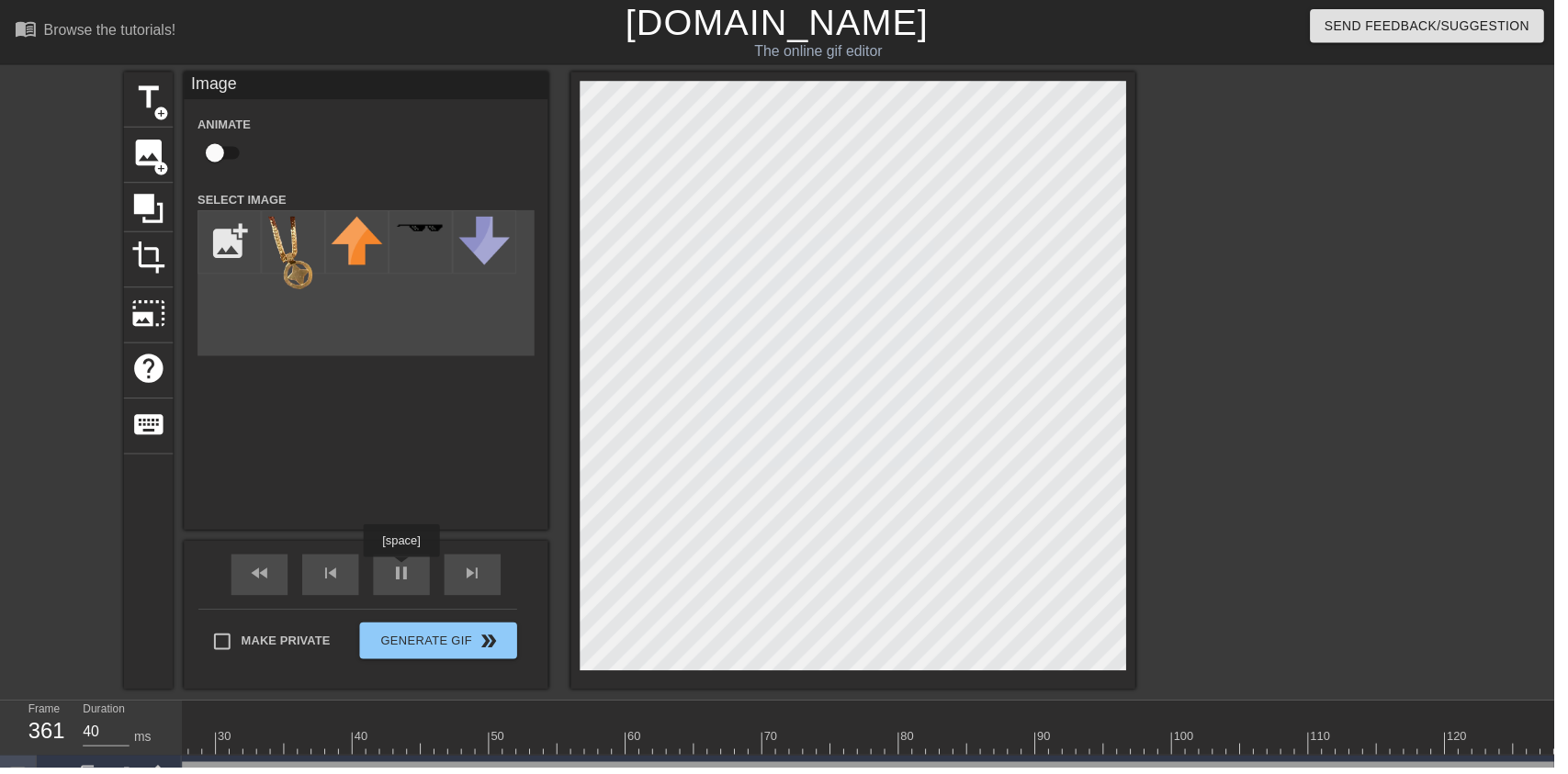 click on "pause" at bounding box center [405, 578] 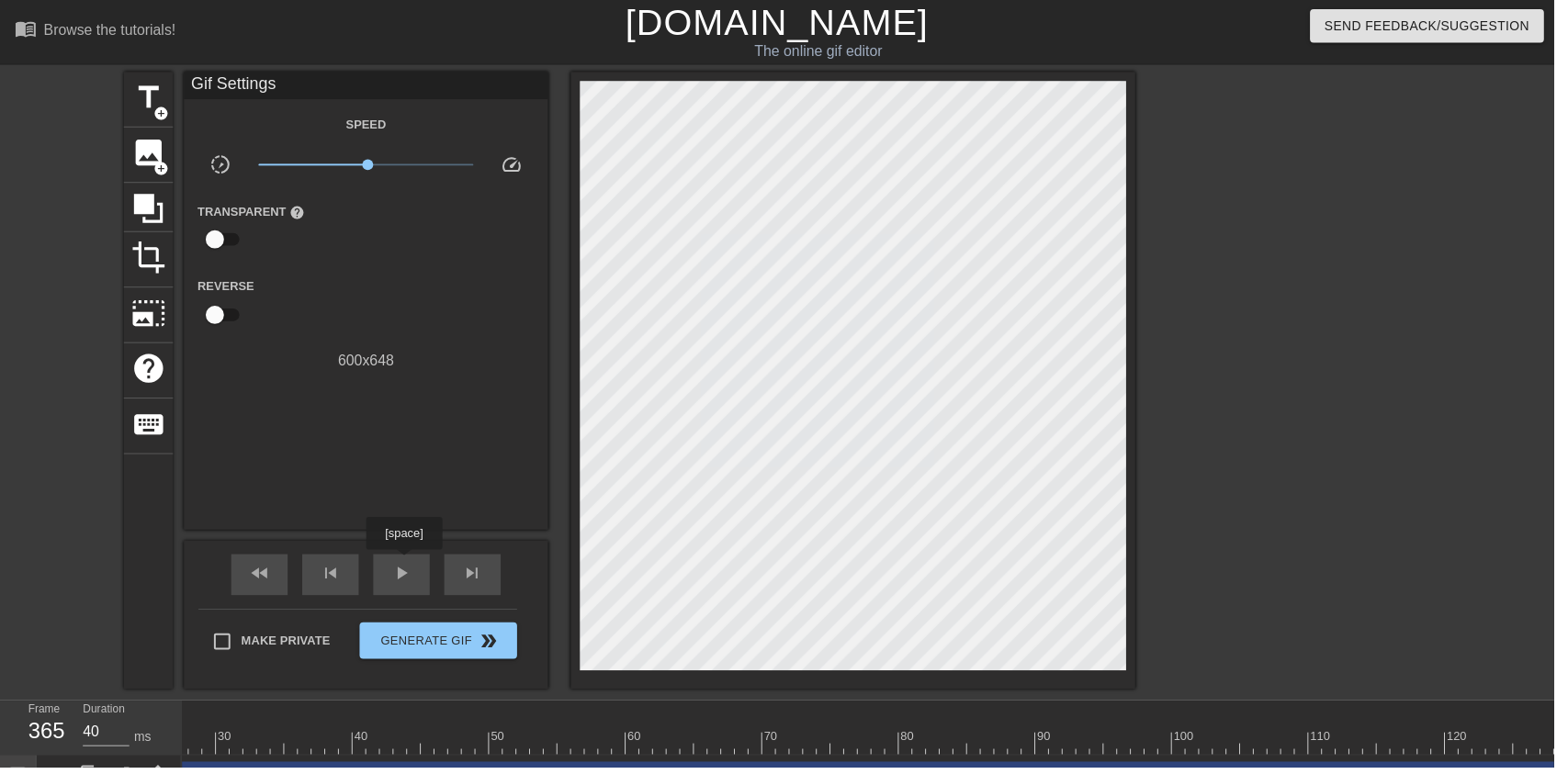 click on "play_arrow" at bounding box center (405, 578) 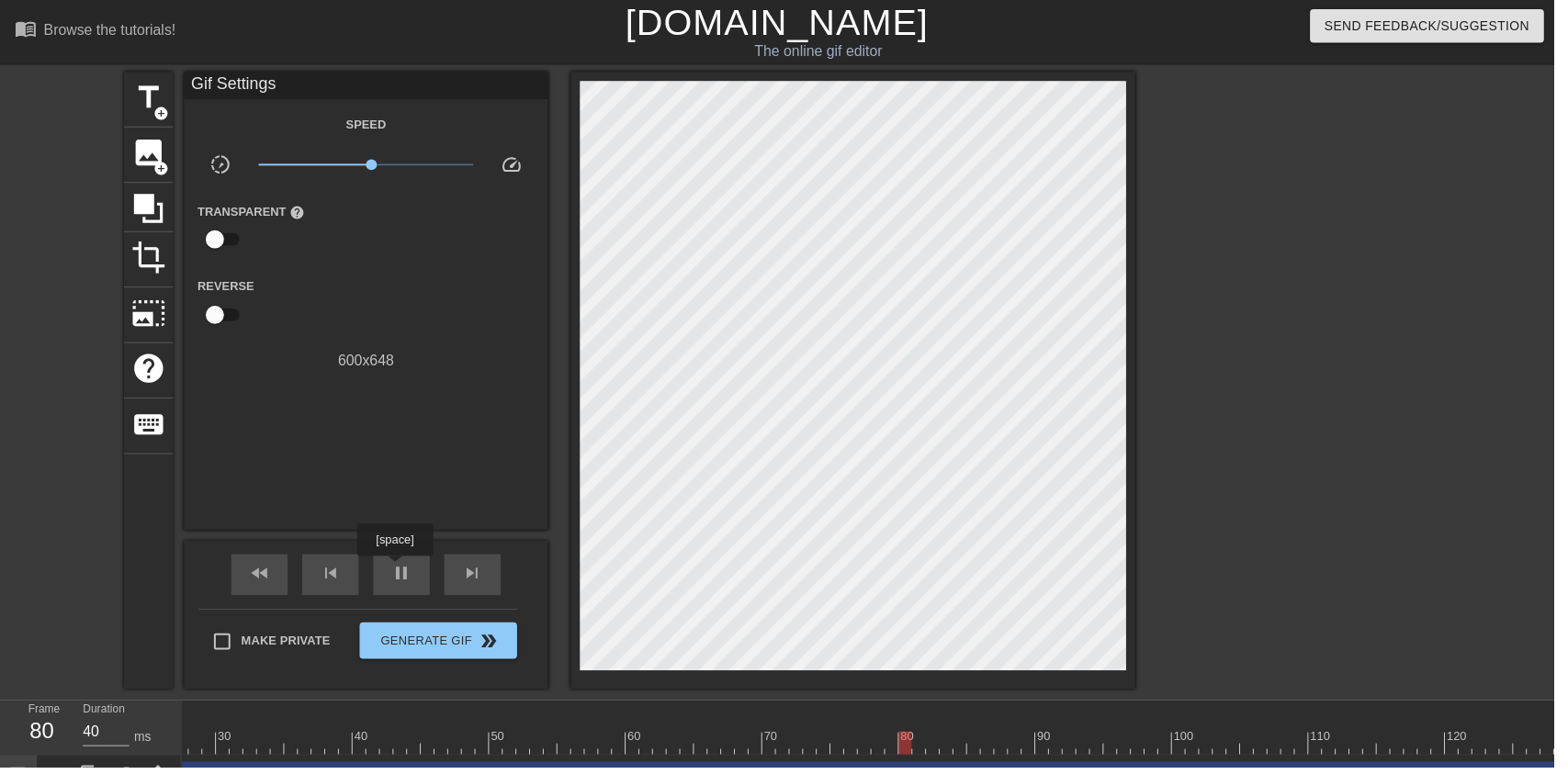 click on "pause" at bounding box center [405, 578] 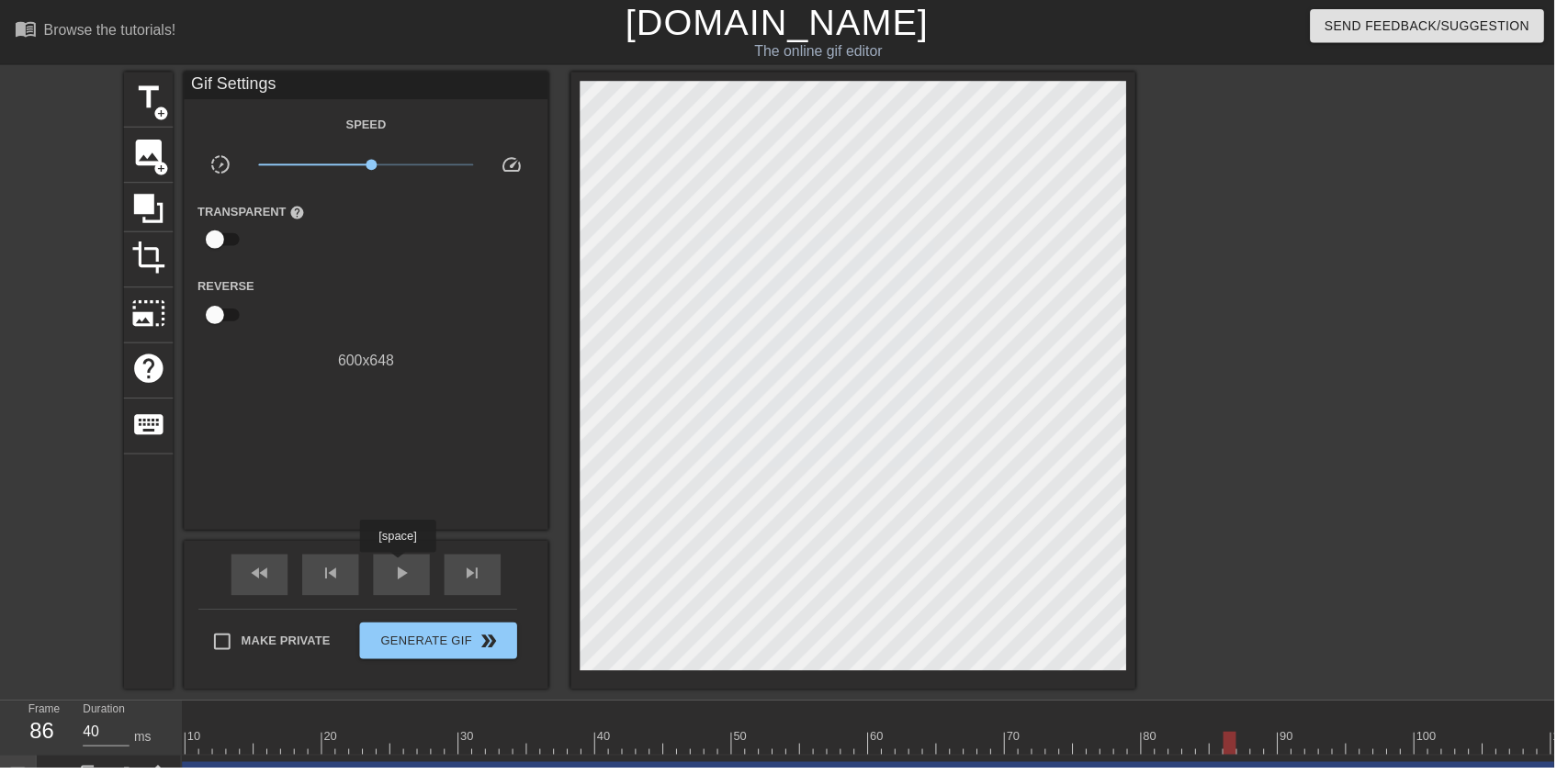 scroll, scrollTop: 0, scrollLeft: 0, axis: both 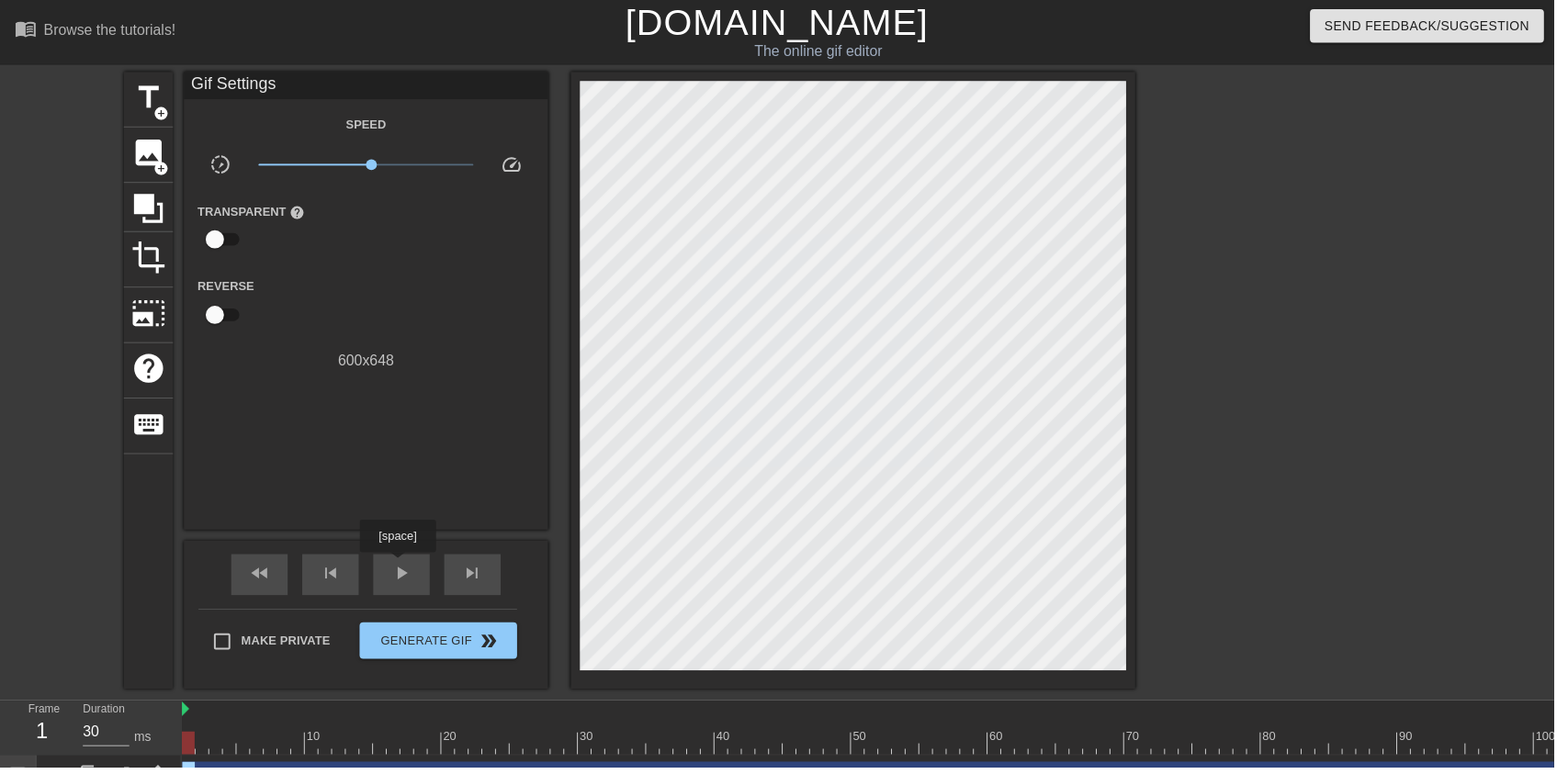 click on "Image drag_handle drag_handle" at bounding box center [3221, 782] 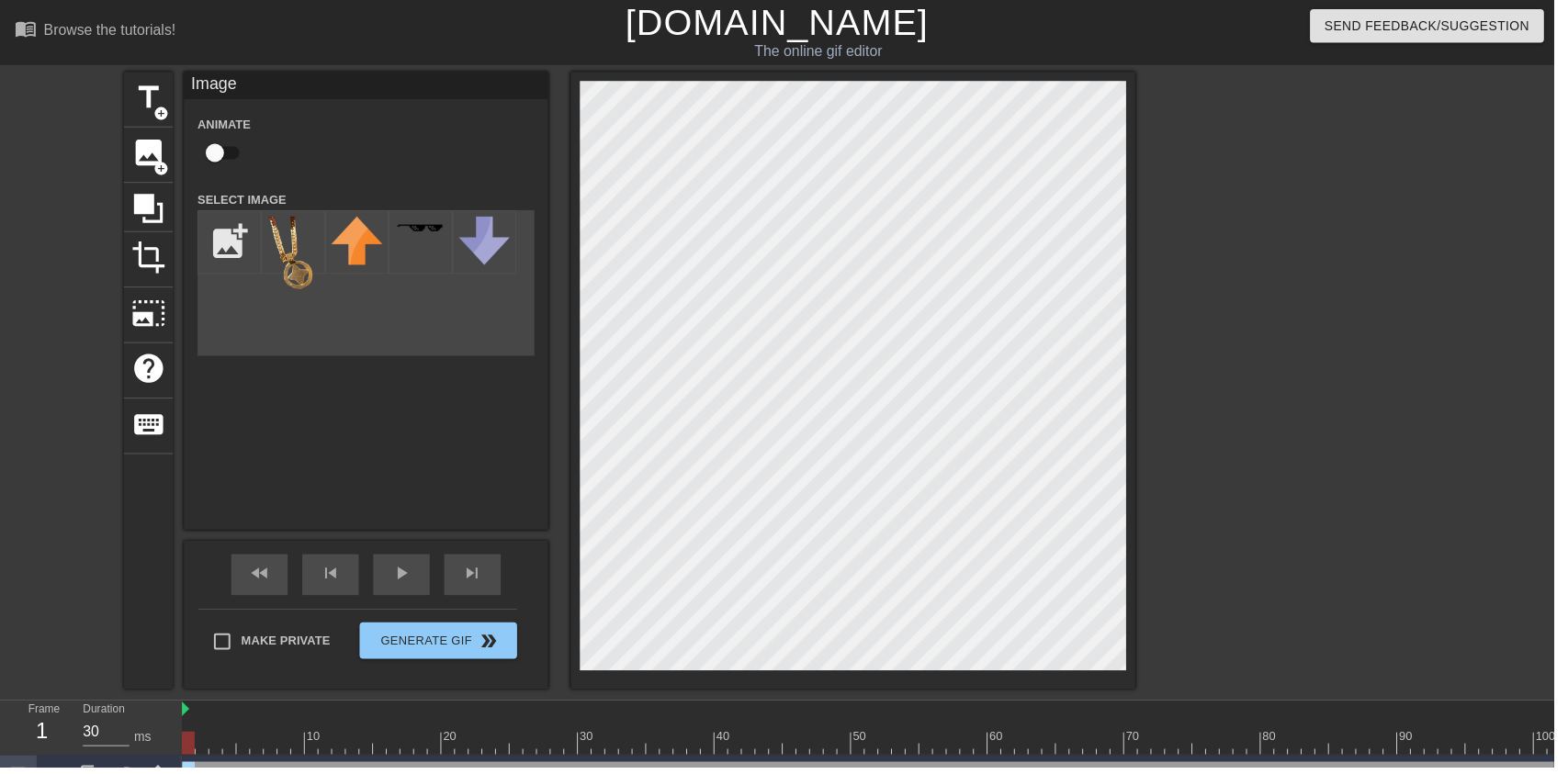 click on "Image drag_handle drag_handle" at bounding box center (3221, 782) 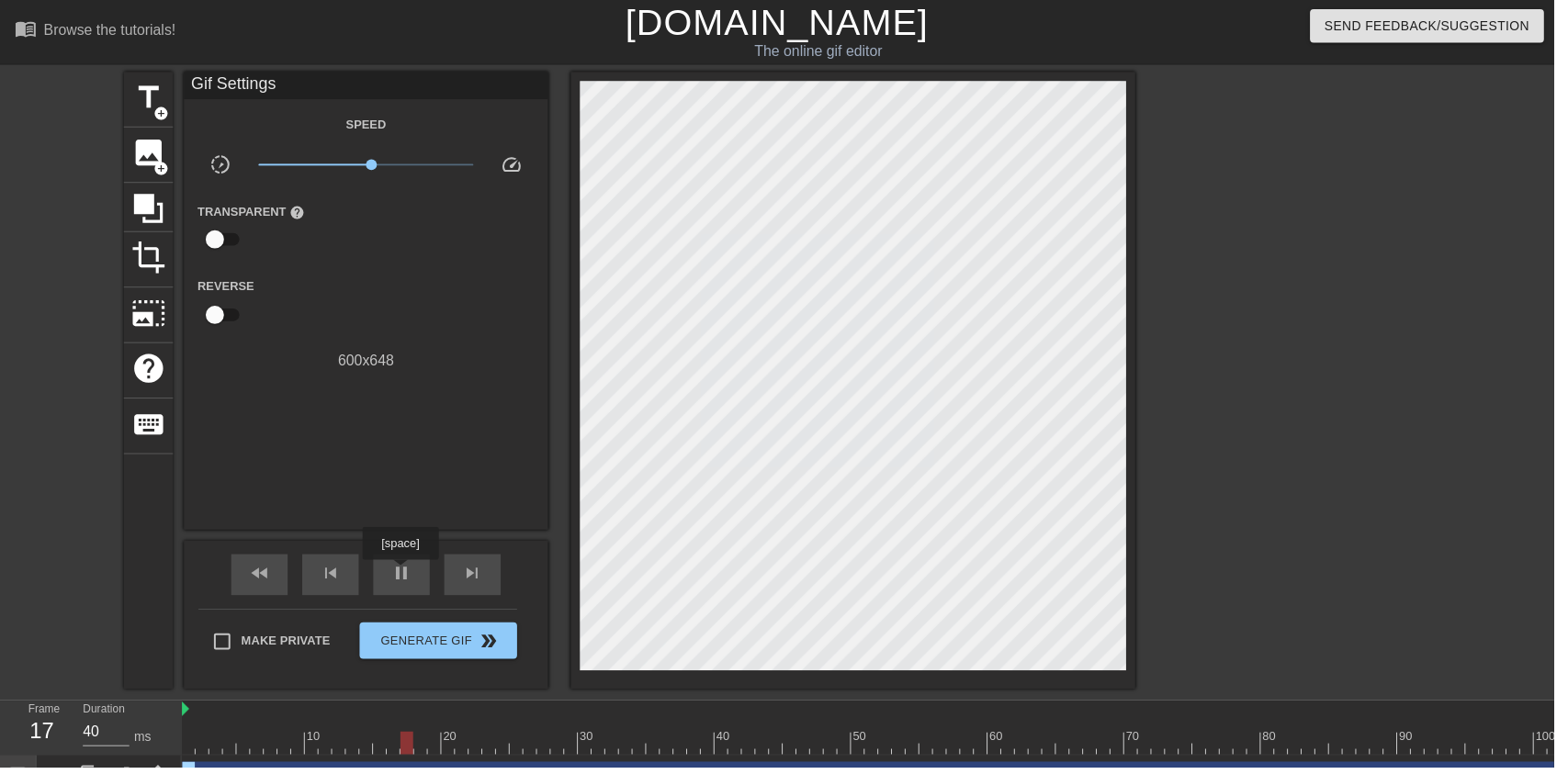click on "pause" at bounding box center (405, 578) 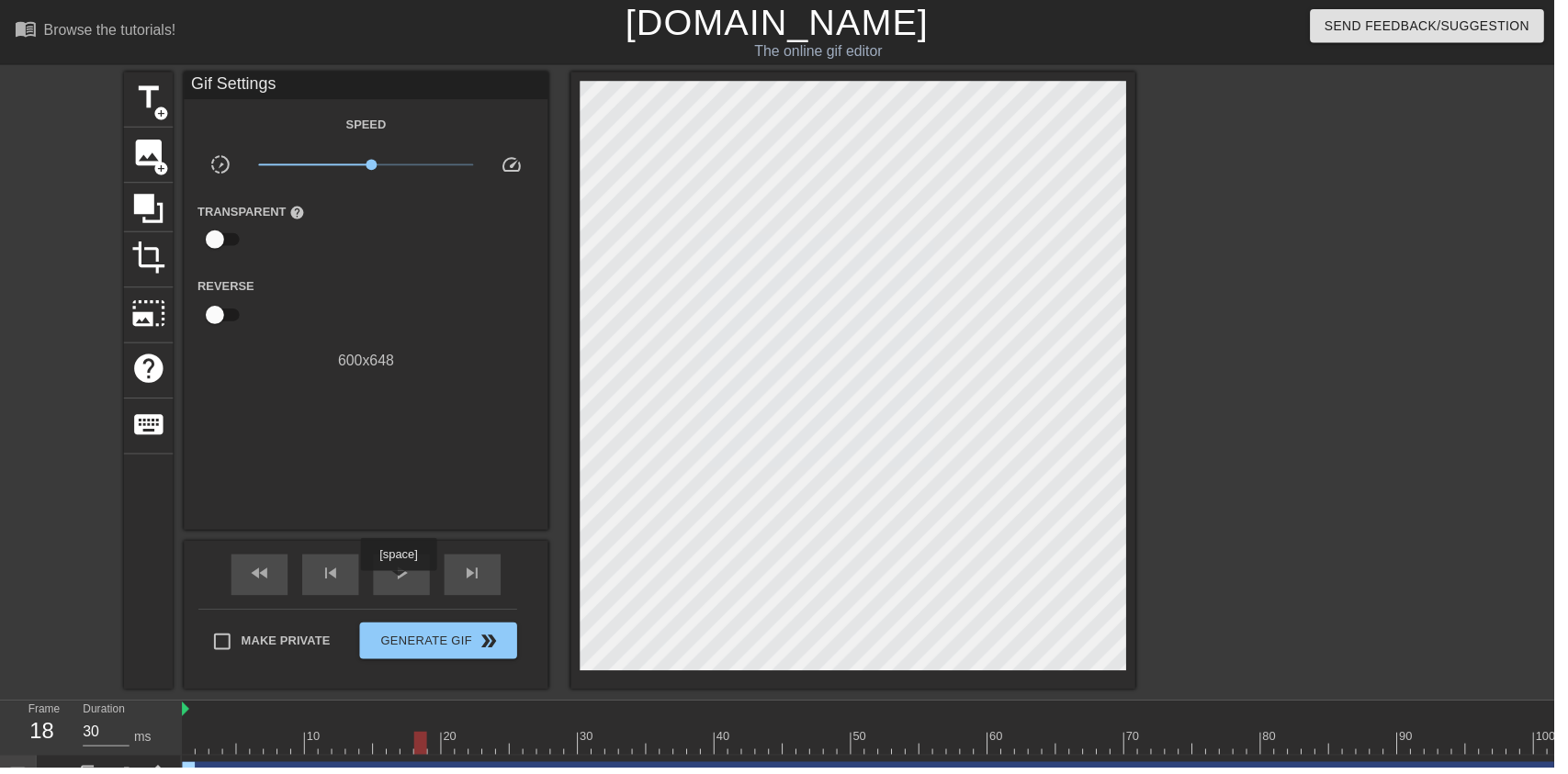 click on "Image drag_handle drag_handle" at bounding box center (3221, 782) 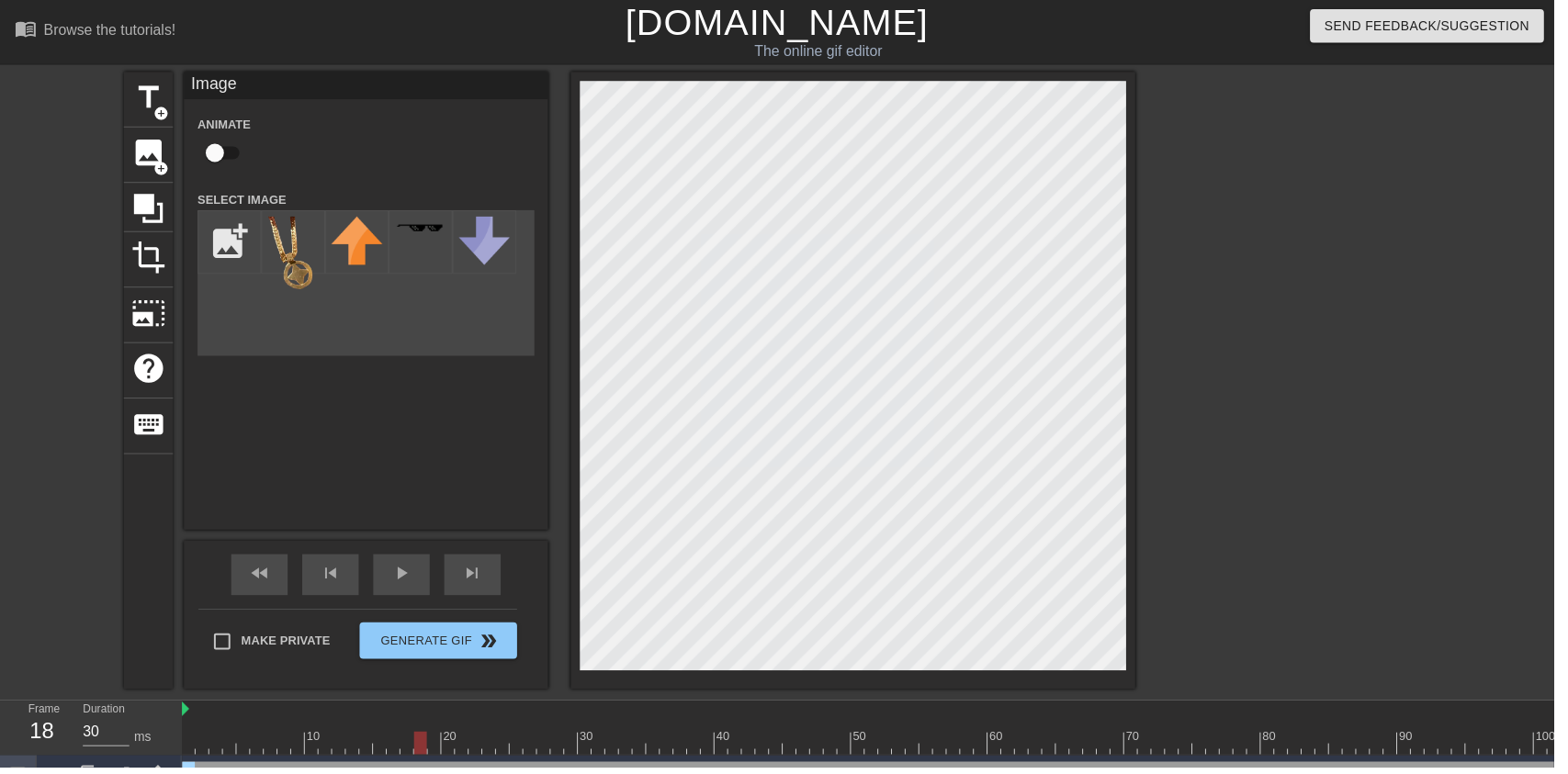 click at bounding box center [217, 154] 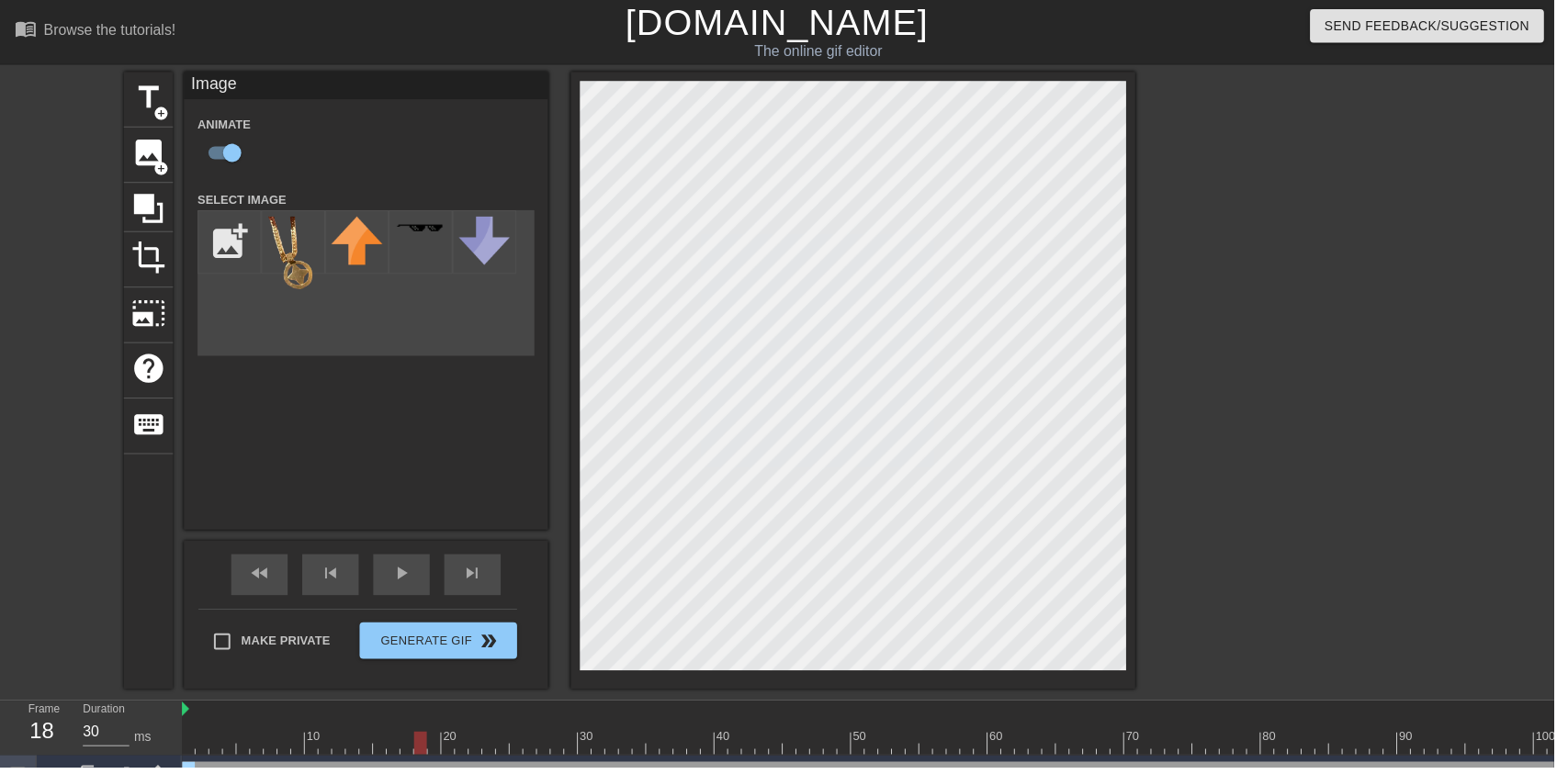 click 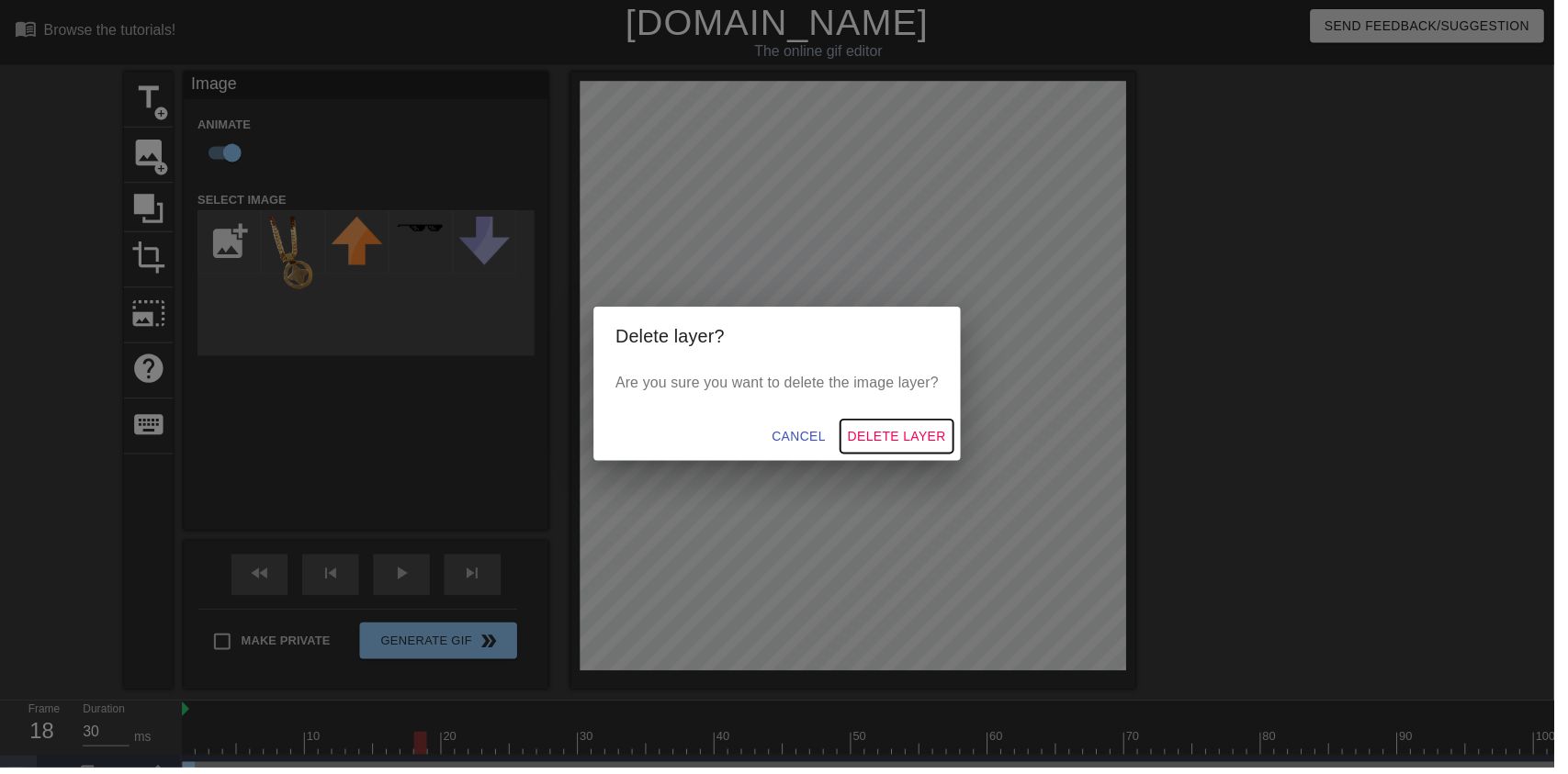 click on "Delete Layer" at bounding box center [905, 440] 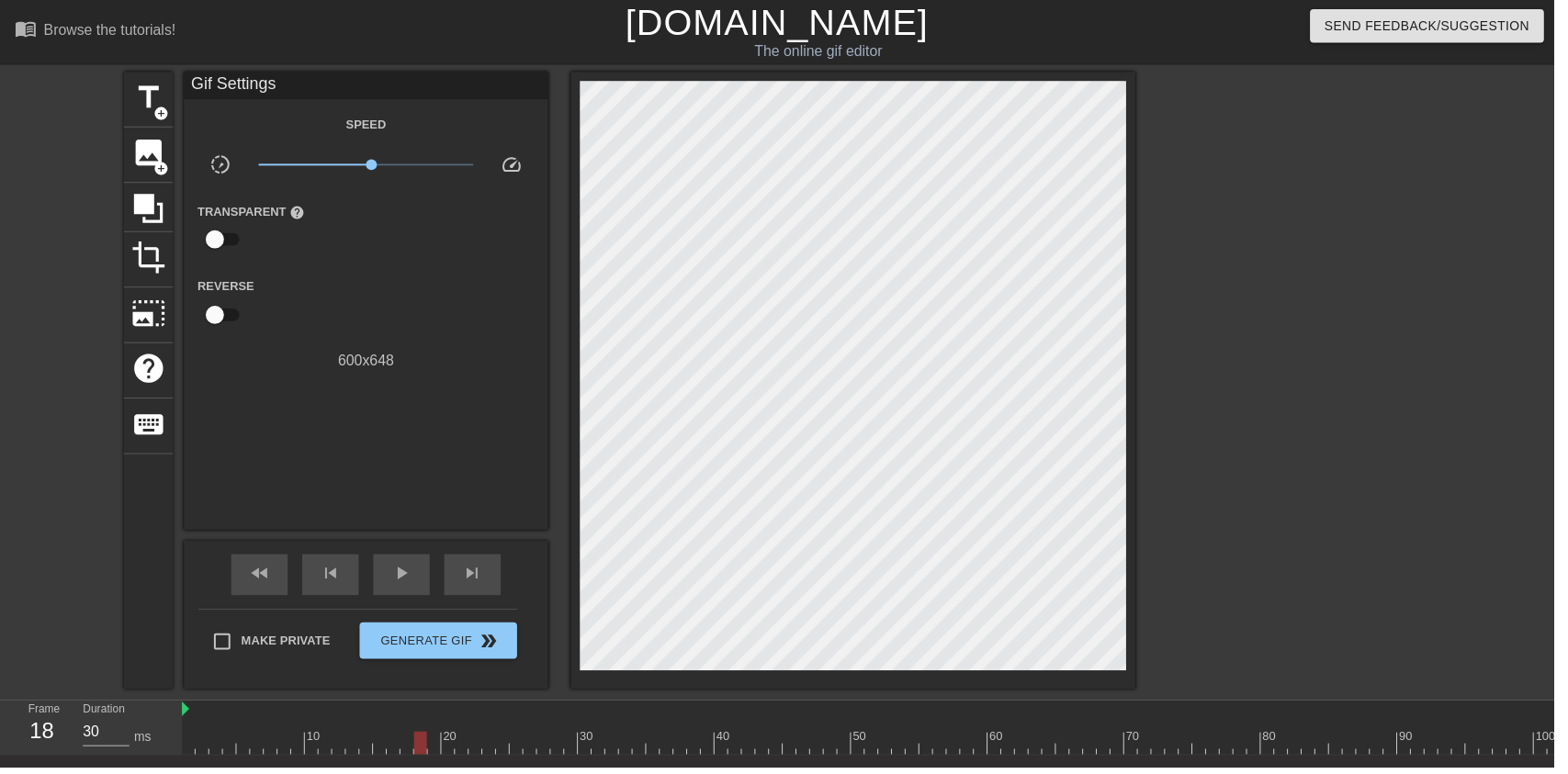 click on "image" at bounding box center [150, 154] 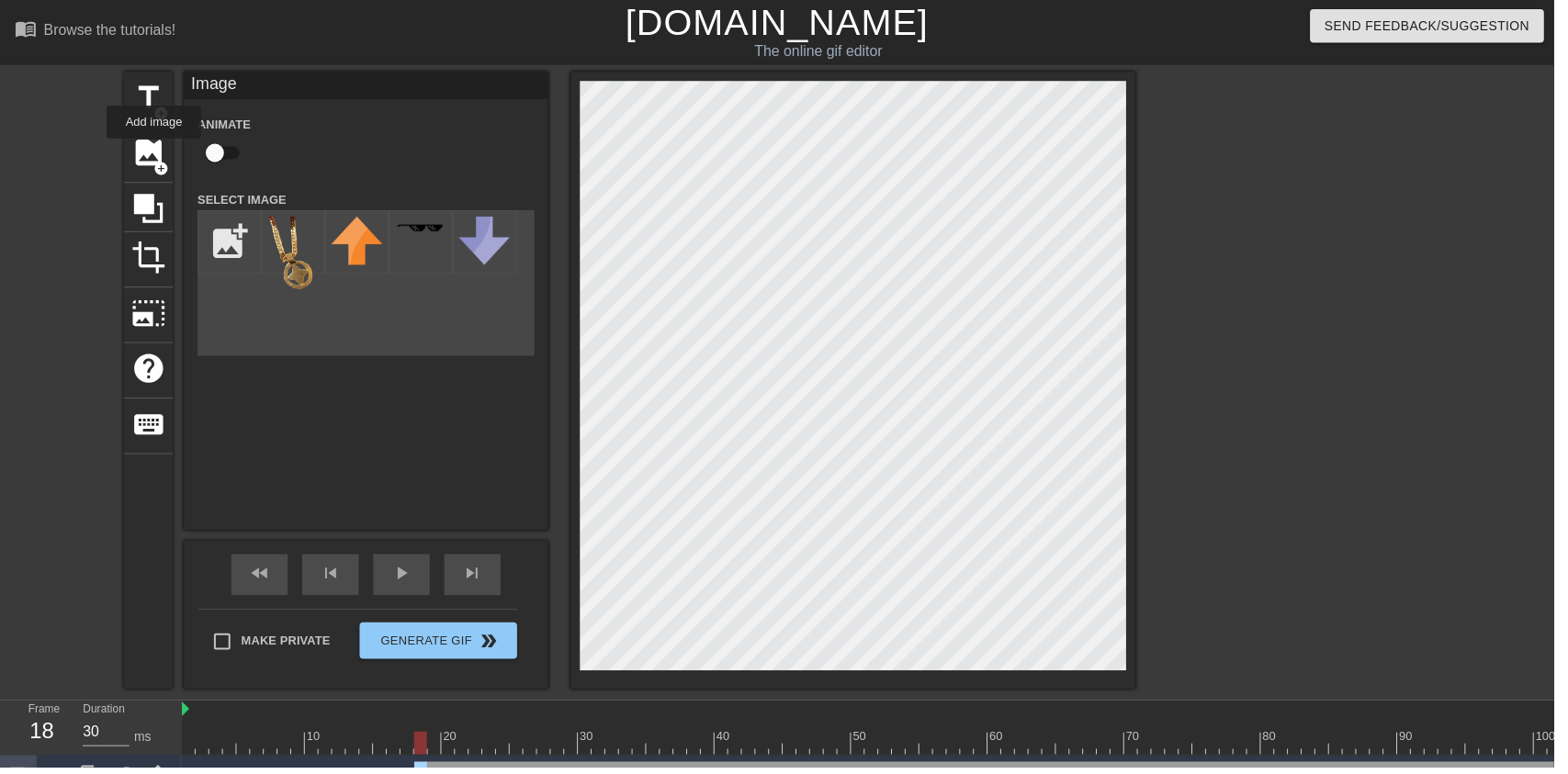 click at bounding box center [296, 260] 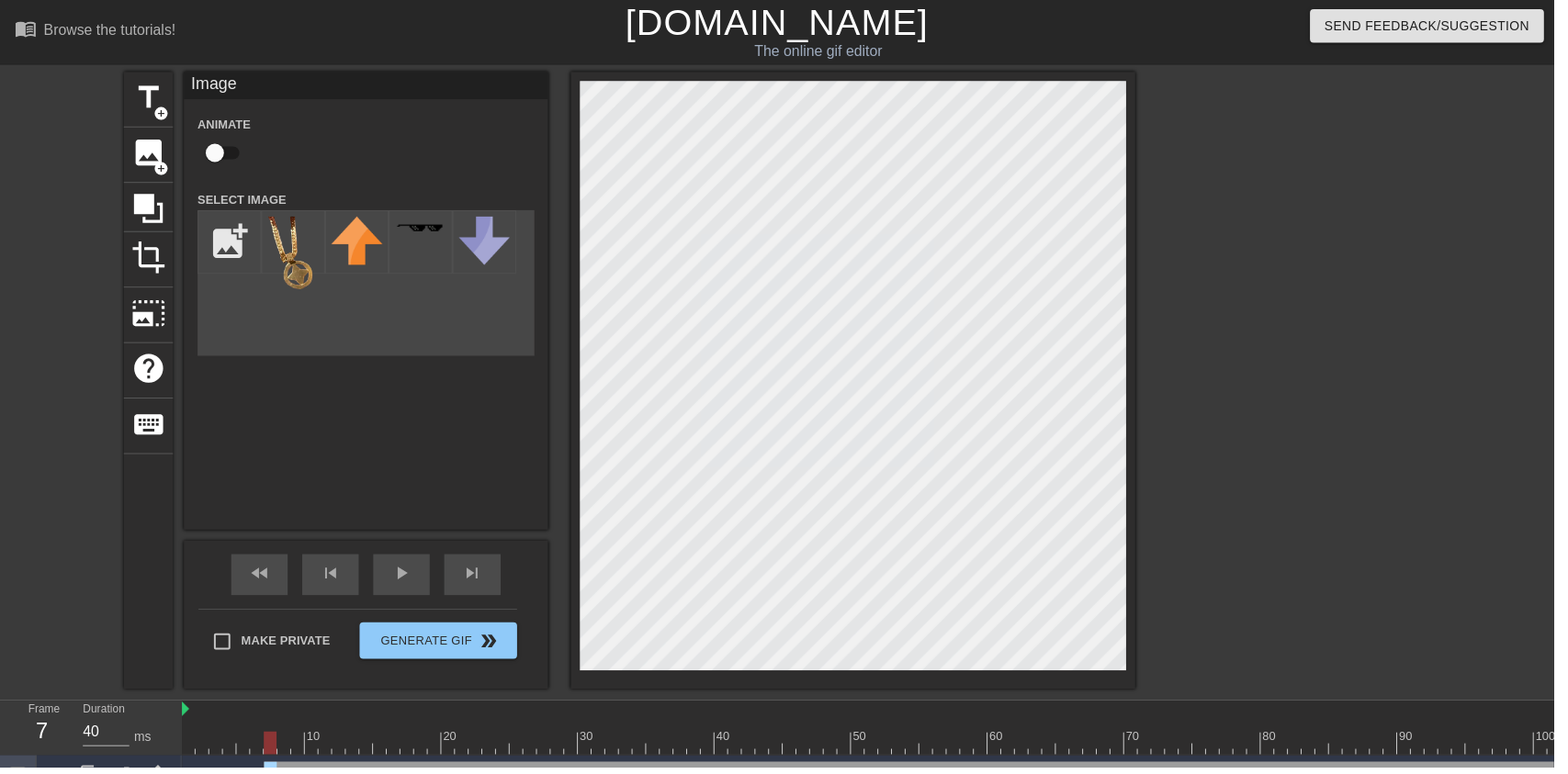 type on "30" 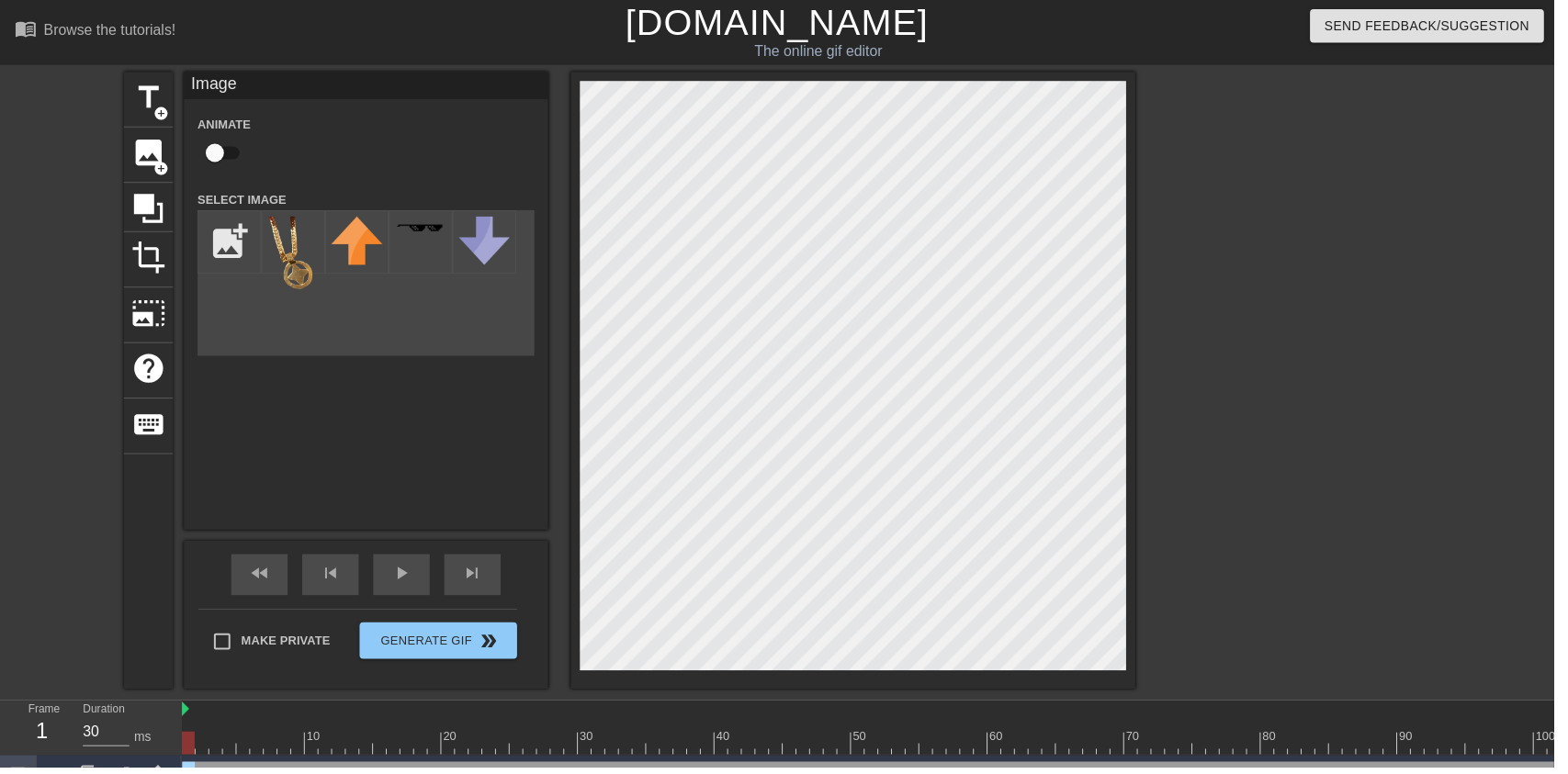 click at bounding box center [217, 154] 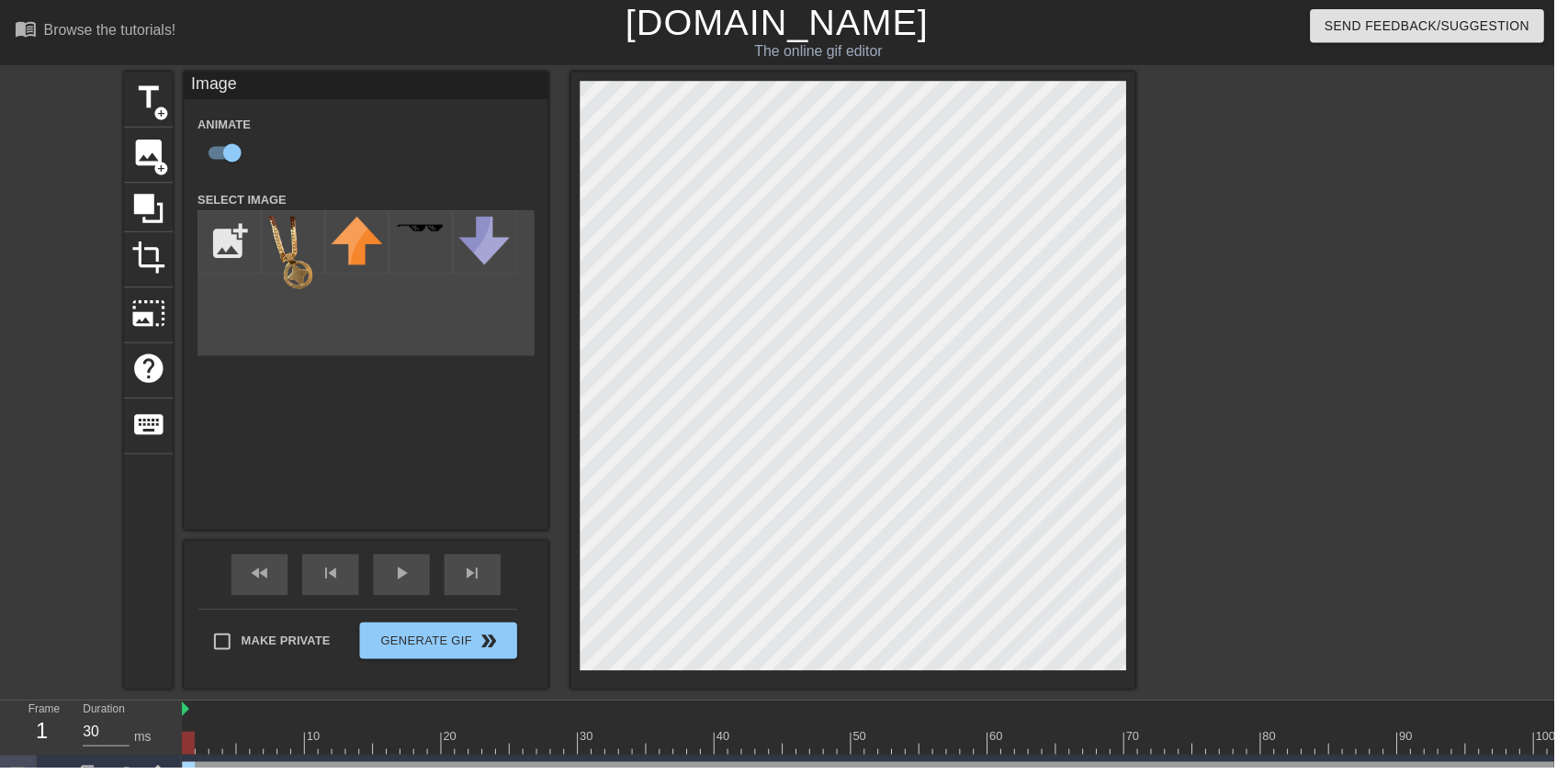 click on "play_arrow" at bounding box center (405, 578) 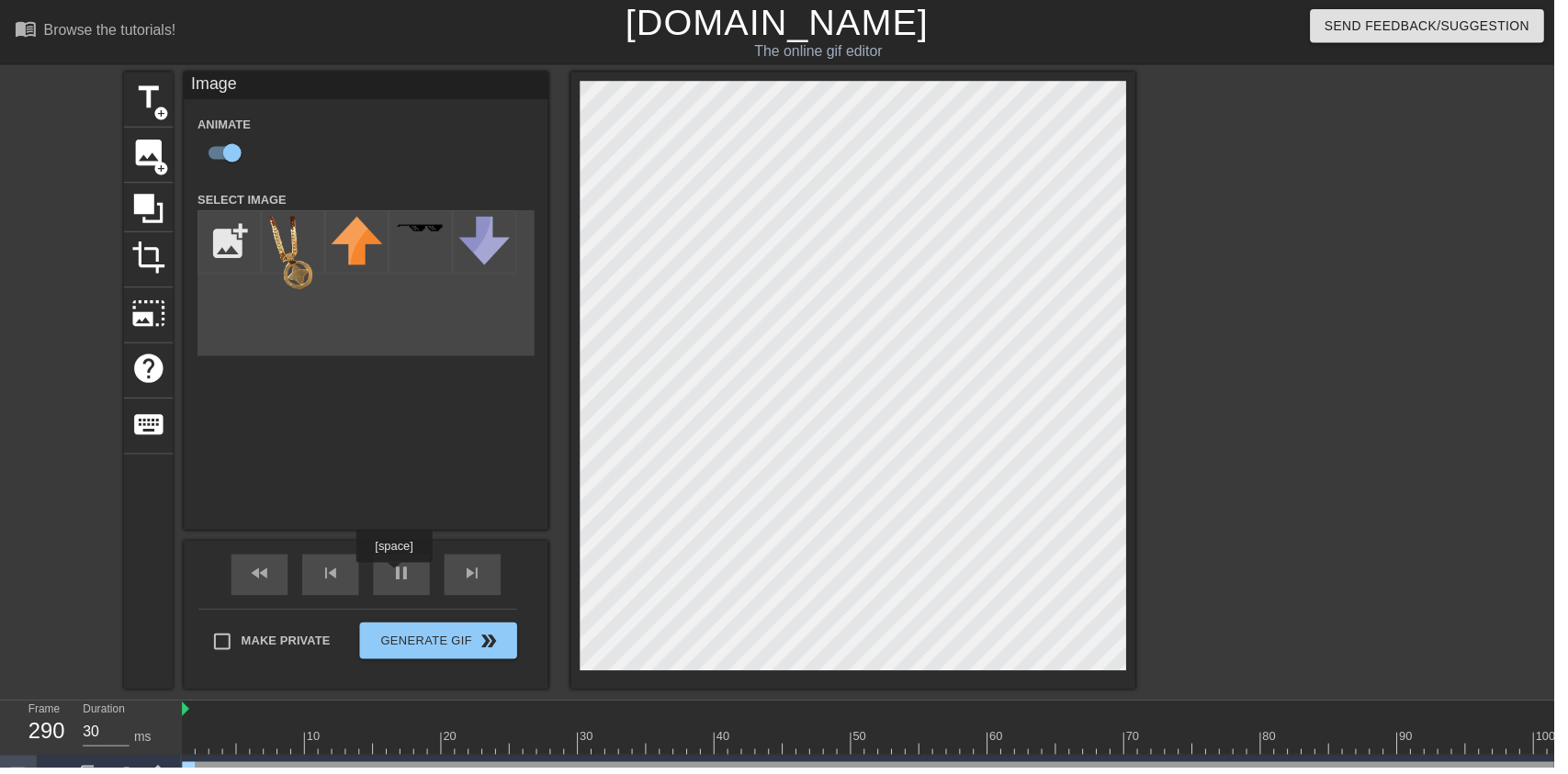 click on "pause" at bounding box center (405, 578) 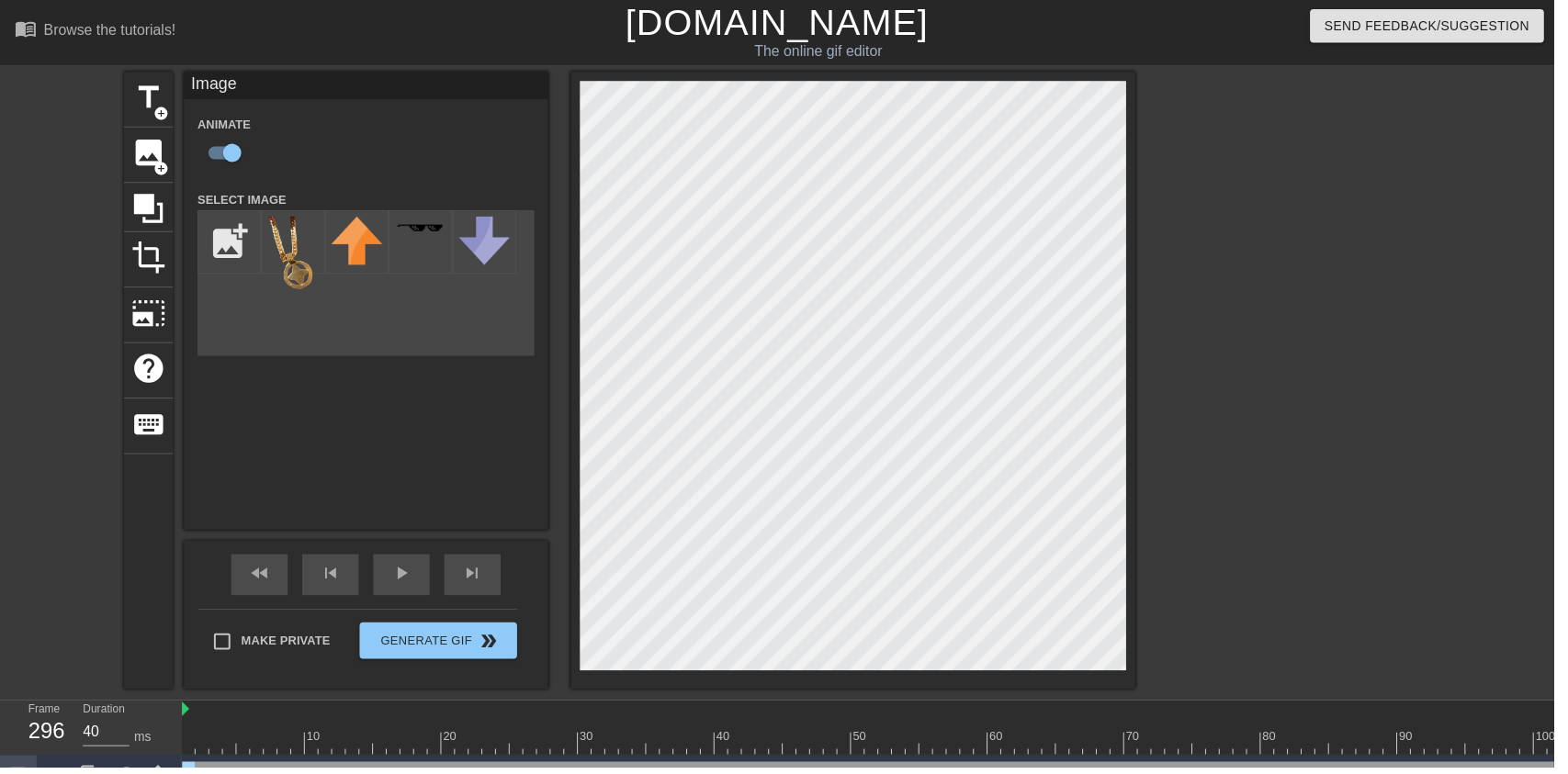 click on "play_arrow" at bounding box center [405, 579] 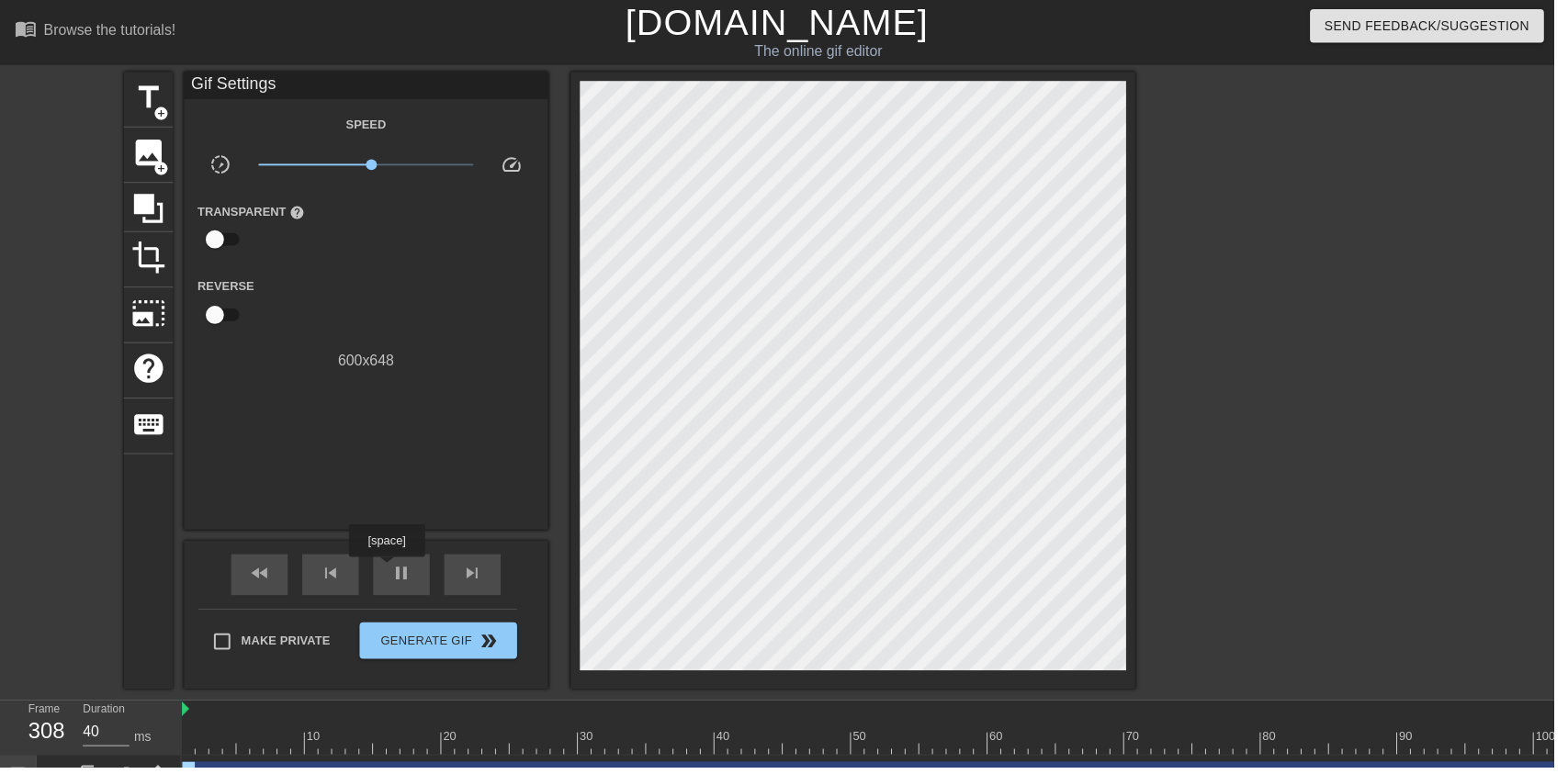 click on "pause" at bounding box center (405, 578) 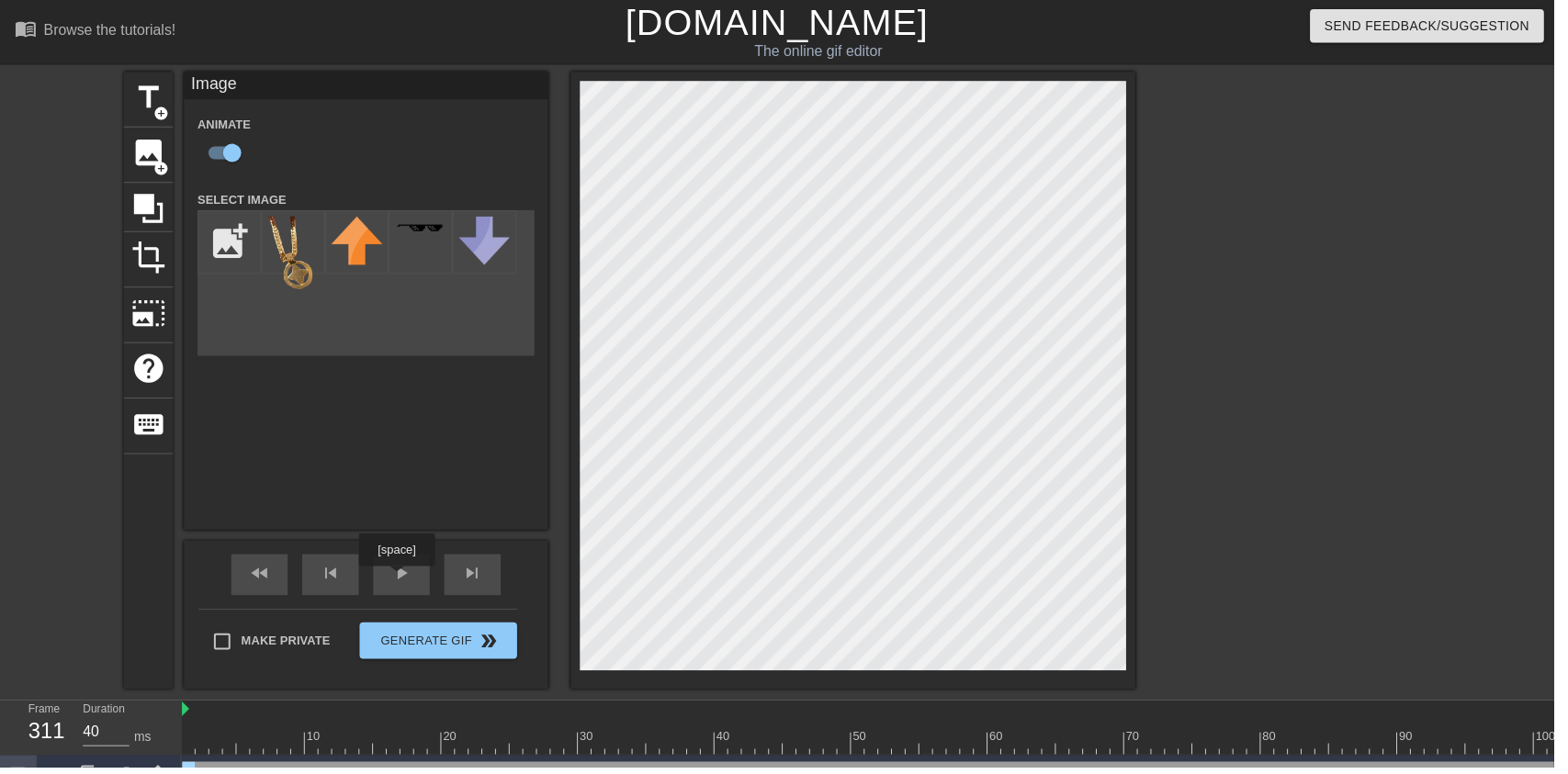 click on "play_arrow" at bounding box center (405, 579) 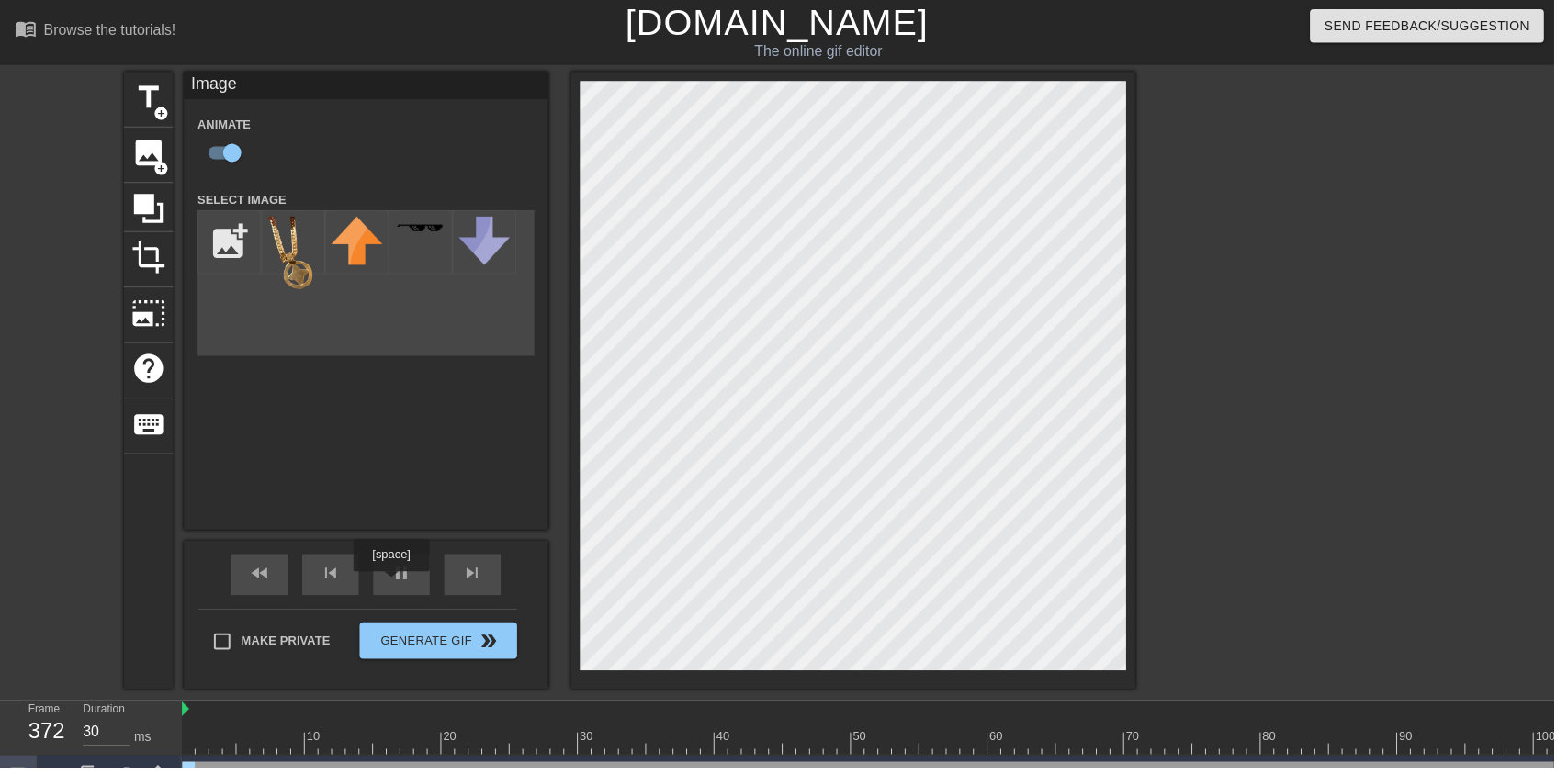 click on "pause" at bounding box center (405, 579) 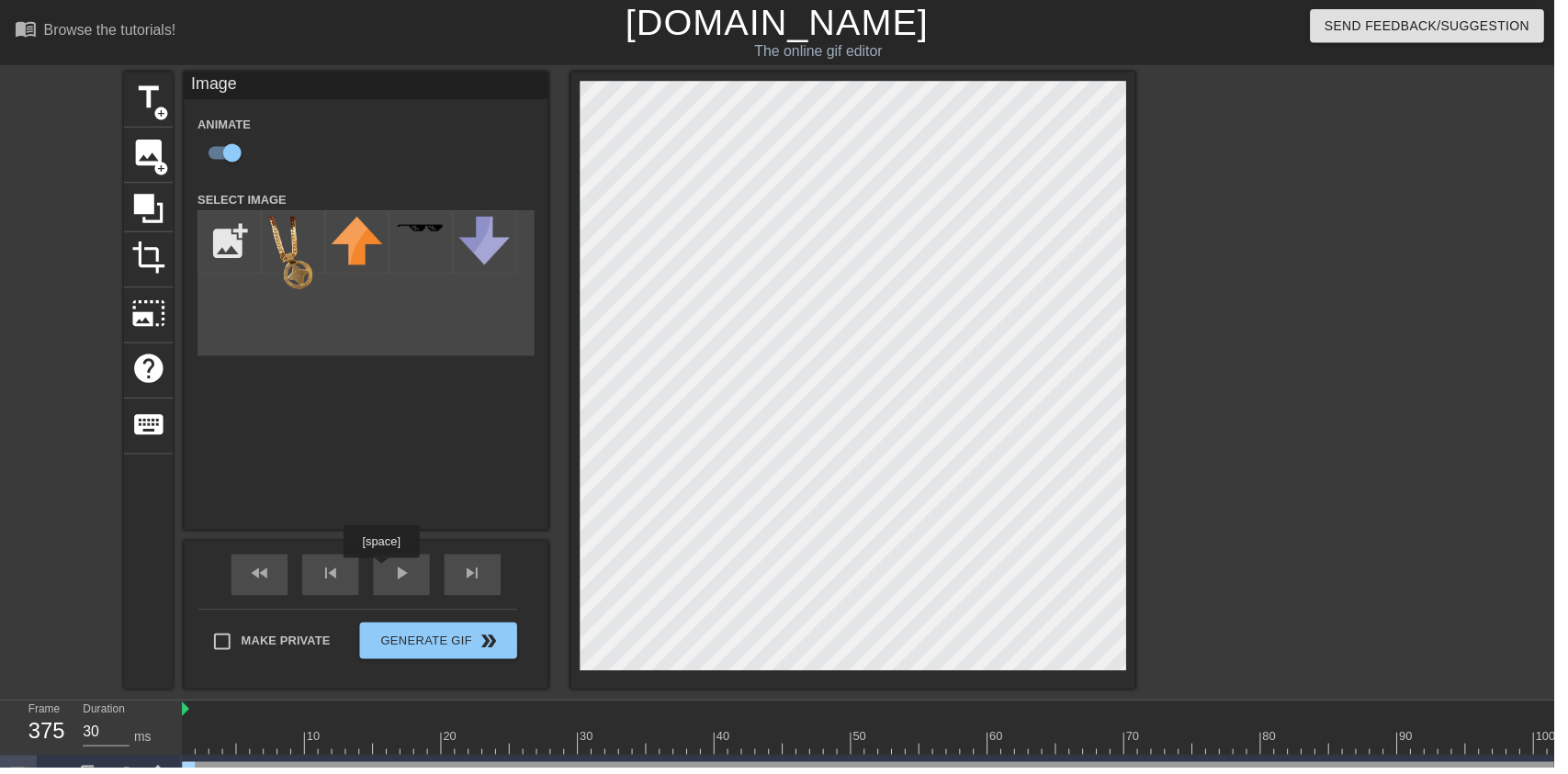 click on "play_arrow" at bounding box center [405, 578] 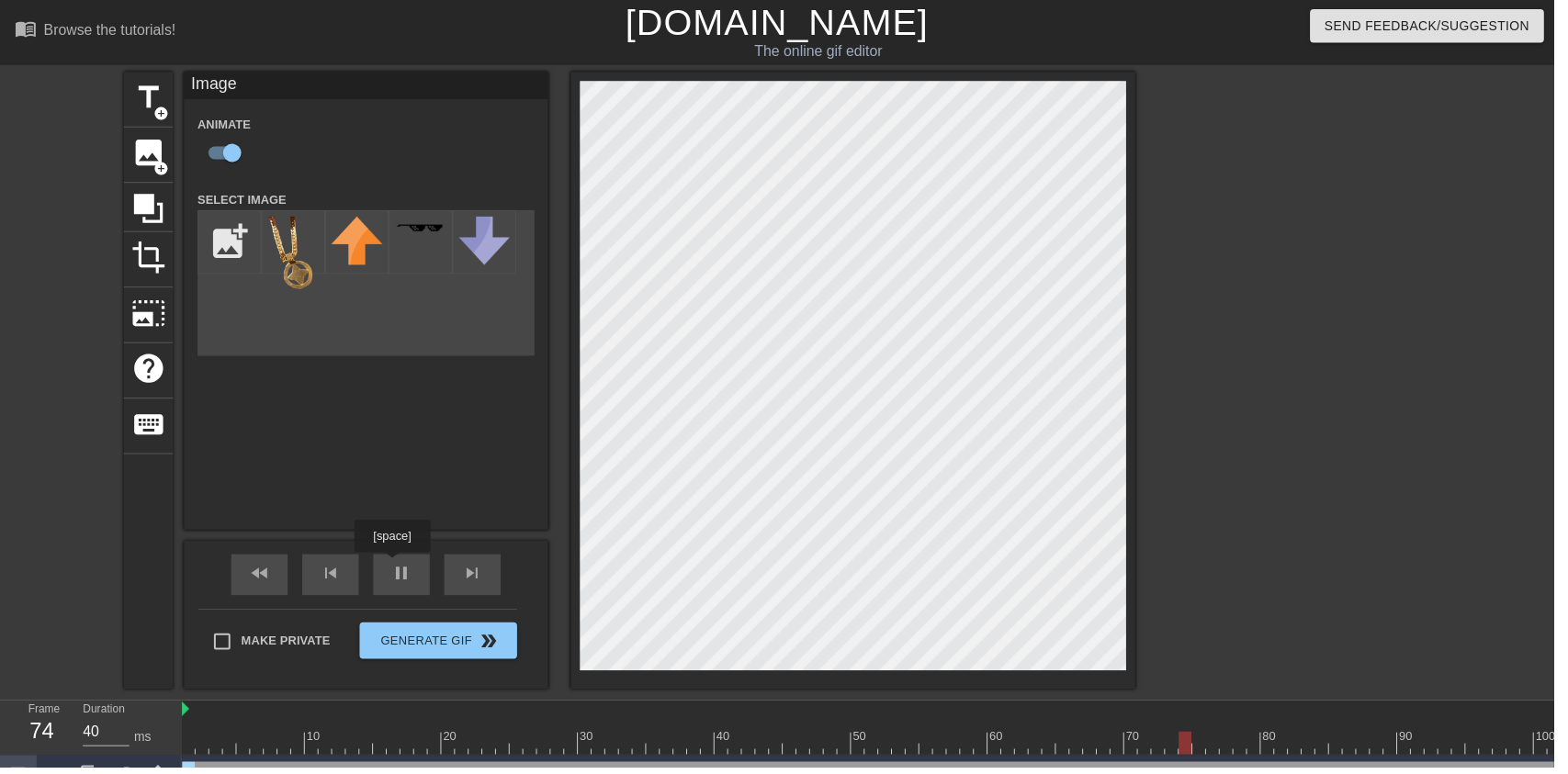 type on "30" 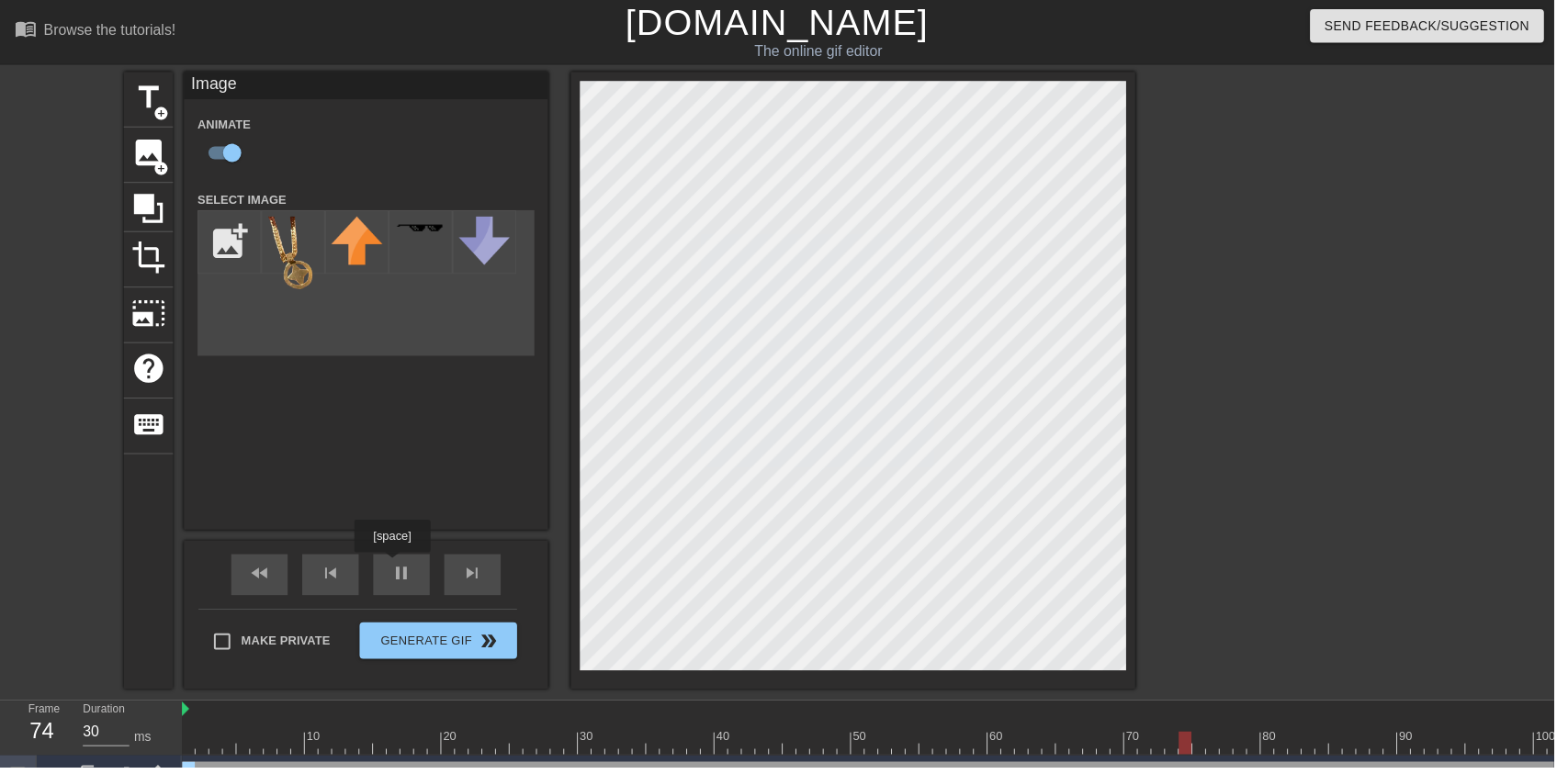 click on "pause" at bounding box center [405, 578] 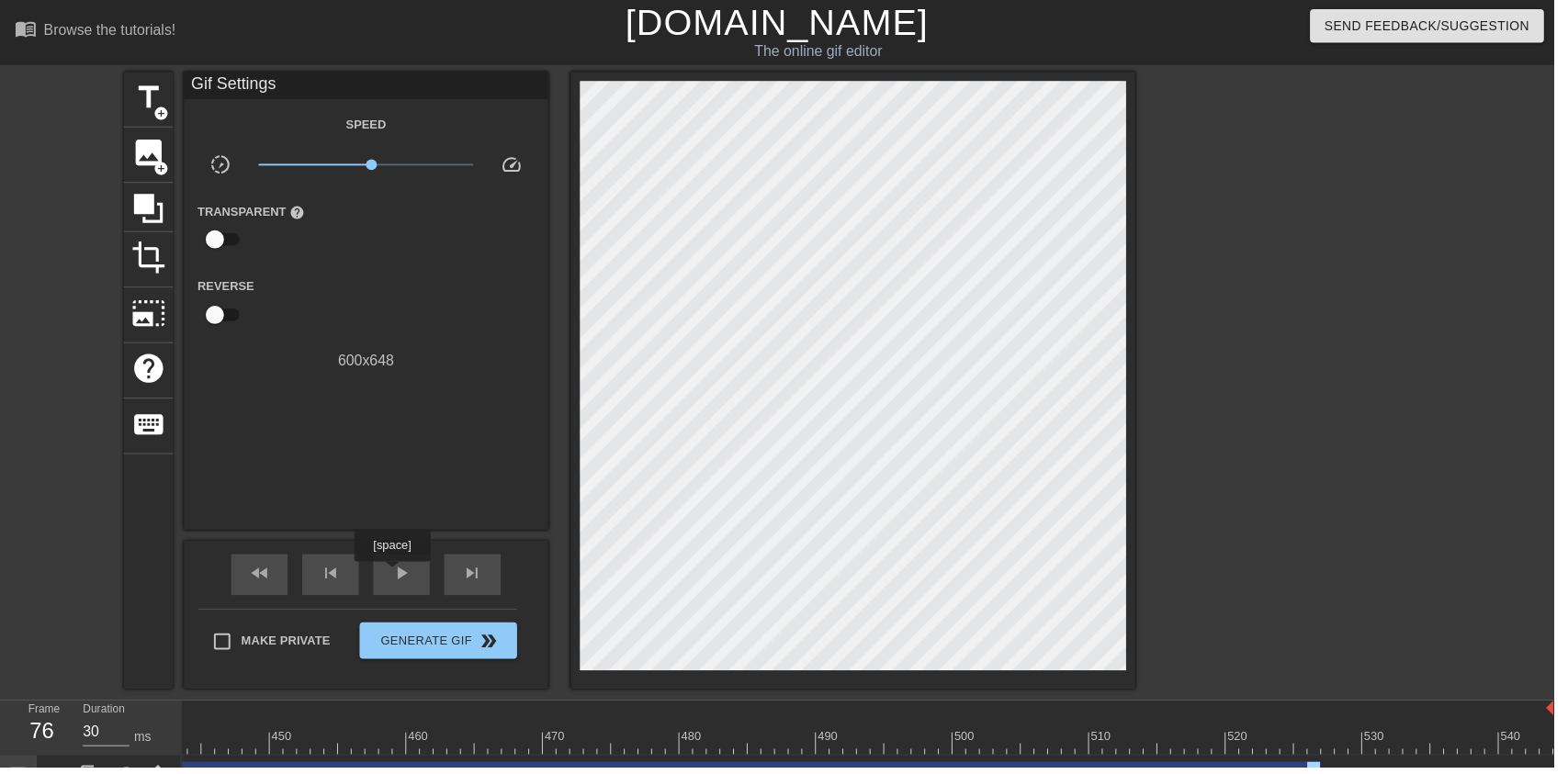 scroll, scrollTop: 0, scrollLeft: 6101, axis: horizontal 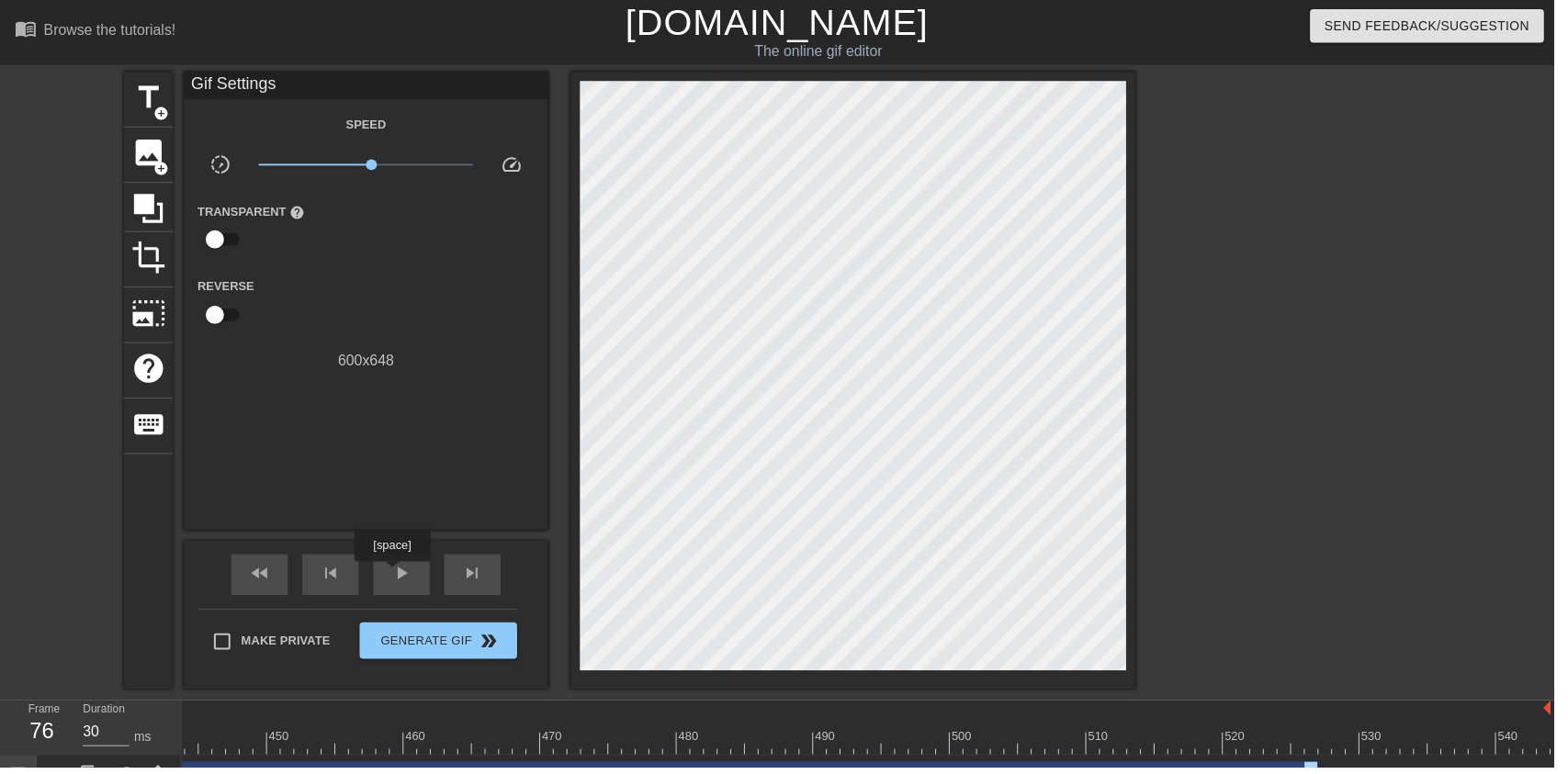 click on "lens" at bounding box center [1314, 781] 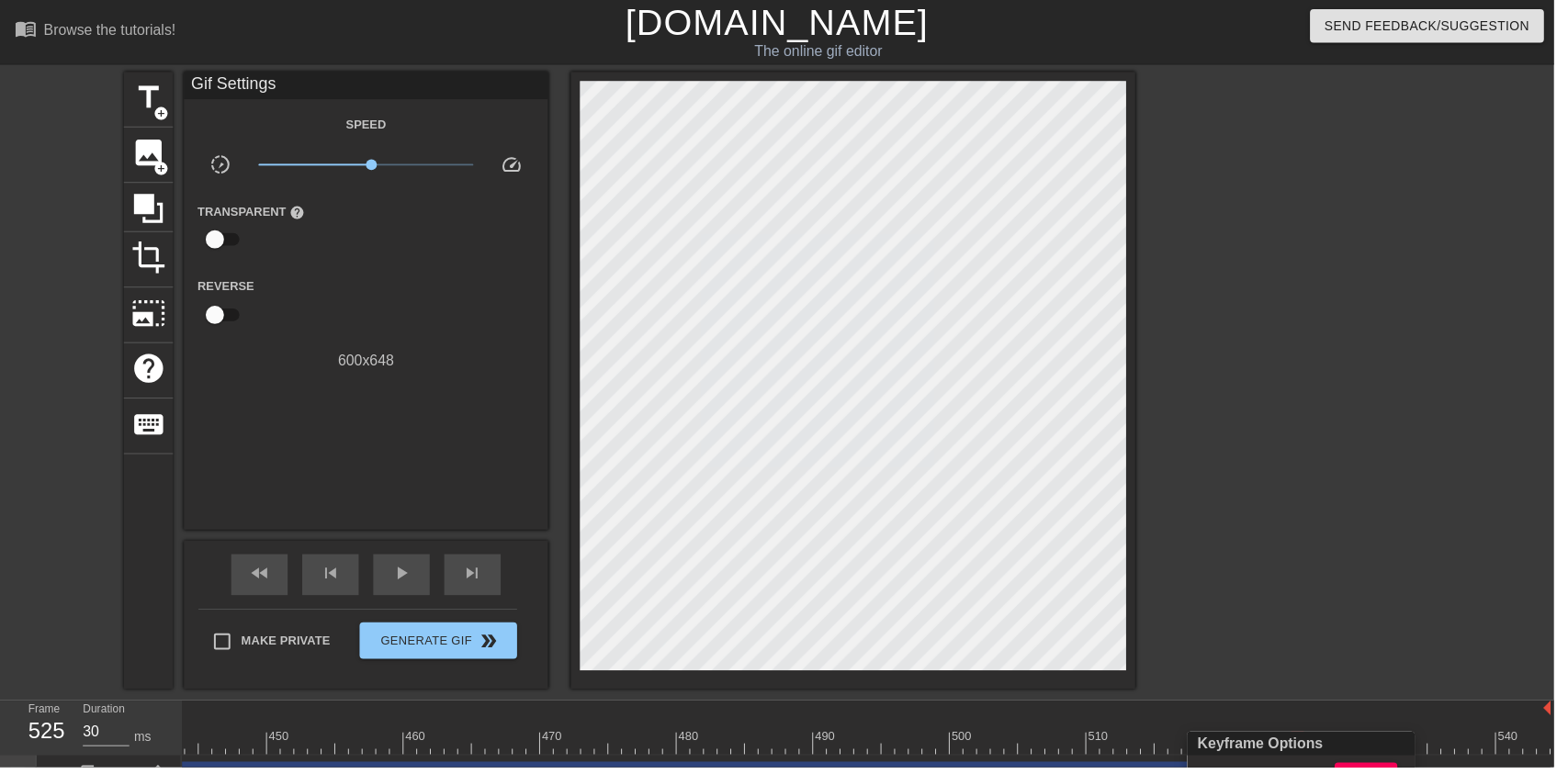 click on "Tween" at bounding box center [1245, 786] 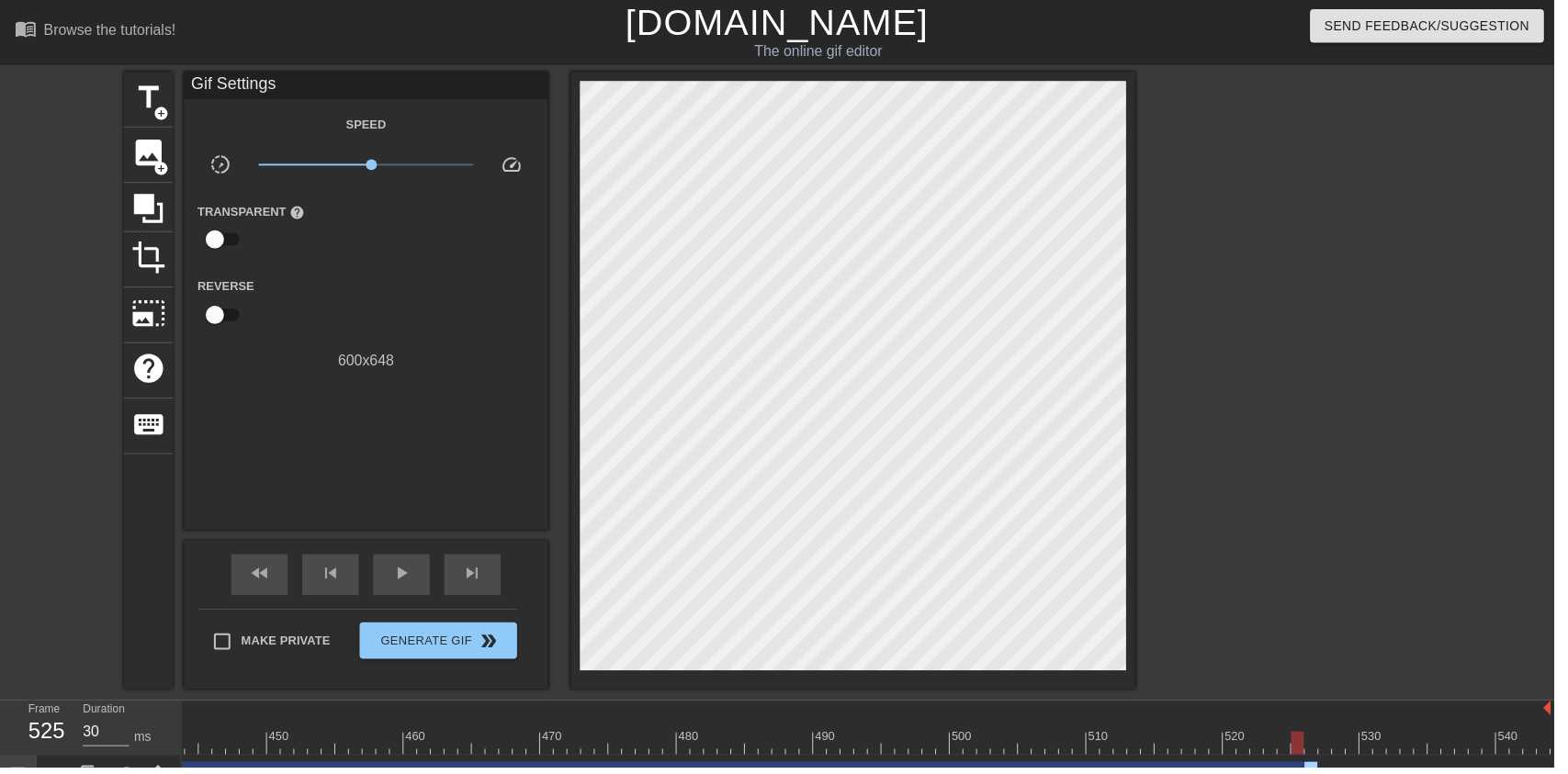 click on "lens" at bounding box center (1314, 781) 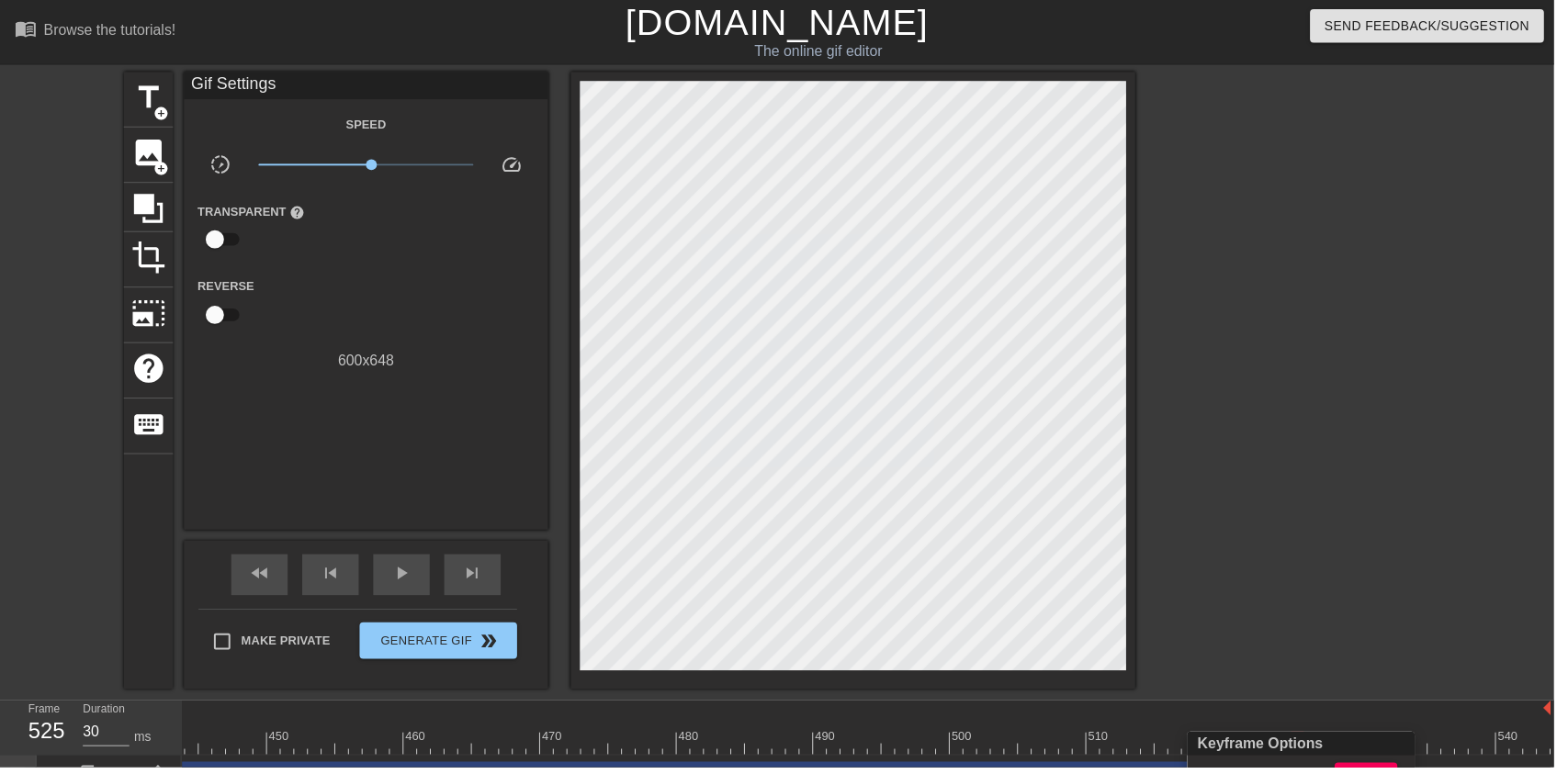 click at bounding box center [784, 387] 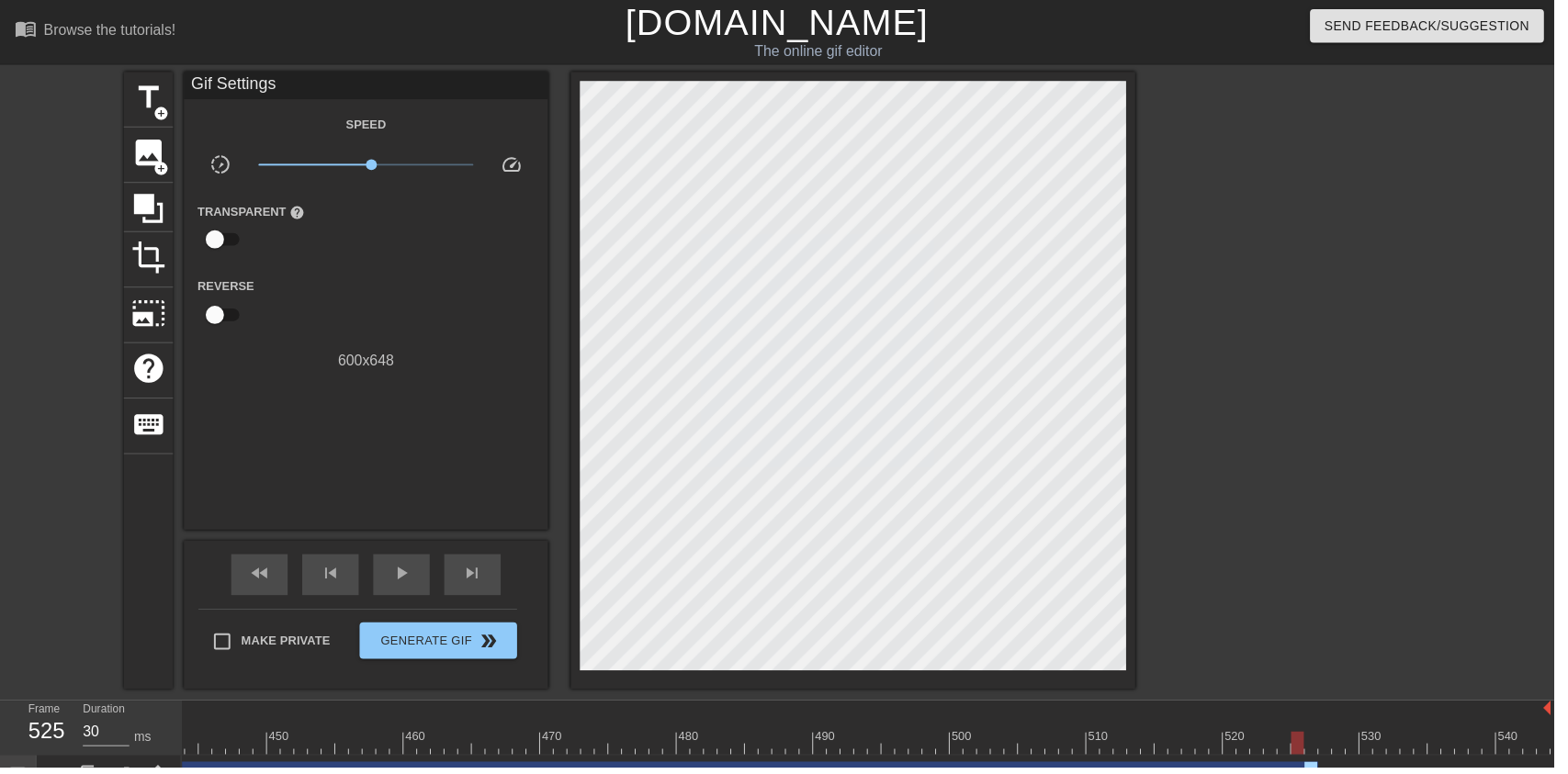 click on "lens" at bounding box center (1314, 781) 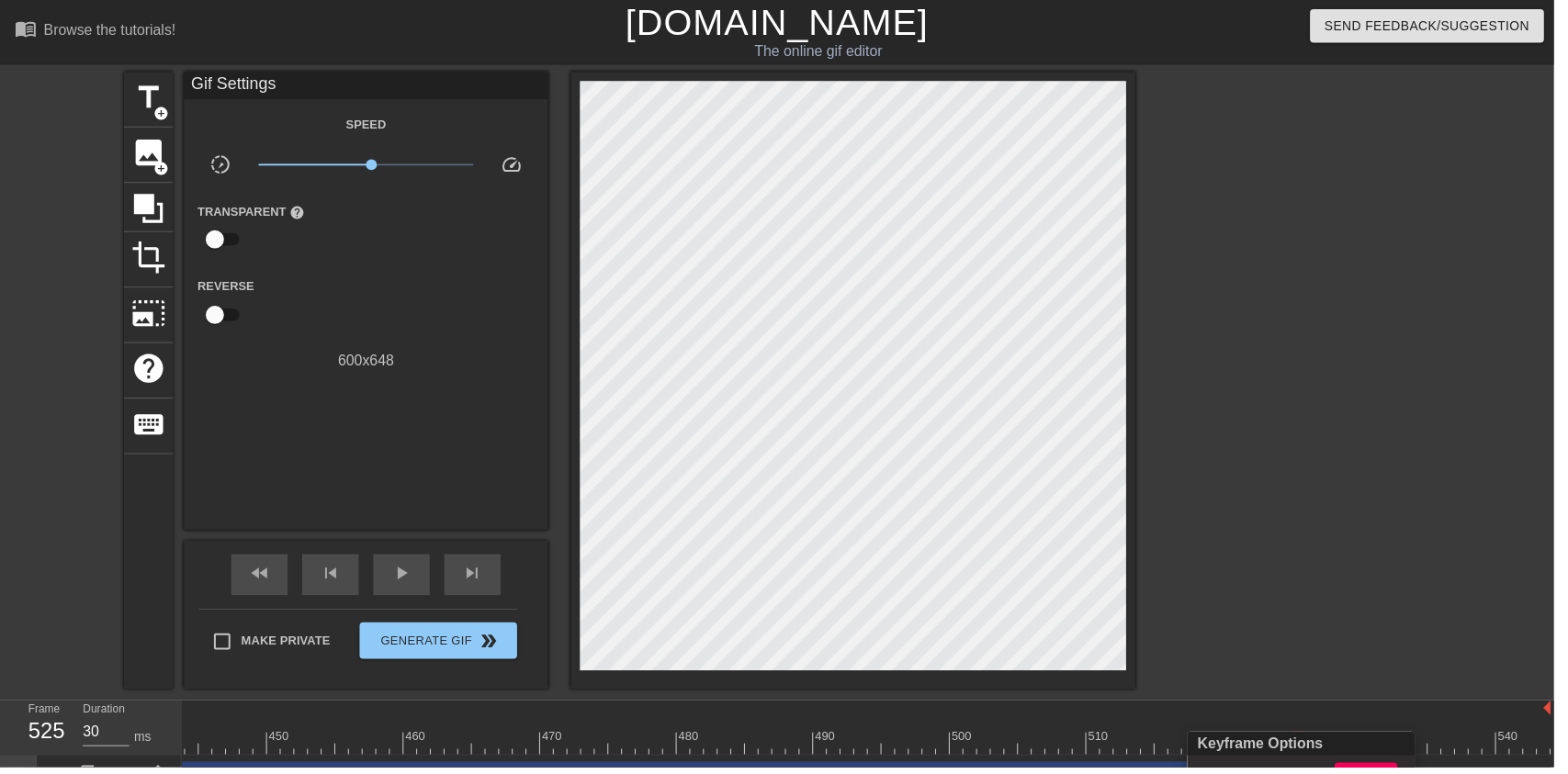 click on "Tween" at bounding box center (1302, 787) 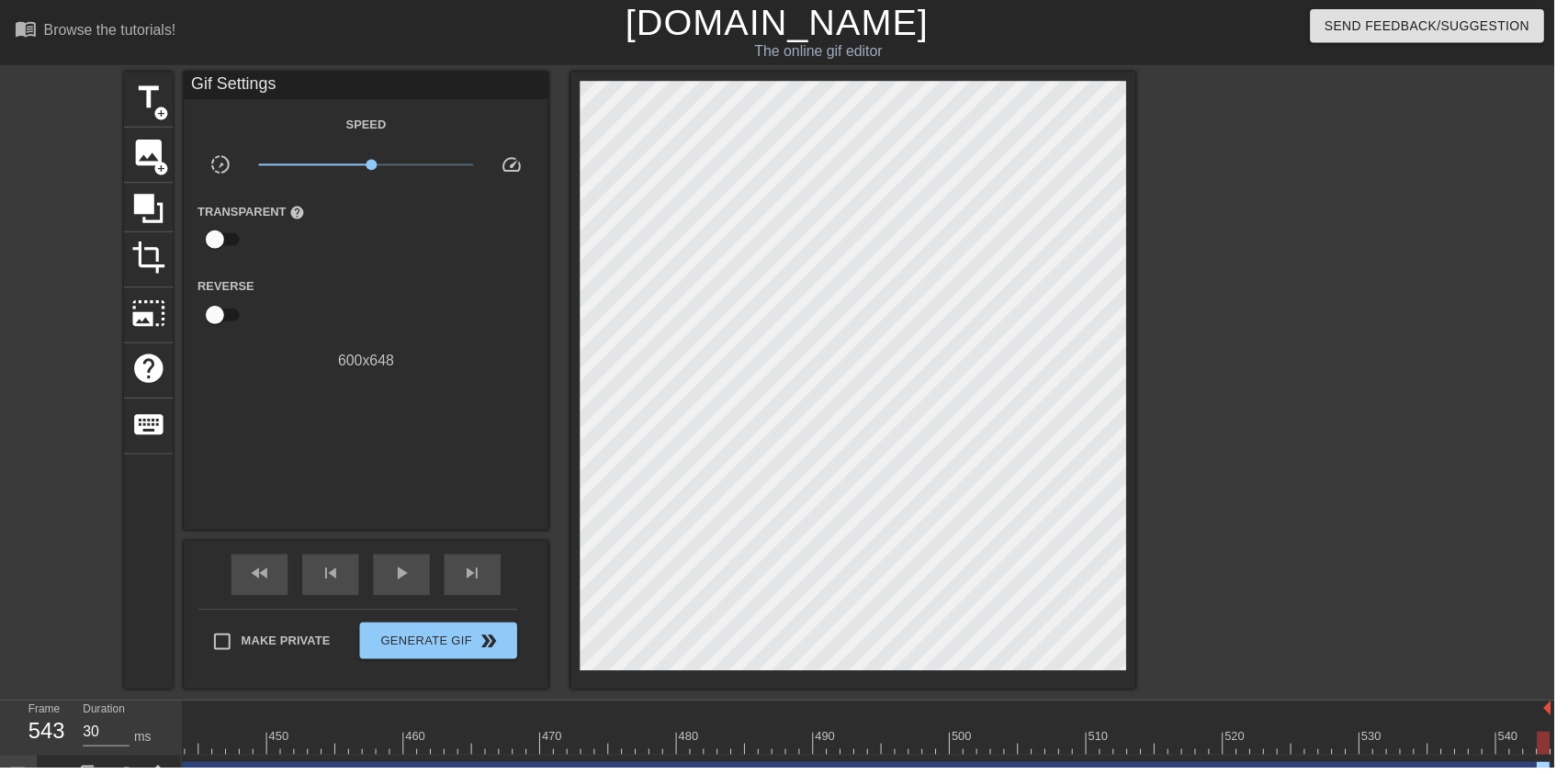 click on "play_arrow" at bounding box center (405, 578) 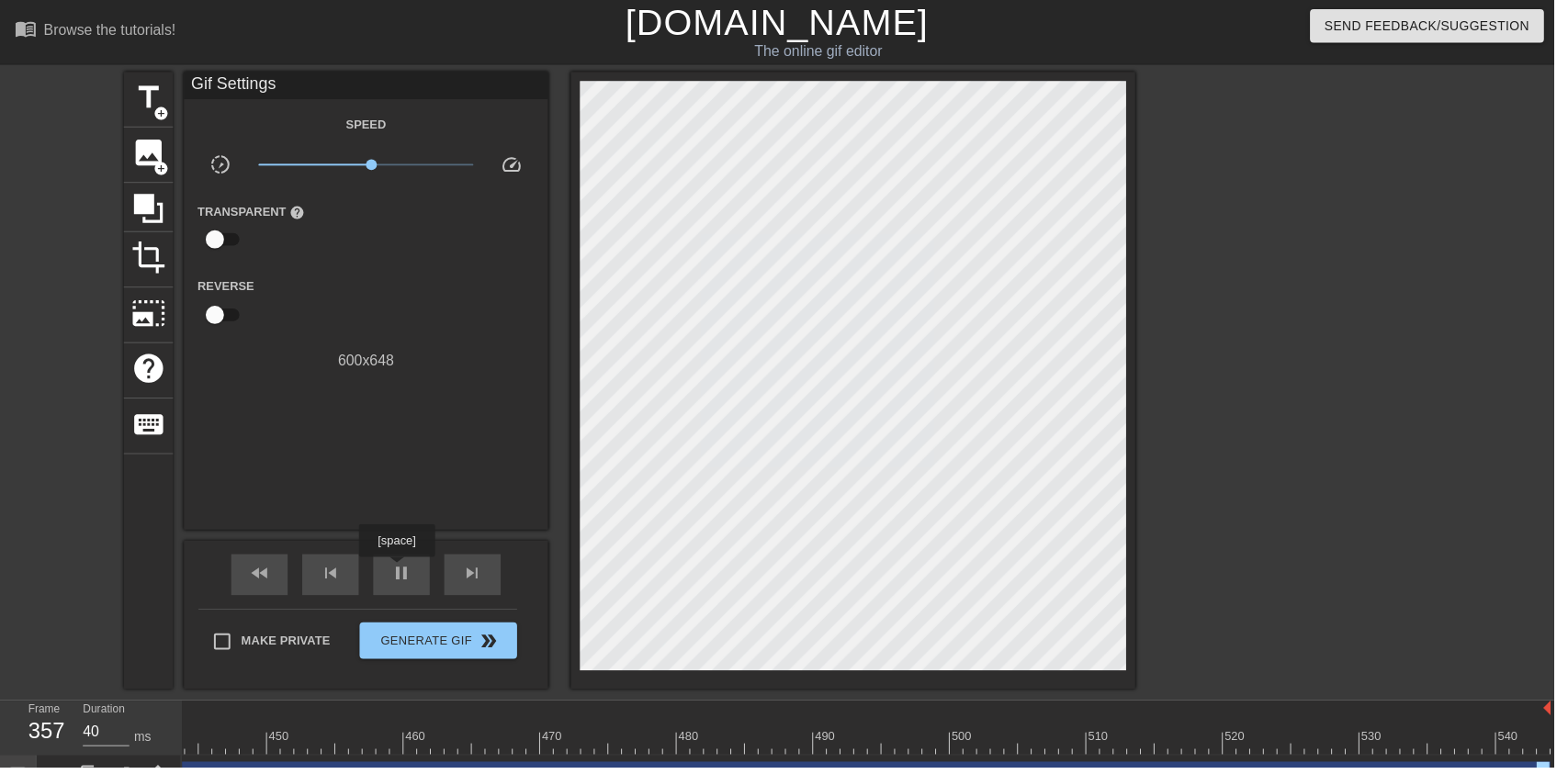 click at bounding box center (-2177, 749) 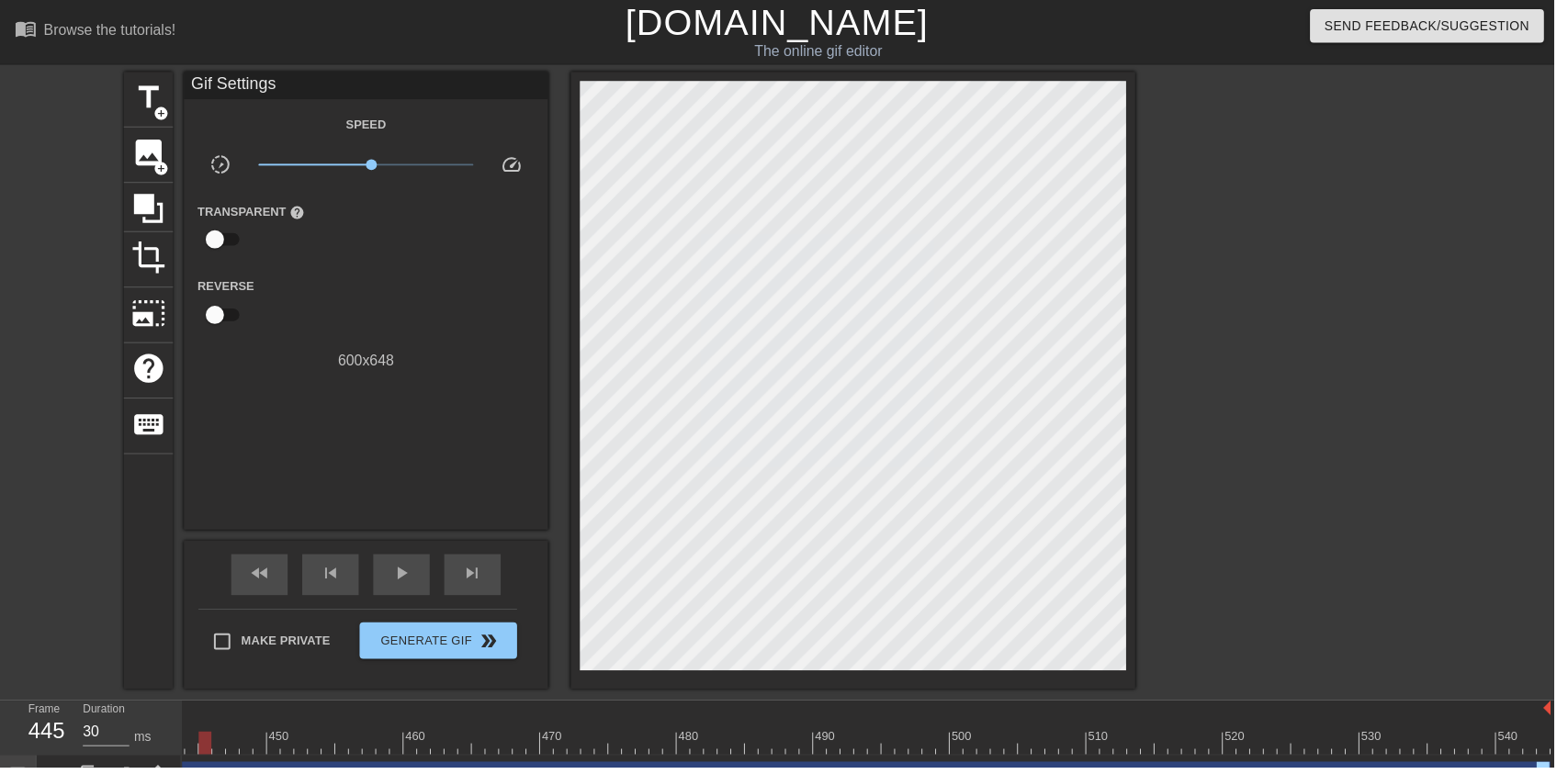 click on "play_arrow" at bounding box center [405, 579] 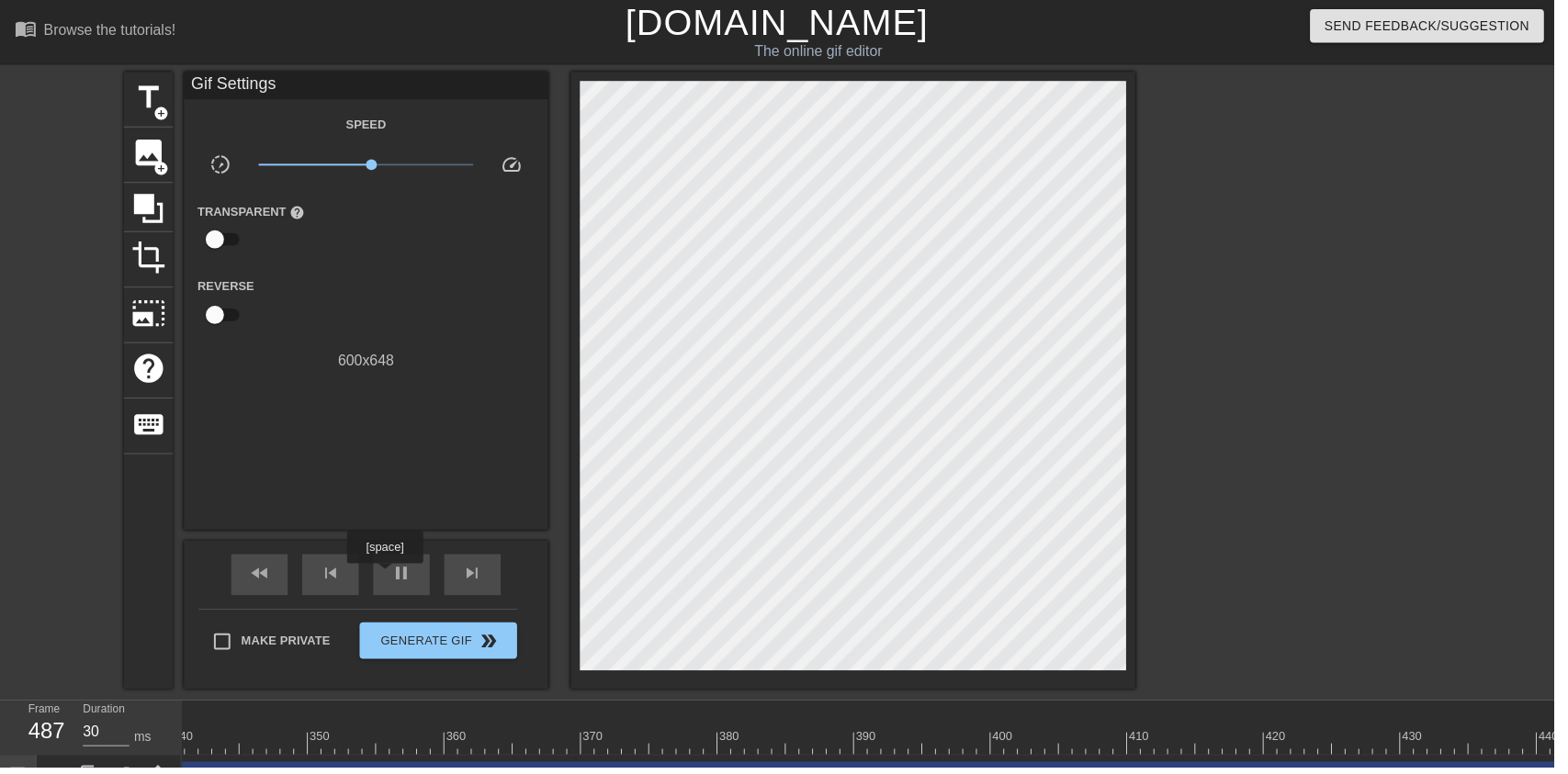 scroll, scrollTop: 0, scrollLeft: 4678, axis: horizontal 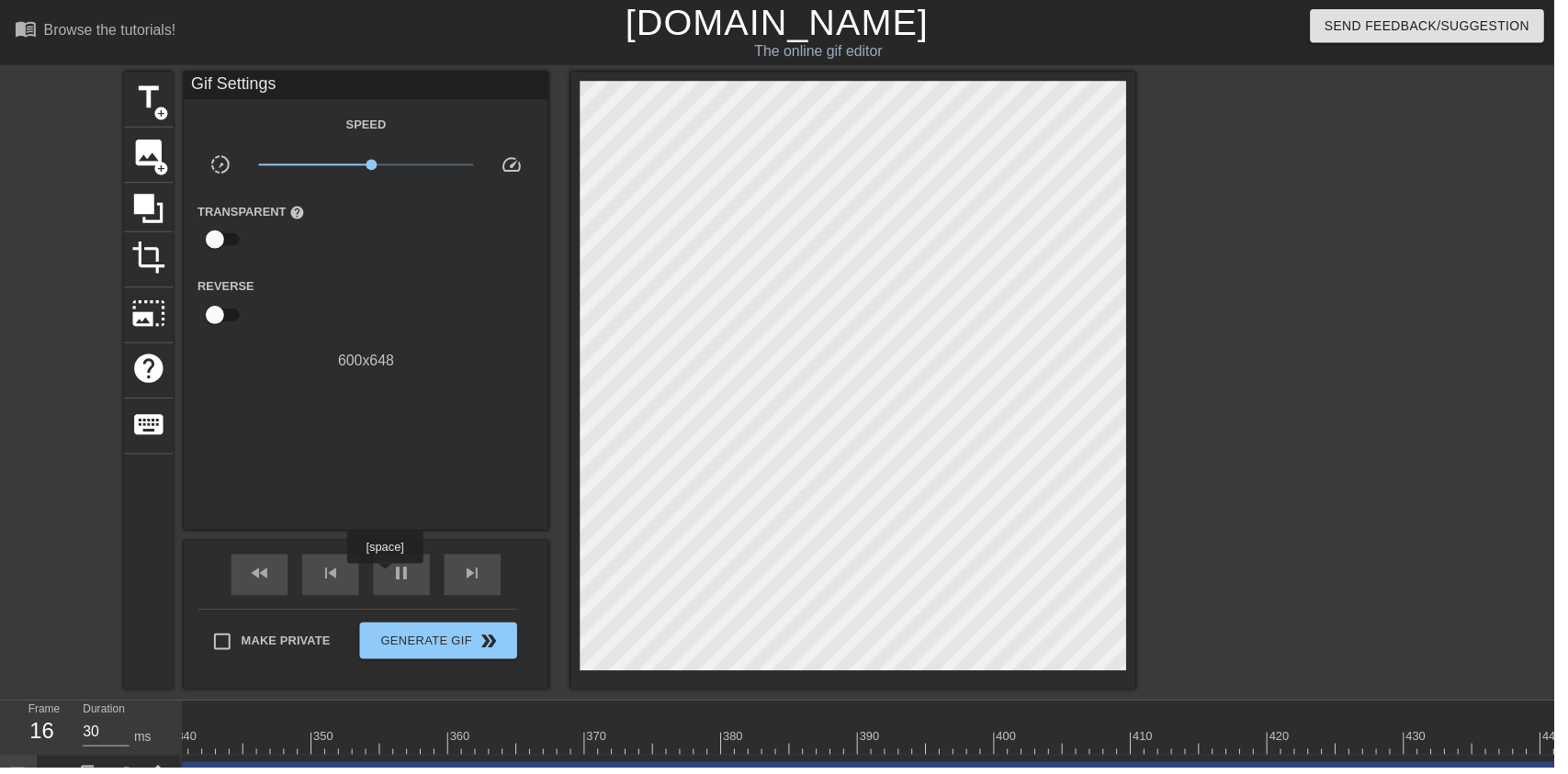 click at bounding box center [-754, 749] 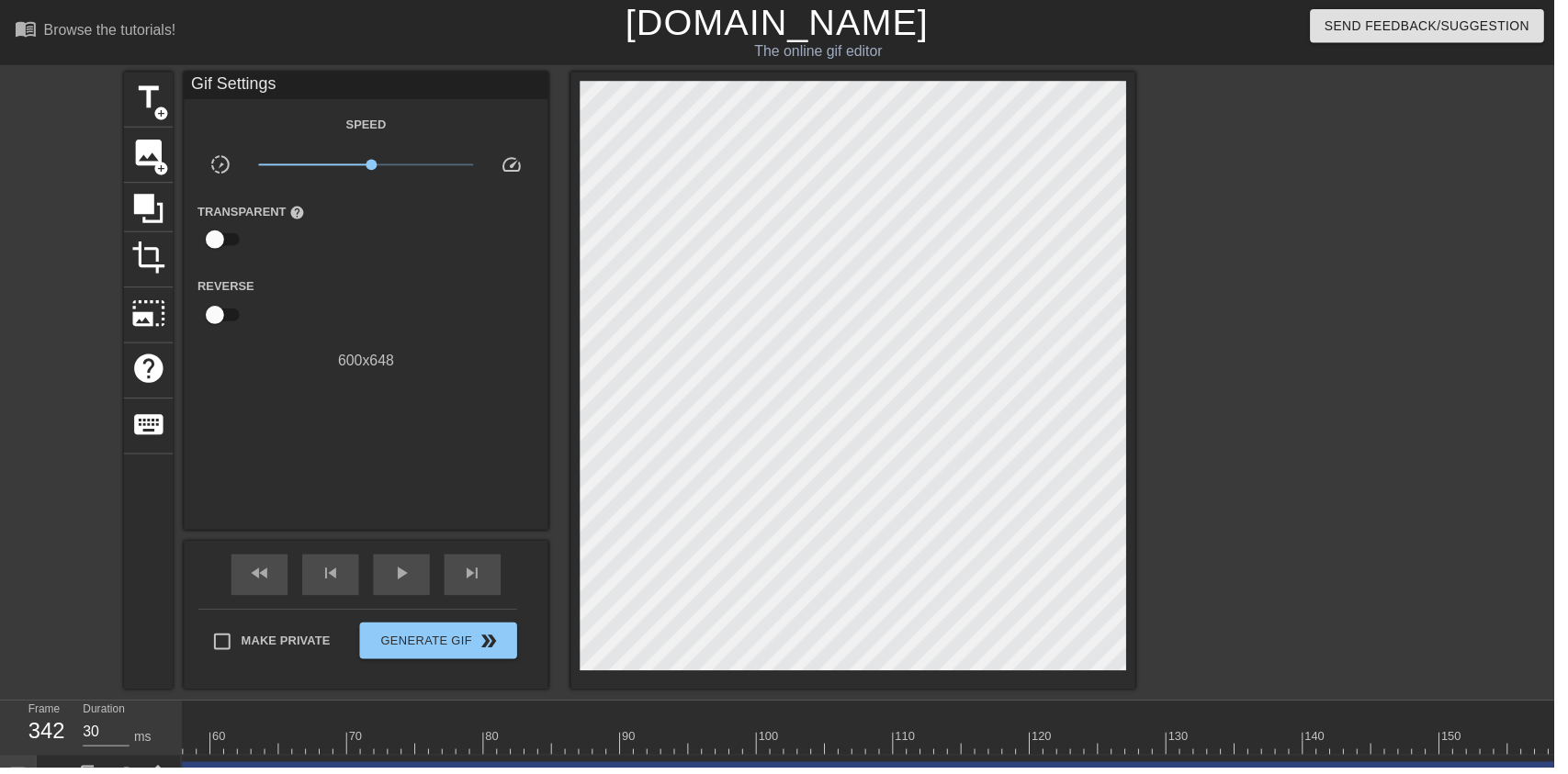 scroll, scrollTop: 0, scrollLeft: 0, axis: both 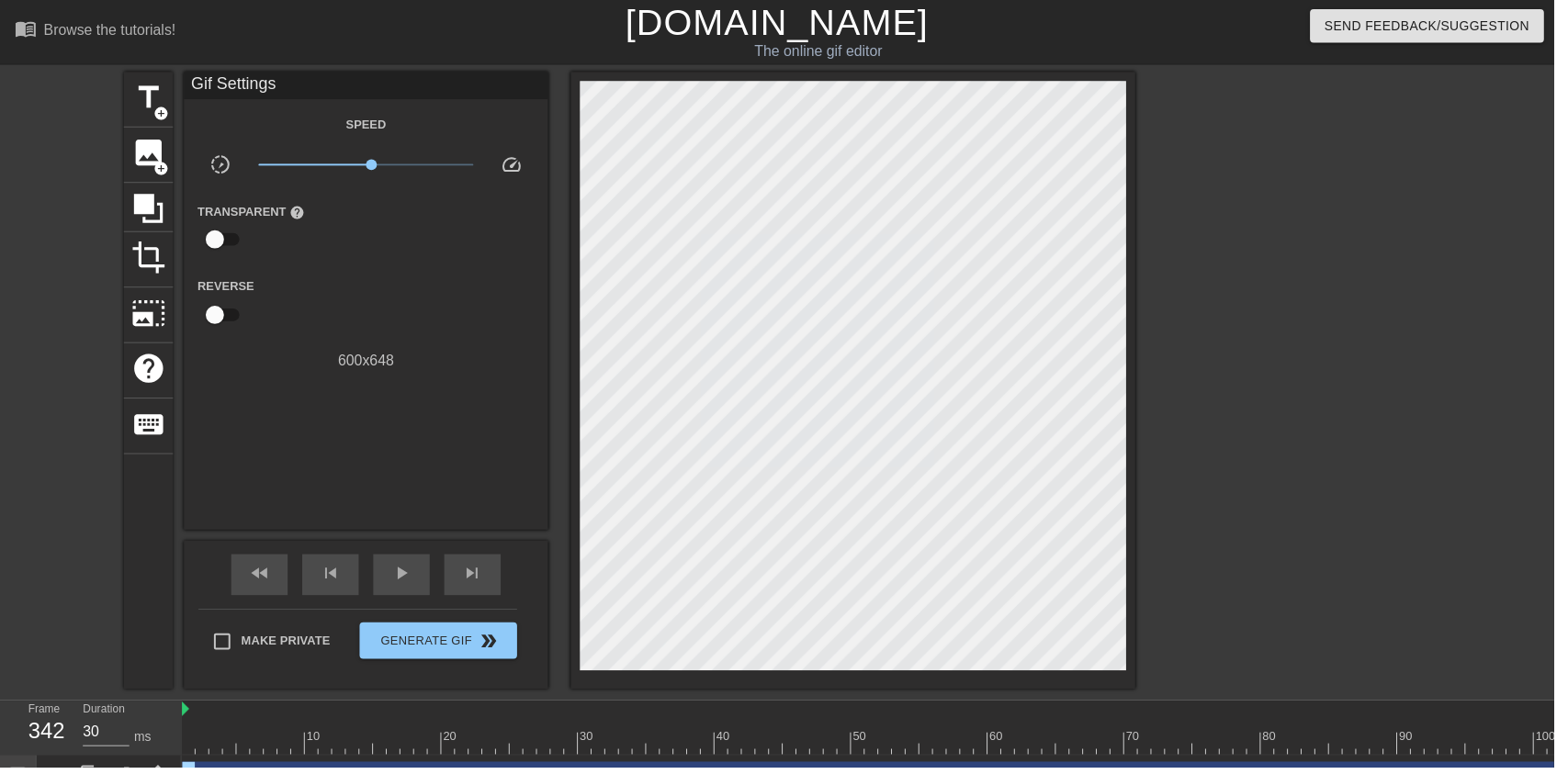 click at bounding box center (3924, 749) 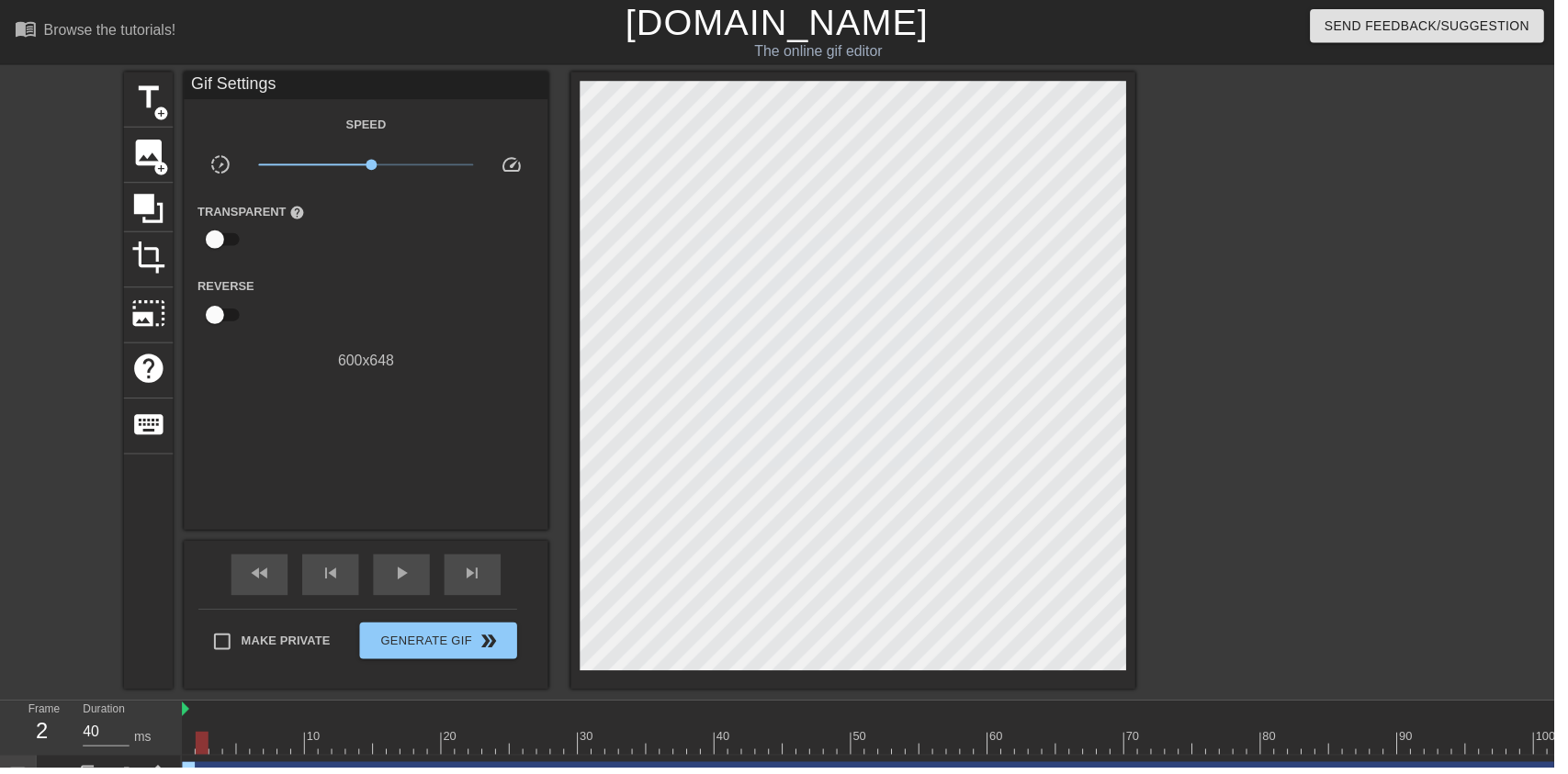 click on "play_arrow" at bounding box center [405, 579] 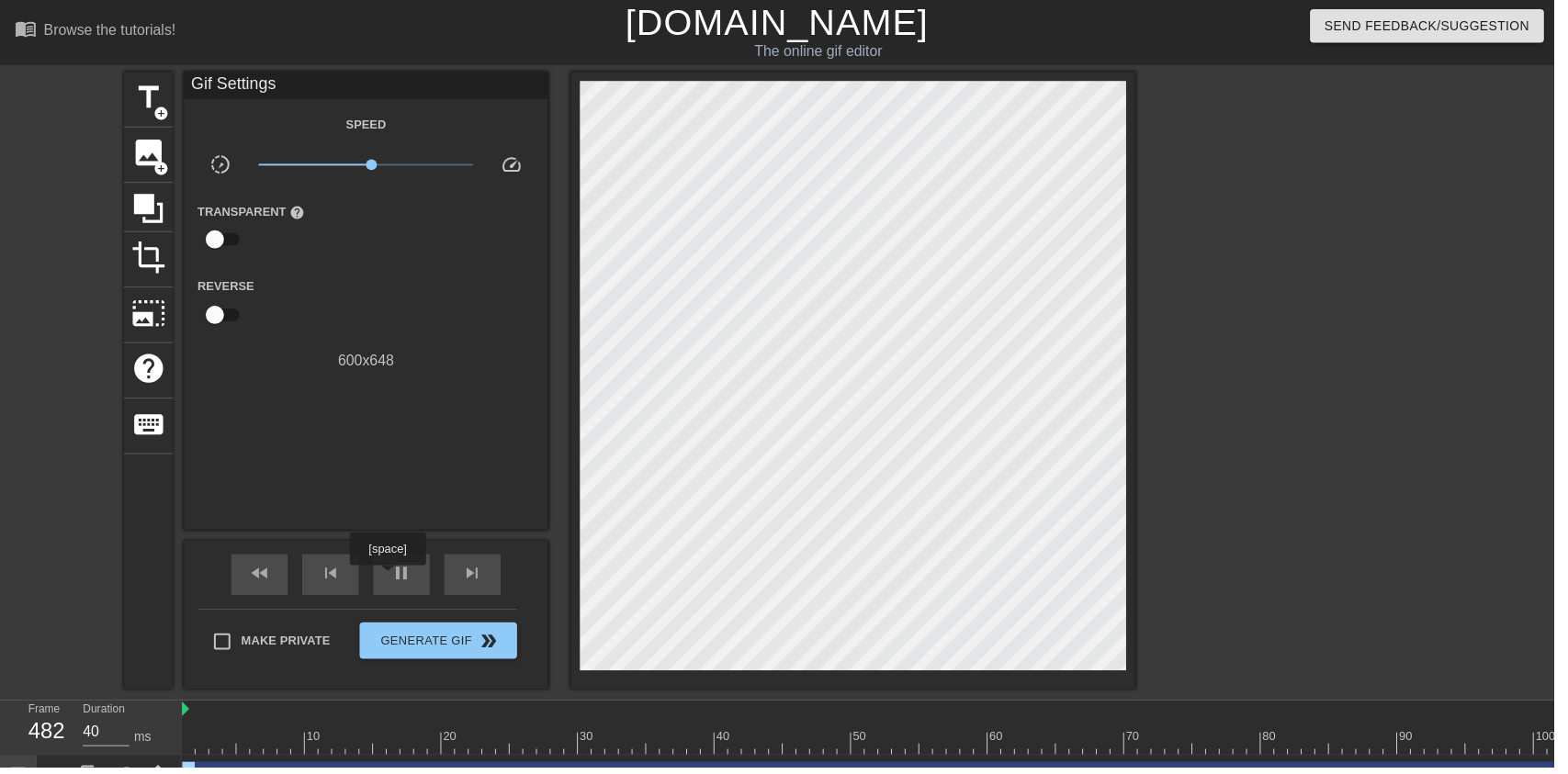 click at bounding box center (3924, 749) 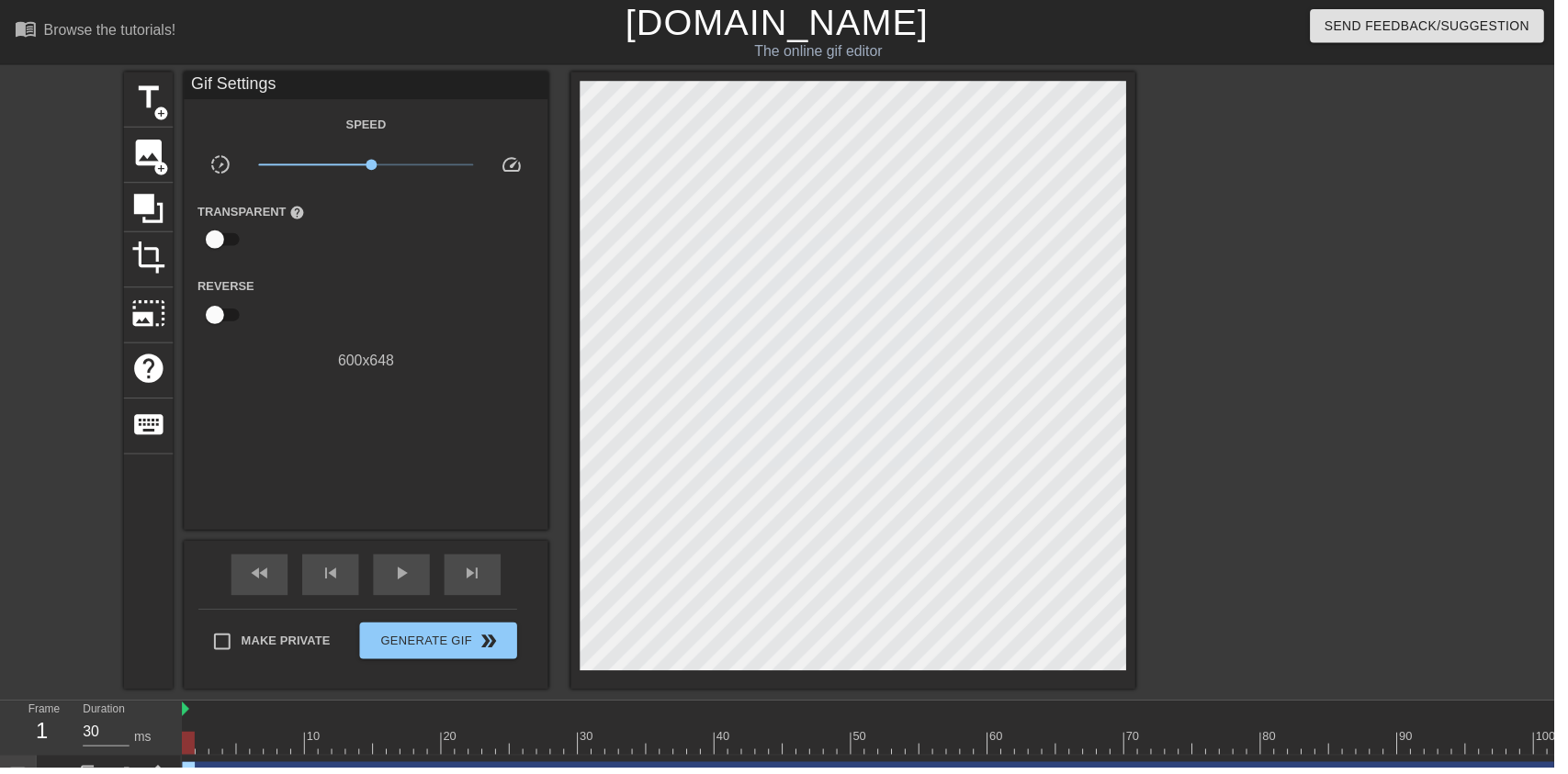 click on "play_arrow" at bounding box center [405, 579] 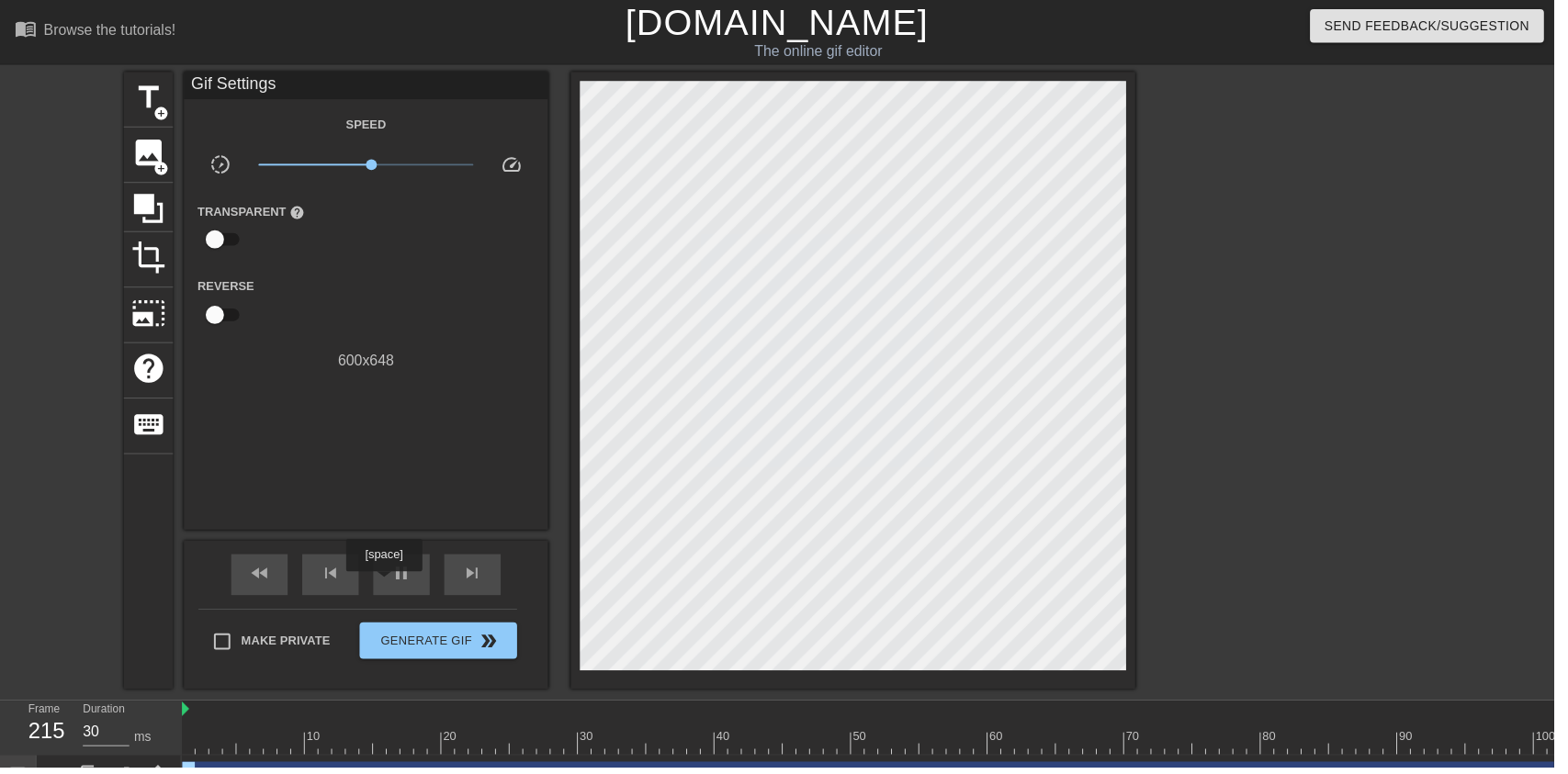 click on "pause" at bounding box center (405, 578) 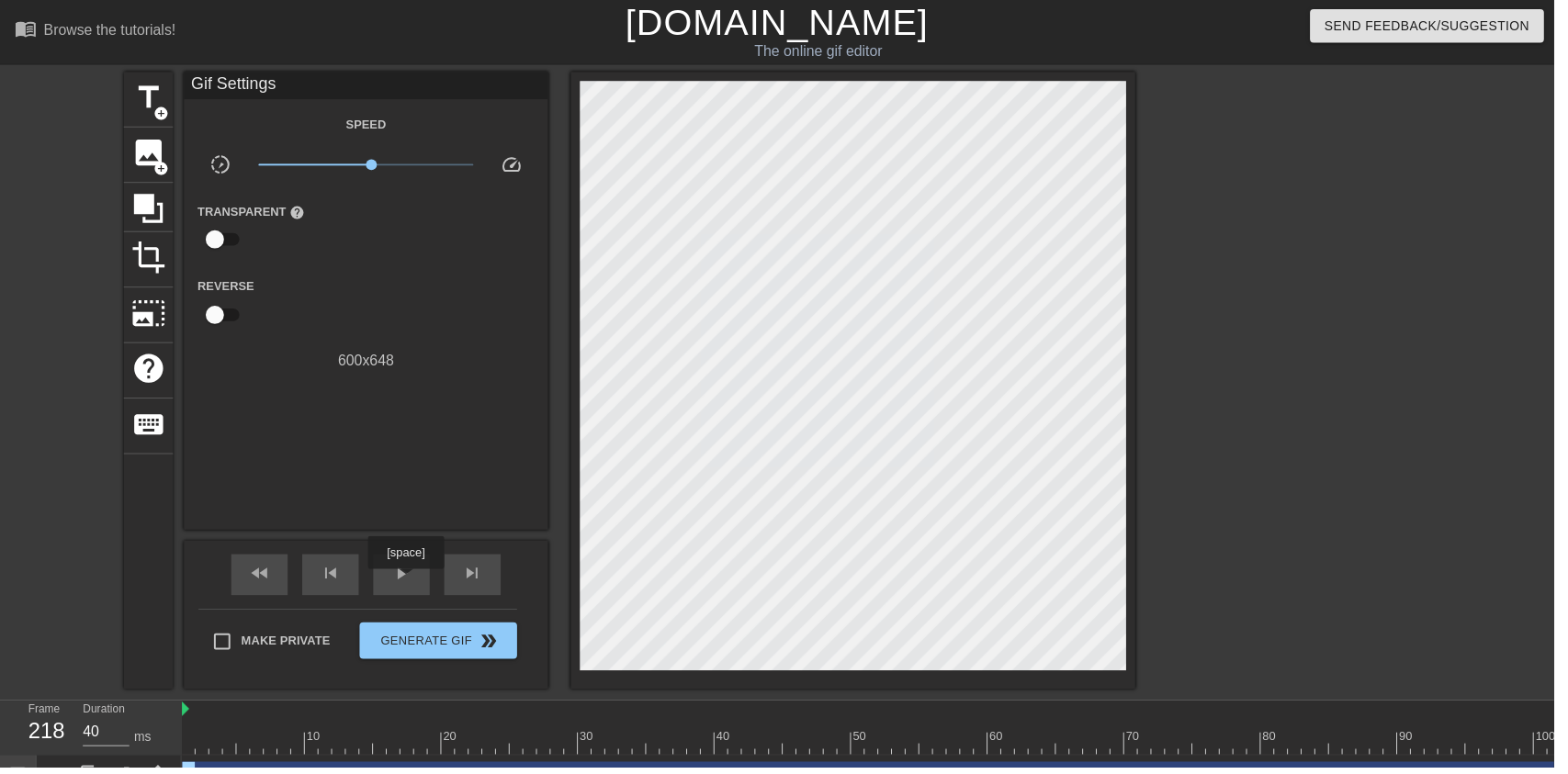 click on "play_arrow" at bounding box center [405, 578] 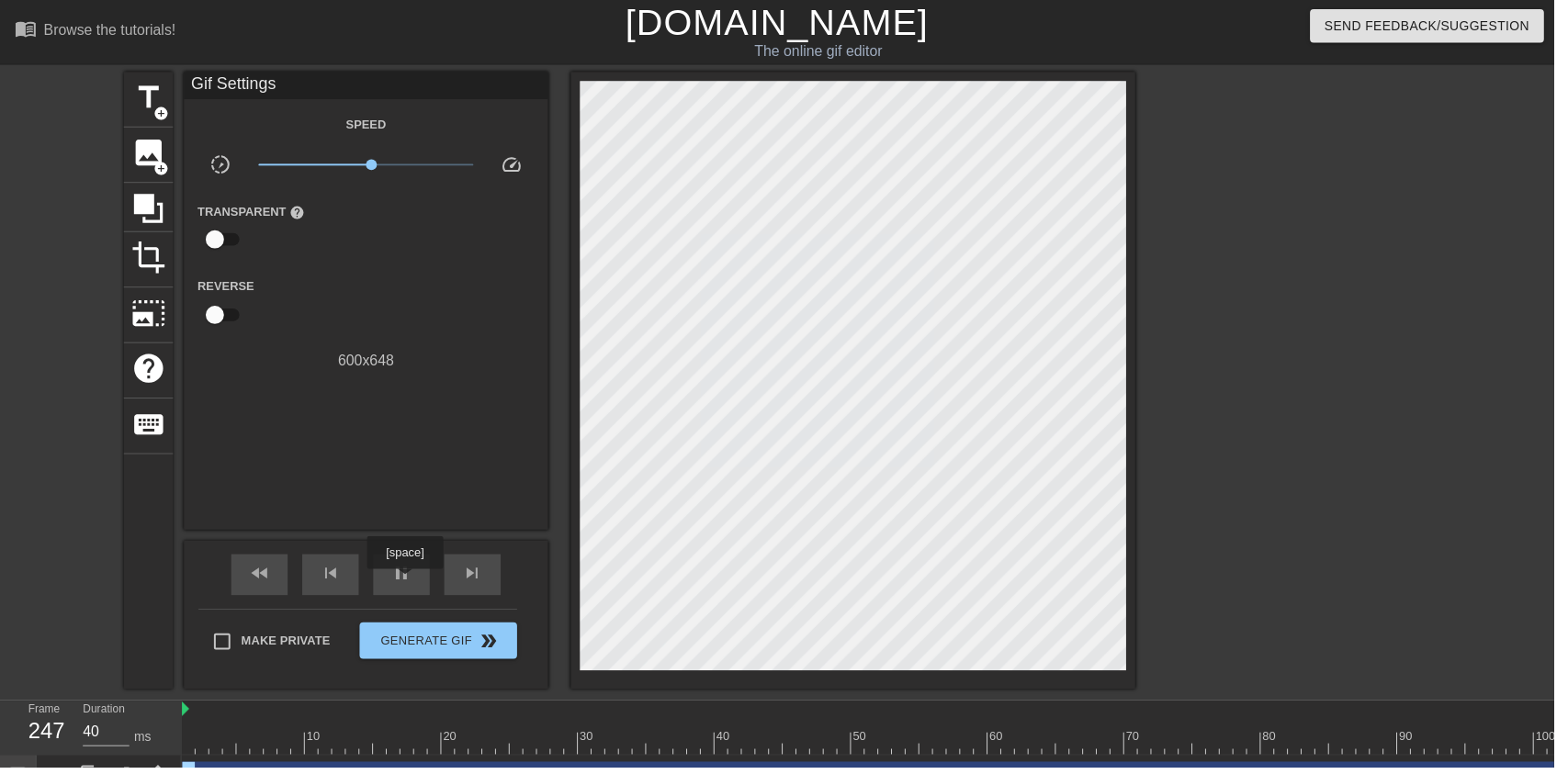 click on "pause" at bounding box center [405, 578] 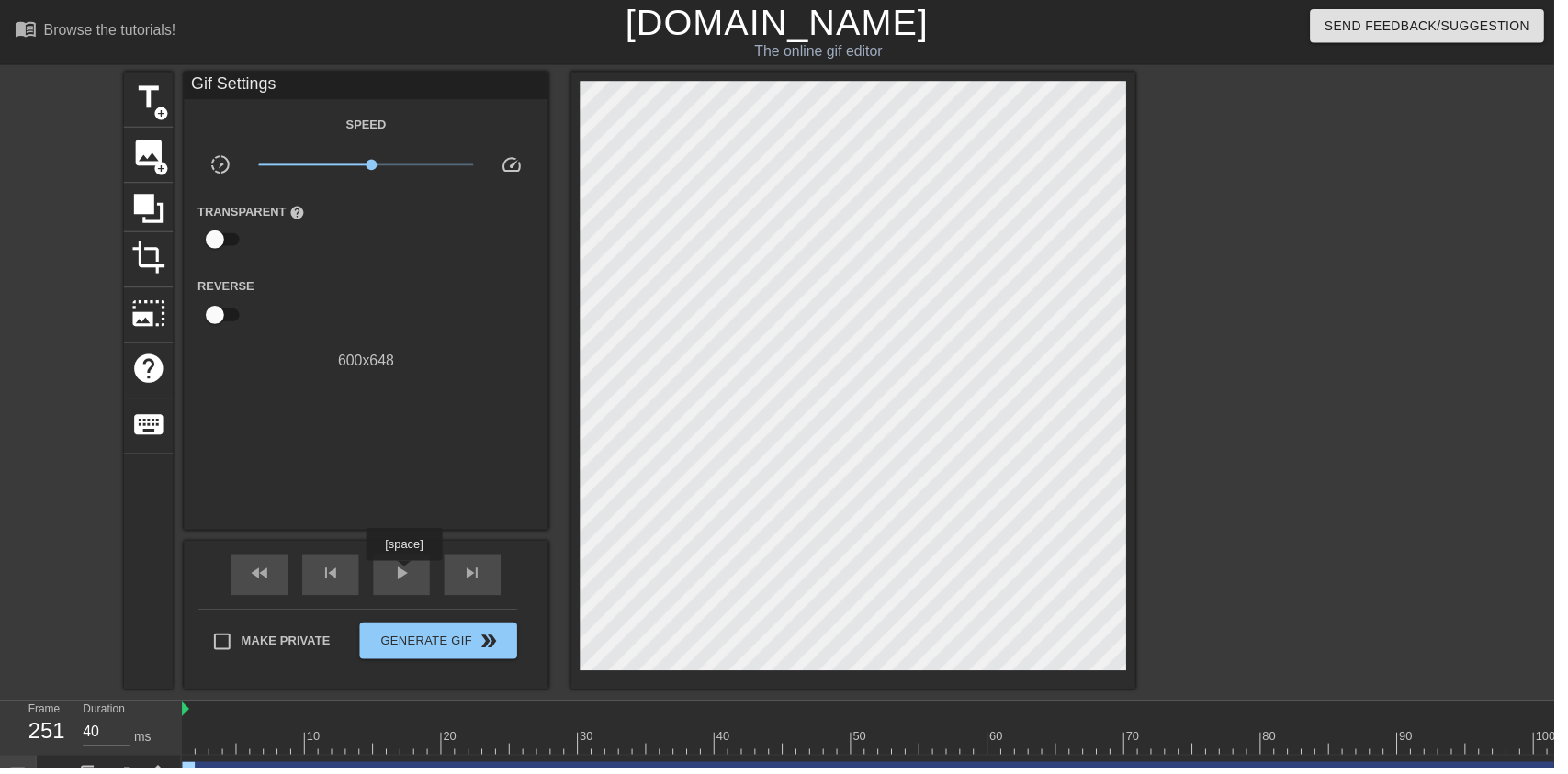 click on "play_arrow" at bounding box center (405, 578) 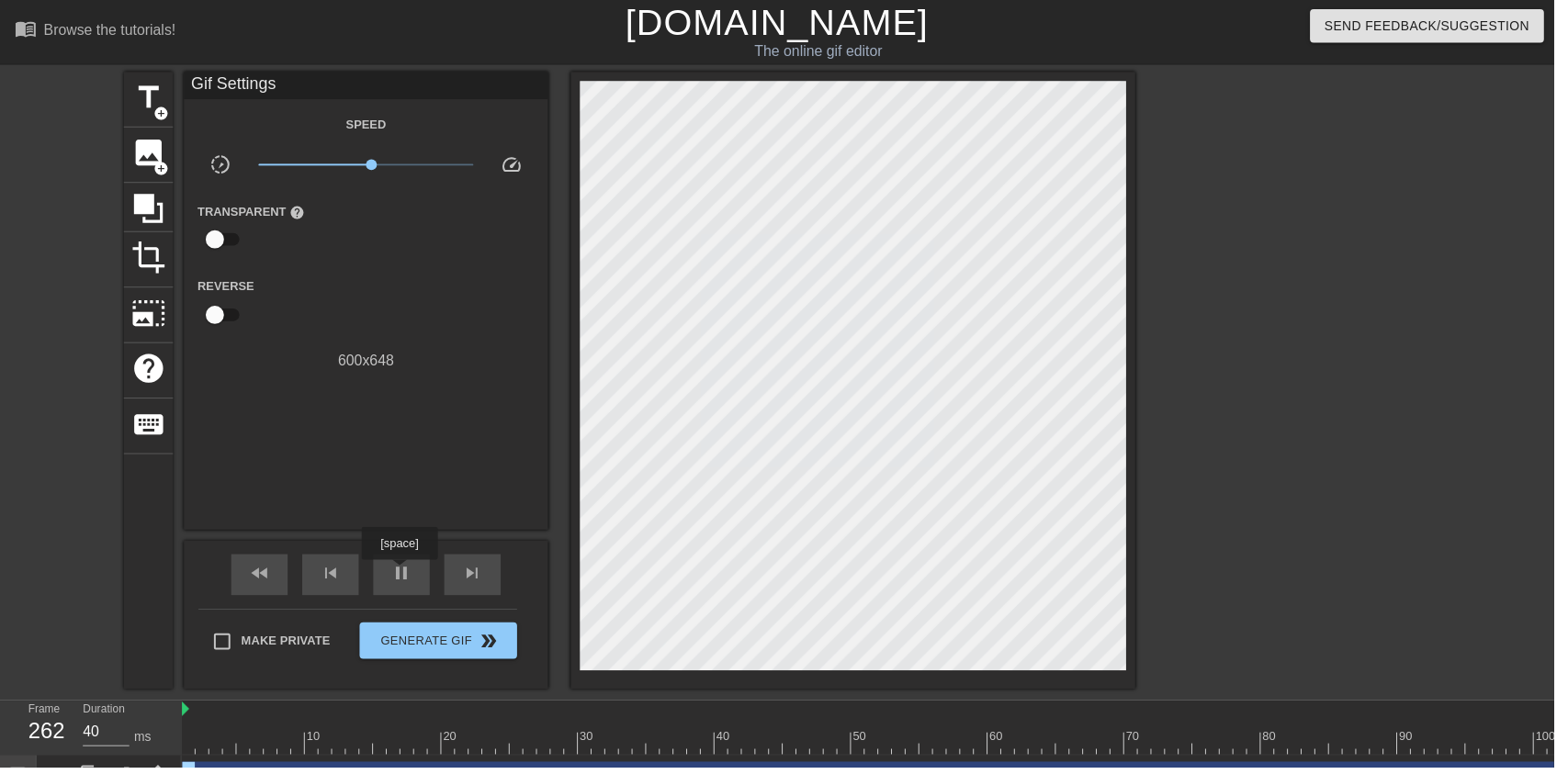 click on "pause" at bounding box center [405, 578] 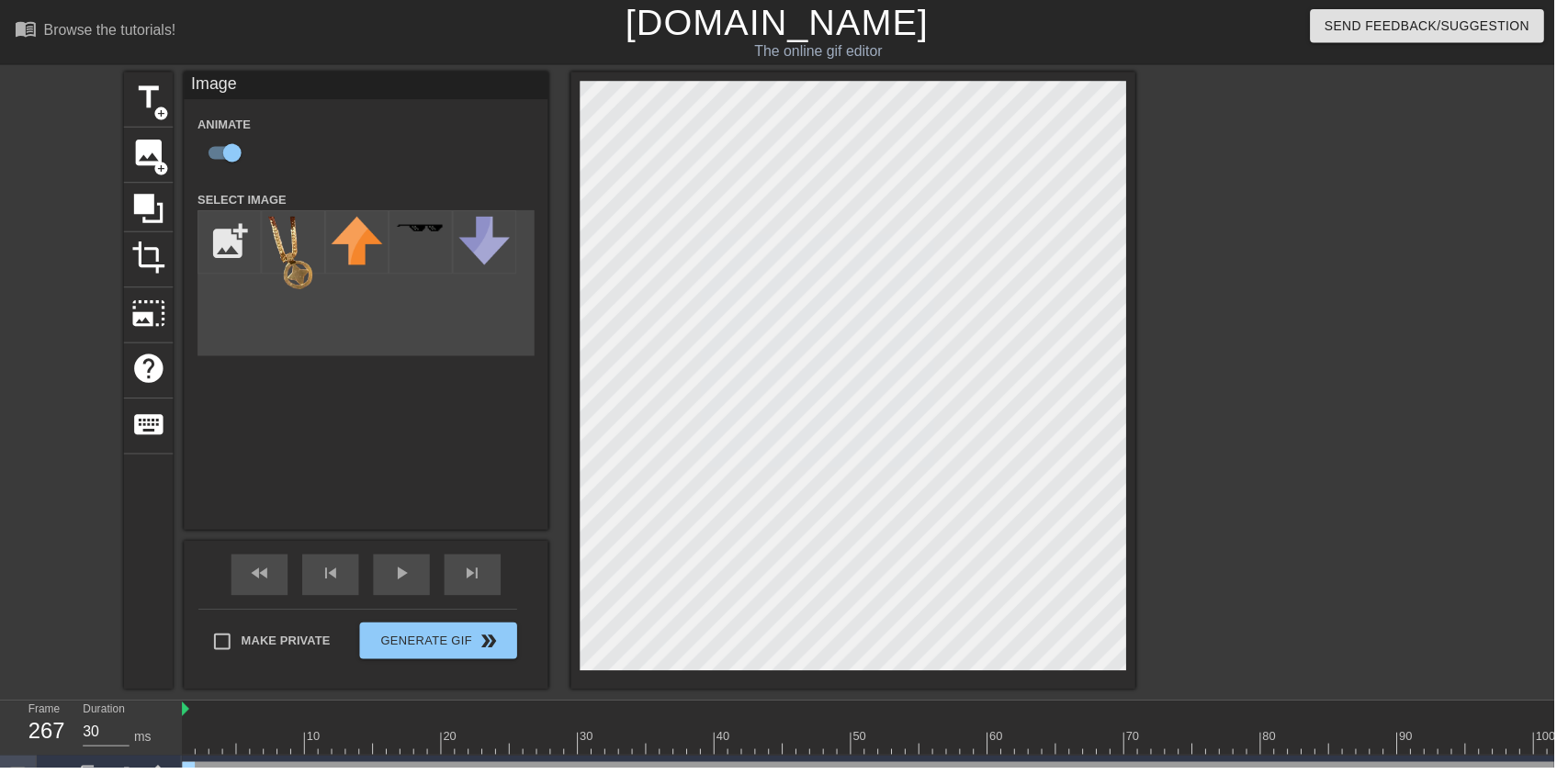 click on "play_arrow" at bounding box center [405, 578] 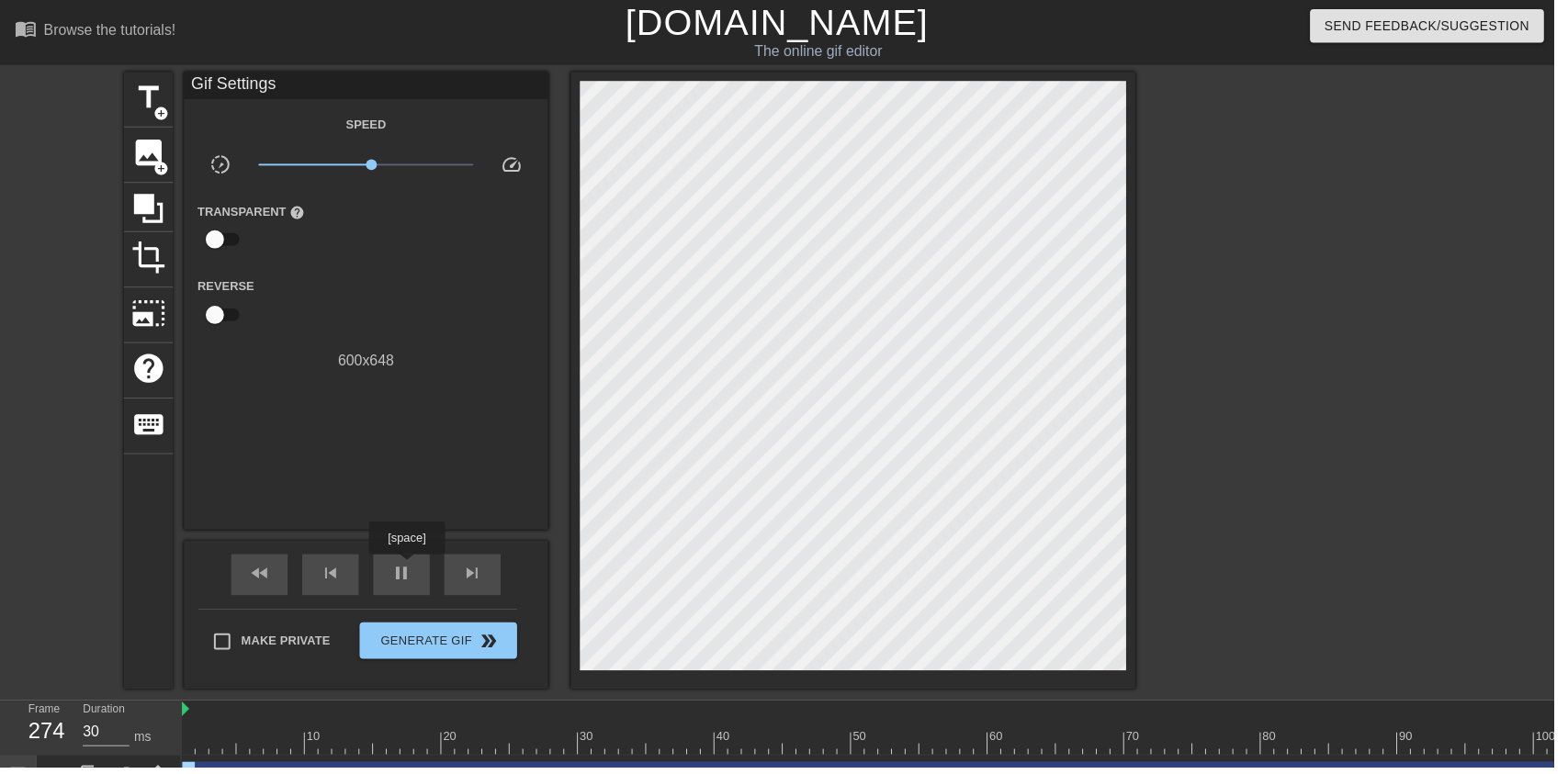 click on "pause" at bounding box center (405, 578) 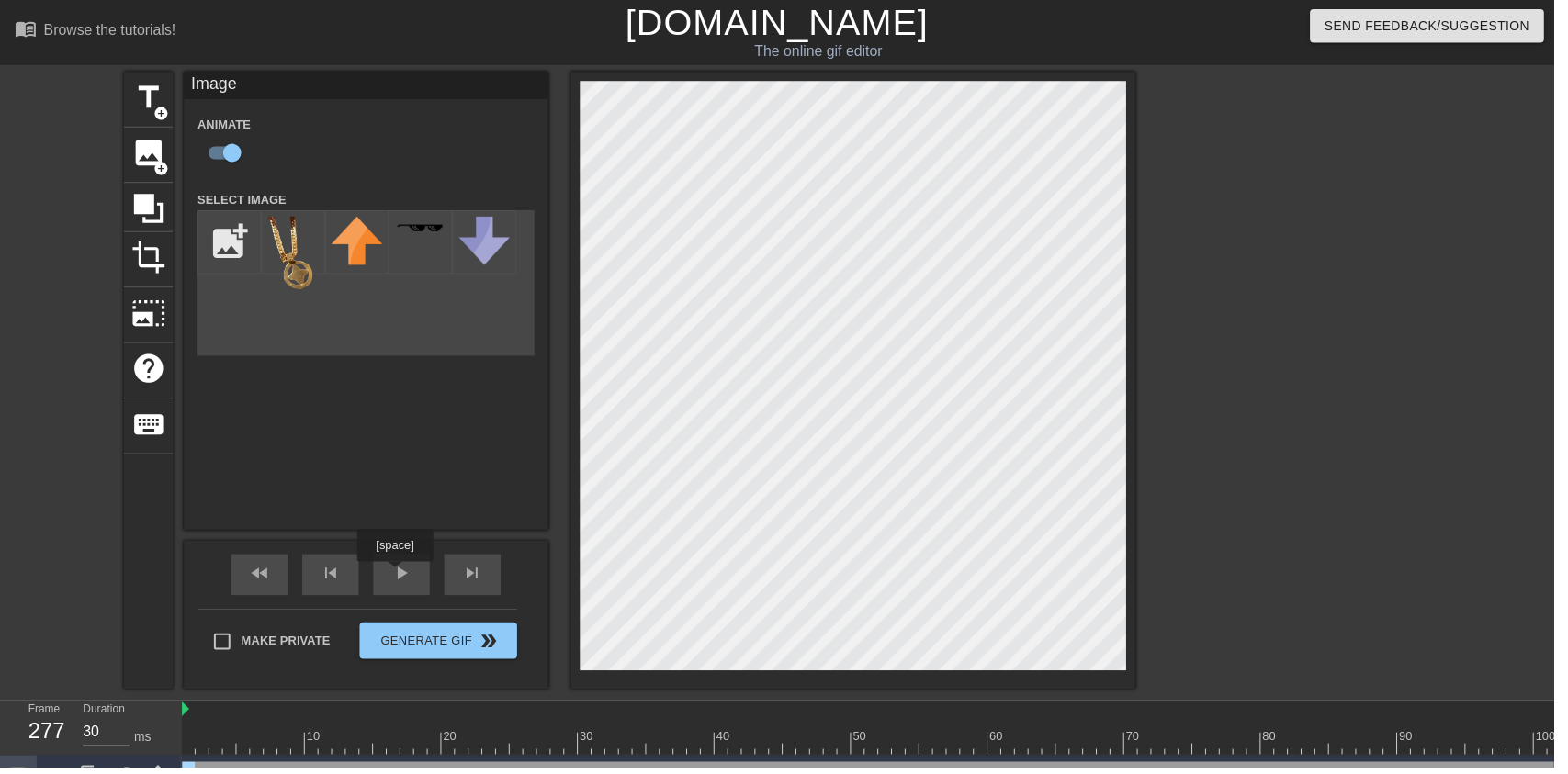 click on "play_arrow" at bounding box center [405, 579] 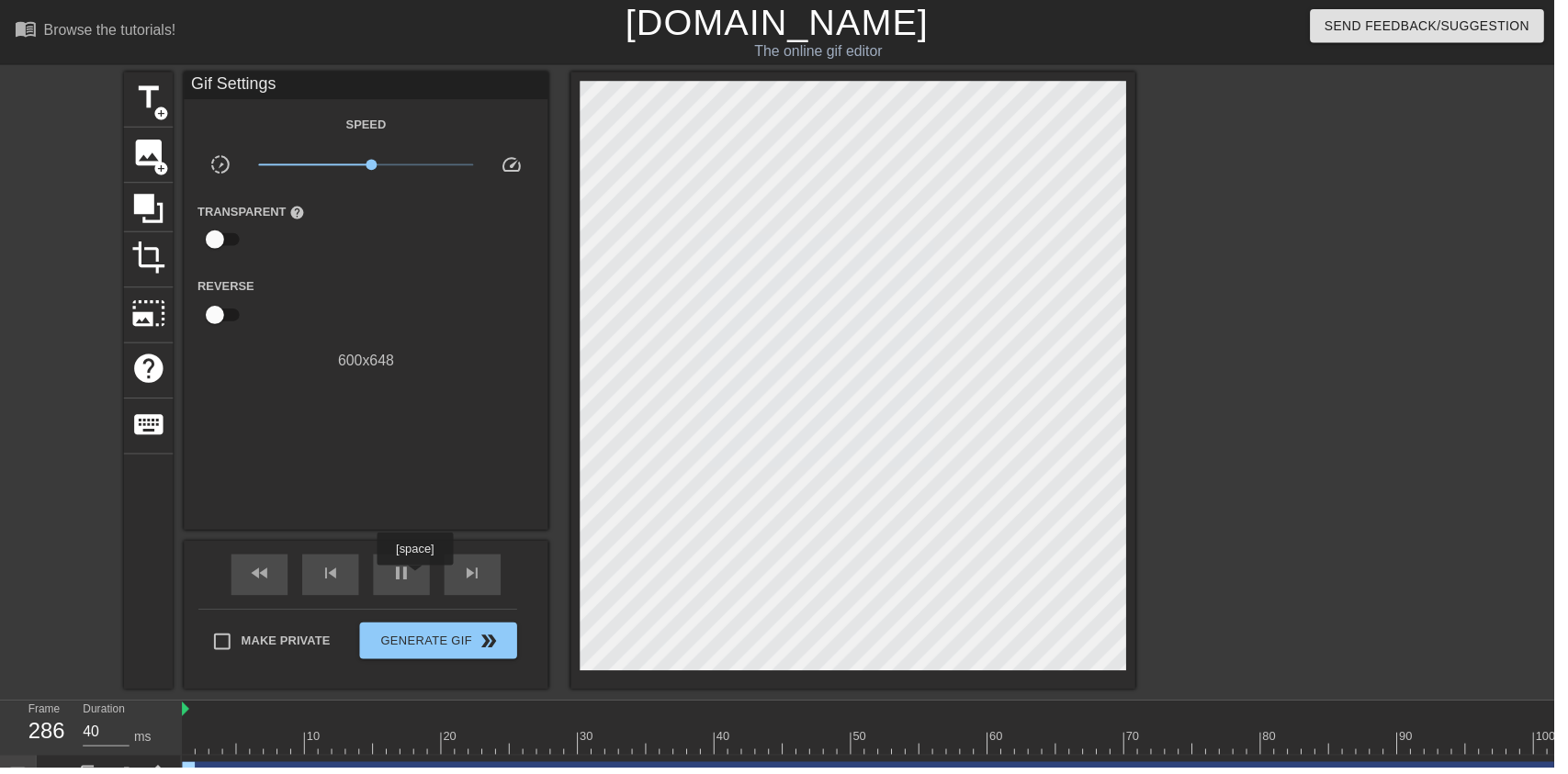 click on "pause" at bounding box center [405, 579] 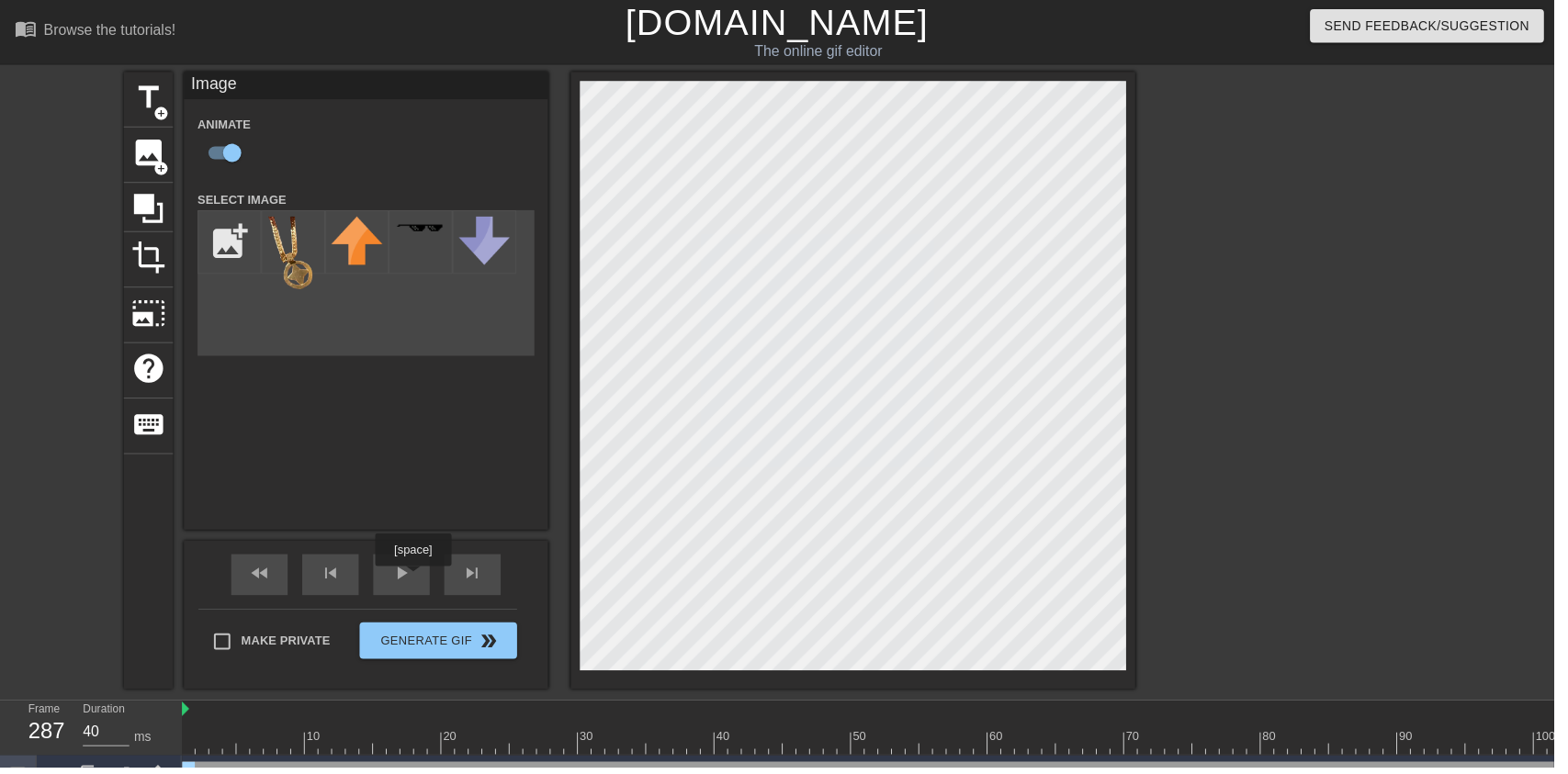 click on "play_arrow" at bounding box center [405, 579] 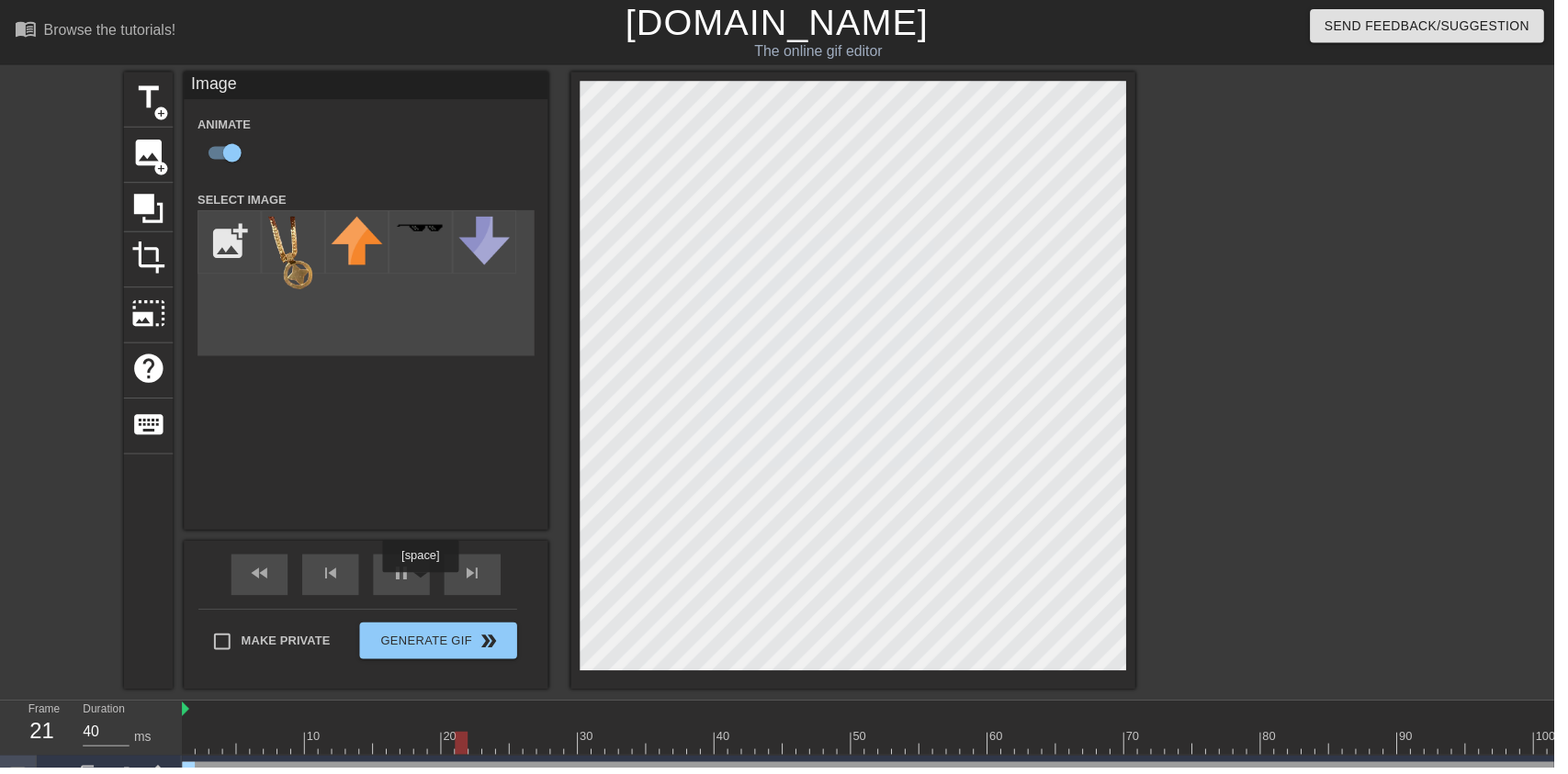 click on "pause" at bounding box center (405, 579) 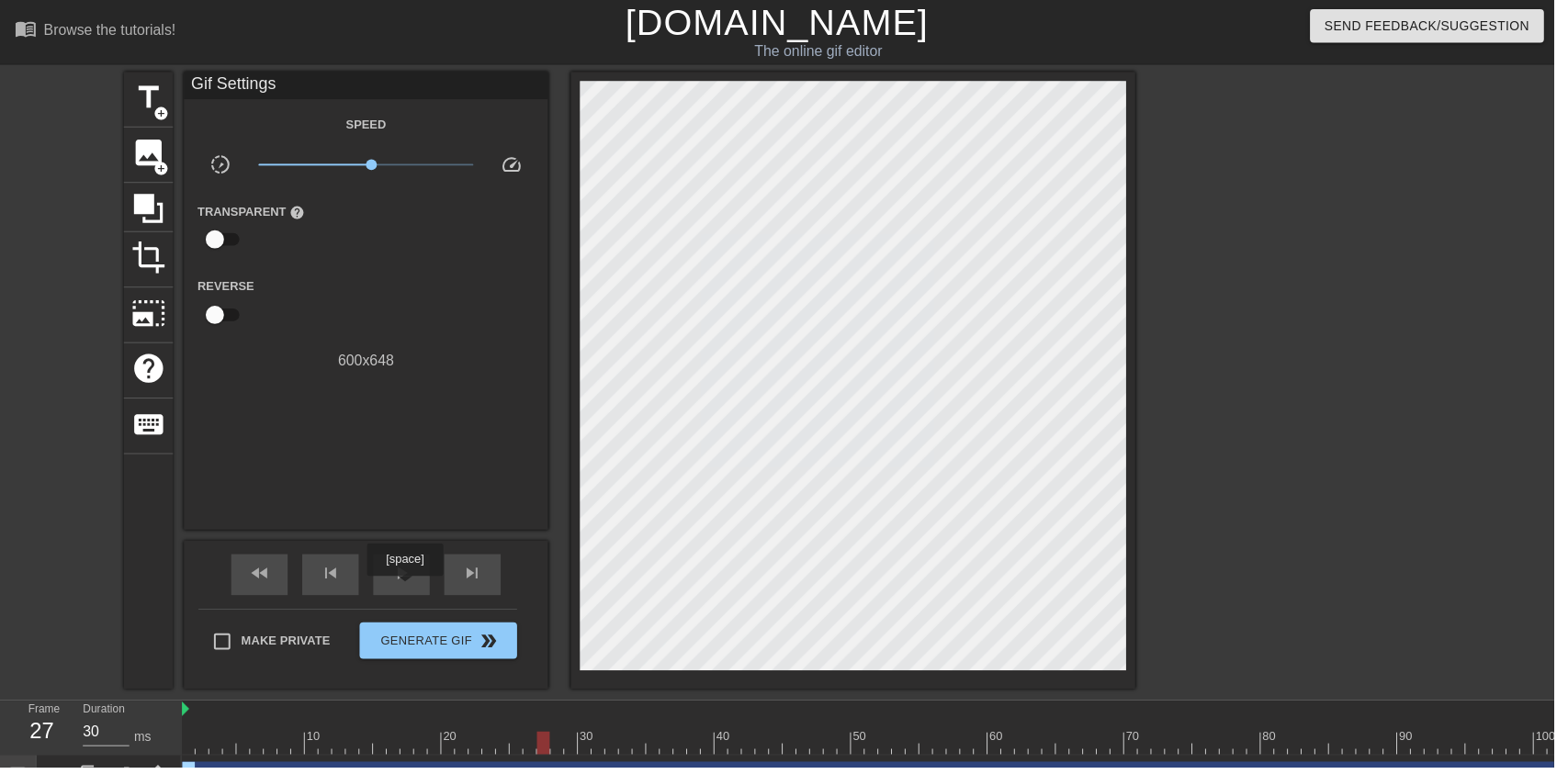 click at bounding box center (3924, 749) 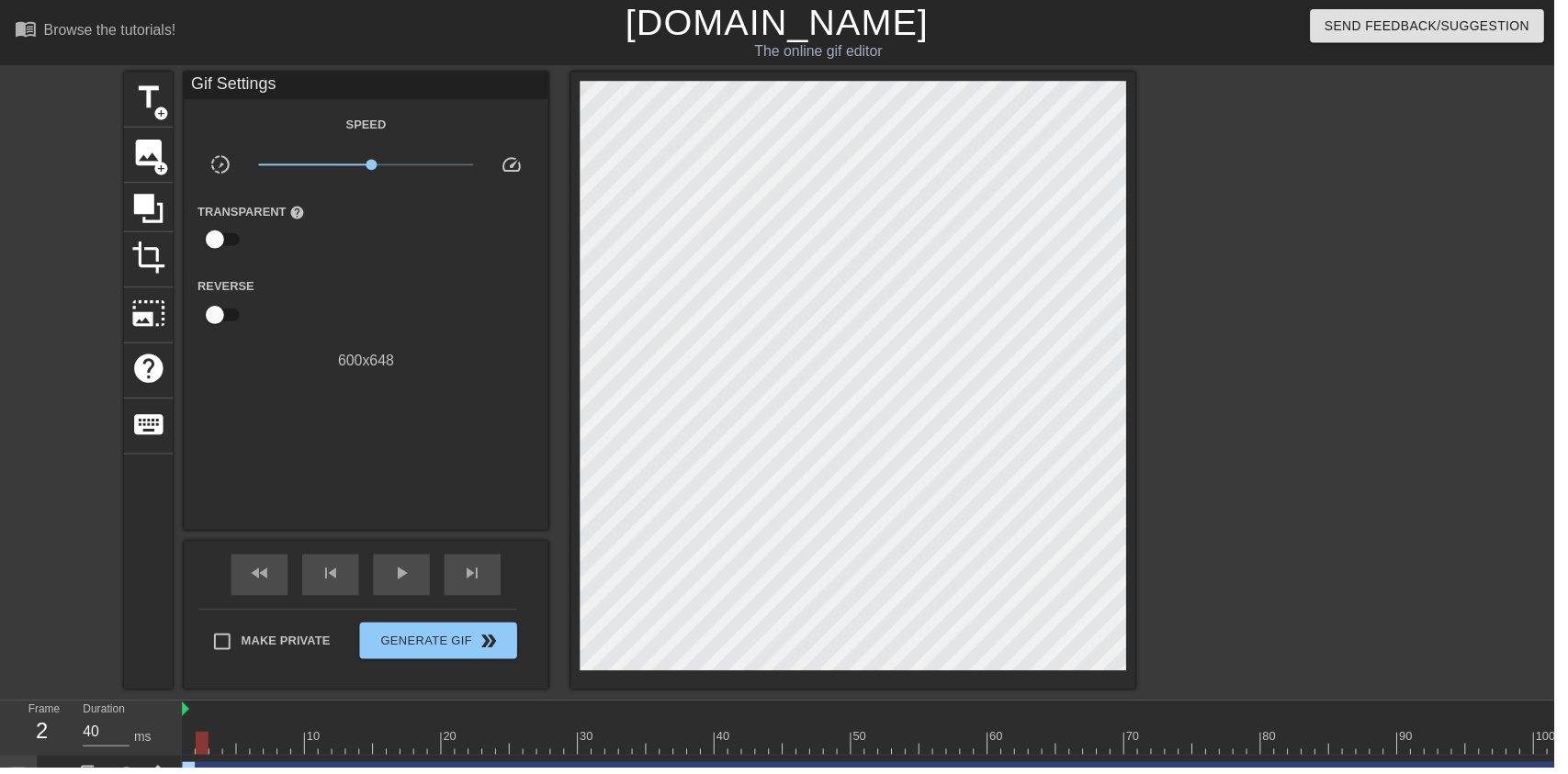 click on "play_arrow" at bounding box center [405, 579] 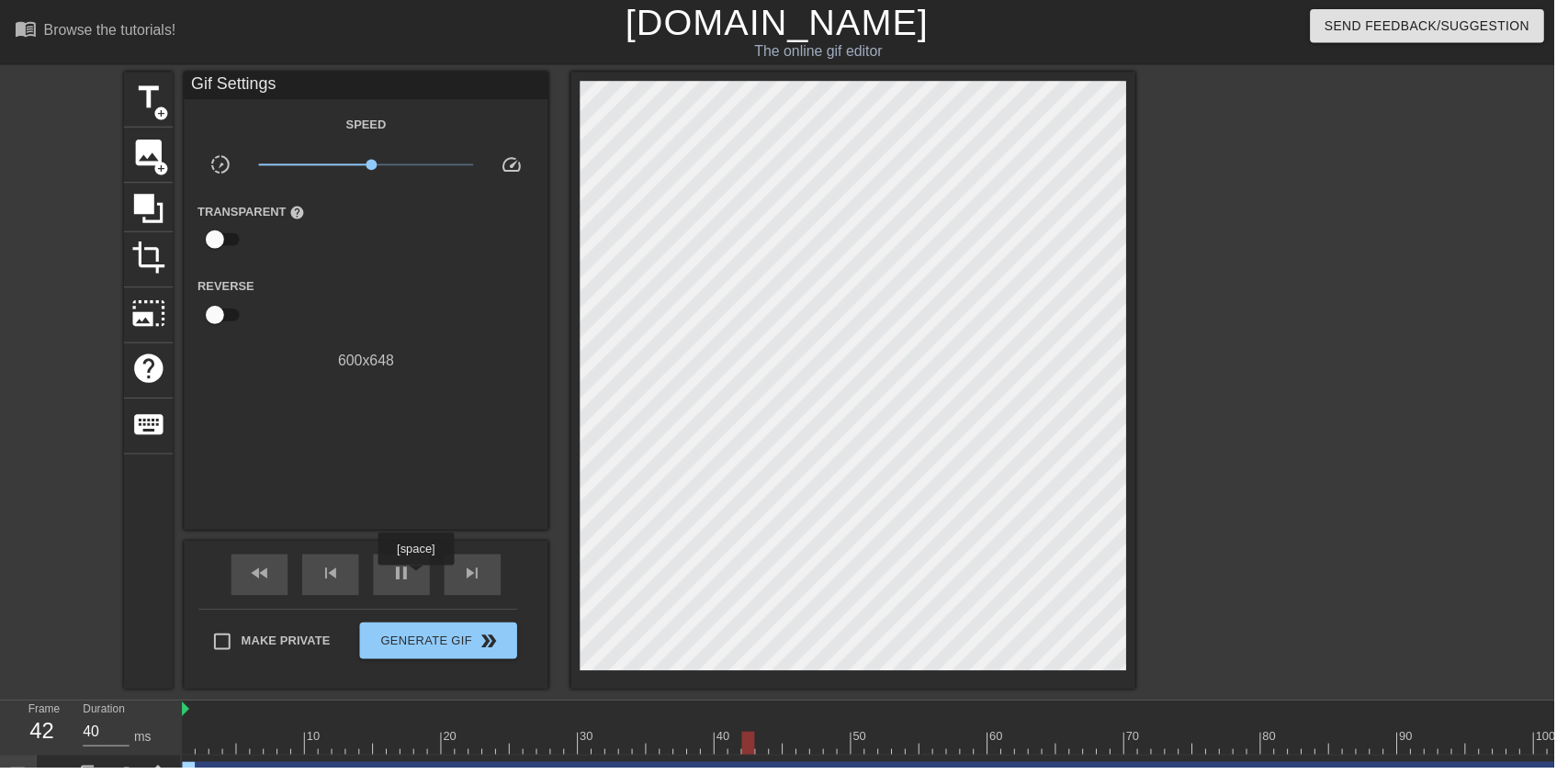 click at bounding box center (3924, 749) 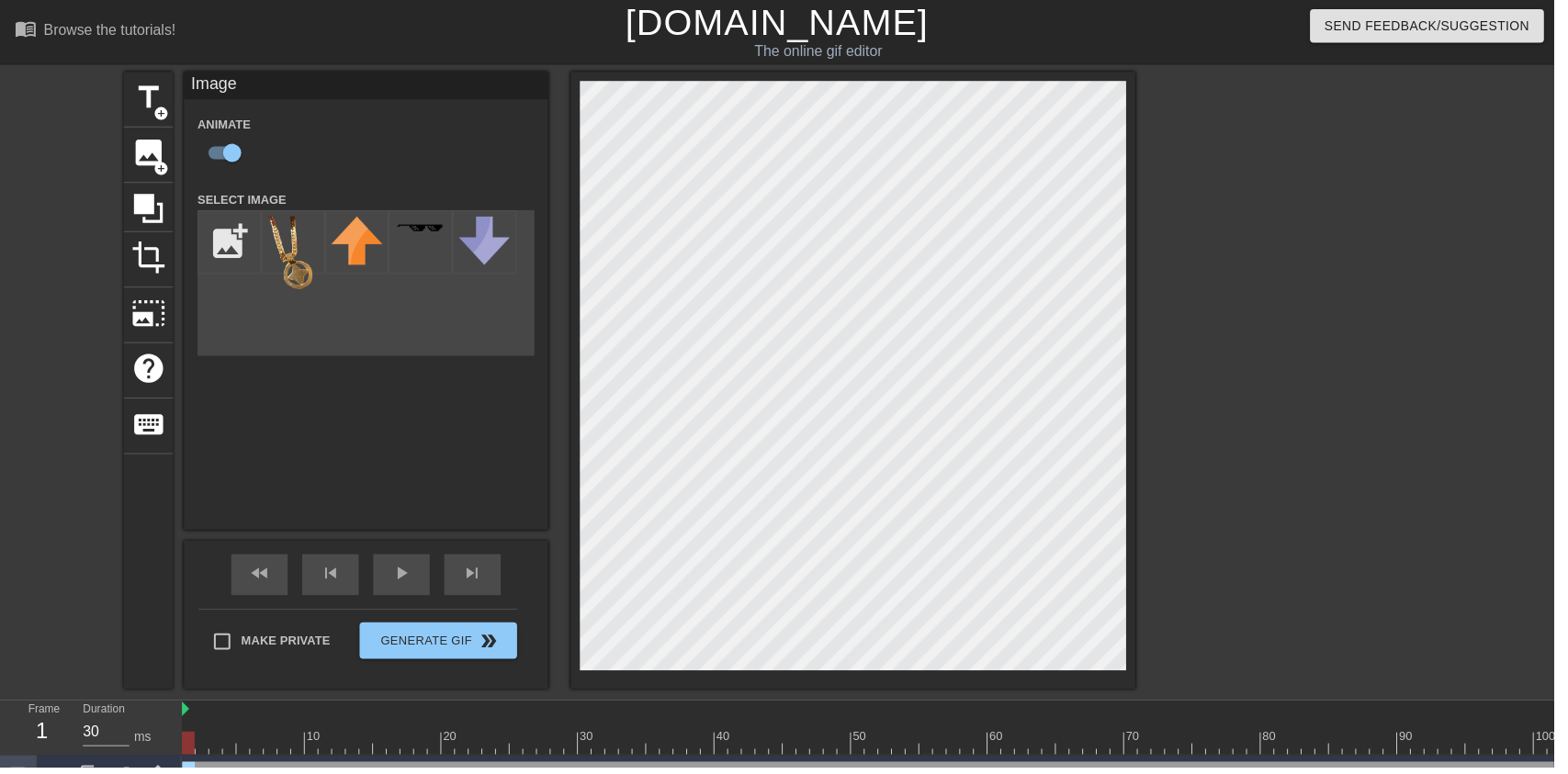 click on "play_arrow" at bounding box center [405, 578] 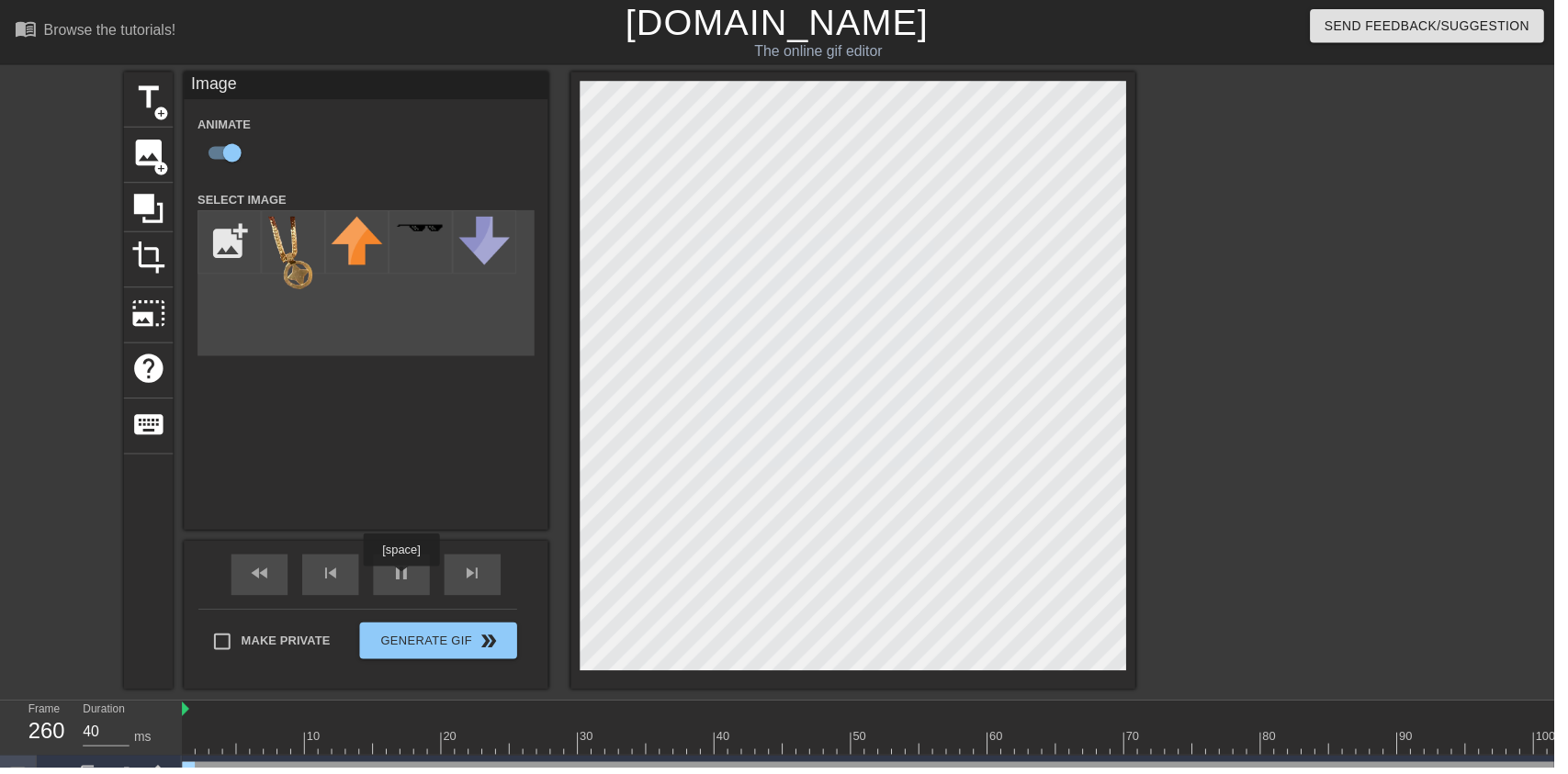 click on "pause" at bounding box center (405, 579) 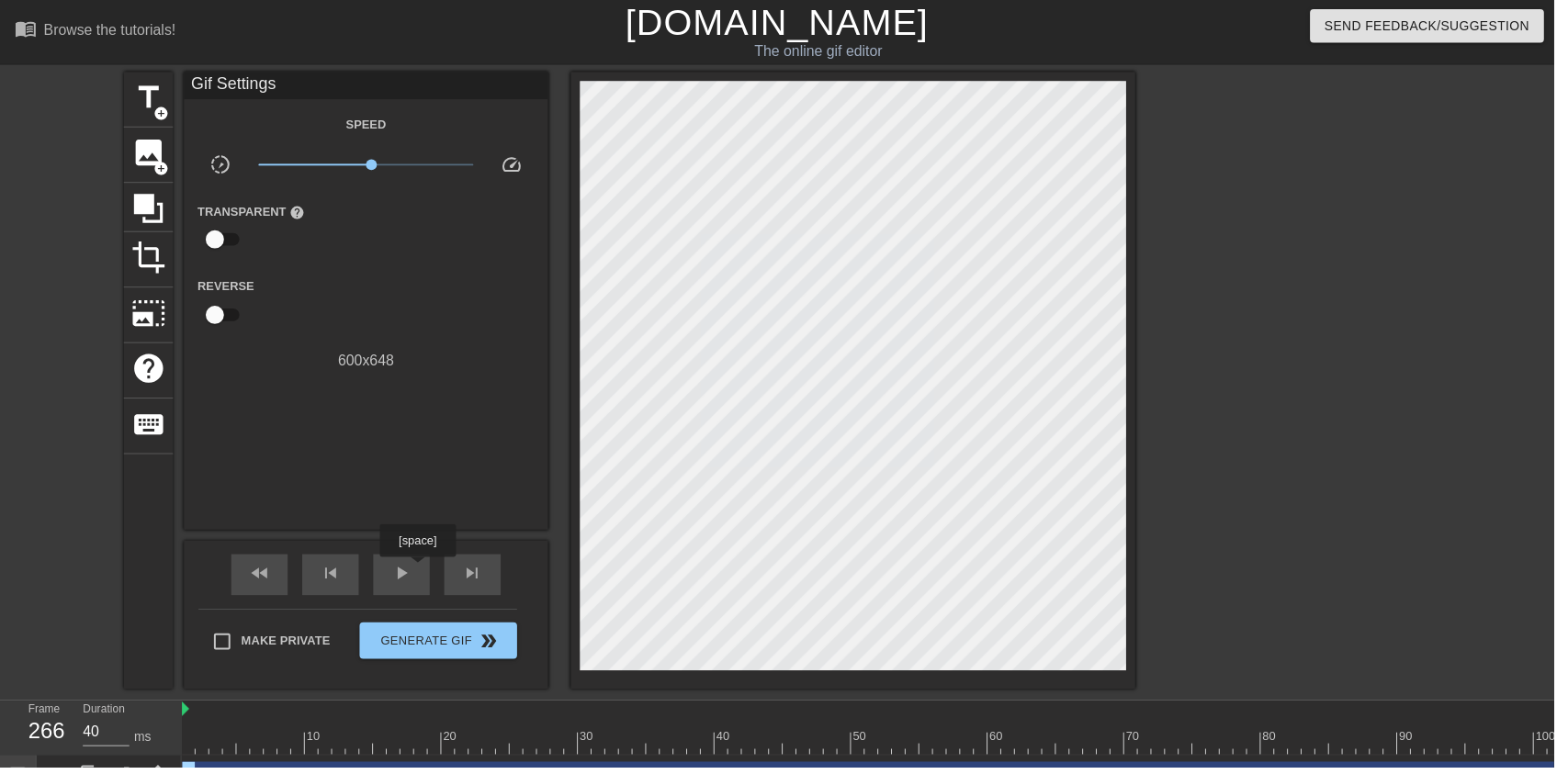 click at bounding box center (3924, 749) 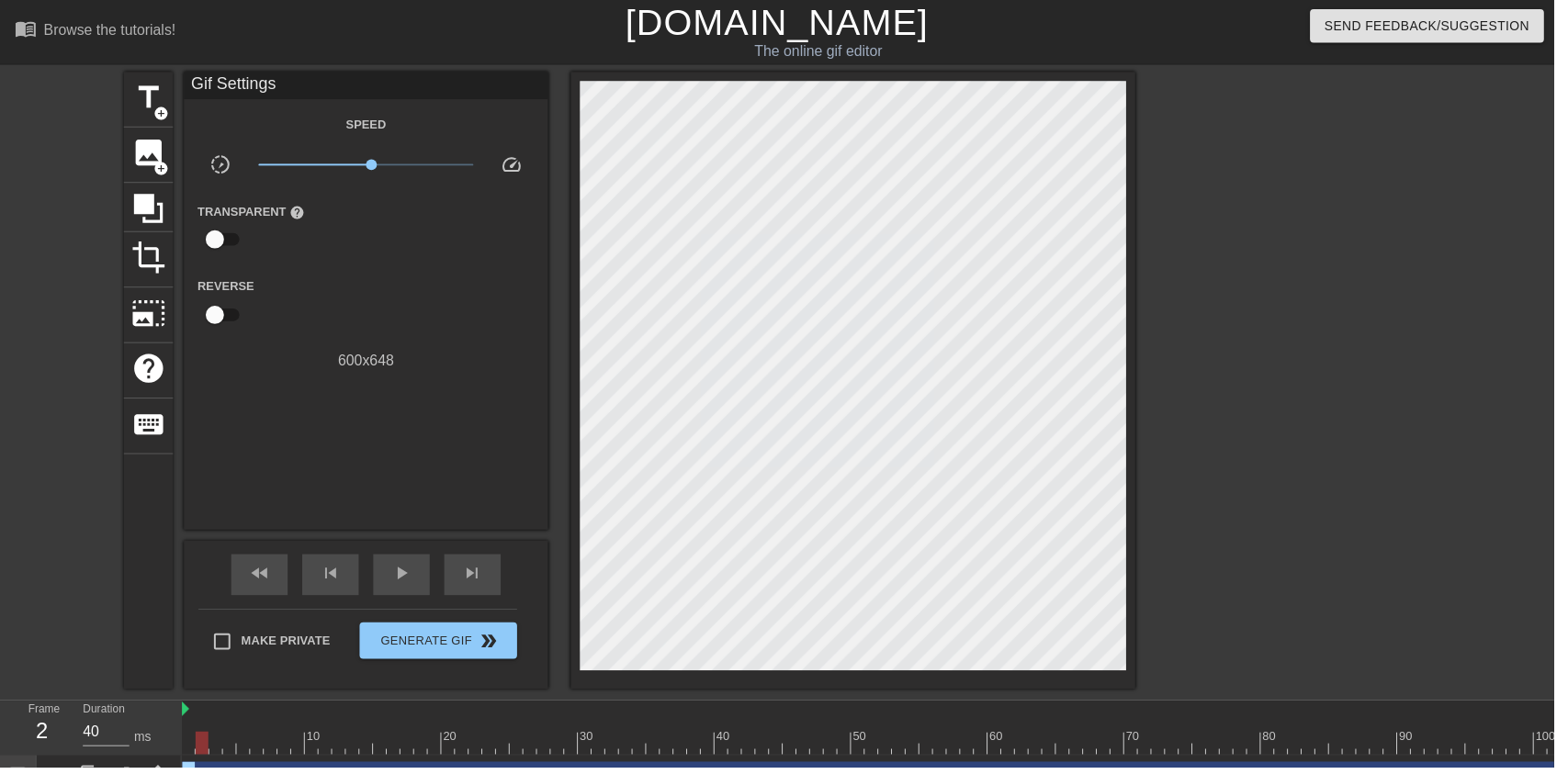click on "play_arrow" at bounding box center (405, 578) 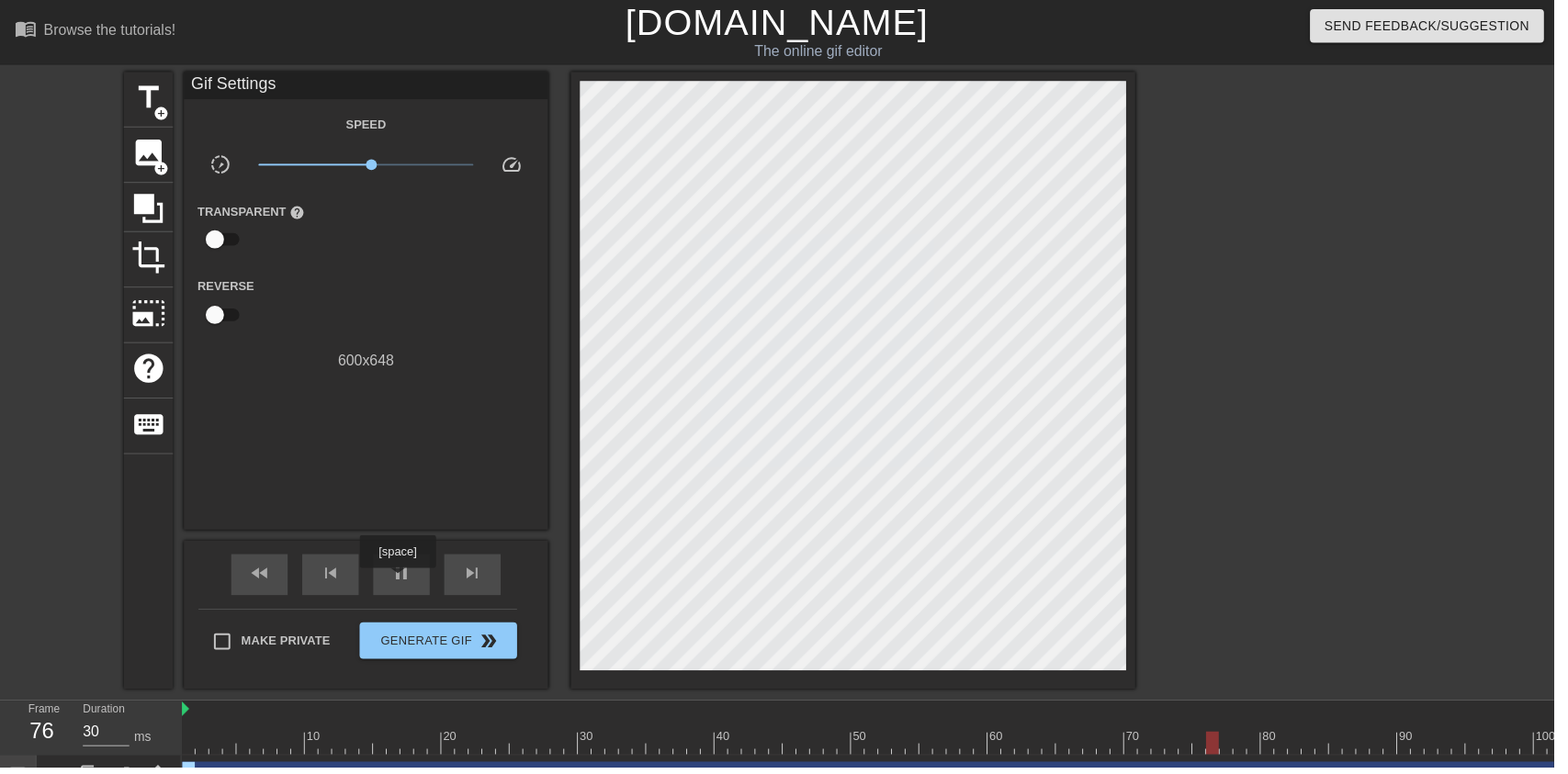 click at bounding box center [190, 736] 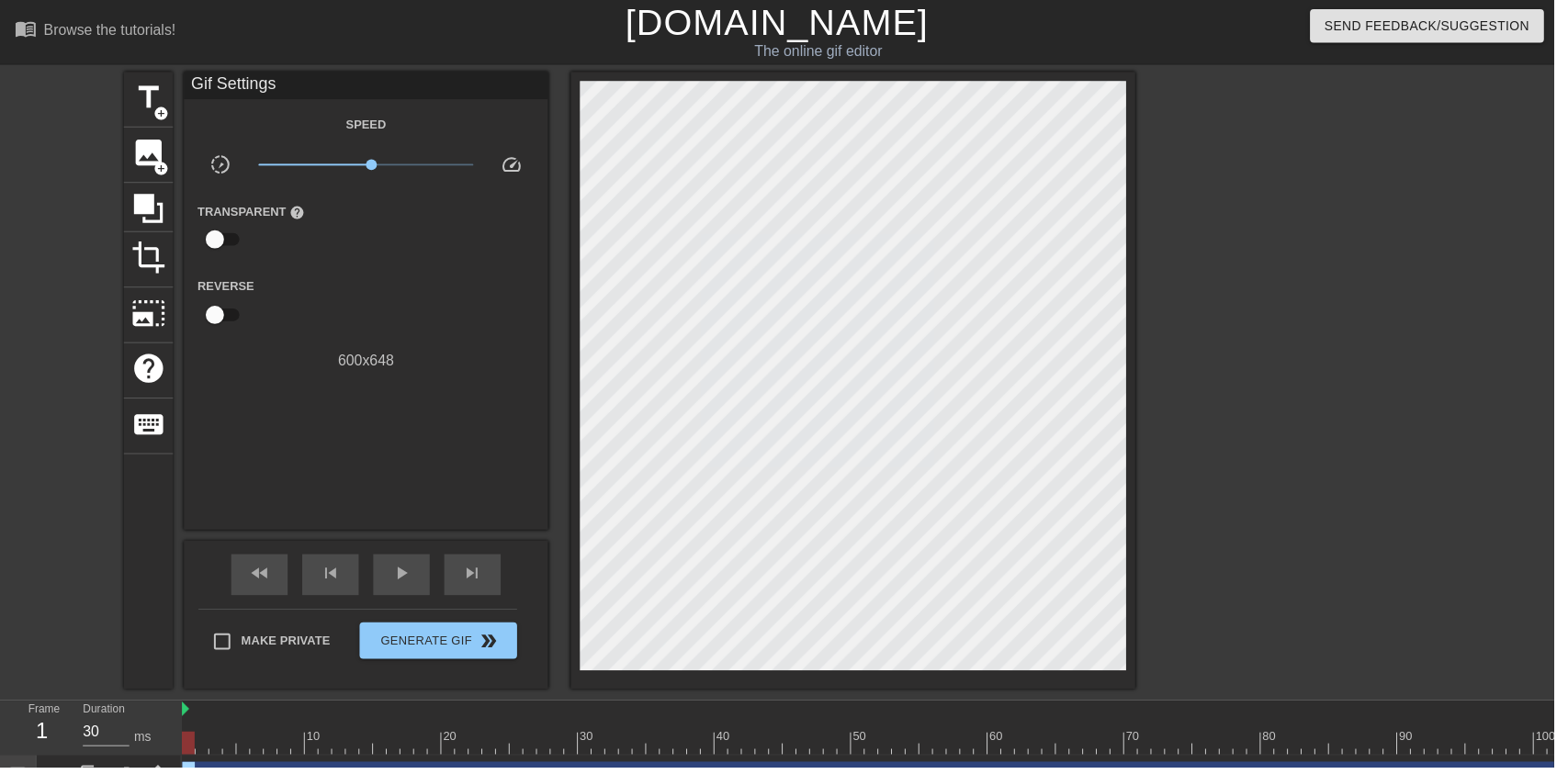click on "play_arrow" at bounding box center [405, 578] 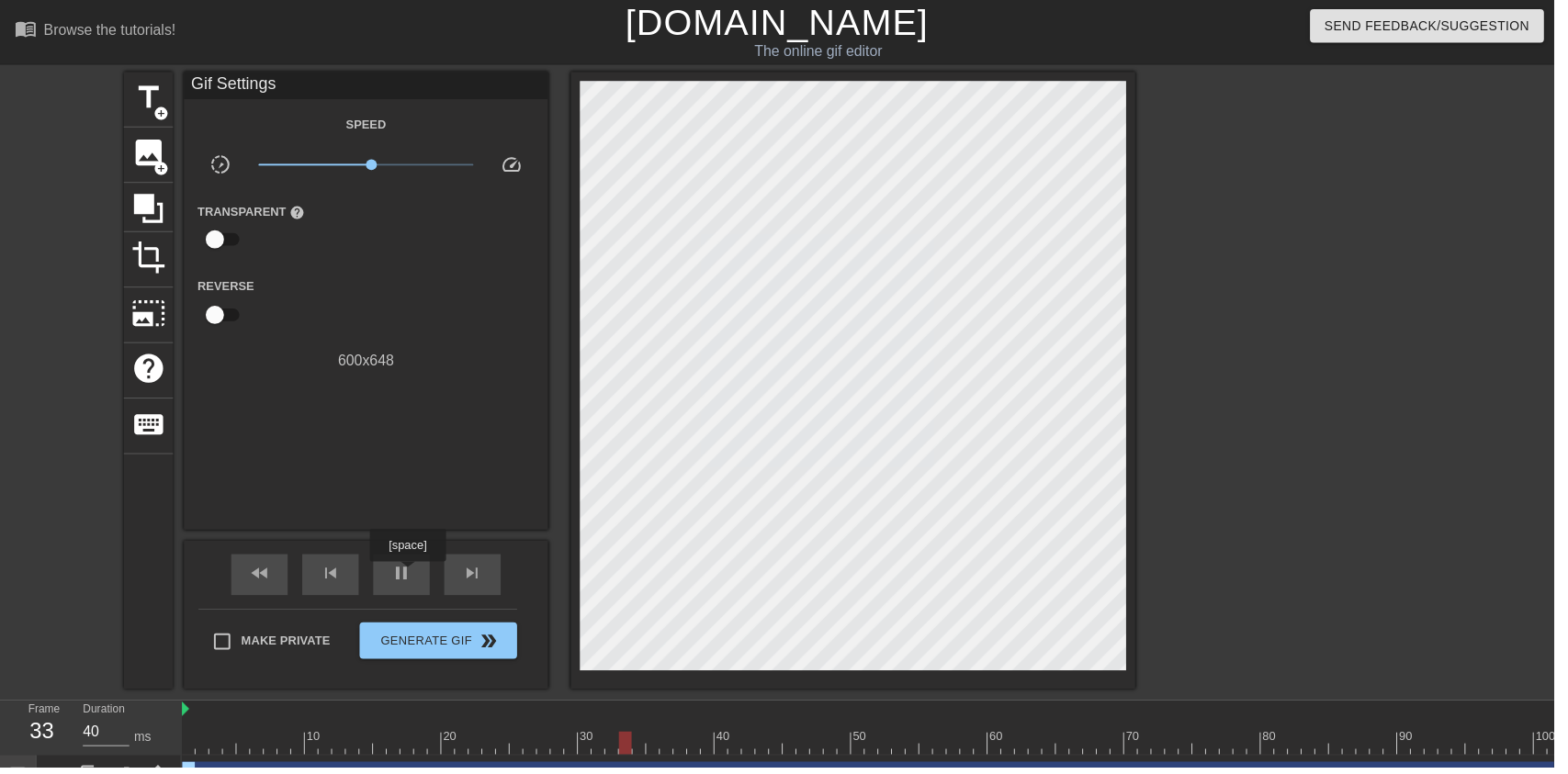 click on "pause" at bounding box center [405, 578] 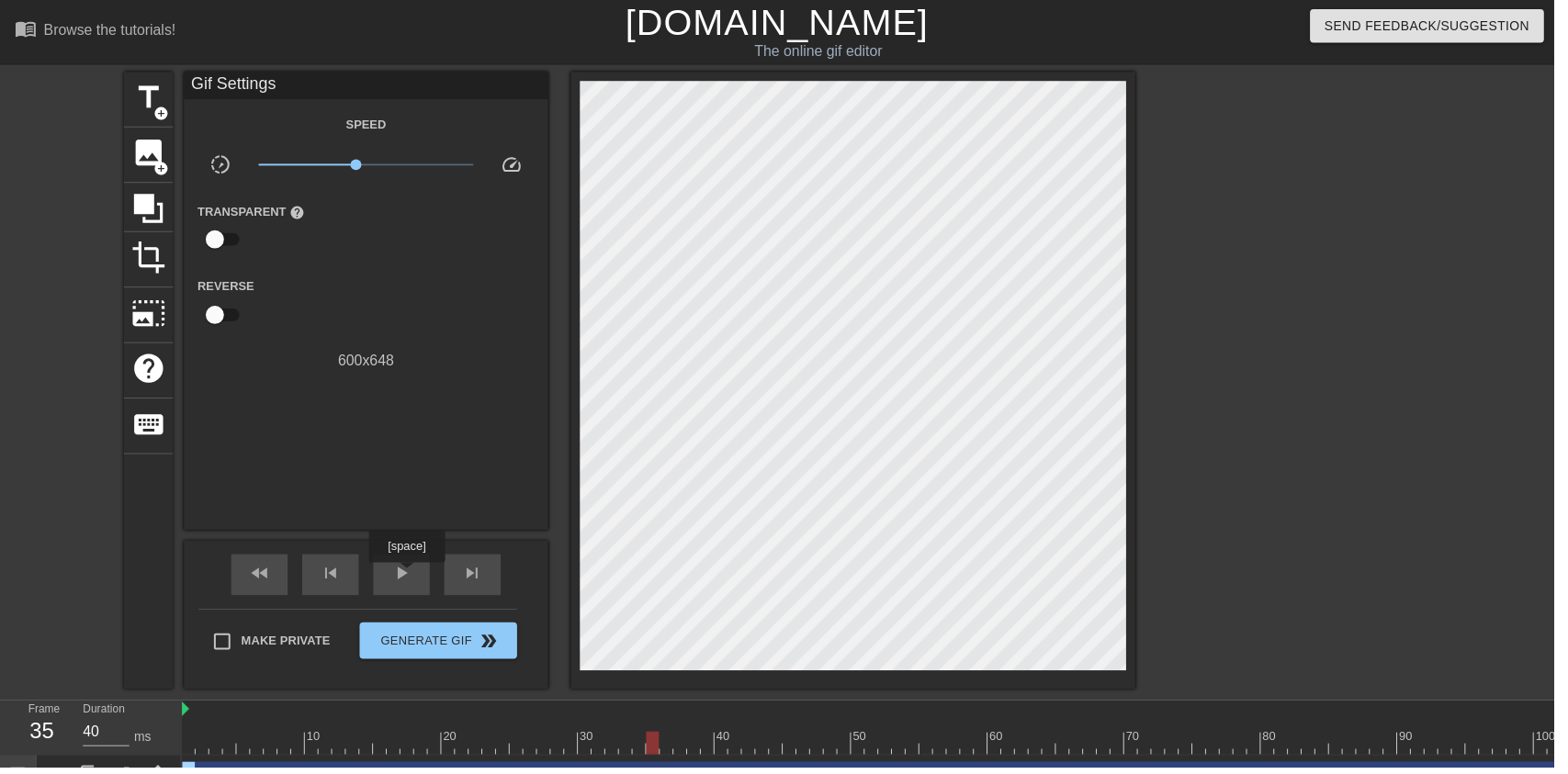 click on "play_arrow" at bounding box center (405, 578) 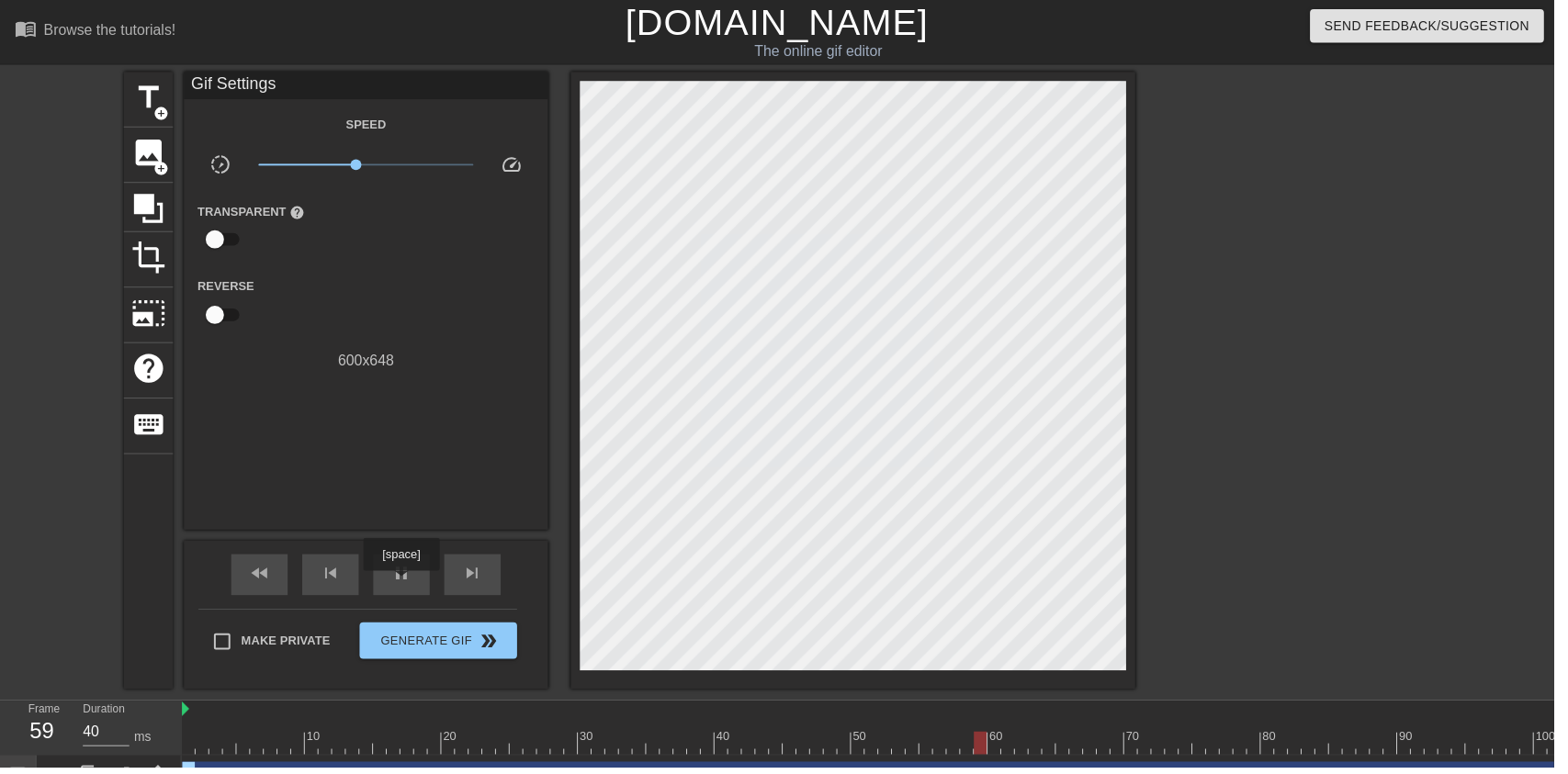 click at bounding box center [3924, 749] 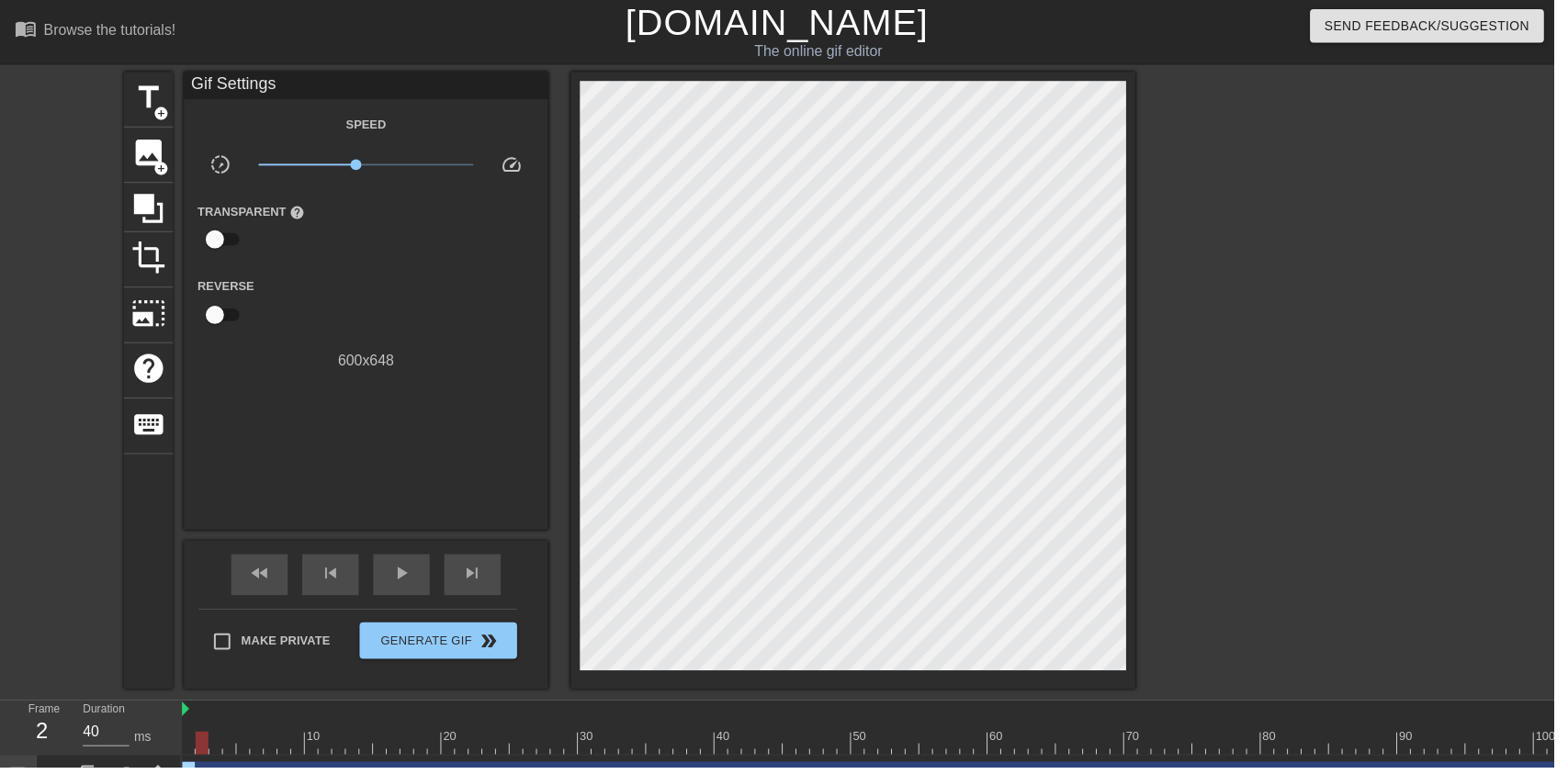 click on "play_arrow" at bounding box center (405, 578) 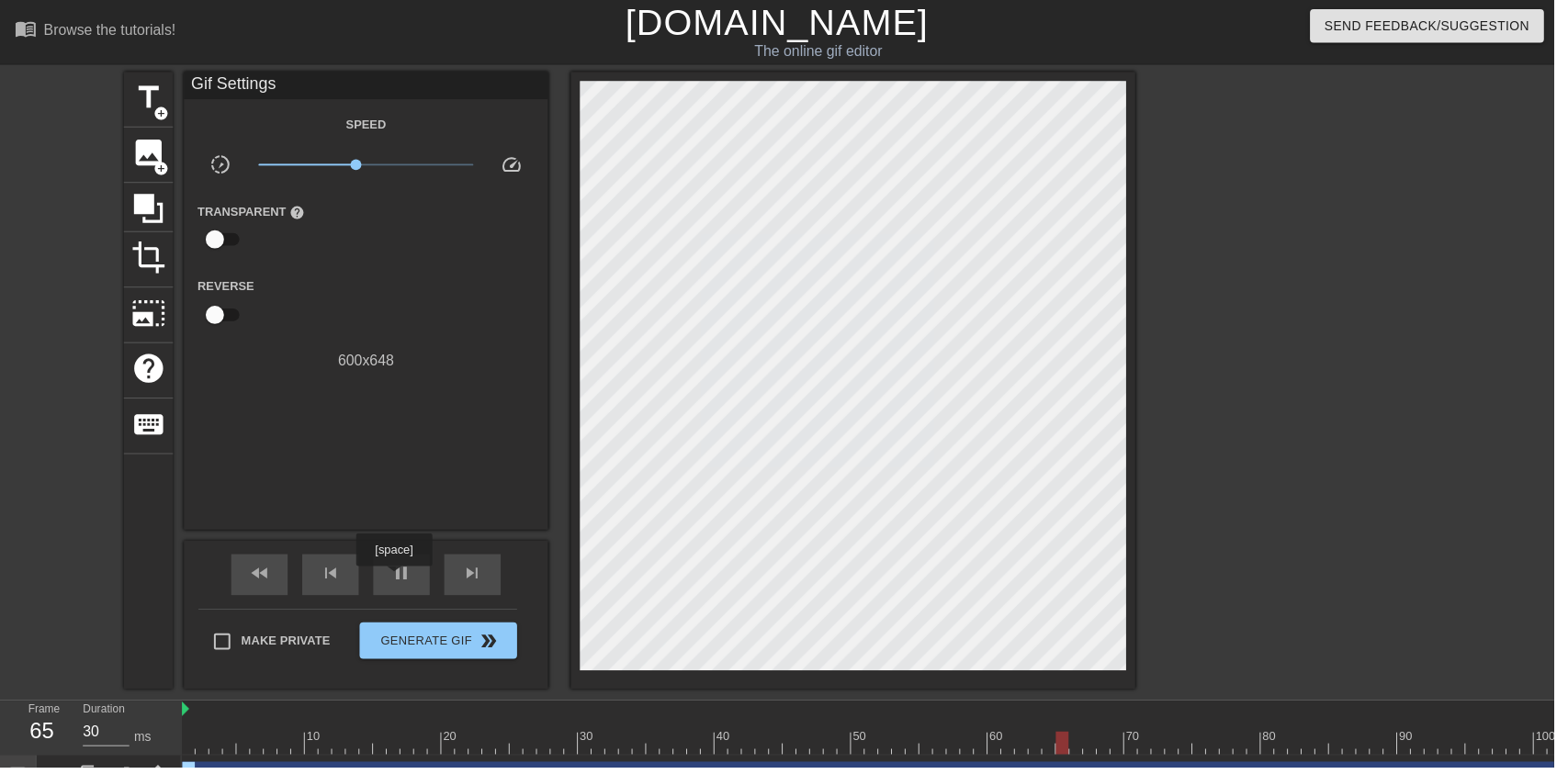 click at bounding box center (3924, 749) 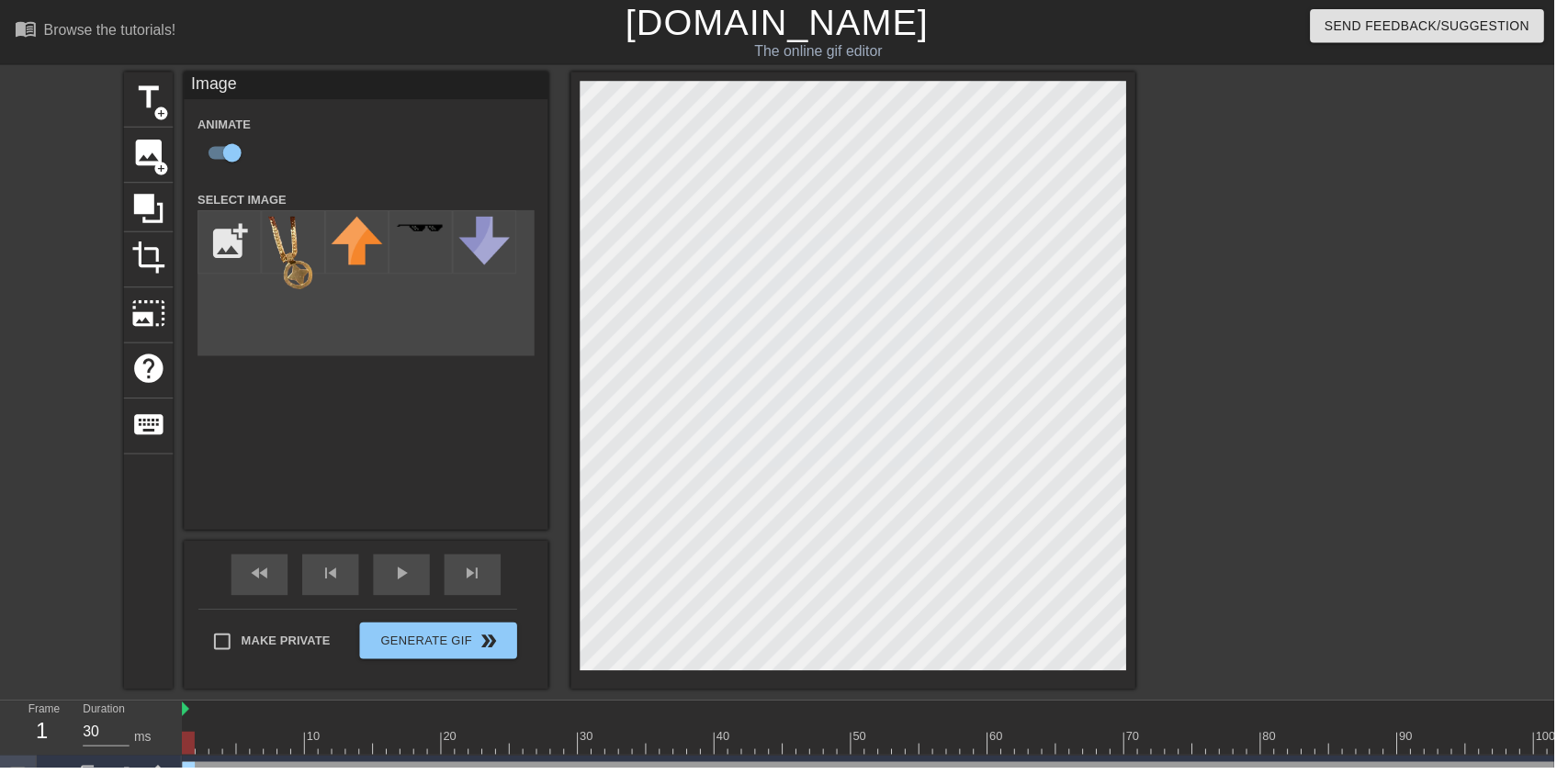 click on "play_arrow" at bounding box center [405, 578] 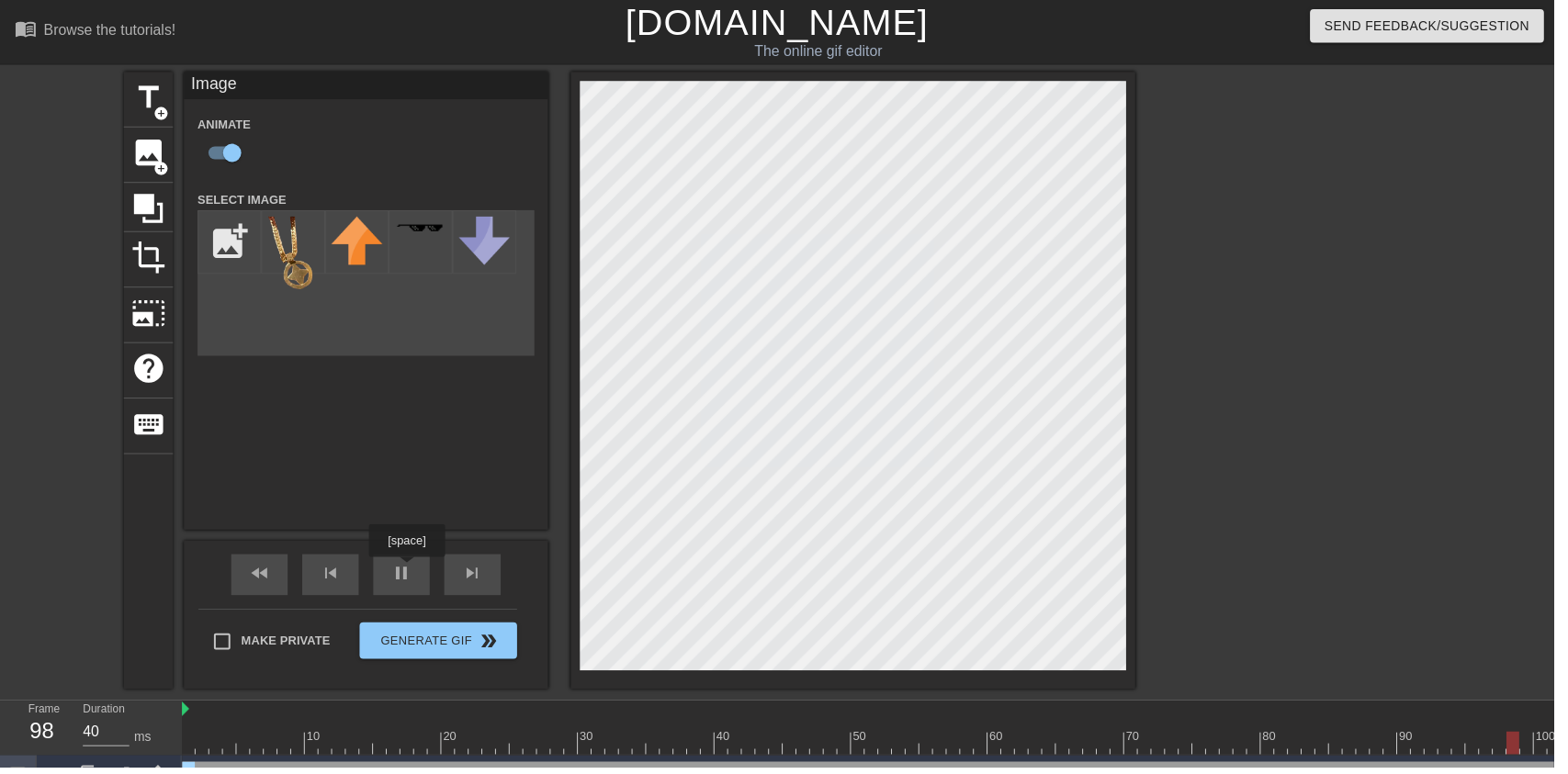click on "pause" at bounding box center [405, 579] 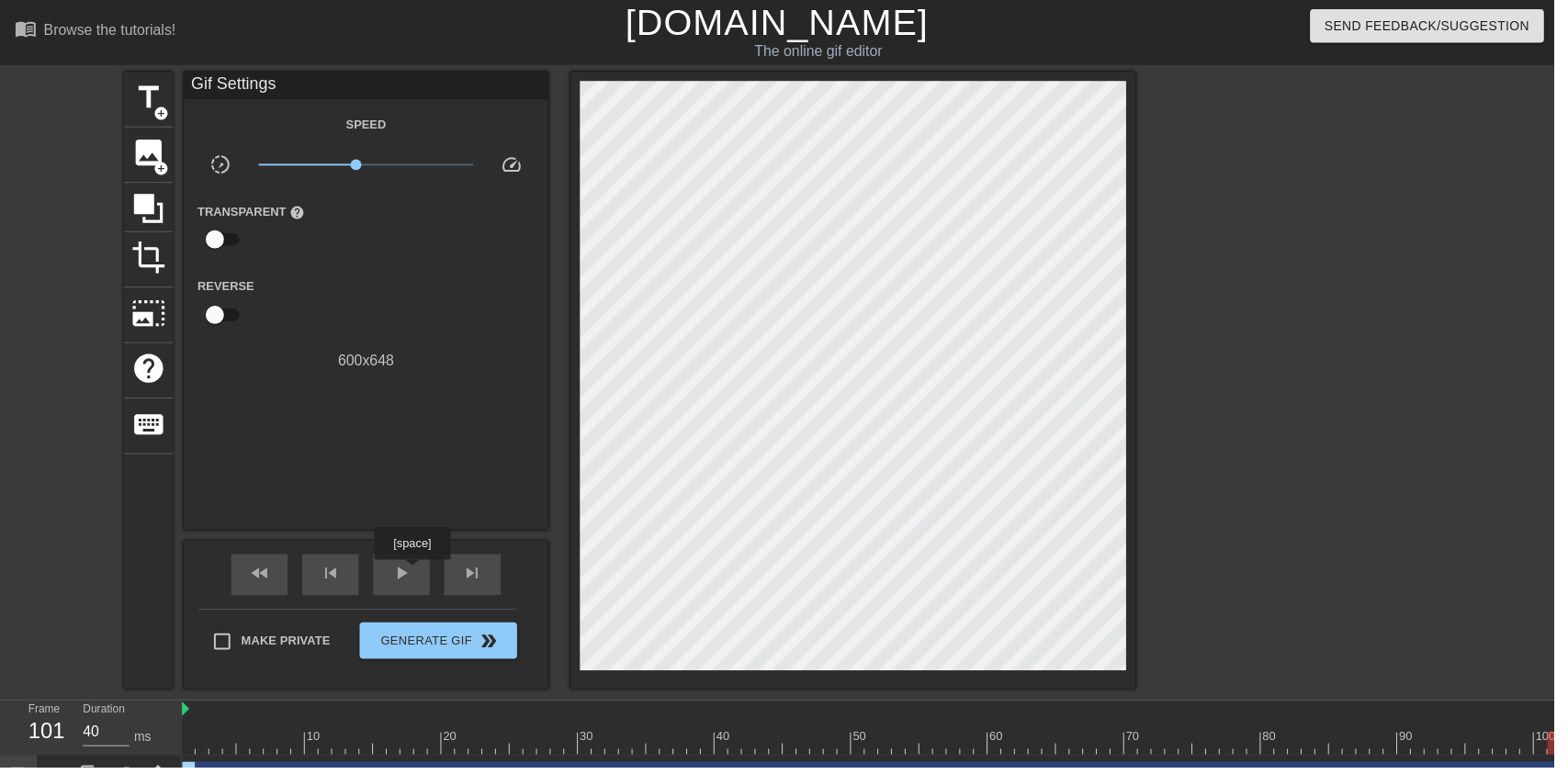 click at bounding box center [3924, 749] 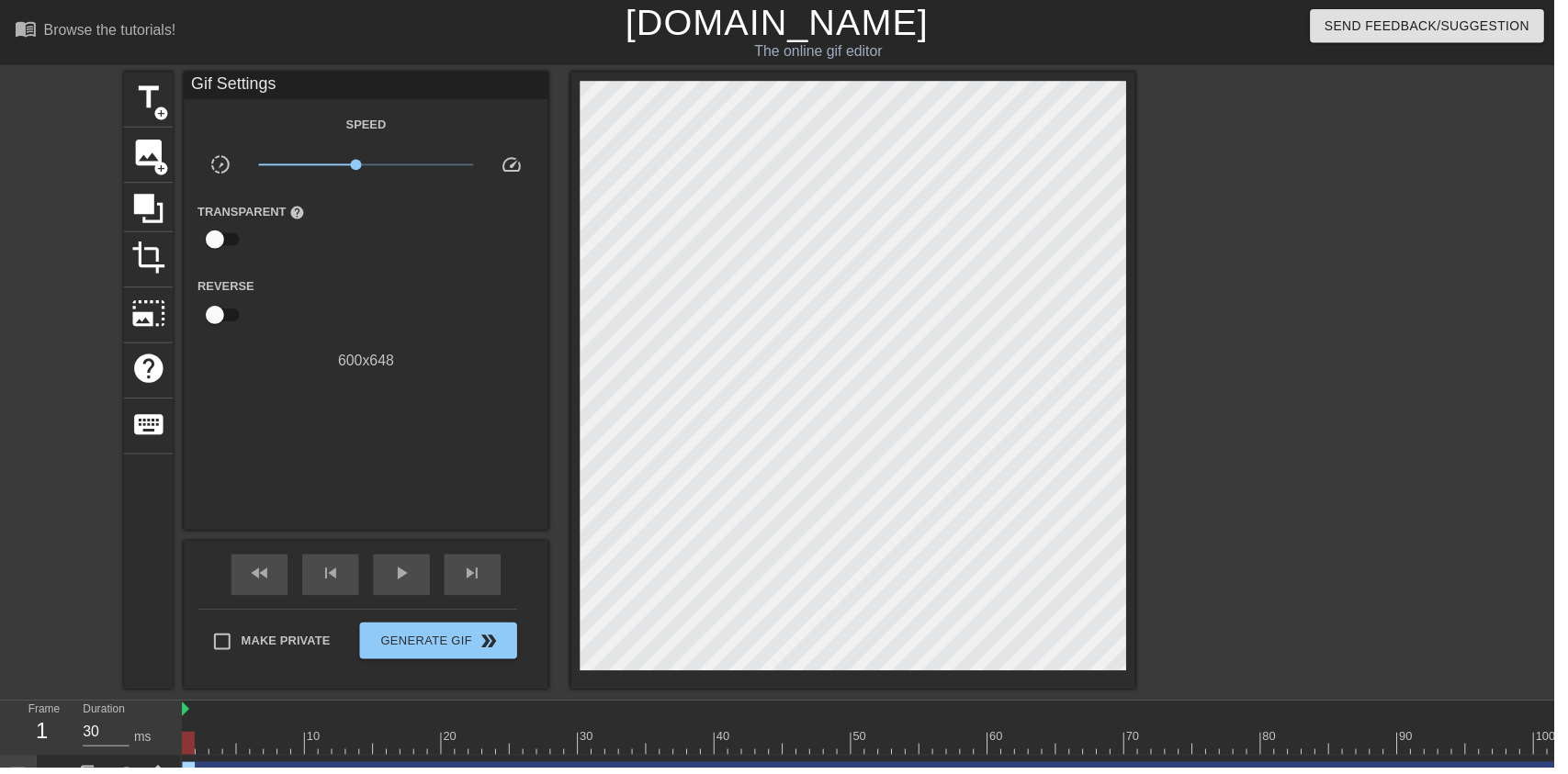 click on "play_arrow" at bounding box center (405, 579) 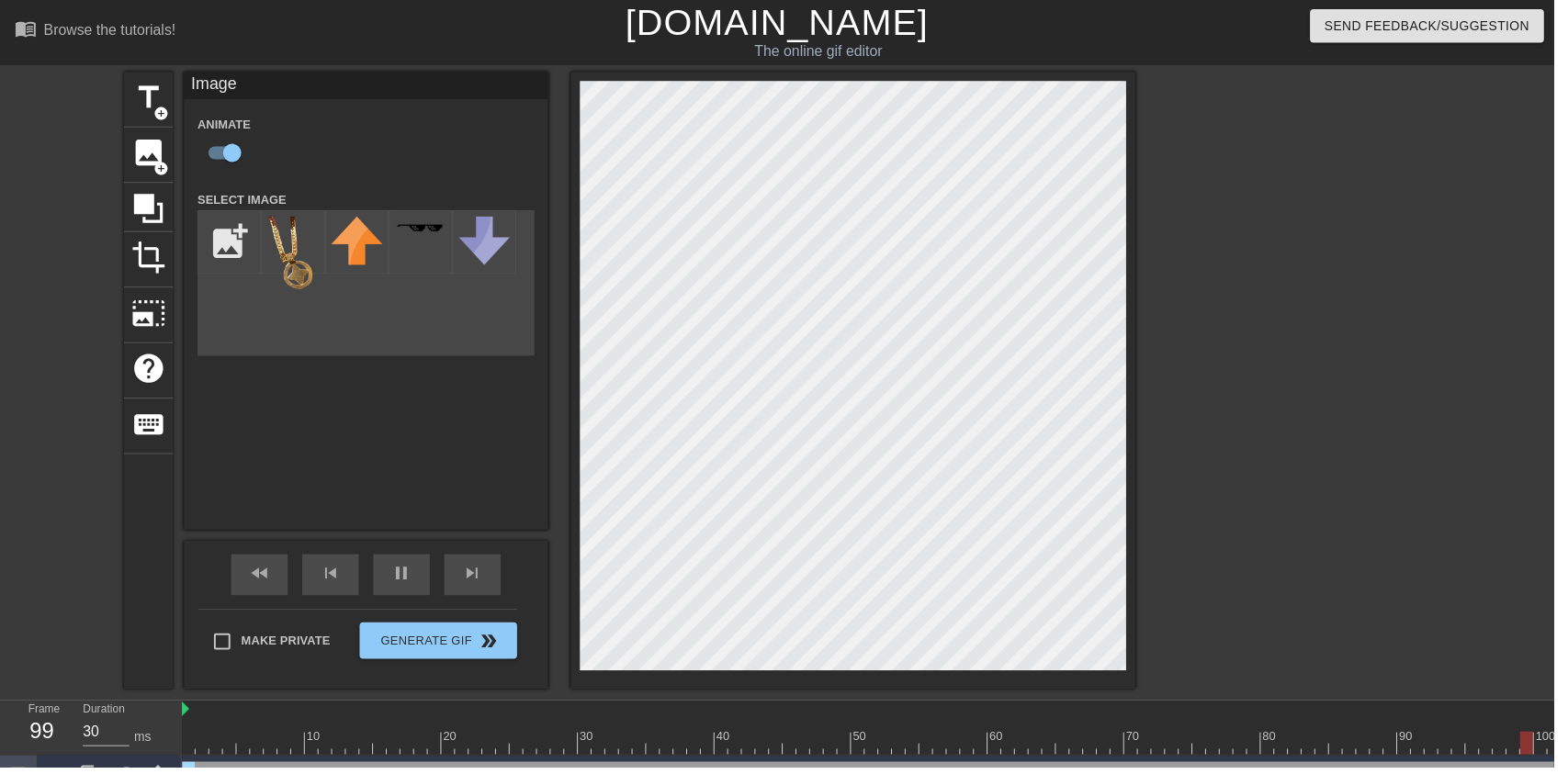 click on "pause" at bounding box center (405, 578) 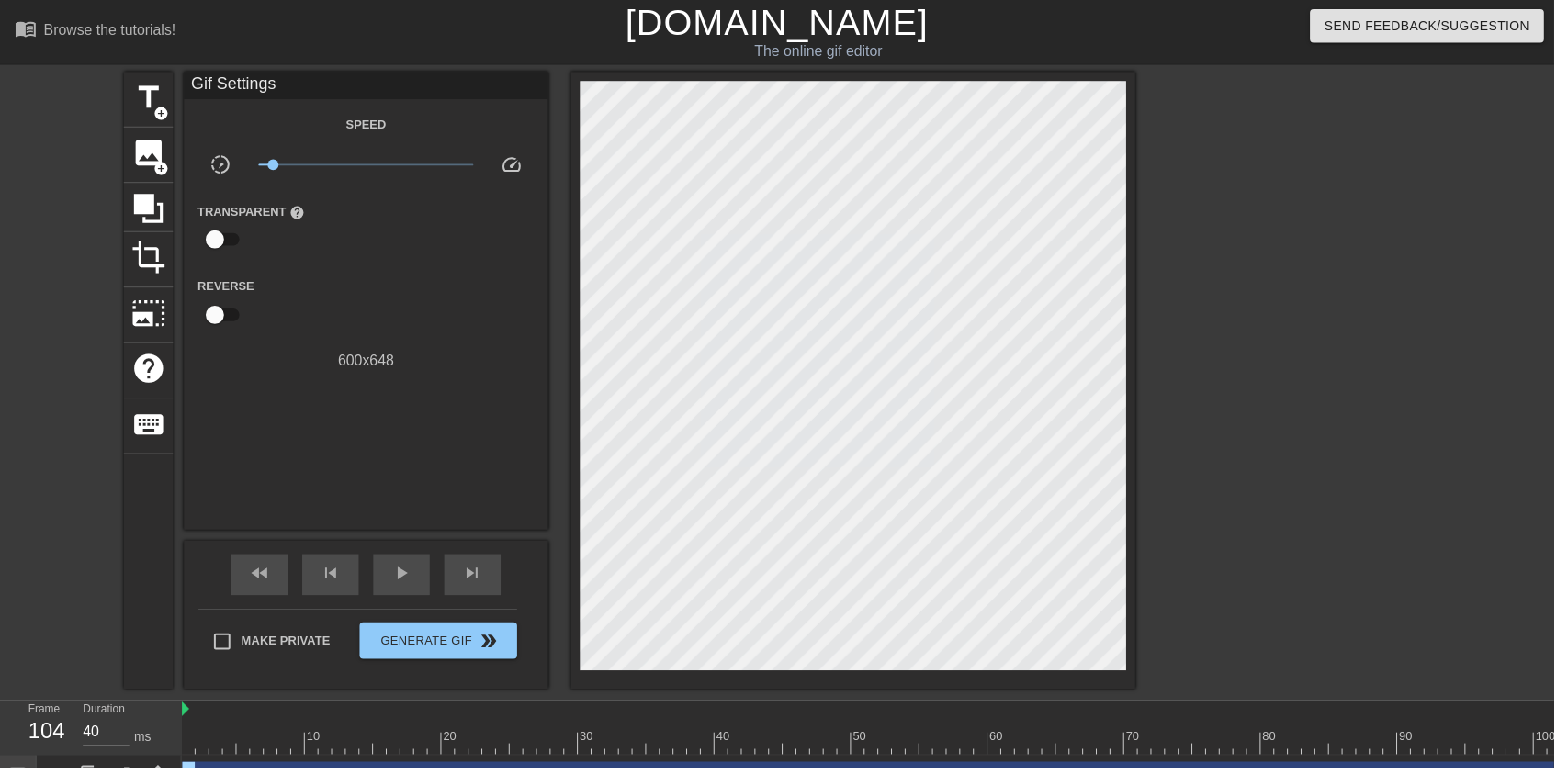 click at bounding box center [3924, 749] 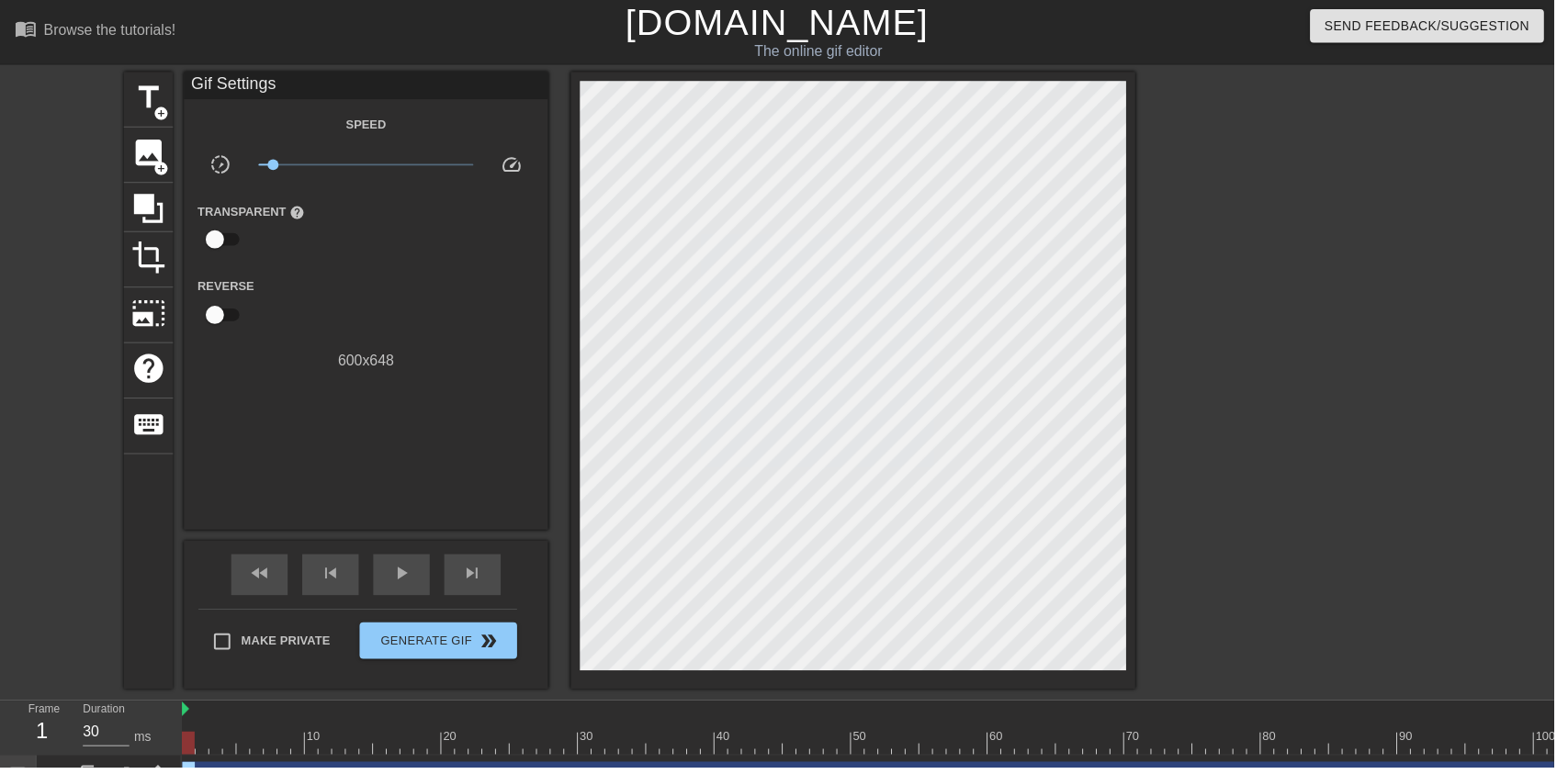 click on "play_arrow" at bounding box center [405, 578] 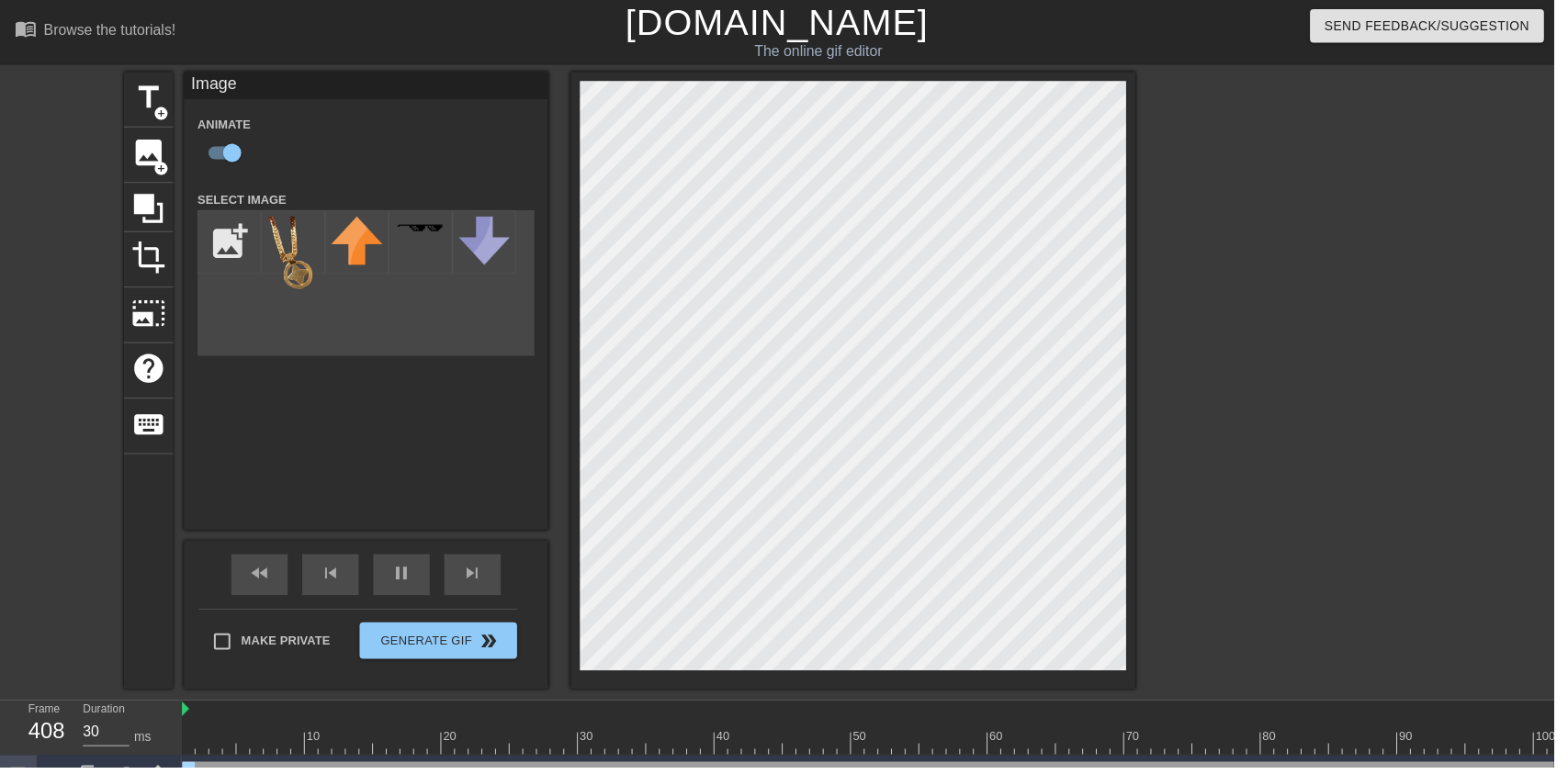 click on "pause" at bounding box center [405, 579] 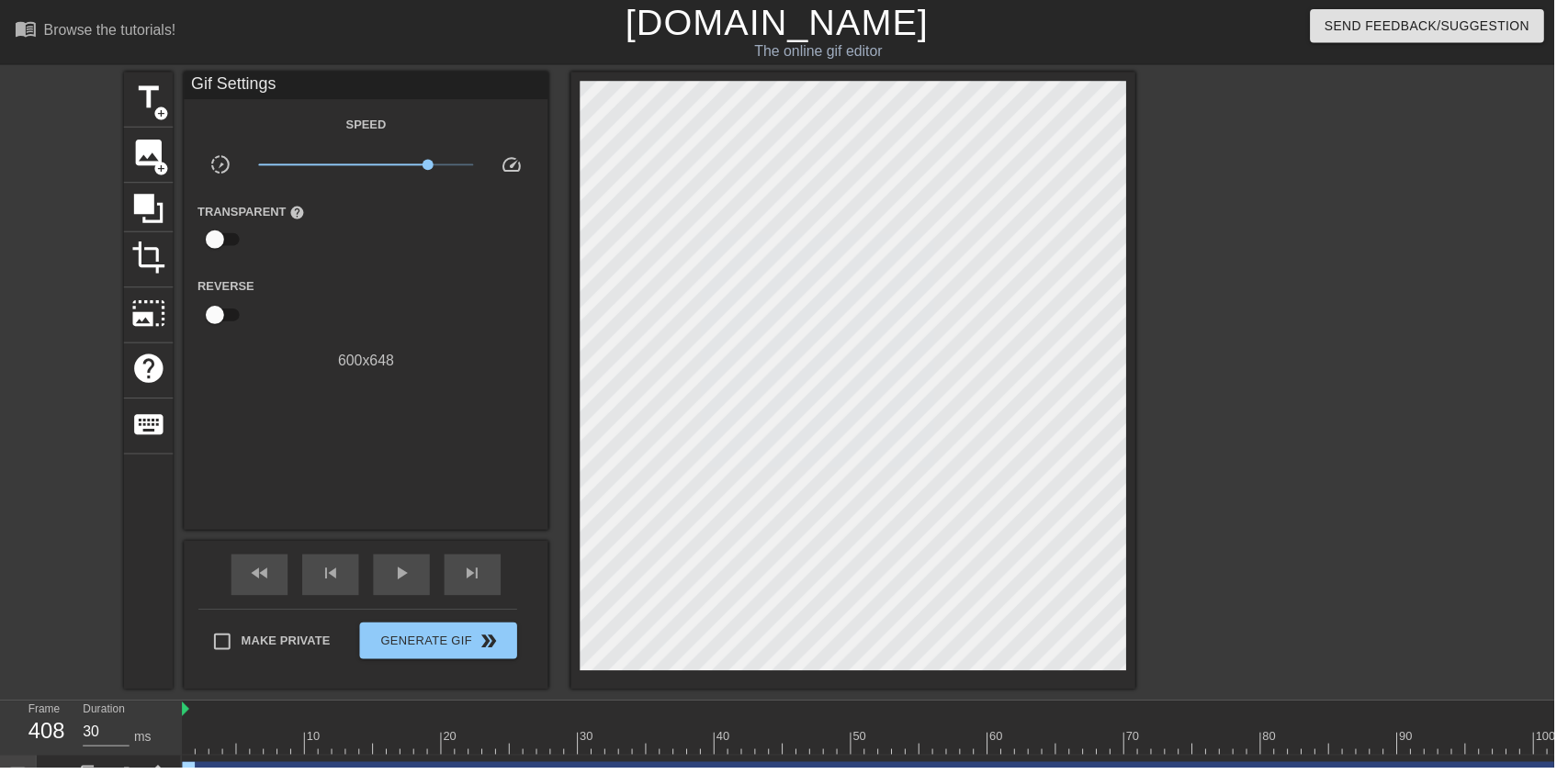 click on "play_arrow" at bounding box center [405, 578] 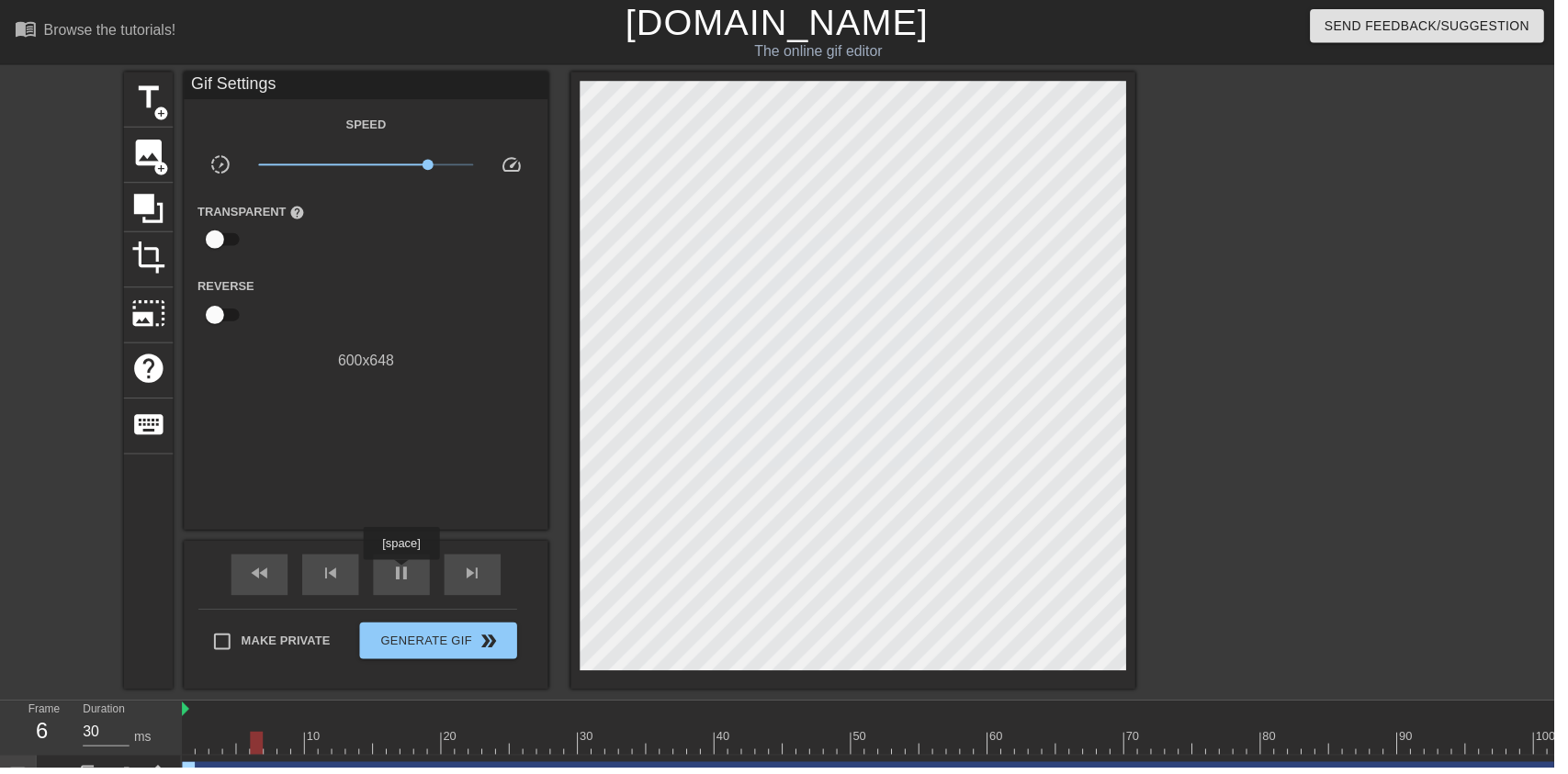 click on "pause" at bounding box center [405, 579] 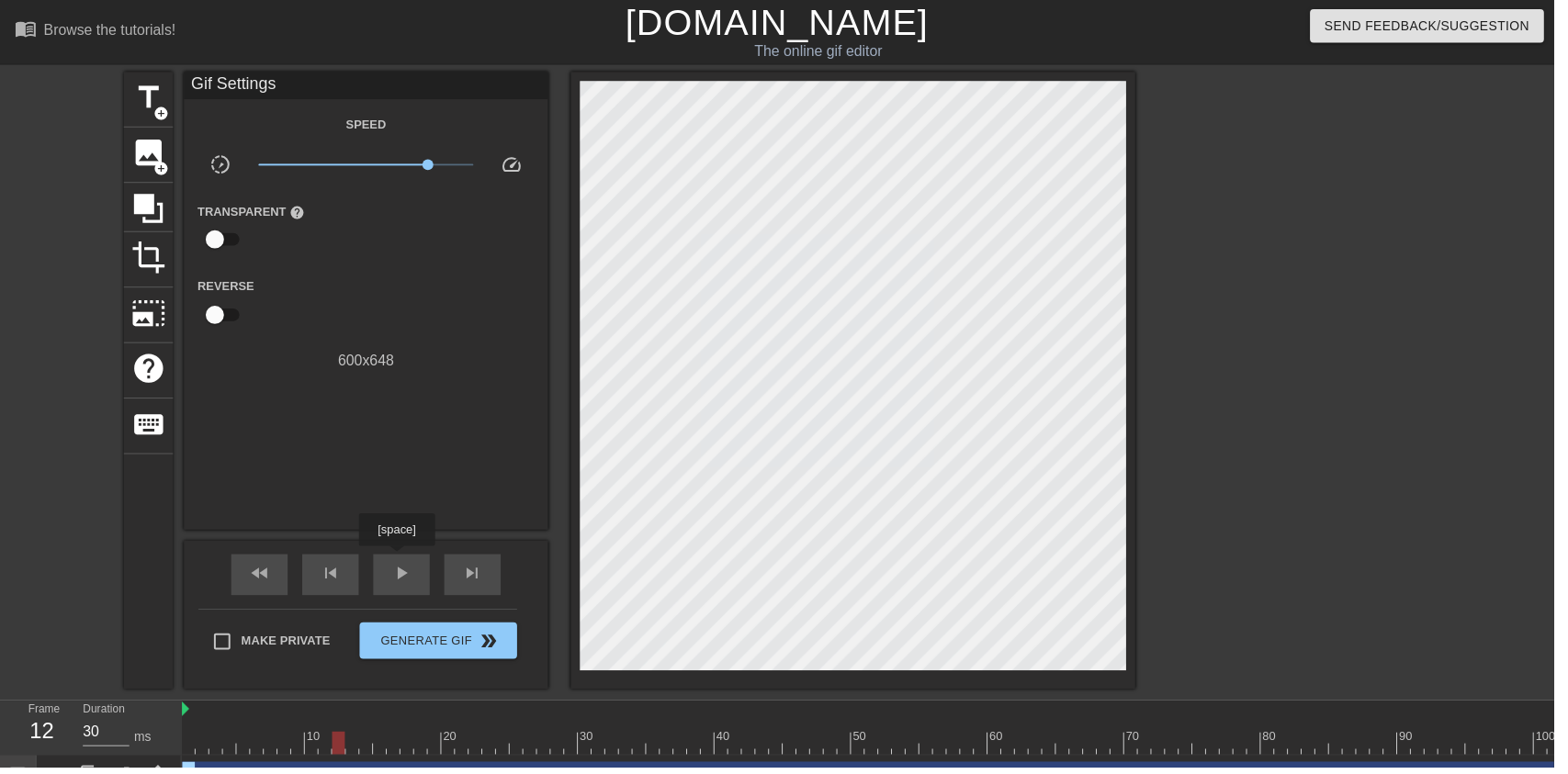 click on "play_arrow" at bounding box center [405, 579] 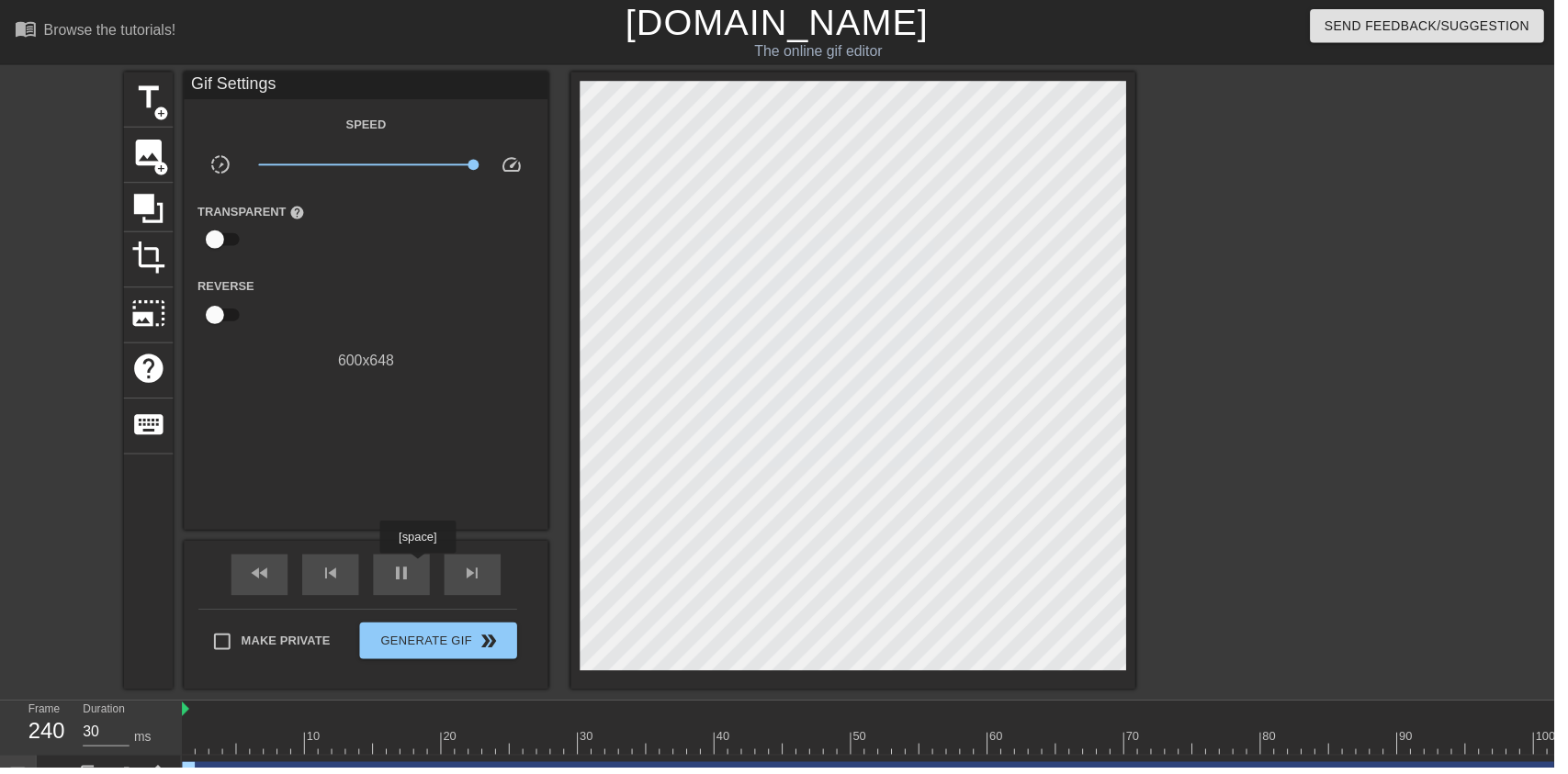click on "pause" at bounding box center (405, 578) 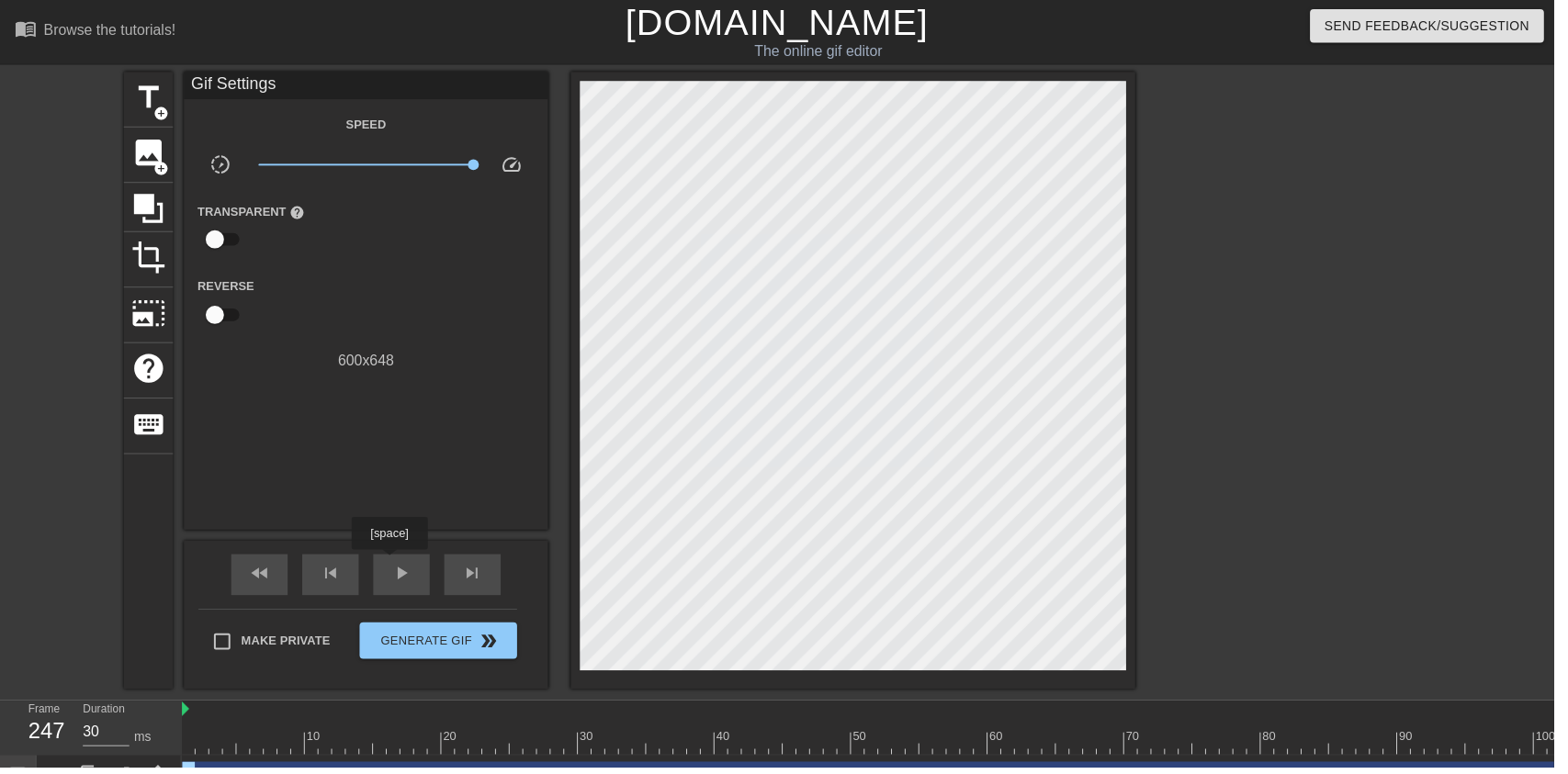 click on "play_arrow" at bounding box center (405, 578) 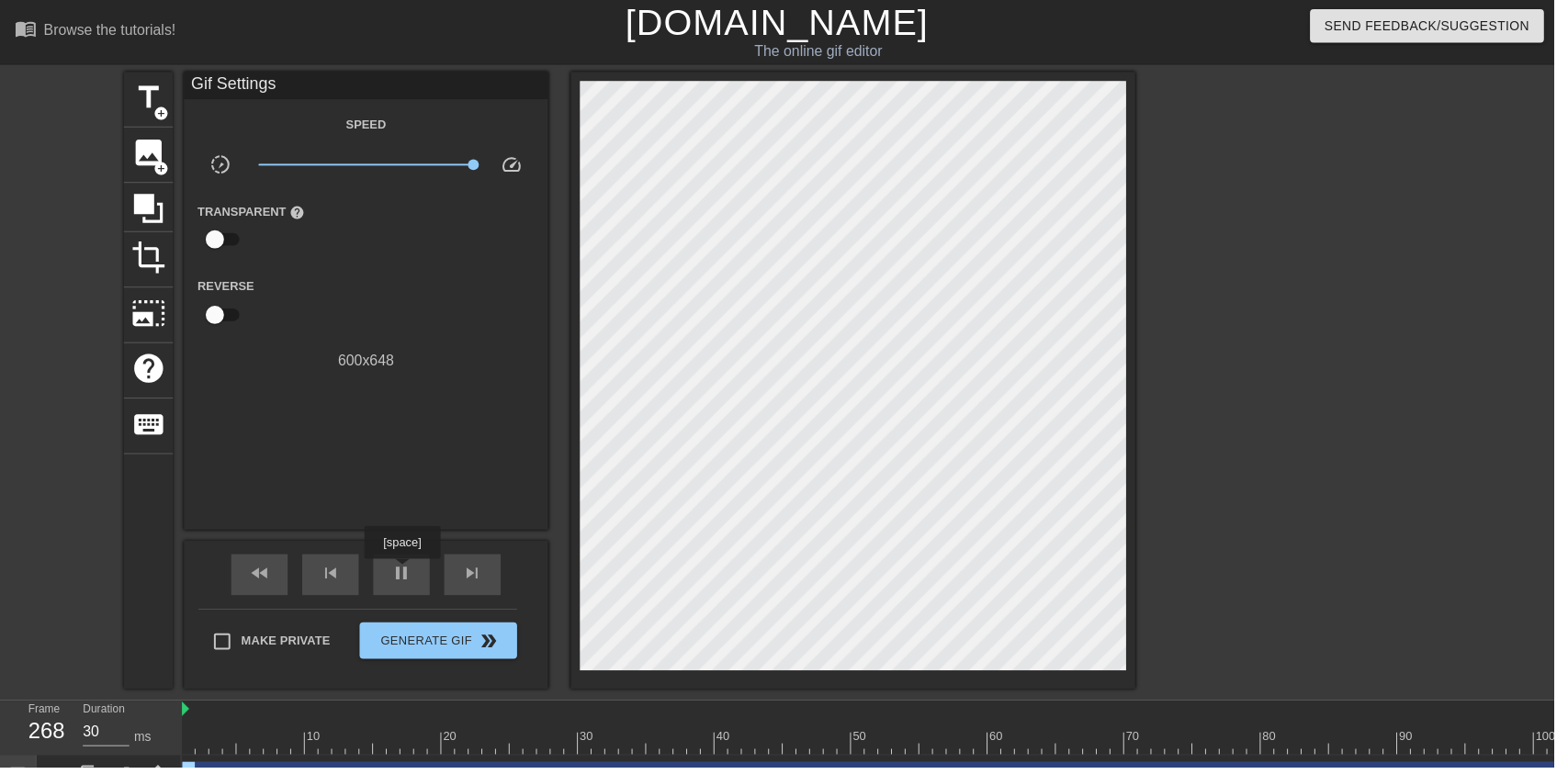 click on "pause" at bounding box center [405, 578] 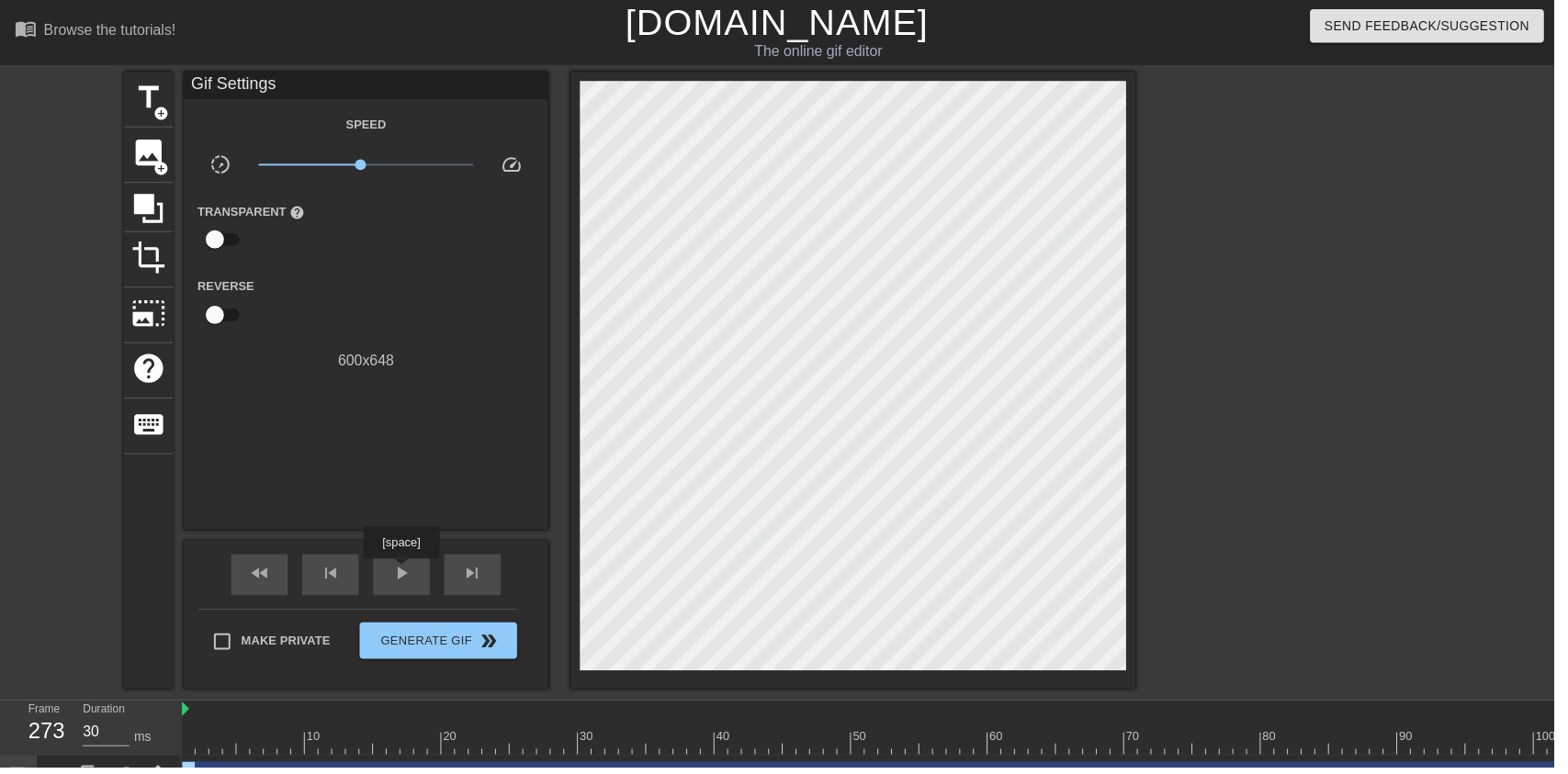 click on "play_arrow" at bounding box center (405, 578) 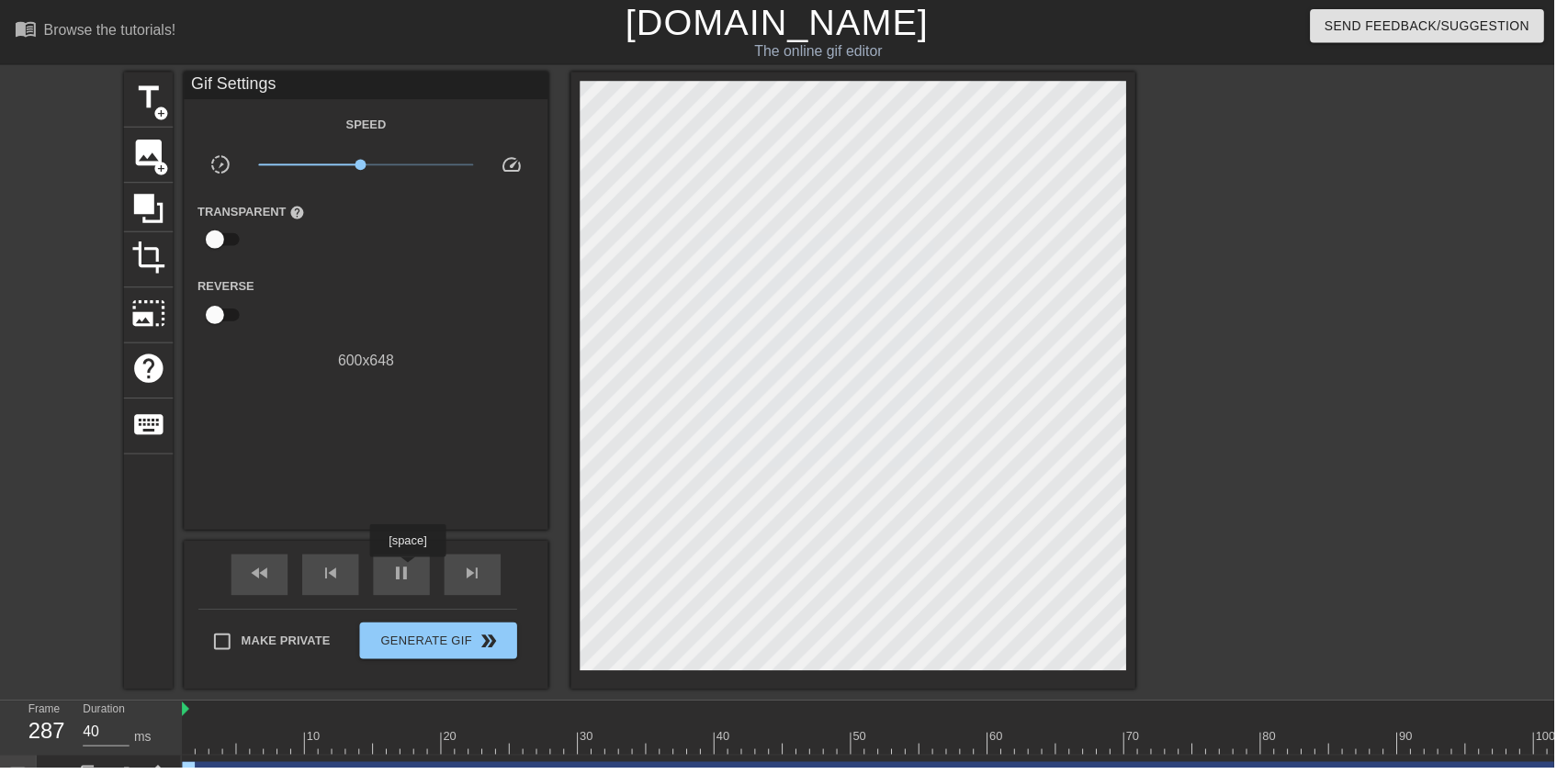 click on "pause" at bounding box center (405, 578) 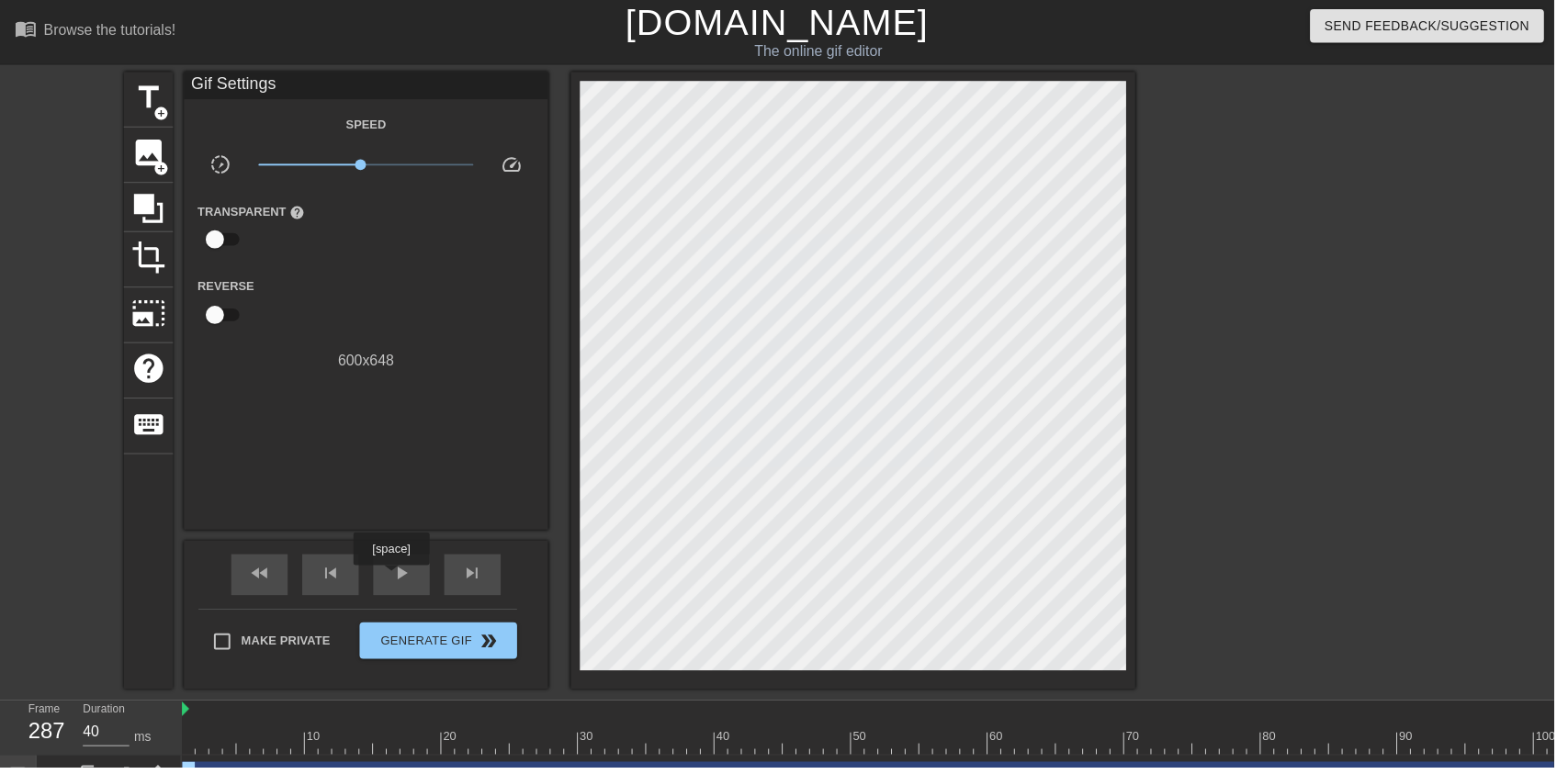 click on "play_arrow" at bounding box center (405, 578) 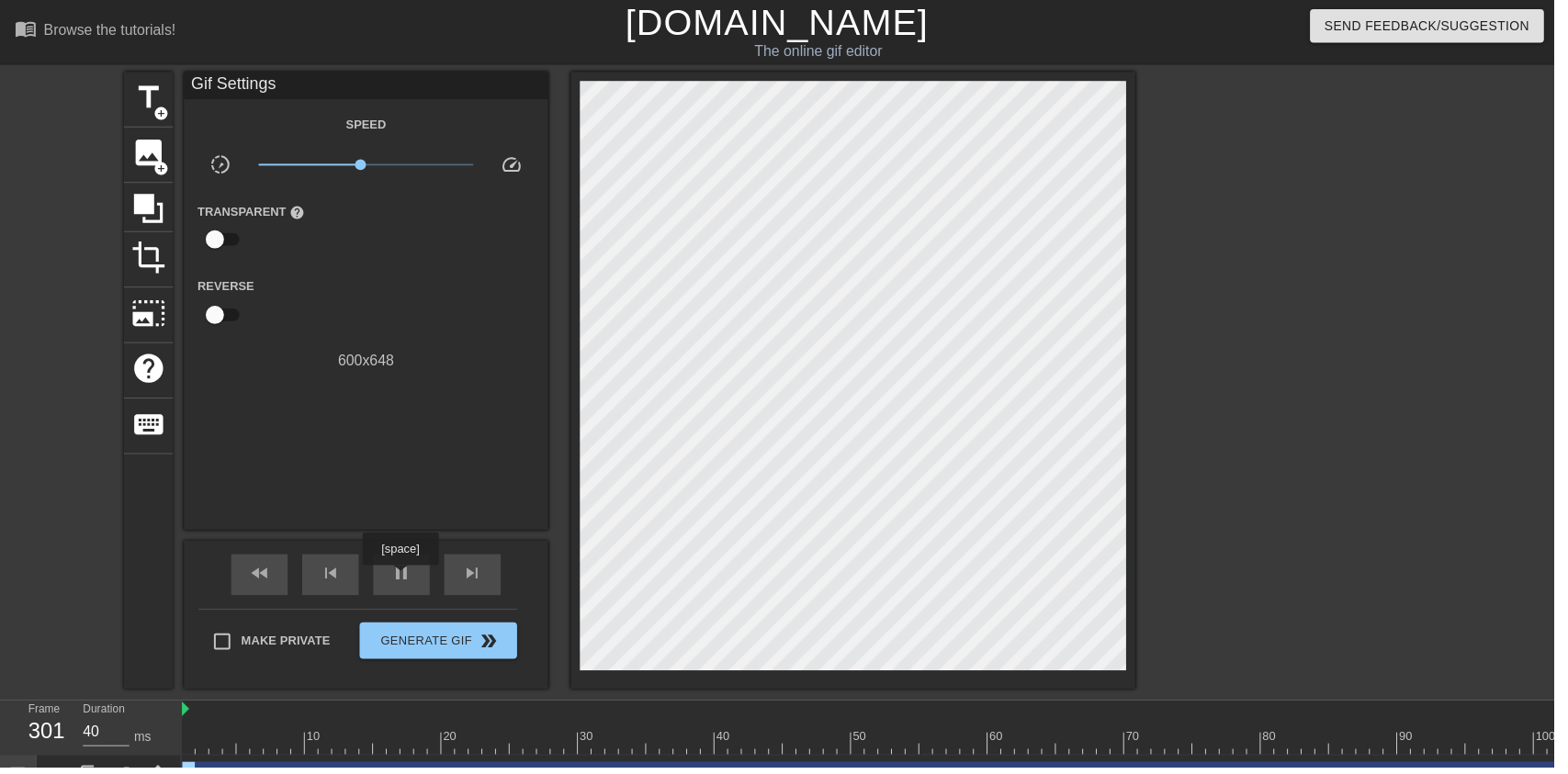 click on "pause" at bounding box center [405, 578] 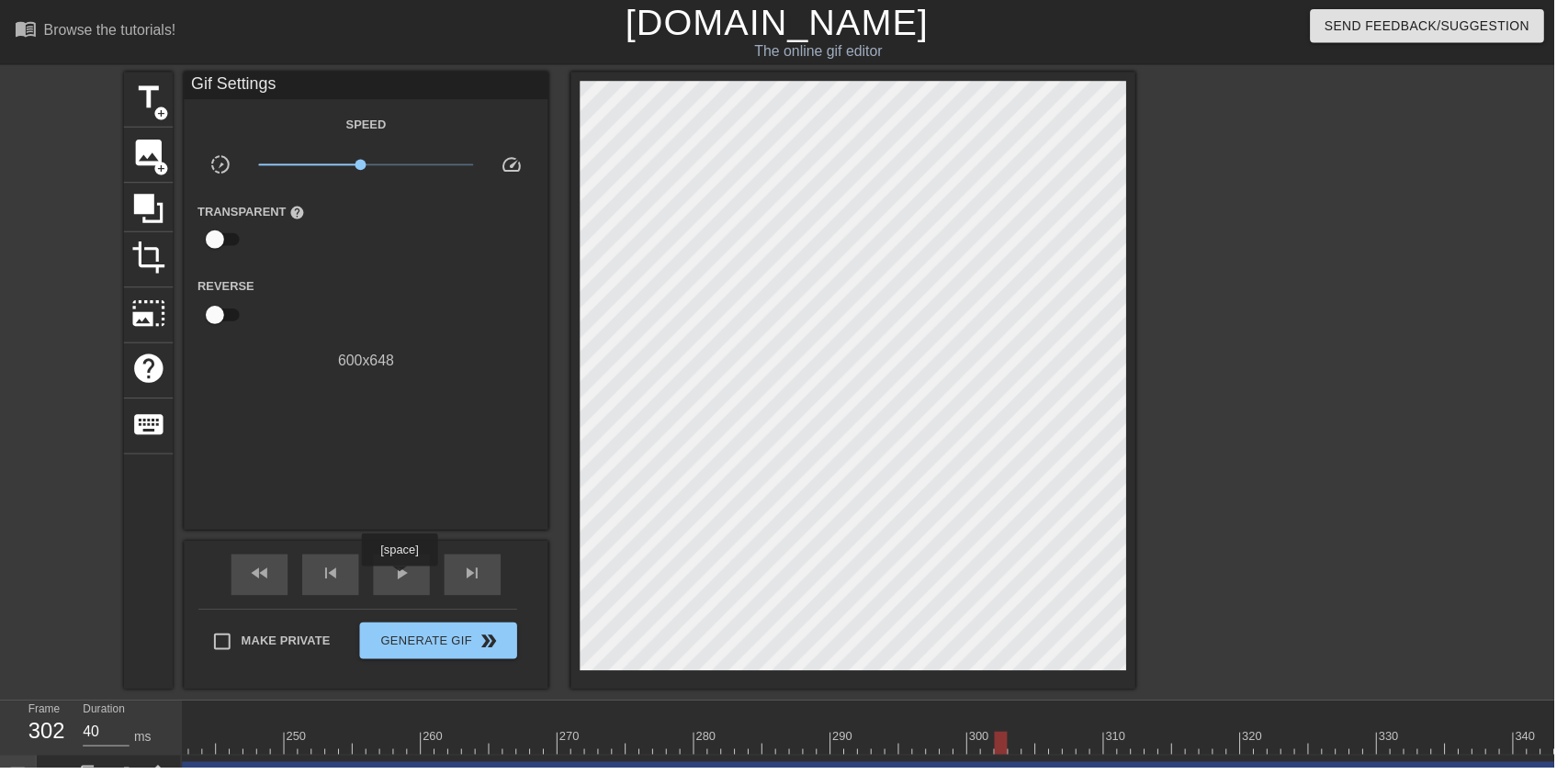 scroll, scrollTop: 0, scrollLeft: 3171, axis: horizontal 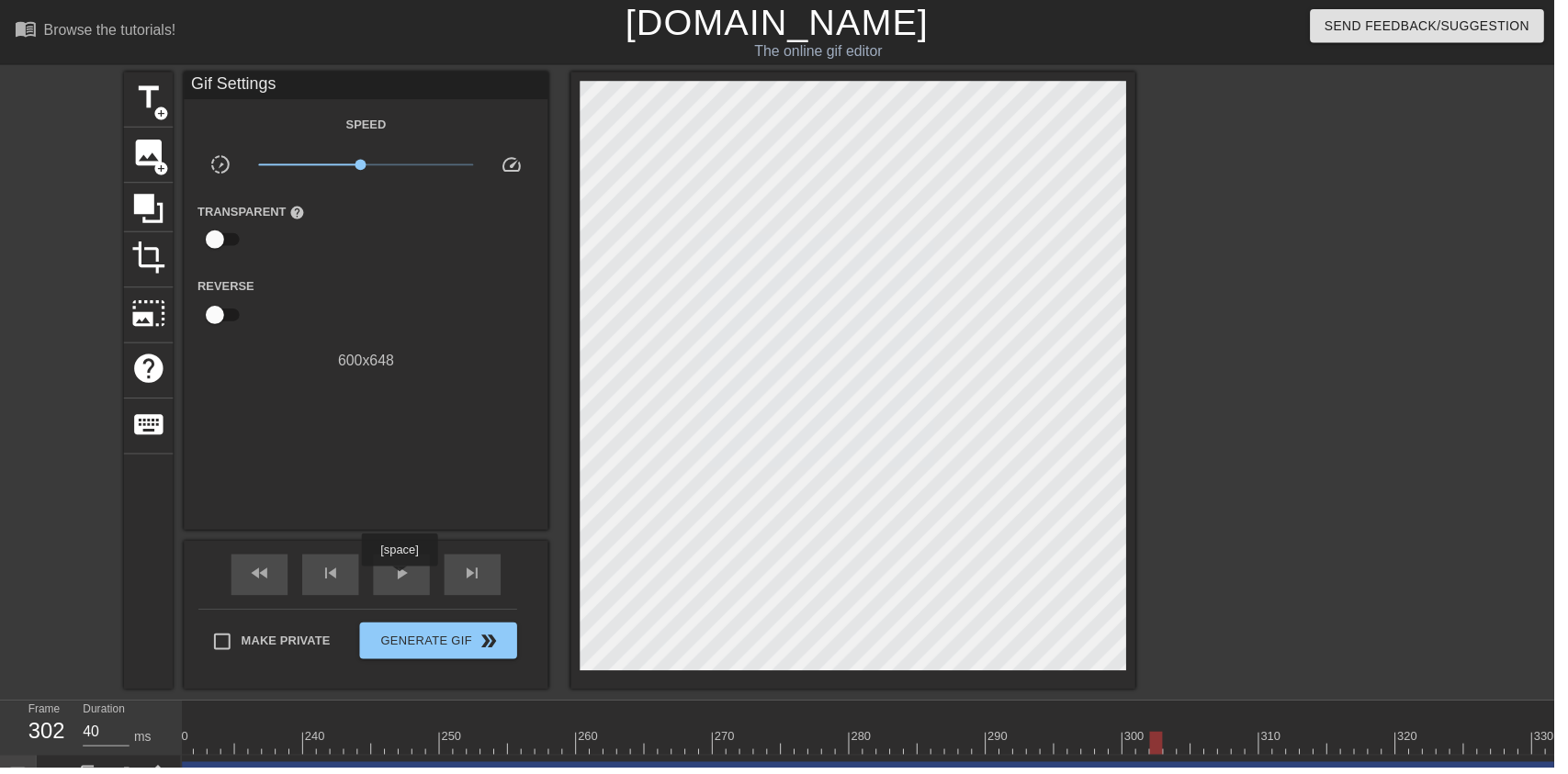 click at bounding box center (753, 749) 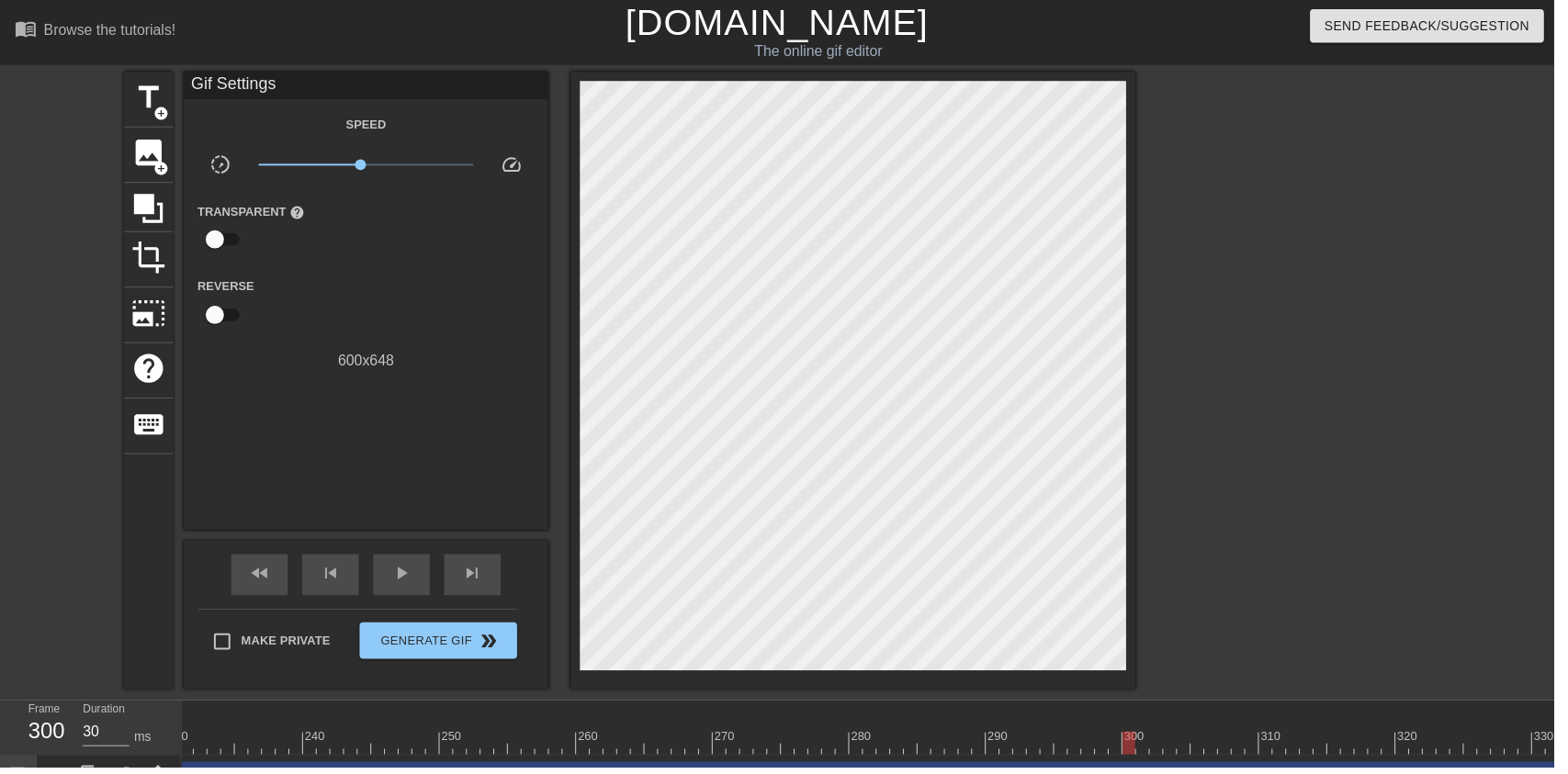 click at bounding box center [753, 749] 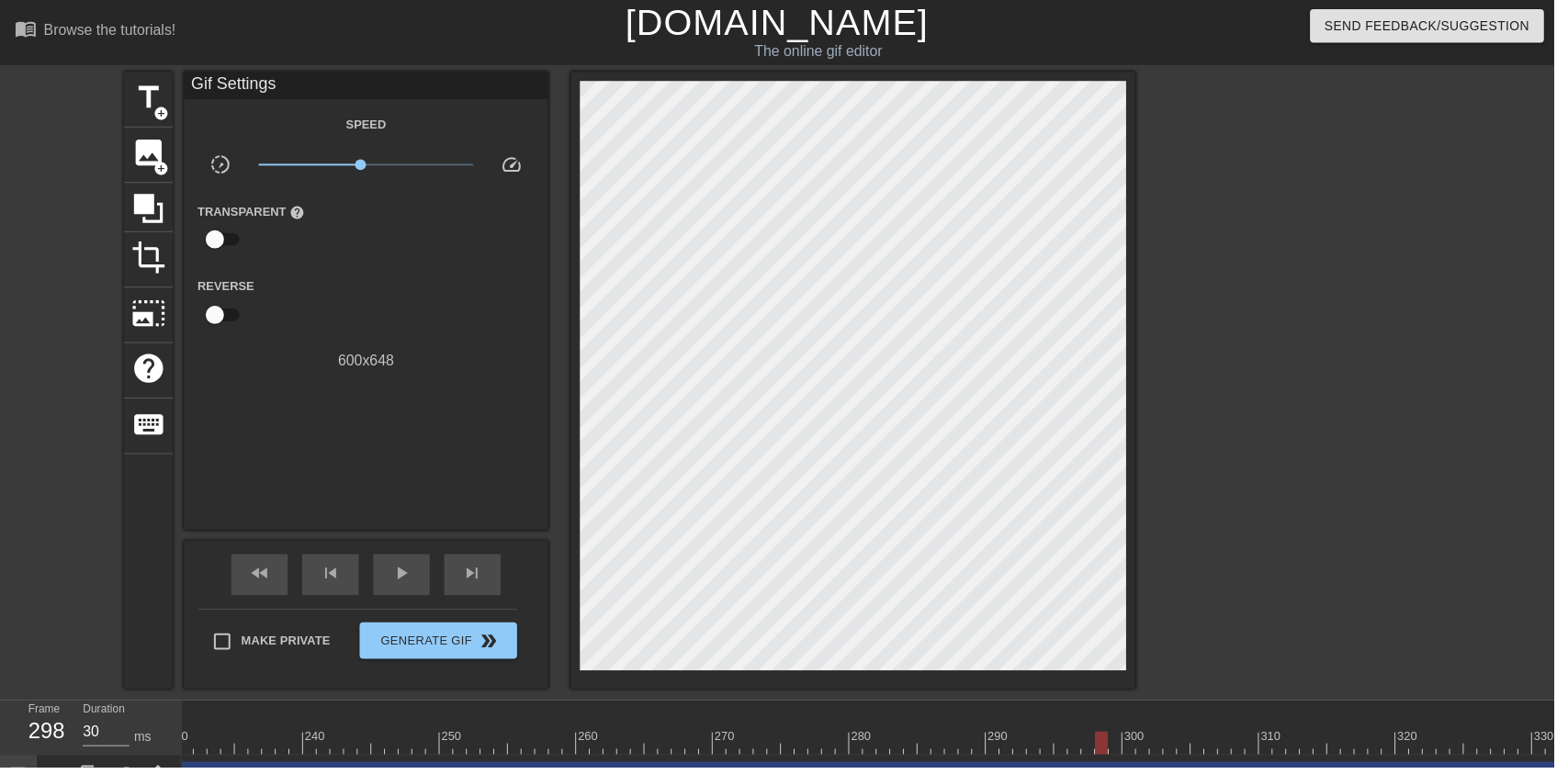 click on "Image drag_handle drag_handle" at bounding box center [753, 782] 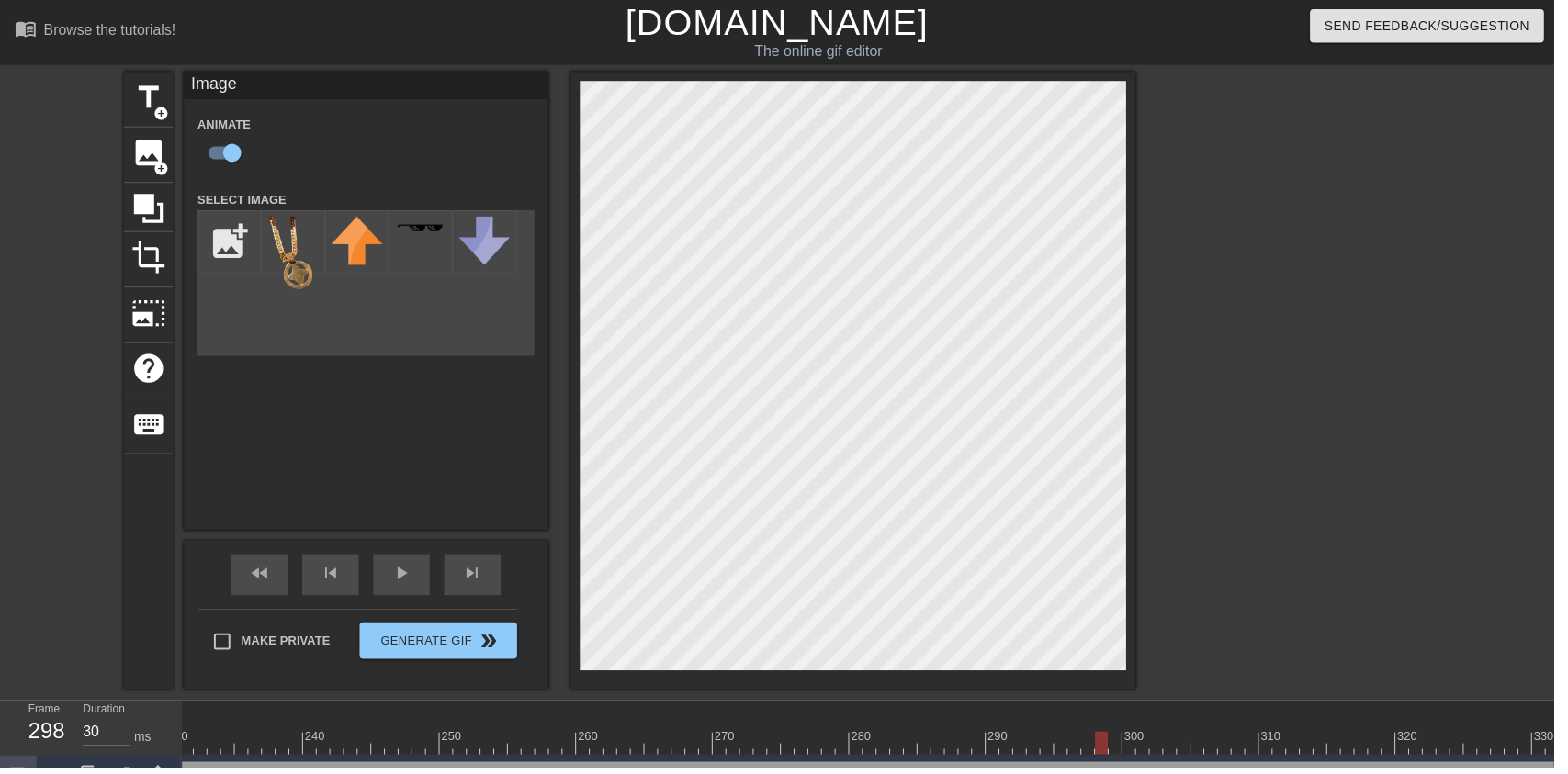 click at bounding box center [753, 749] 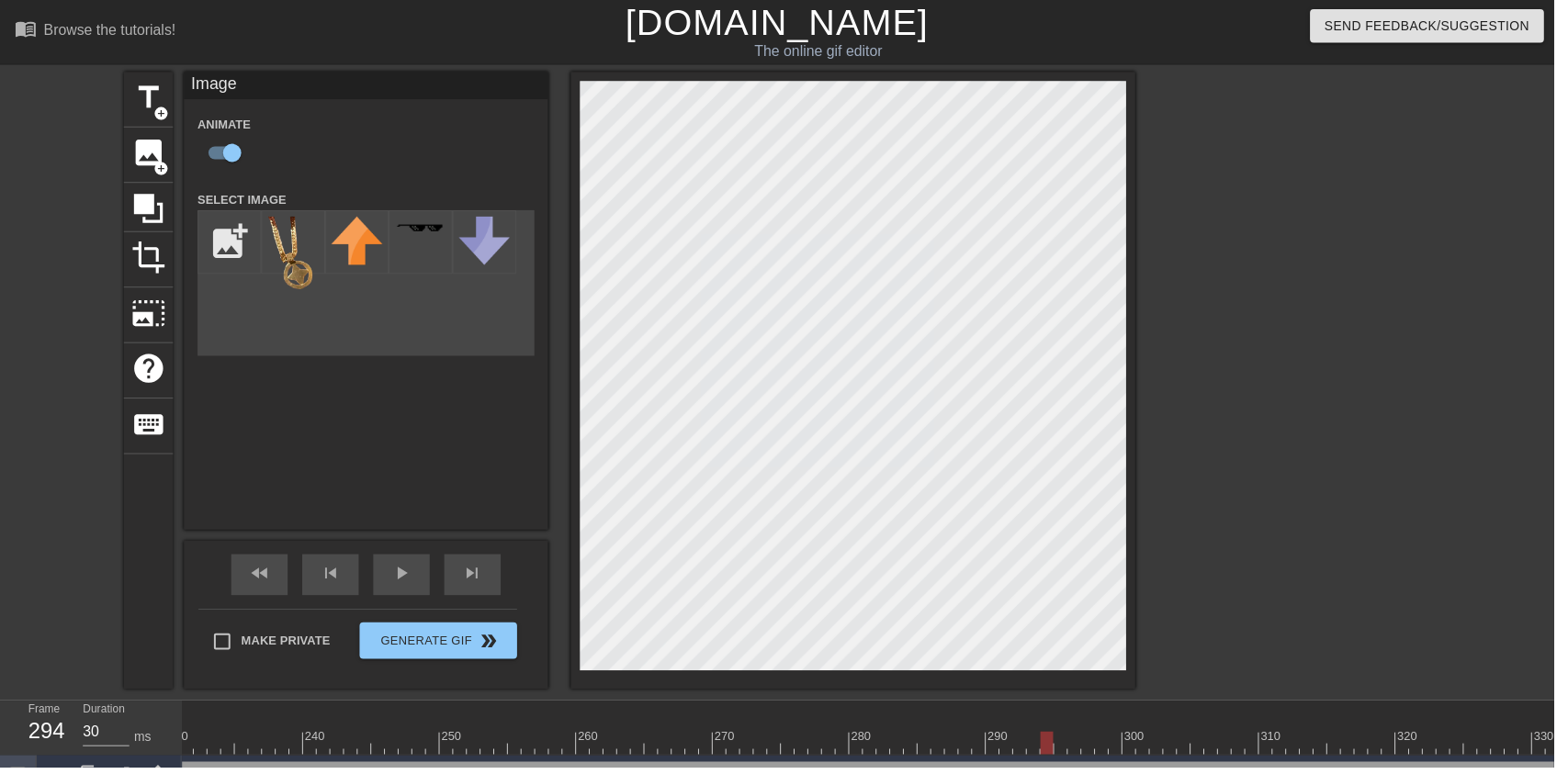 click on "play_arrow" at bounding box center (405, 578) 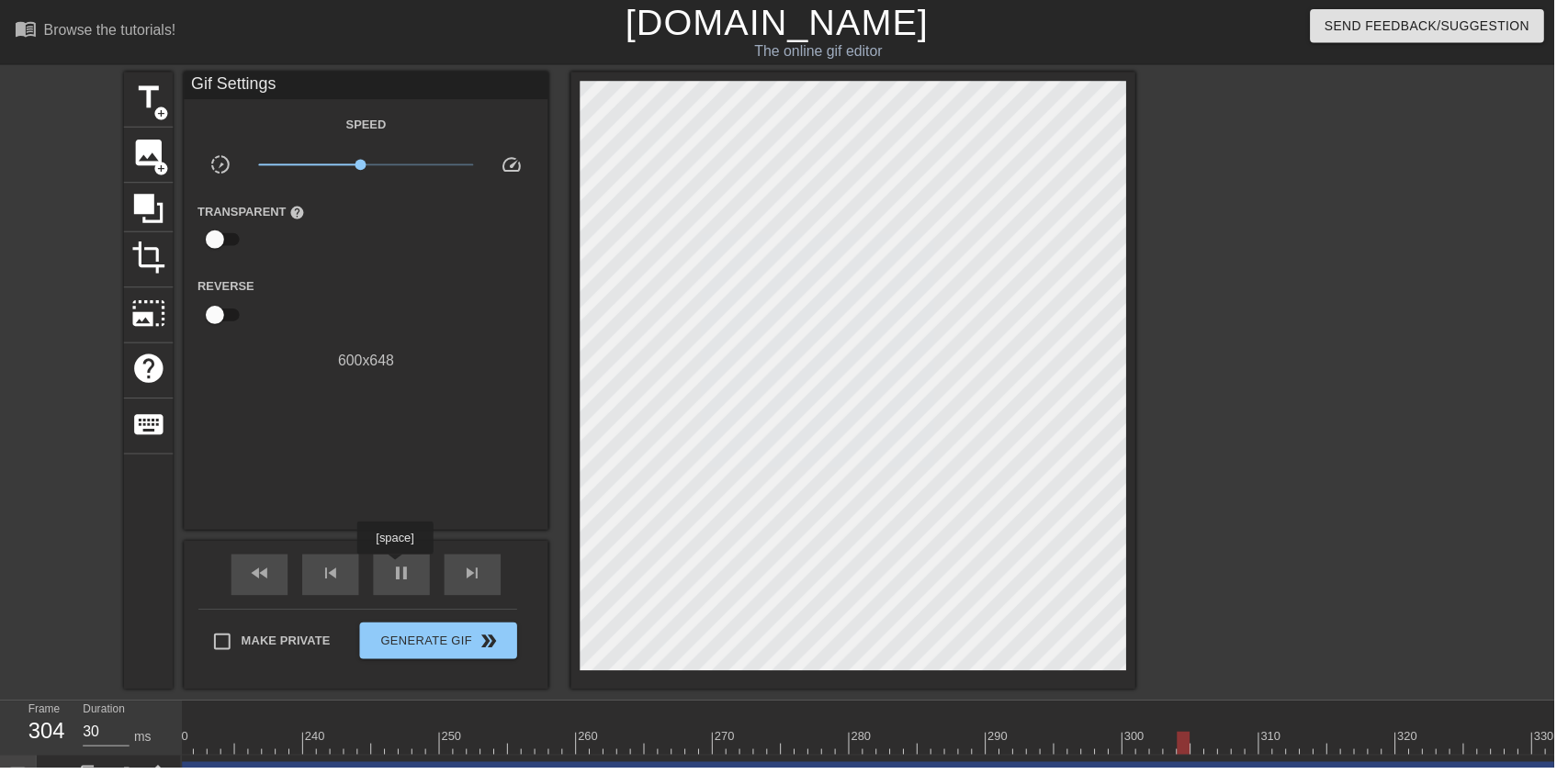 click on "pause" at bounding box center (405, 578) 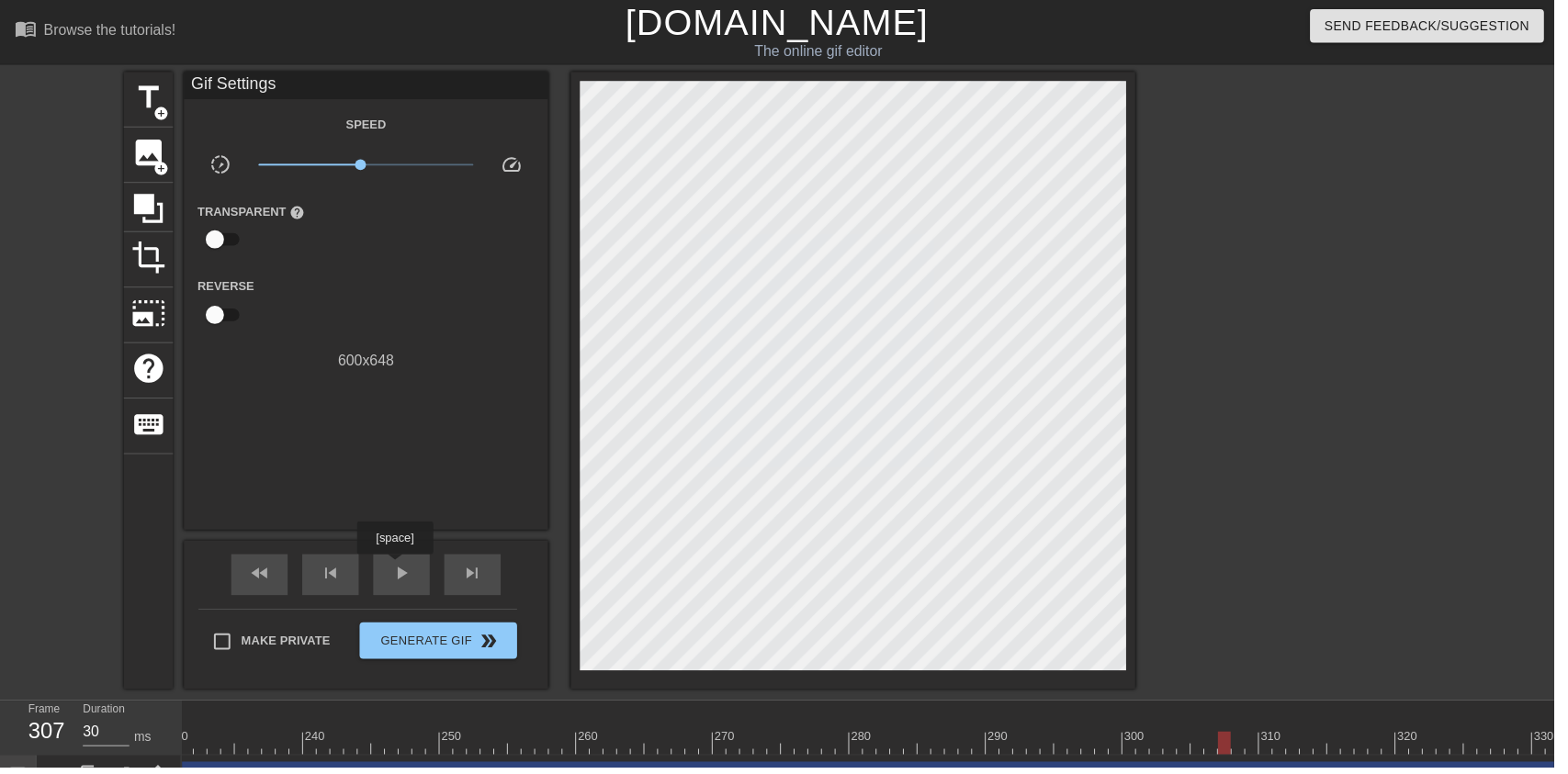 click at bounding box center (1084, 736) 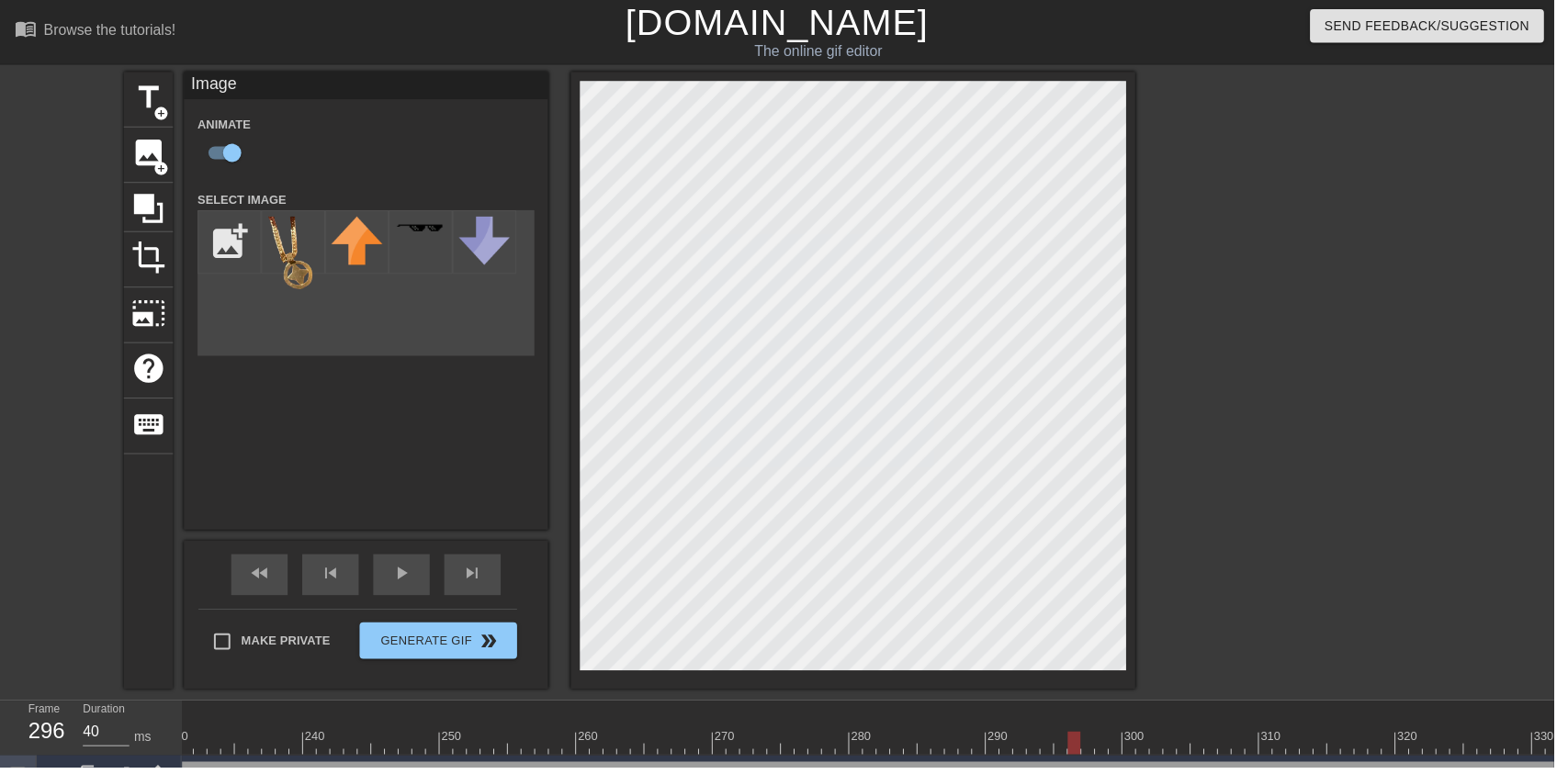 click on "play_arrow" at bounding box center (405, 579) 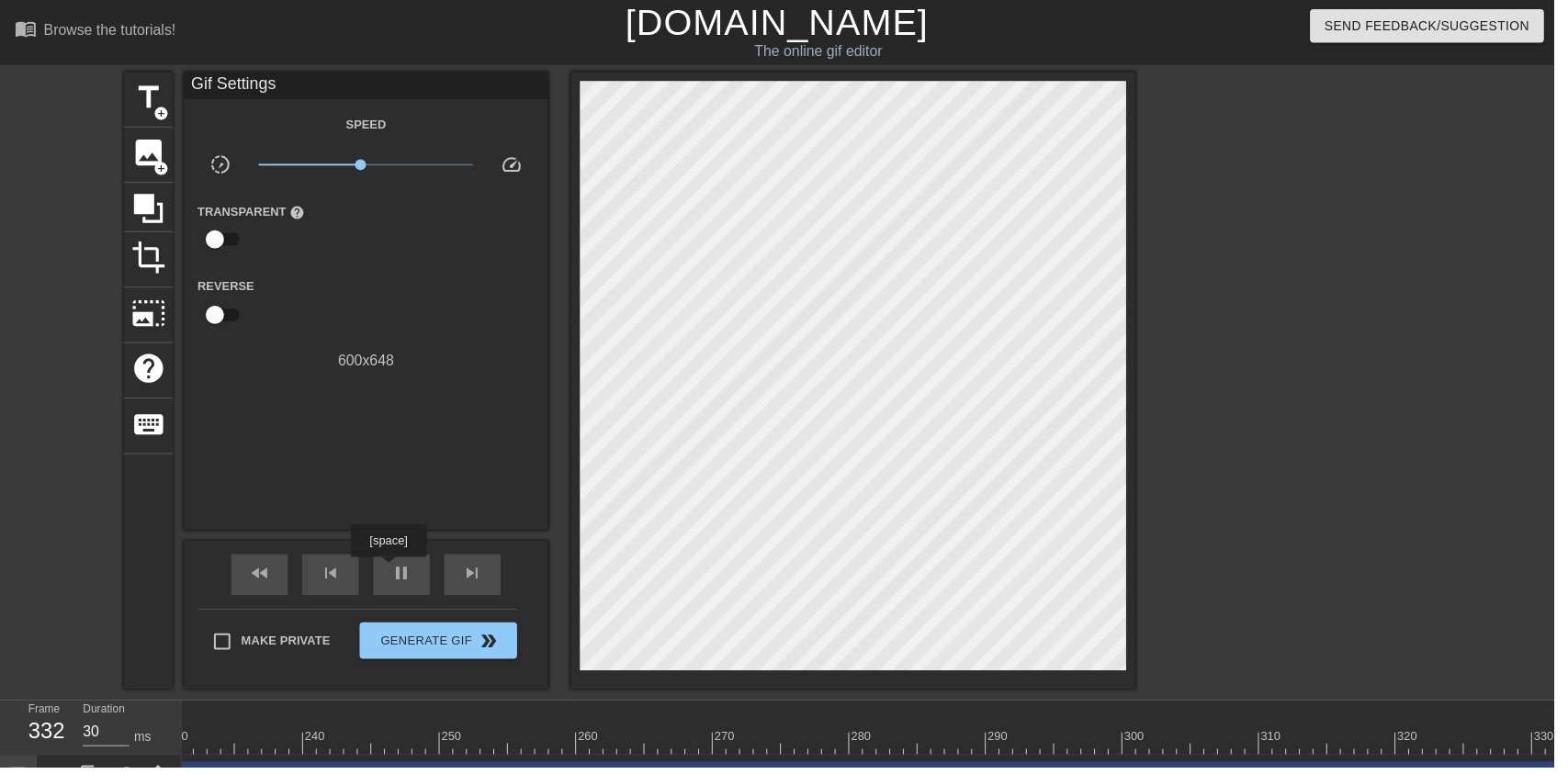 click at bounding box center [753, 749] 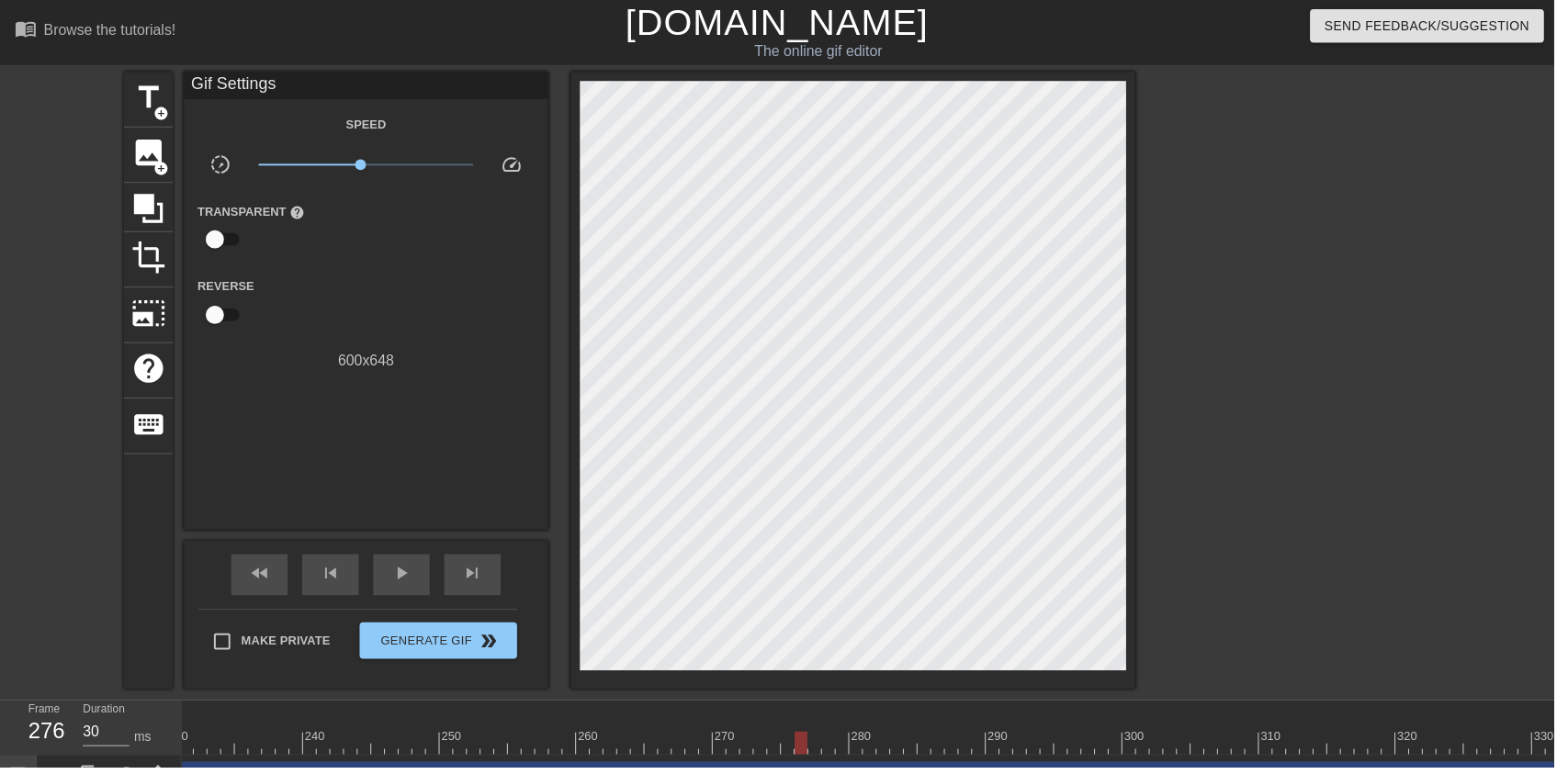 click on "play_arrow" at bounding box center [405, 579] 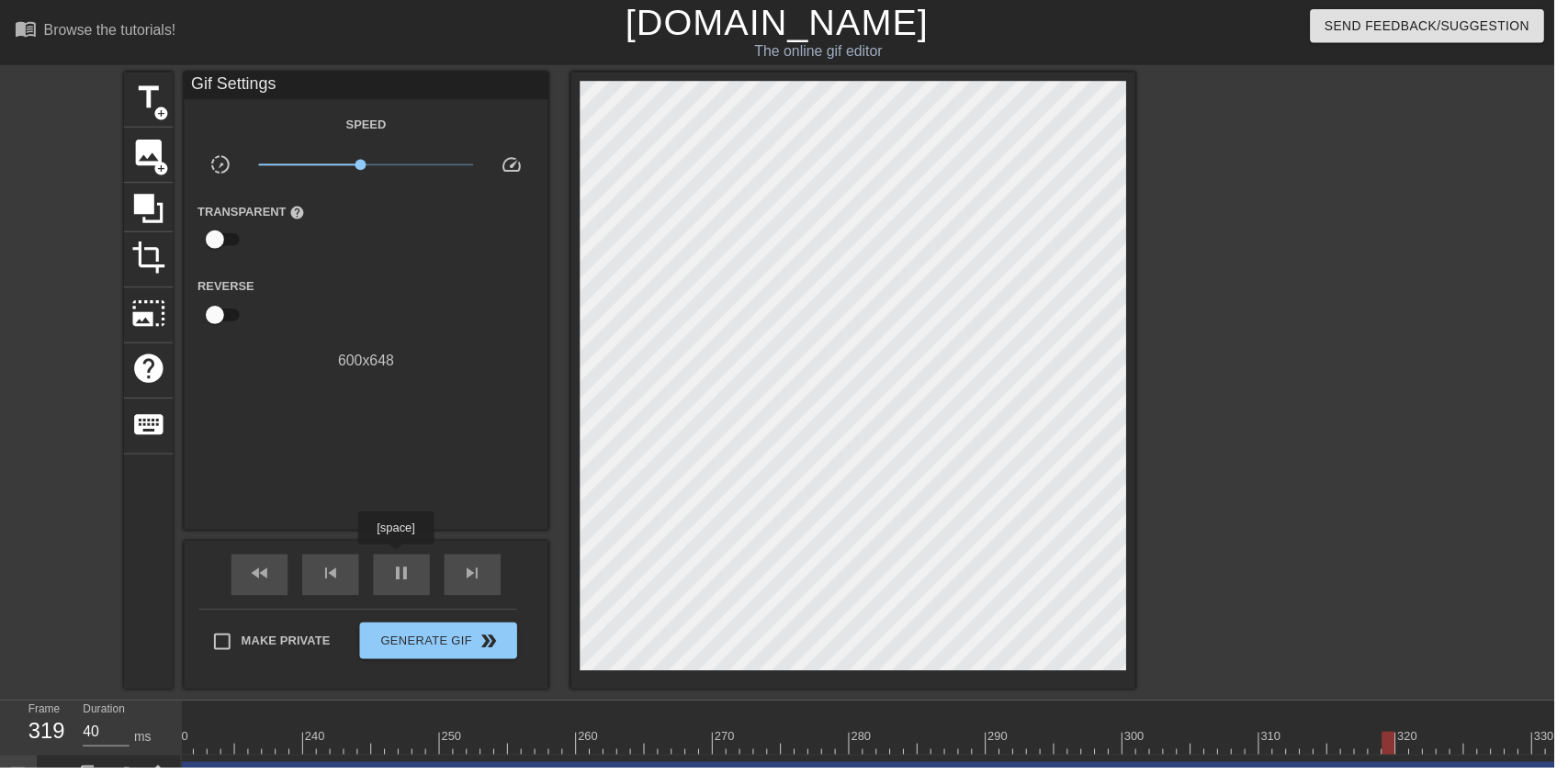 click at bounding box center [753, 749] 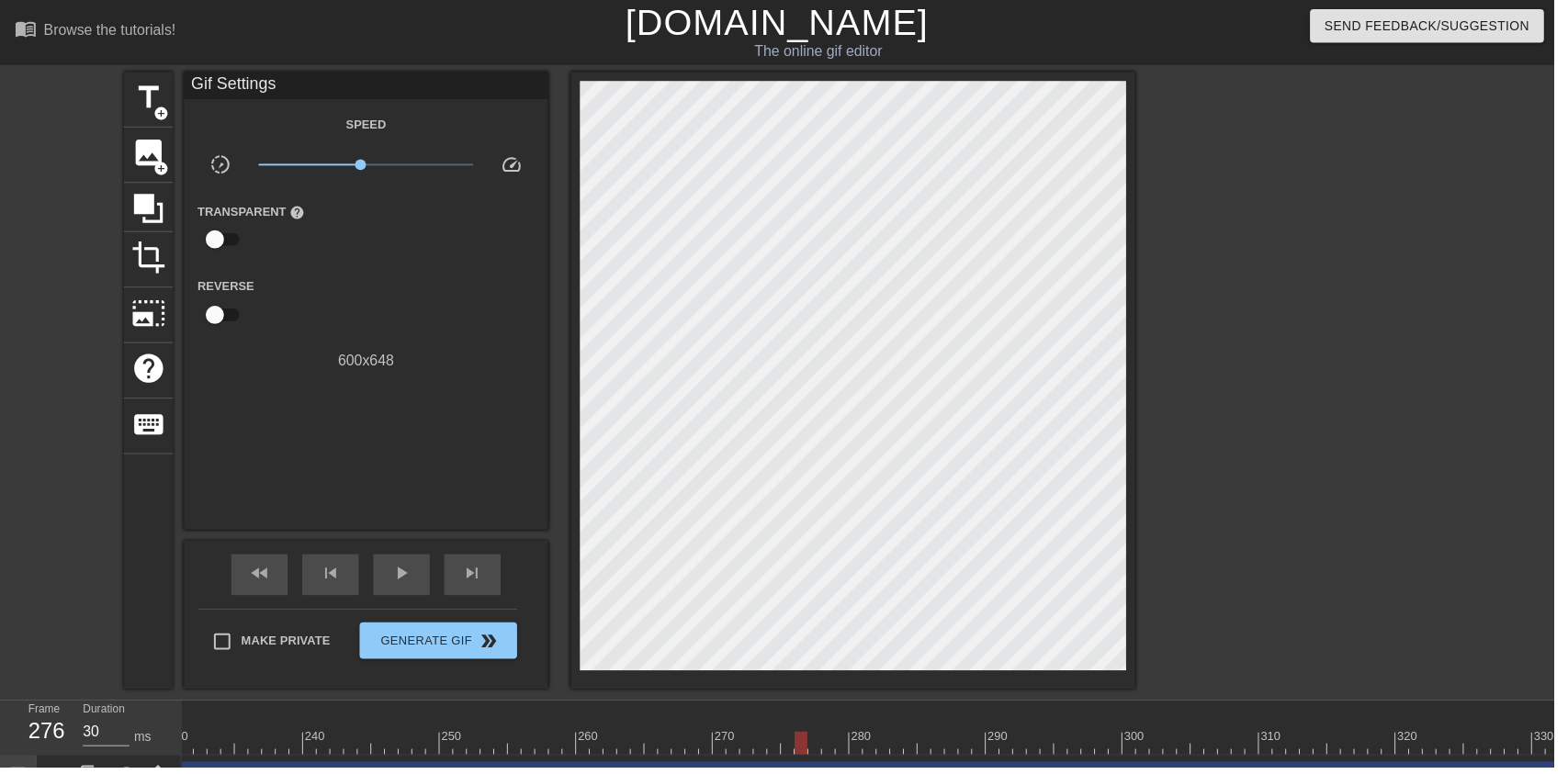 click on "play_arrow" at bounding box center [405, 578] 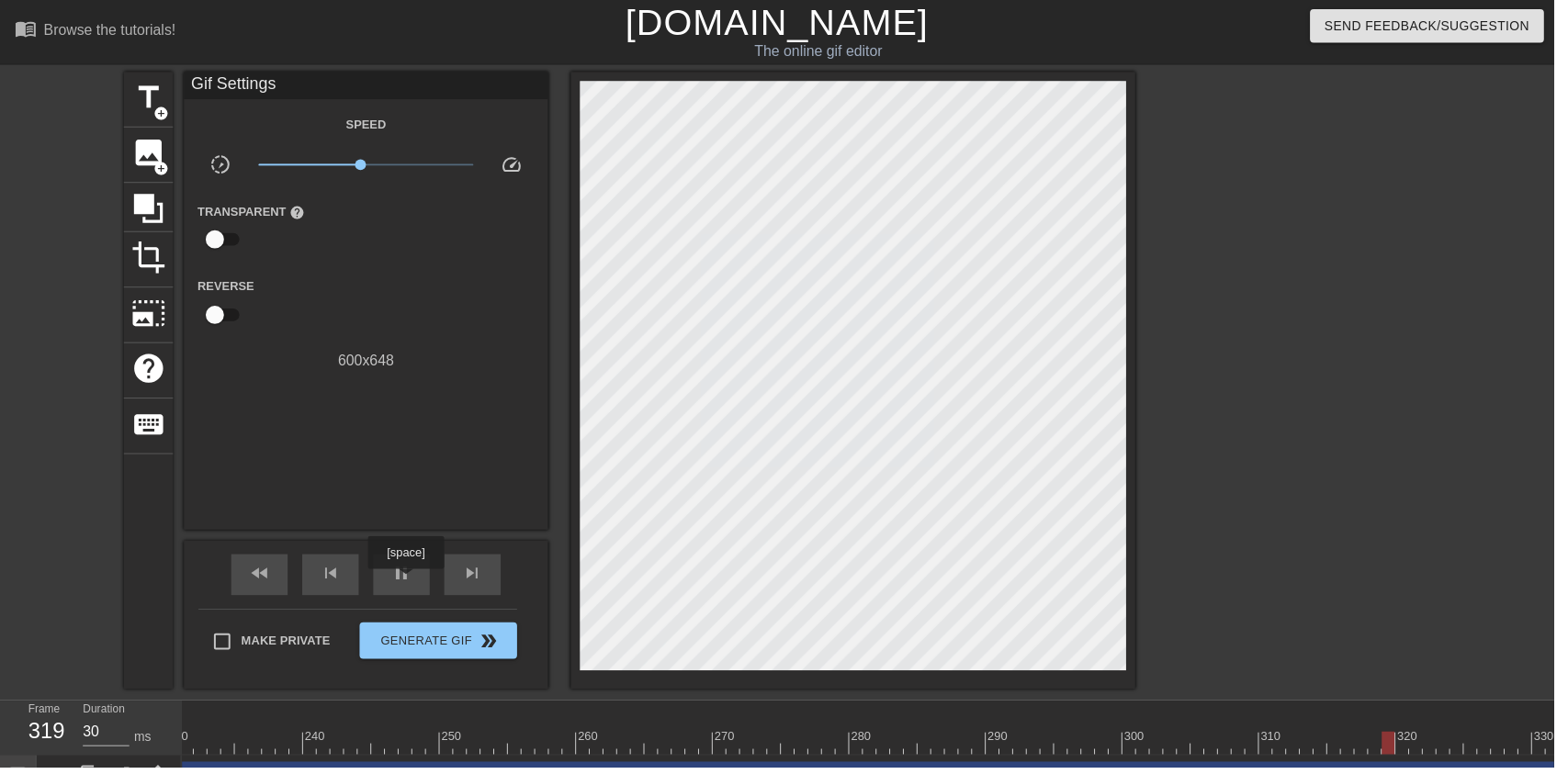 click on "pause" at bounding box center (405, 579) 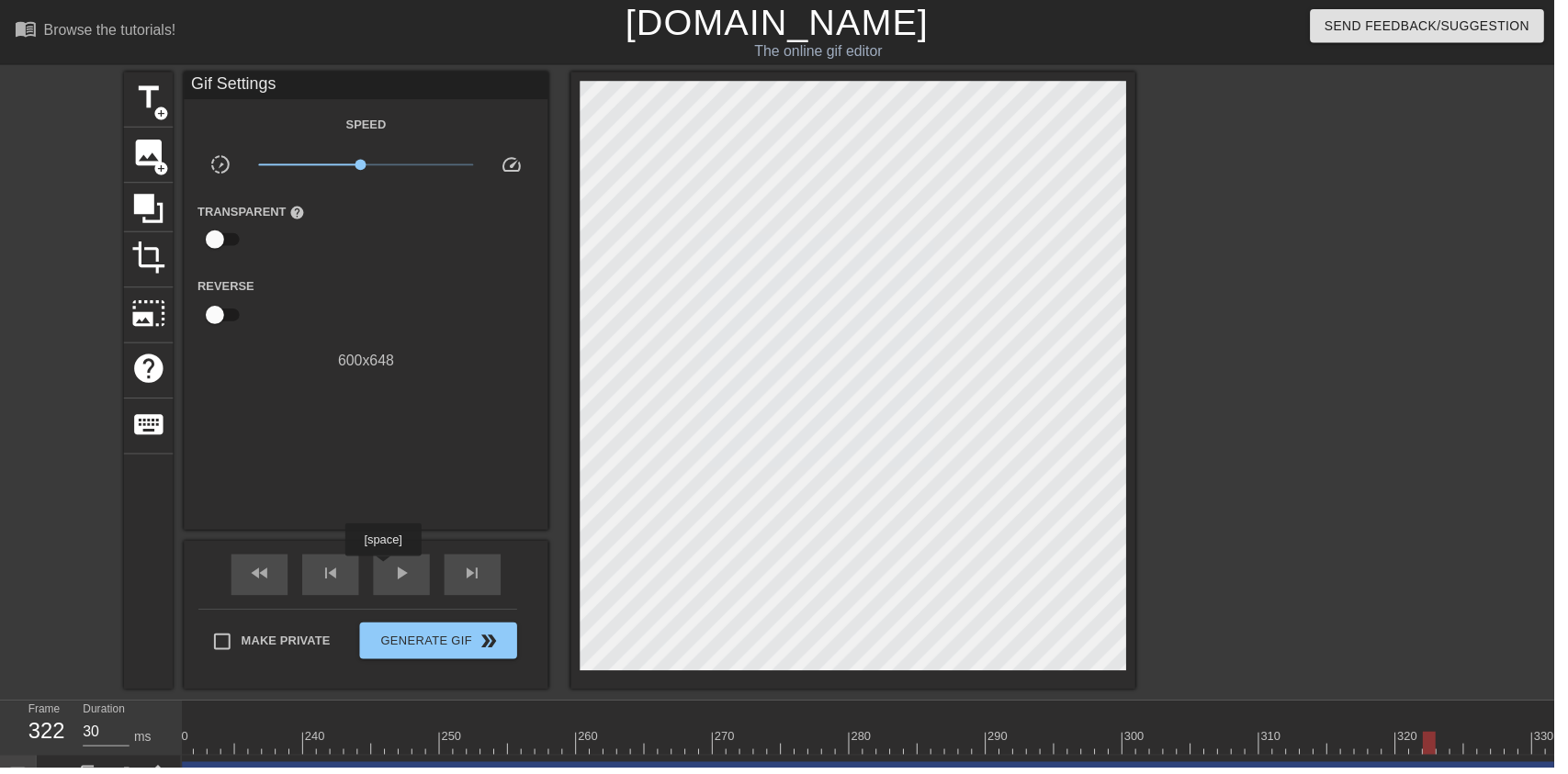 click at bounding box center [753, 716] 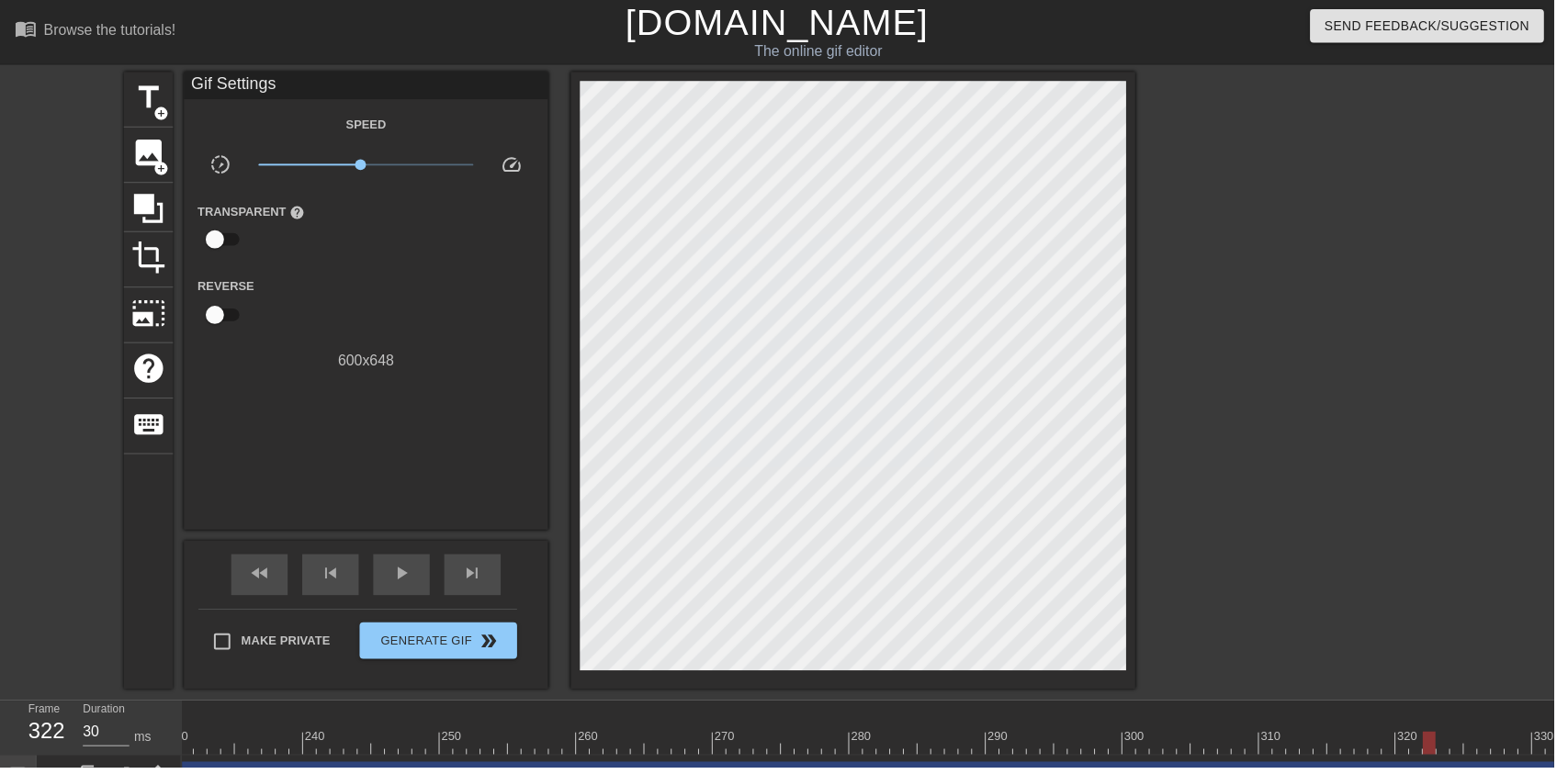 click on "play_arrow" at bounding box center (405, 578) 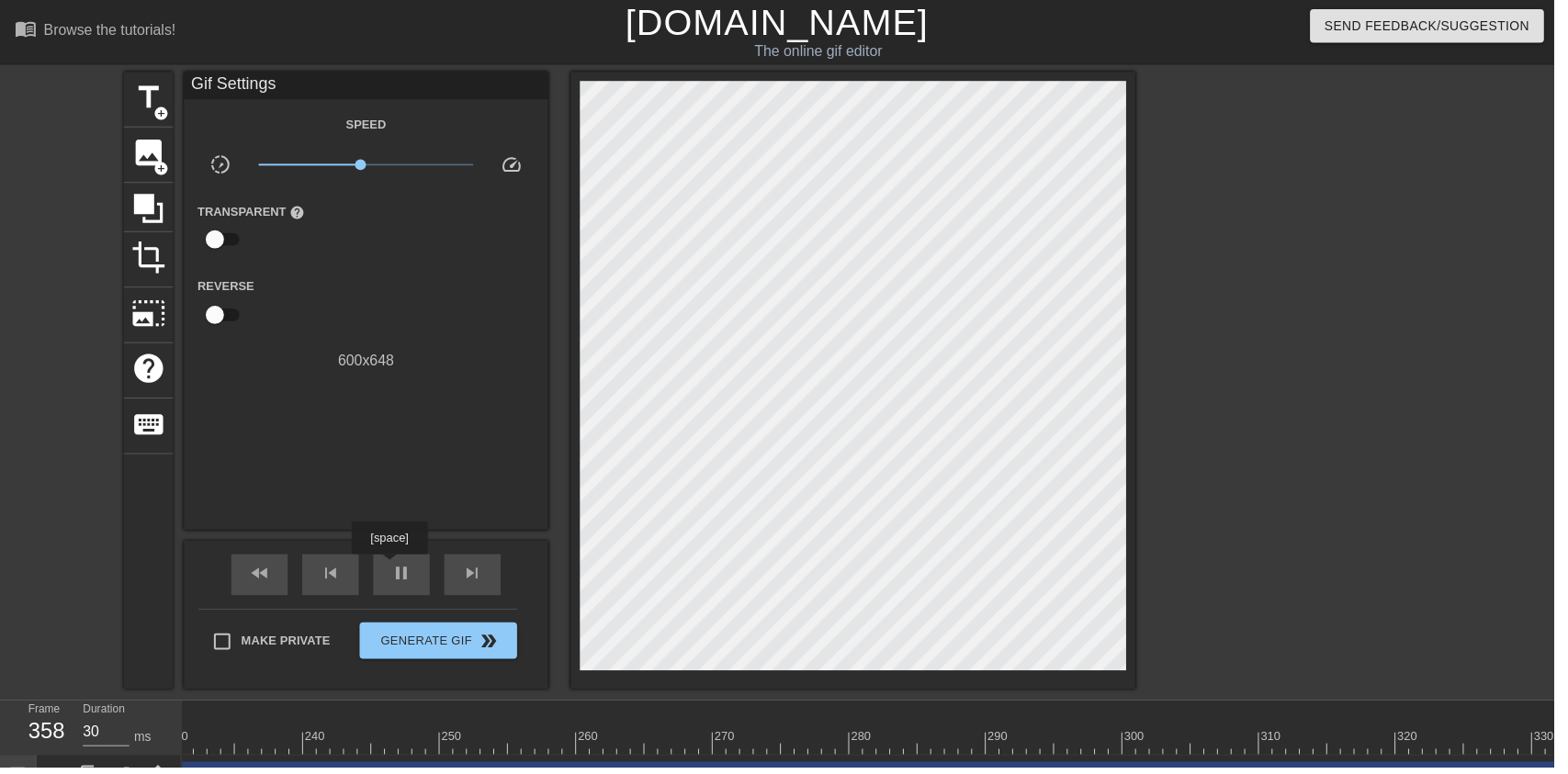 click at bounding box center [753, 749] 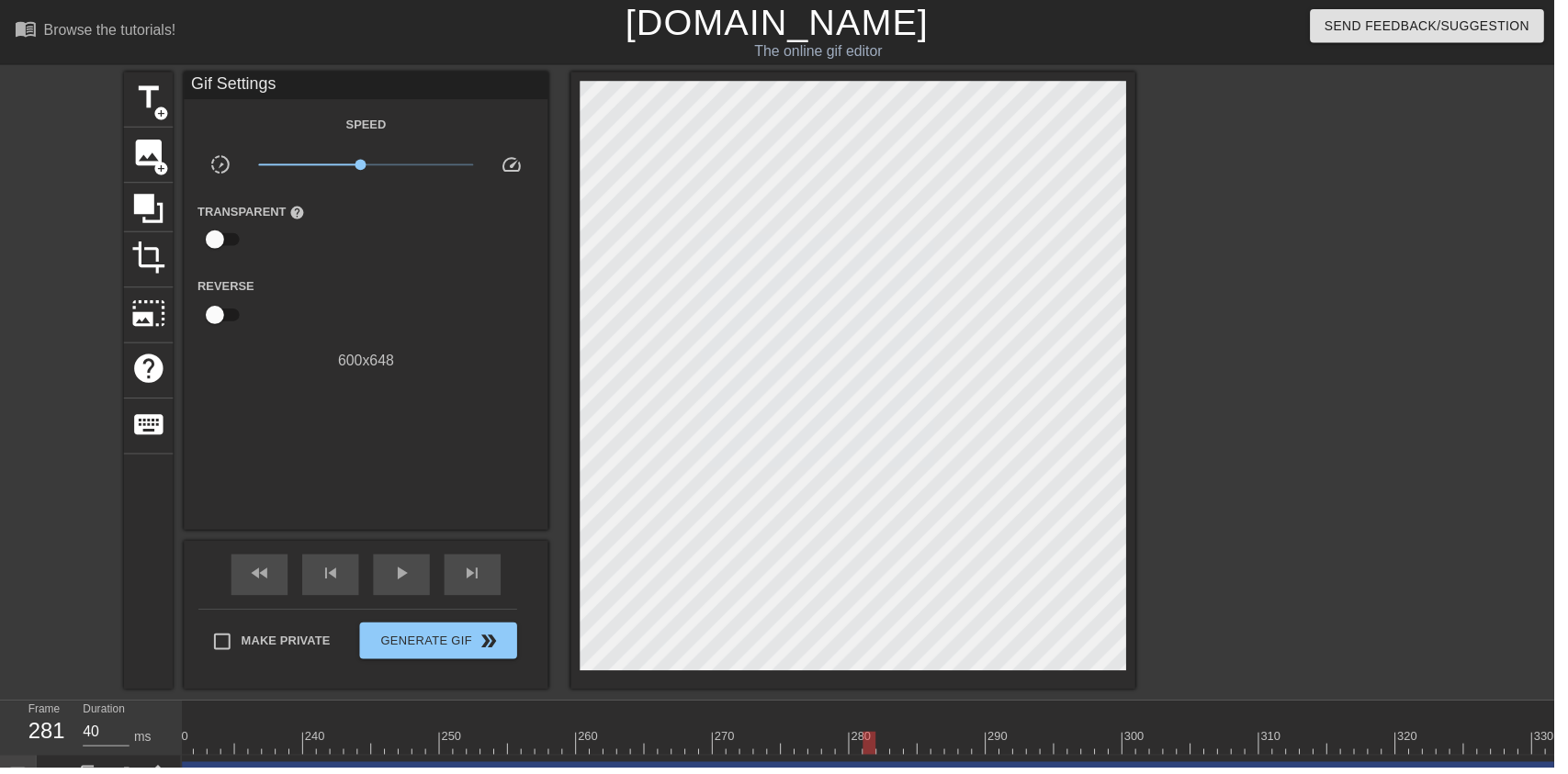 click on "play_arrow" at bounding box center (405, 578) 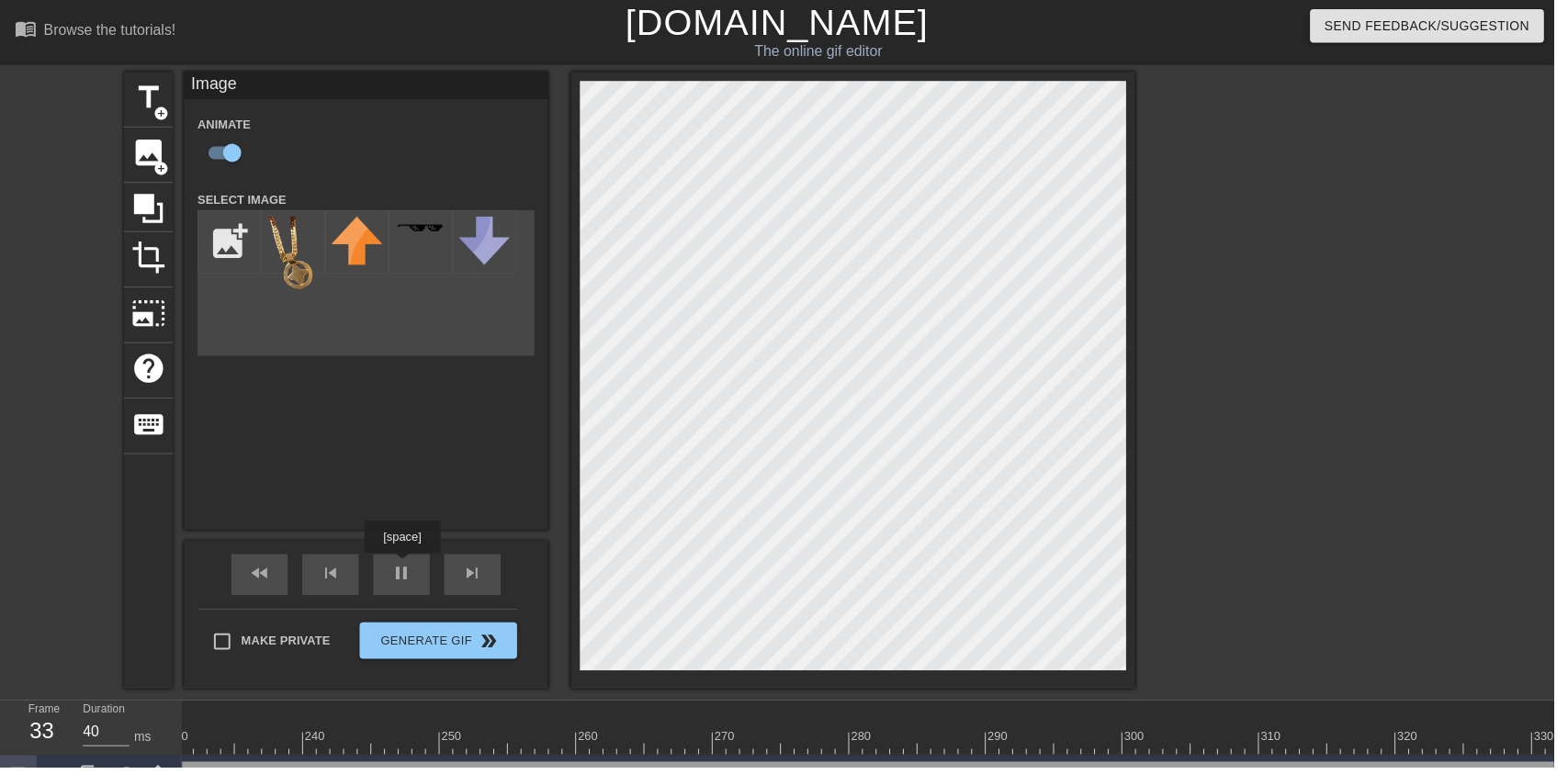 click on "pause" at bounding box center (405, 578) 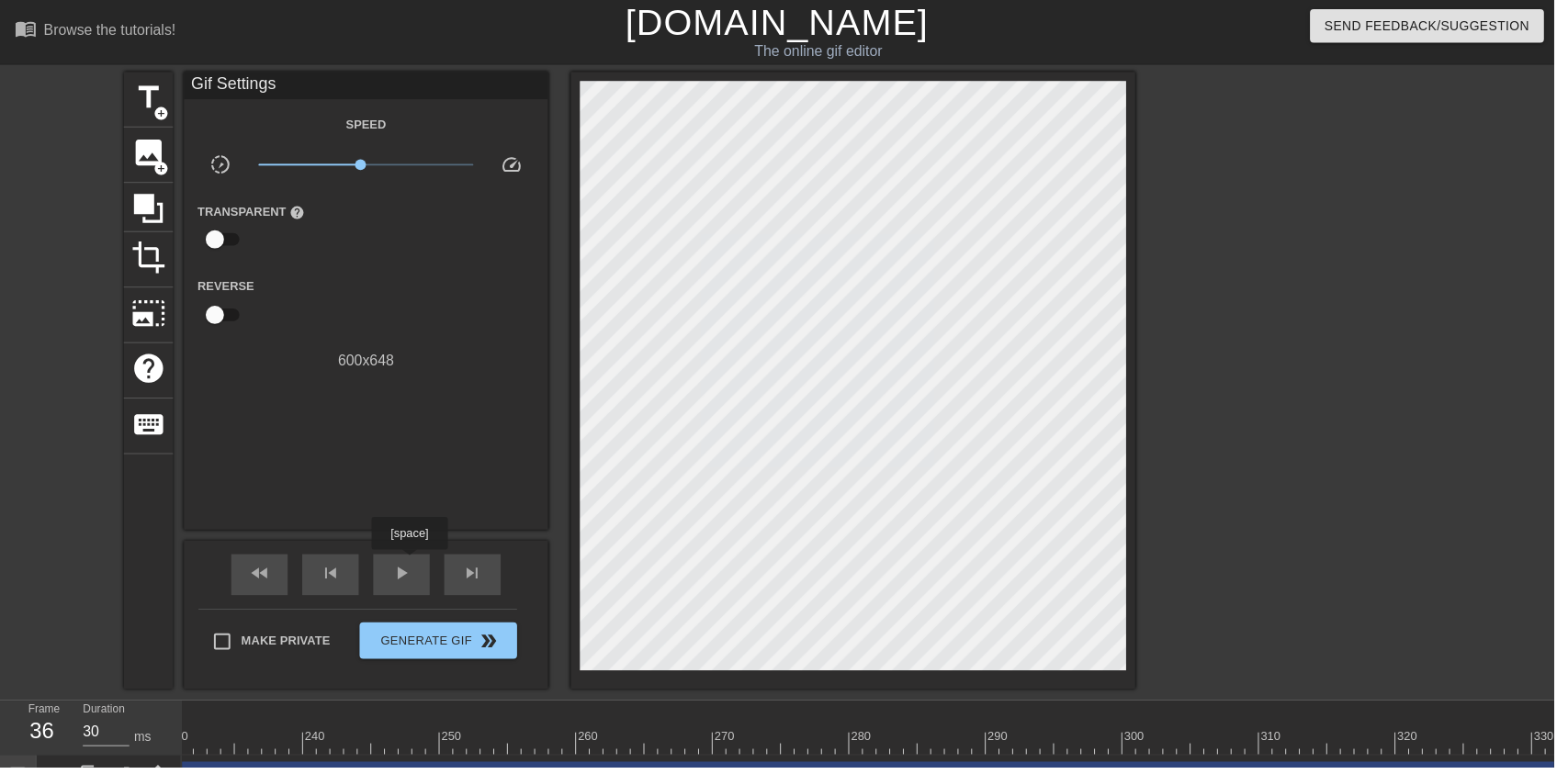 click on "play_arrow" at bounding box center [405, 578] 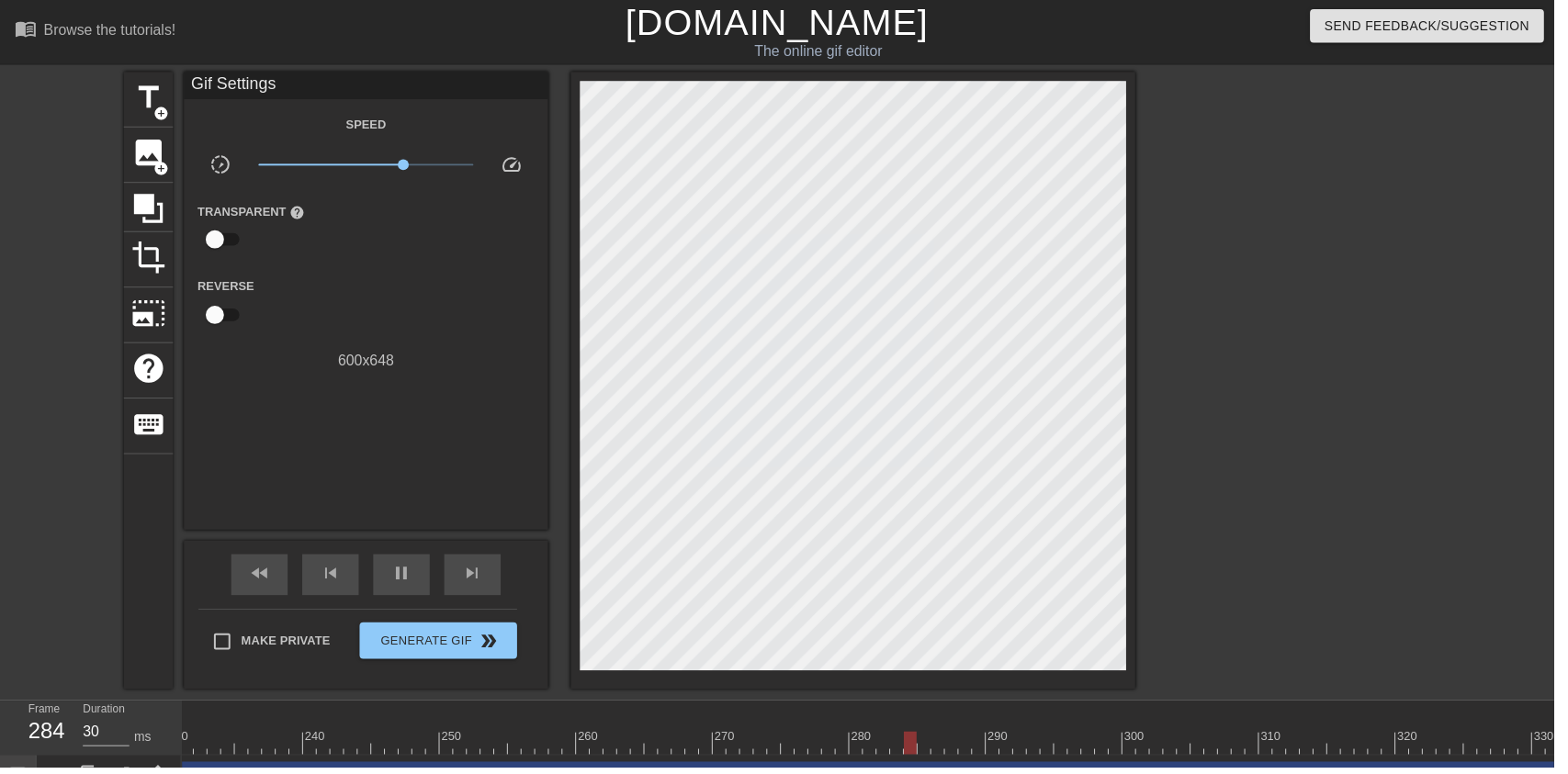 click at bounding box center [753, 749] 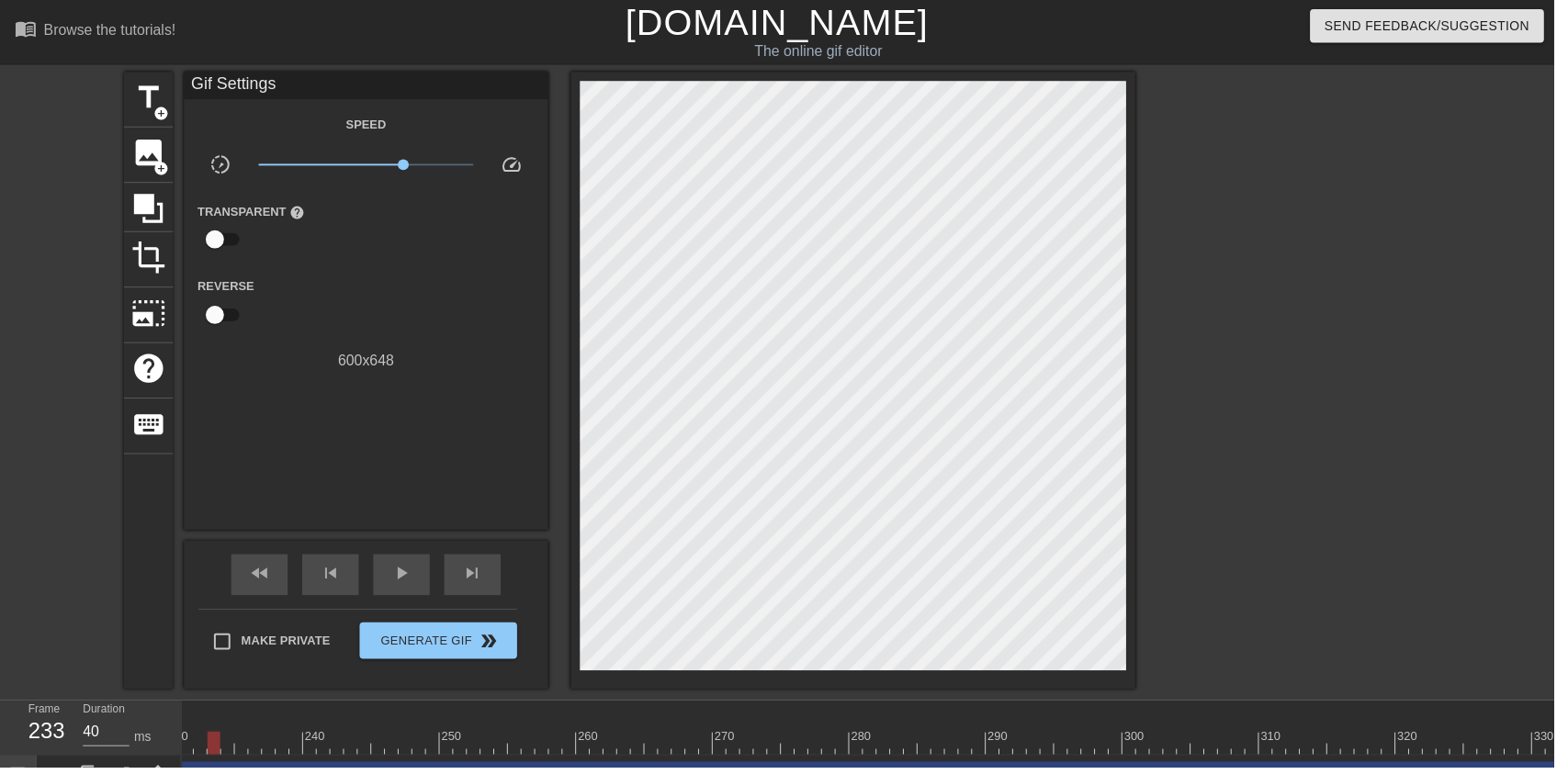 click on "Speed slow_motion_video x2.21 speed Transparent help Reverse 600  x  648" at bounding box center [369, 244] 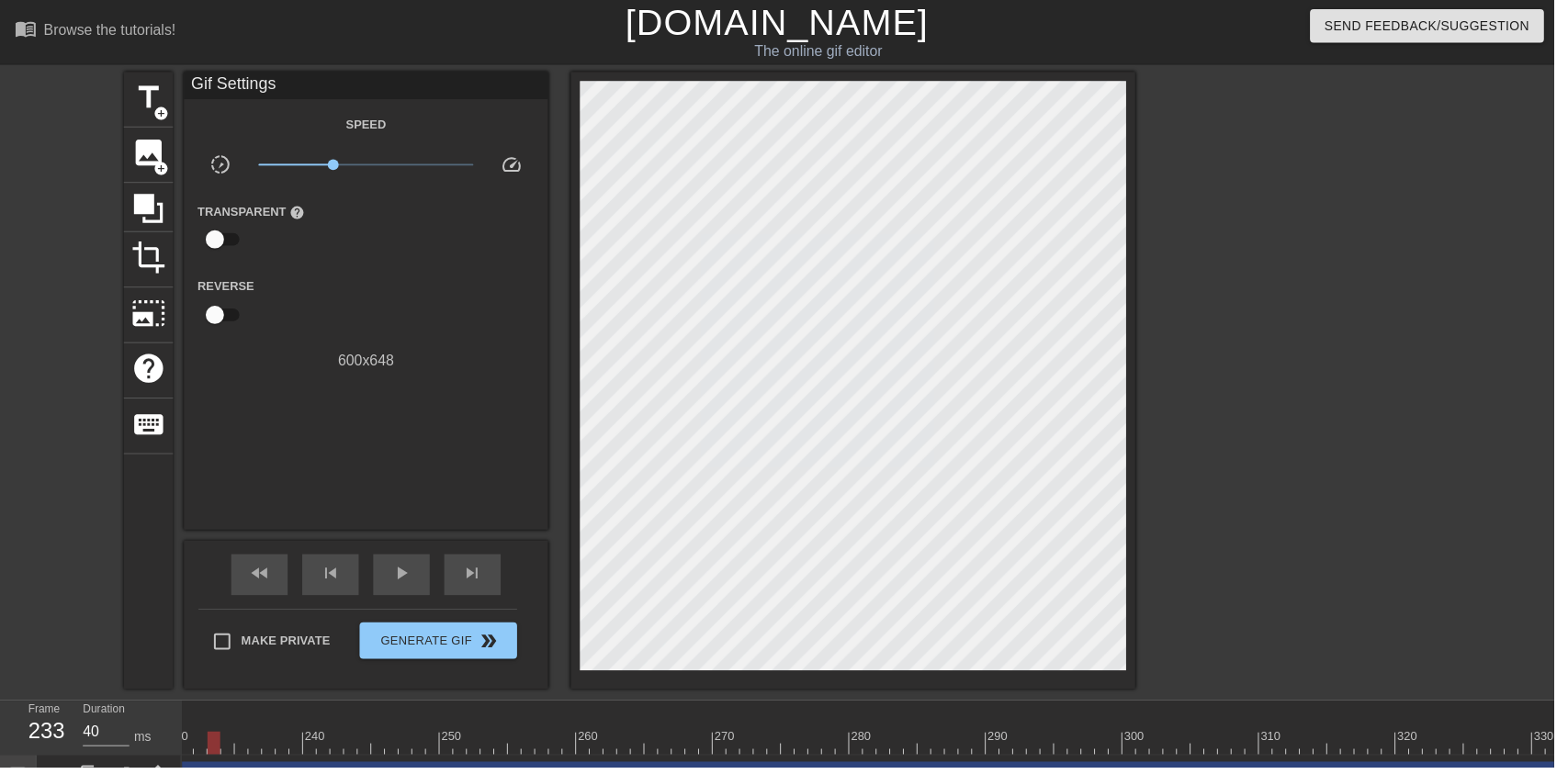 click on "play_arrow" at bounding box center [405, 578] 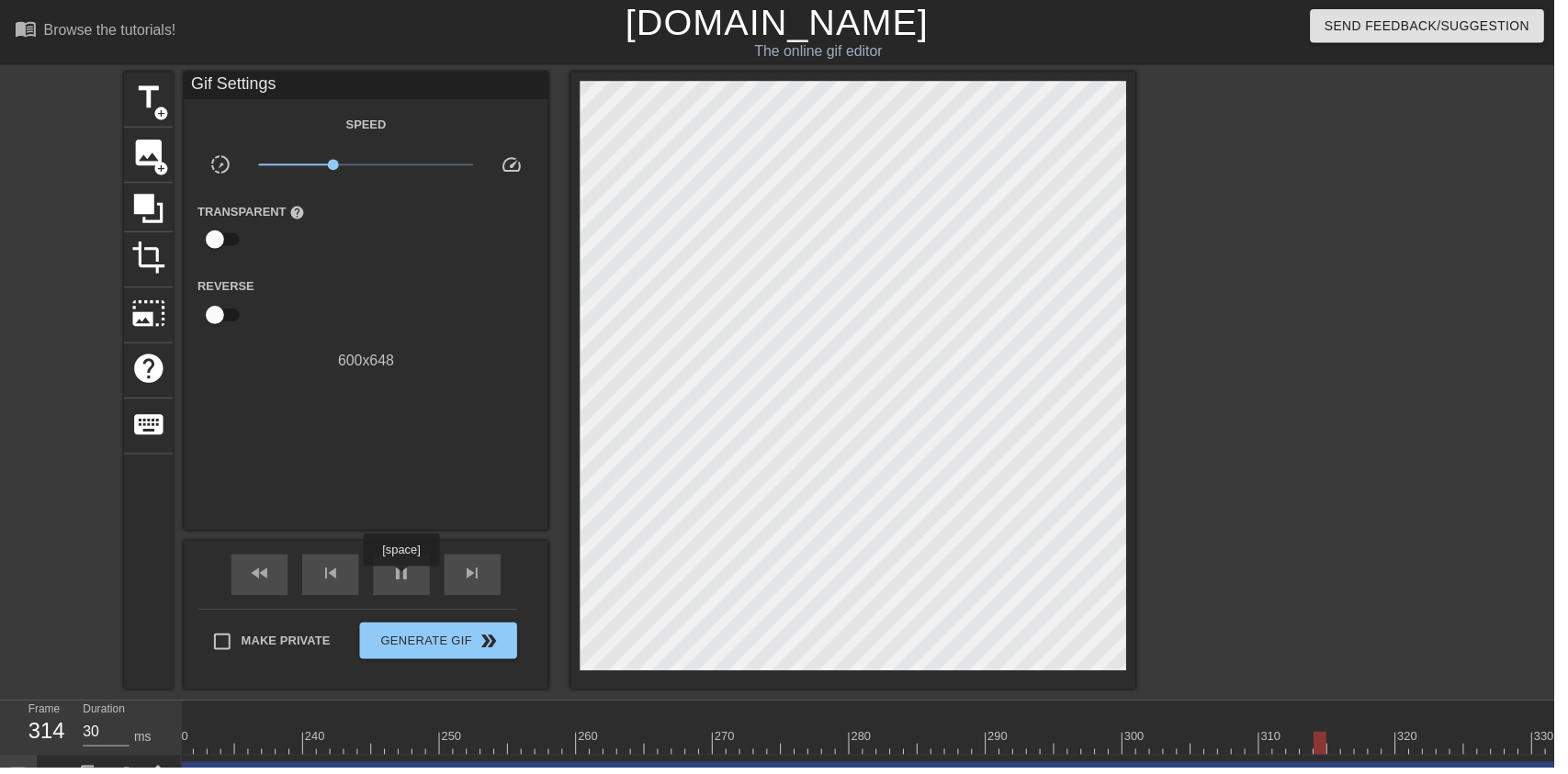 click at bounding box center [753, 749] 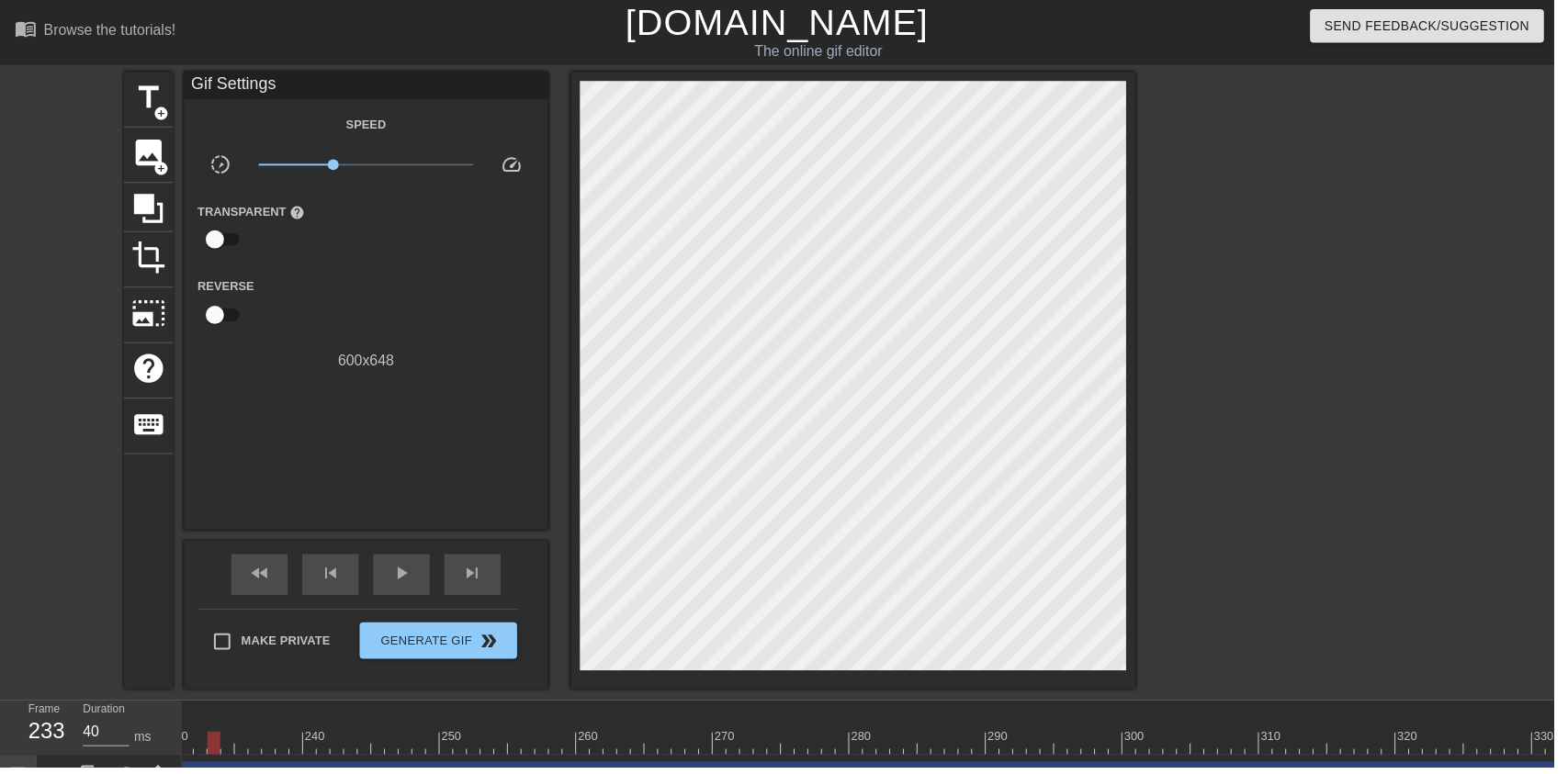 click on "play_arrow" at bounding box center (405, 579) 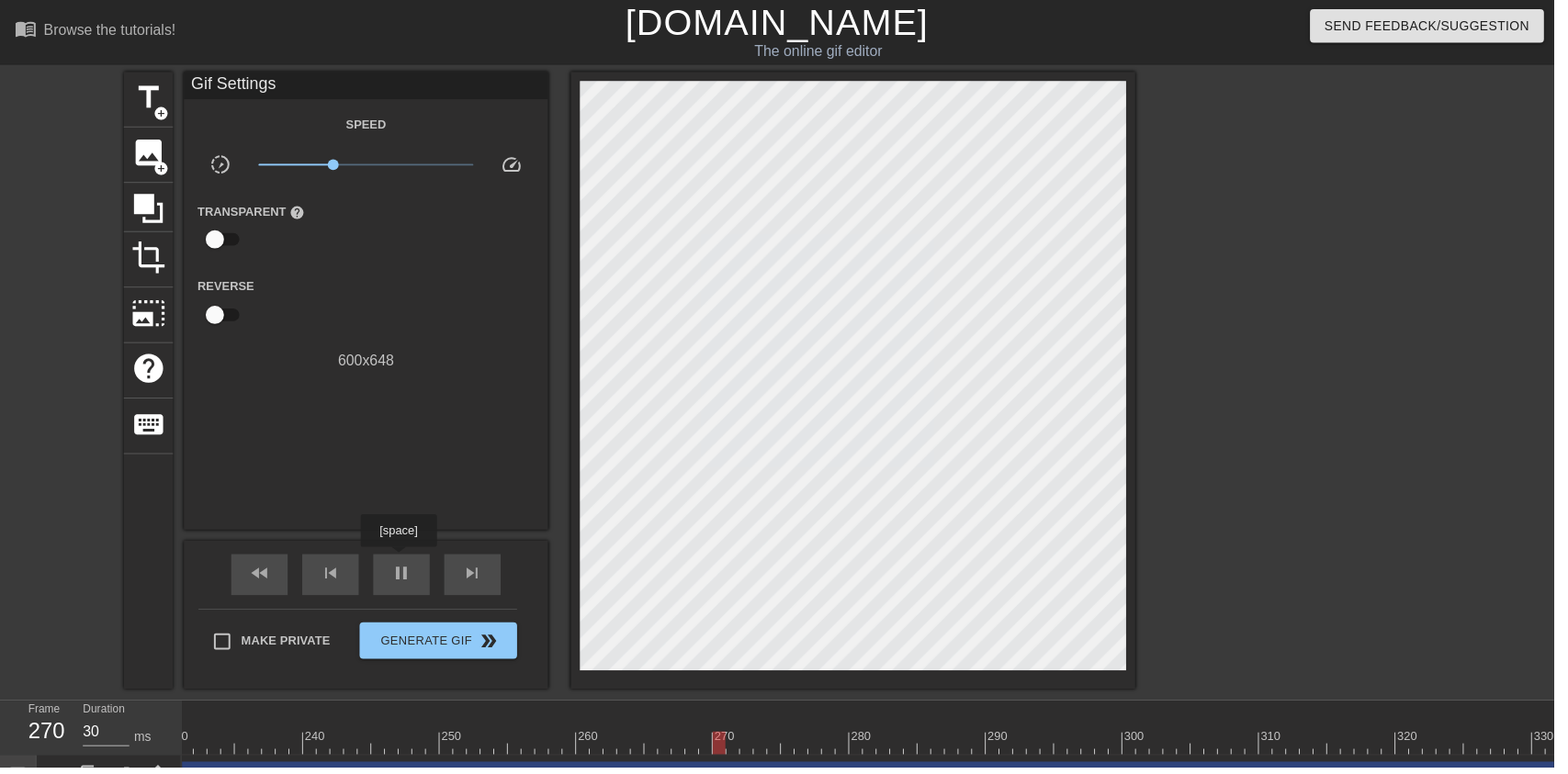 click at bounding box center [753, 749] 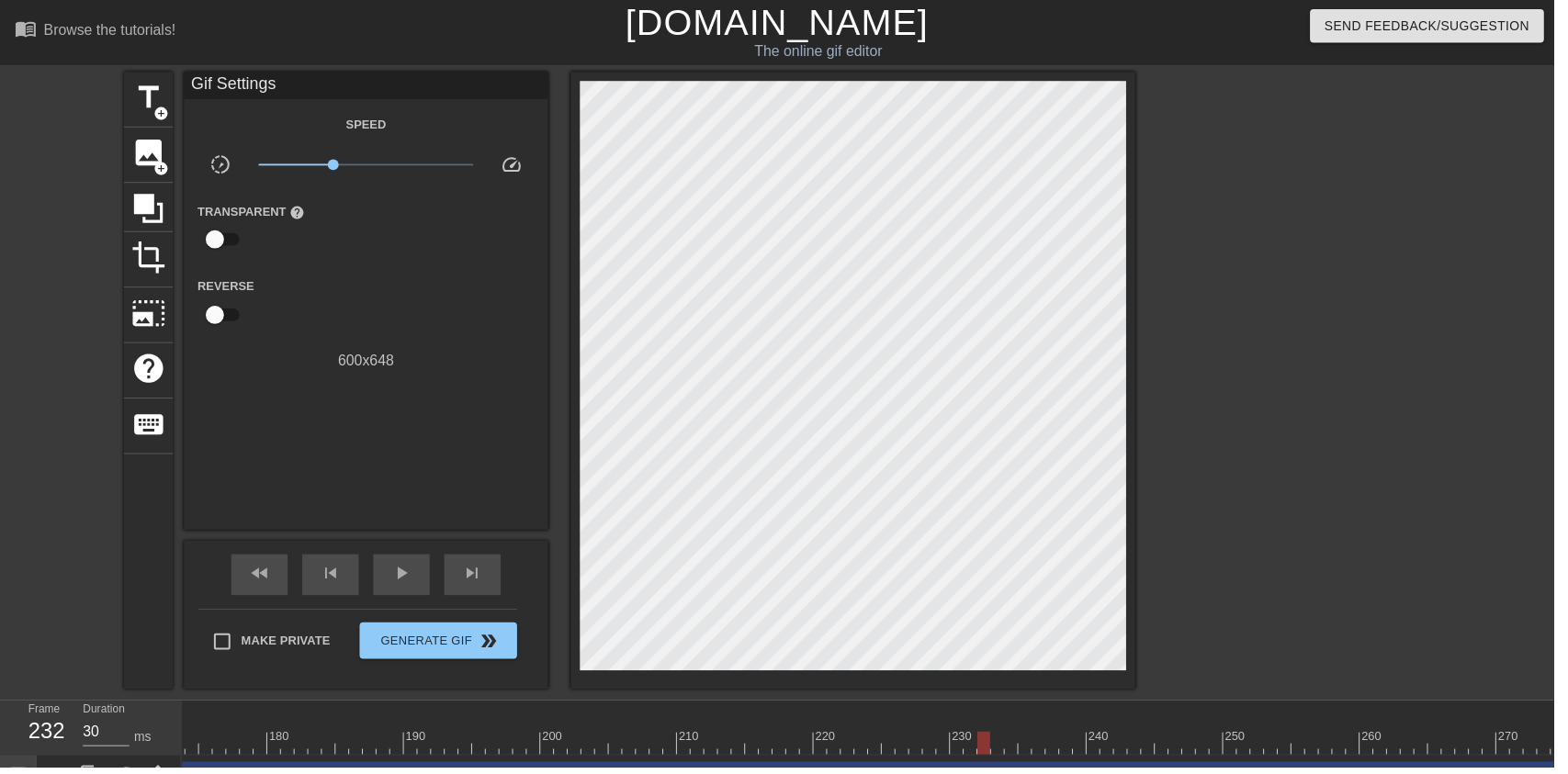 scroll, scrollTop: 0, scrollLeft: 2369, axis: horizontal 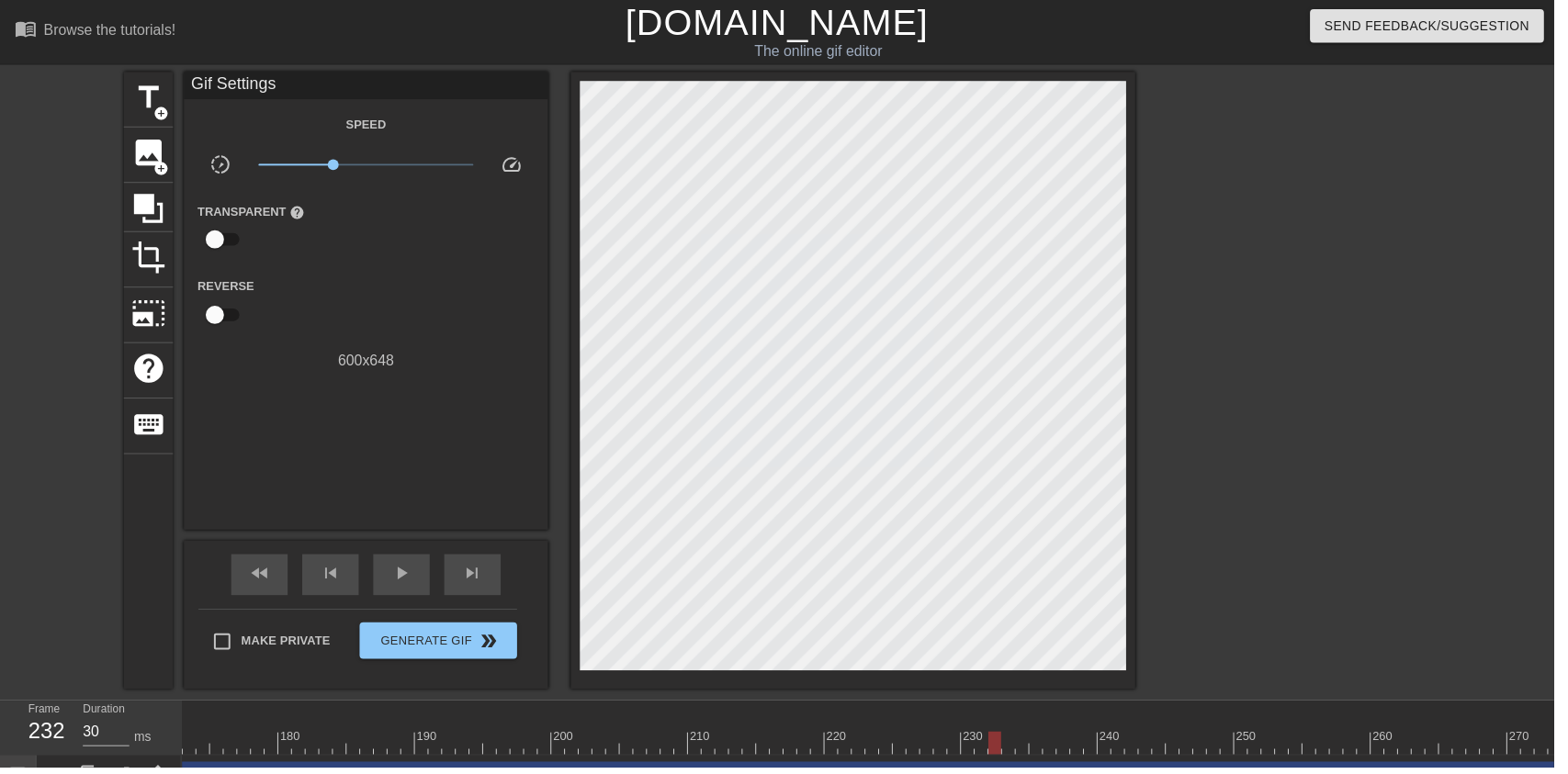 click at bounding box center [1555, 749] 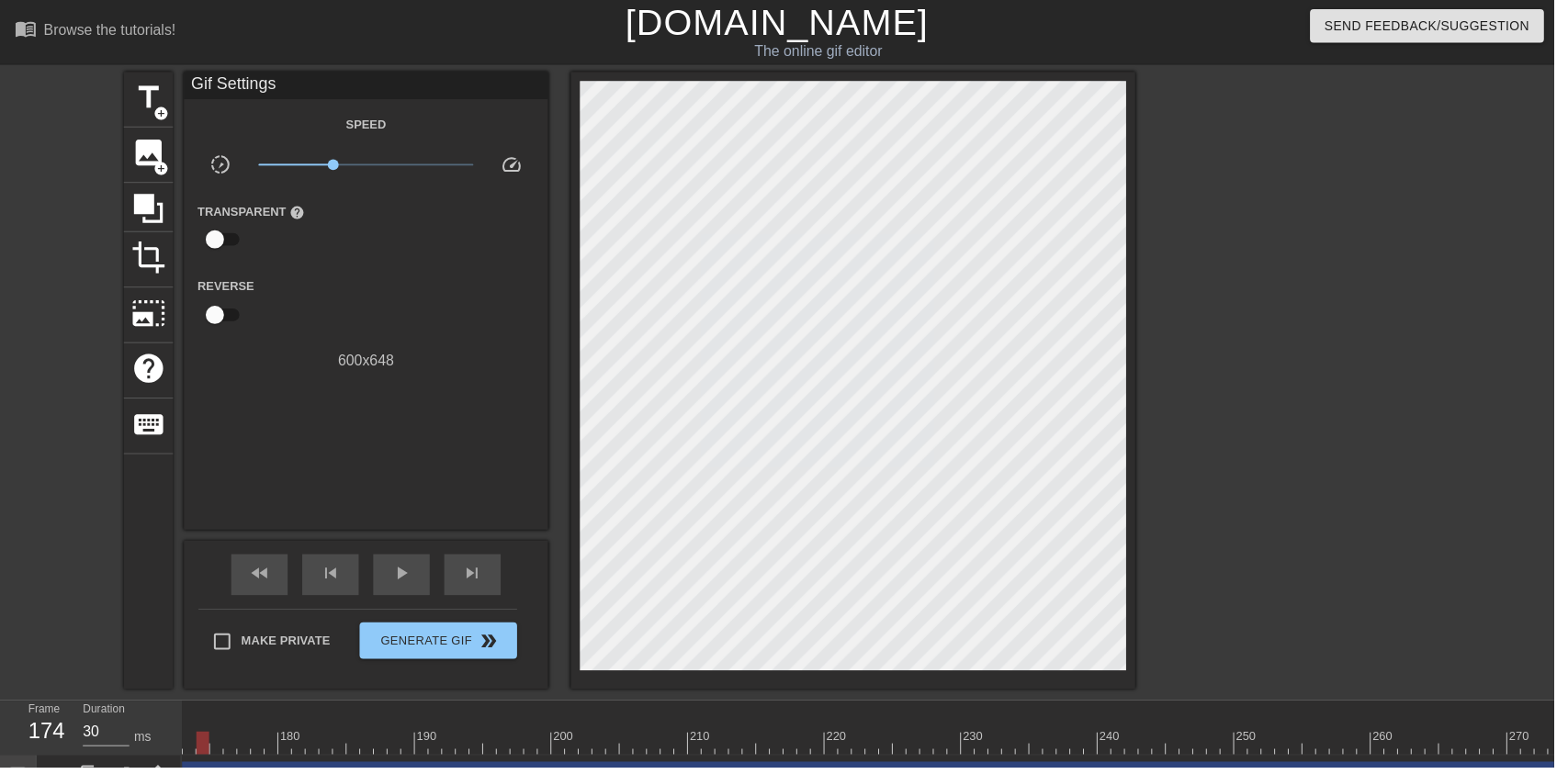 click on "play_arrow" at bounding box center [405, 578] 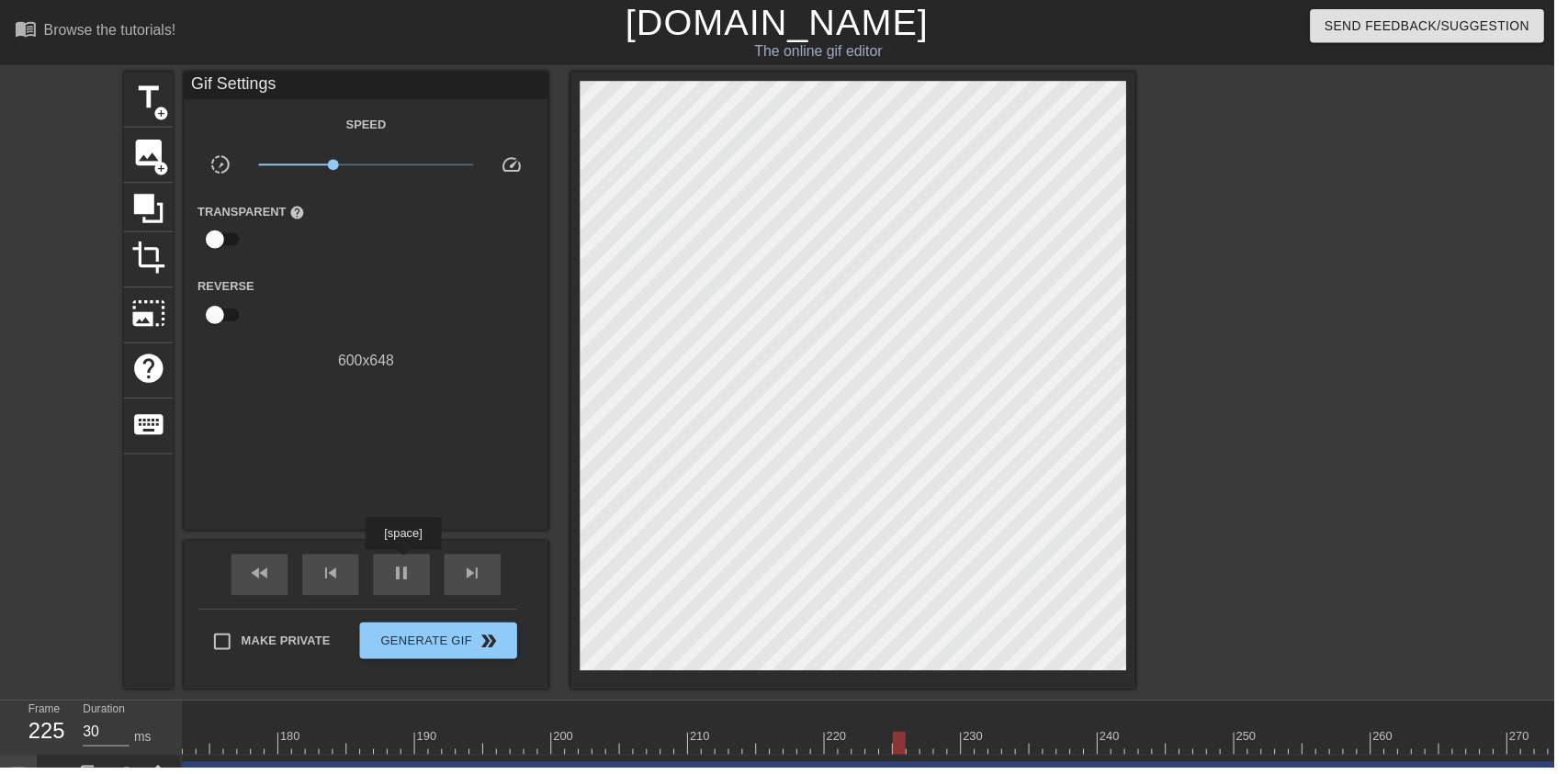 click at bounding box center [1555, 749] 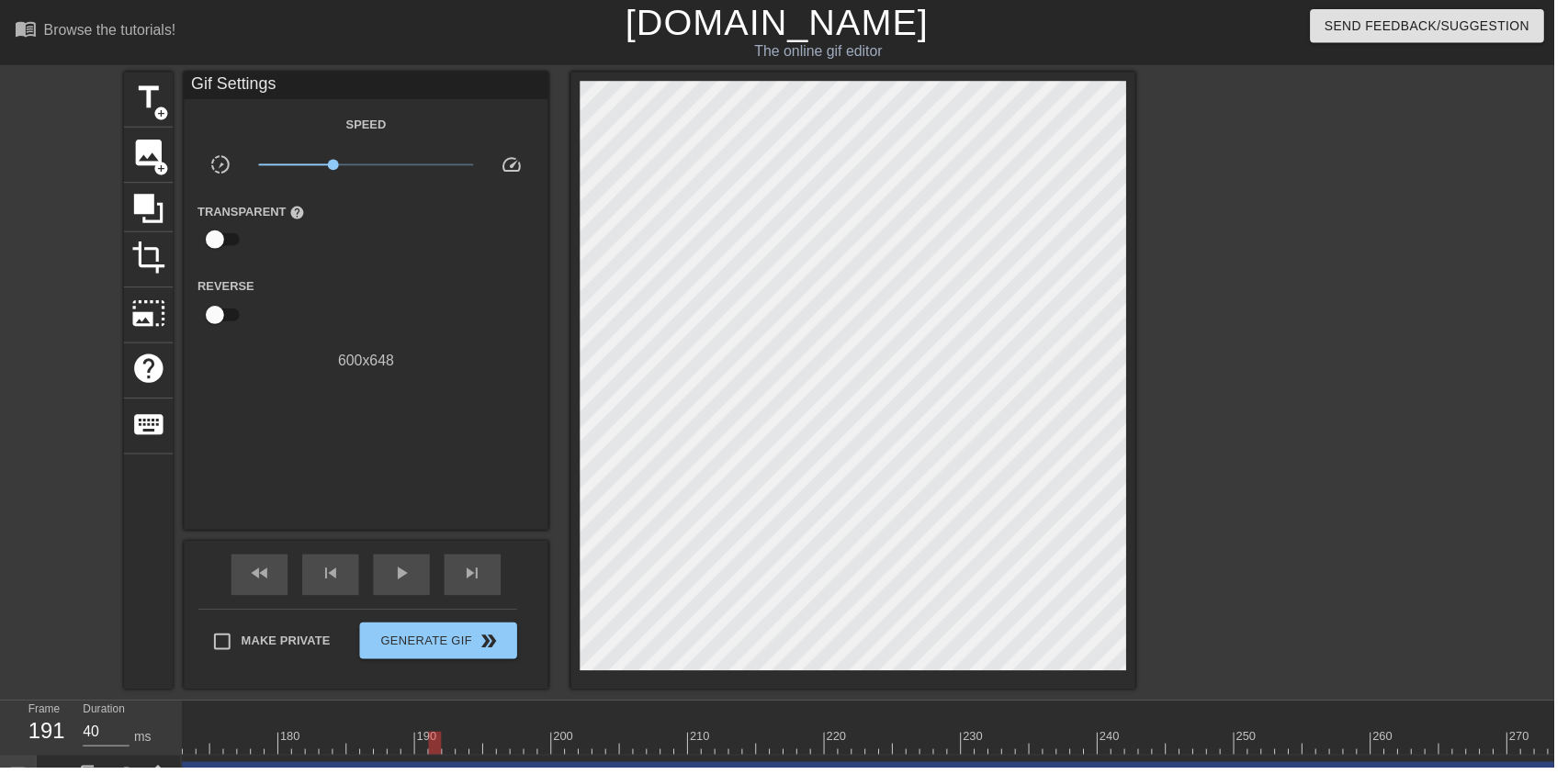 click on "play_arrow" at bounding box center [405, 578] 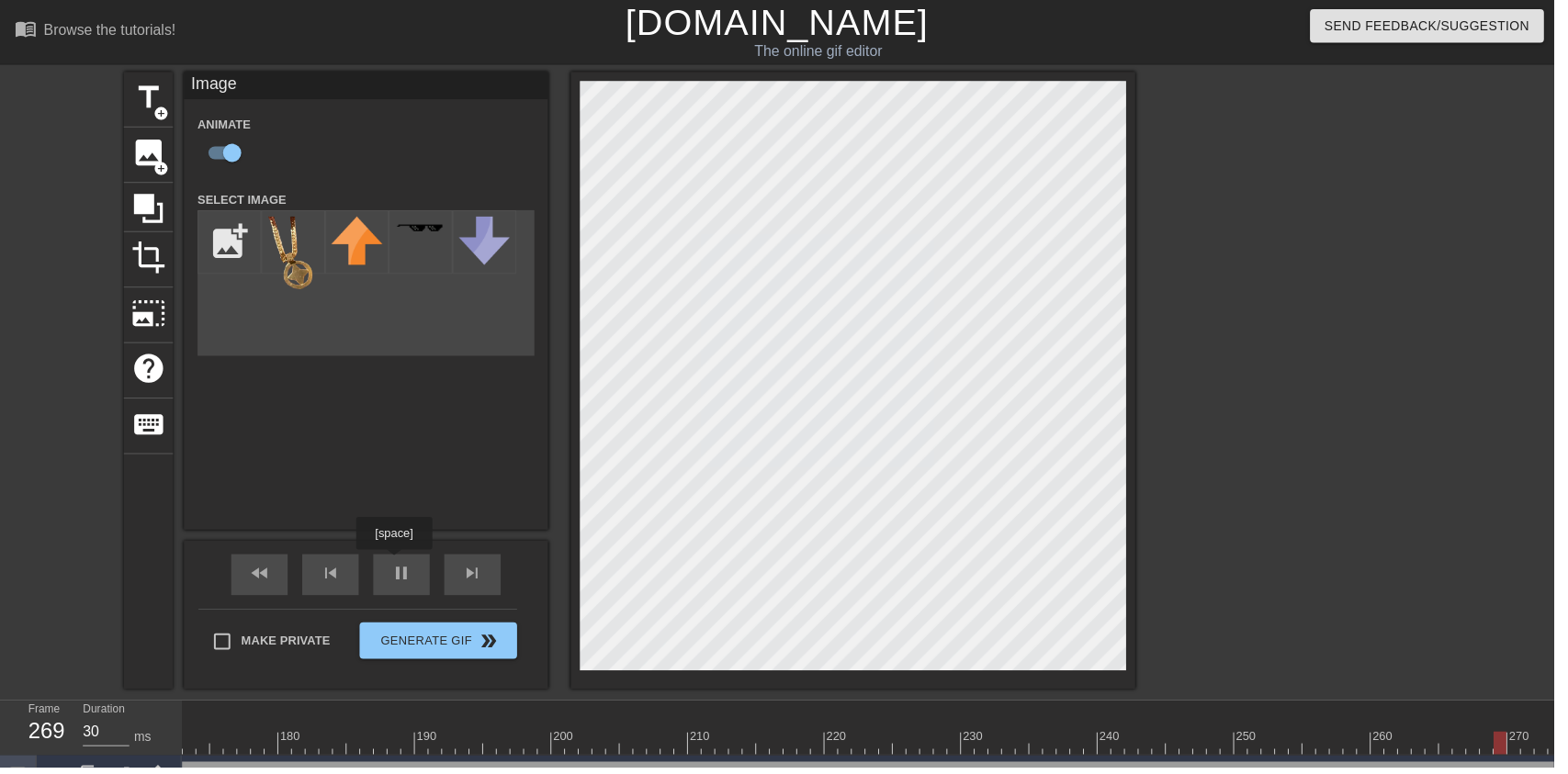 click on "pause" at bounding box center (405, 579) 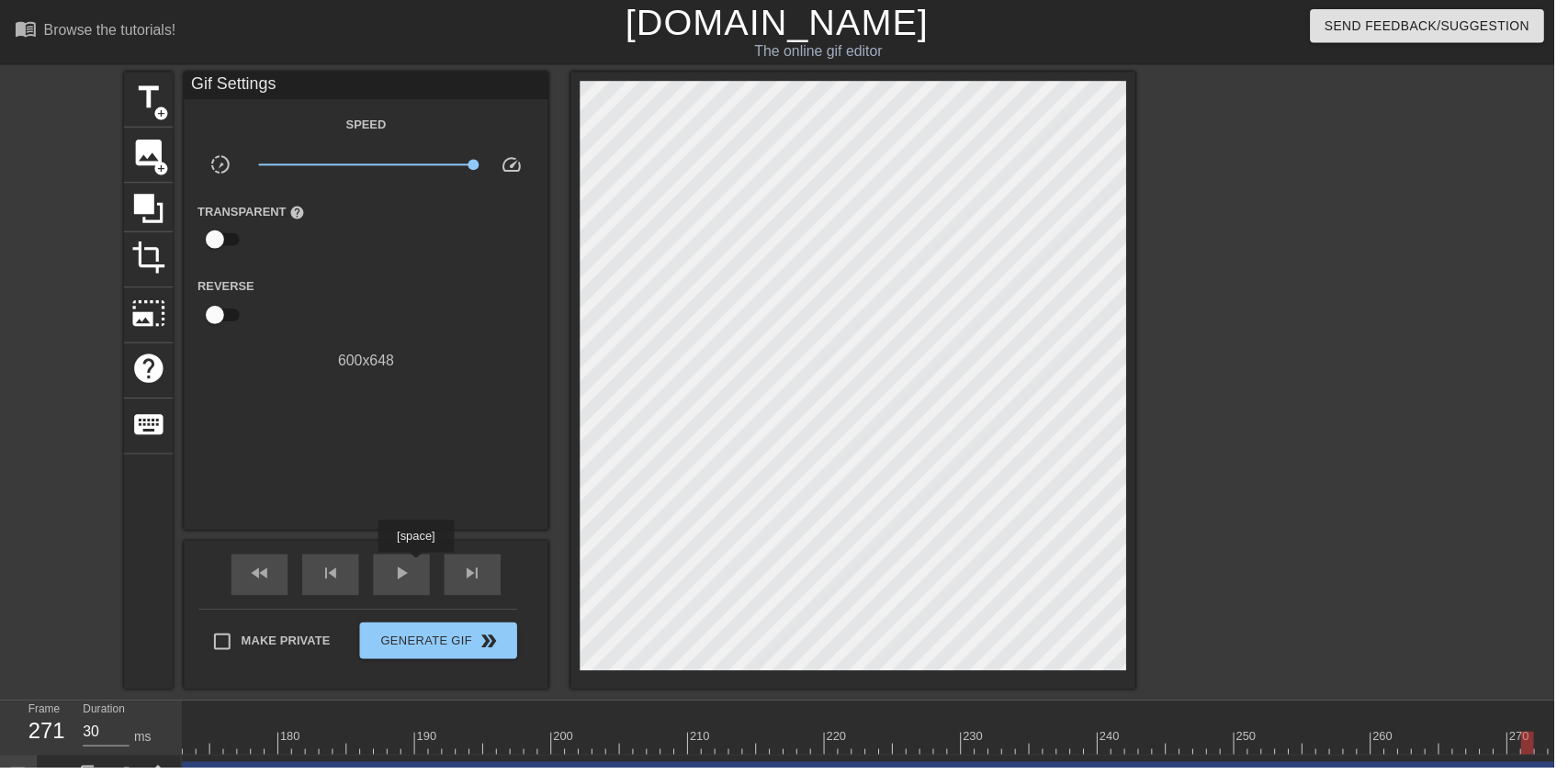 click on "play_arrow" at bounding box center [405, 579] 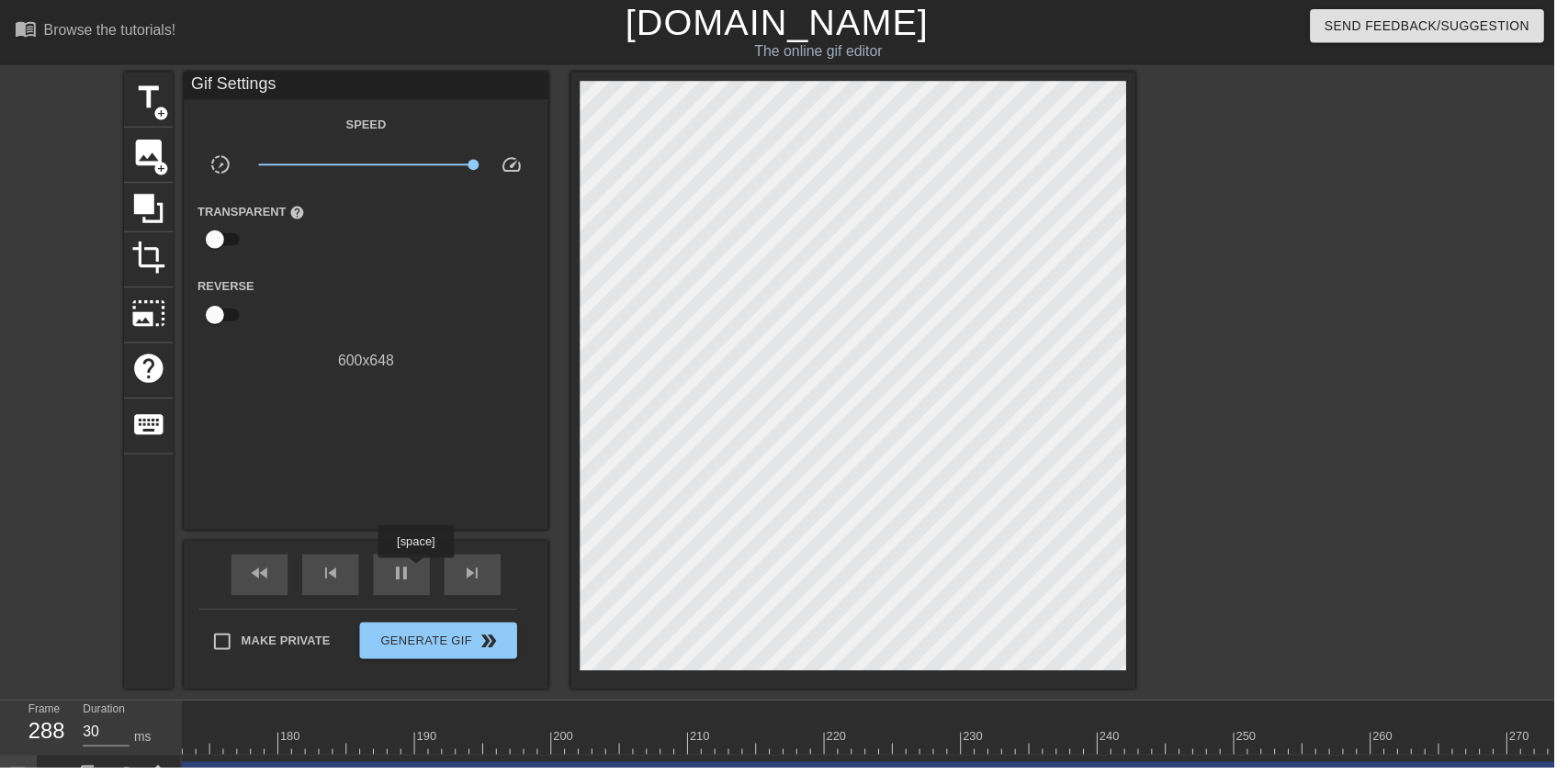 click at bounding box center (1555, 749) 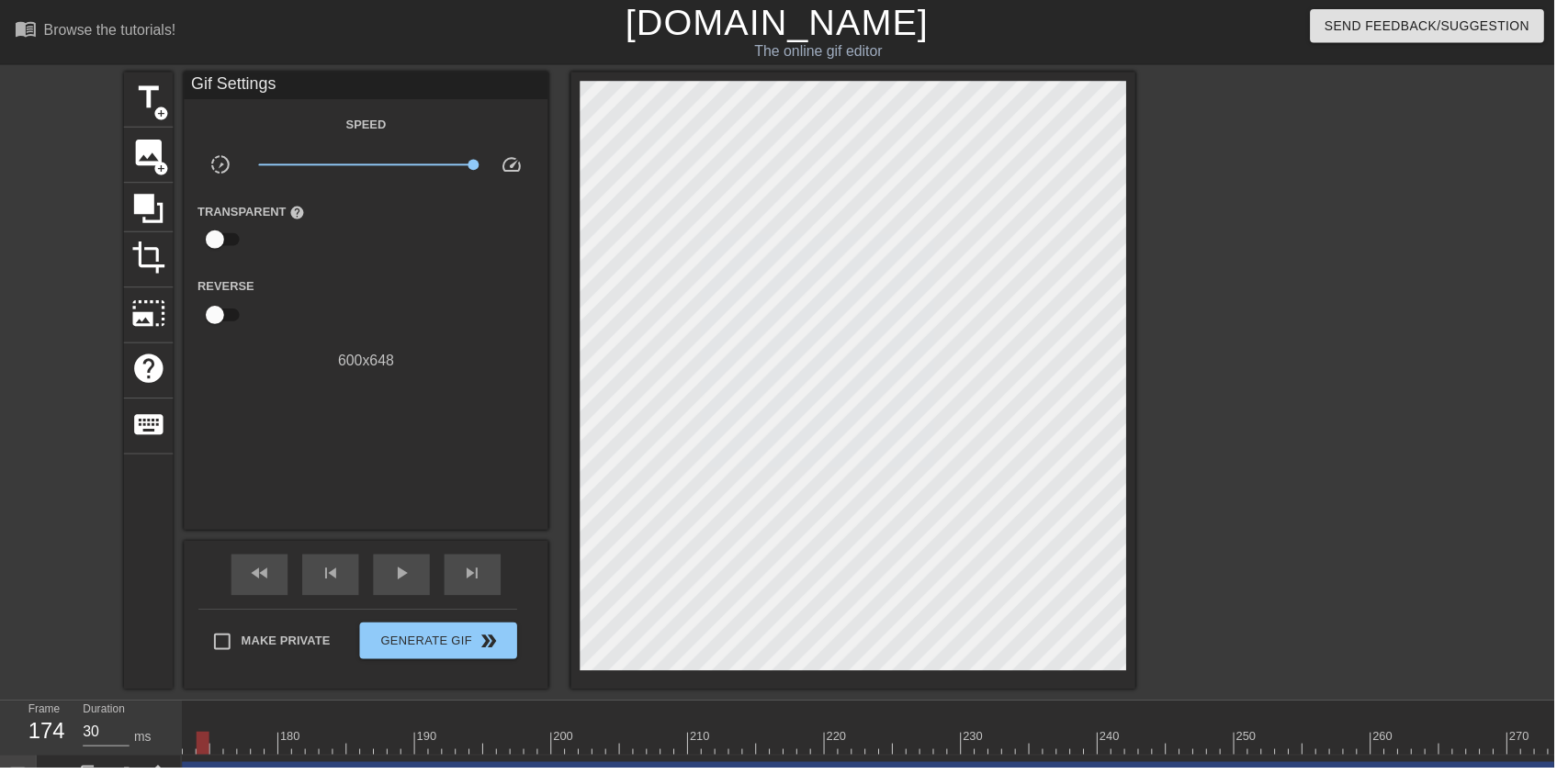 click on "play_arrow" at bounding box center (405, 578) 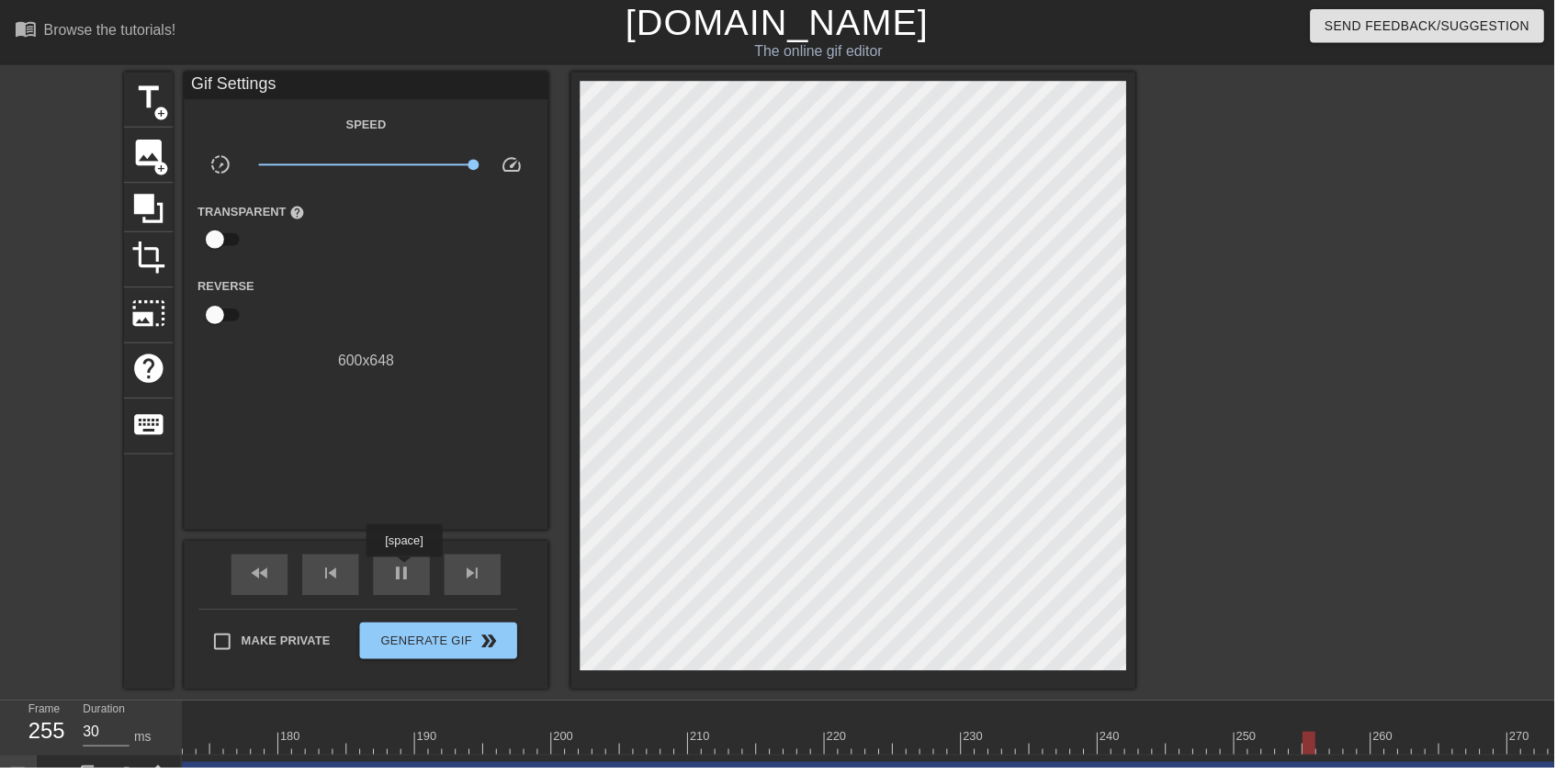 click at bounding box center [1555, 716] 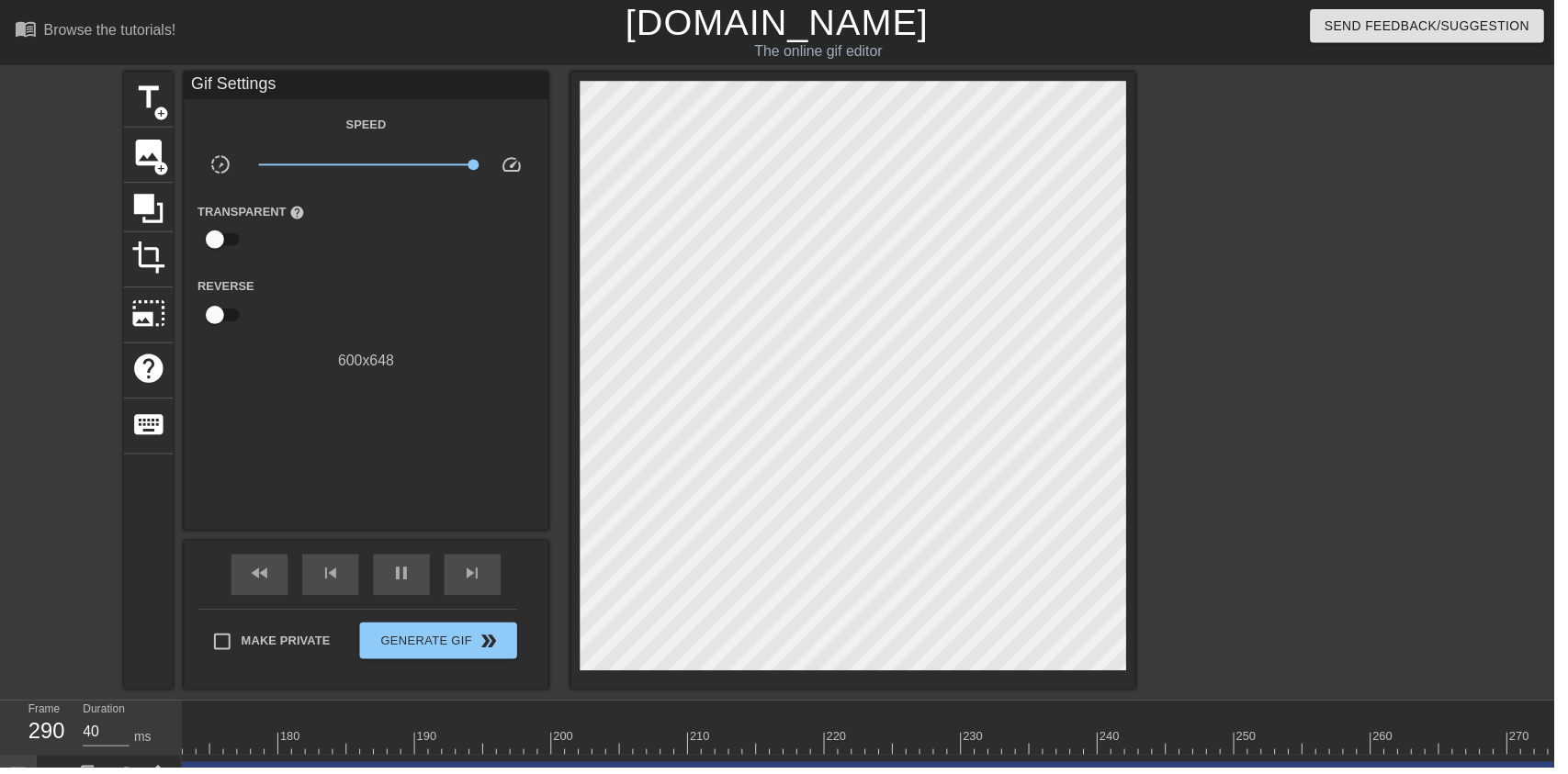 click at bounding box center (1555, 716) 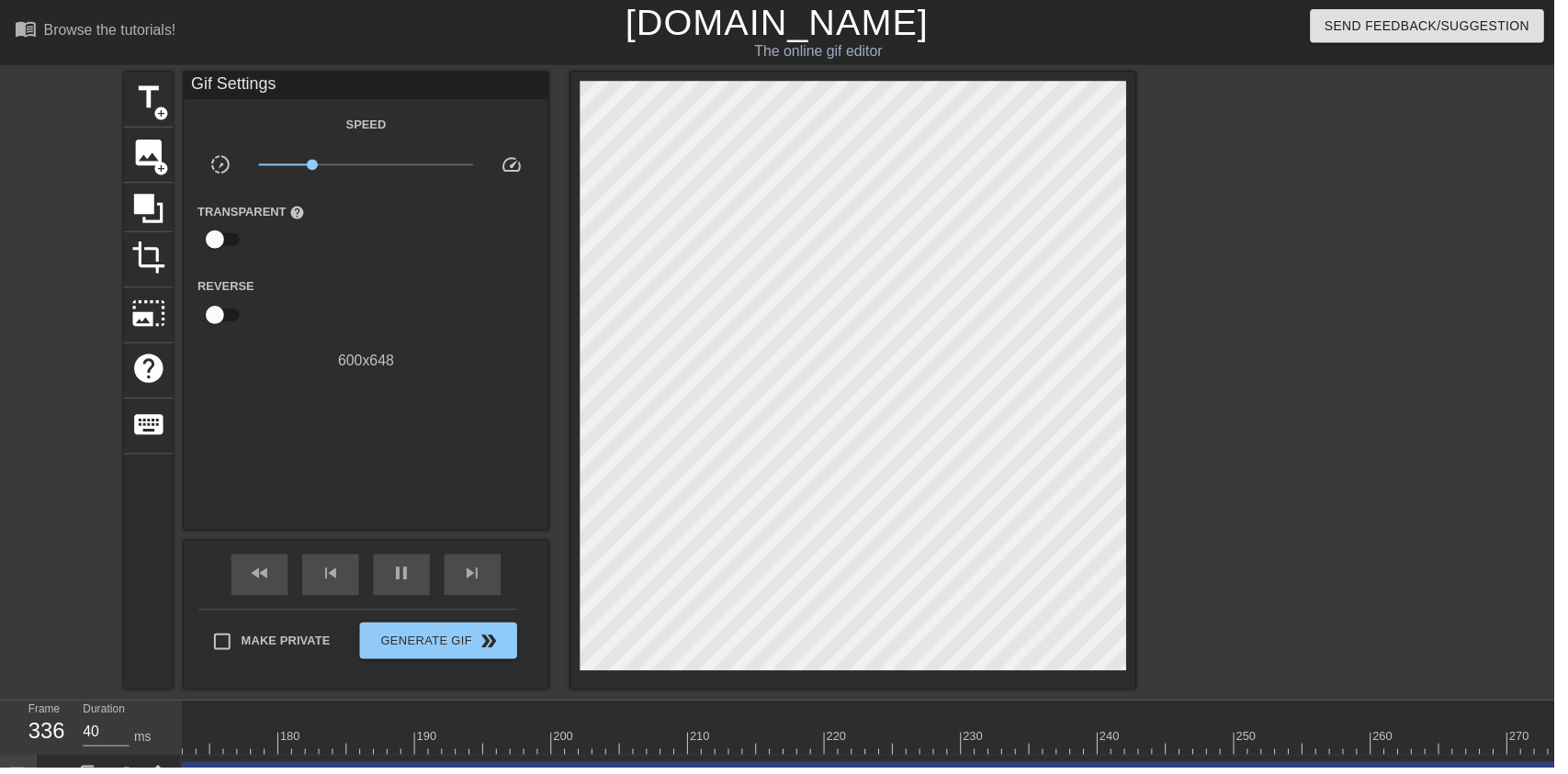 click on "pause" at bounding box center [405, 579] 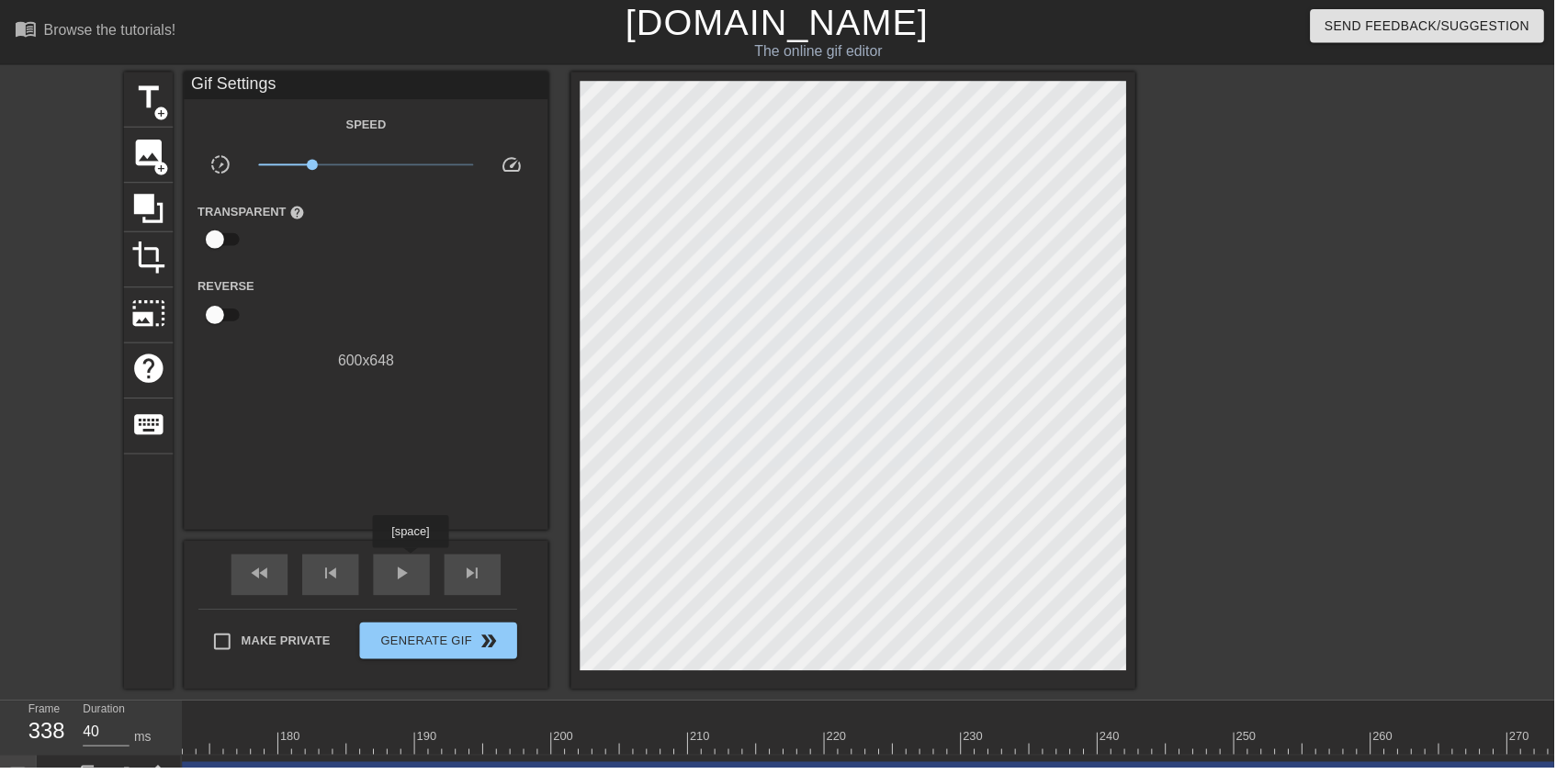 click on "play_arrow" at bounding box center [405, 578] 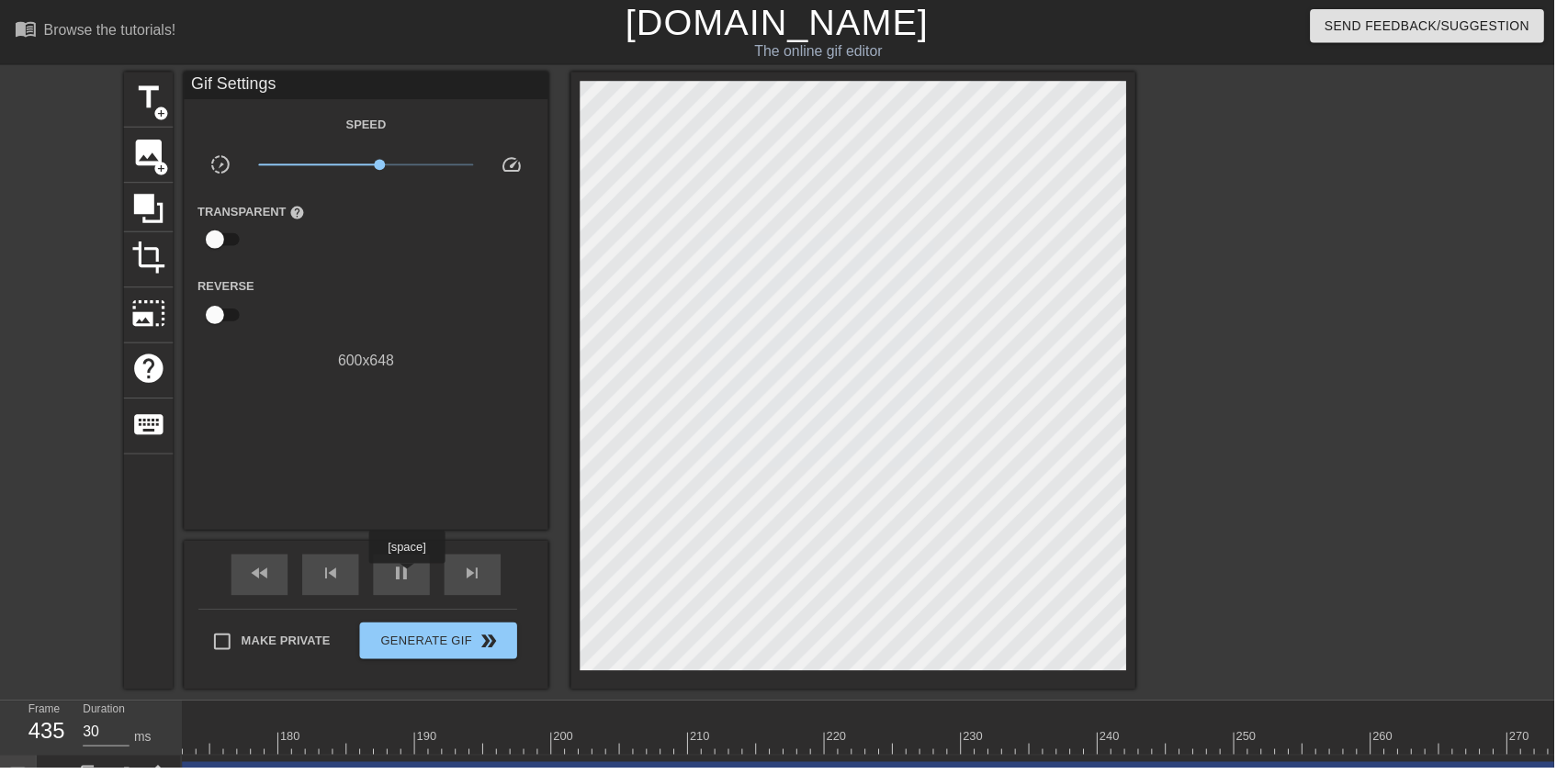 click 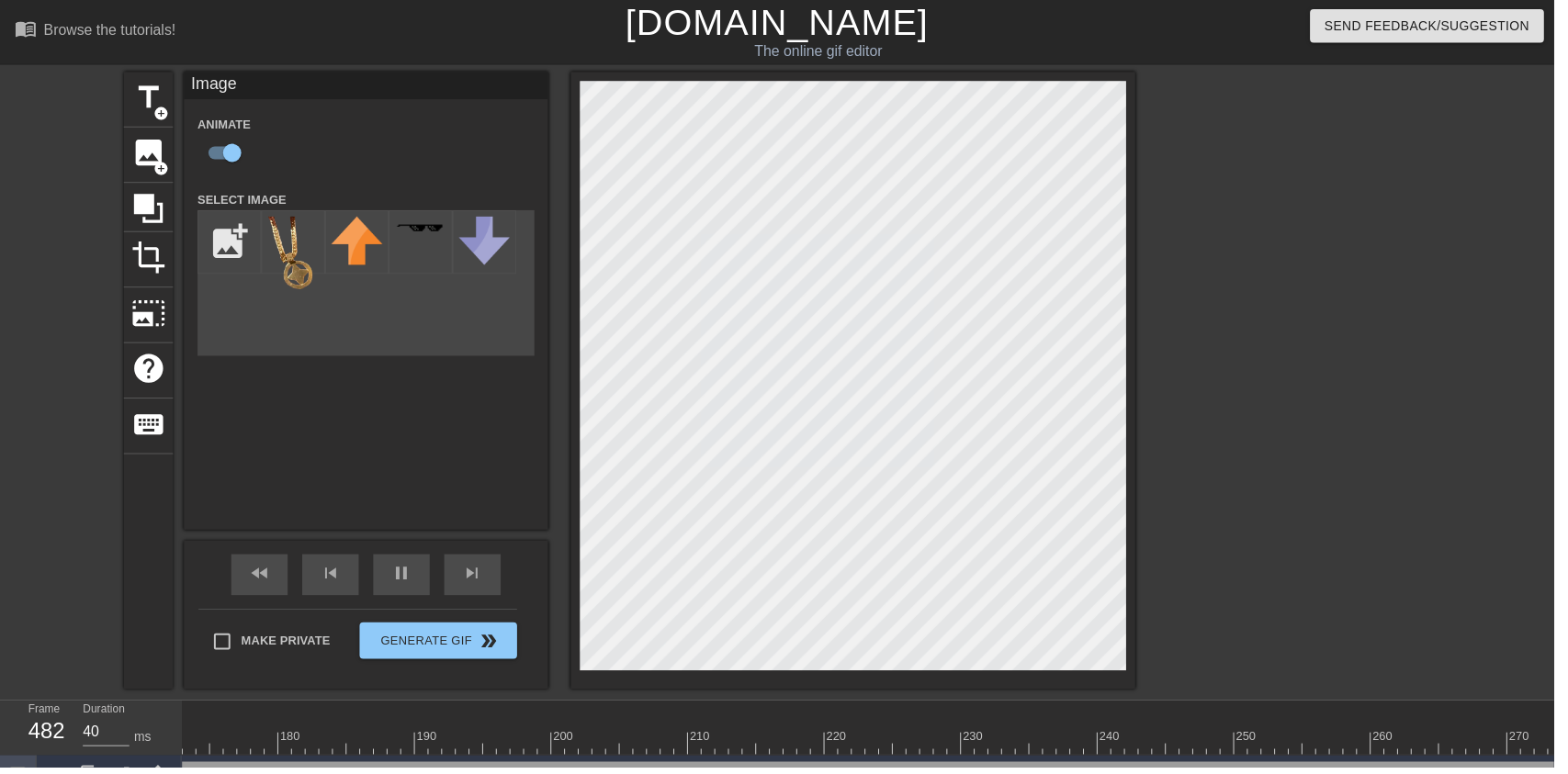 click at bounding box center [1305, 348] 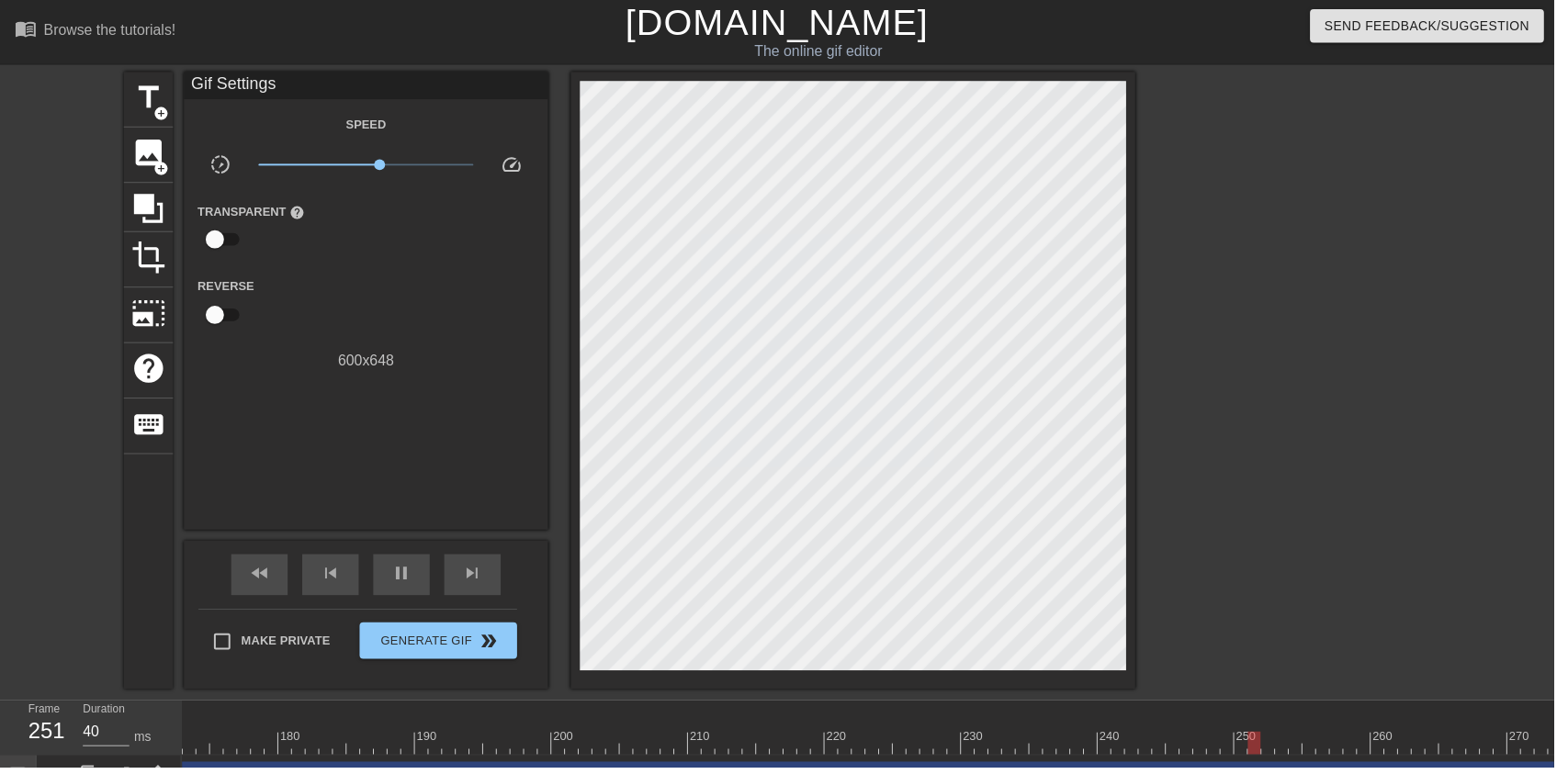 click on "pause" at bounding box center [405, 579] 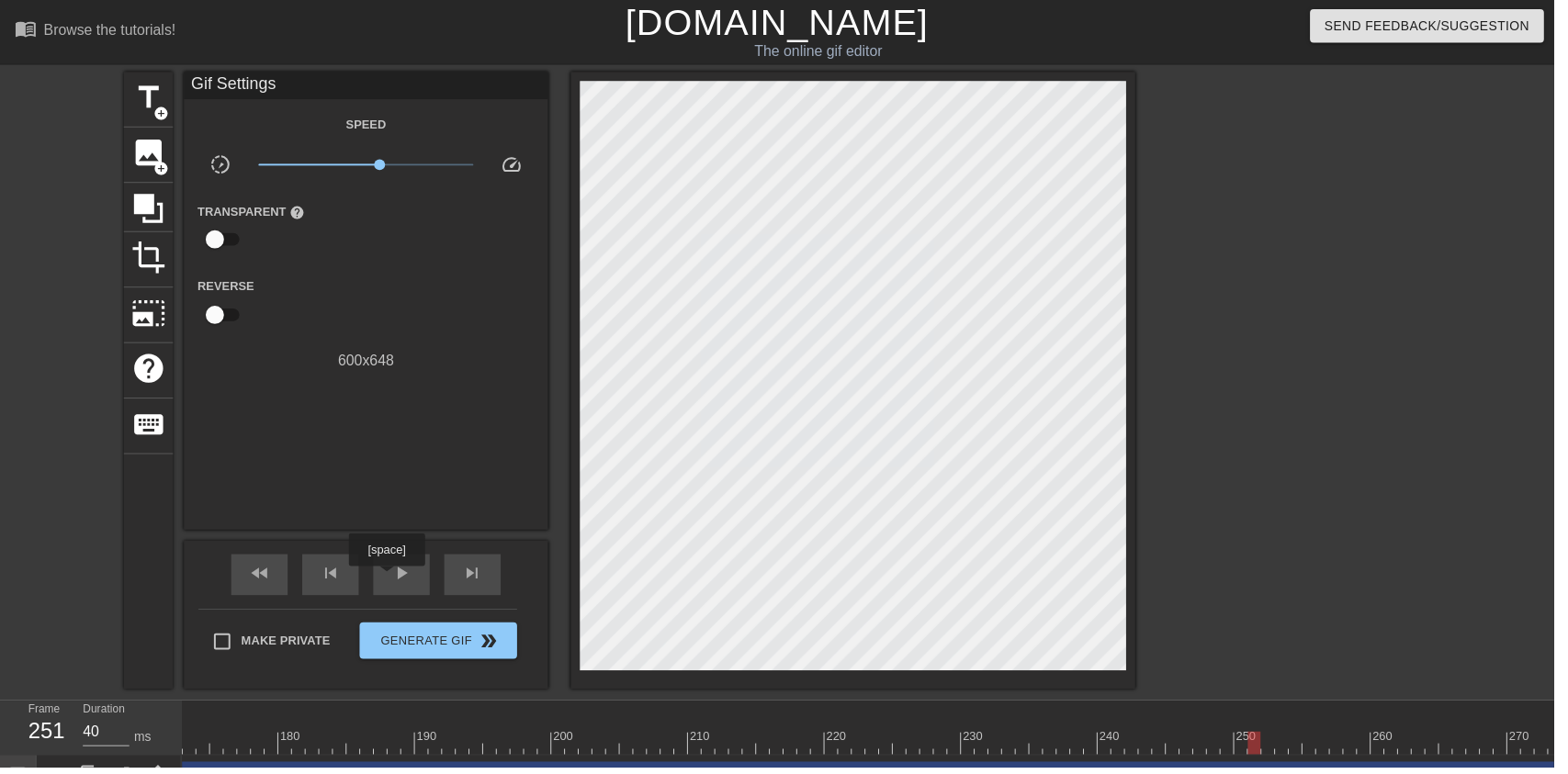 click at bounding box center [1555, 749] 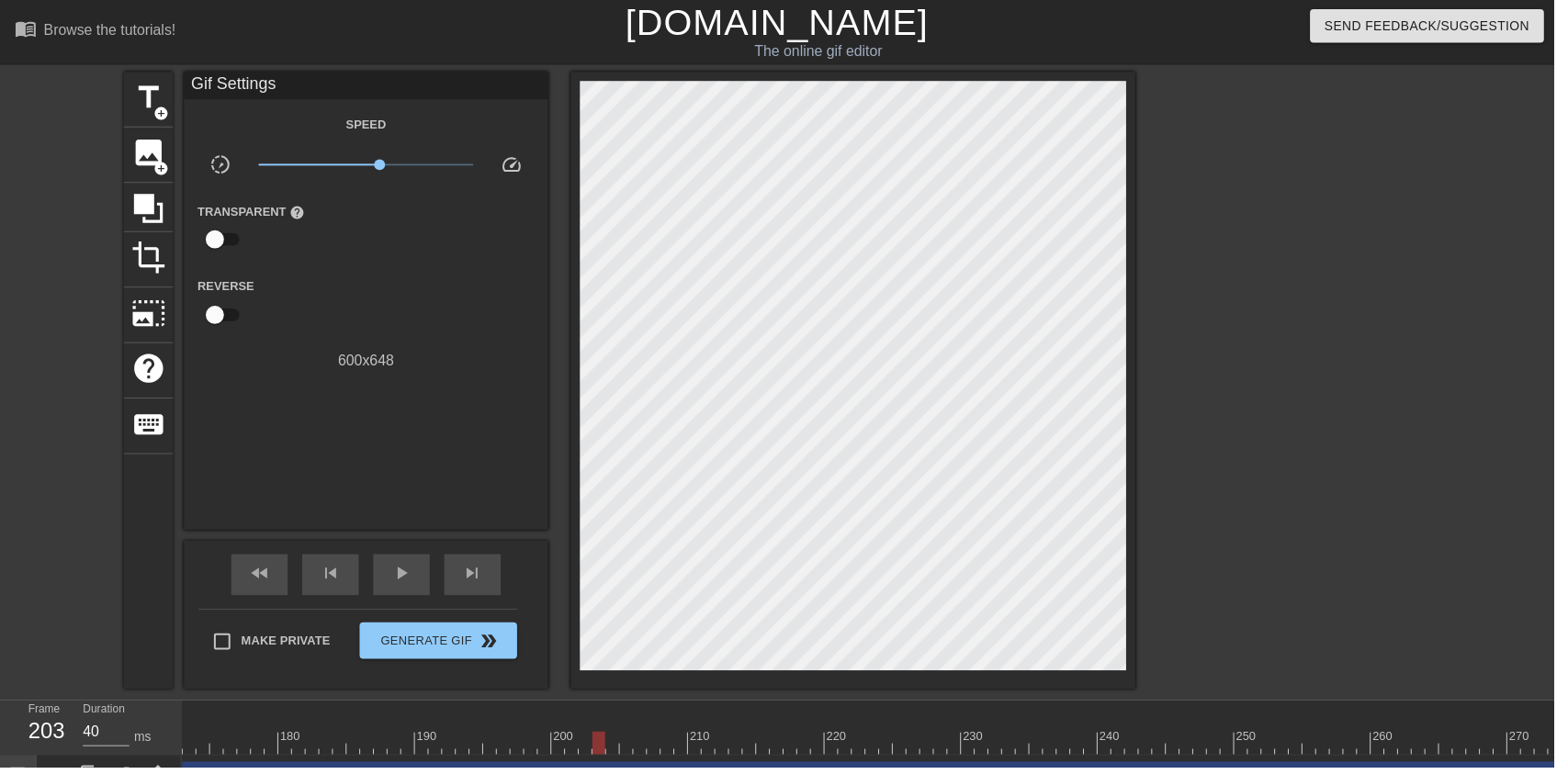 click on "play_arrow" at bounding box center (405, 578) 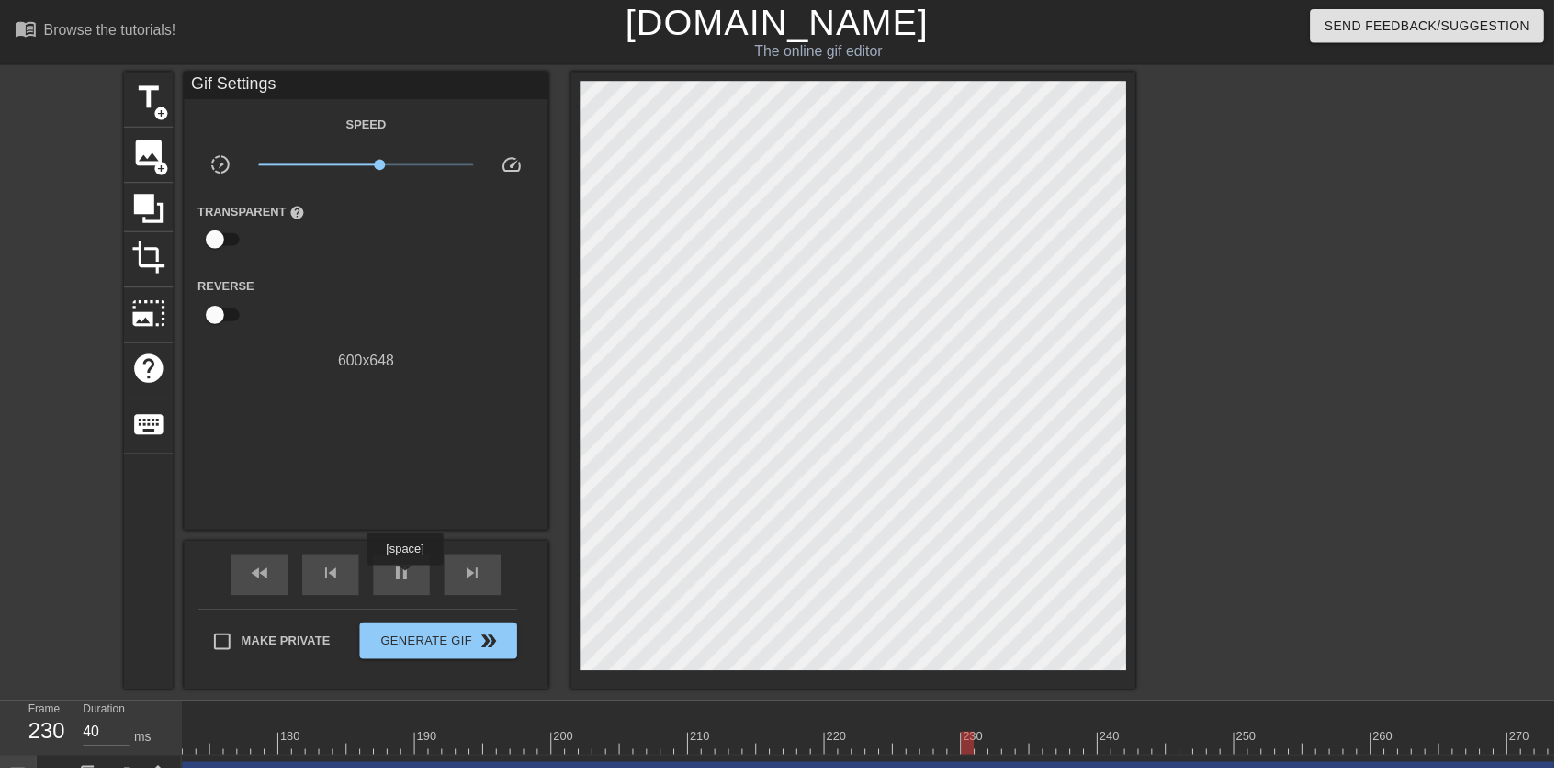 click on "pause" at bounding box center [405, 578] 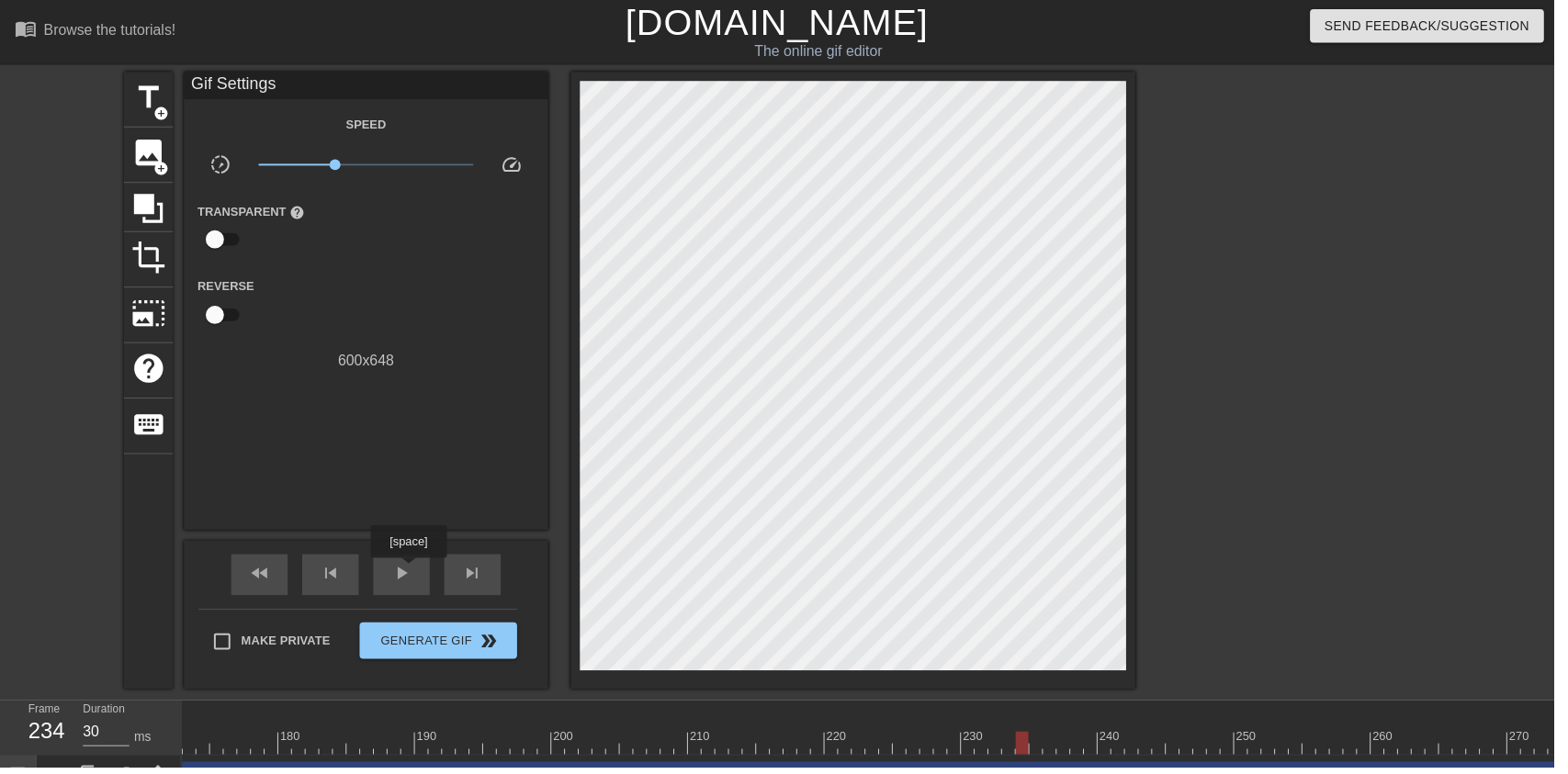 click at bounding box center [1555, 749] 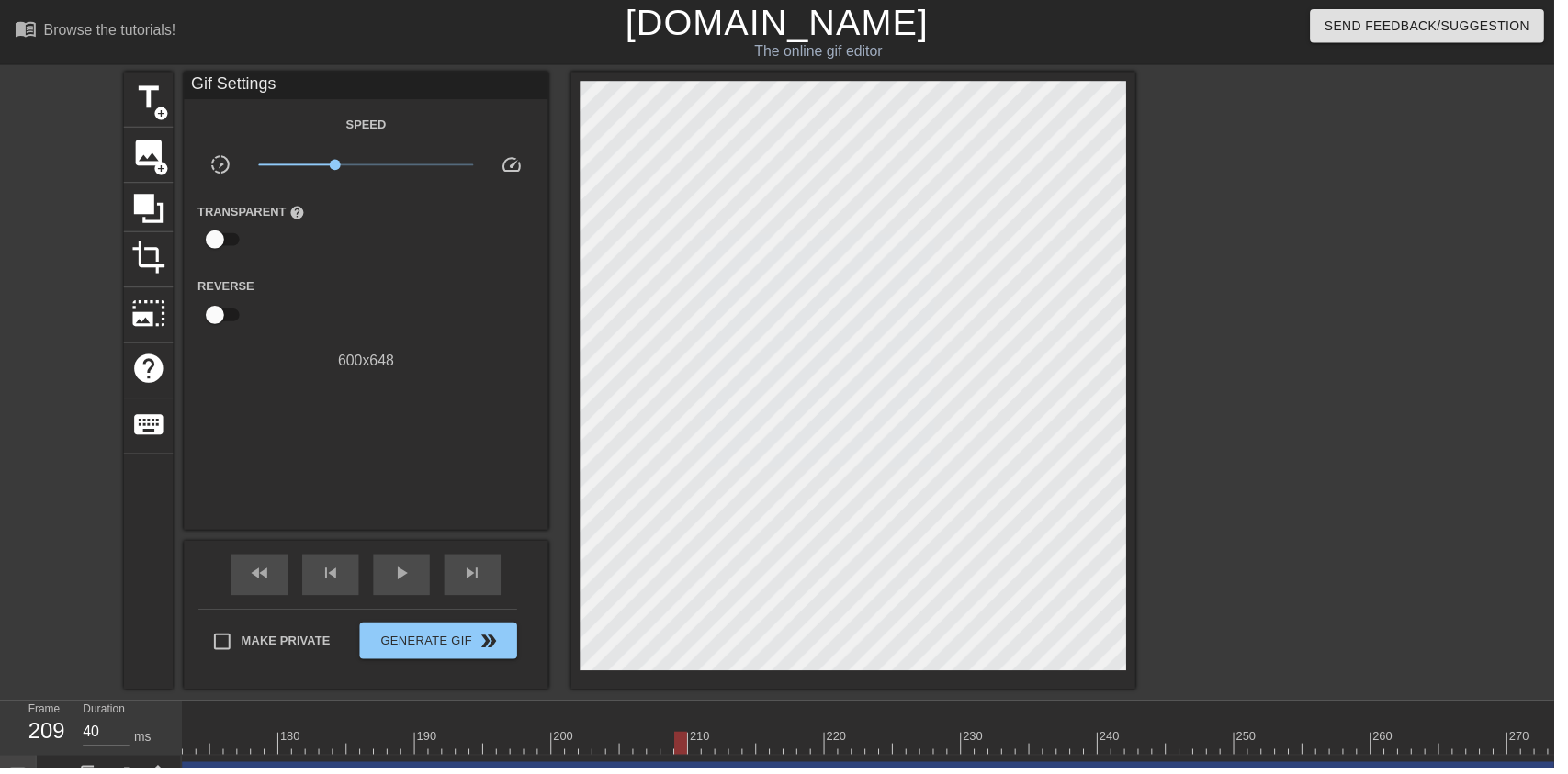 click on "play_arrow" at bounding box center (405, 578) 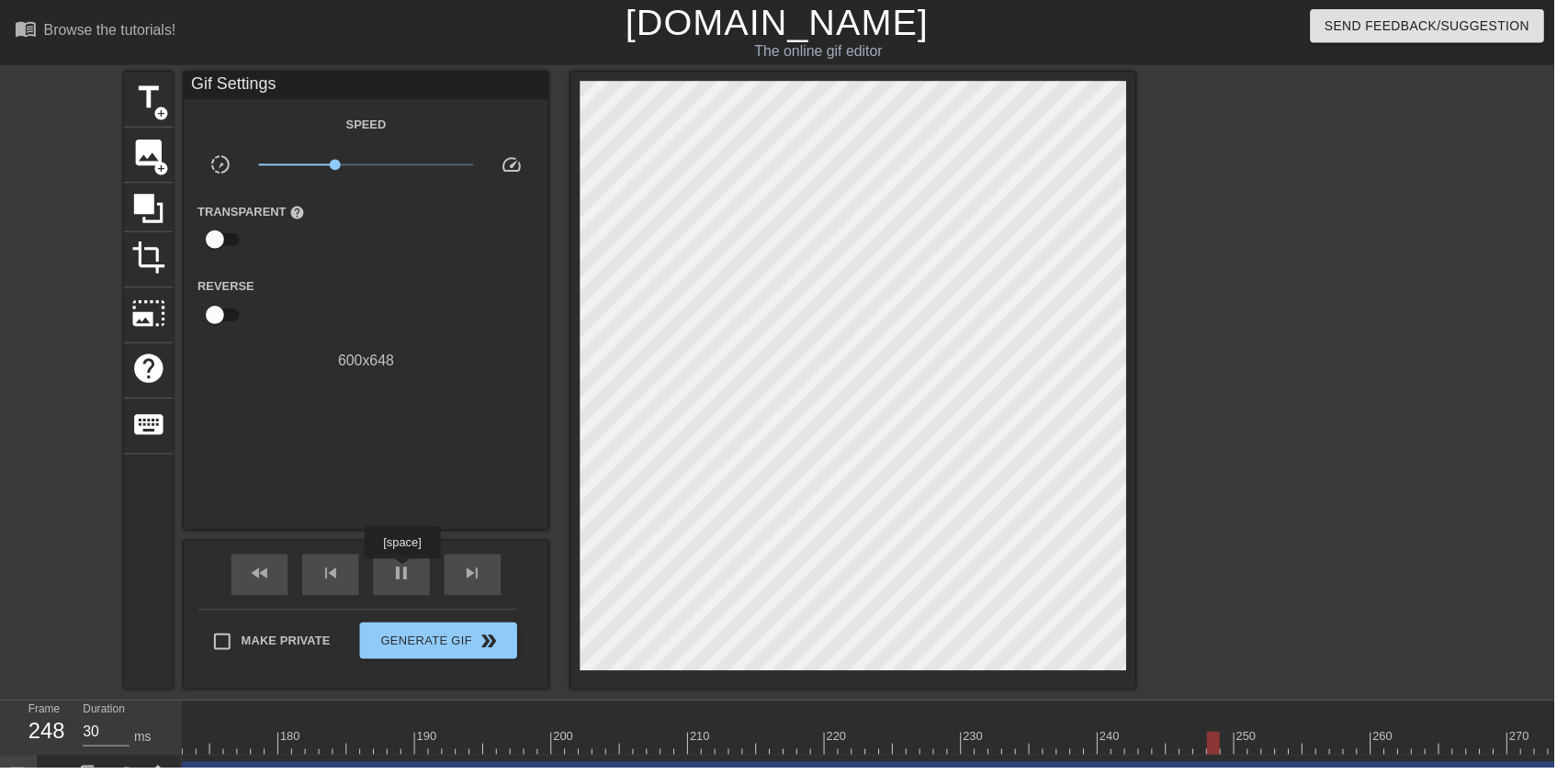 click at bounding box center [1555, 749] 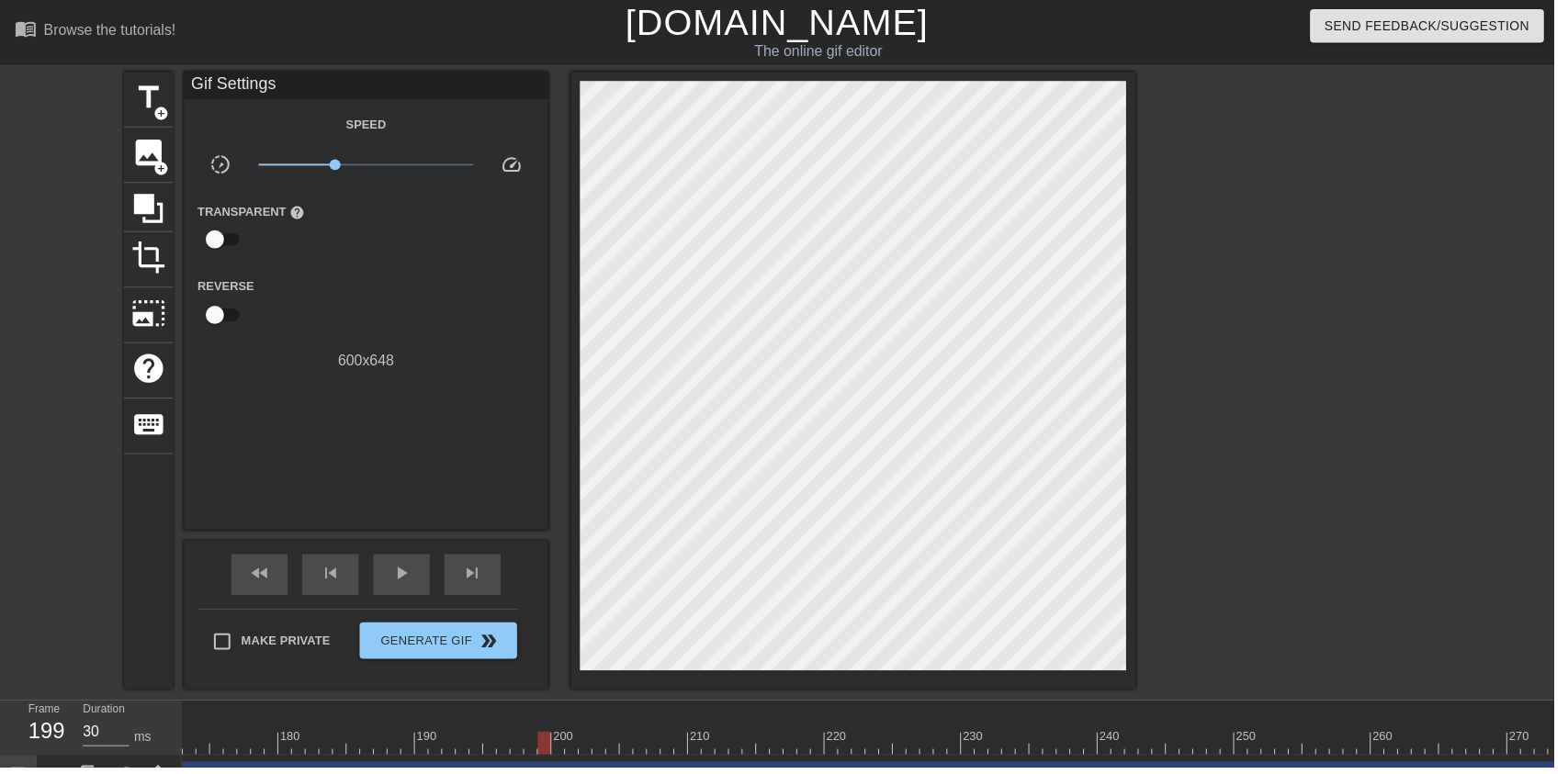 click on "play_arrow" at bounding box center [405, 579] 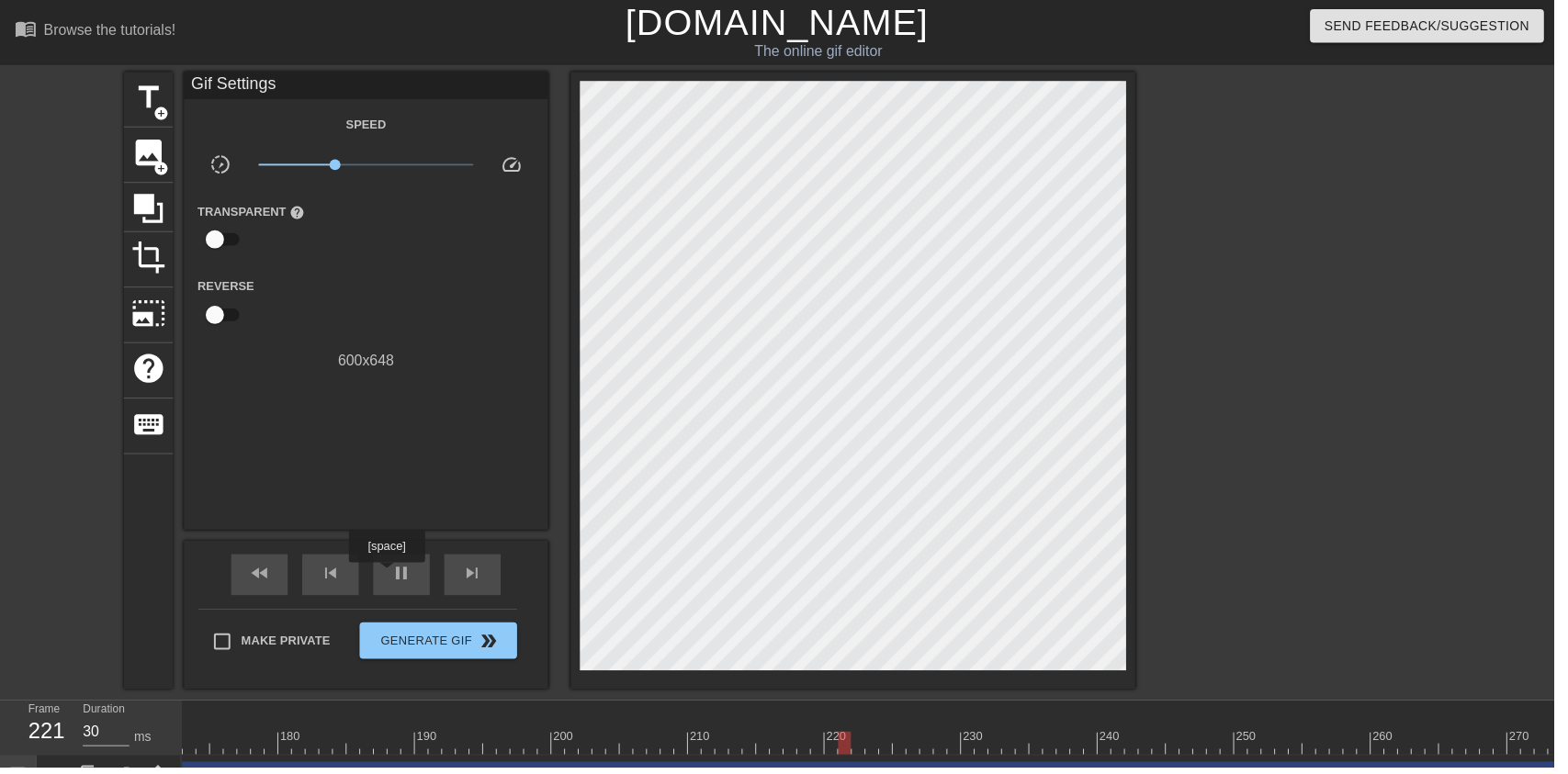 click at bounding box center (1555, 749) 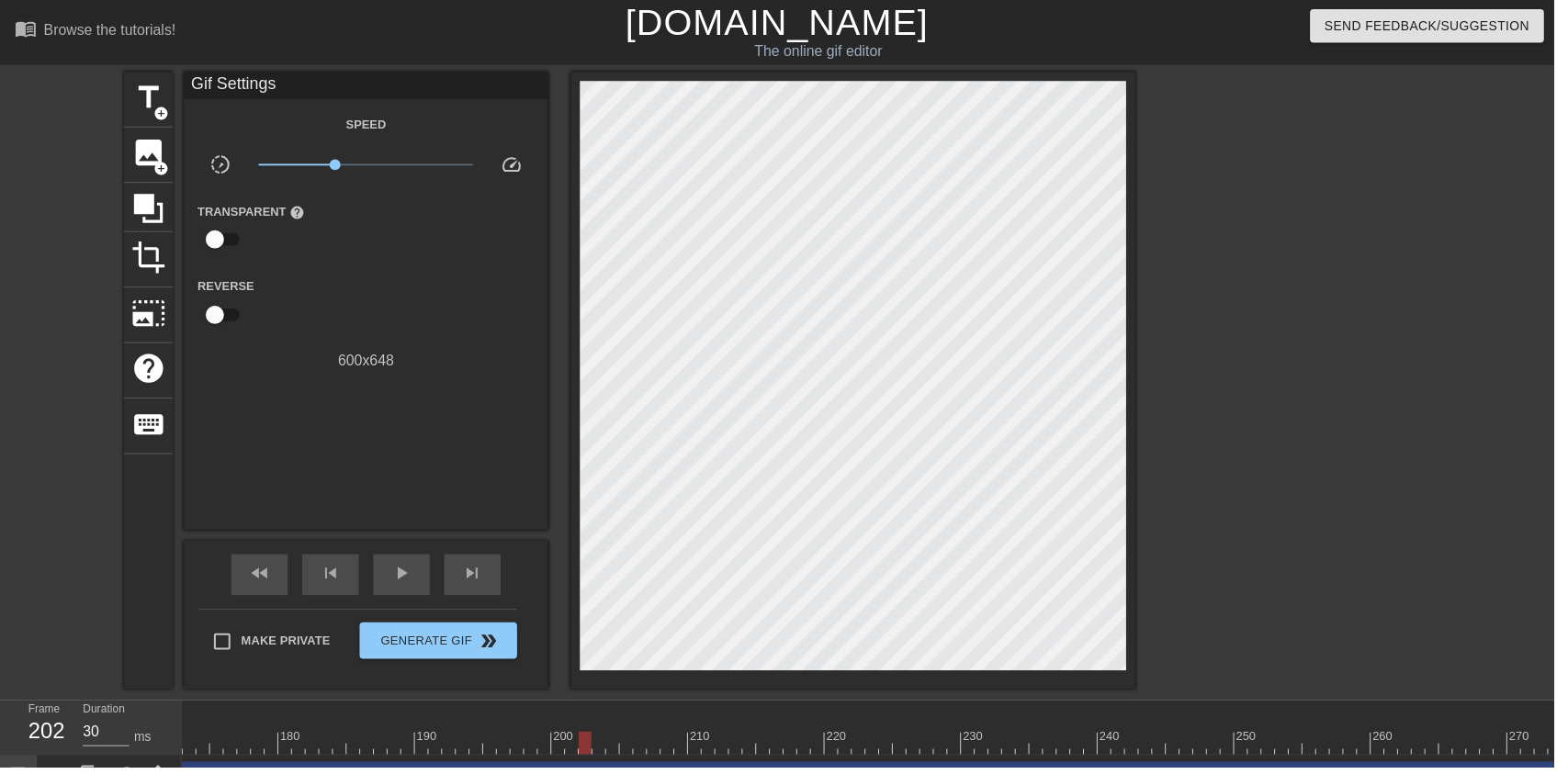 click on "play_arrow" at bounding box center (405, 578) 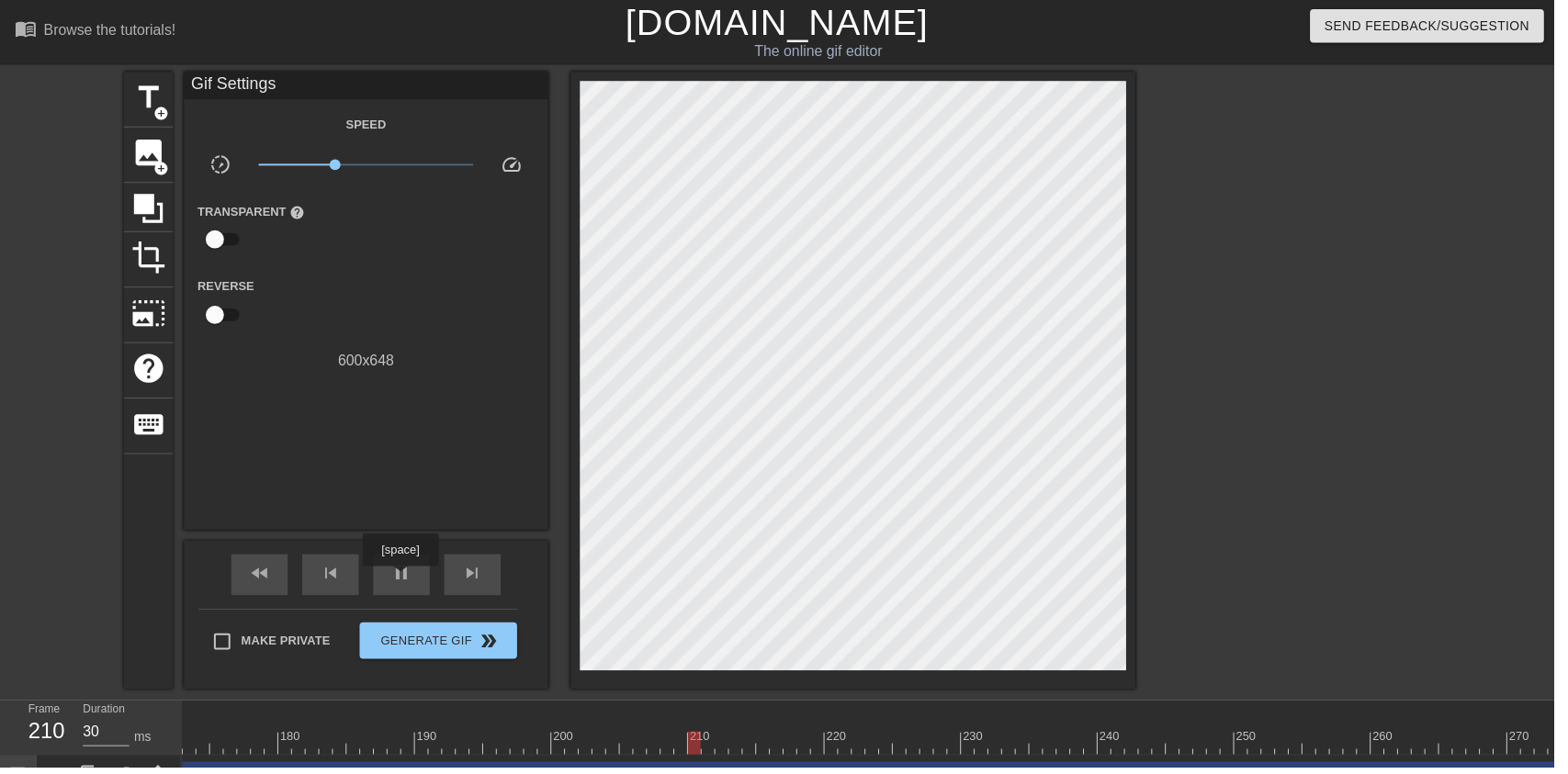 click on "pause" at bounding box center (405, 578) 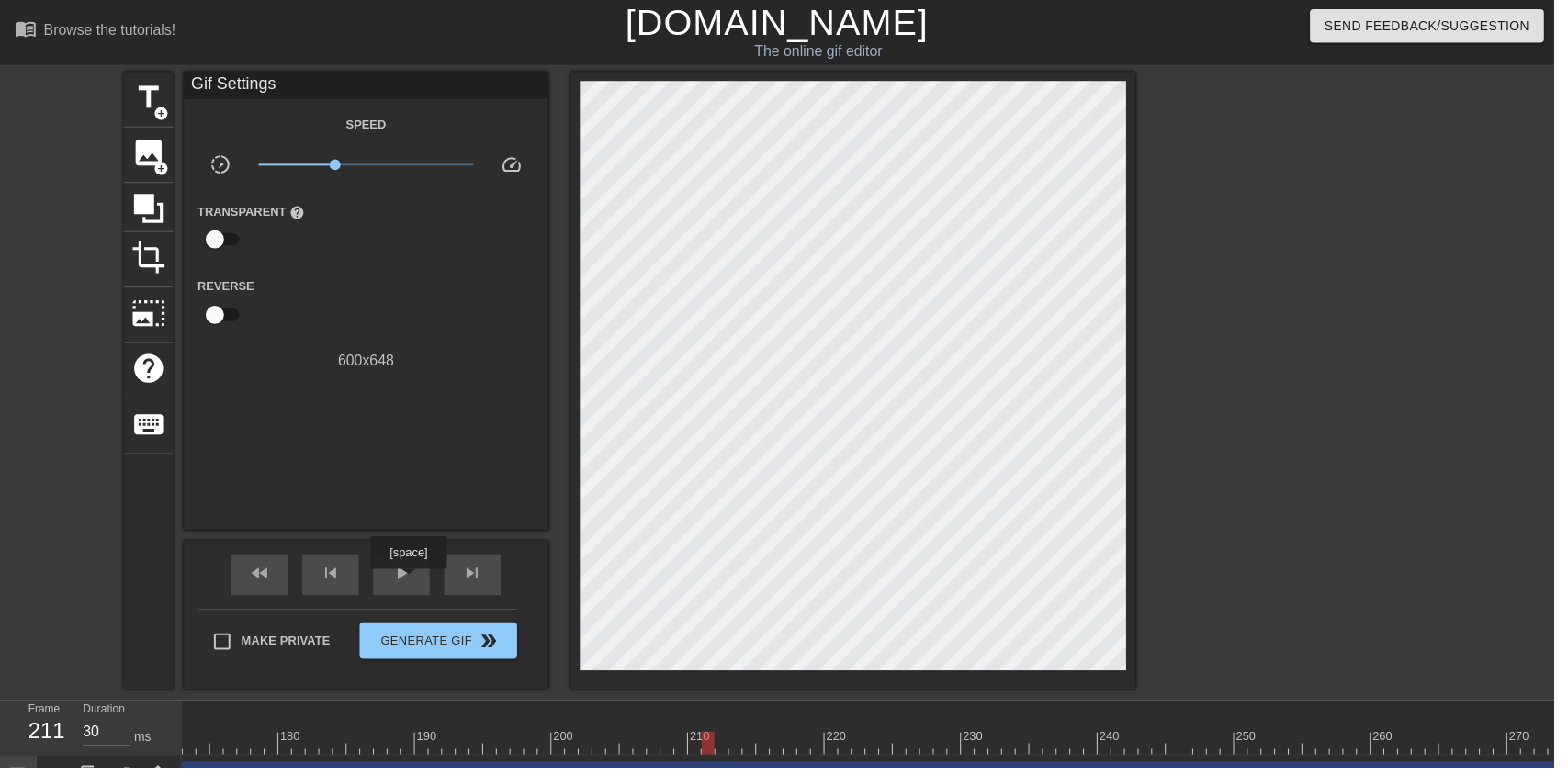 click at bounding box center (657, 743) 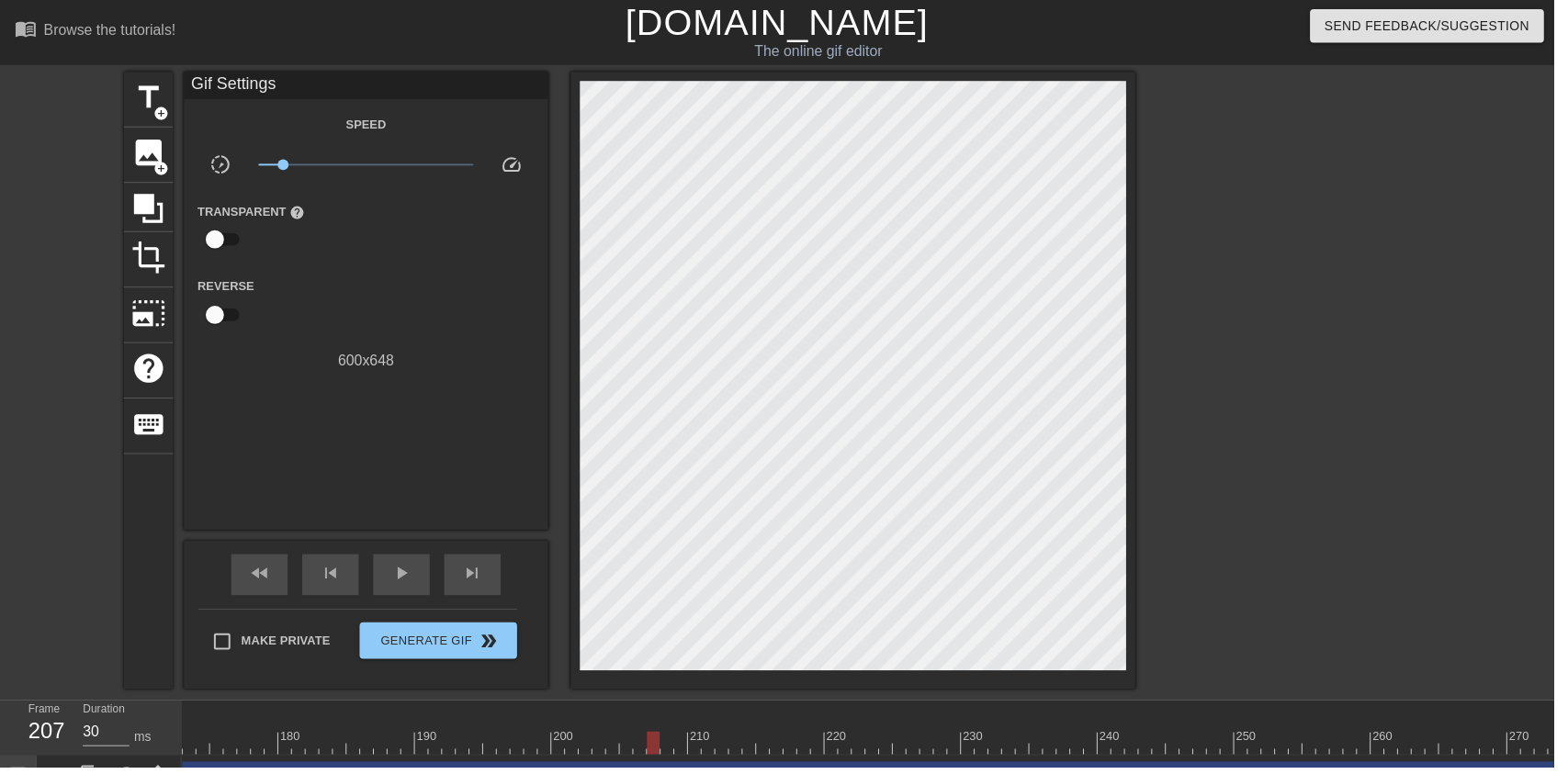 click on "play_arrow" at bounding box center [405, 579] 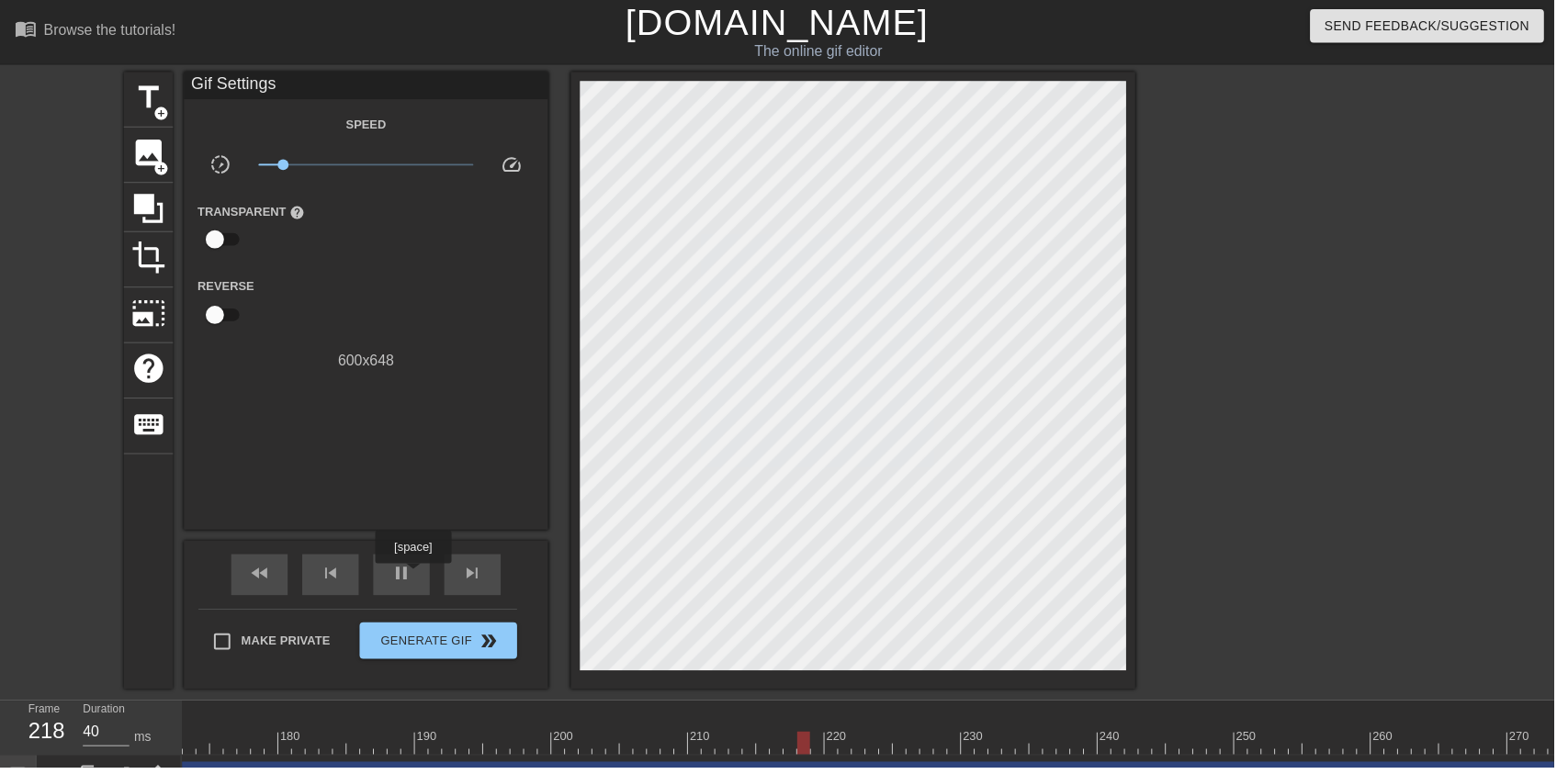 click on "pause" at bounding box center (405, 578) 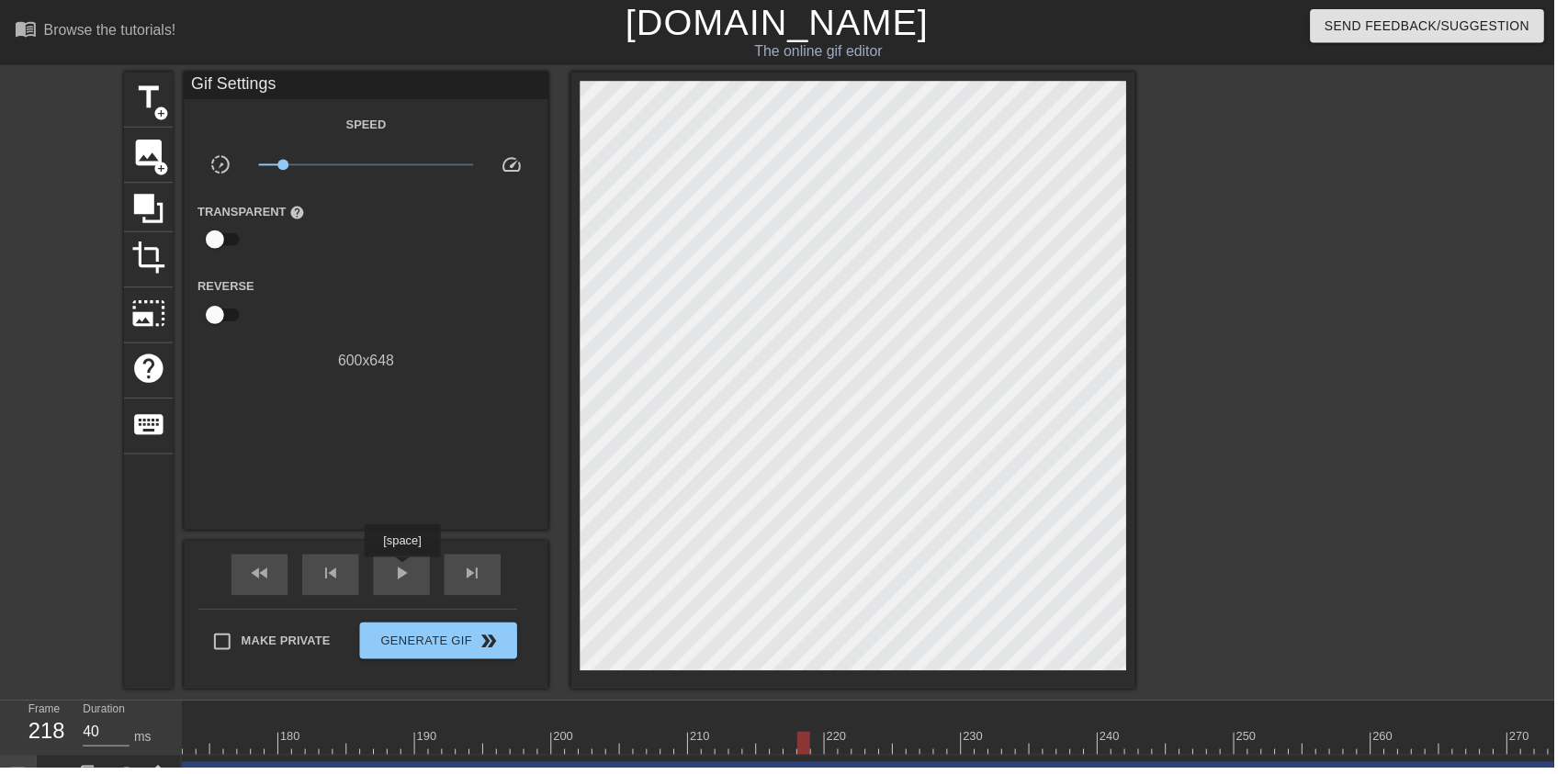 click on "play_arrow" at bounding box center [405, 578] 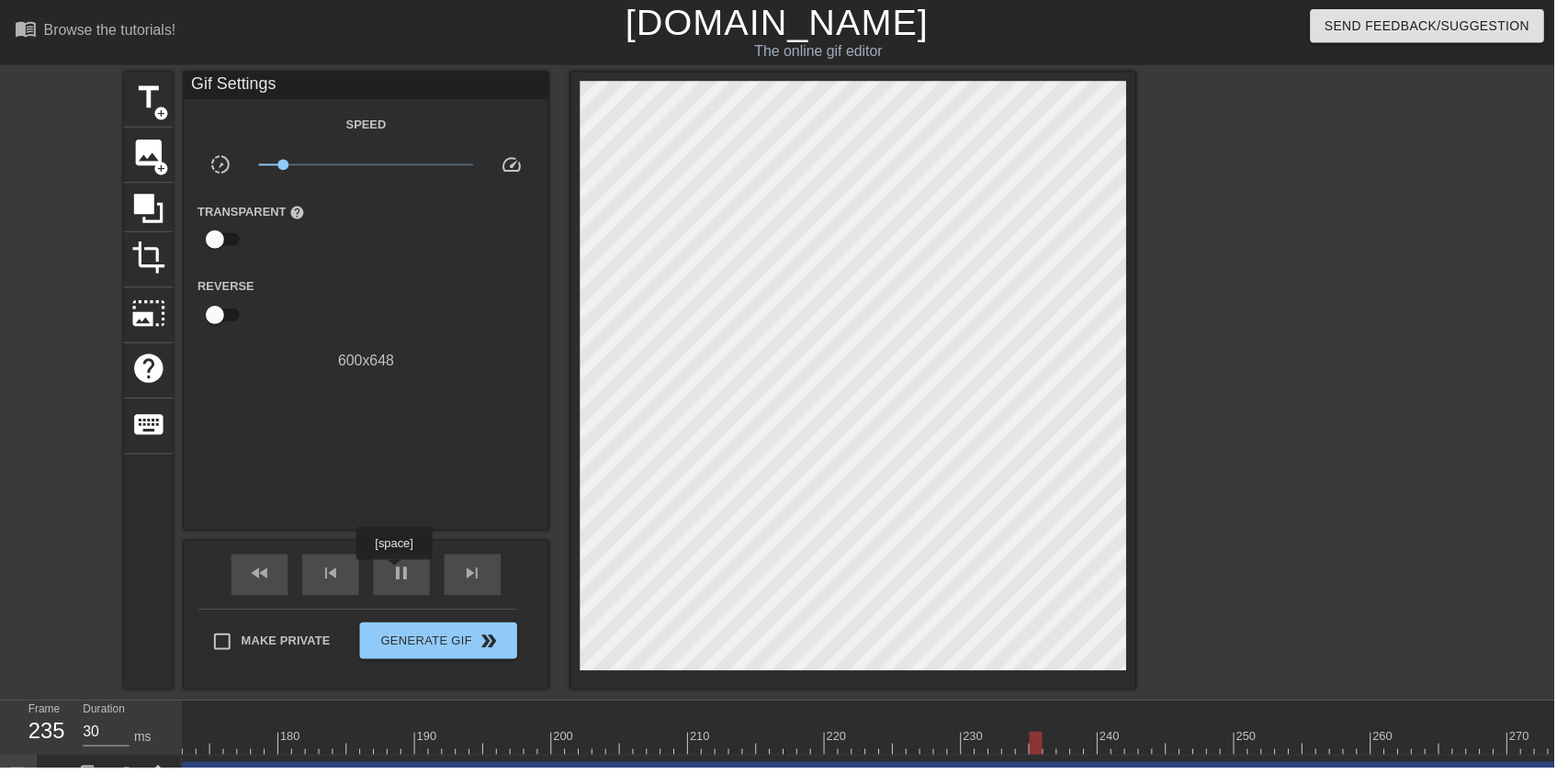 click at bounding box center (480, 736) 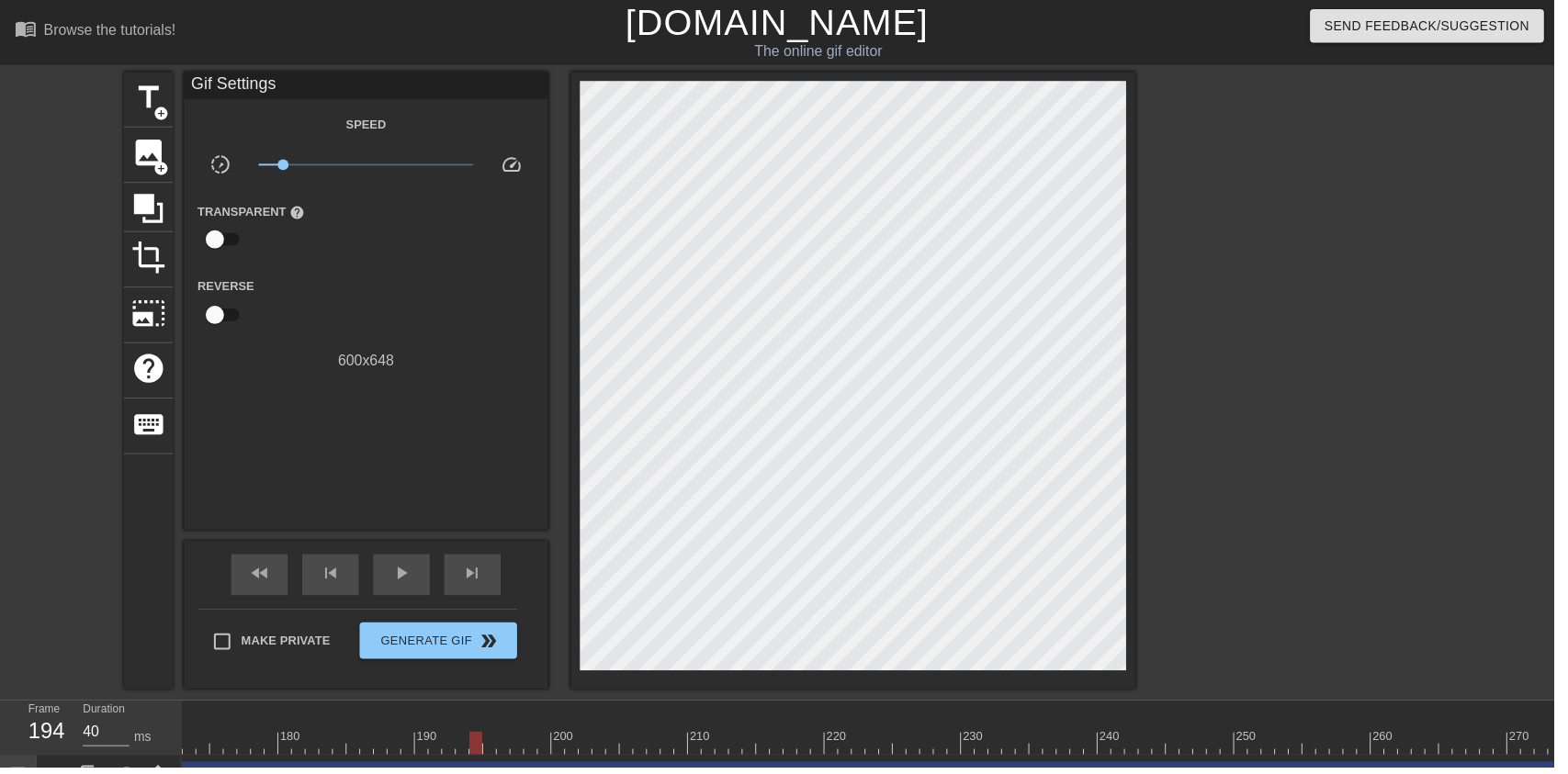 click on "play_arrow" at bounding box center [405, 578] 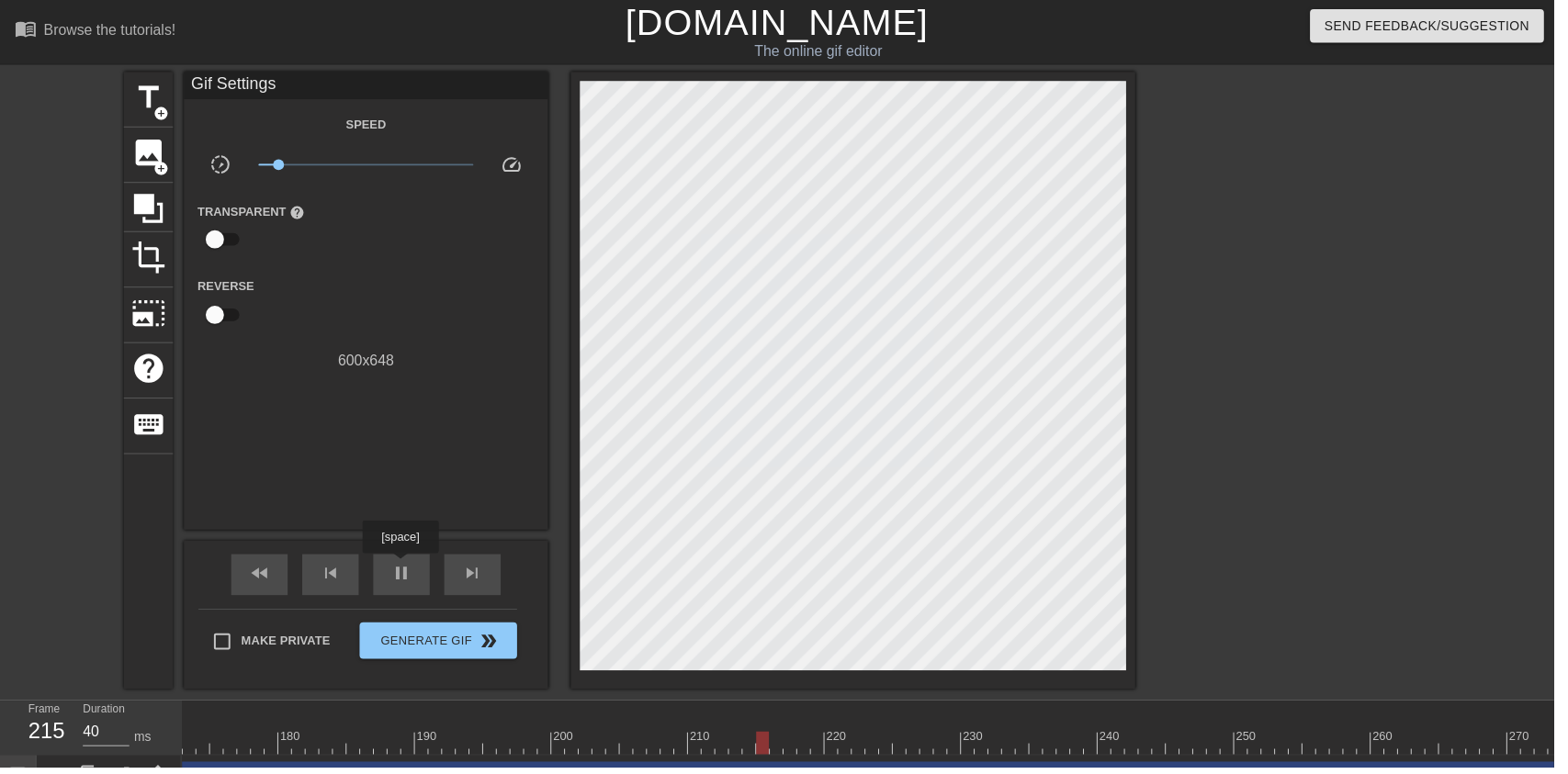 click at bounding box center [1555, 749] 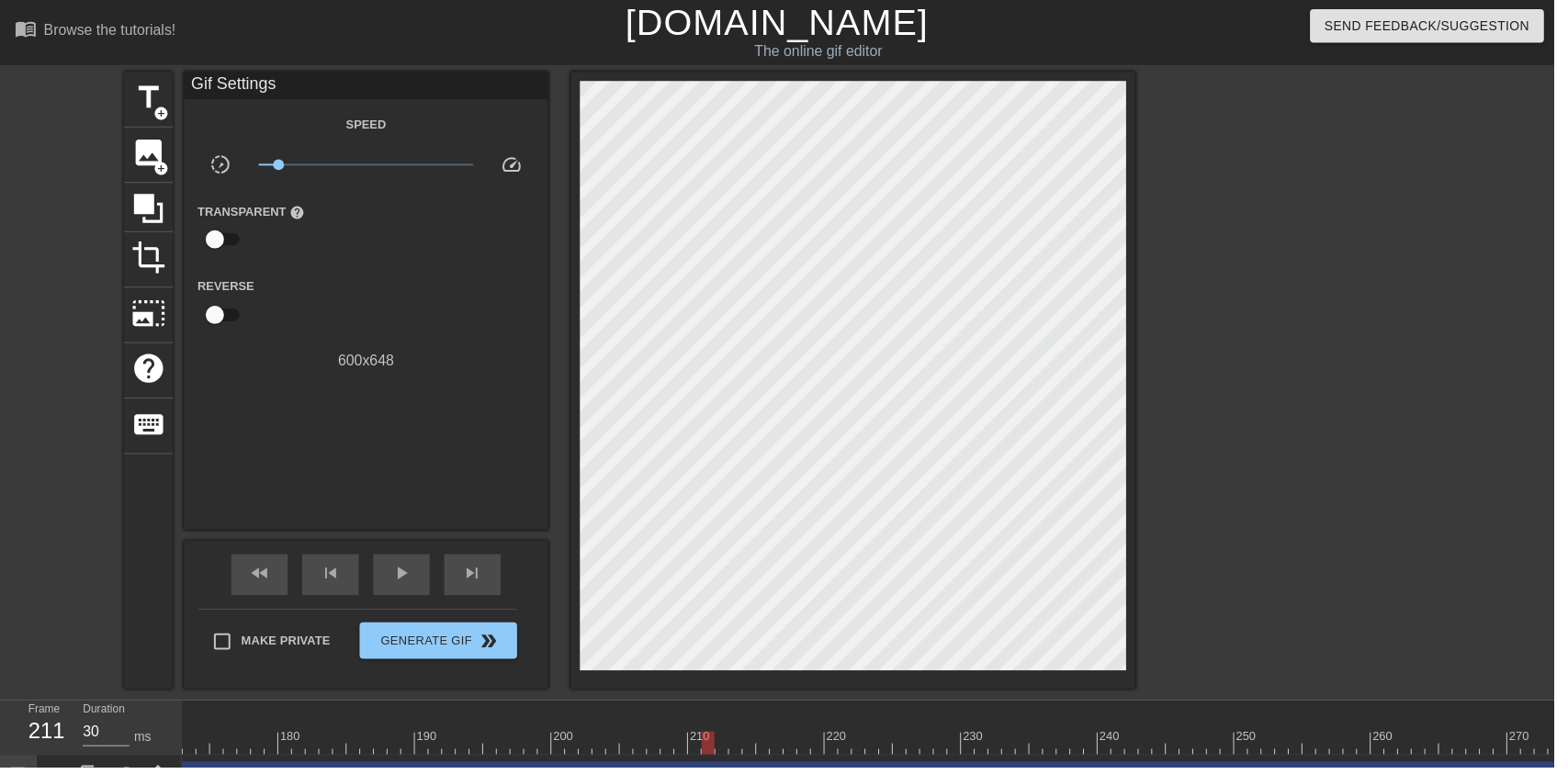click on "play_arrow" at bounding box center [405, 578] 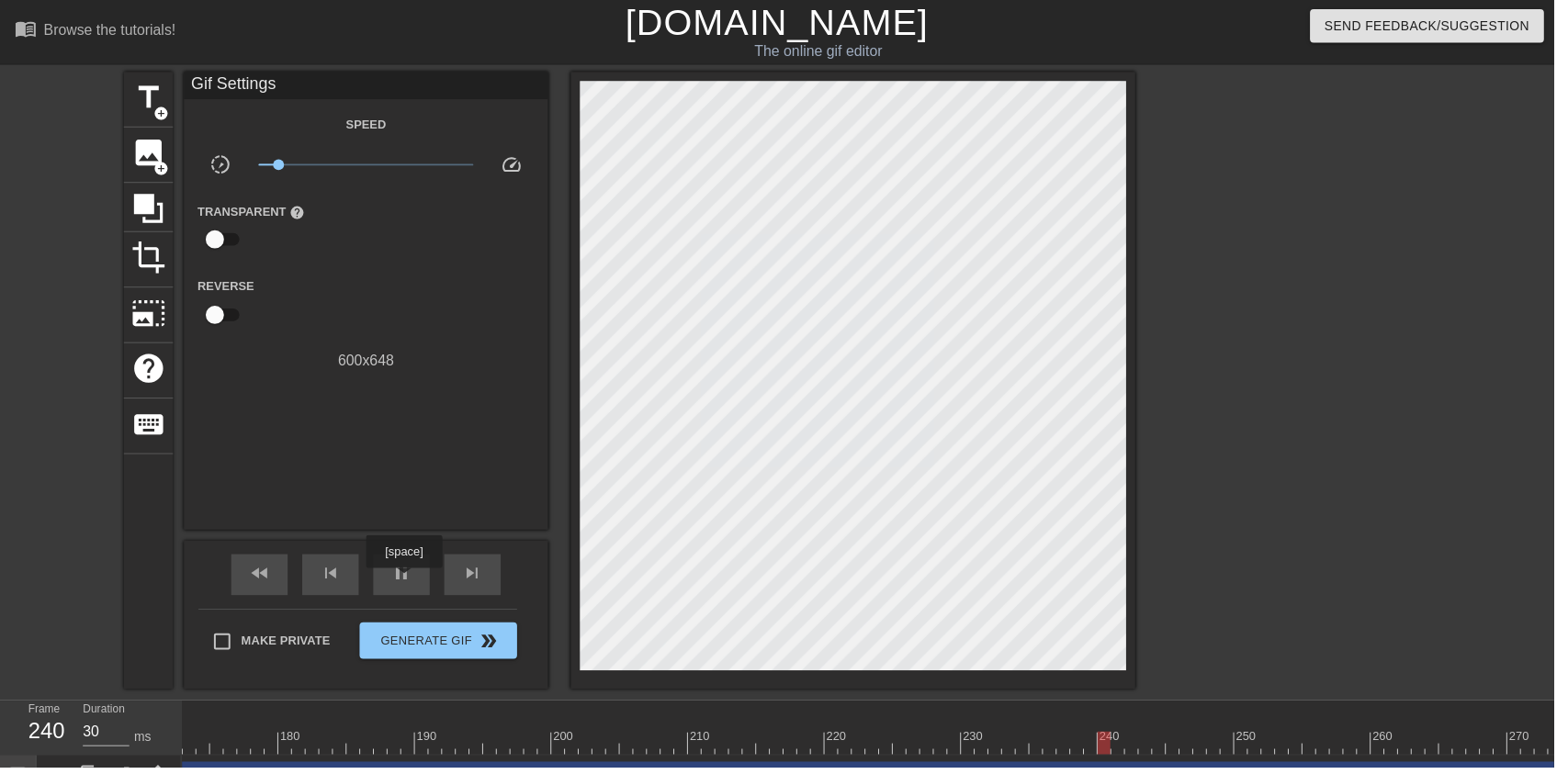 click at bounding box center [508, 736] 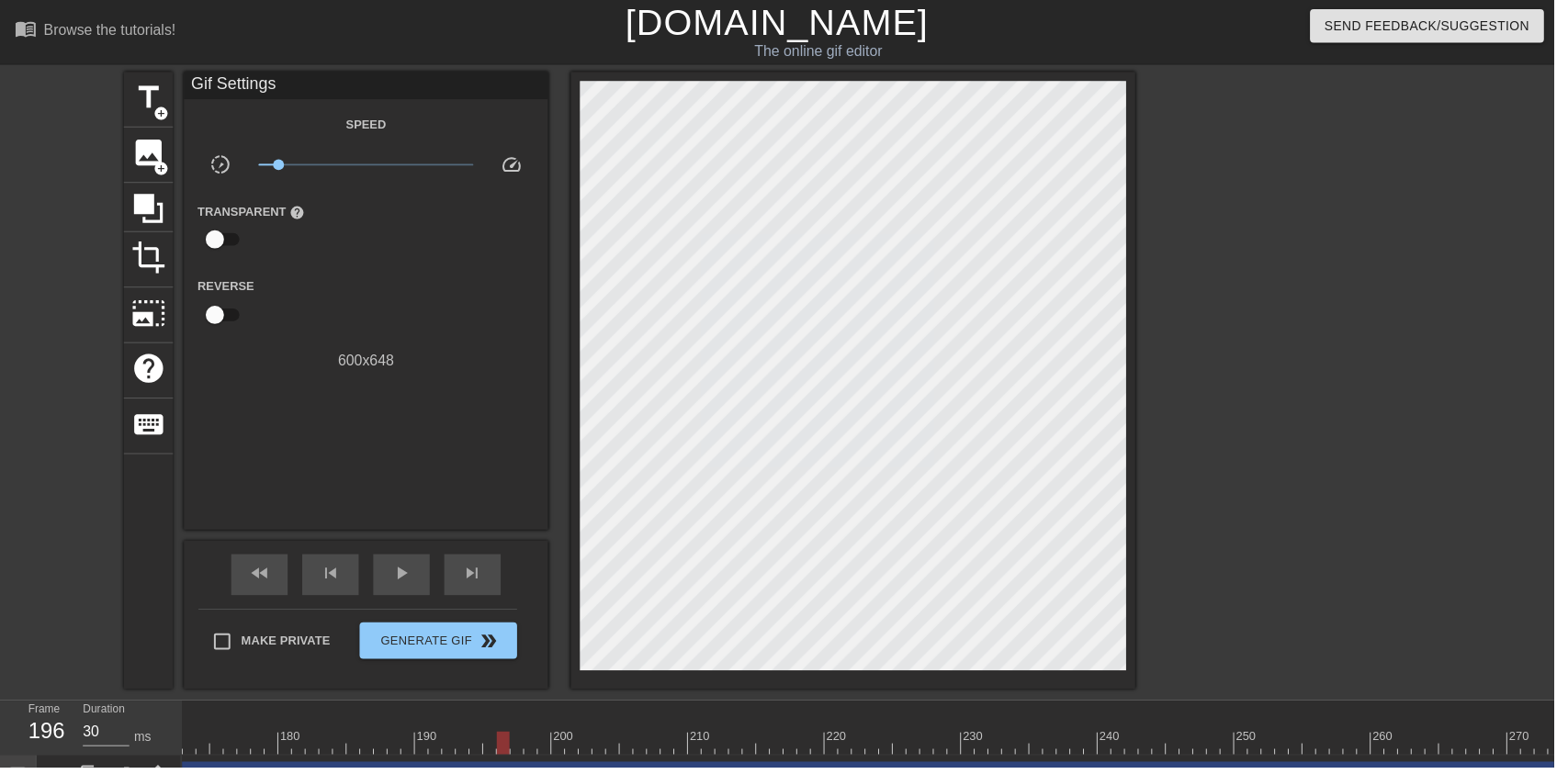click on "play_arrow" at bounding box center [405, 578] 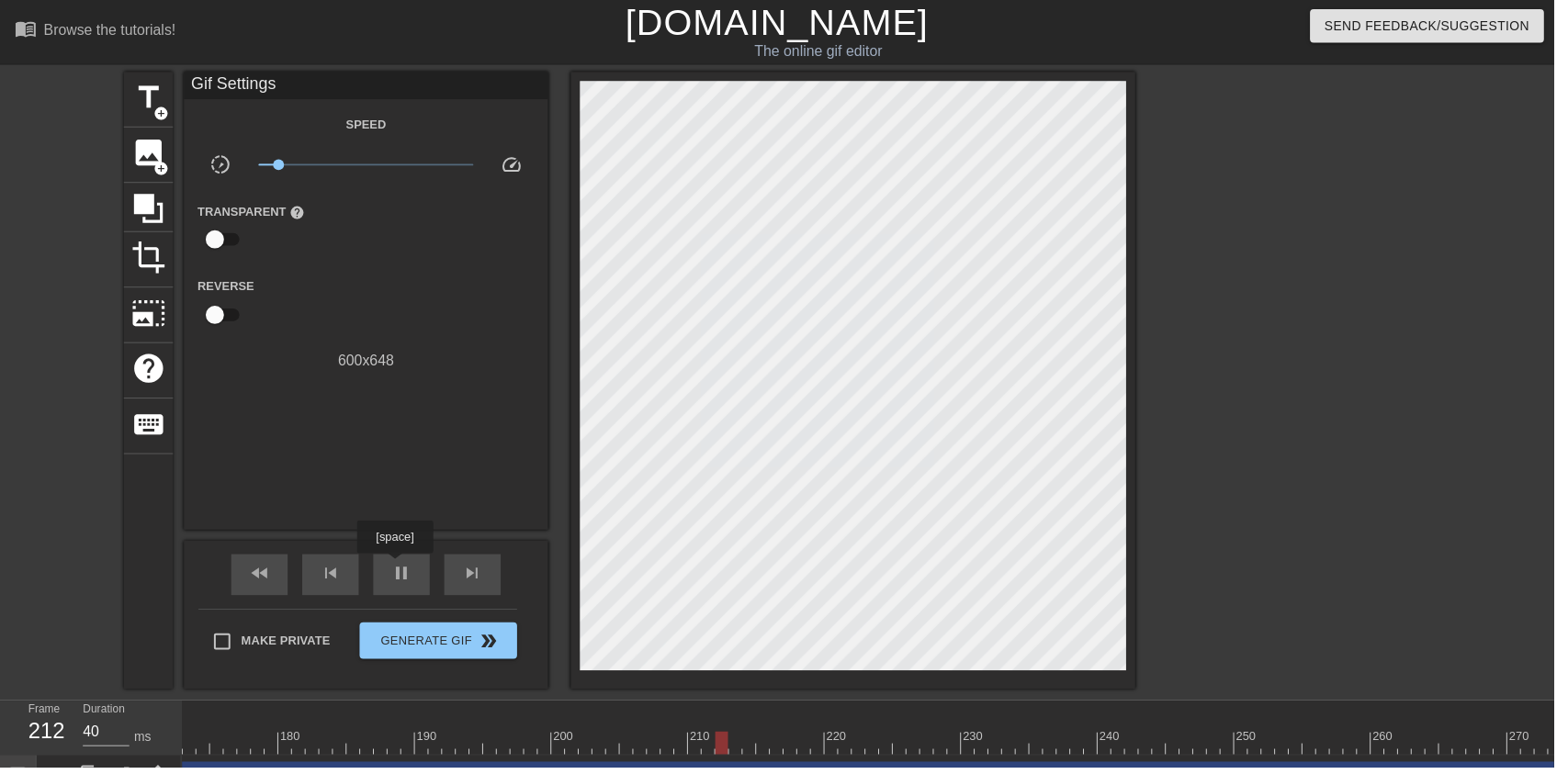 click at bounding box center (1555, 749) 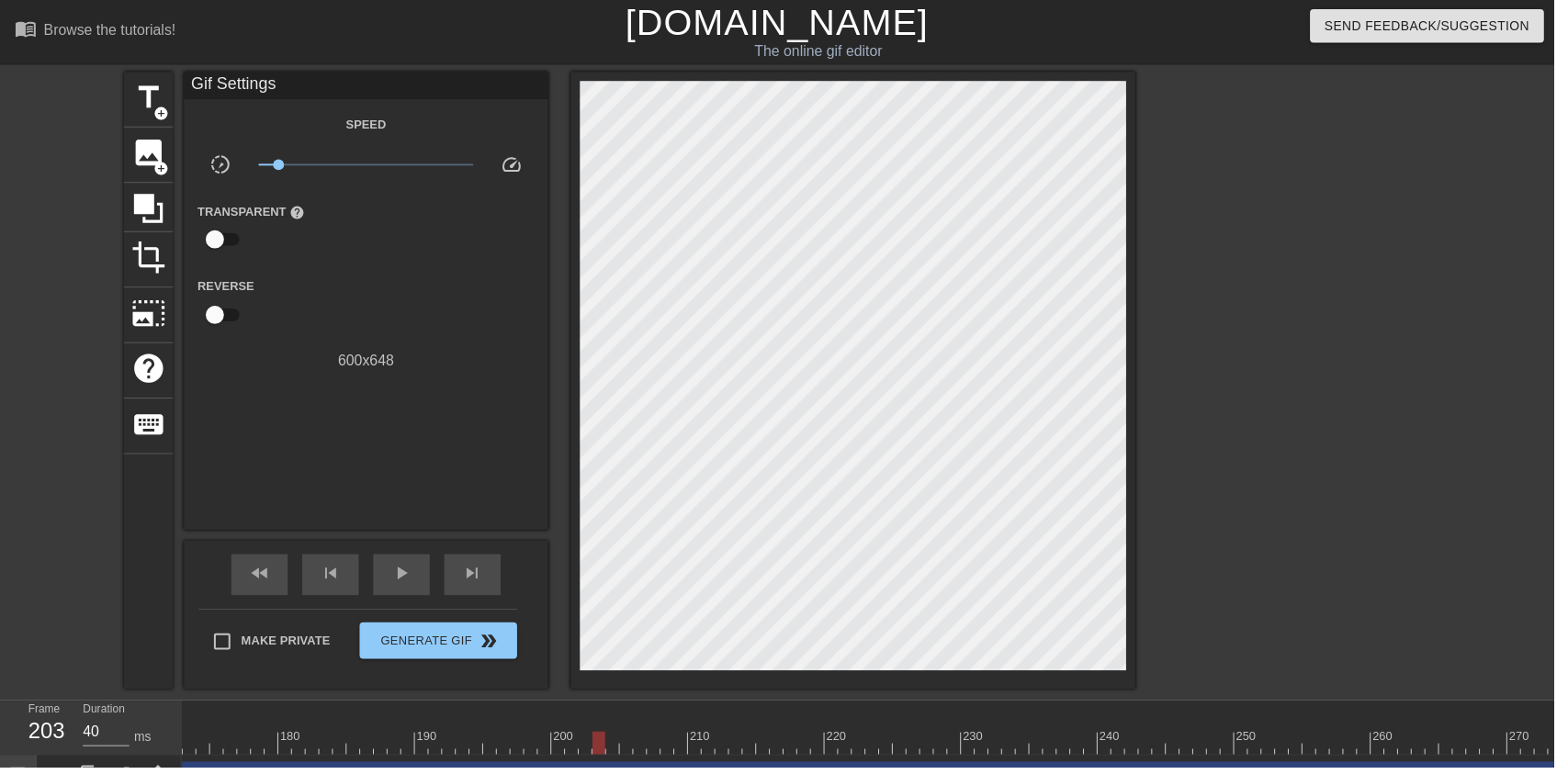 click on "play_arrow" at bounding box center (405, 578) 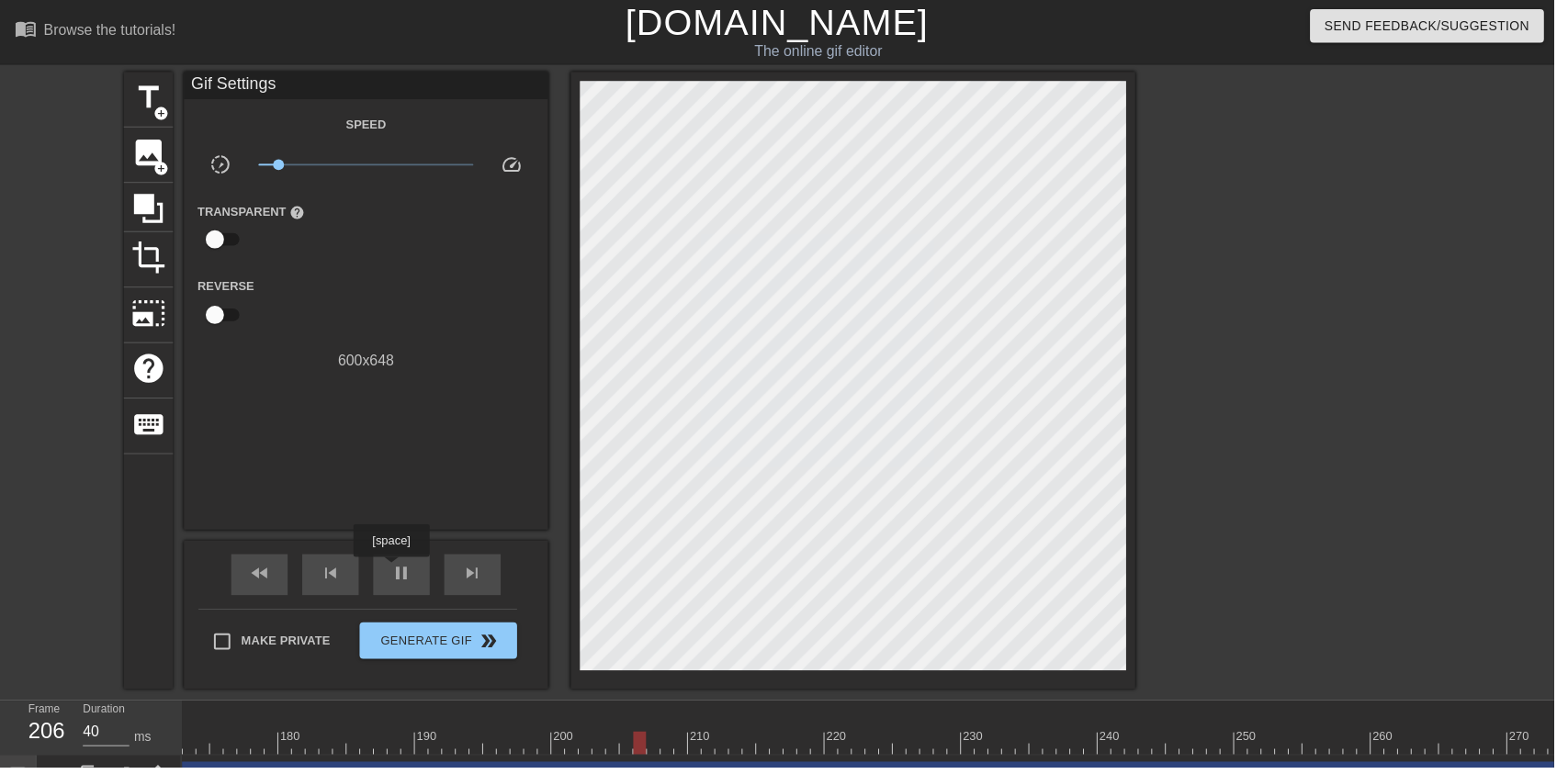 click on "pause" at bounding box center (405, 578) 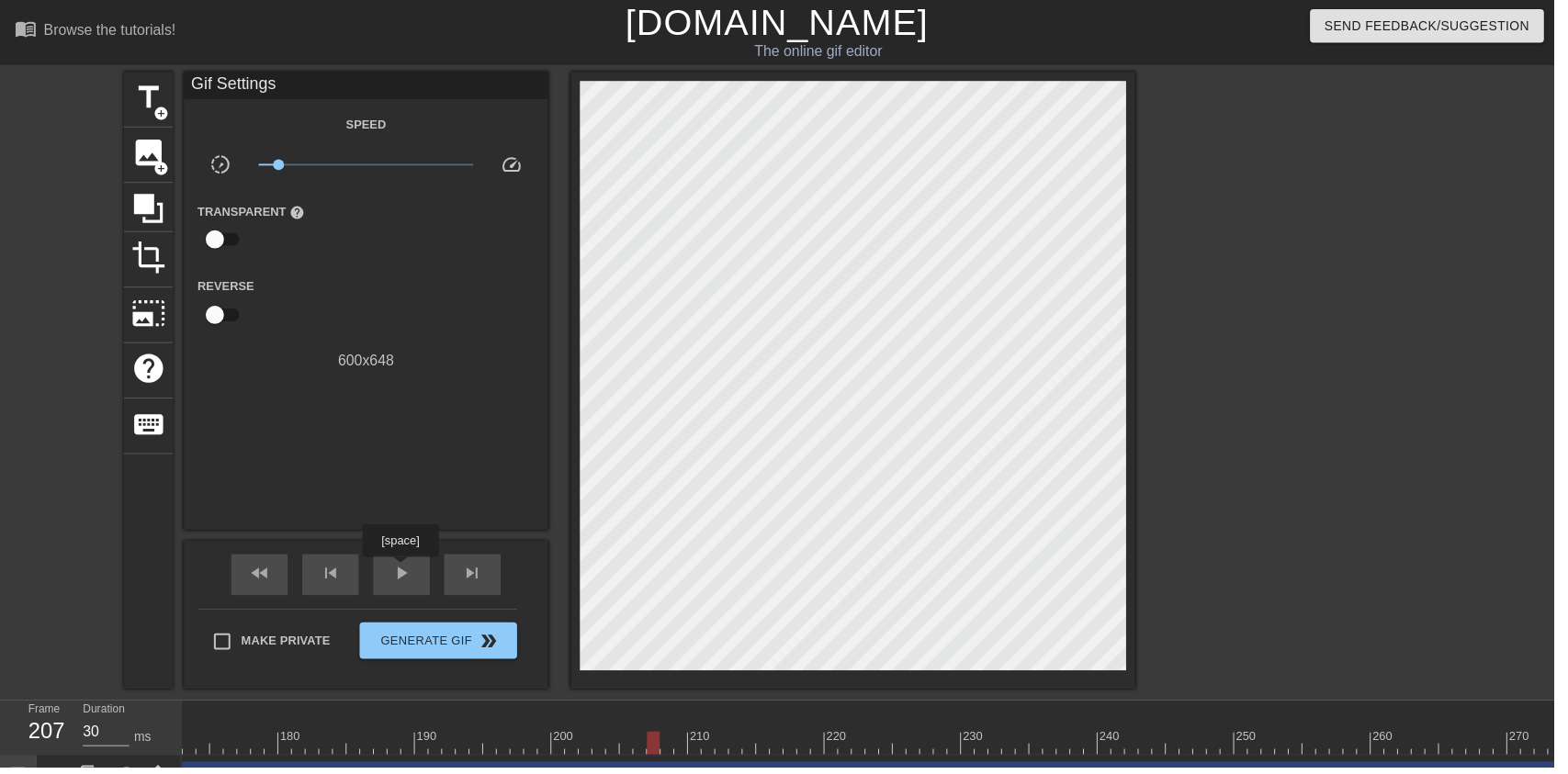 click on "lens" at bounding box center (637, 781) 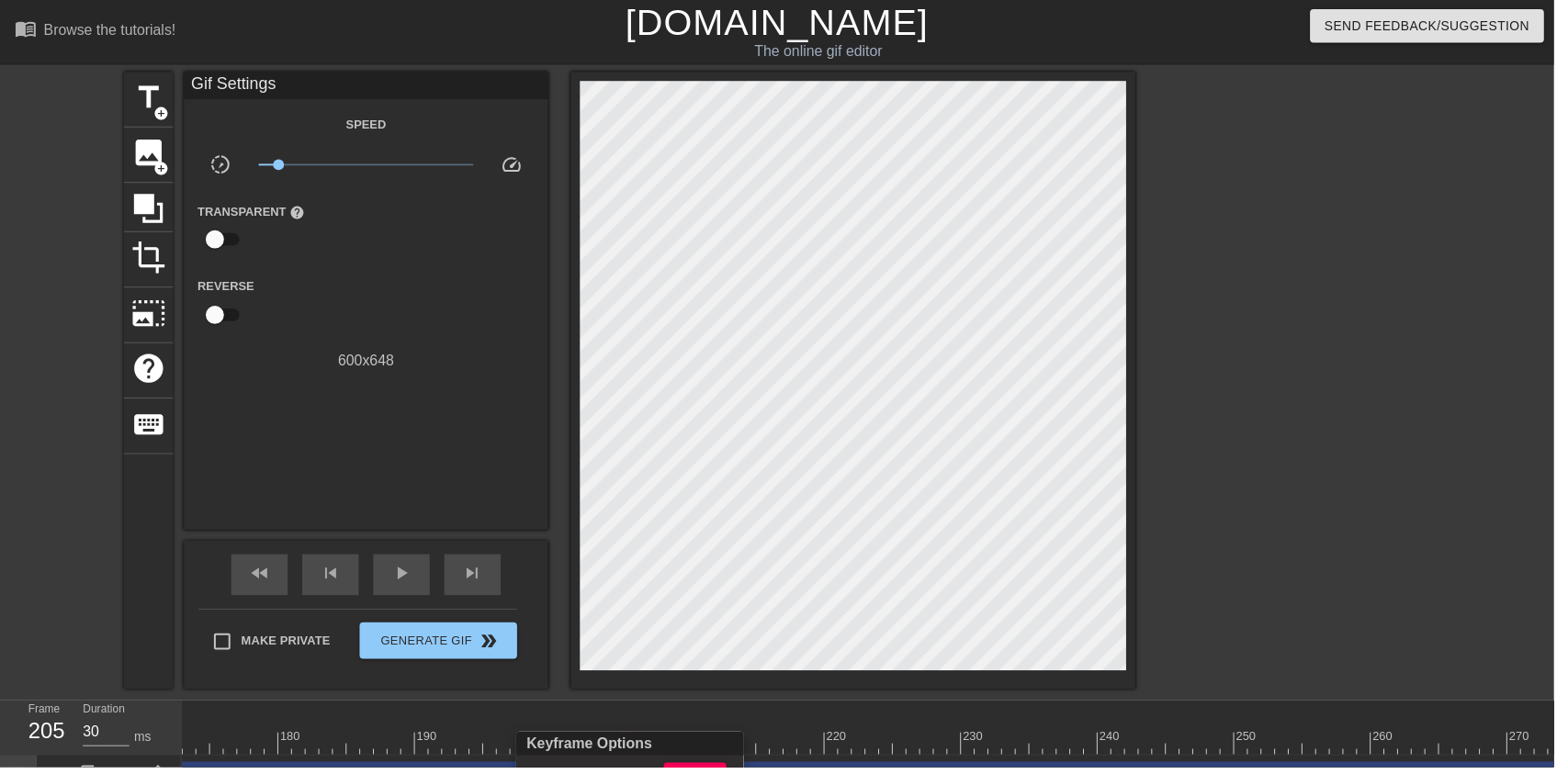 click at bounding box center (784, 387) 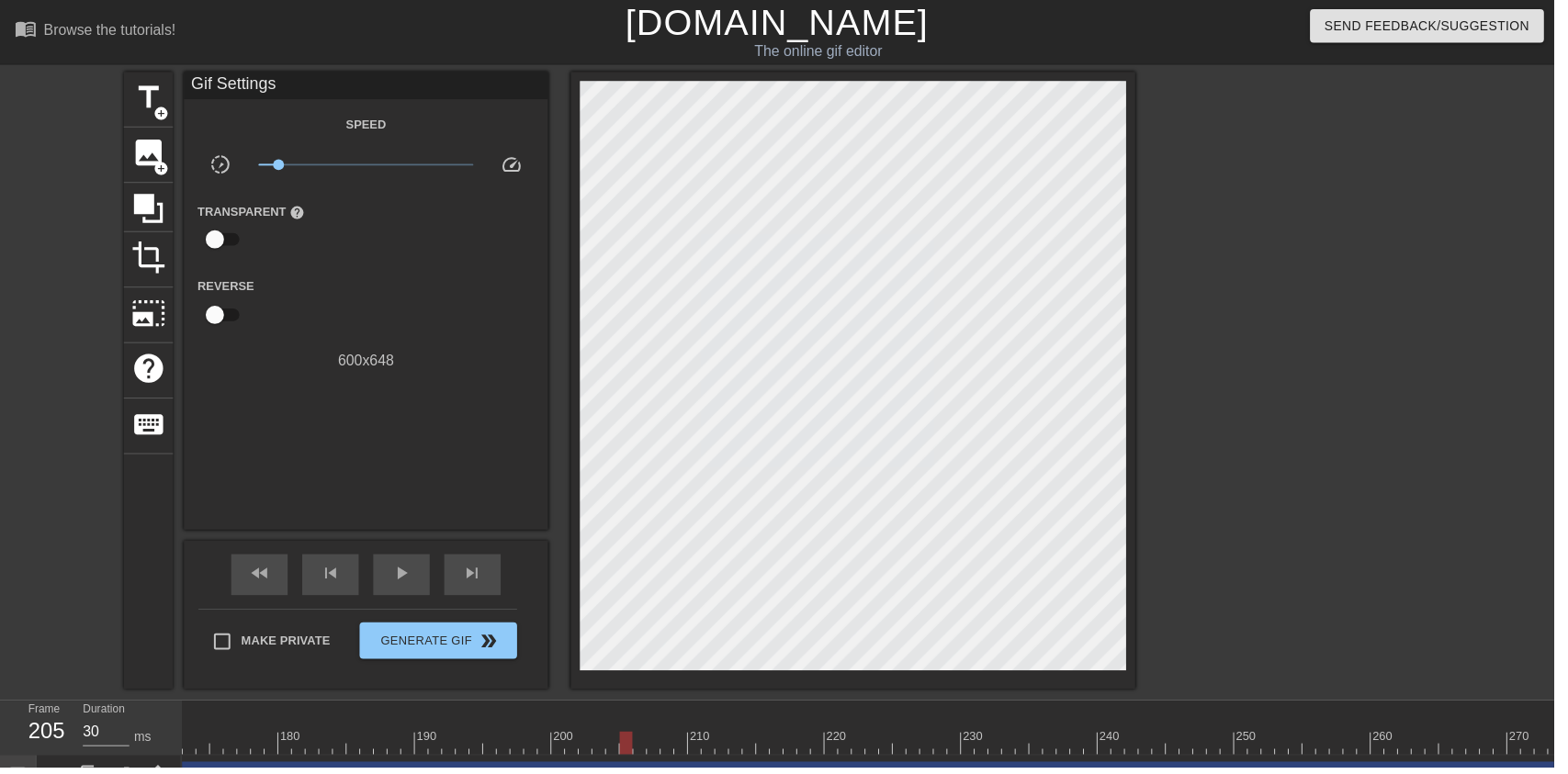 click on "lens" at bounding box center (595, 781) 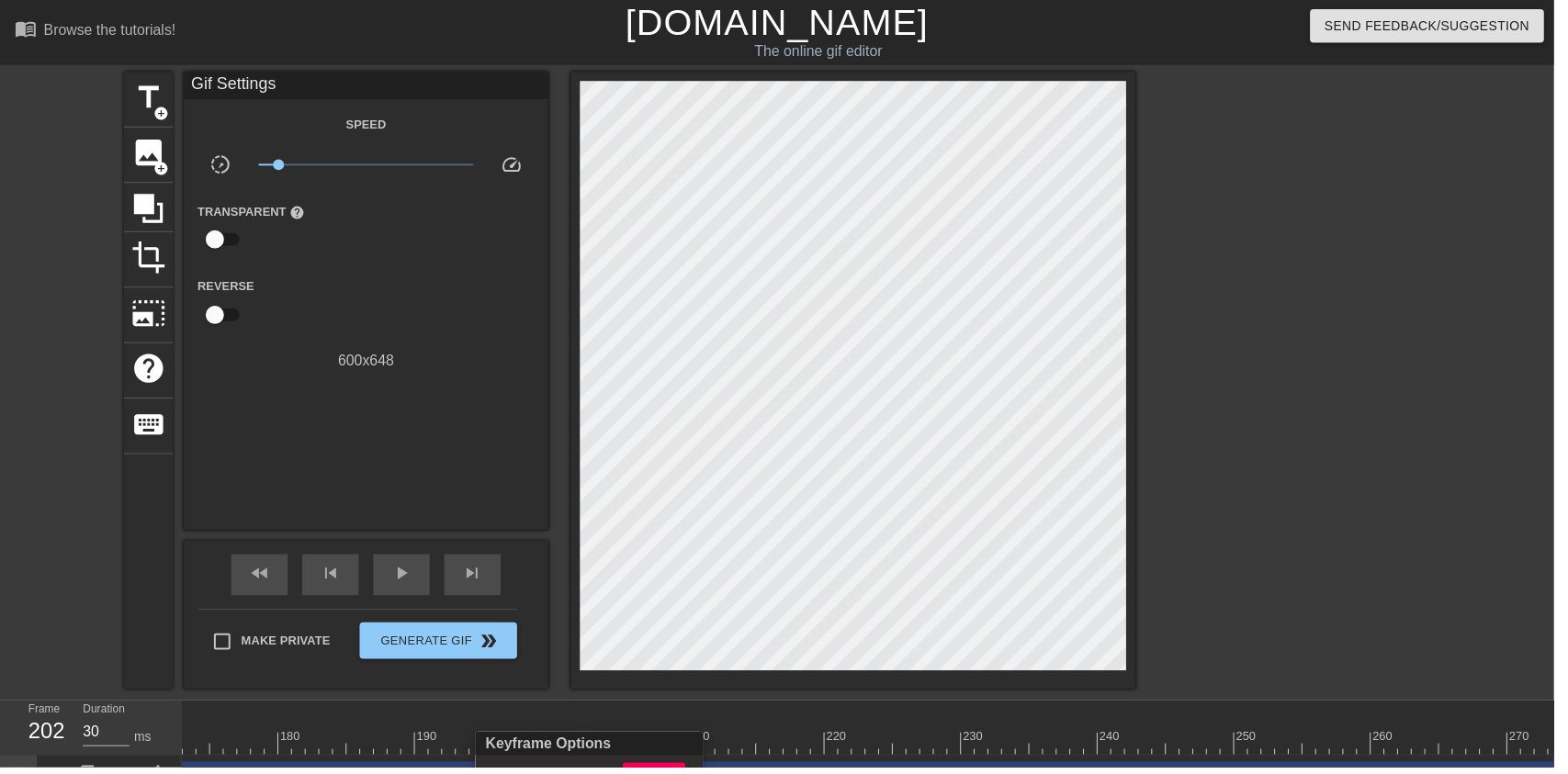 click at bounding box center [784, 387] 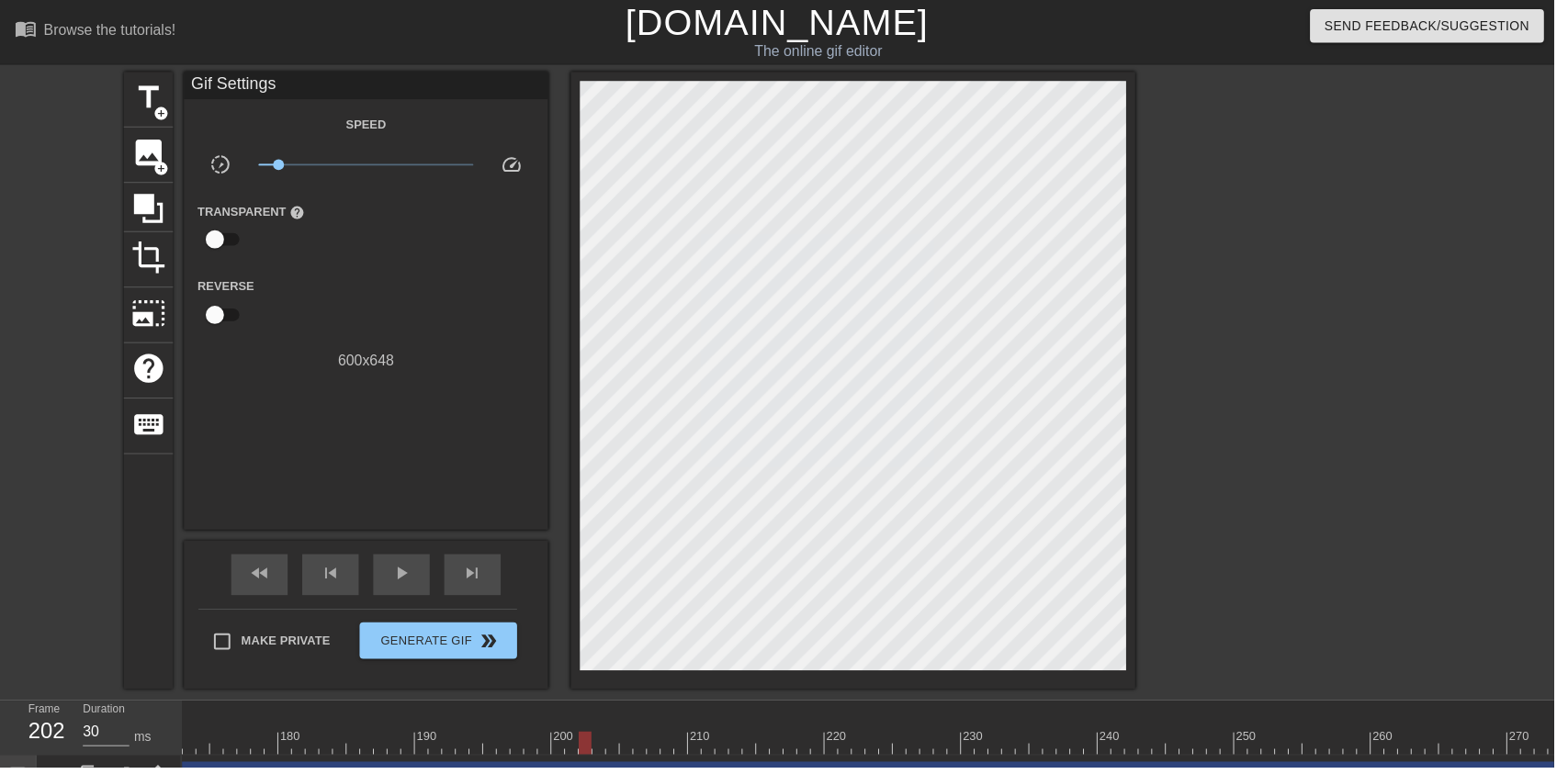 click on "lens" at bounding box center [554, 781] 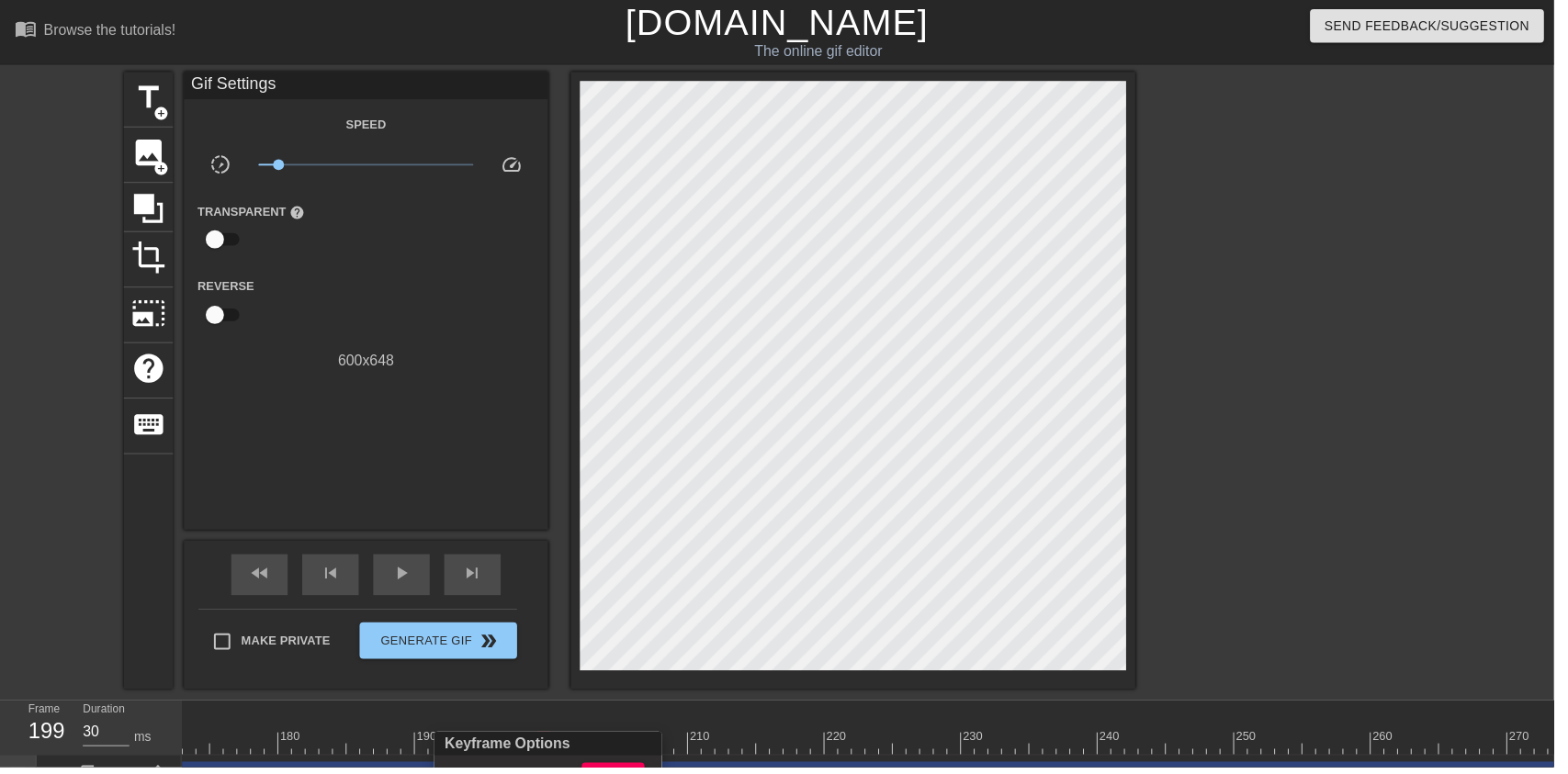 click at bounding box center [784, 387] 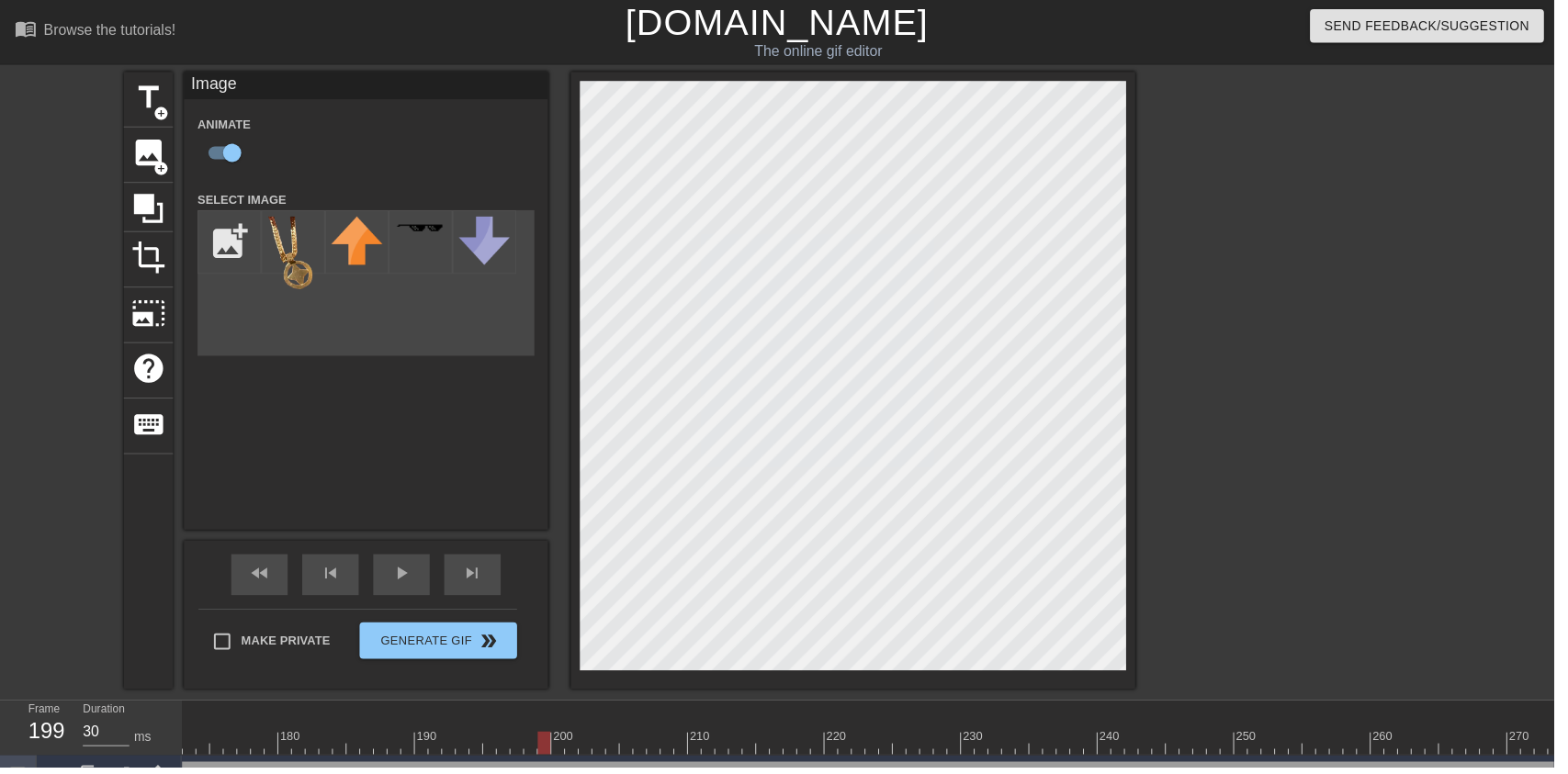 click on "play_arrow" at bounding box center [405, 578] 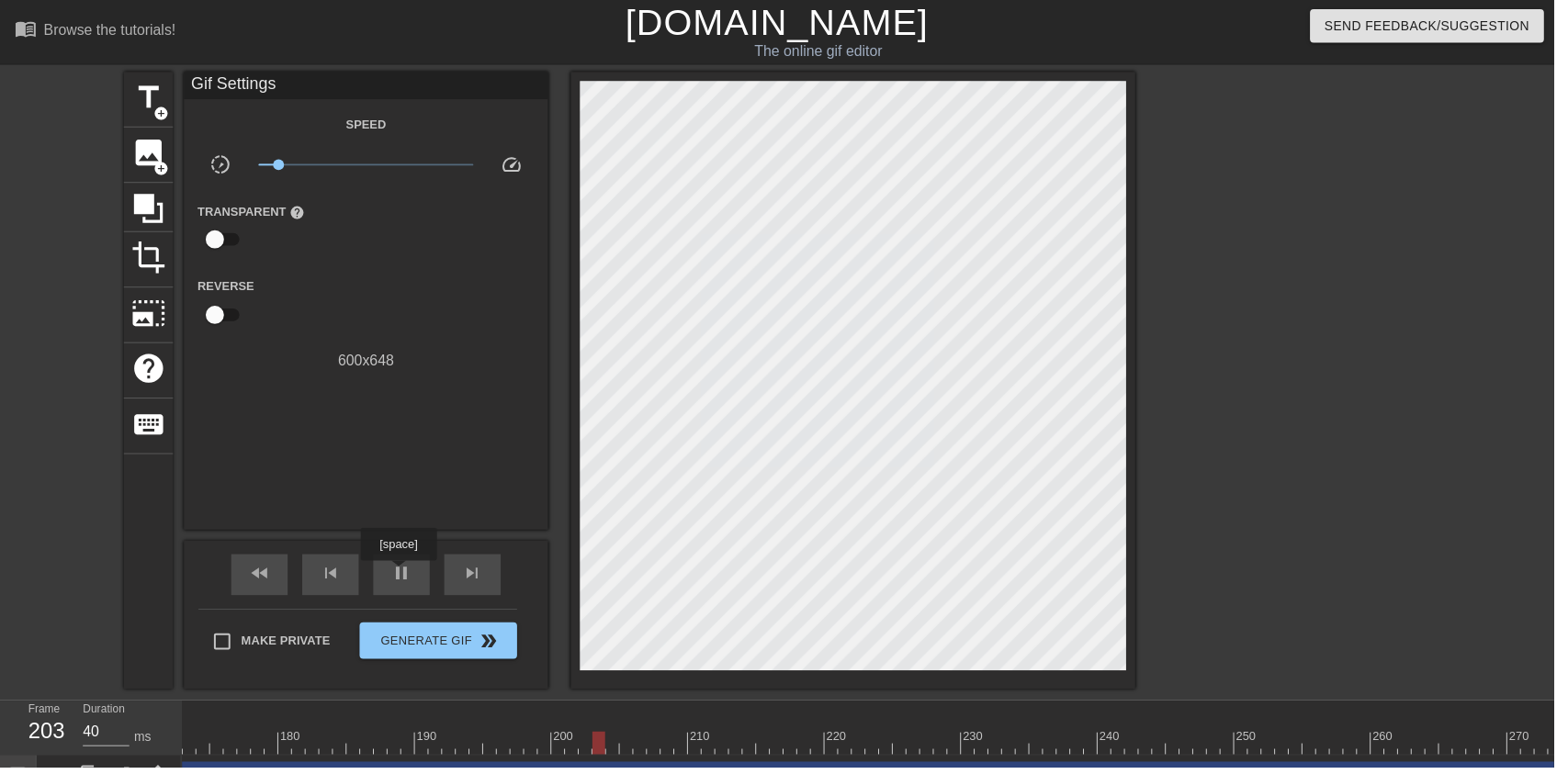 click at bounding box center [412, 736] 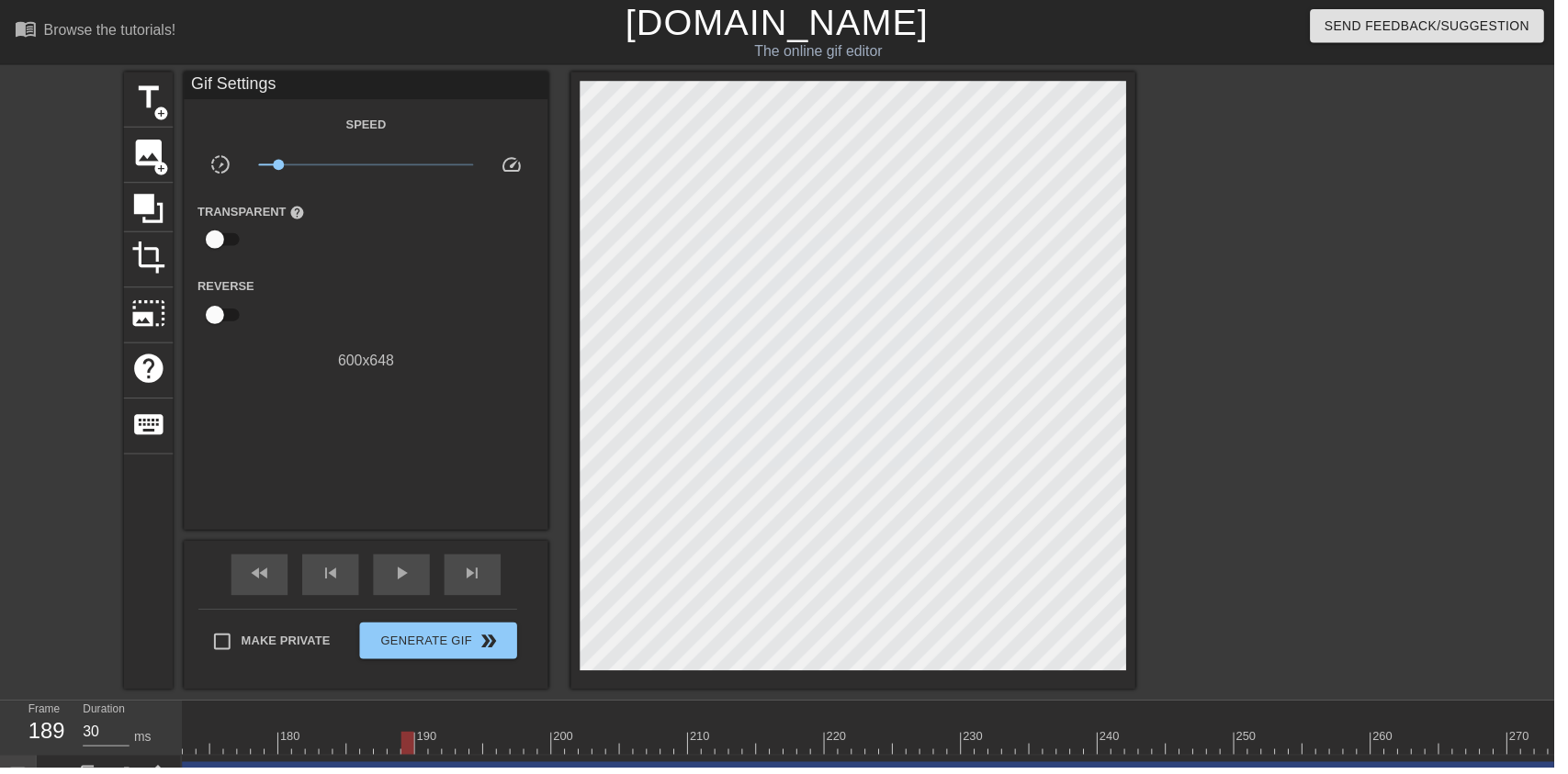 click on "play_arrow" at bounding box center [405, 578] 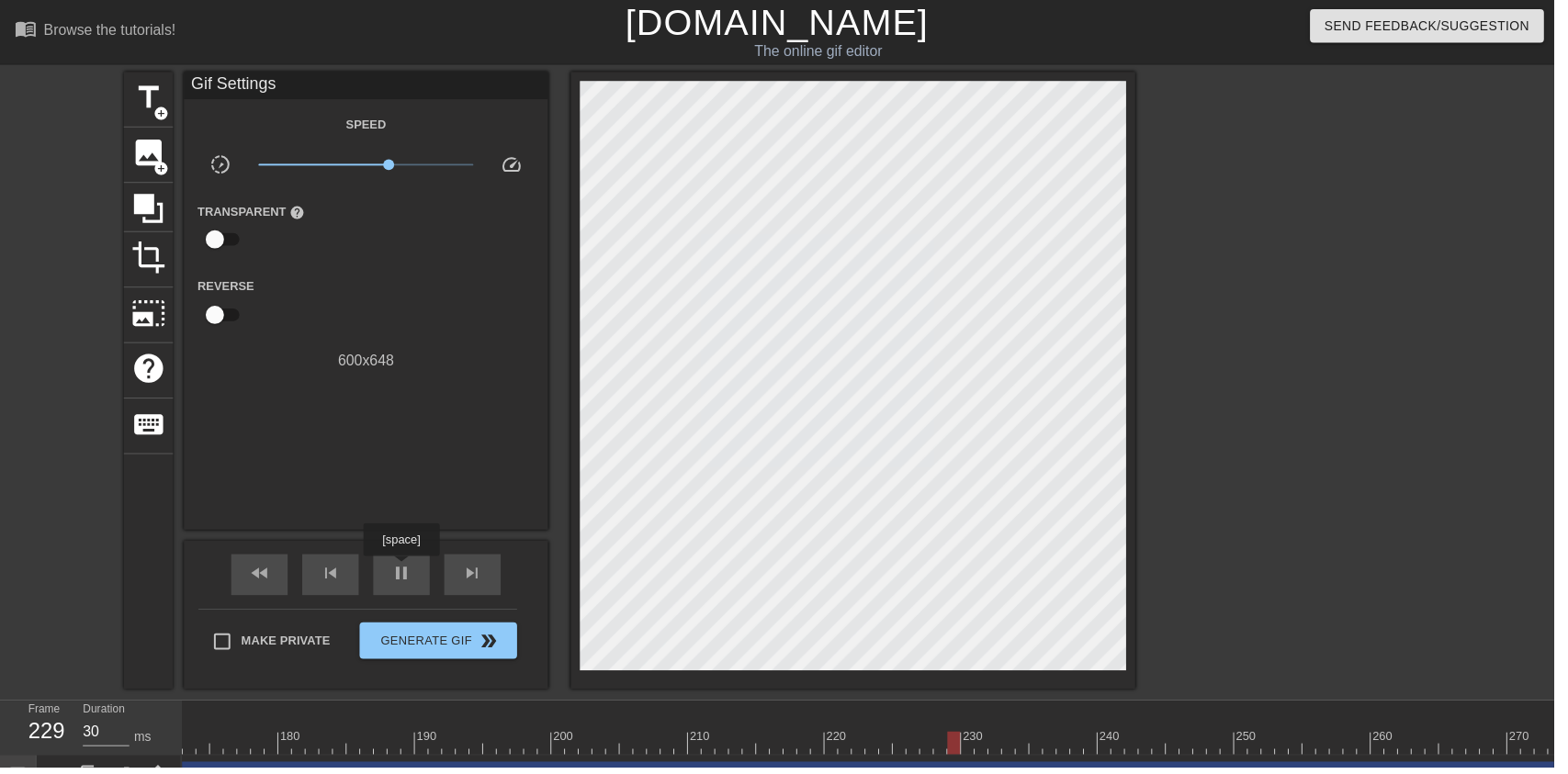 click at bounding box center (439, 736) 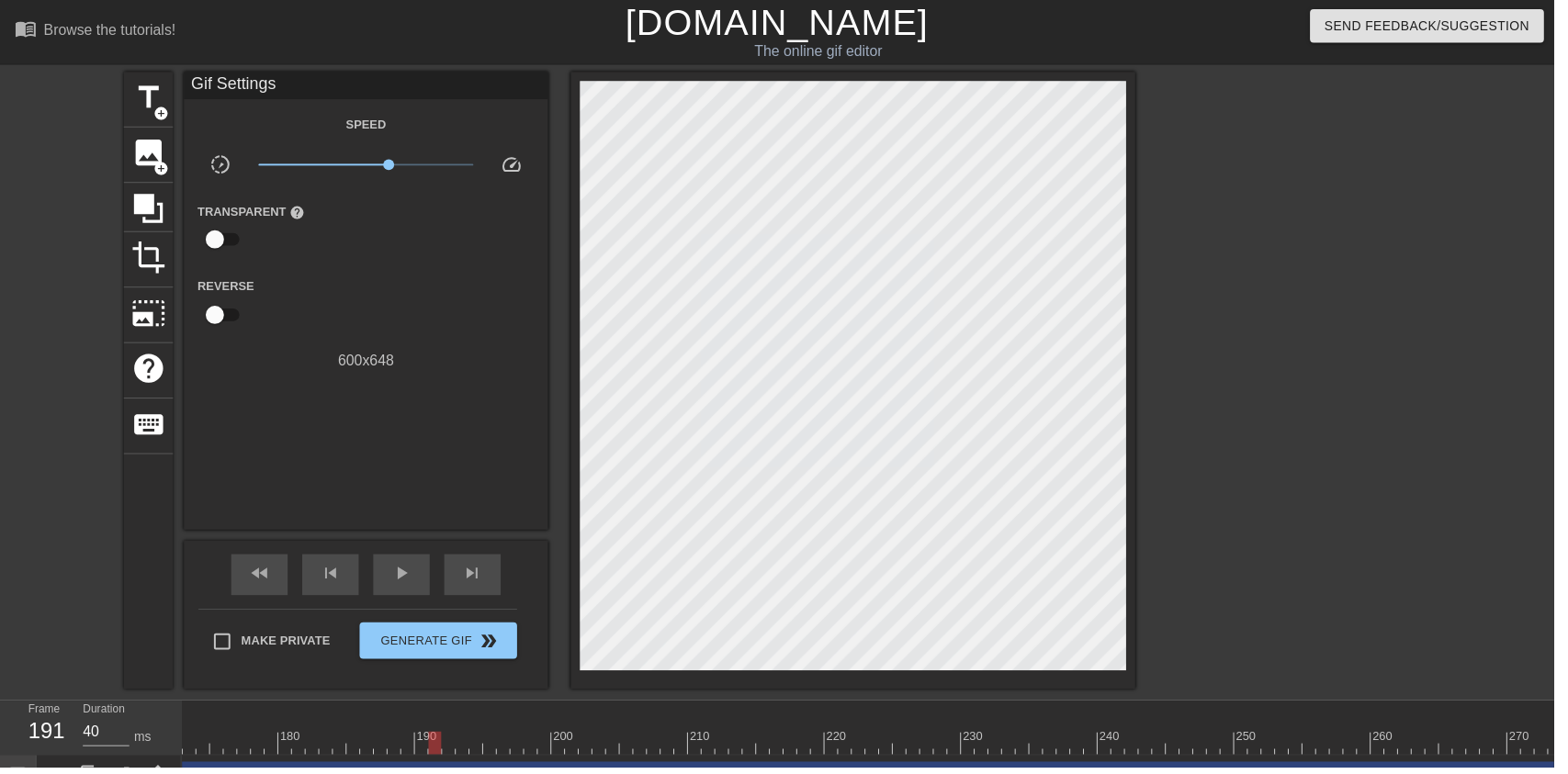click on "play_arrow" at bounding box center [405, 578] 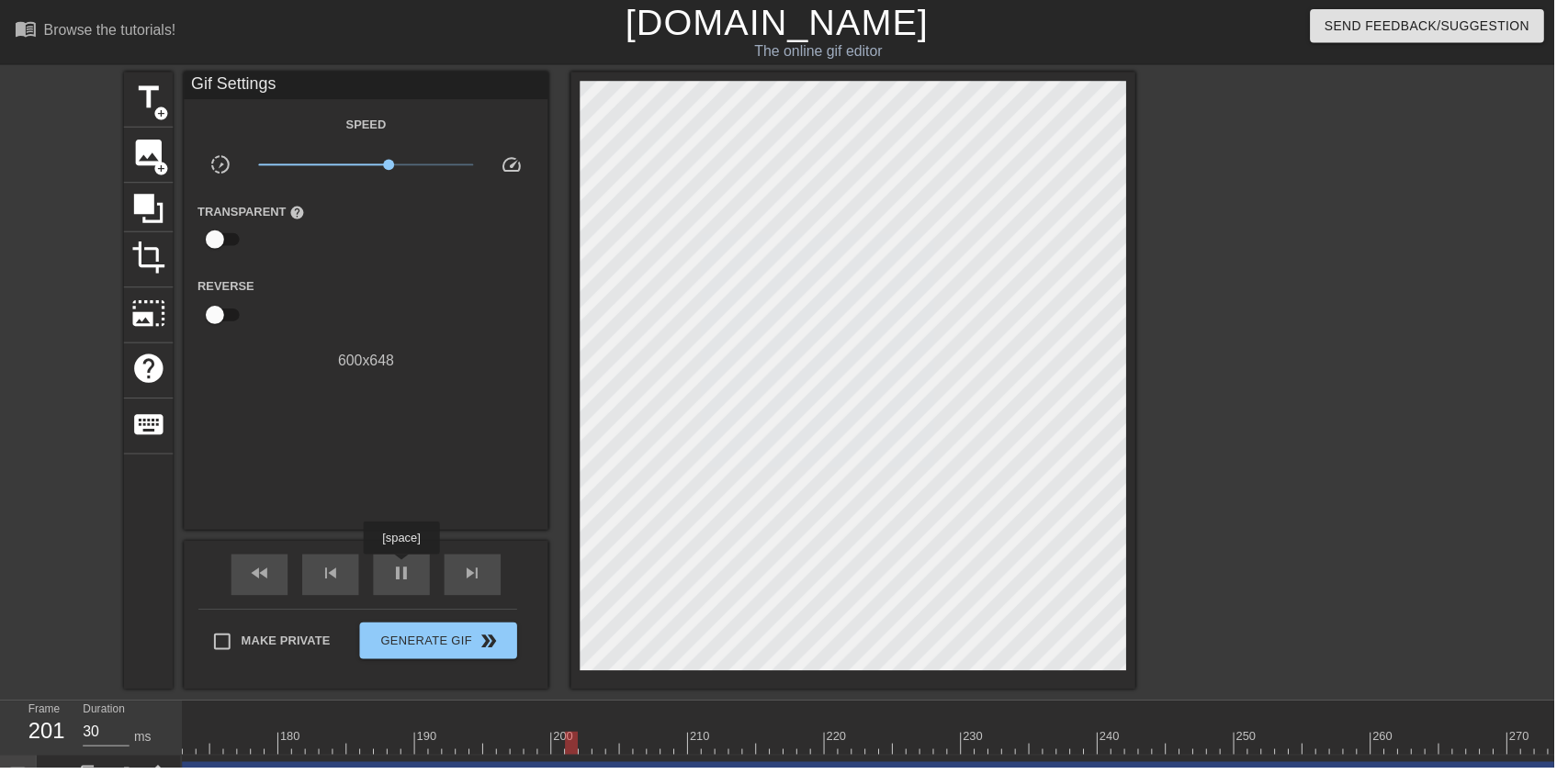click on "pause" at bounding box center (405, 578) 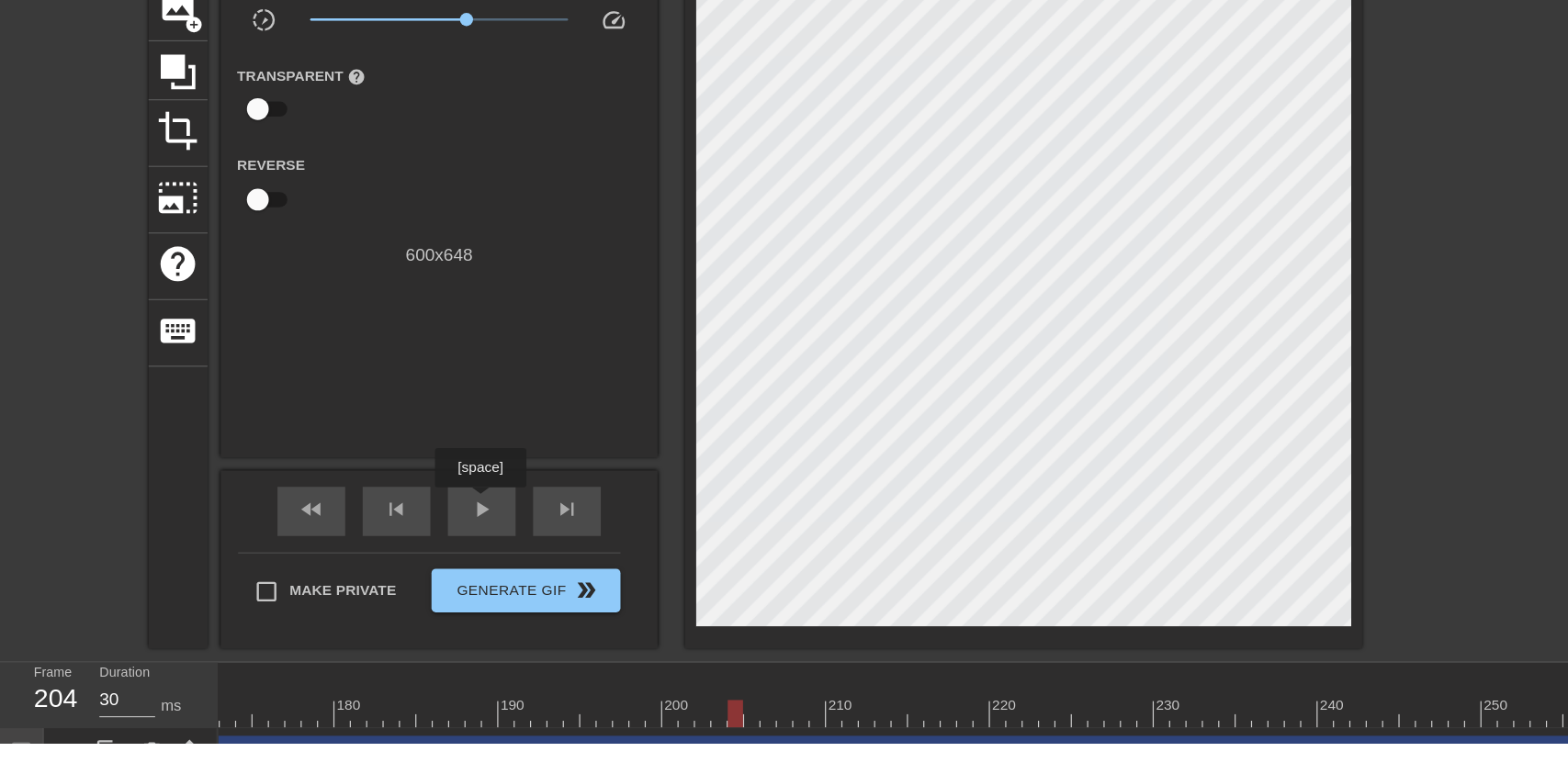 click 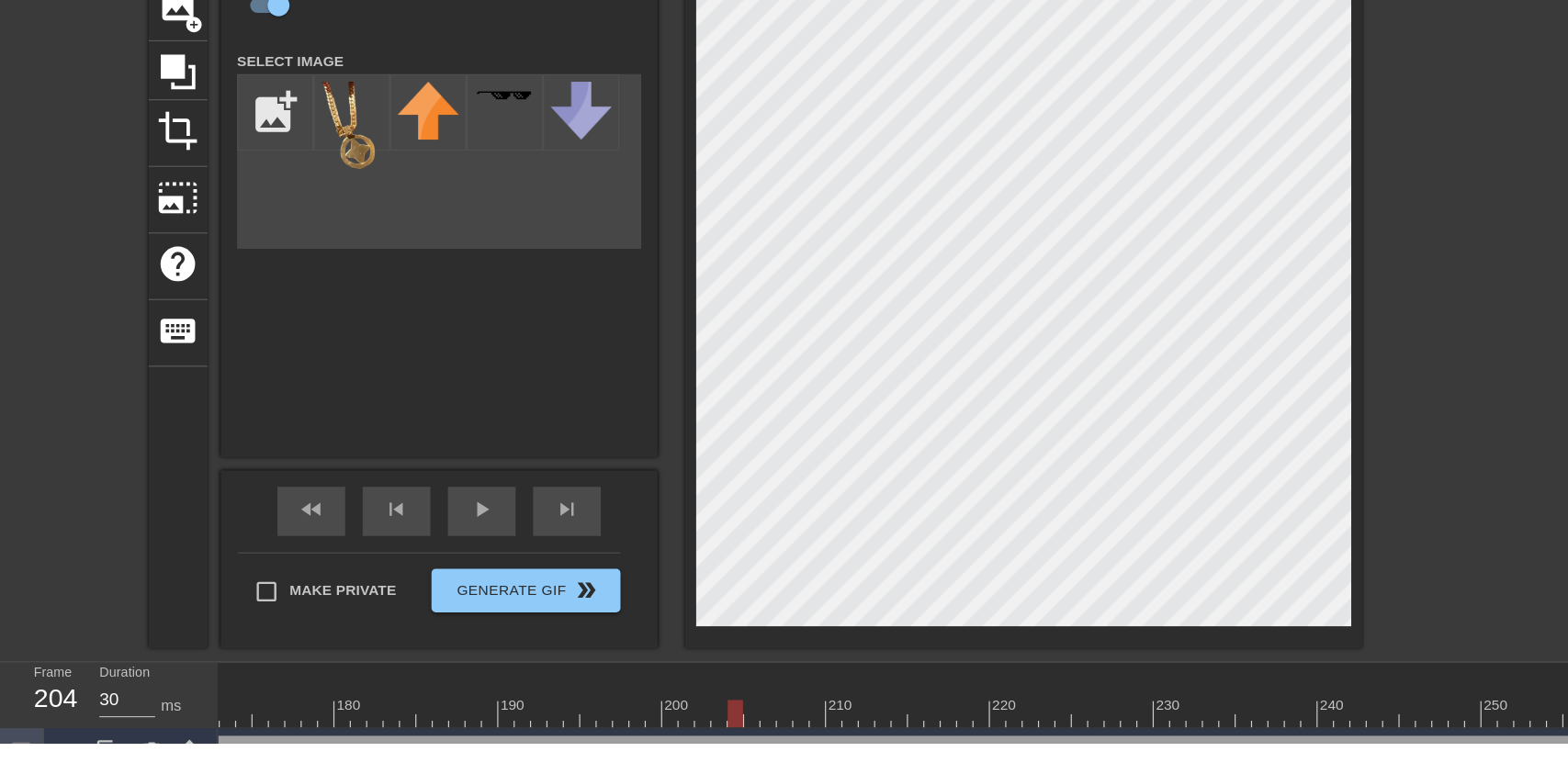 click at bounding box center (1555, 749) 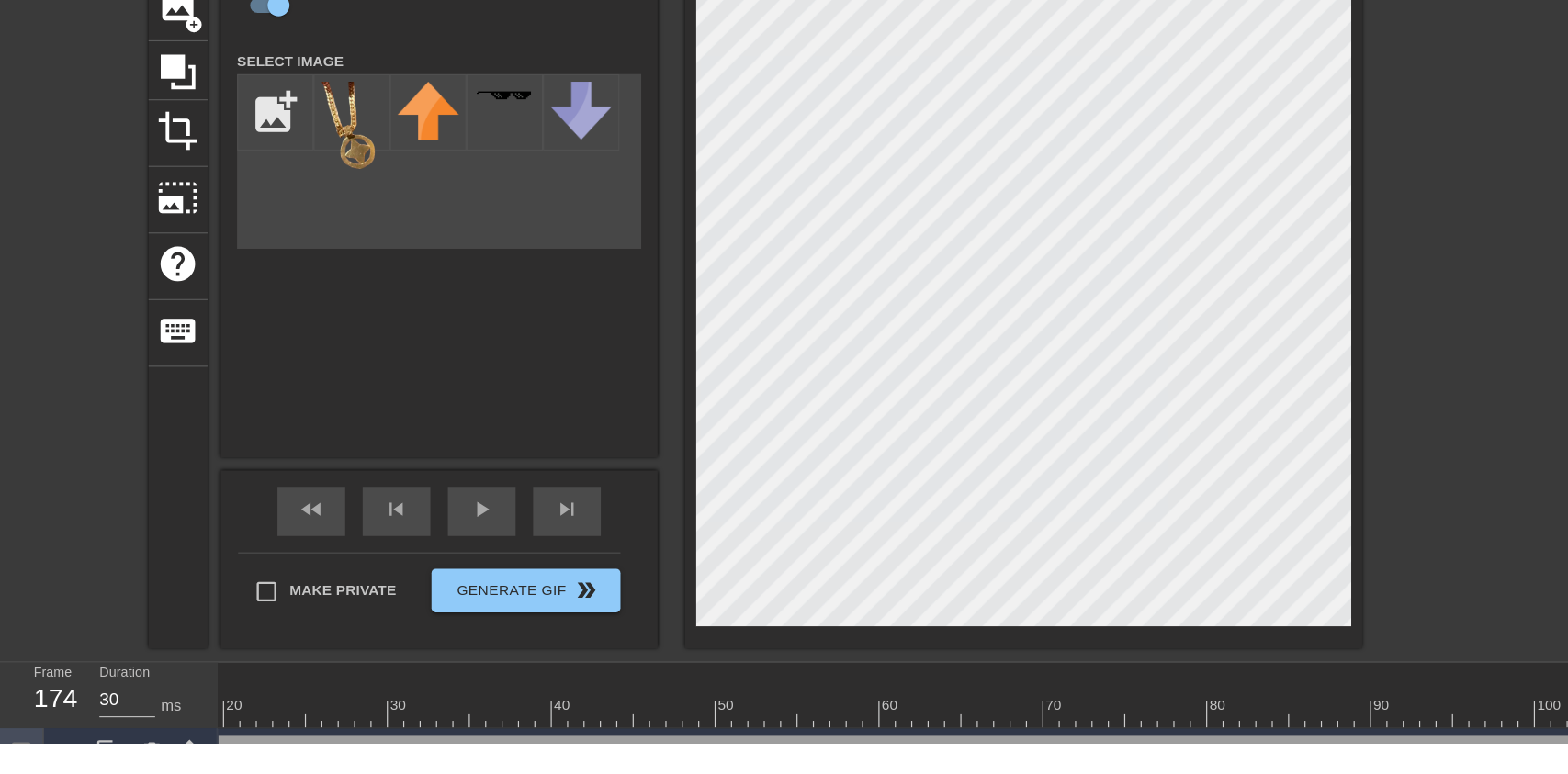 scroll, scrollTop: 0, scrollLeft: 0, axis: both 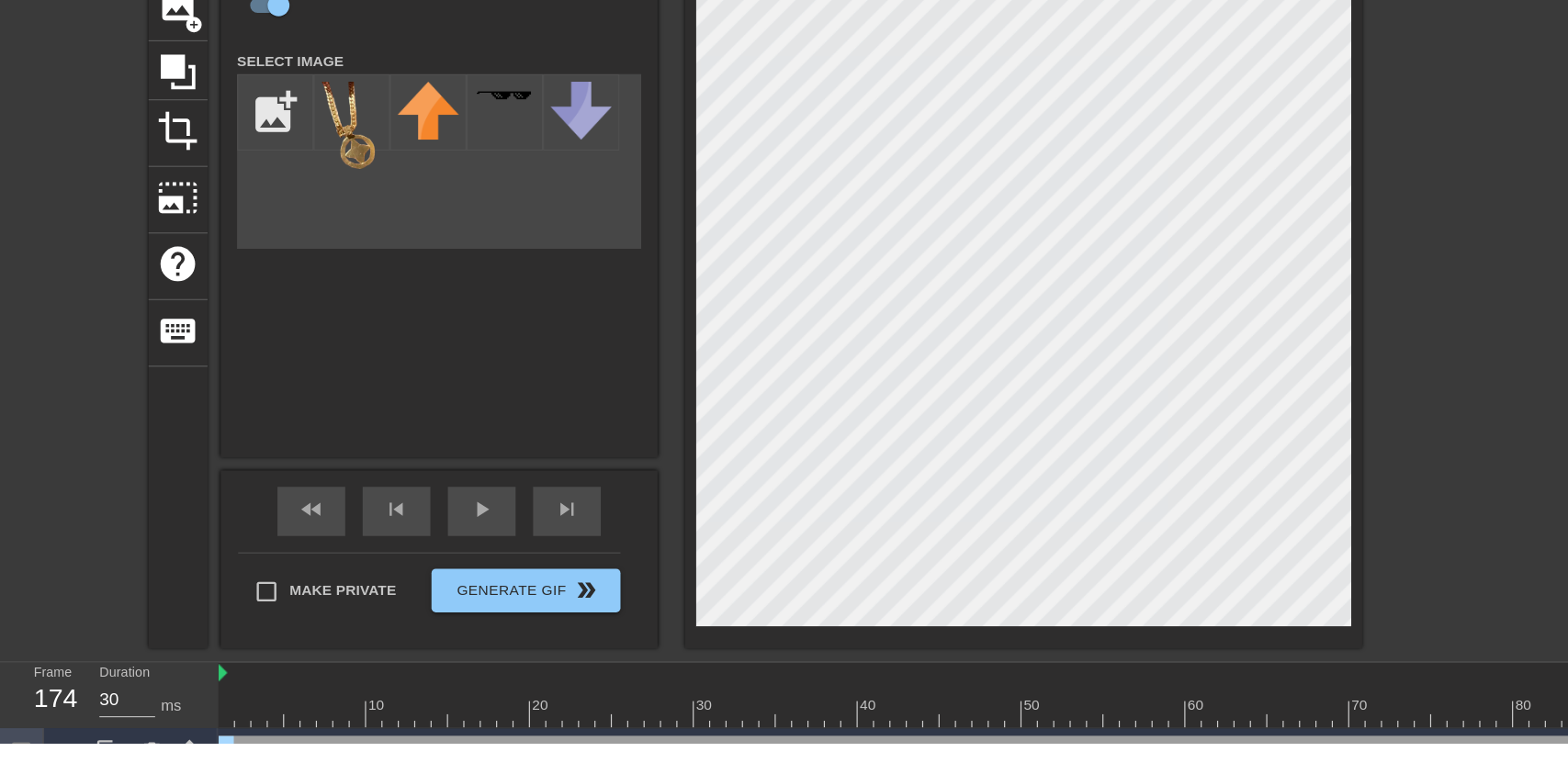 click at bounding box center (3924, 749) 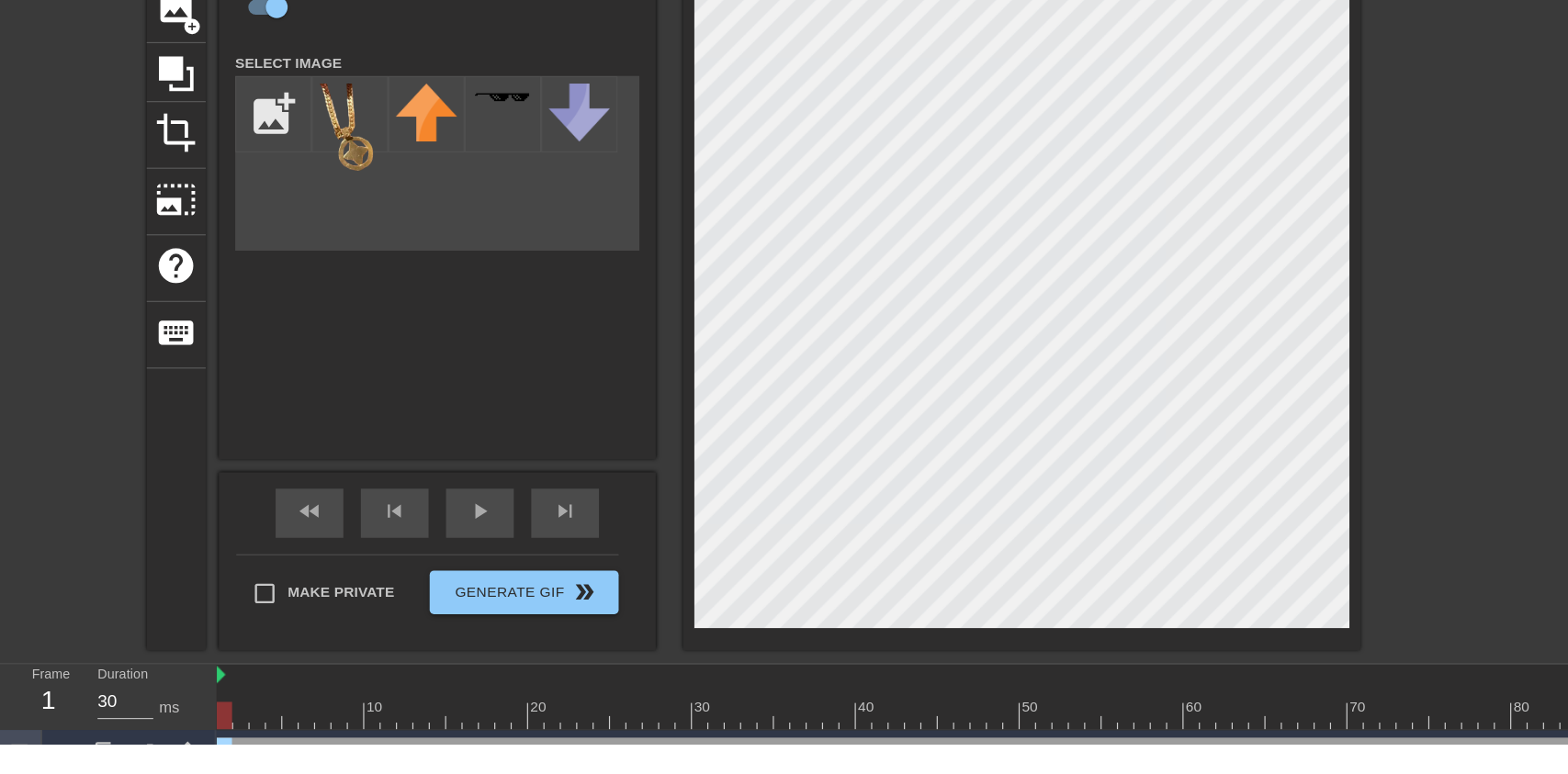 scroll, scrollTop: 0, scrollLeft: 0, axis: both 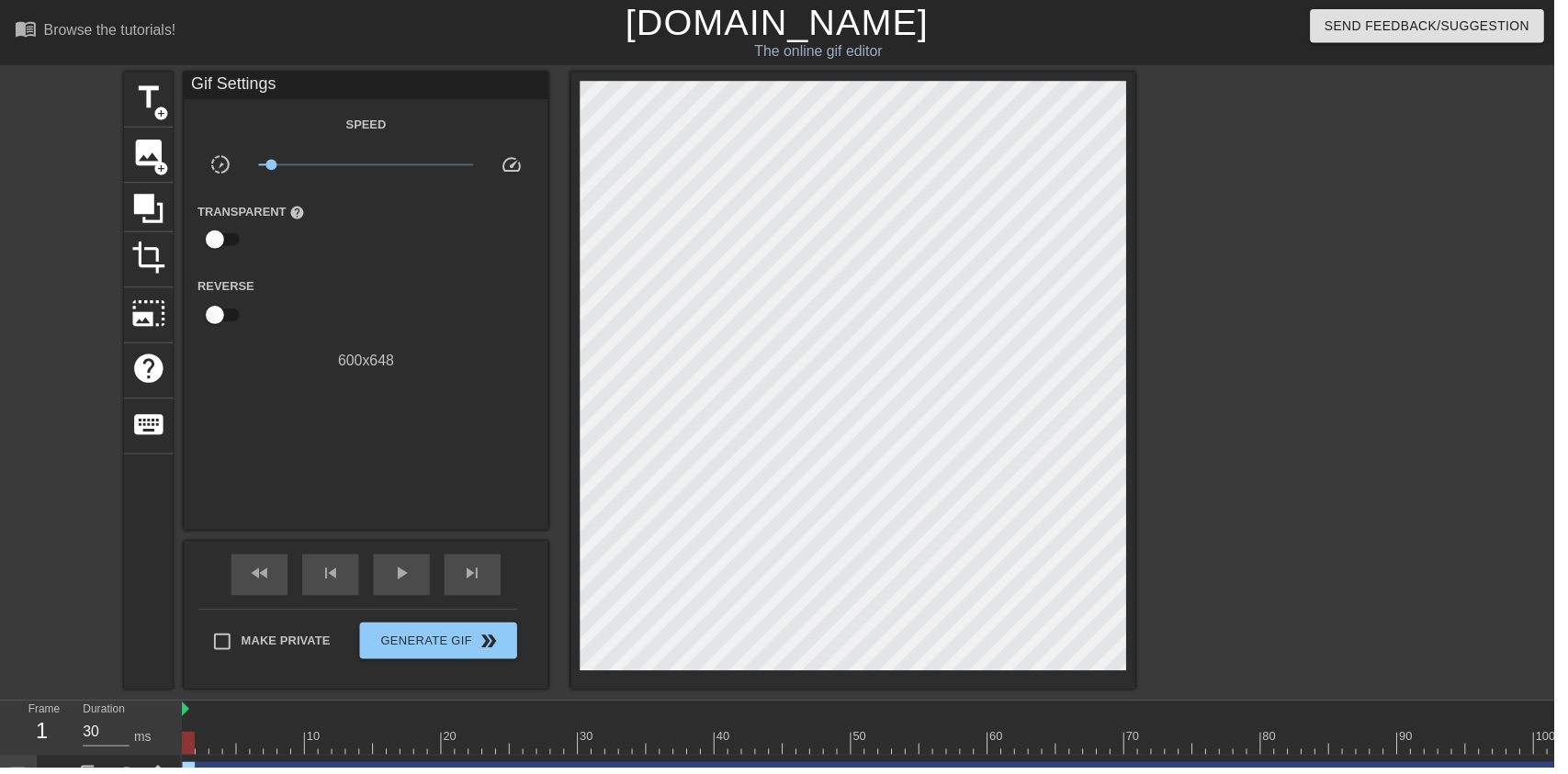 click on "play_arrow" at bounding box center (405, 578) 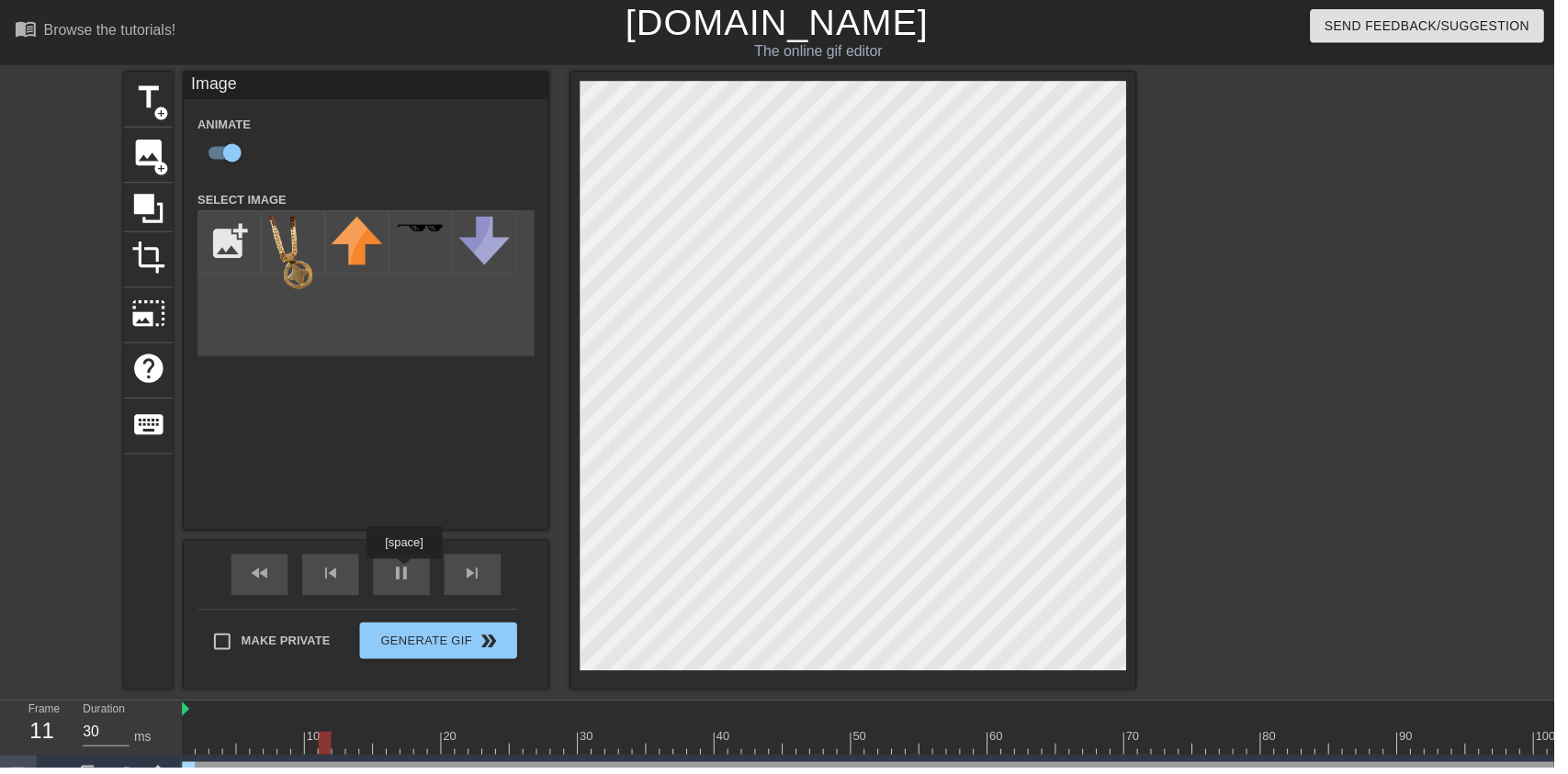 click at bounding box center (3924, 749) 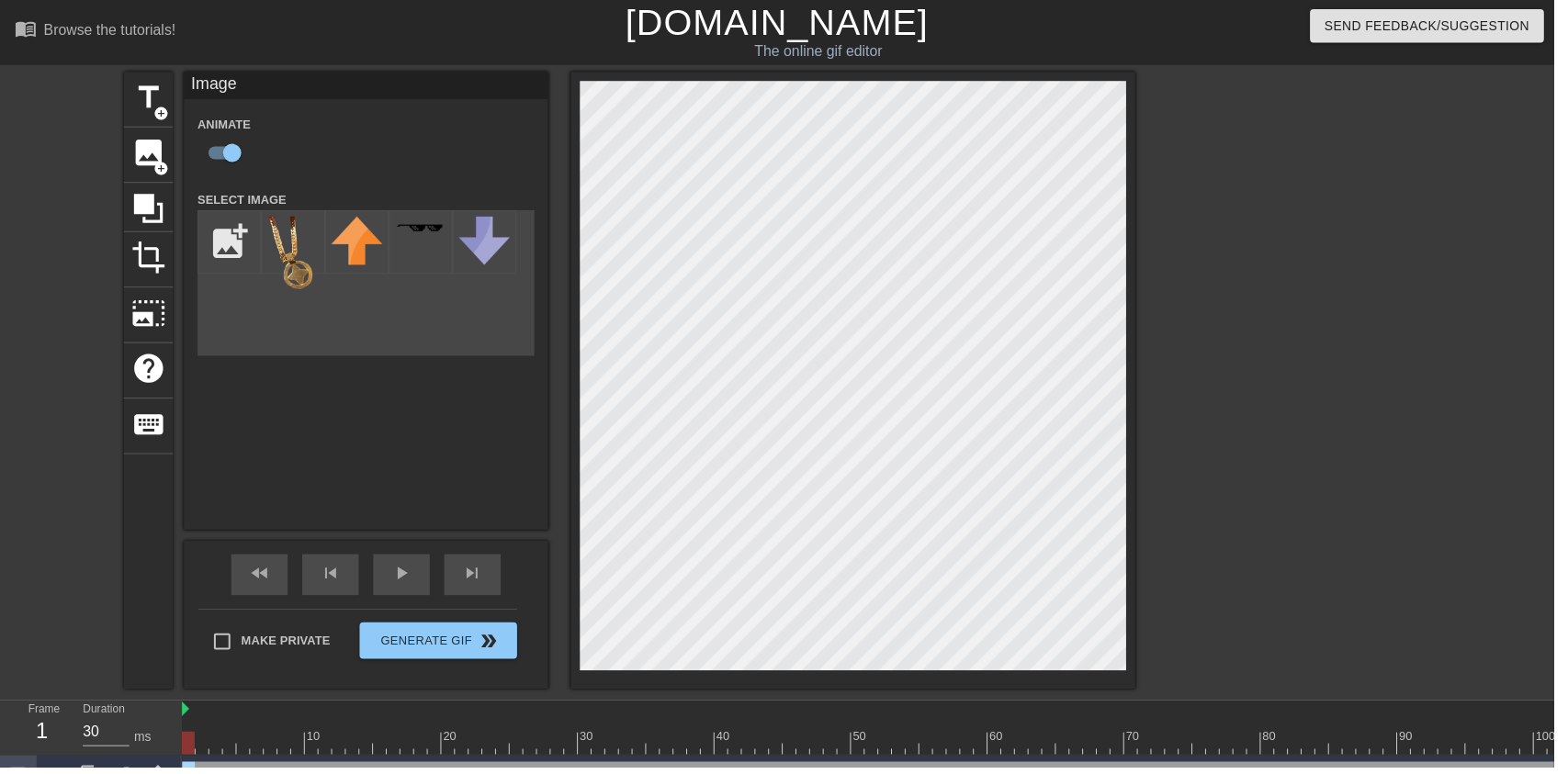 click on "play_arrow" at bounding box center (405, 579) 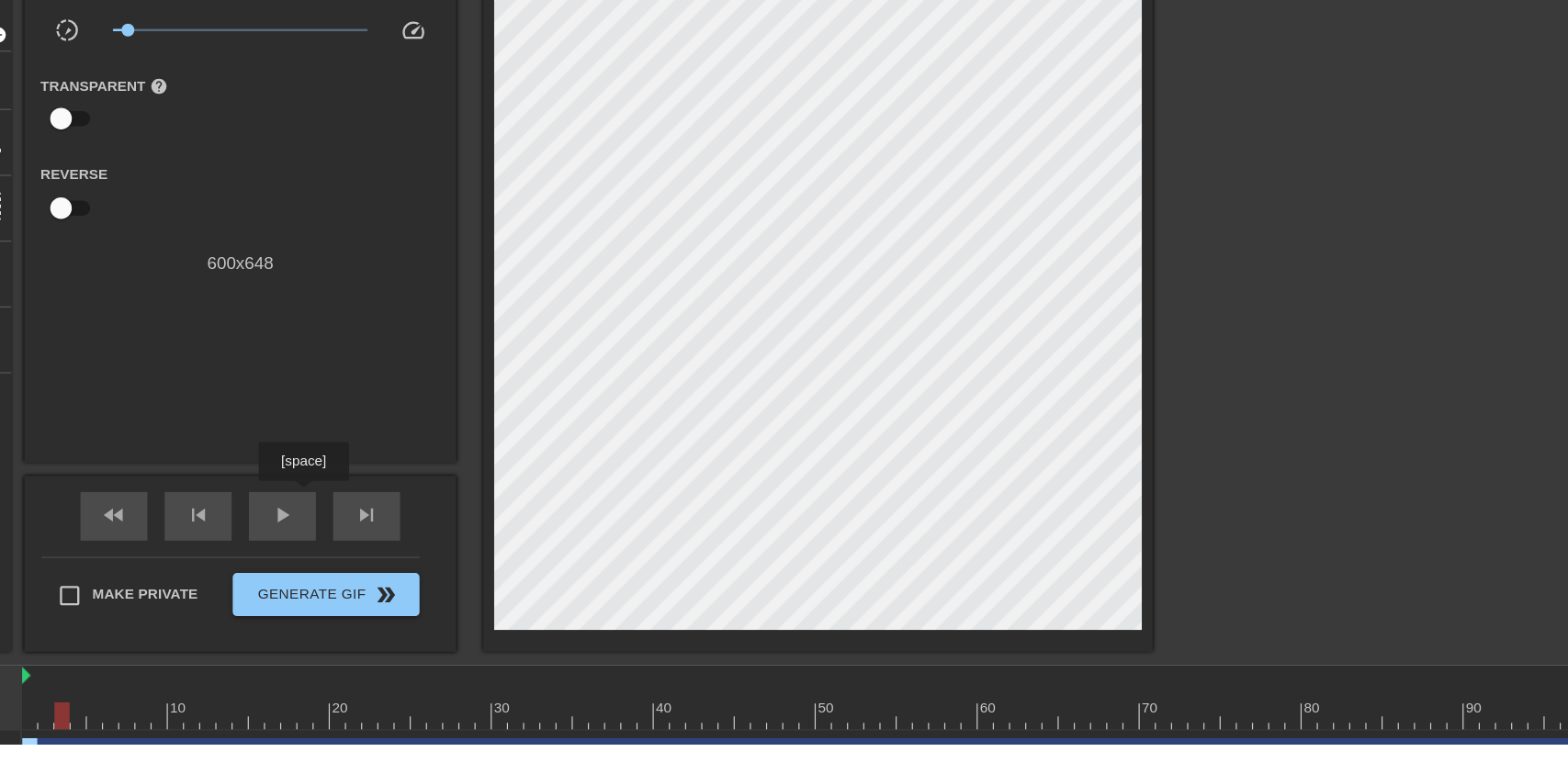 scroll, scrollTop: 0, scrollLeft: 0, axis: both 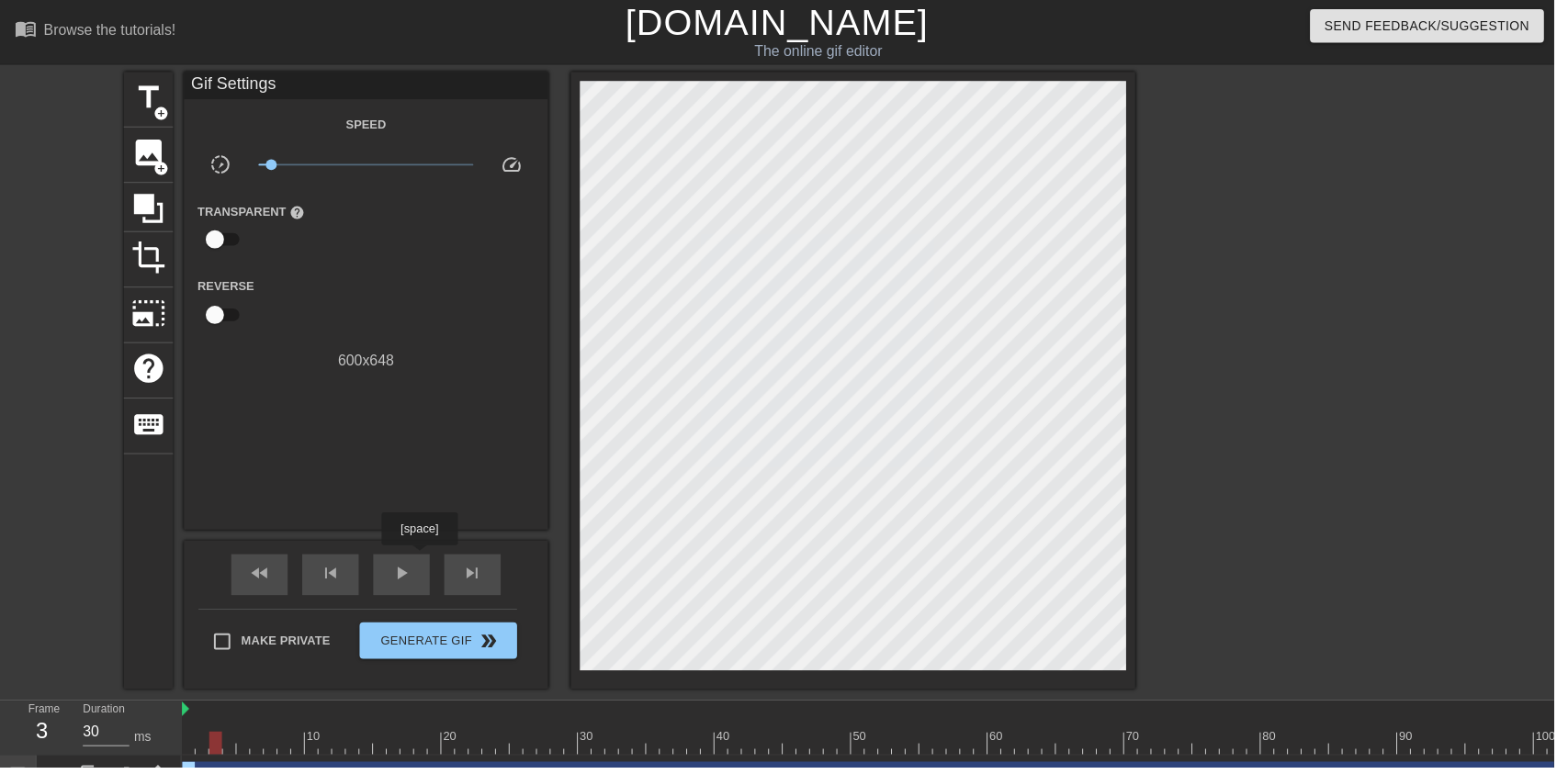click at bounding box center [3924, 749] 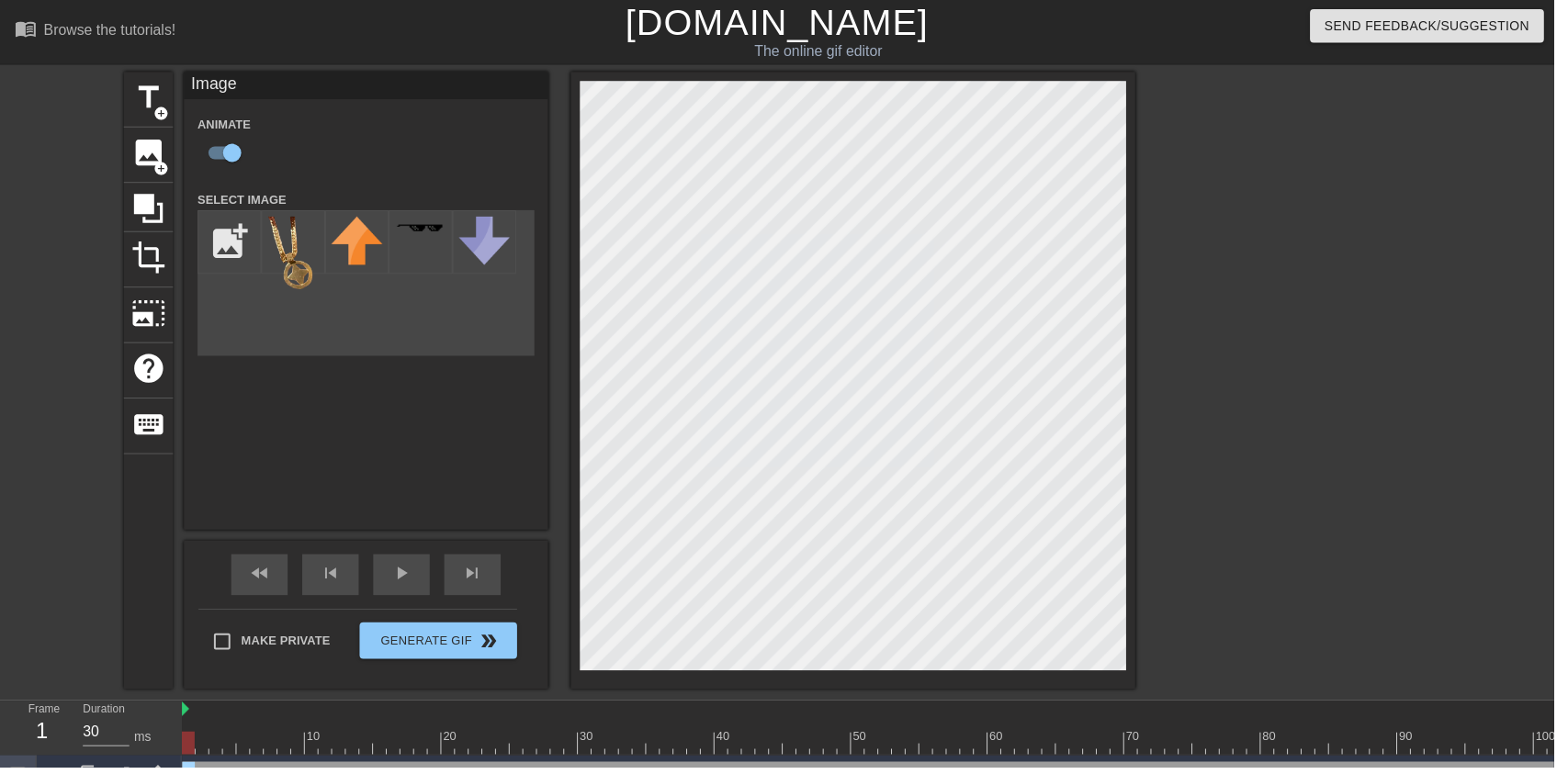 click on "play_arrow" at bounding box center [405, 578] 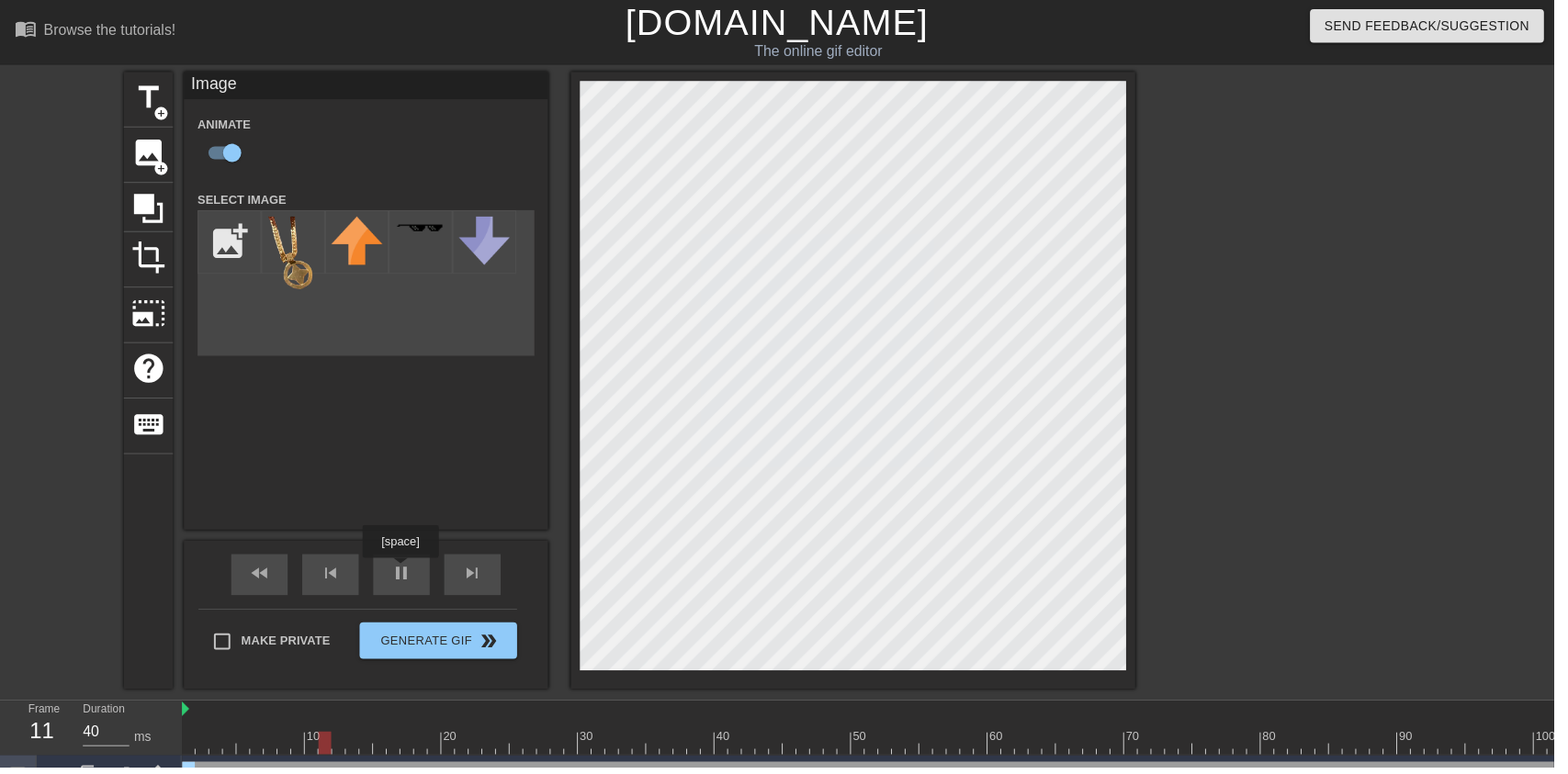 click on "pause" at bounding box center (405, 578) 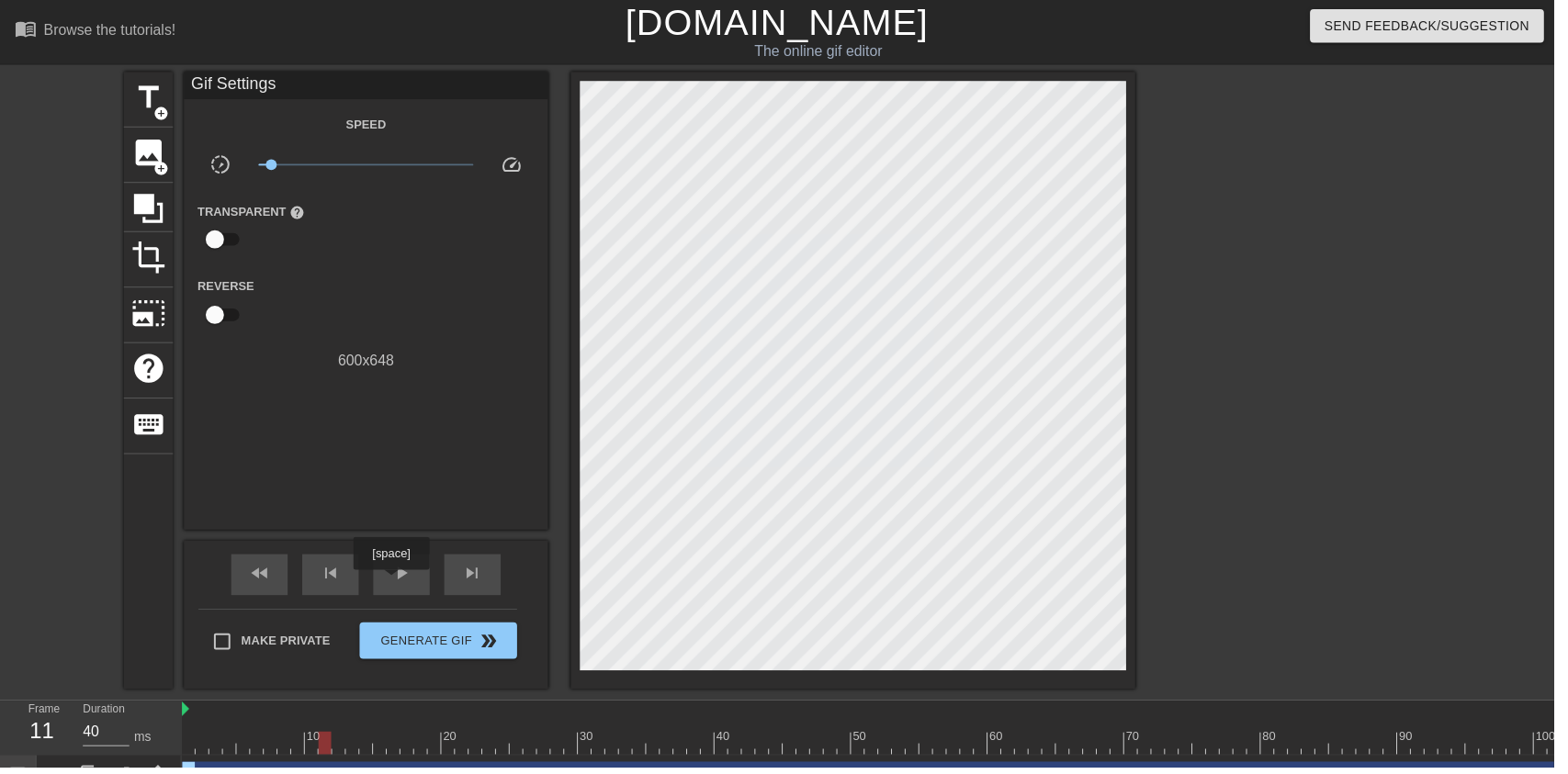 click at bounding box center [3924, 749] 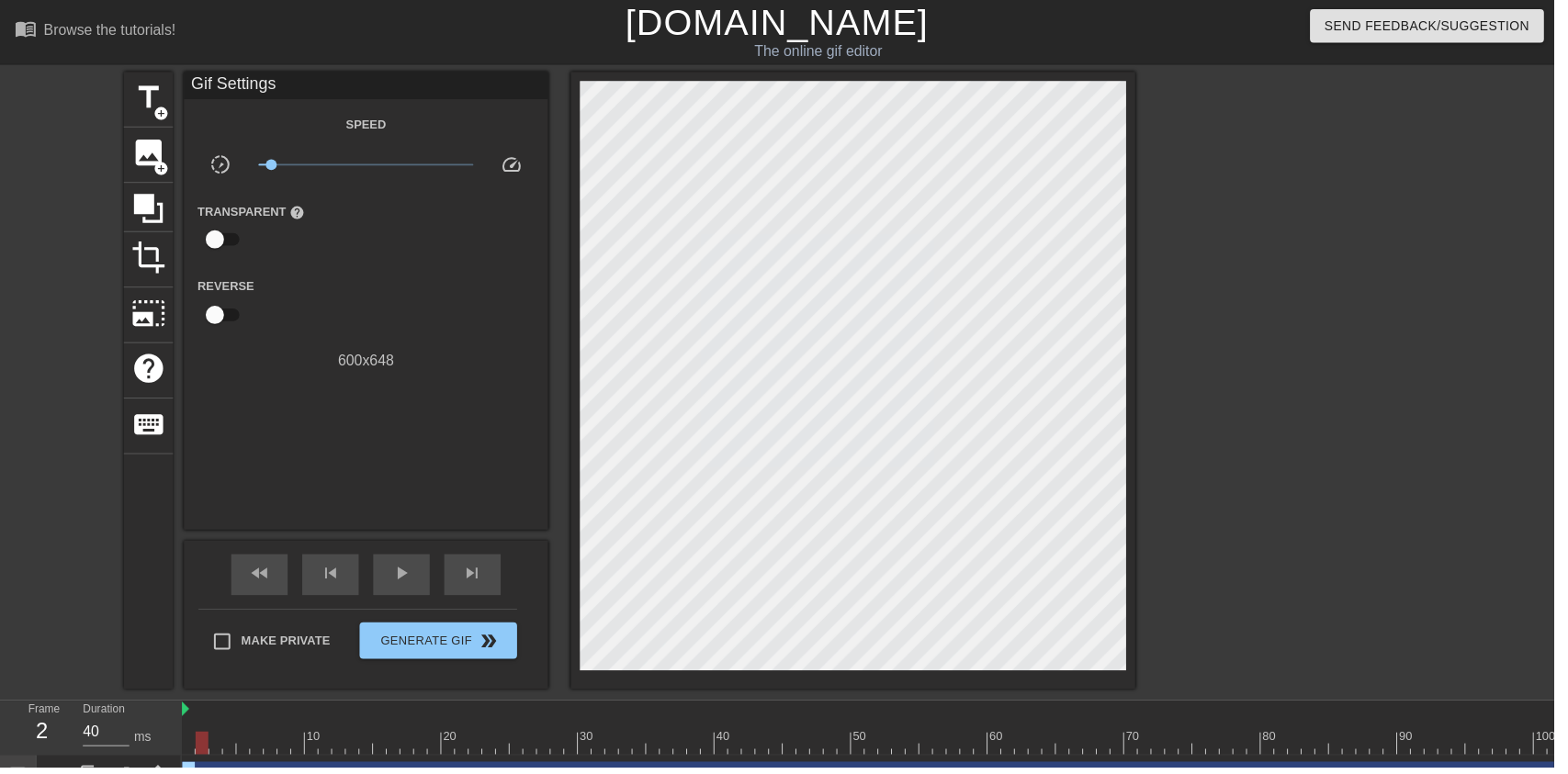 click at bounding box center [204, 749] 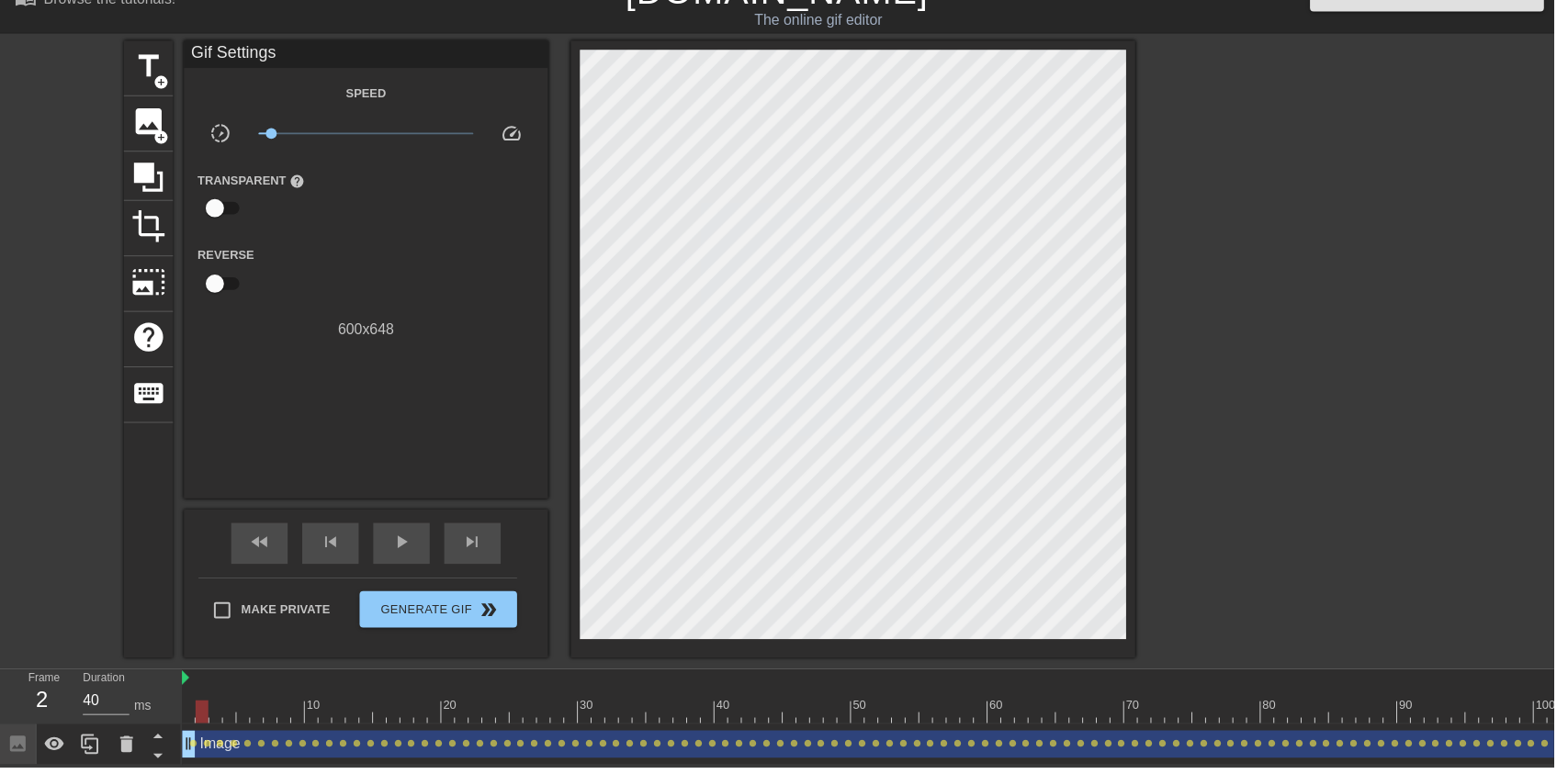 scroll, scrollTop: 23, scrollLeft: 0, axis: vertical 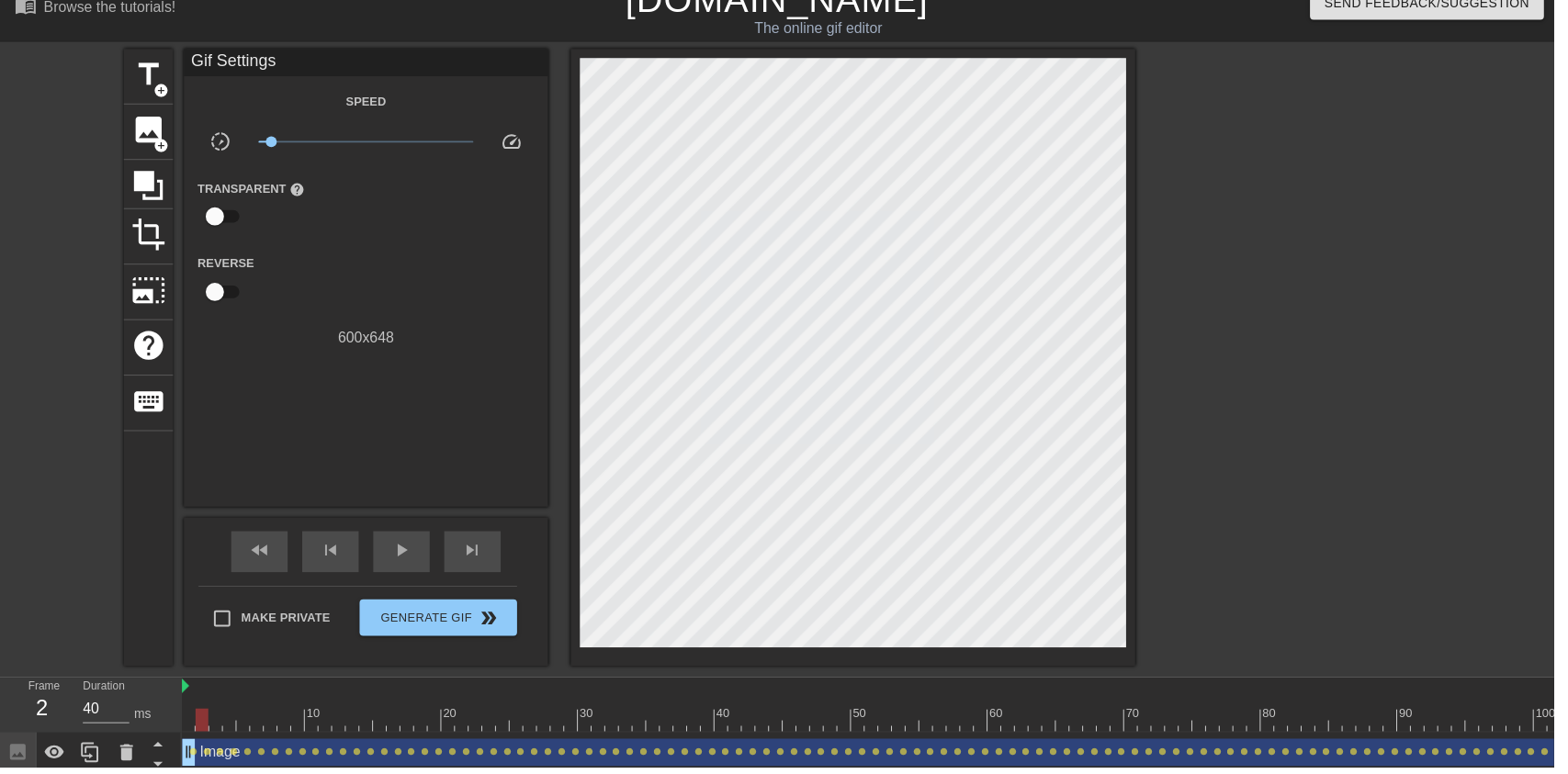 click at bounding box center (3924, 726) 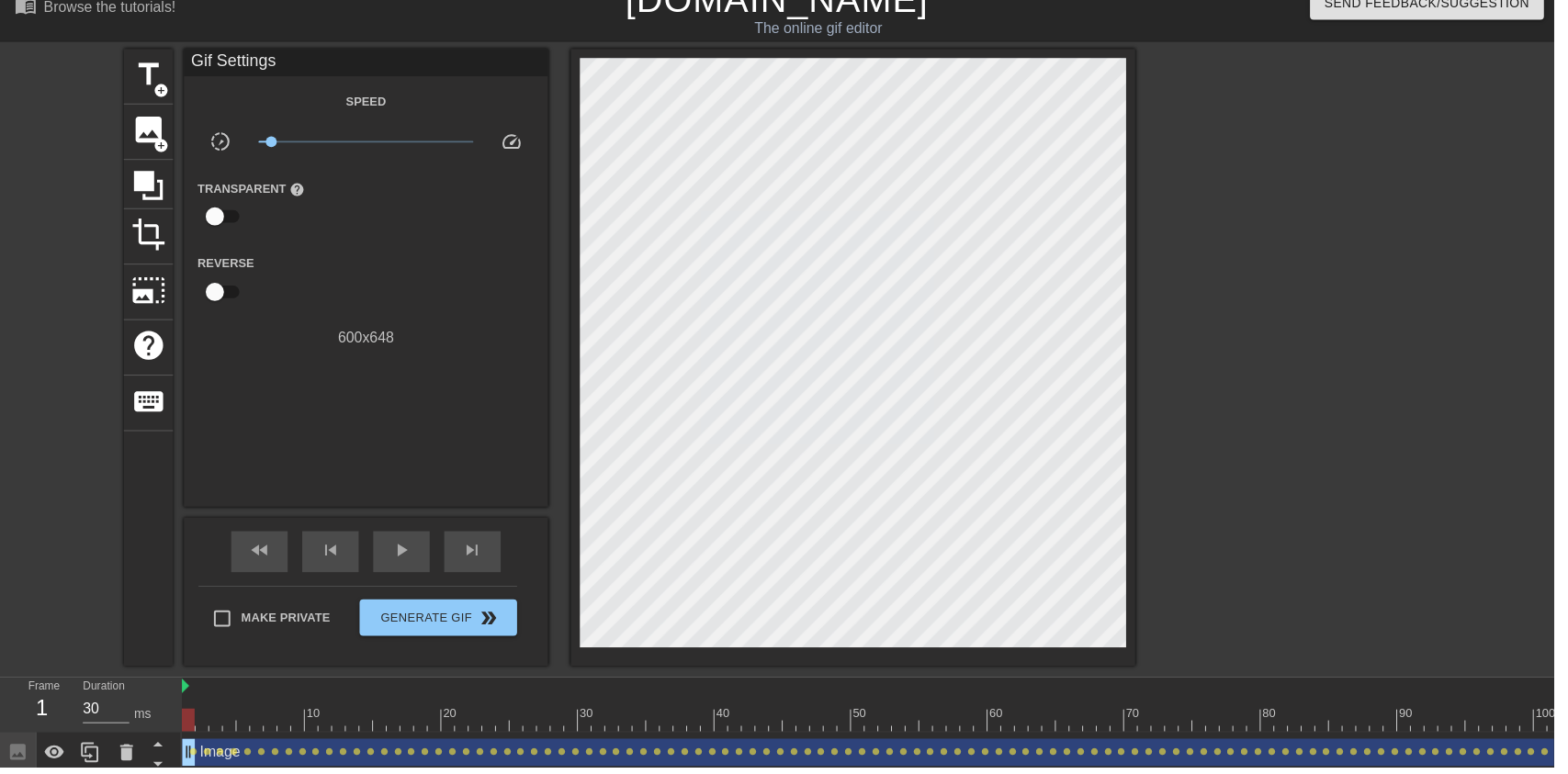 click at bounding box center [3924, 726] 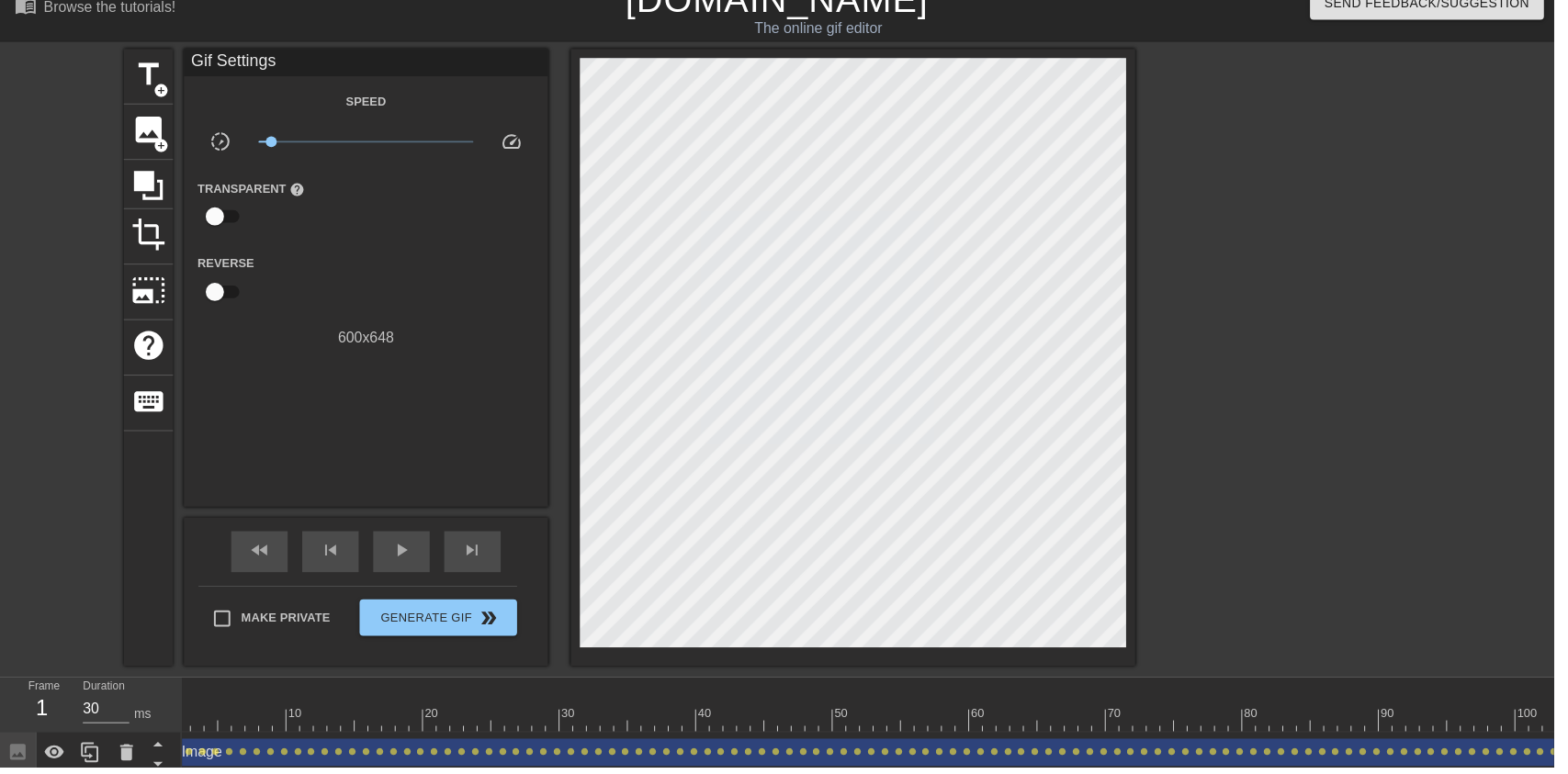 scroll, scrollTop: 0, scrollLeft: 0, axis: both 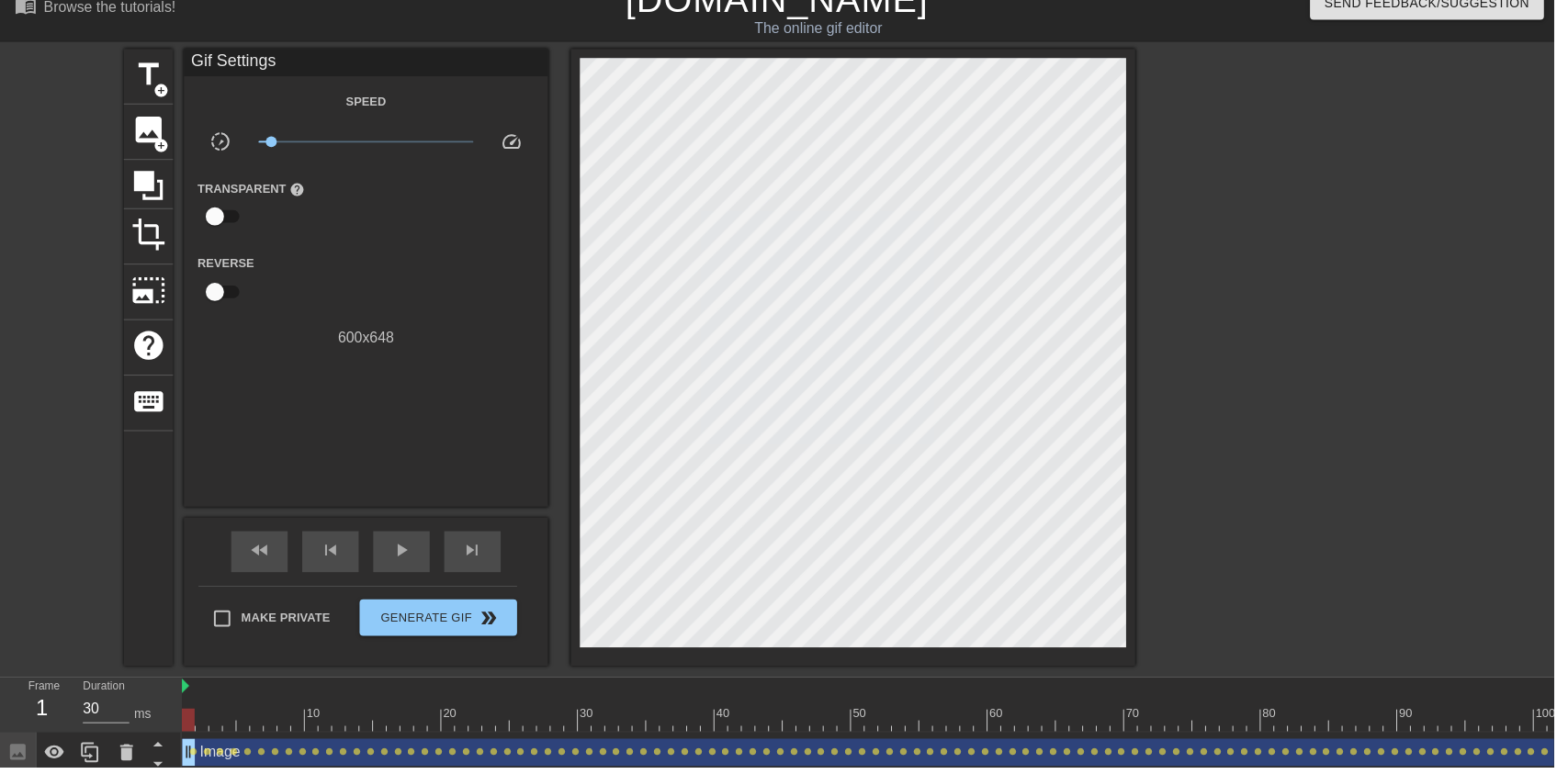 click on "1" at bounding box center (42, 714) 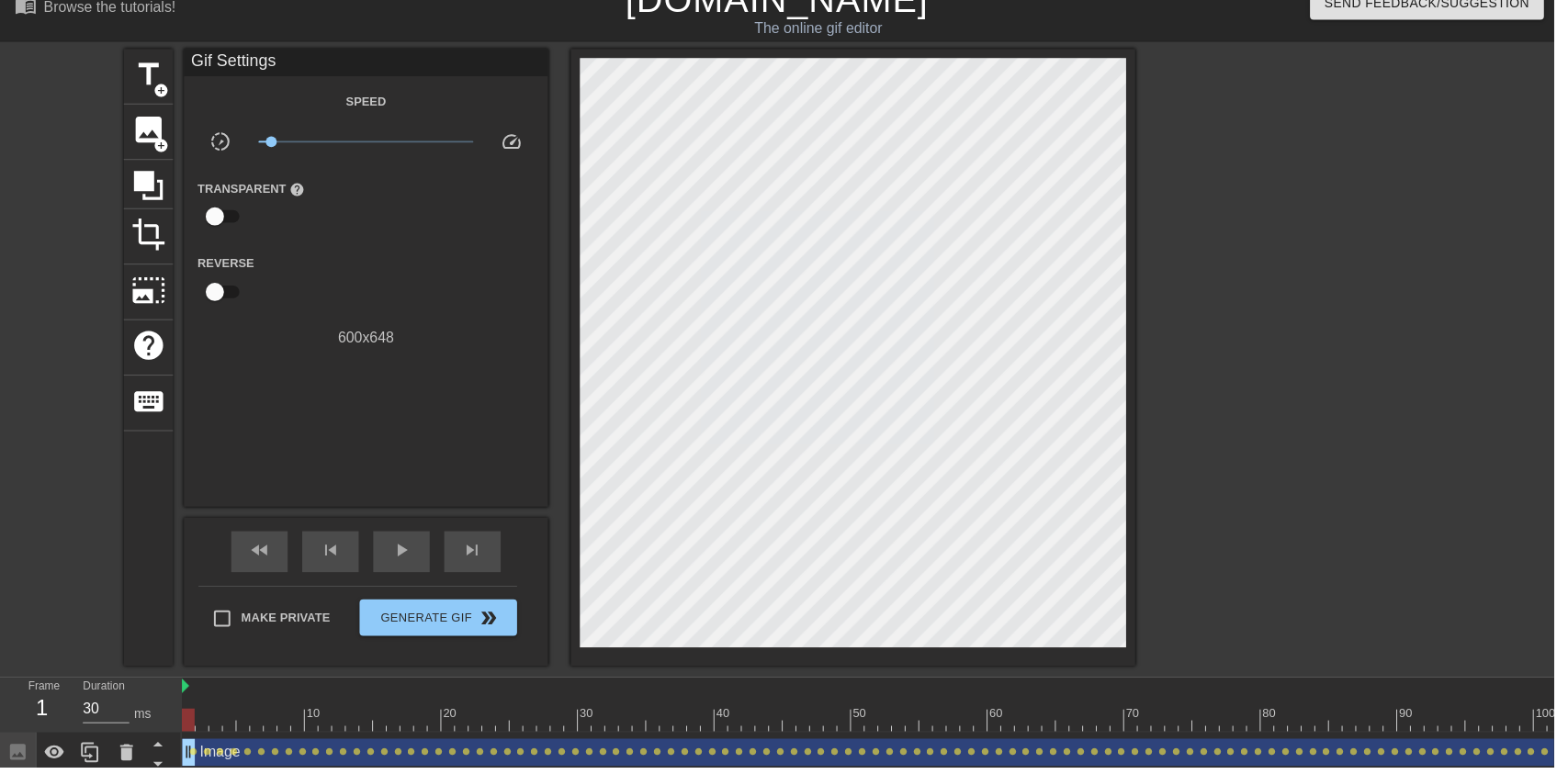 click on "play_arrow" at bounding box center (405, 555) 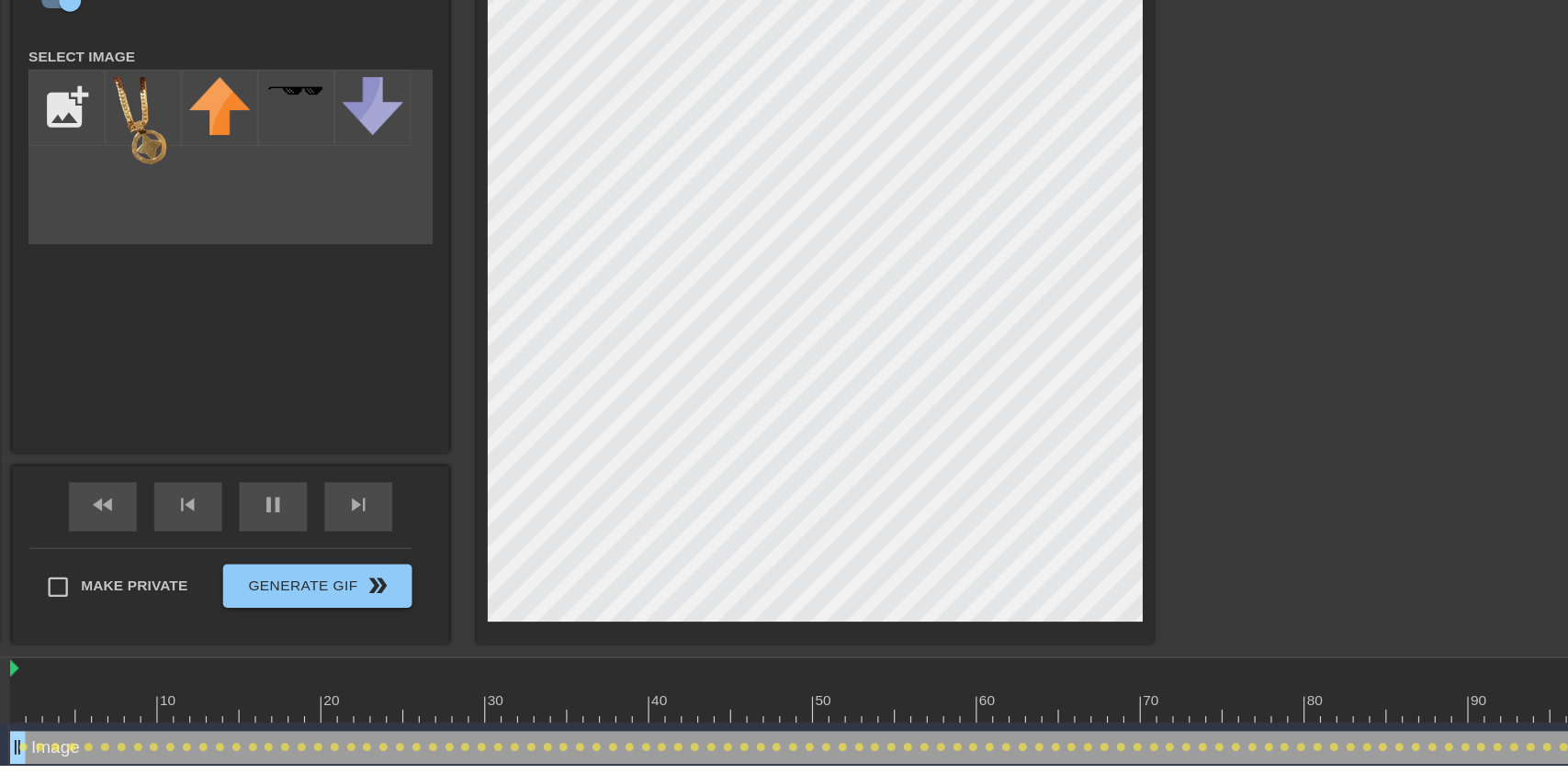 scroll, scrollTop: 22, scrollLeft: 0, axis: vertical 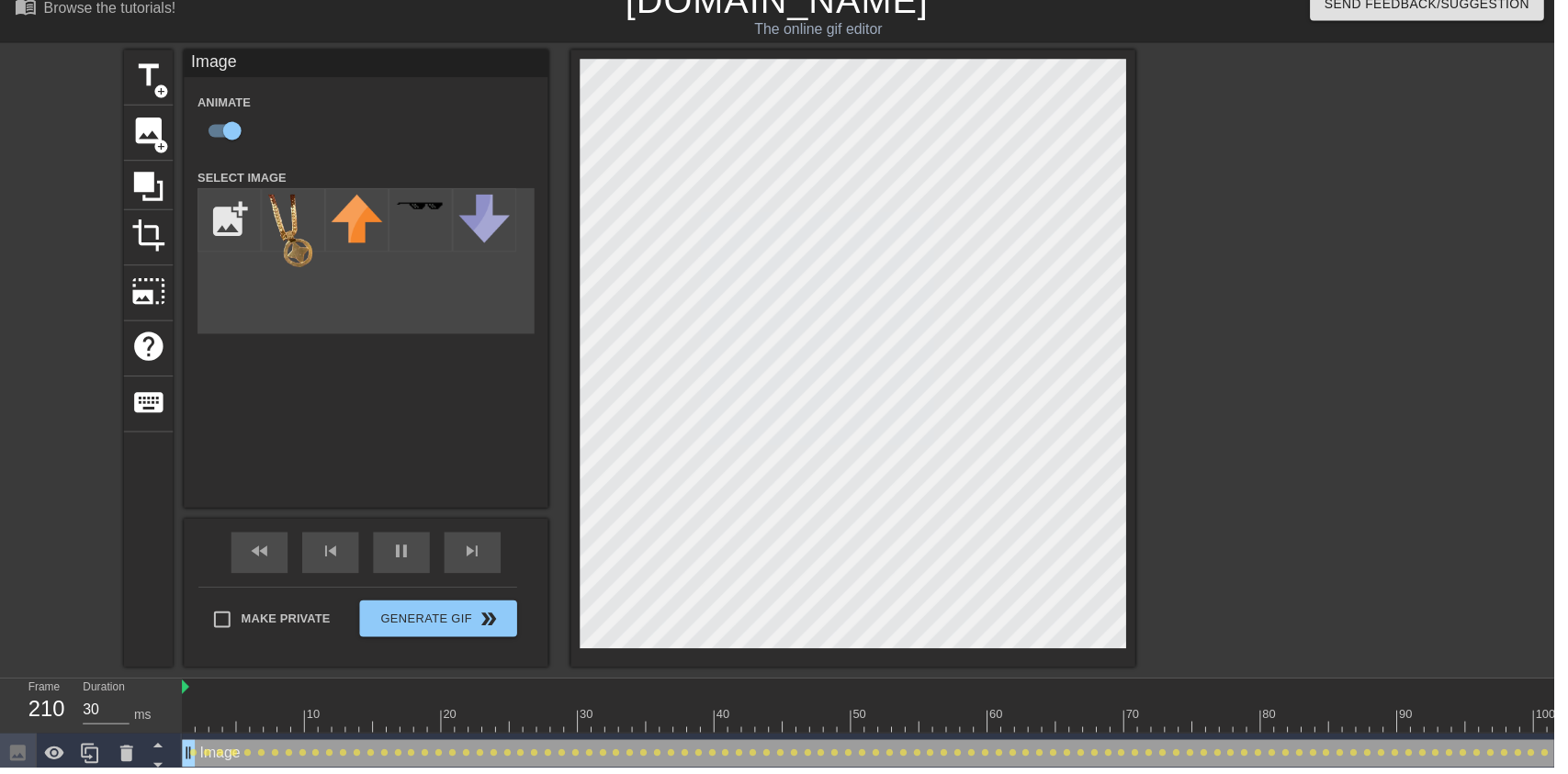 click on "pause" at bounding box center (405, 556) 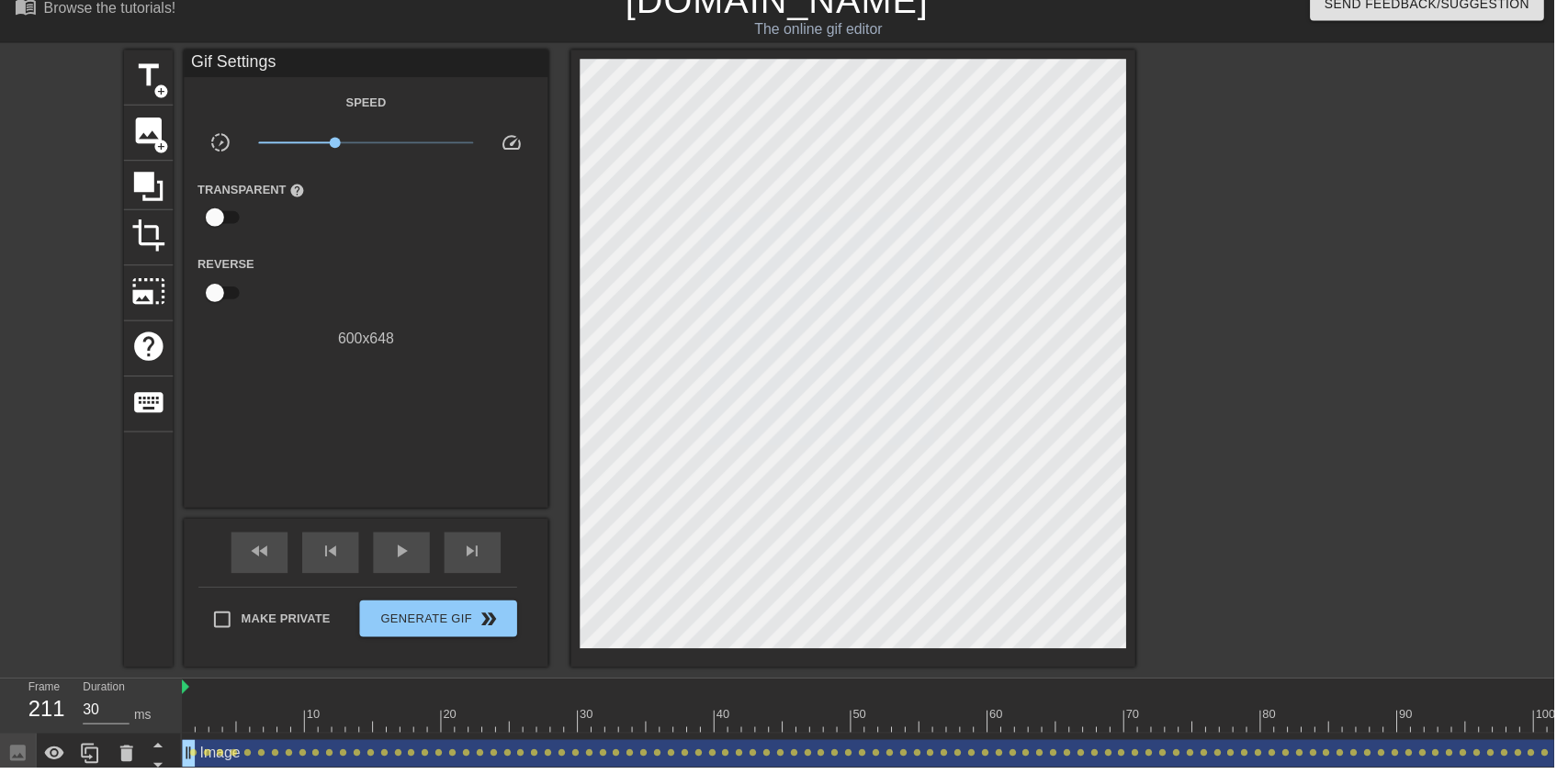 click at bounding box center (3924, 727) 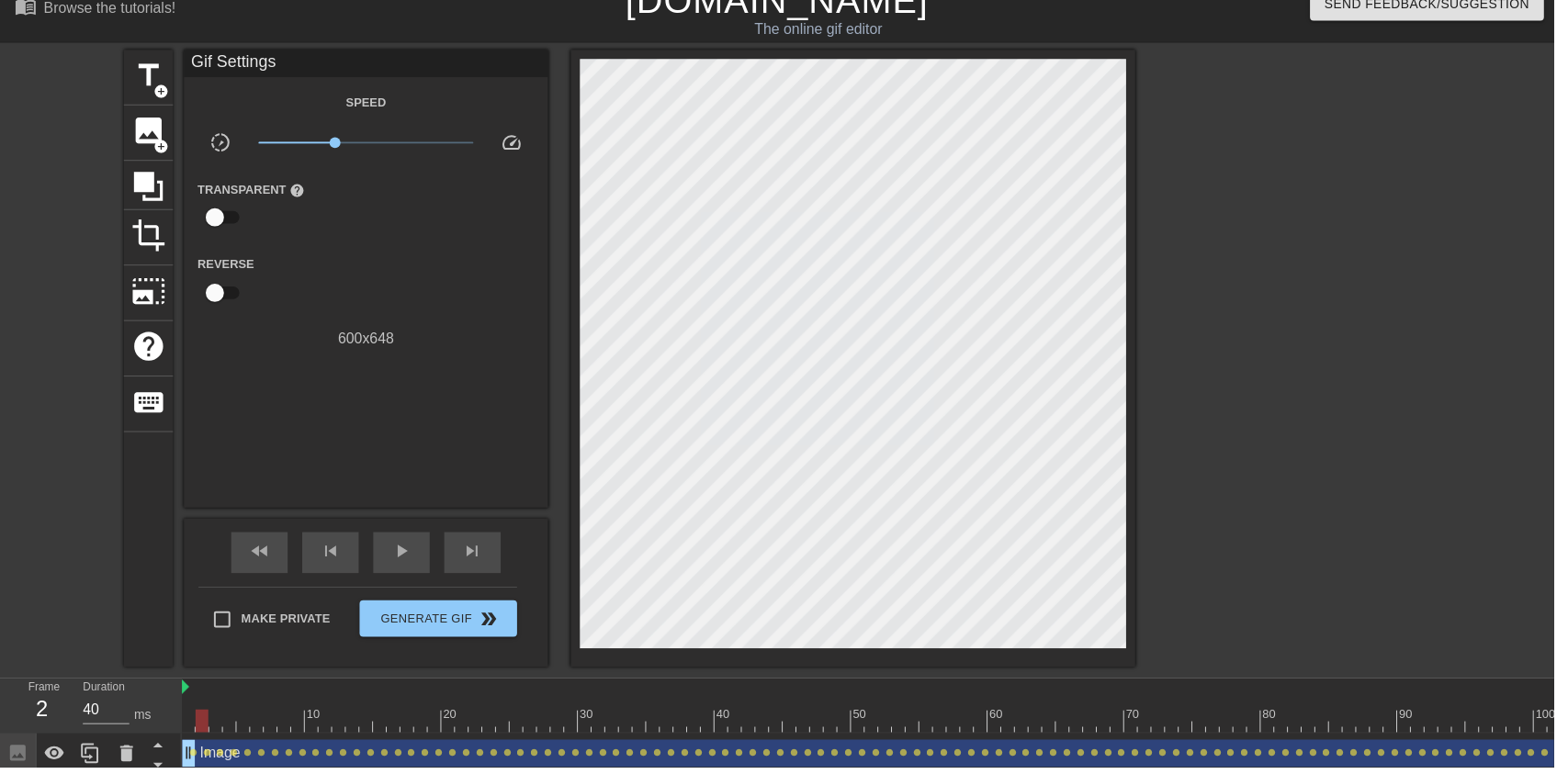 click at bounding box center [3924, 727] 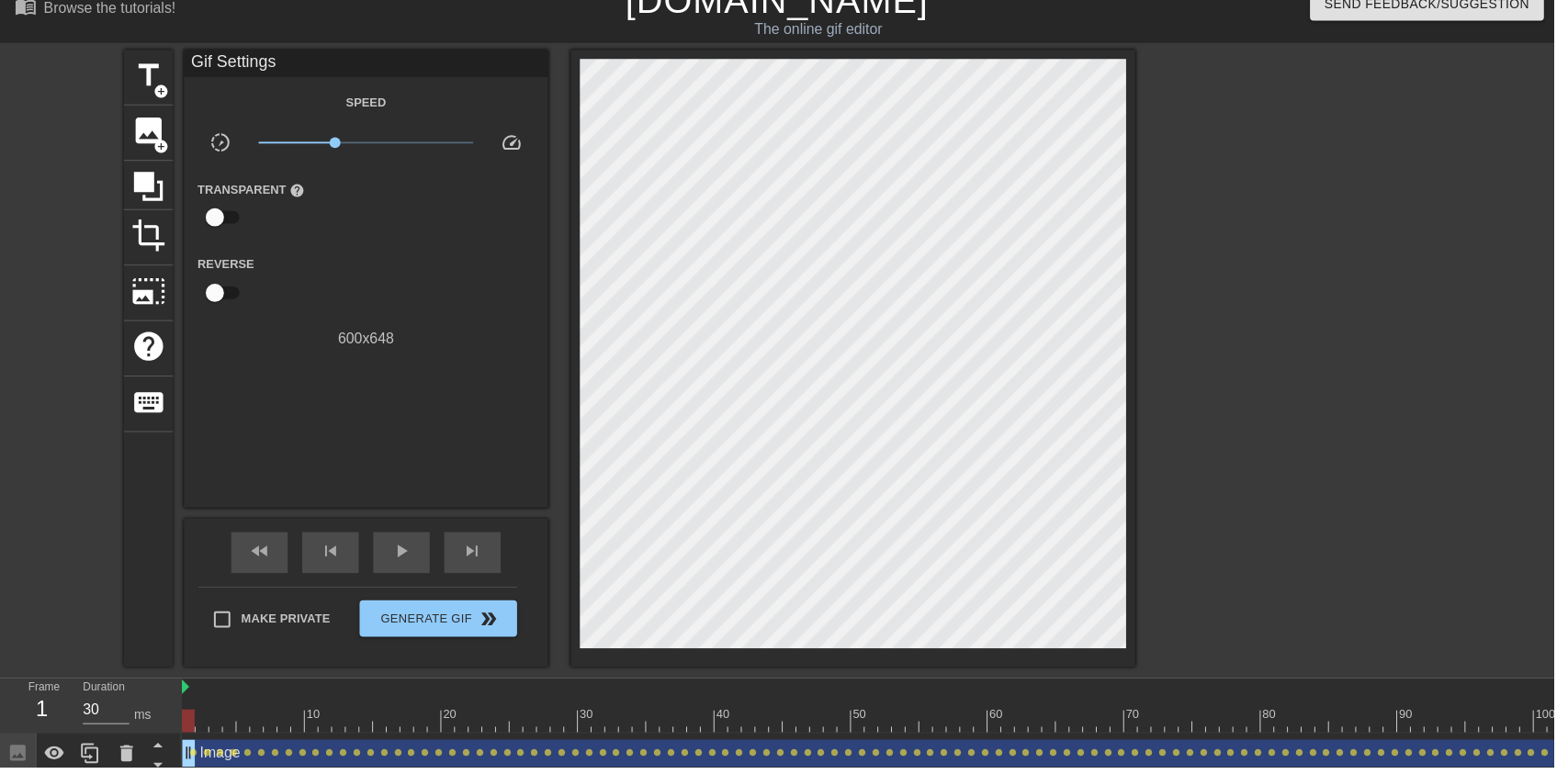 click on "play_arrow" at bounding box center [405, 557] 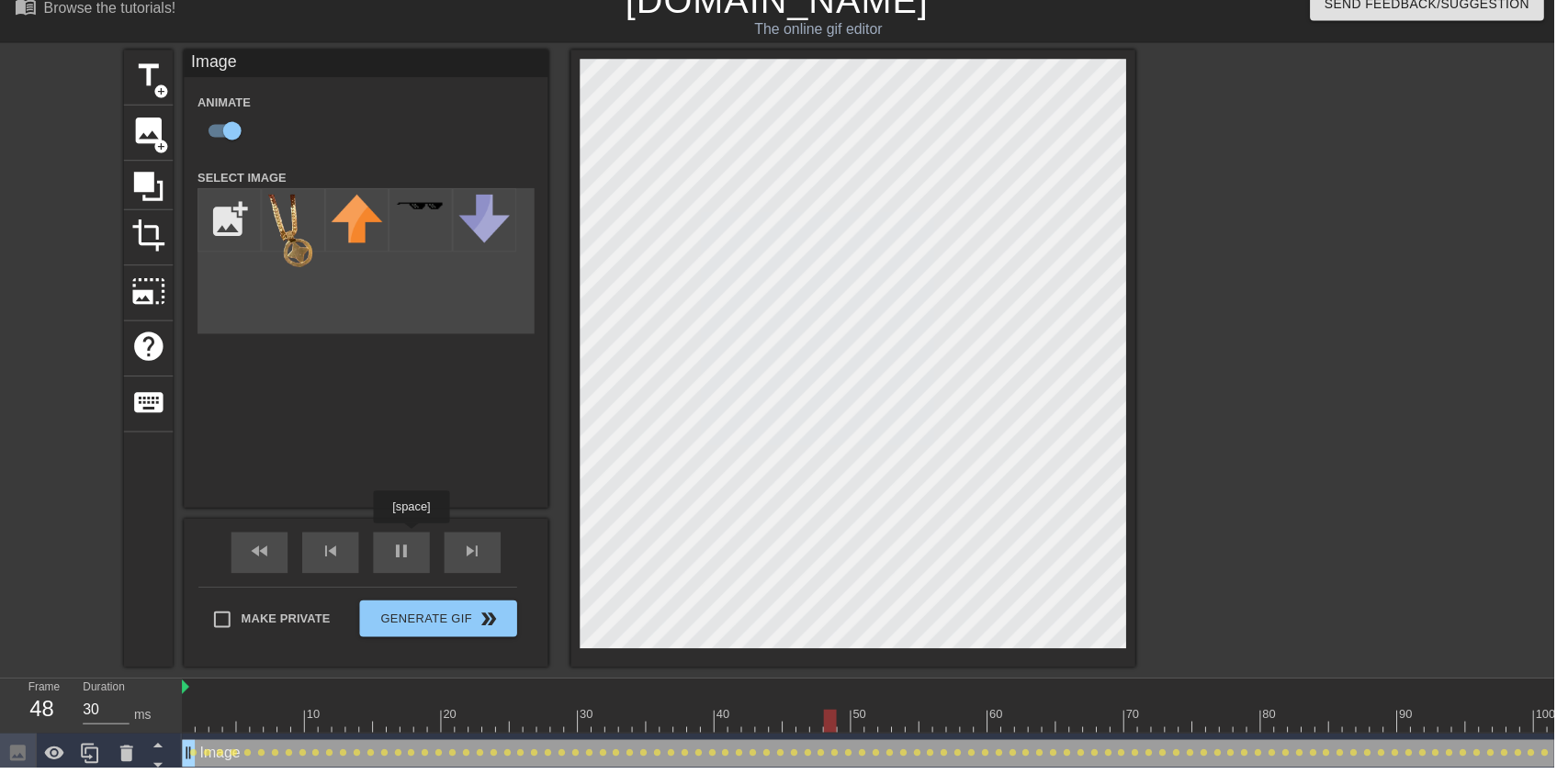 click at bounding box center (3924, 727) 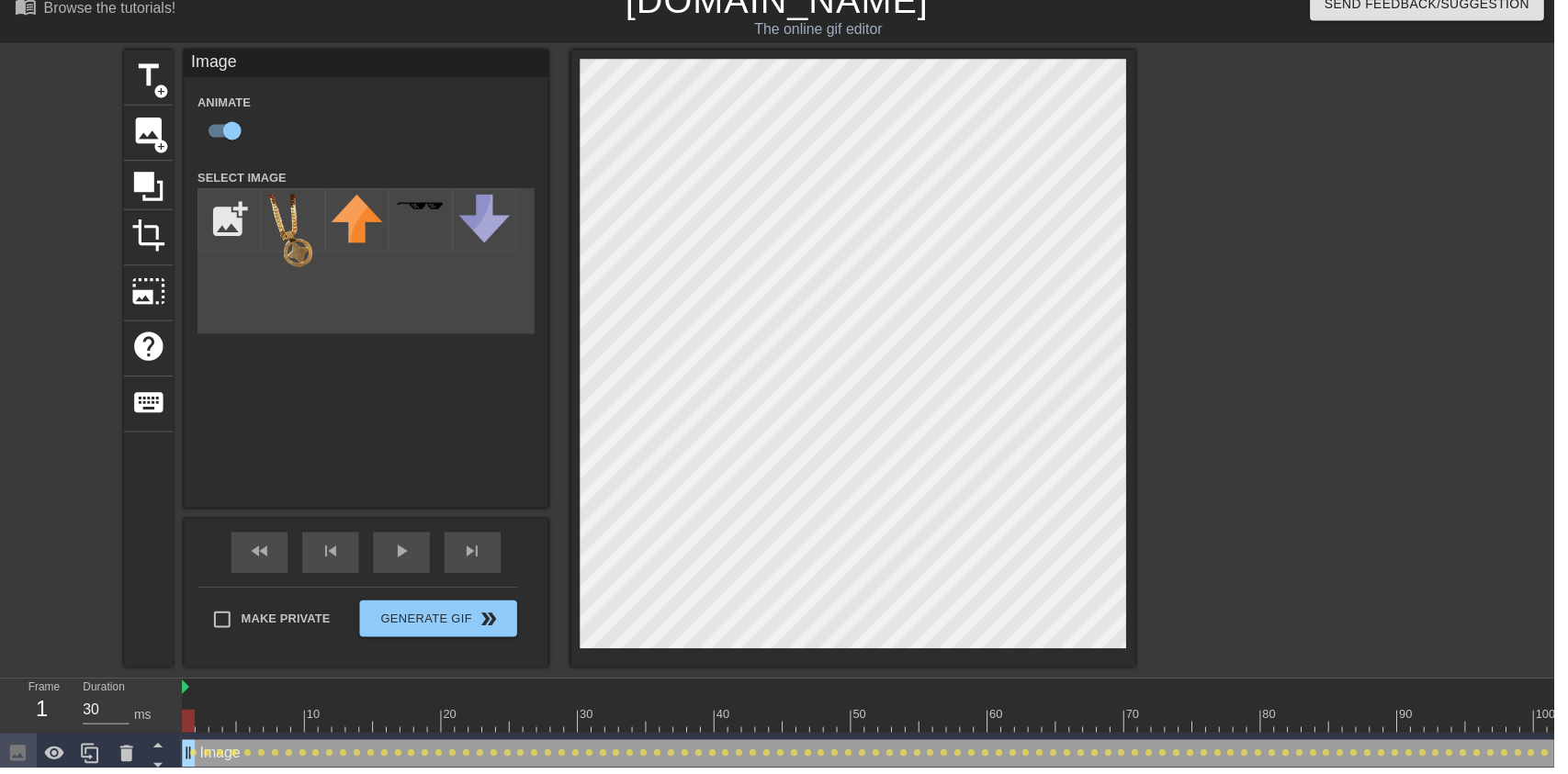 click on "play_arrow" at bounding box center (405, 557) 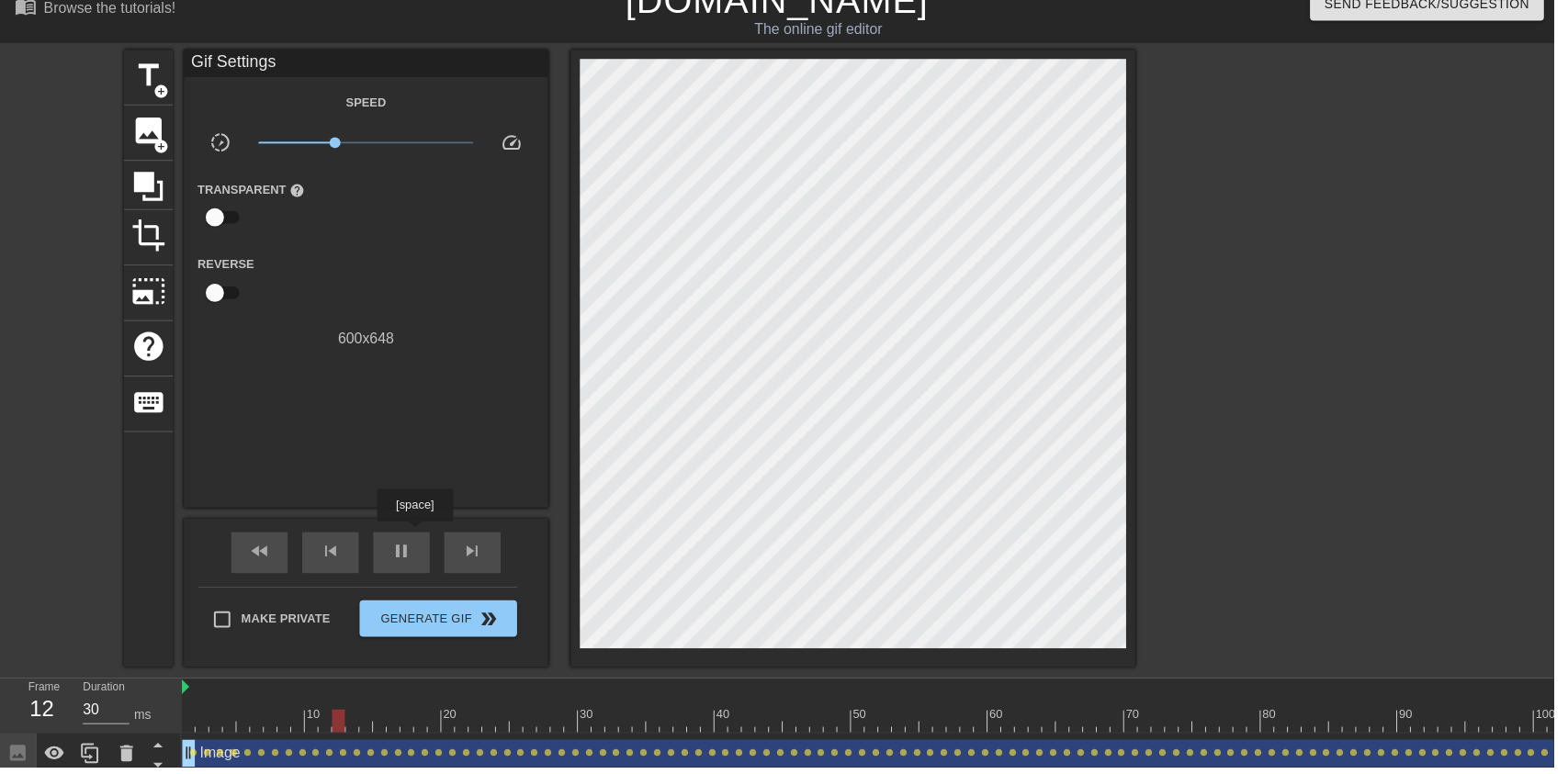 scroll, scrollTop: 23, scrollLeft: 0, axis: vertical 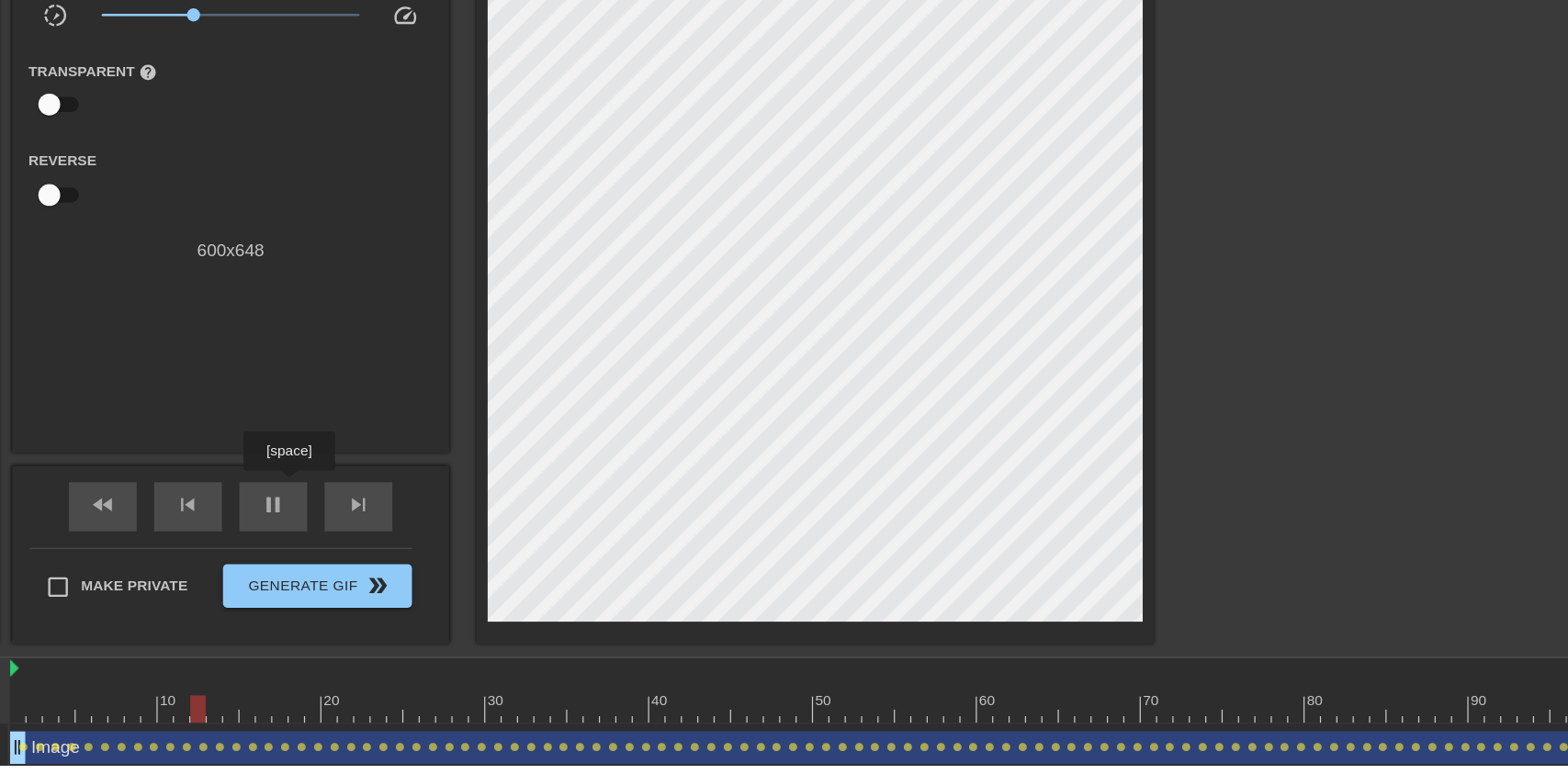 type on "30" 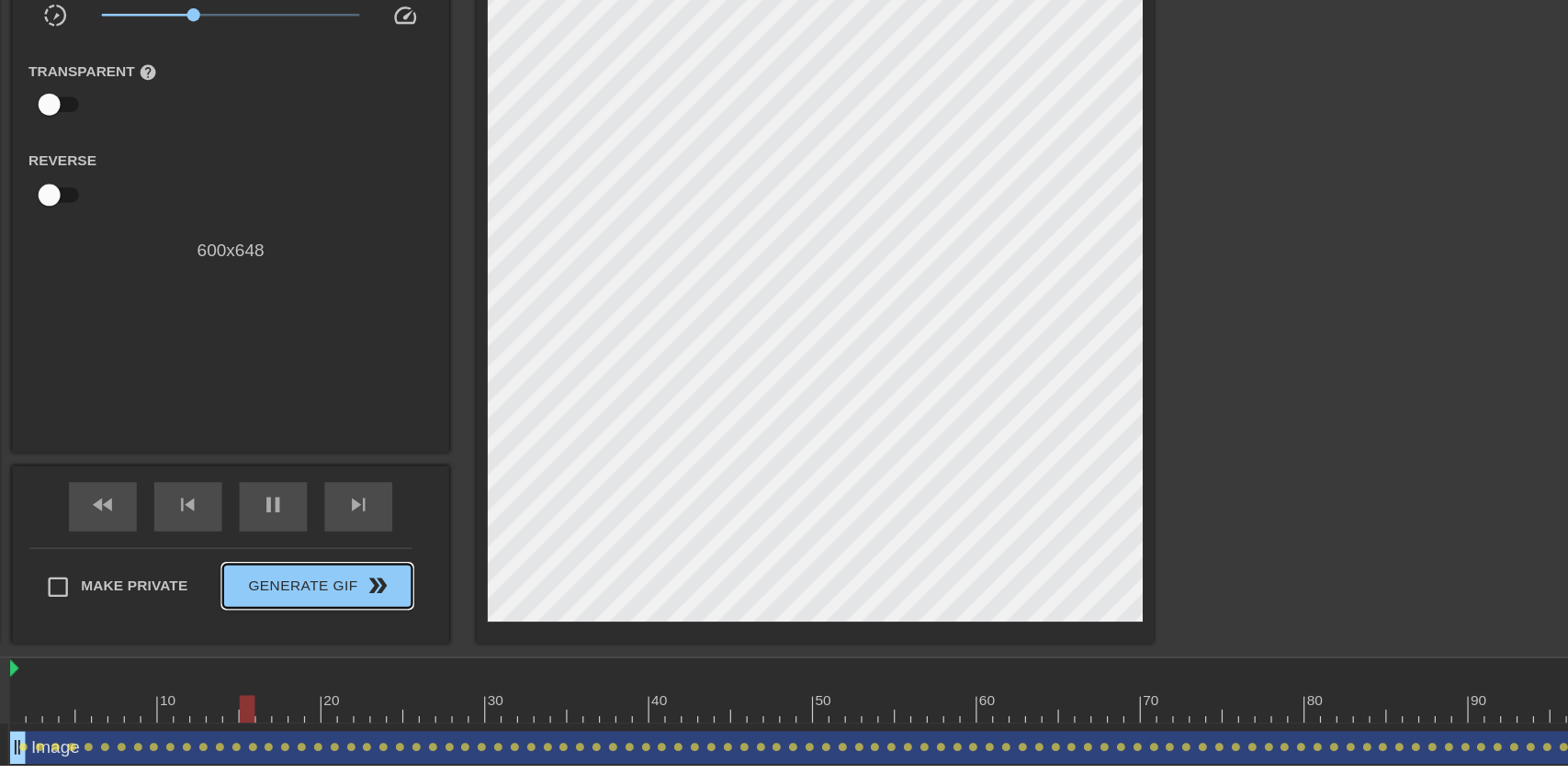 click on "Generate Gif double_arrow" at bounding box center [442, 623] 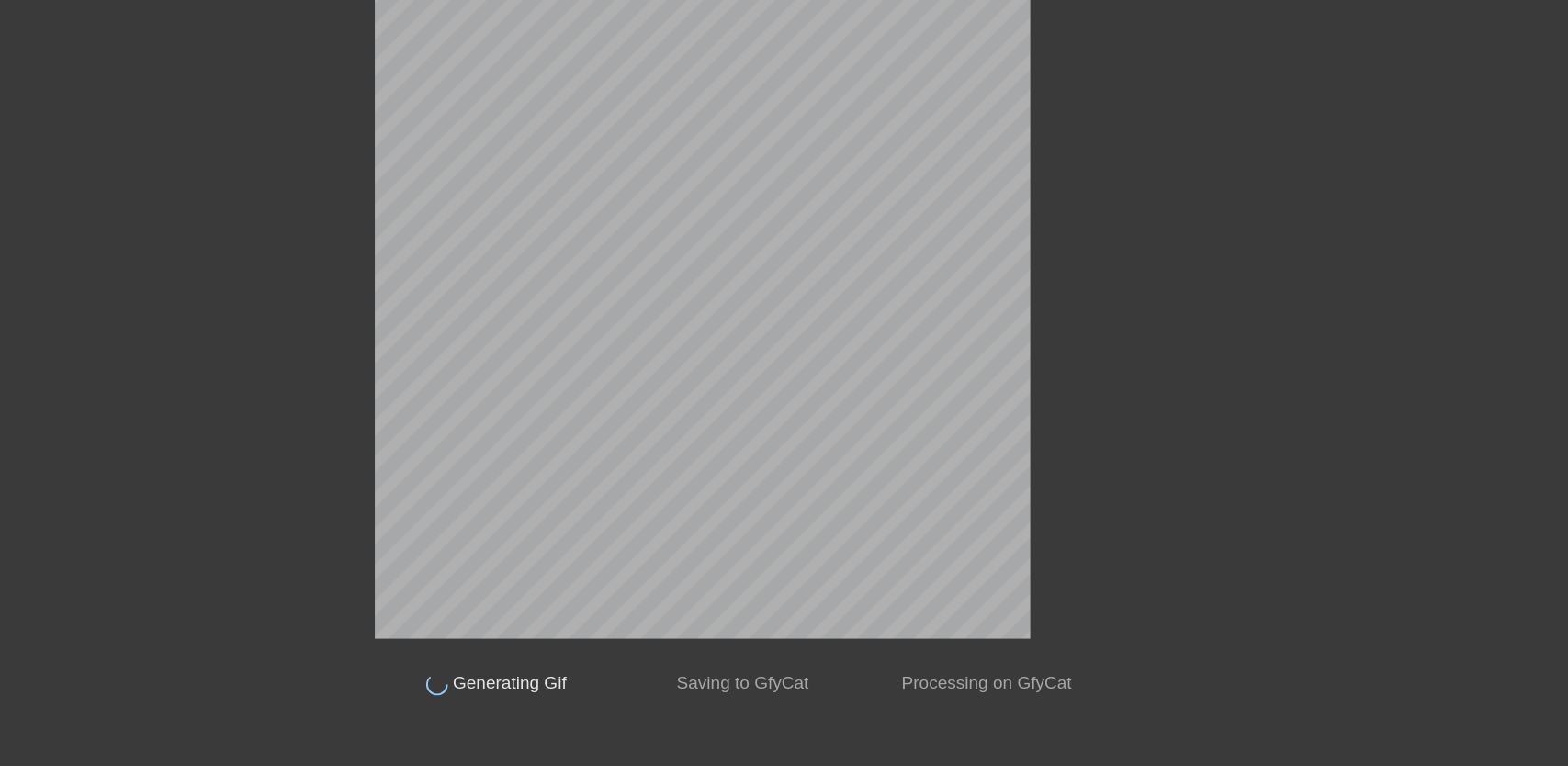 scroll, scrollTop: 0, scrollLeft: 0, axis: both 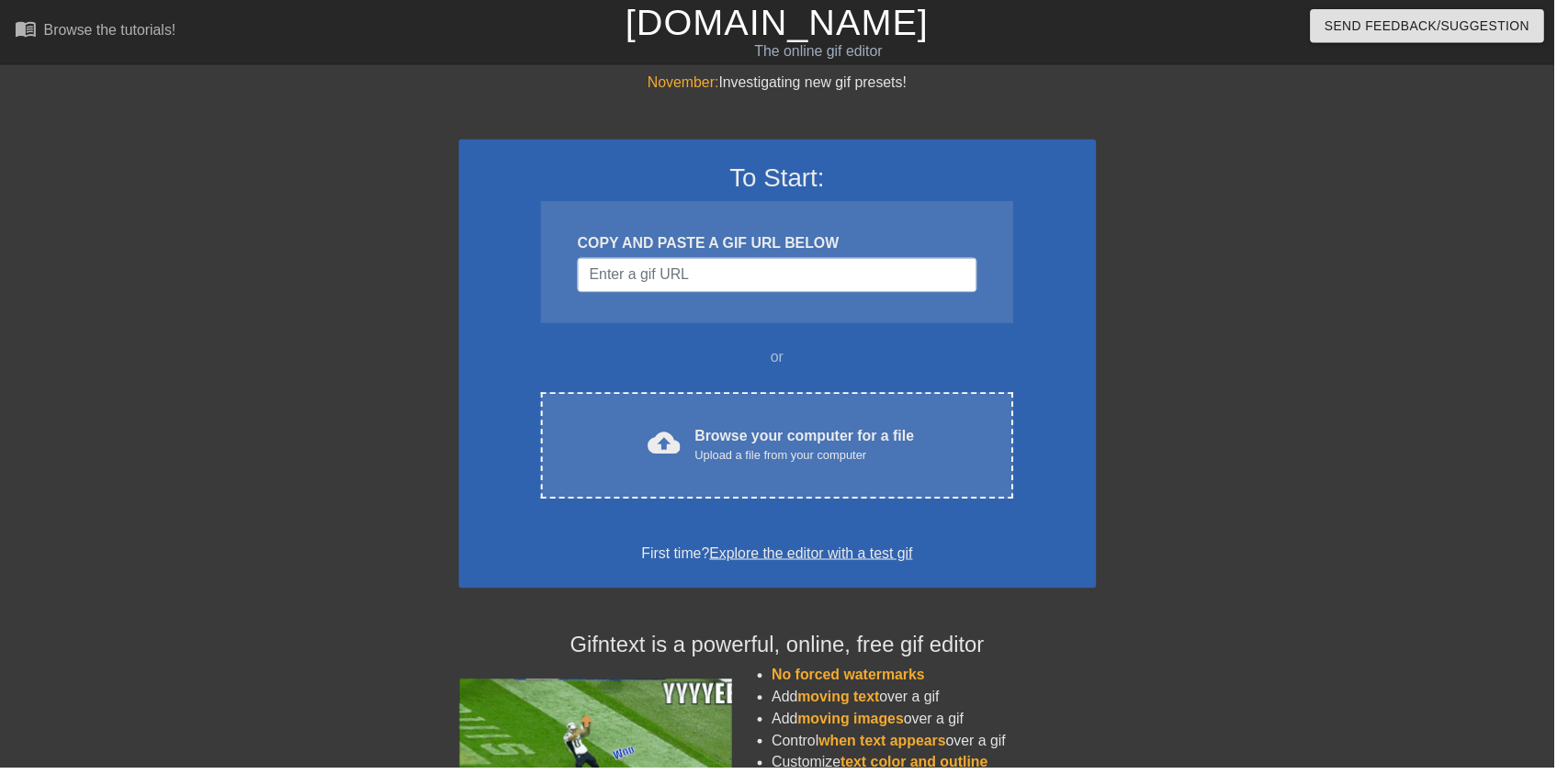 click on "cloud_upload" at bounding box center (670, 447) 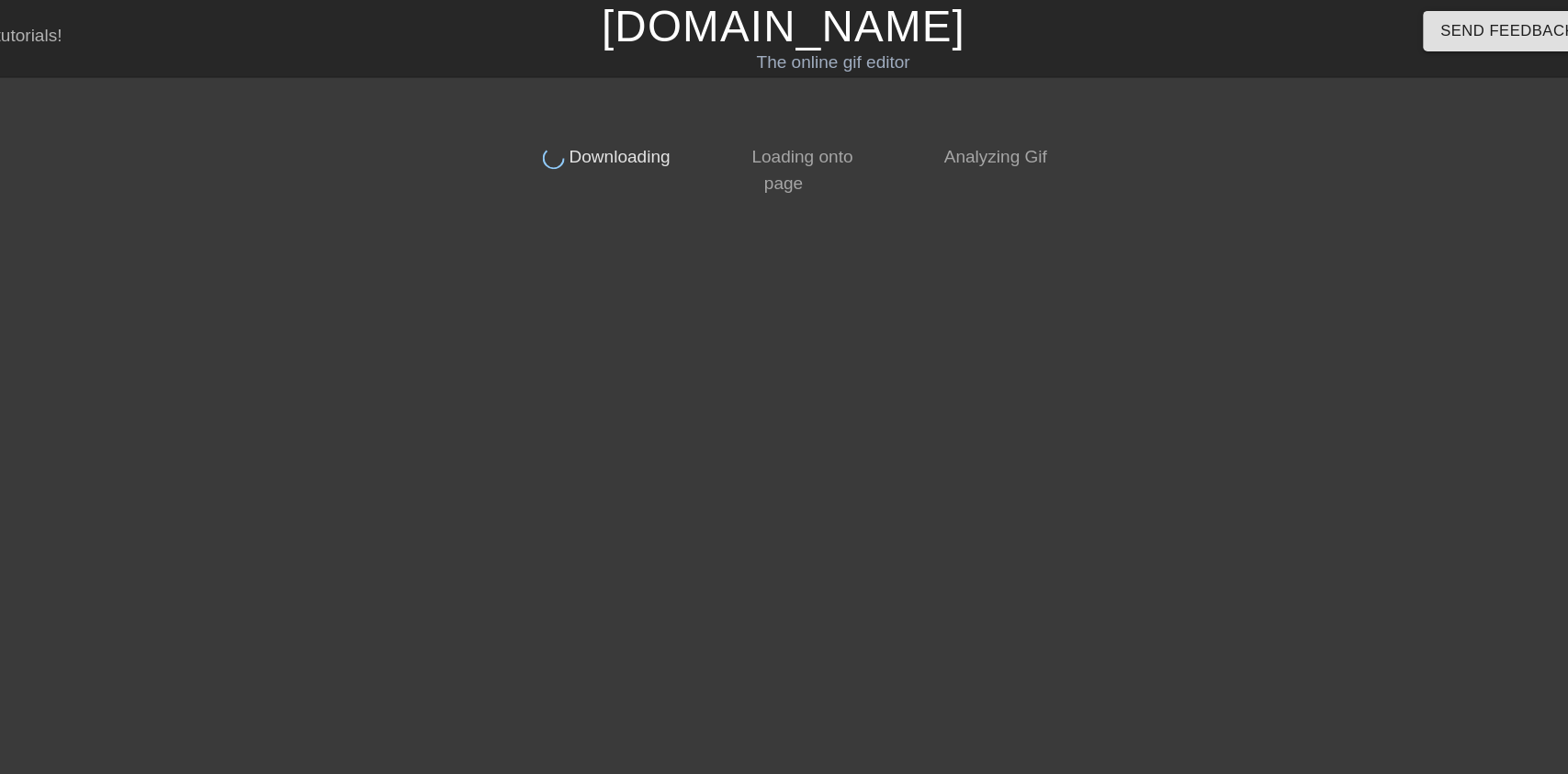 click on "[DOMAIN_NAME]" at bounding box center [784, 22] 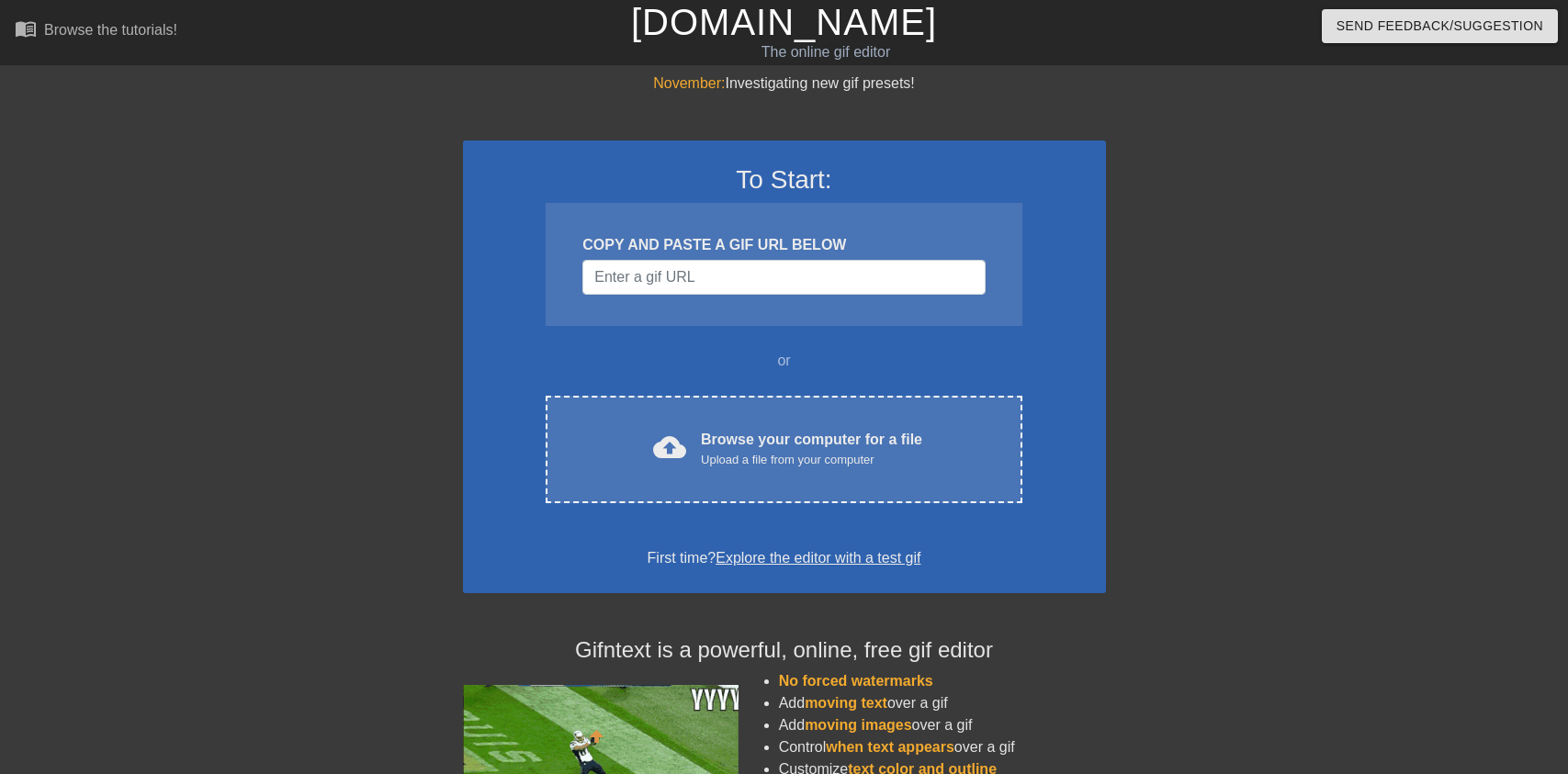 scroll, scrollTop: 0, scrollLeft: 0, axis: both 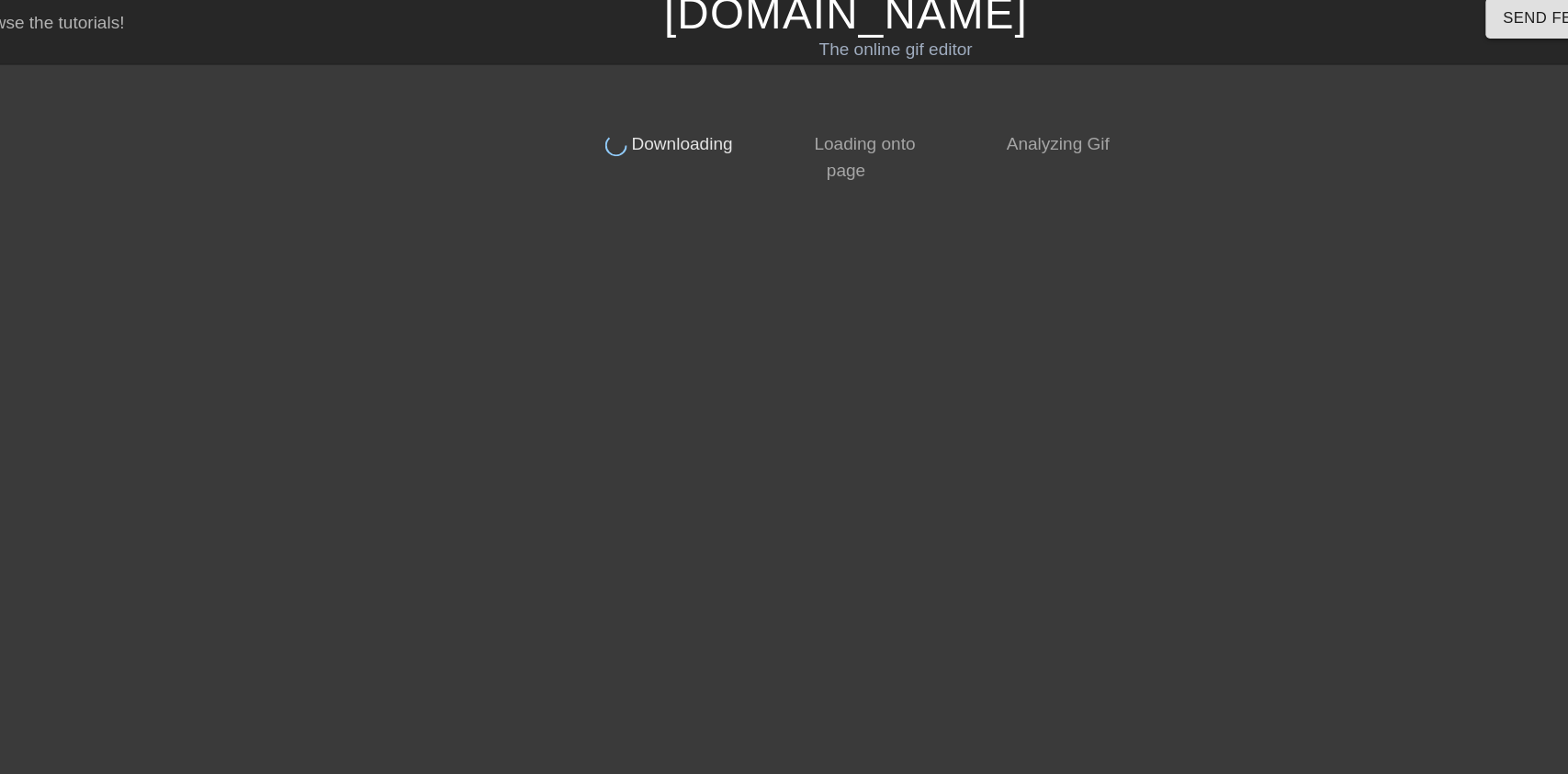 click on "[DOMAIN_NAME]" at bounding box center (784, 22) 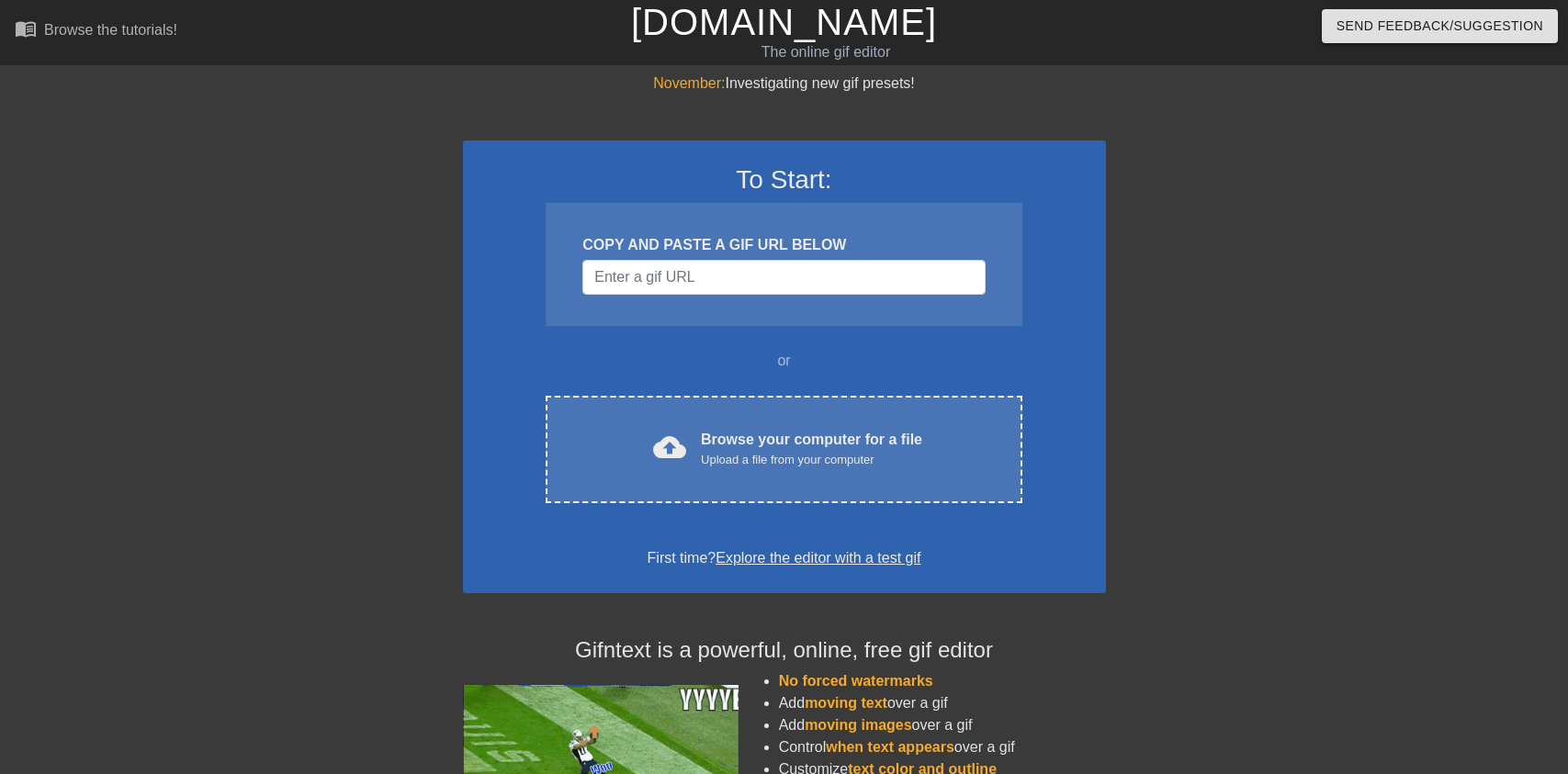 scroll, scrollTop: 0, scrollLeft: 0, axis: both 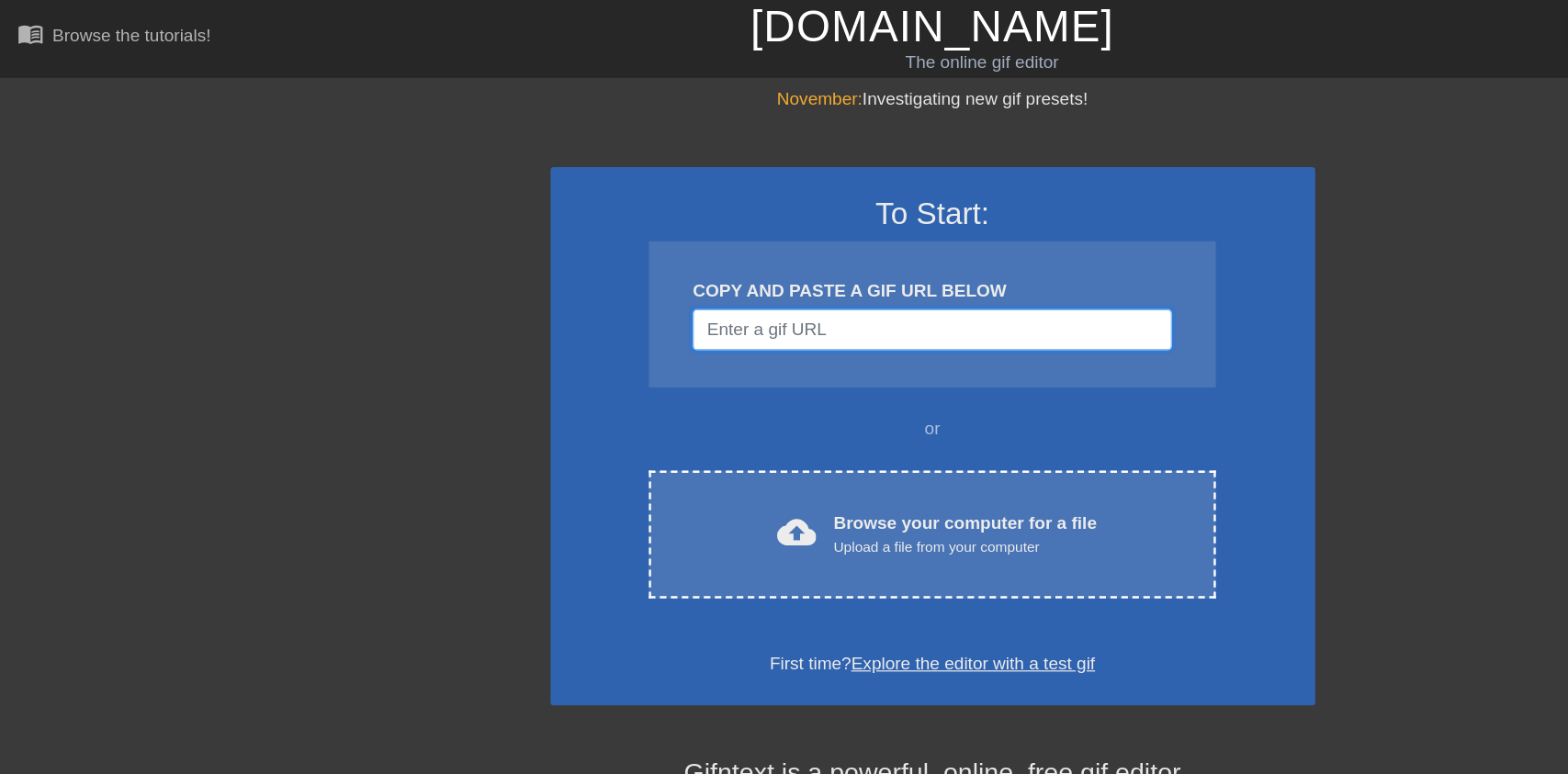 click at bounding box center [784, 277] 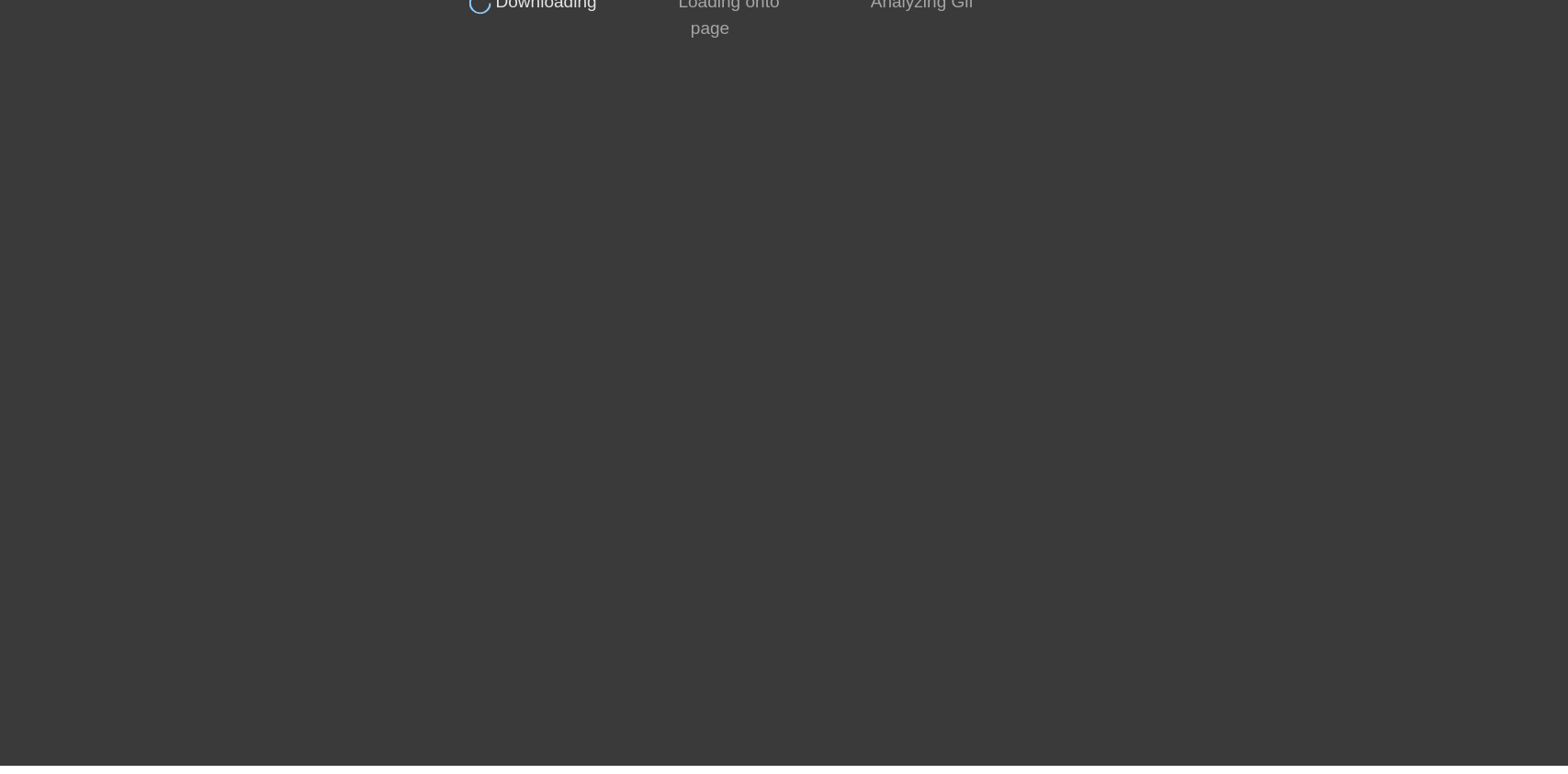 scroll, scrollTop: 0, scrollLeft: 0, axis: both 